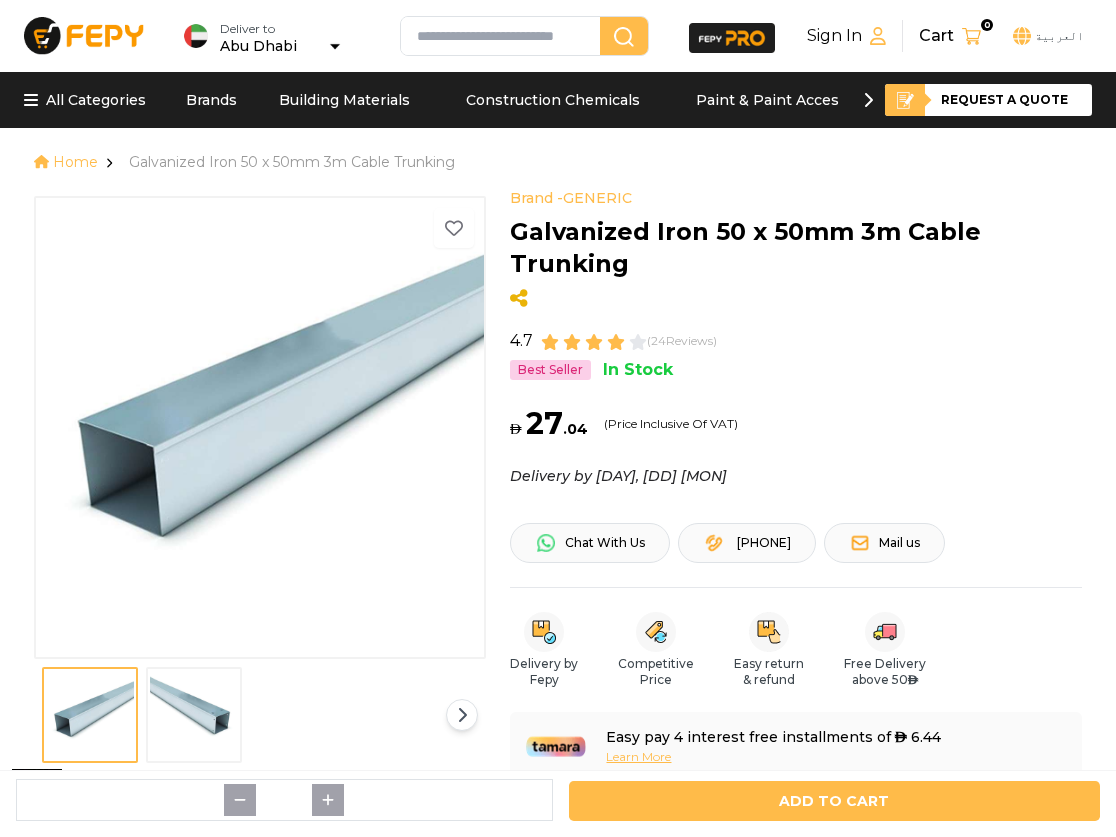 scroll, scrollTop: 181, scrollLeft: 0, axis: vertical 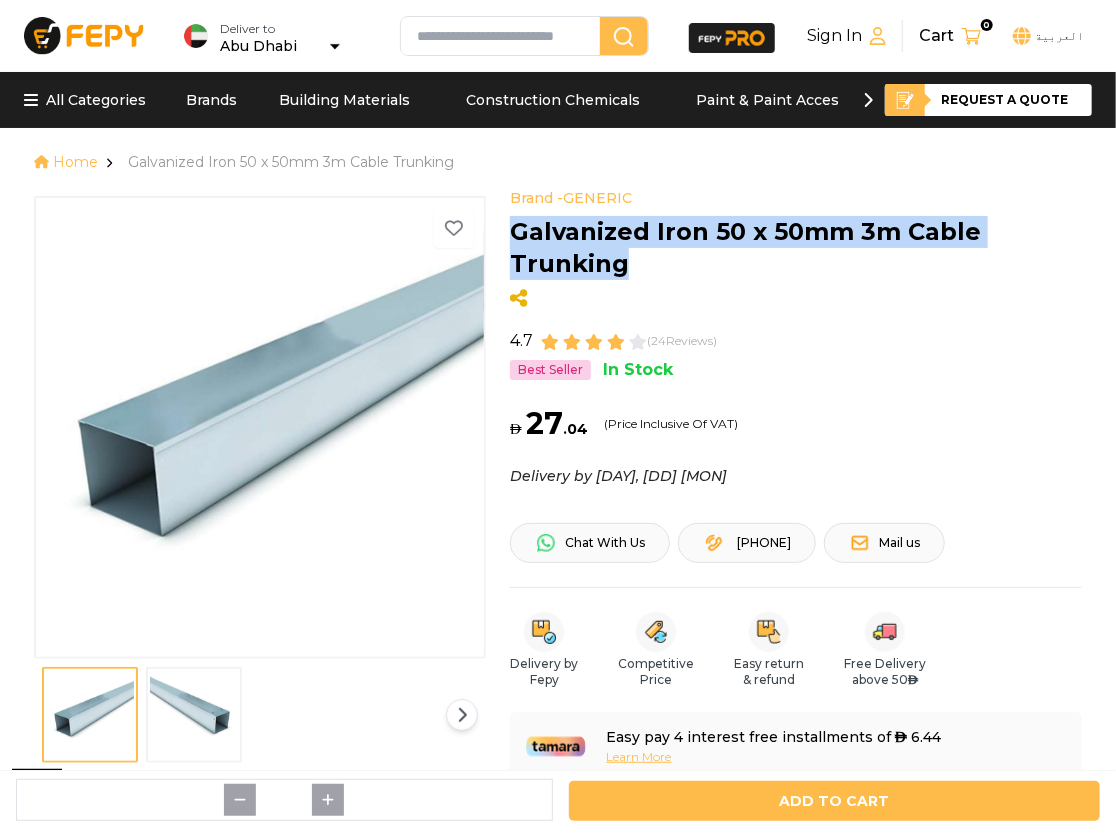drag, startPoint x: 605, startPoint y: 280, endPoint x: 569, endPoint y: 241, distance: 53.075417 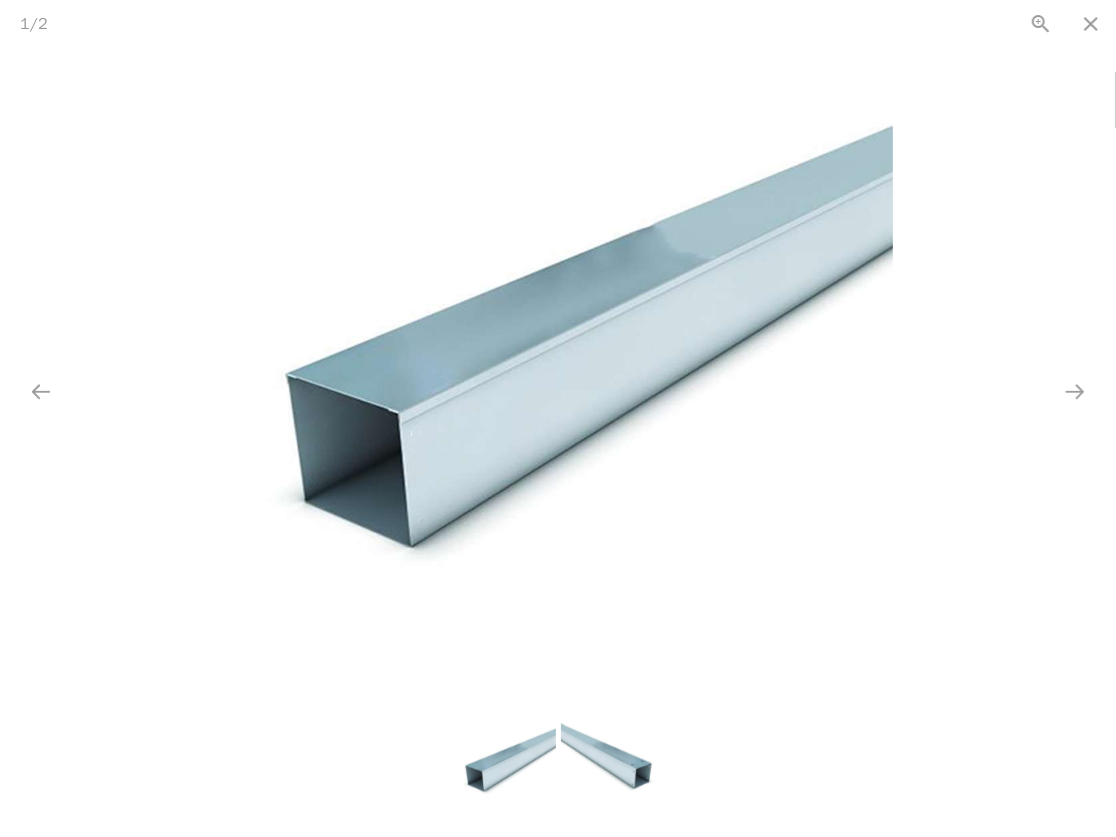 click at bounding box center [558, 382] 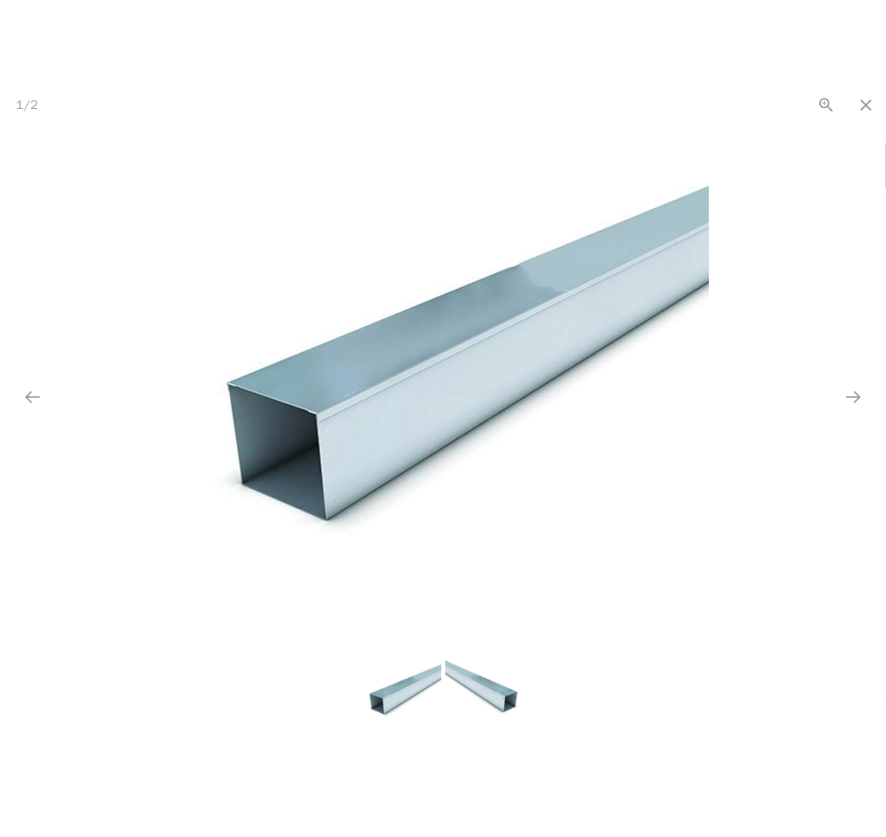 scroll, scrollTop: 0, scrollLeft: 0, axis: both 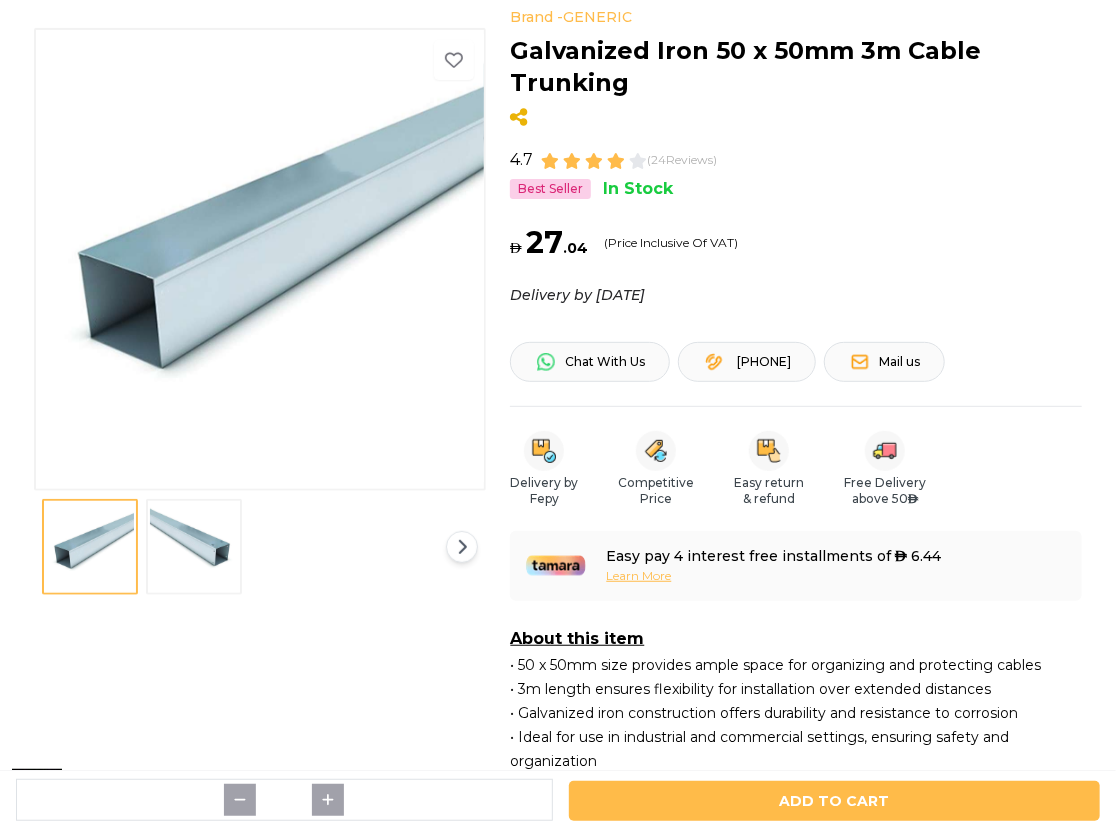 click at bounding box center (194, 547) 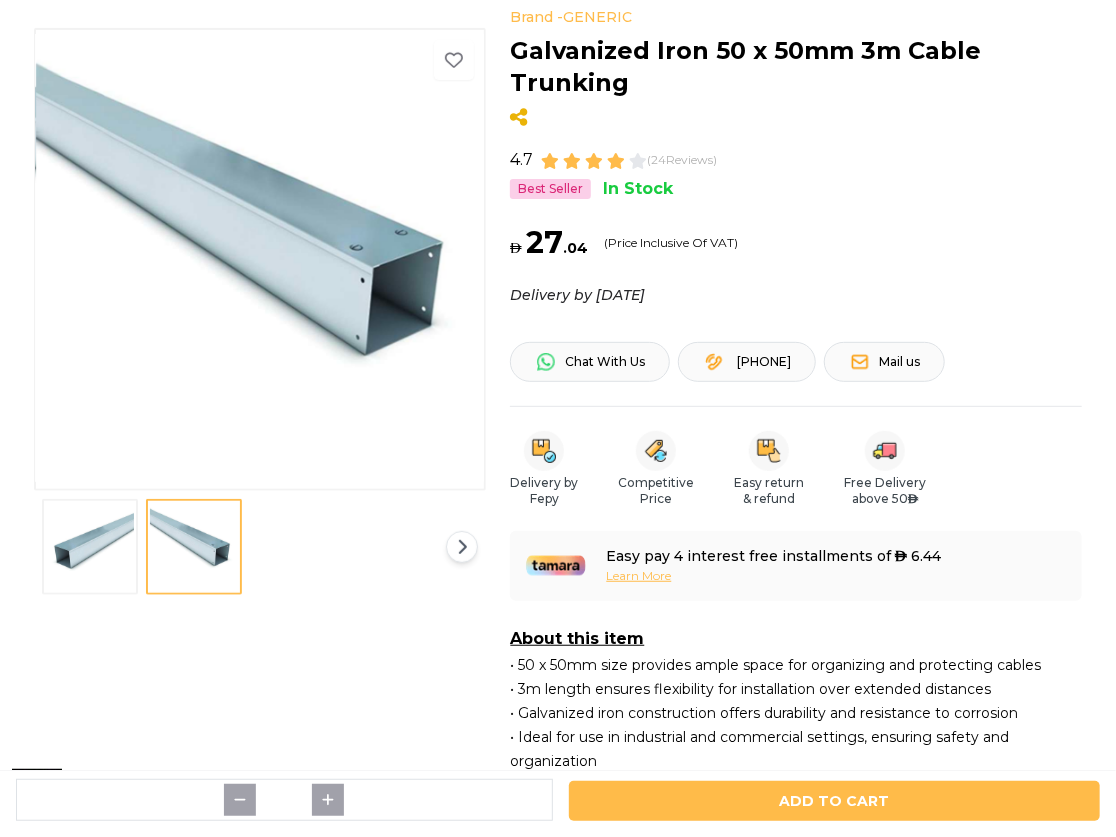 click at bounding box center (260, 258) 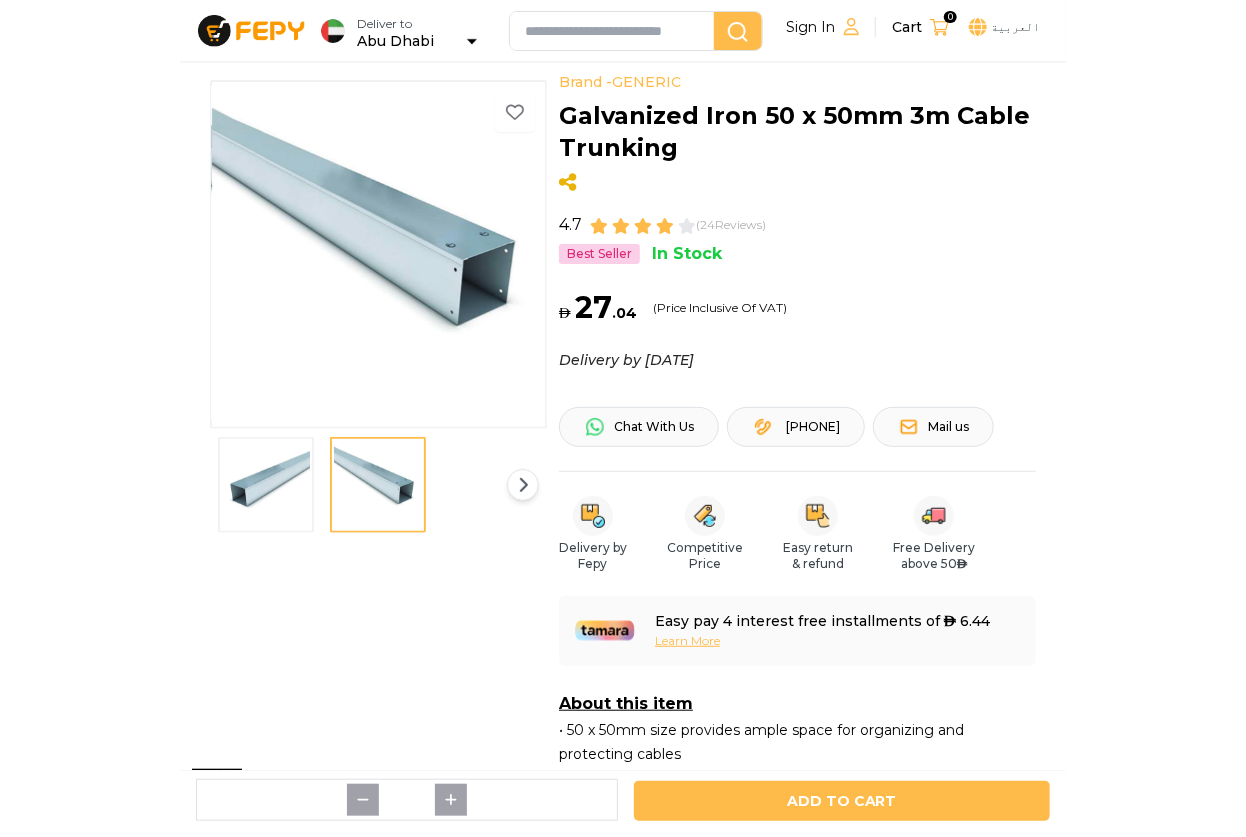 scroll, scrollTop: 0, scrollLeft: 0, axis: both 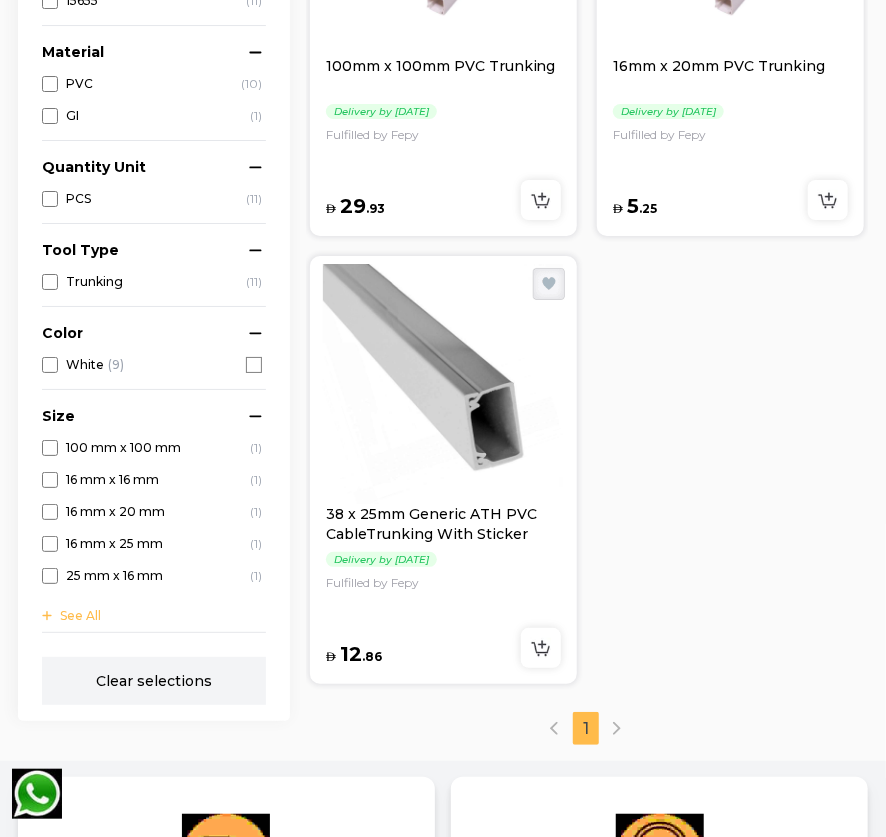 click at bounding box center [443, 384] 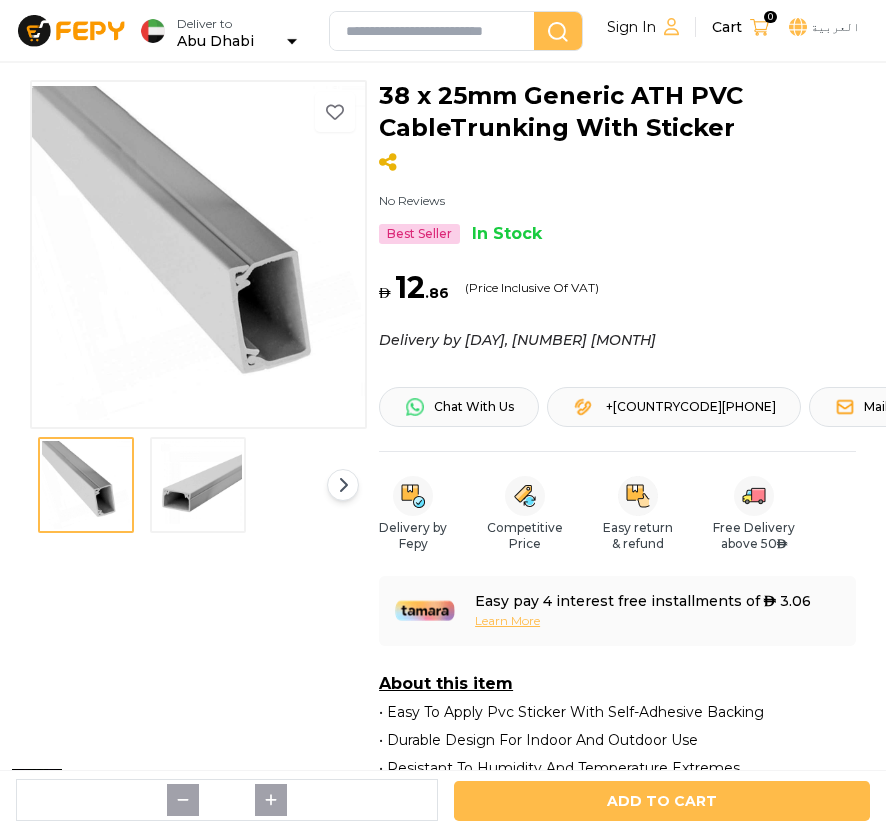 scroll, scrollTop: 0, scrollLeft: 0, axis: both 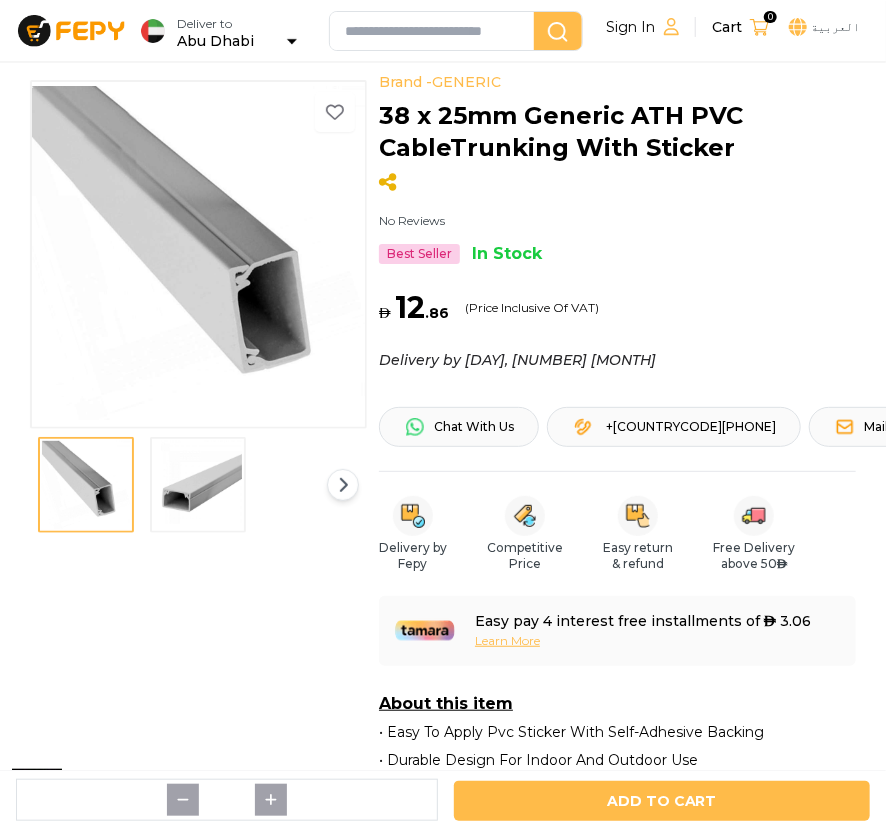 drag, startPoint x: 120, startPoint y: 143, endPoint x: 733, endPoint y: 295, distance: 631.5639 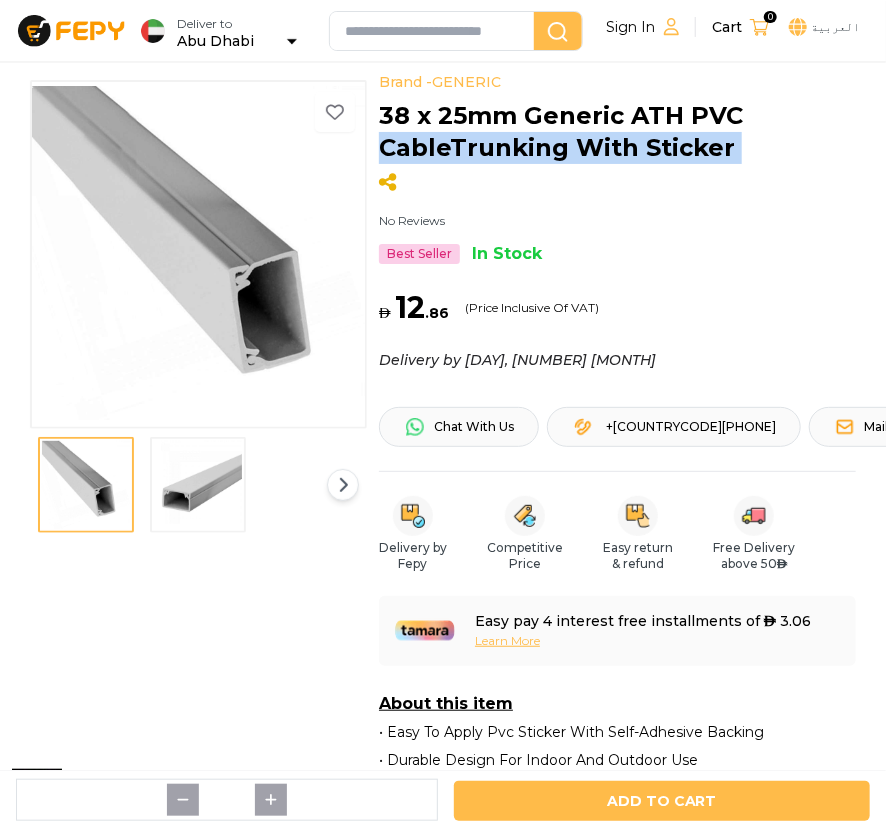 drag, startPoint x: 387, startPoint y: 149, endPoint x: 711, endPoint y: 182, distance: 325.6762 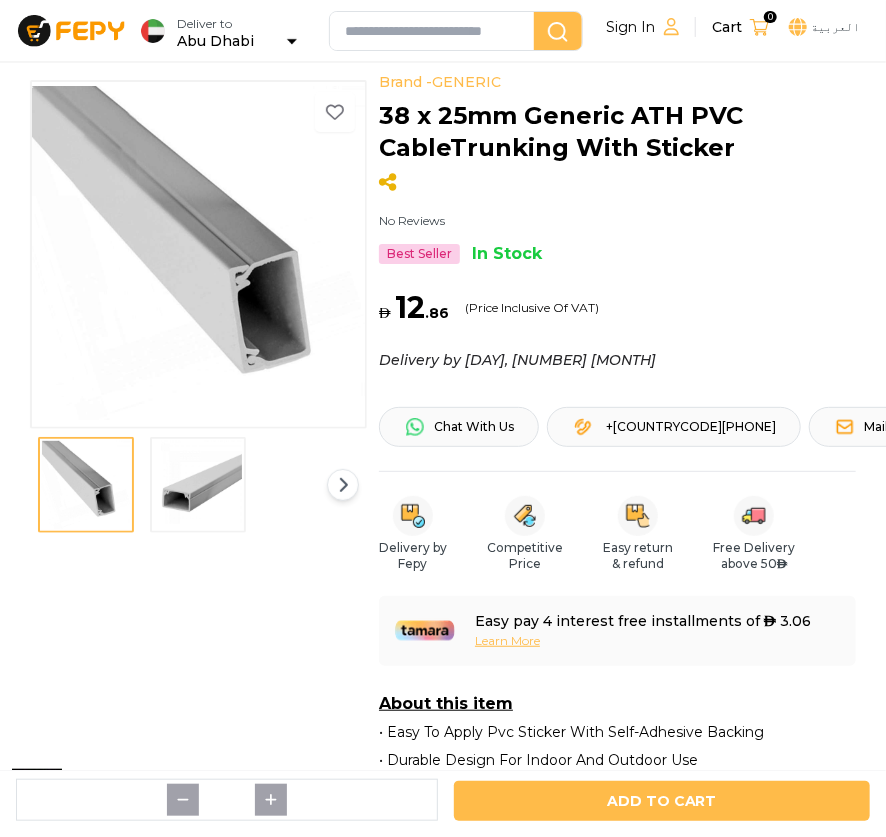 click on "Brand -  GENERIC No Reviews Best Seller In Stock   1 2" at bounding box center [198, 451] 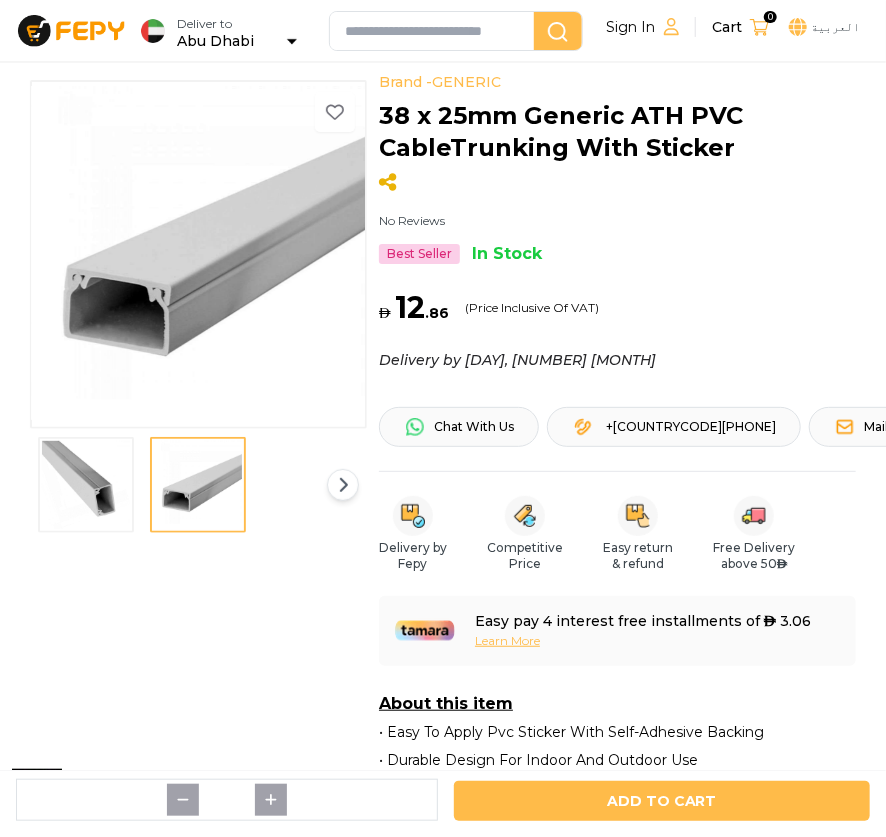 drag, startPoint x: 302, startPoint y: 176, endPoint x: 193, endPoint y: 263, distance: 139.46326 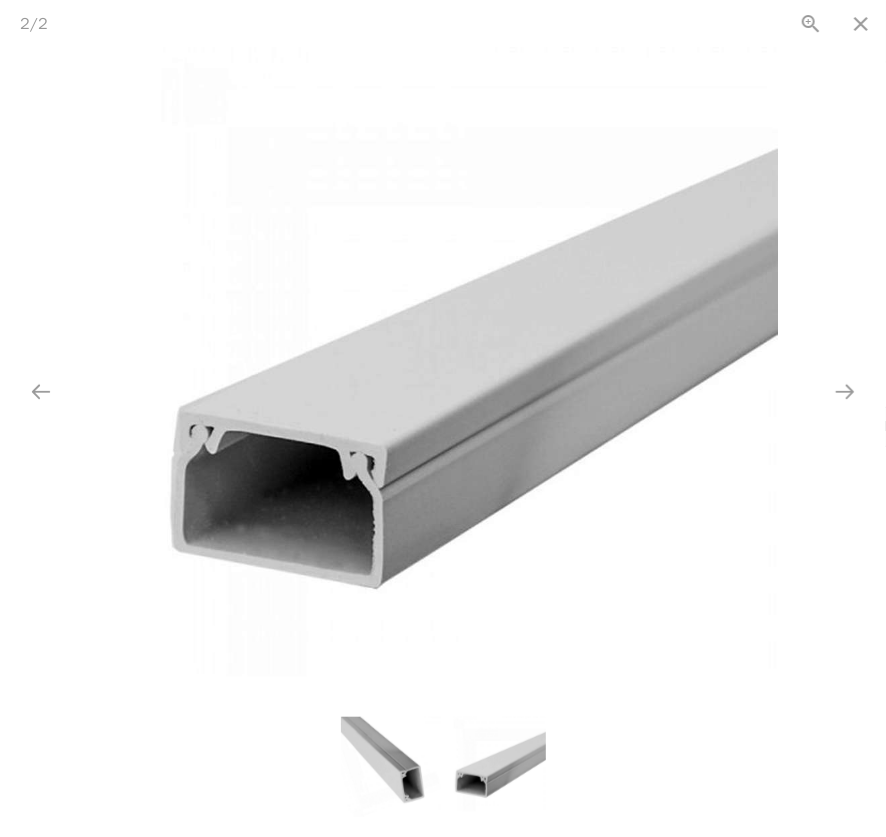 click at bounding box center [443, 777] 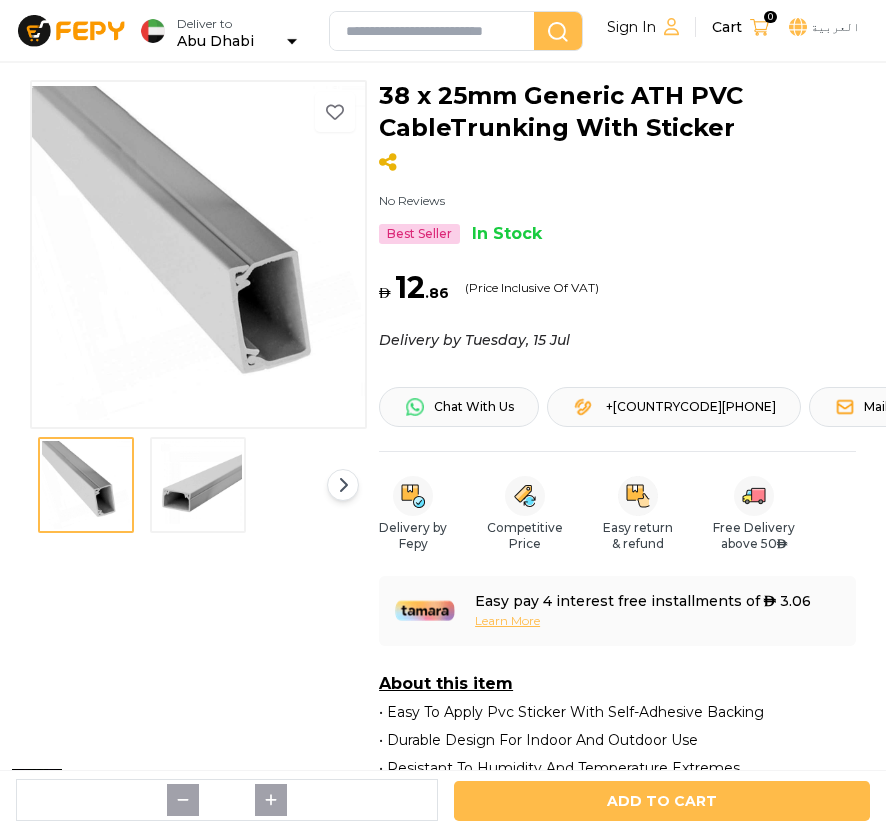 scroll, scrollTop: 0, scrollLeft: 0, axis: both 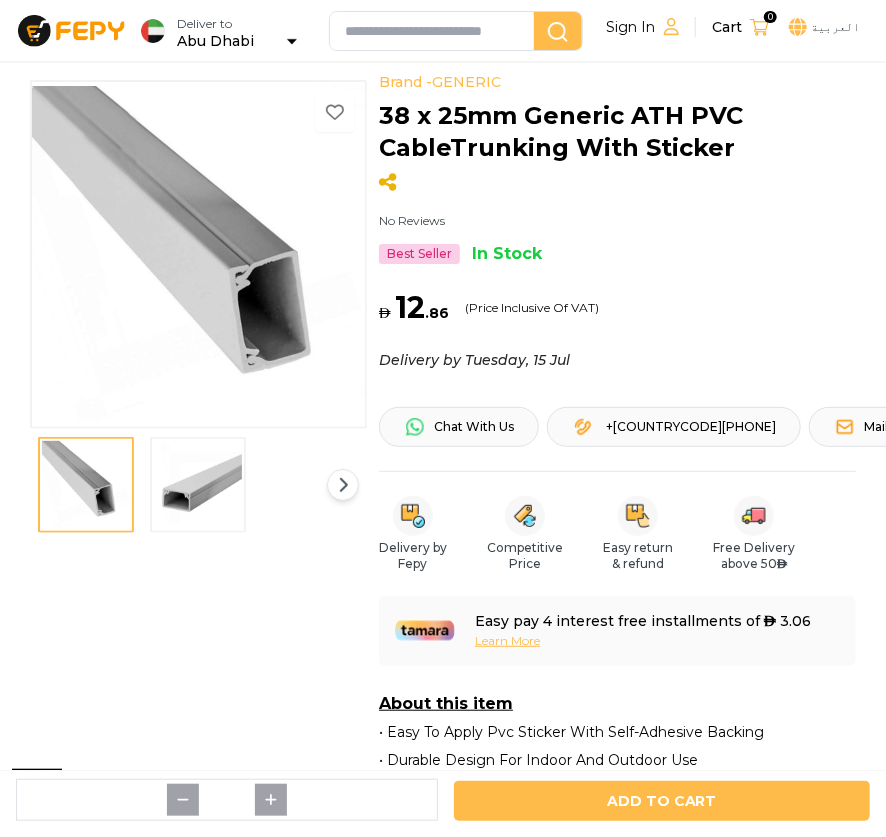 drag, startPoint x: 717, startPoint y: 140, endPoint x: 704, endPoint y: 140, distance: 13 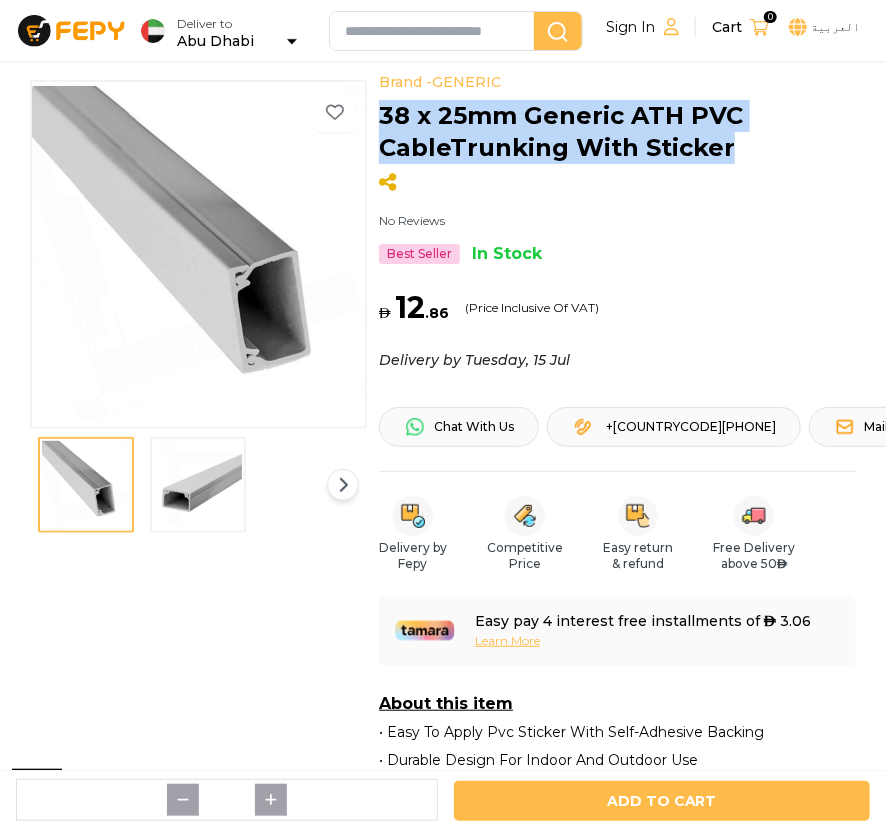 drag, startPoint x: 733, startPoint y: 157, endPoint x: 380, endPoint y: 111, distance: 355.98456 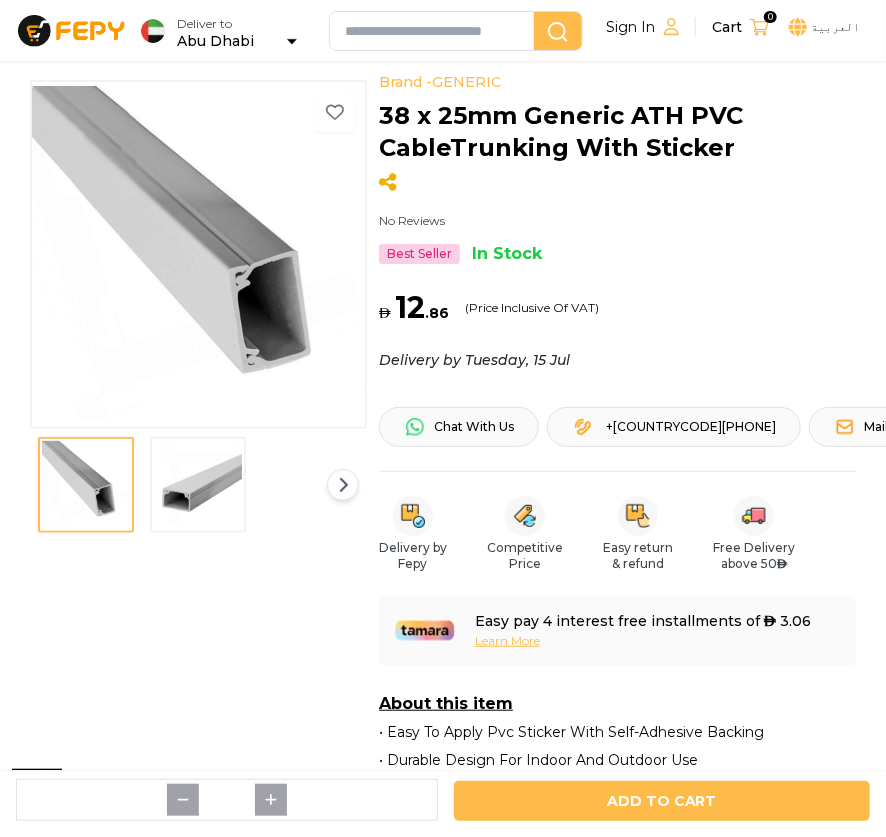 click on "Brand -  GENERIC No Reviews Best Seller In Stock   1 2" at bounding box center (198, 451) 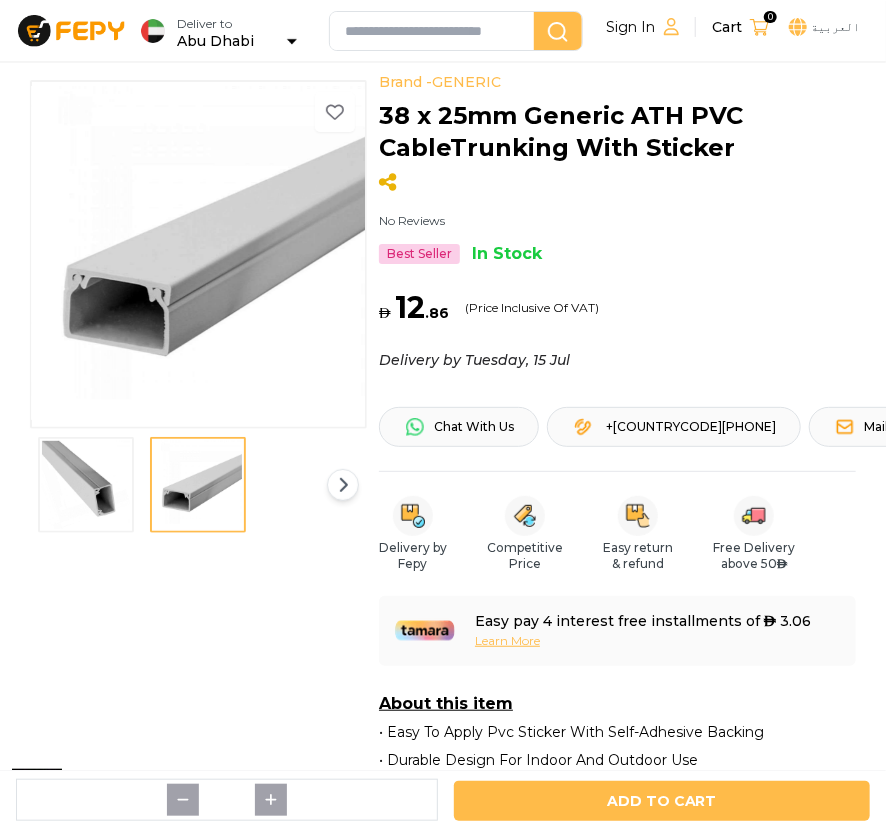 drag, startPoint x: 232, startPoint y: 239, endPoint x: 172, endPoint y: 274, distance: 69.46222 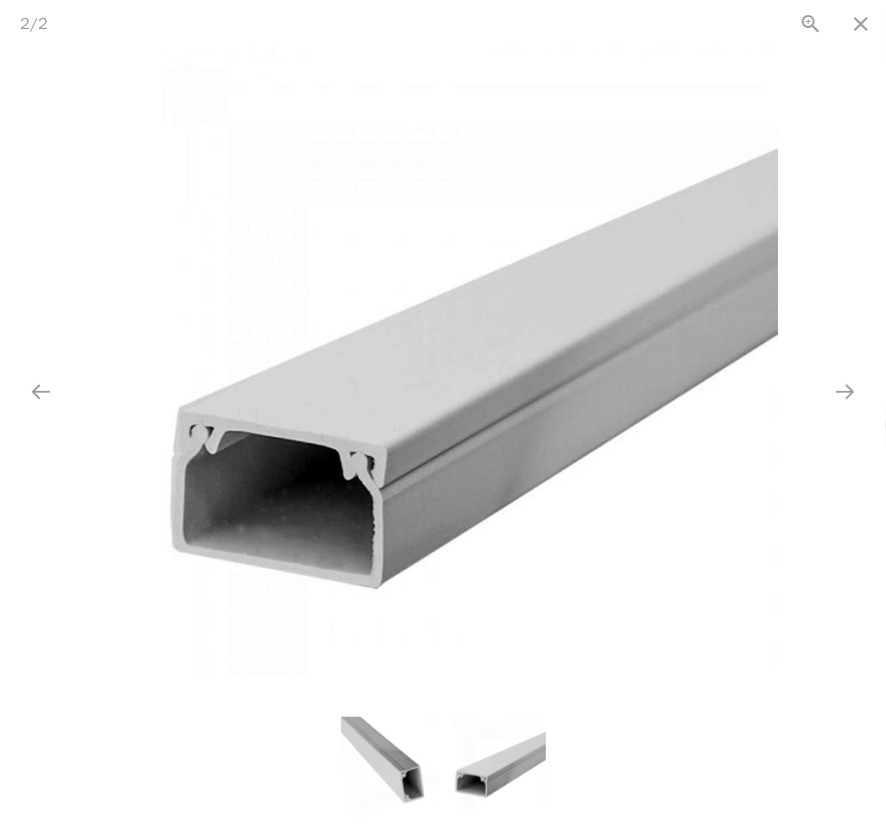 click at bounding box center (443, 382) 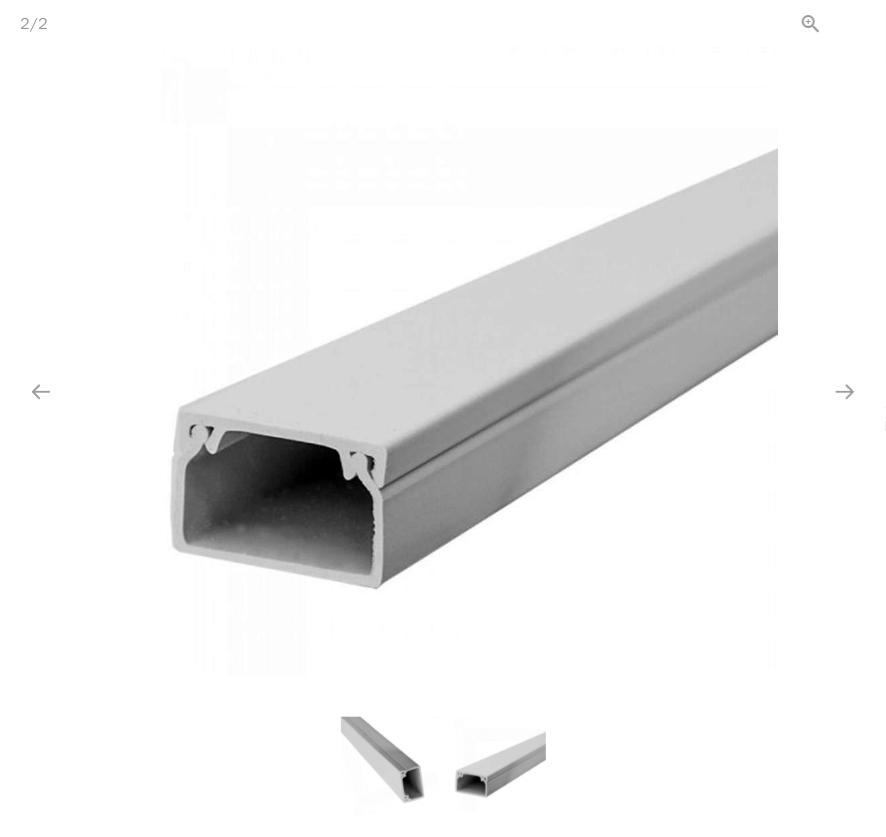 click at bounding box center [861, 23] 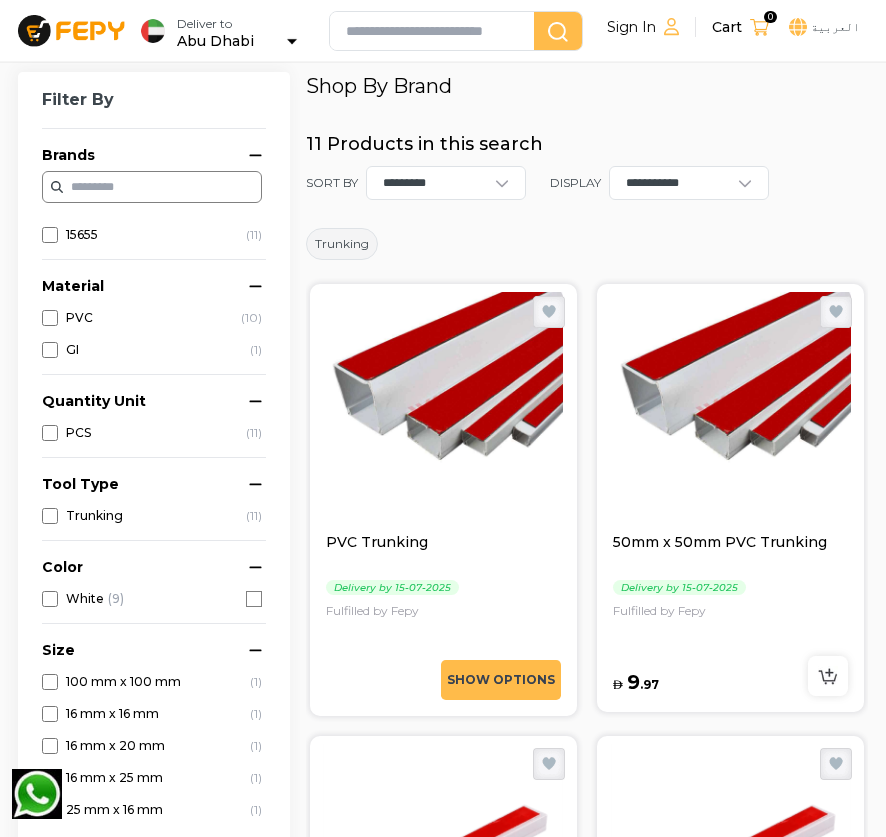 scroll, scrollTop: 2363, scrollLeft: 0, axis: vertical 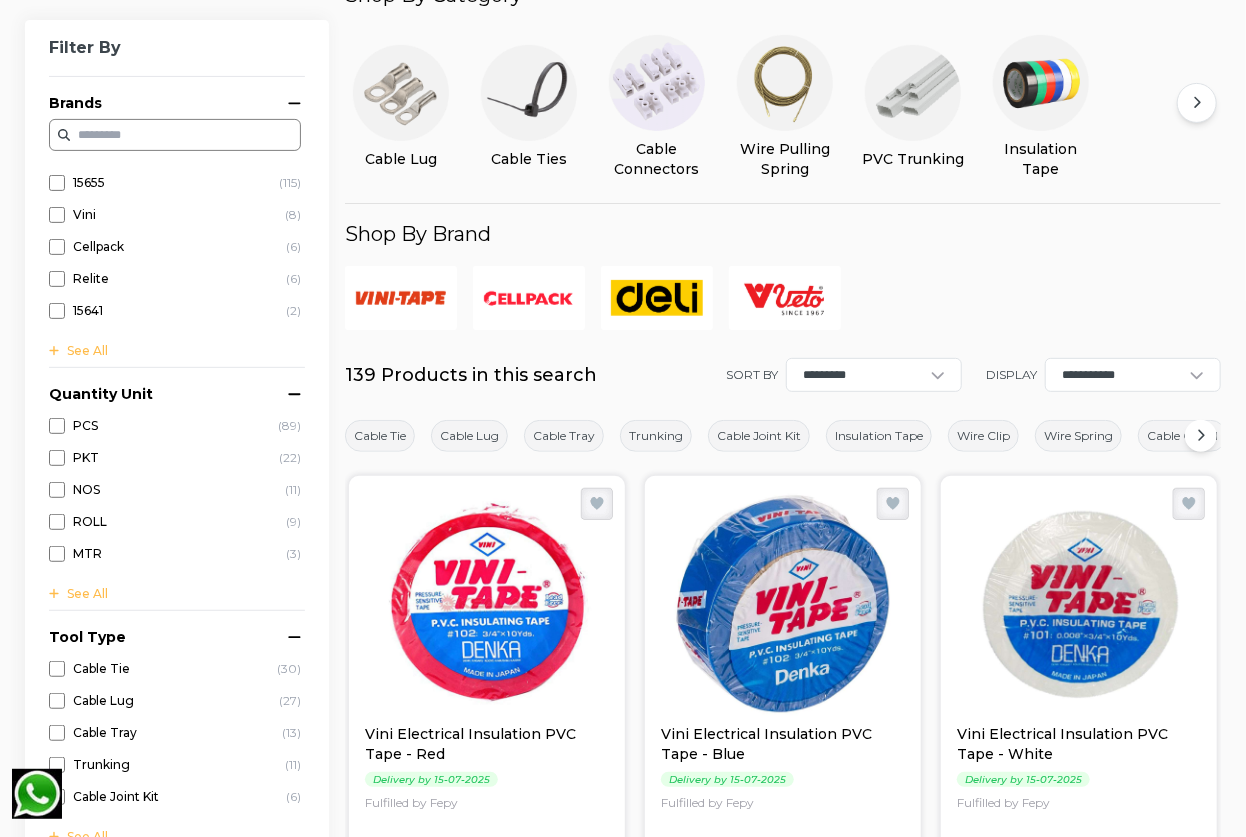 click at bounding box center (1041, 83) 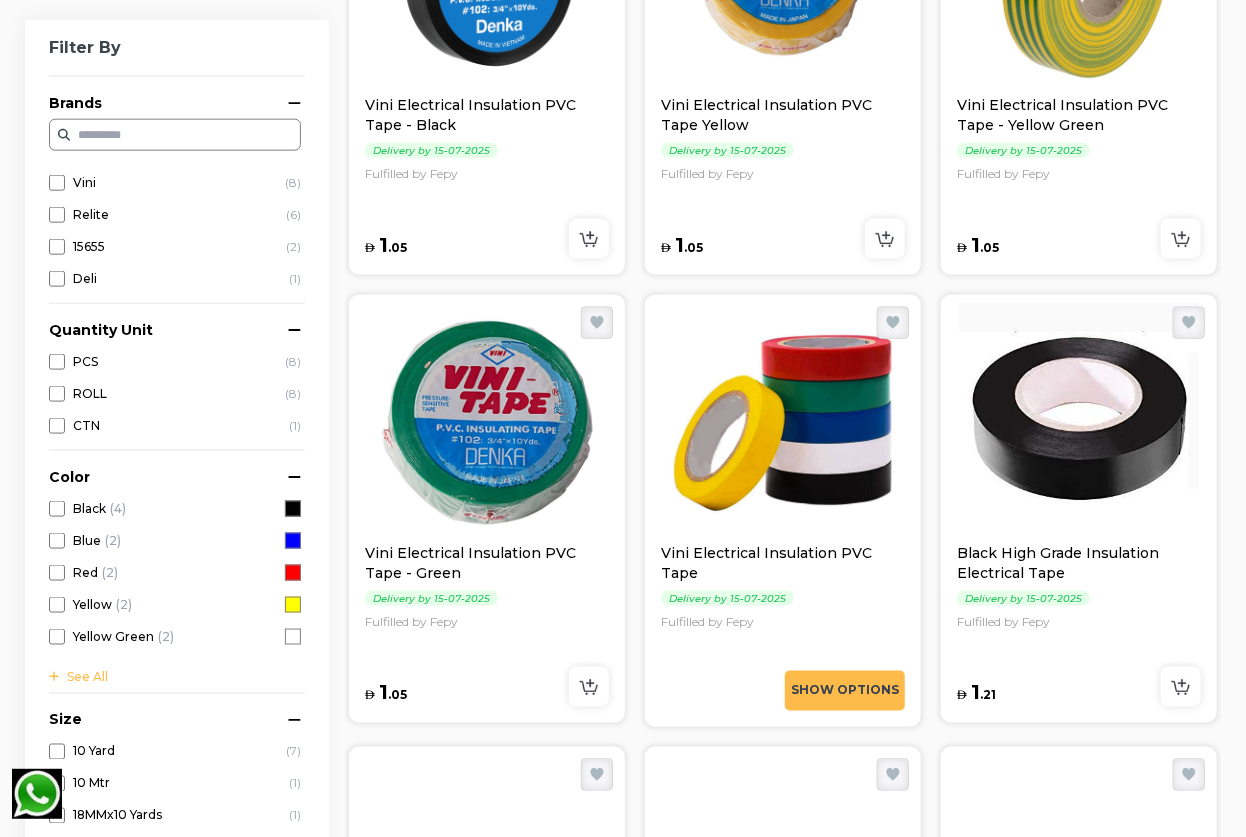 scroll, scrollTop: 909, scrollLeft: 0, axis: vertical 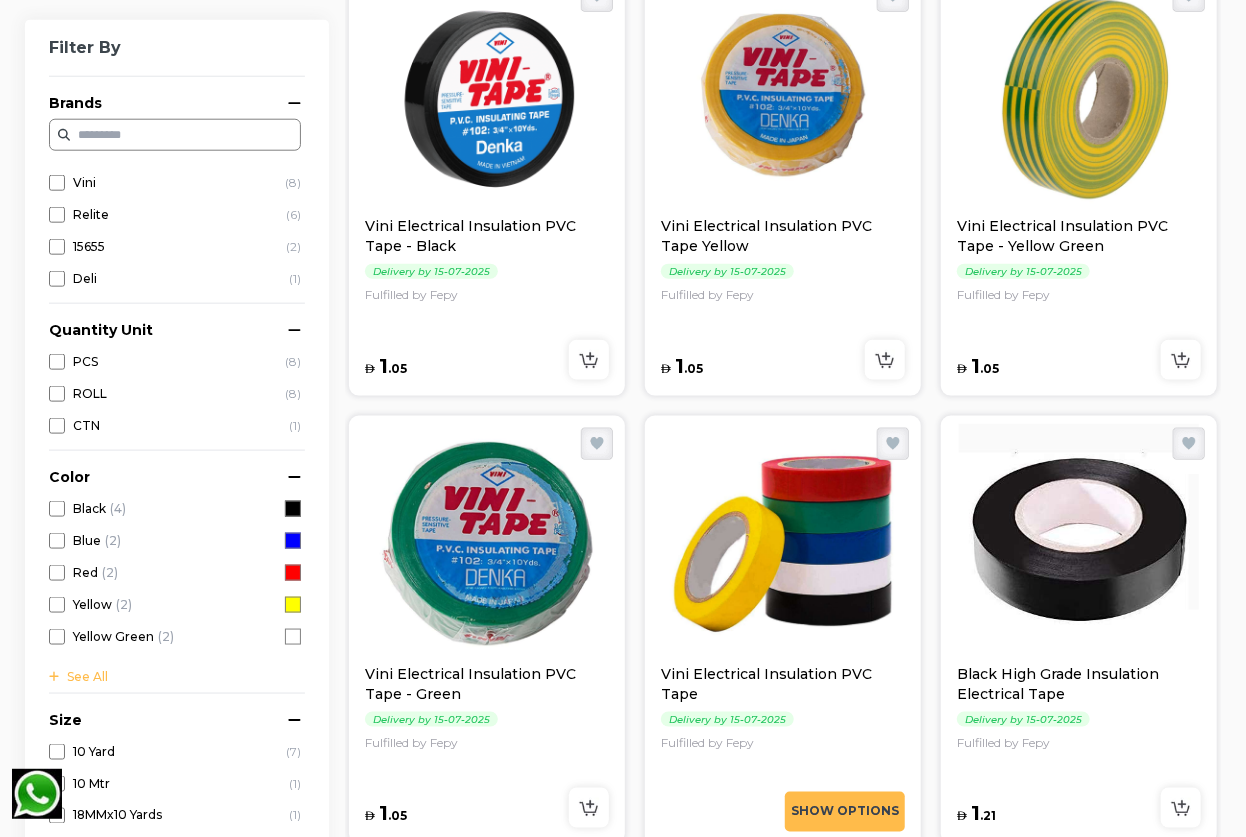 click at bounding box center (1079, 96) 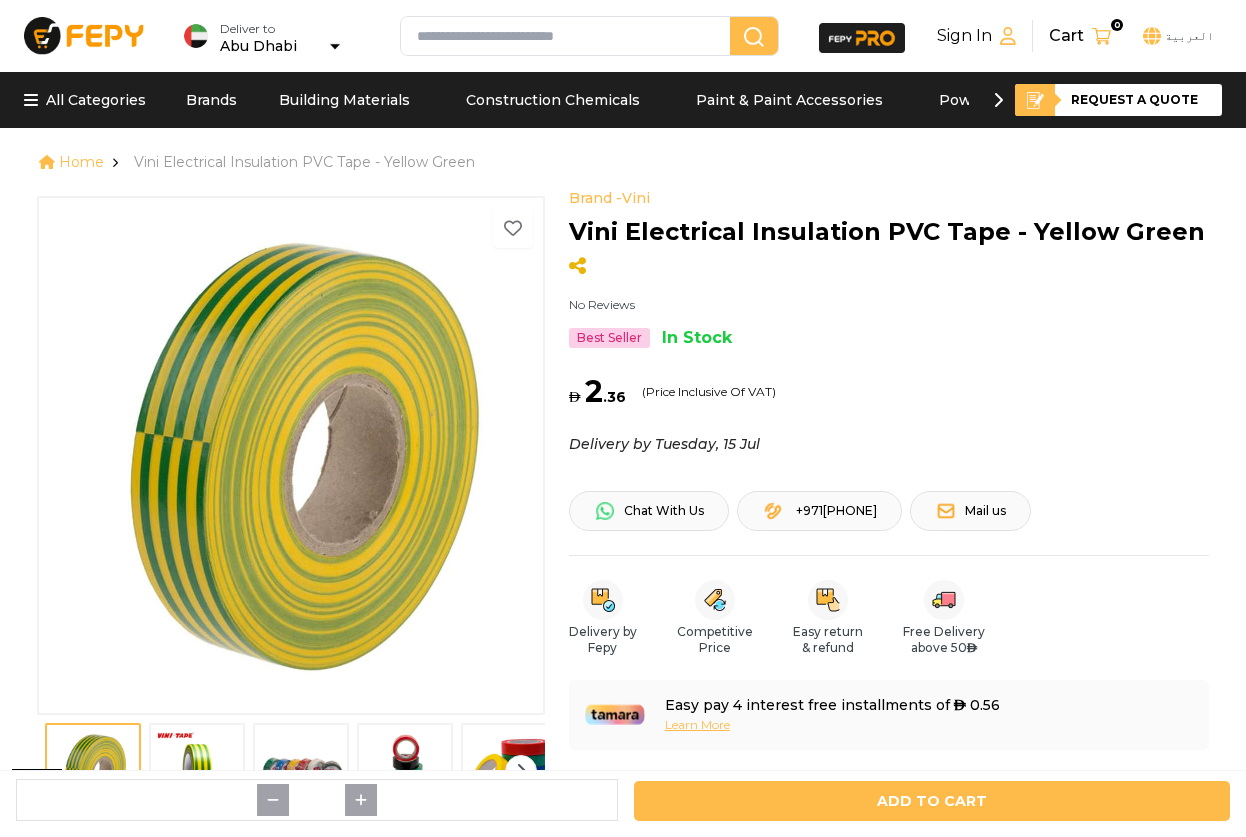 scroll, scrollTop: 0, scrollLeft: 0, axis: both 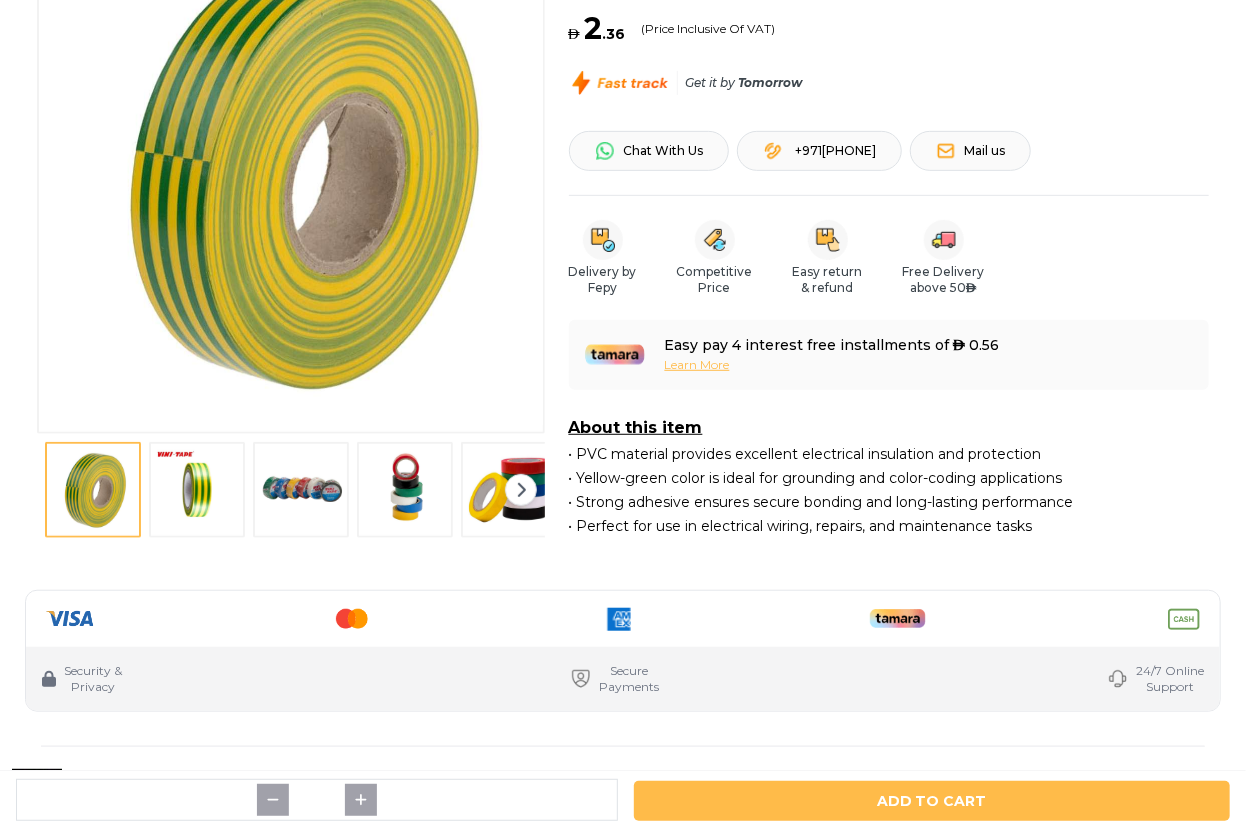 click at bounding box center [197, 490] 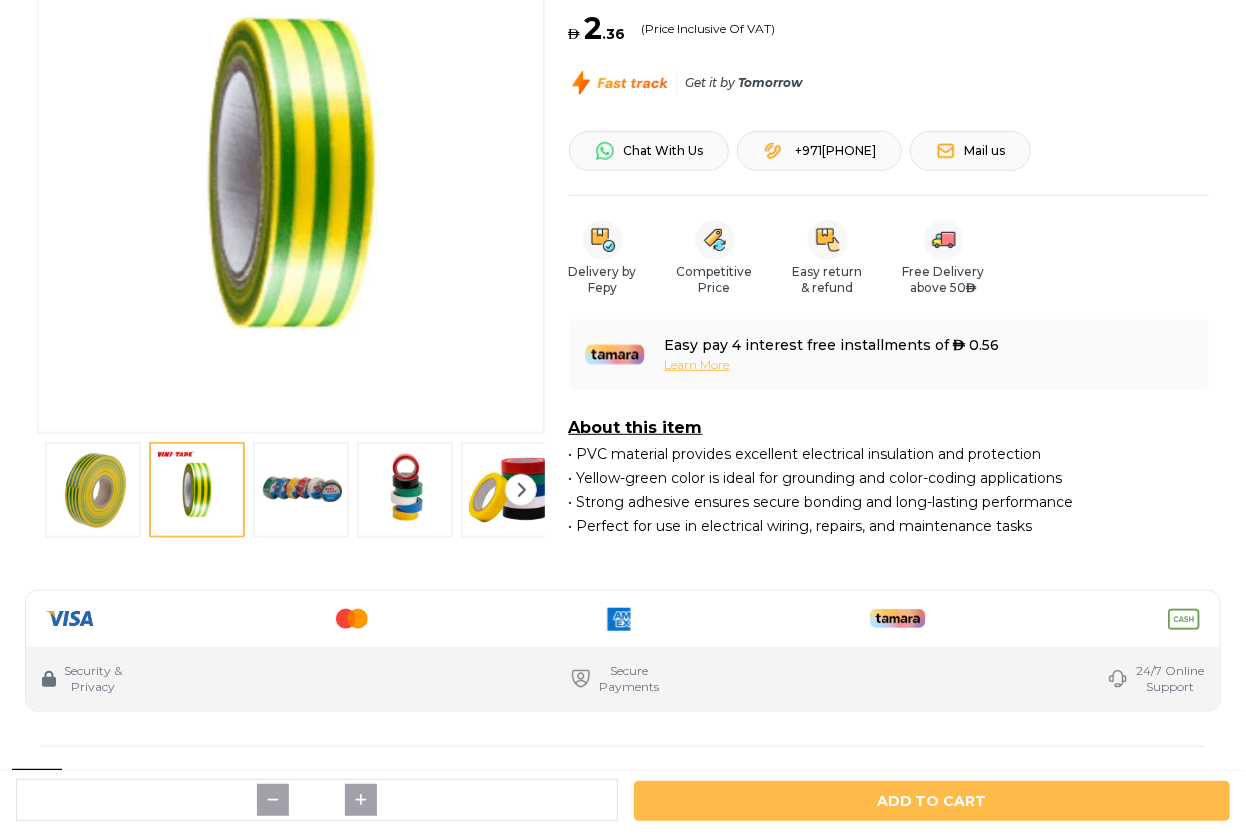 drag, startPoint x: 289, startPoint y: 497, endPoint x: 324, endPoint y: 499, distance: 35.057095 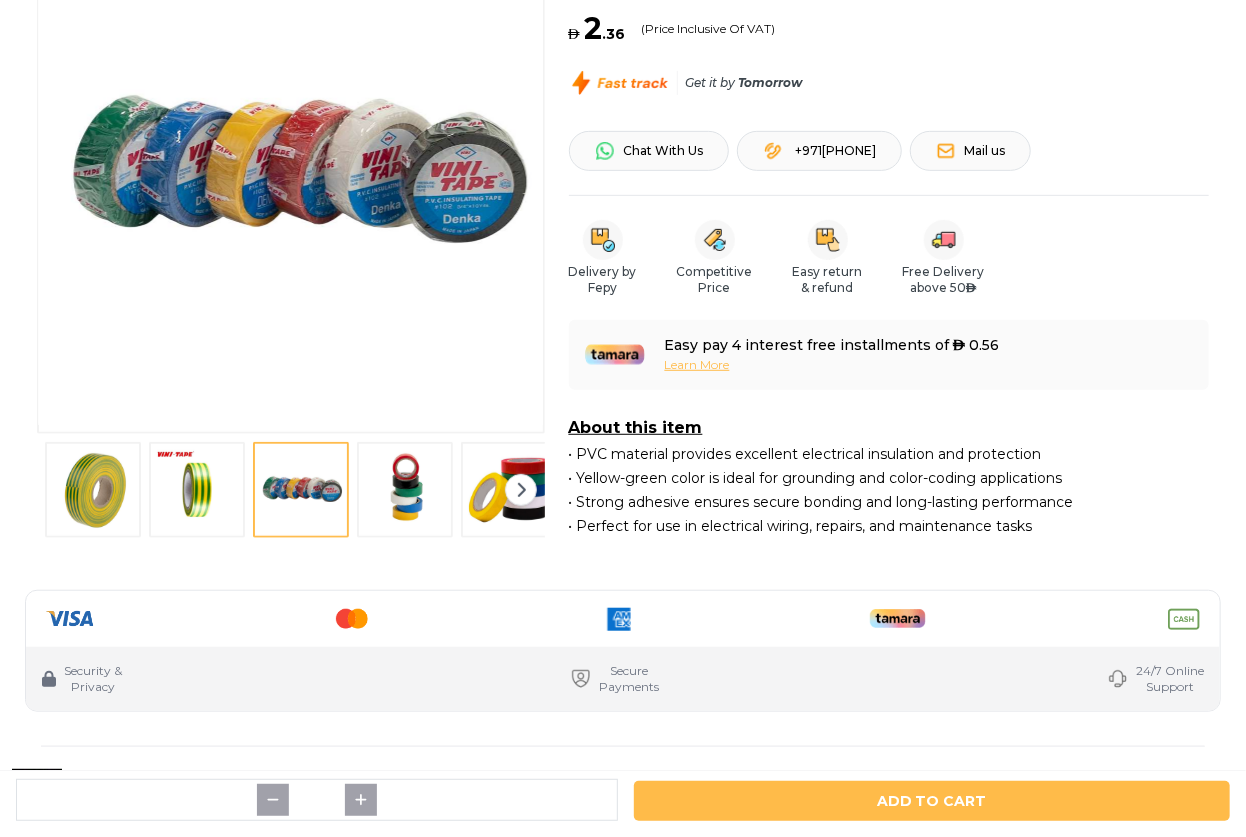 click at bounding box center (405, 490) 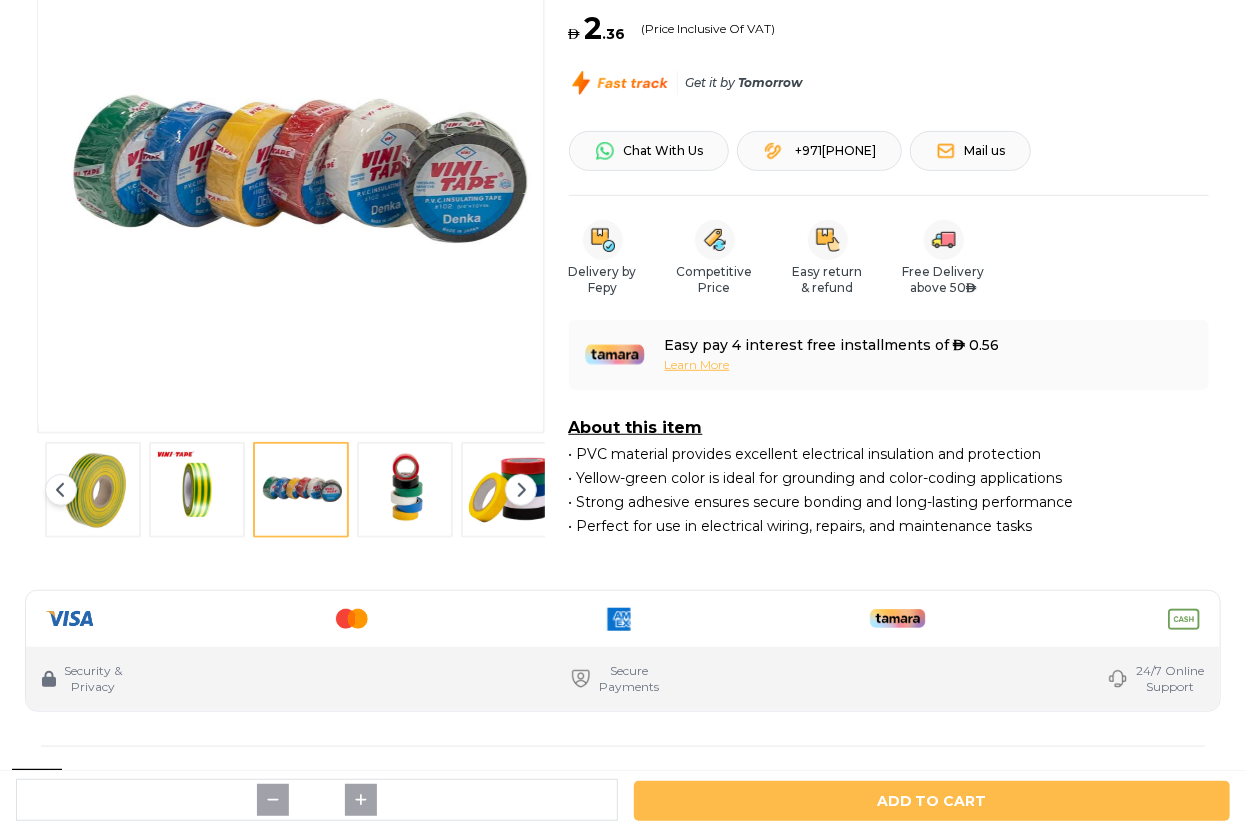 scroll, scrollTop: 0, scrollLeft: 96, axis: horizontal 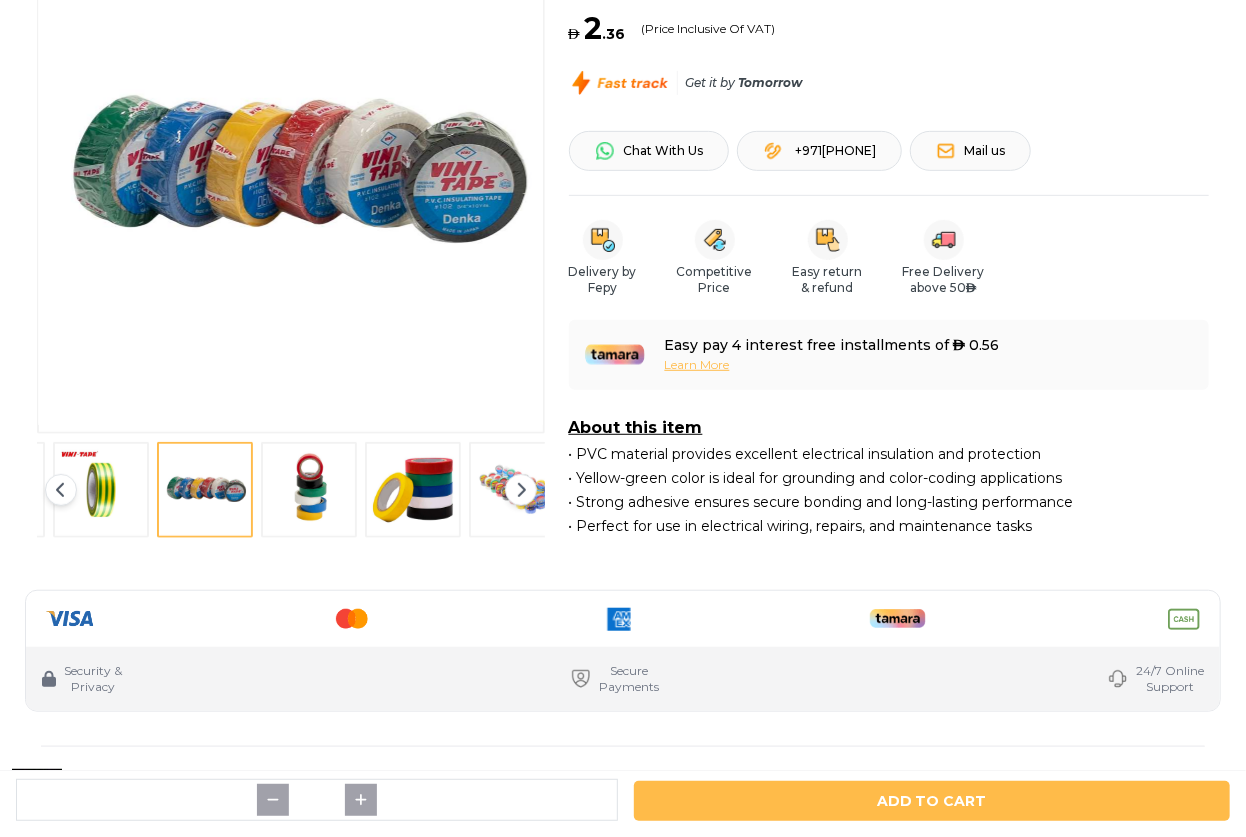click at bounding box center (517, 490) 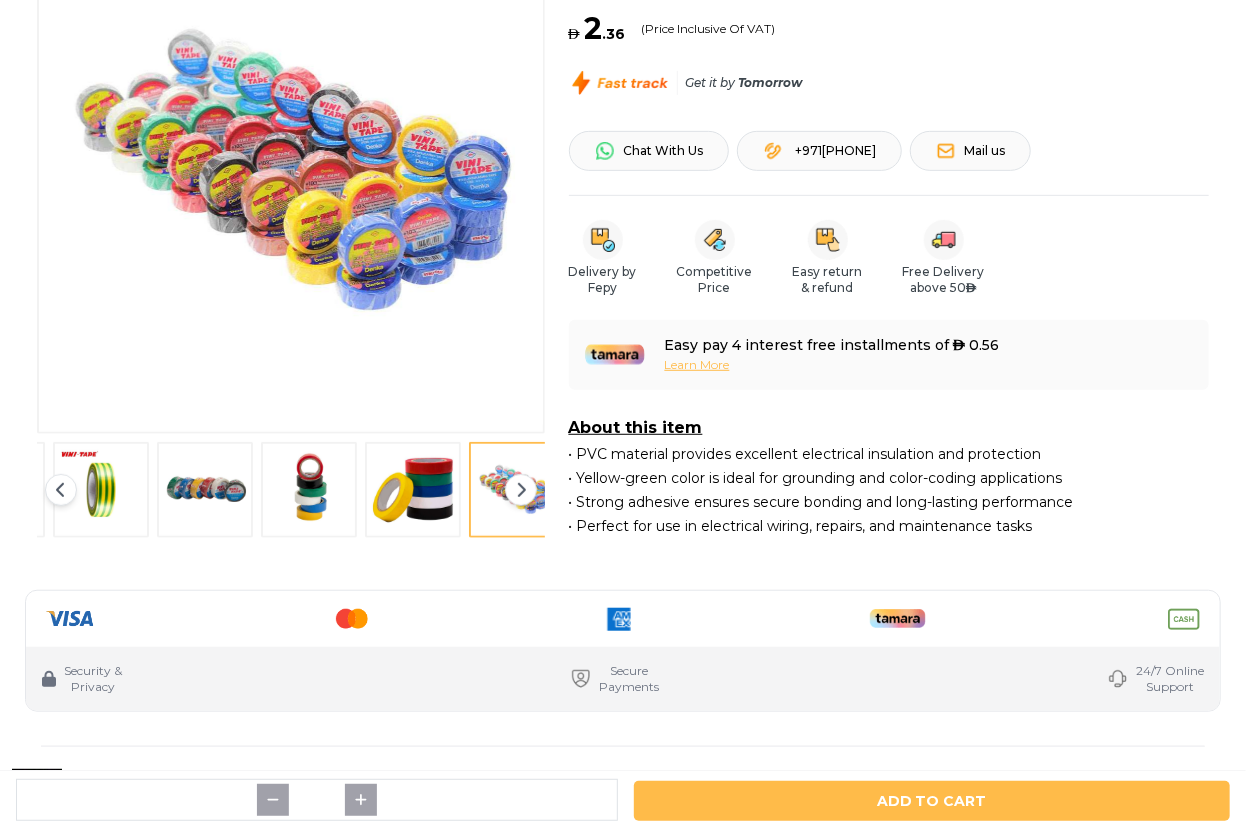 click at bounding box center [517, 490] 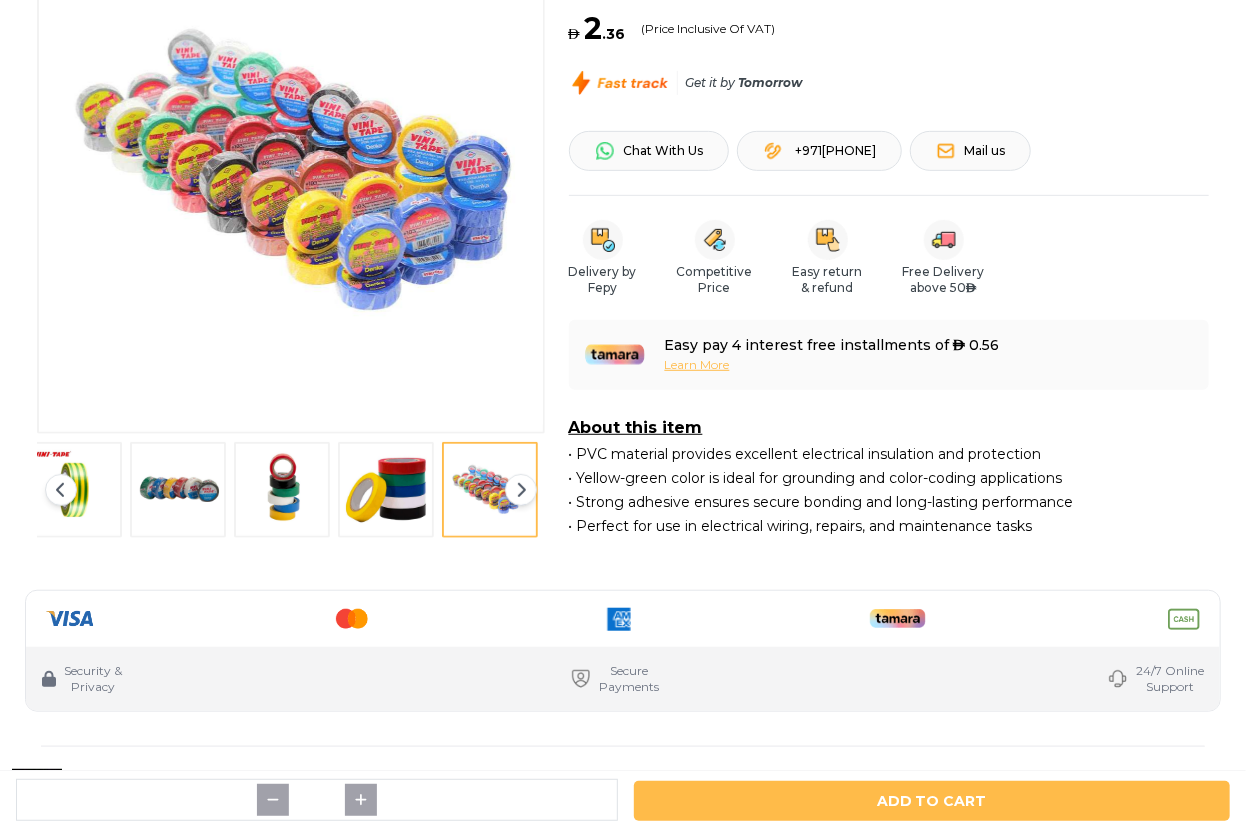 click at bounding box center (61, 490) 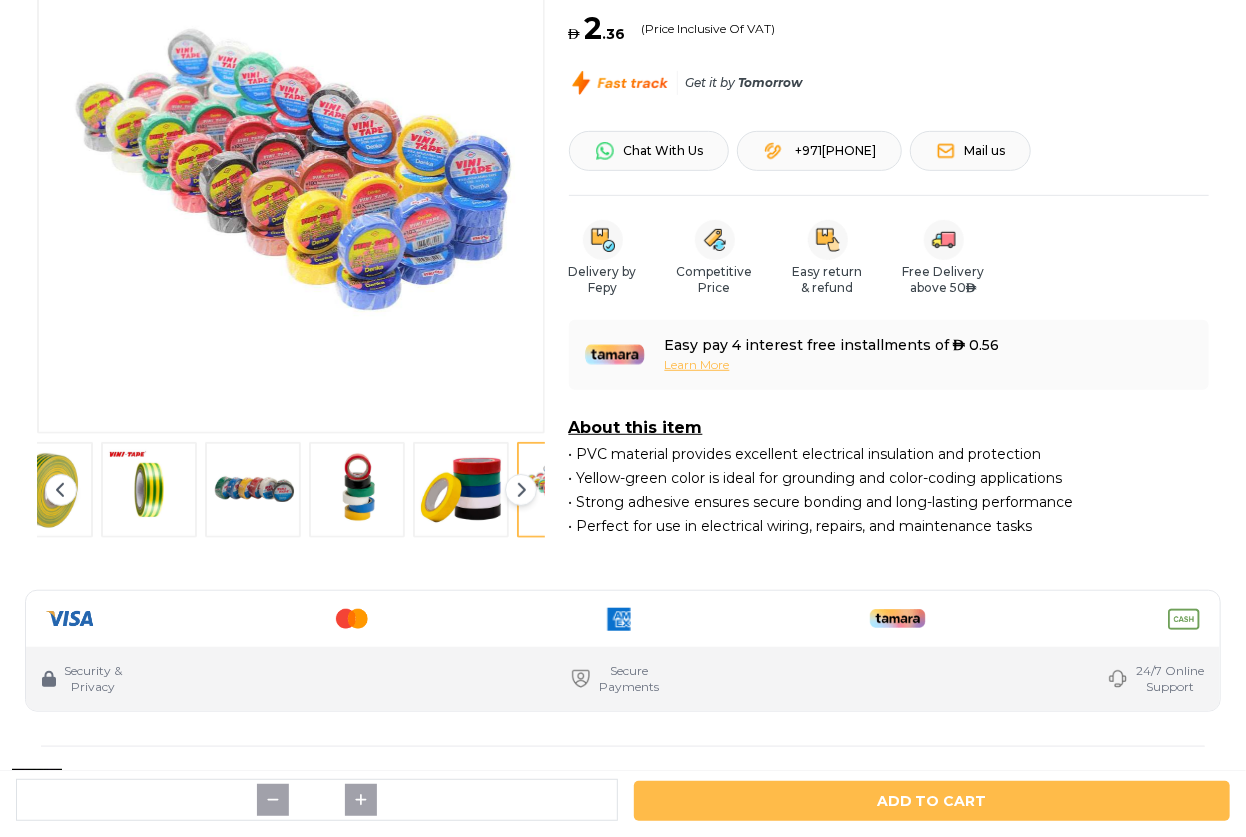 scroll, scrollTop: 0, scrollLeft: 27, axis: horizontal 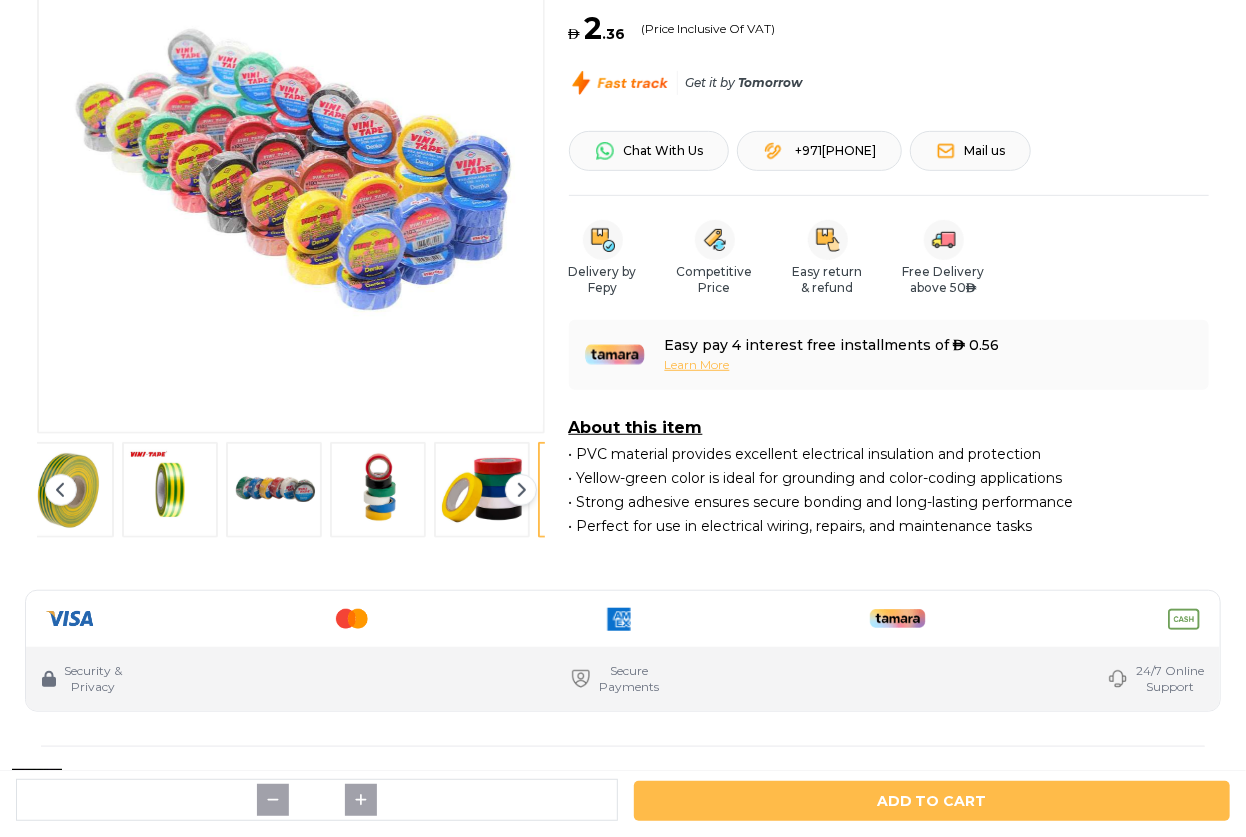 click at bounding box center [61, 490] 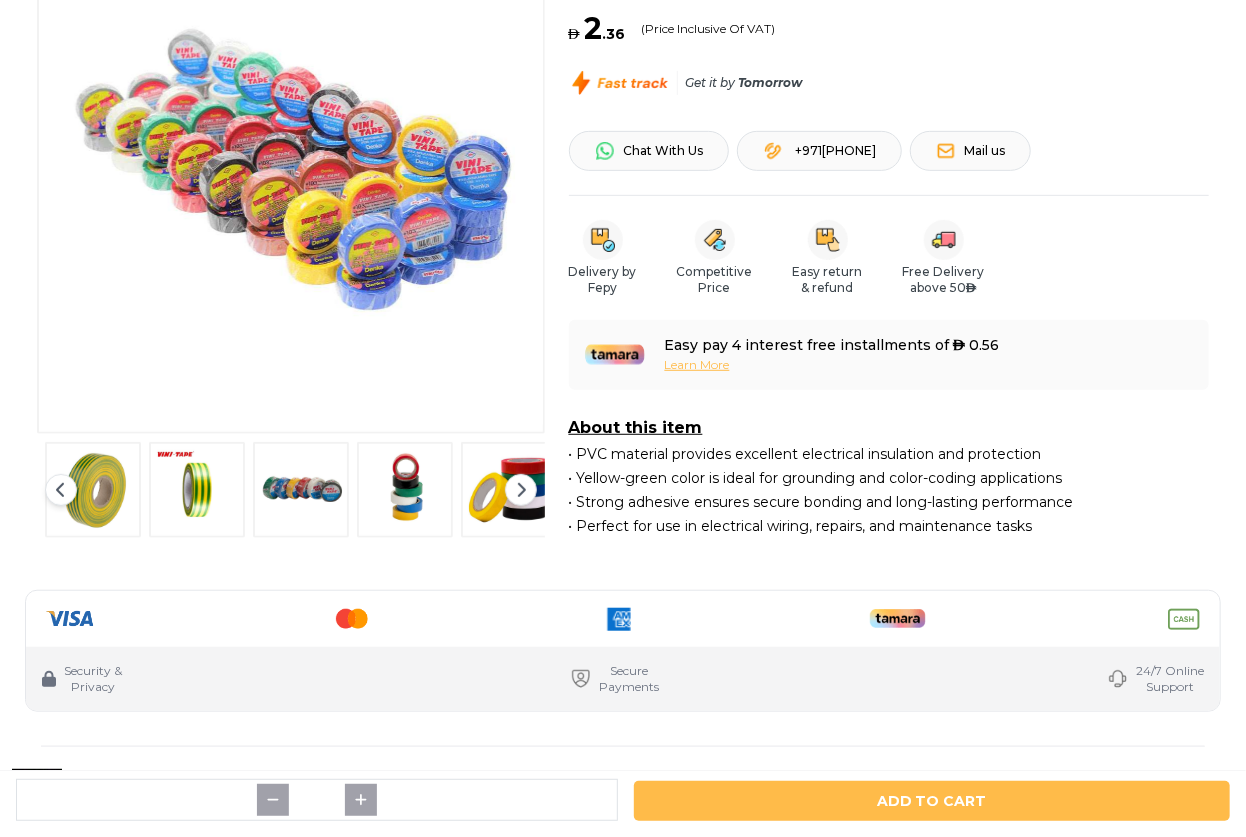click at bounding box center (93, 490) 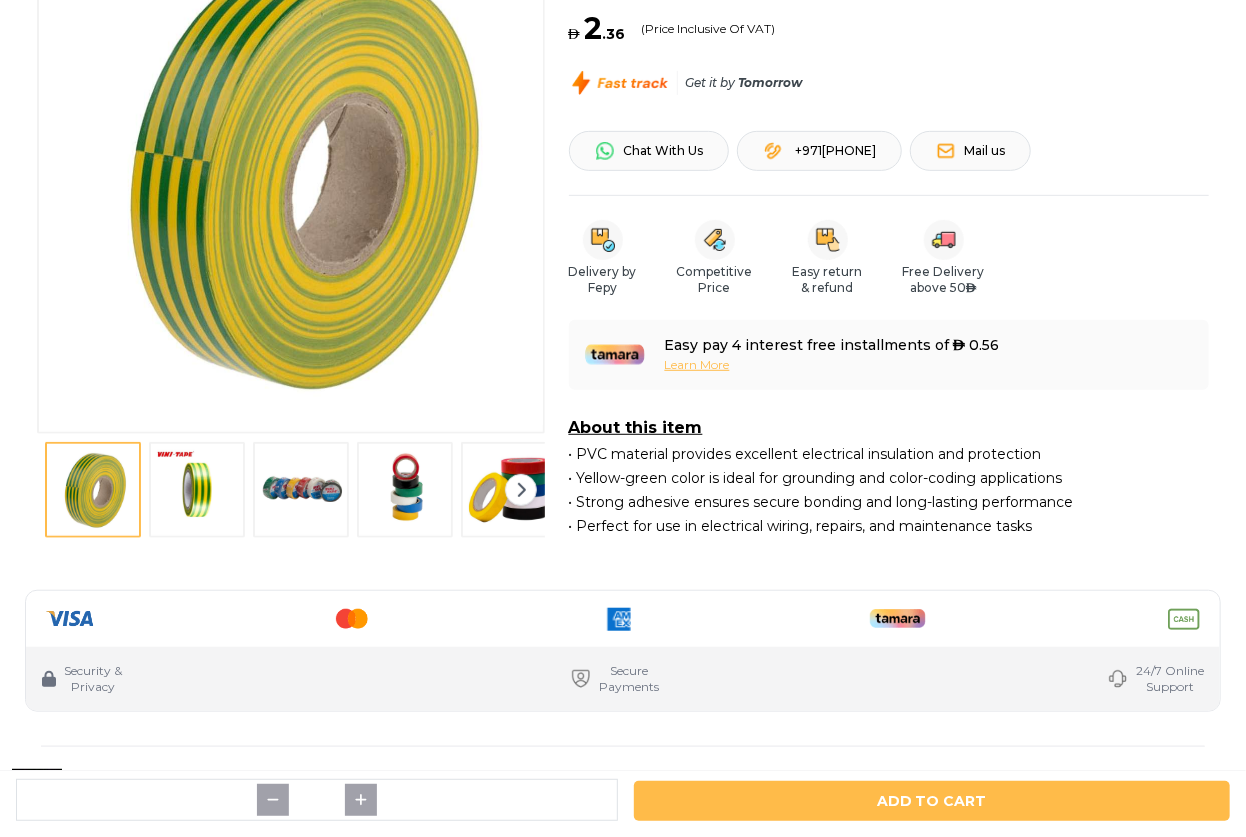 click at bounding box center [93, 490] 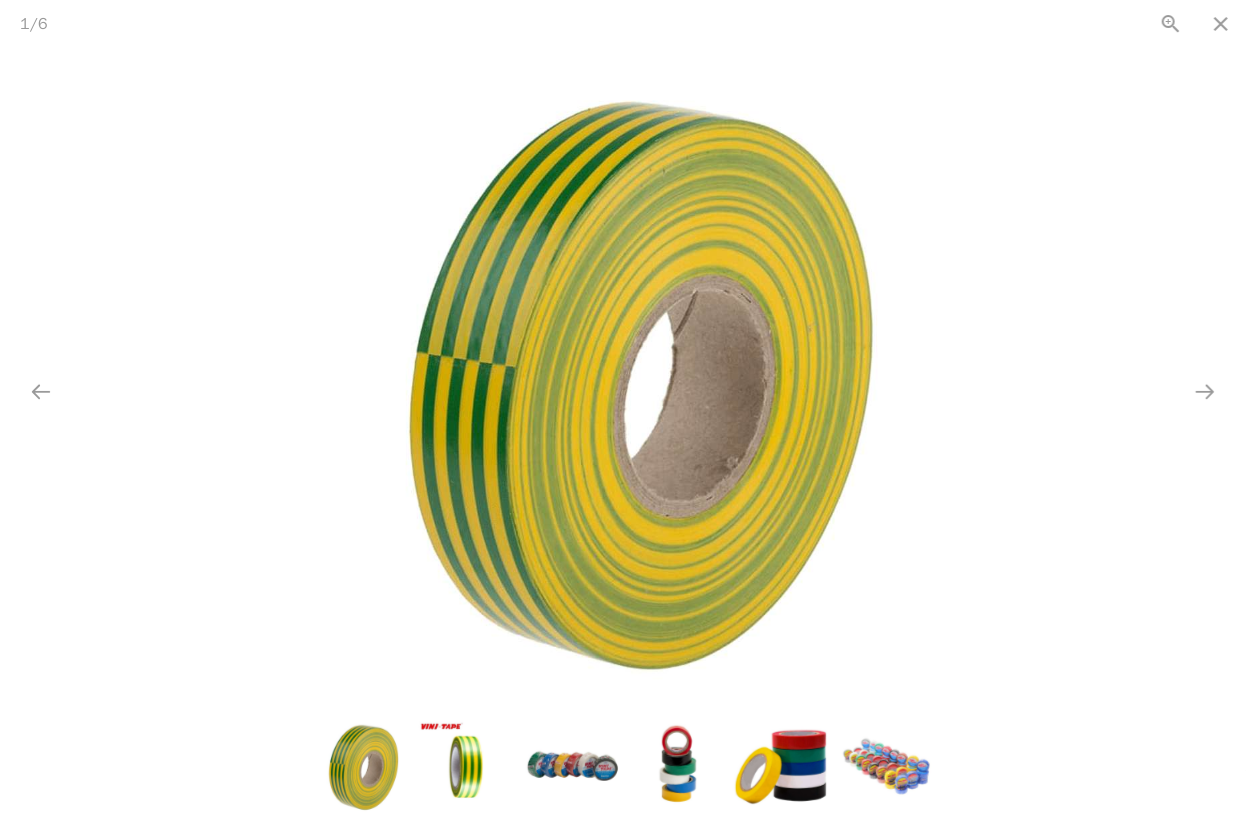 scroll, scrollTop: 0, scrollLeft: 0, axis: both 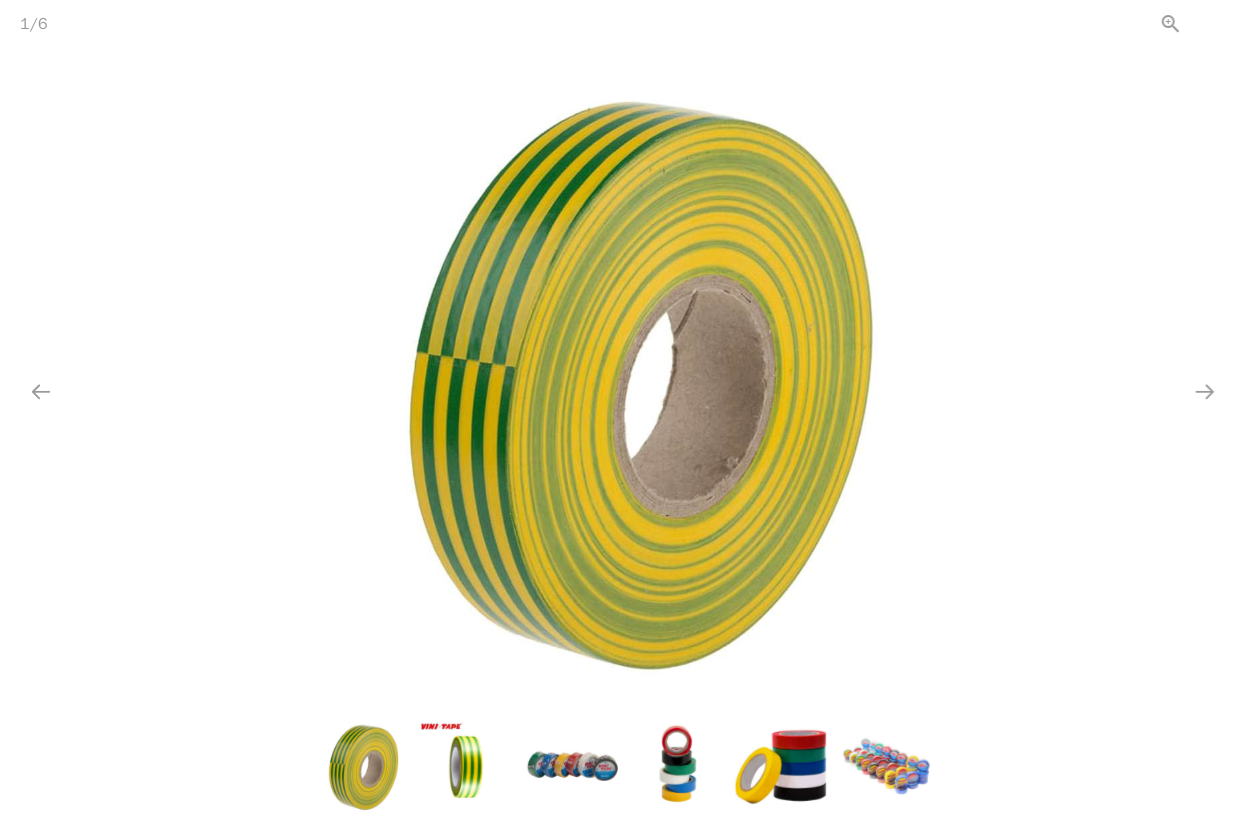 click at bounding box center [1221, 23] 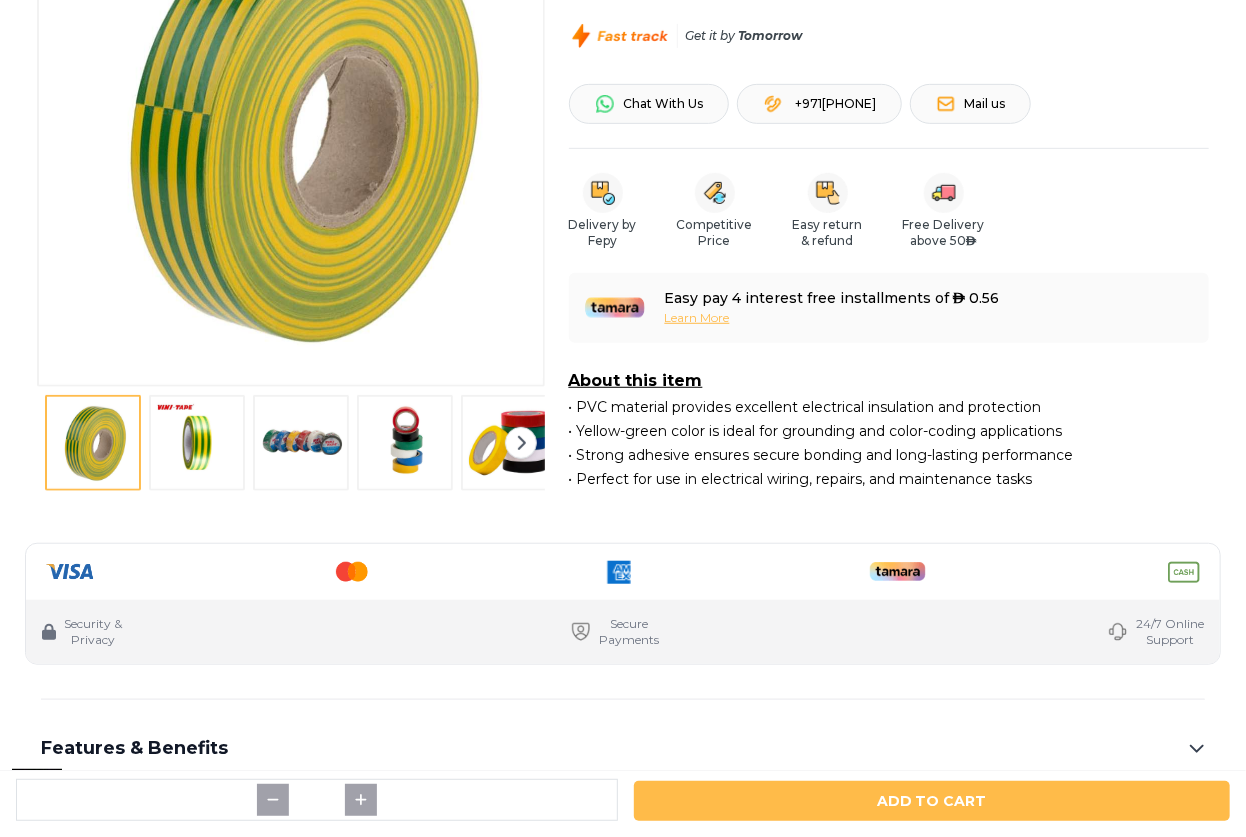 scroll, scrollTop: 454, scrollLeft: 0, axis: vertical 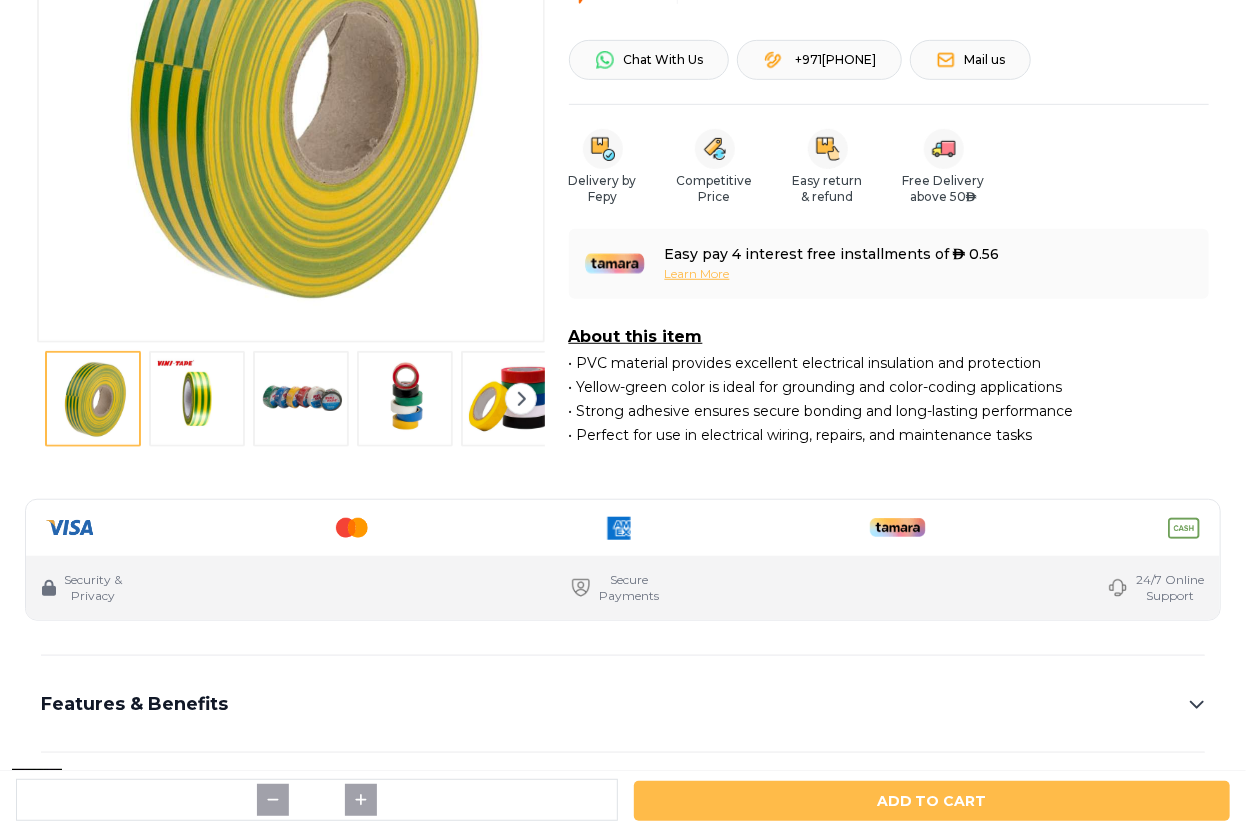 click at bounding box center [301, 399] 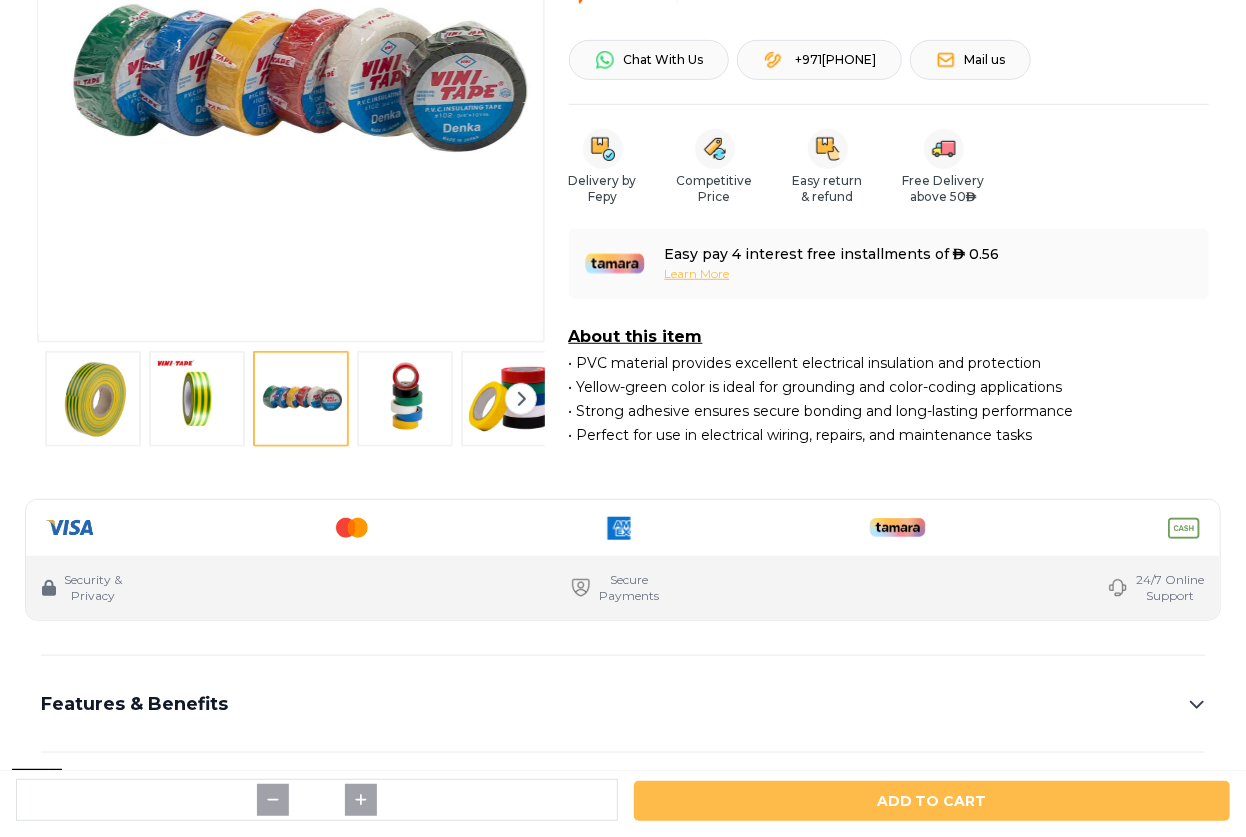 type 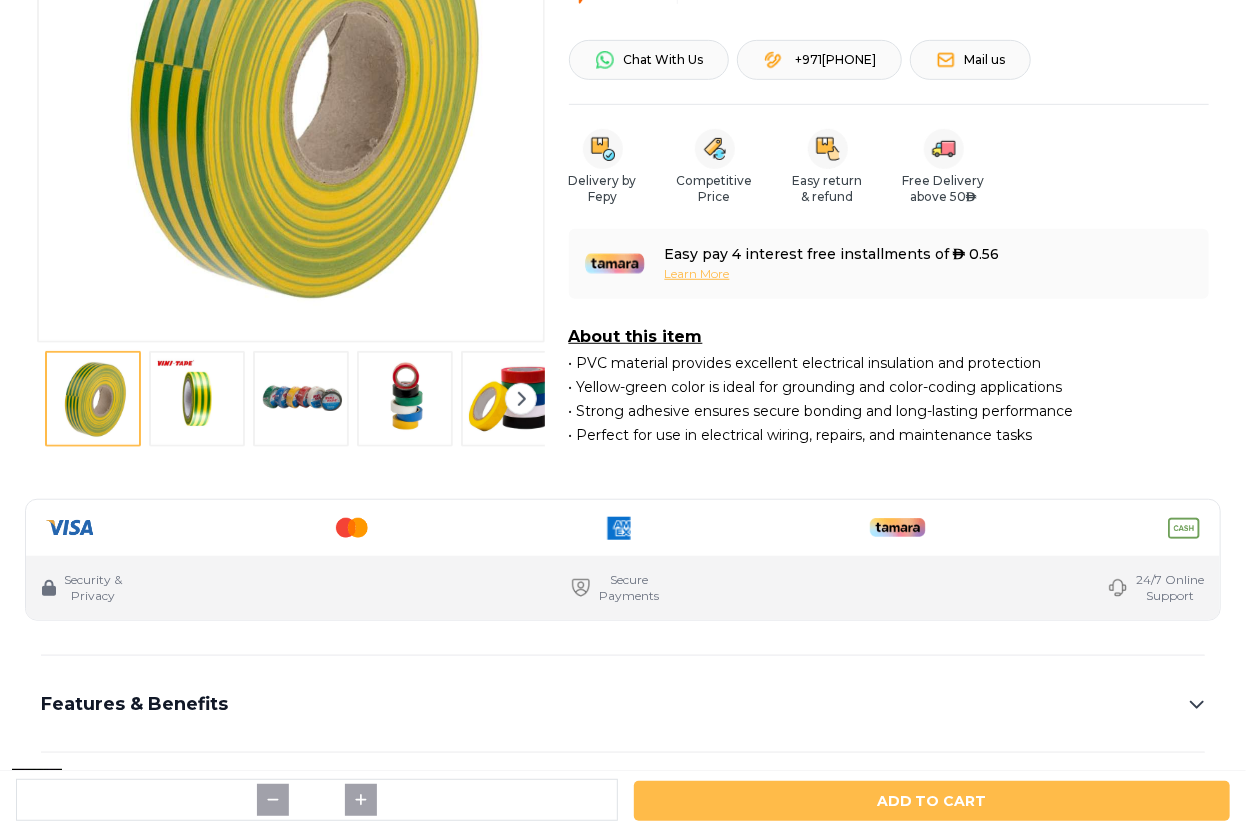 click on "Security &   Privacy Secure   Payments 24/7 Online   Support Features & Benefits Durable PVC Material:  Ensures long-lasting insulation and protection for electrical wiring. Yellow-Green Color:  Ideal for grounding and safety applications, adhering to color-coding standards. Strong Adhesion:  Provides a secure hold on wires and electrical components, reducing slippage. Flame Retardant:  Protects against electrical hazards by preventing fire risks. Moisture and UV Resistant:  Withstands outdoor elements and moisture exposure, ensuring reliability. Non-Conductive:  Prevents electrical conductivity, ensuring safety during installation and repairs. Easy to Apply:  Simple application for various electrical tasks and maintenance. Durable PVC Material:  Suitable for electrical work, color-coding, and repairs in a variety of environments. Specification Custom Stock Status In Stock Weight 0.10 kg Color Yellow Green Size 10 Yard Quantity Unit ROLL Product Color Yellow Green Brands Vini Unit Individual Customer Reviews" at bounding box center (623, 1102) 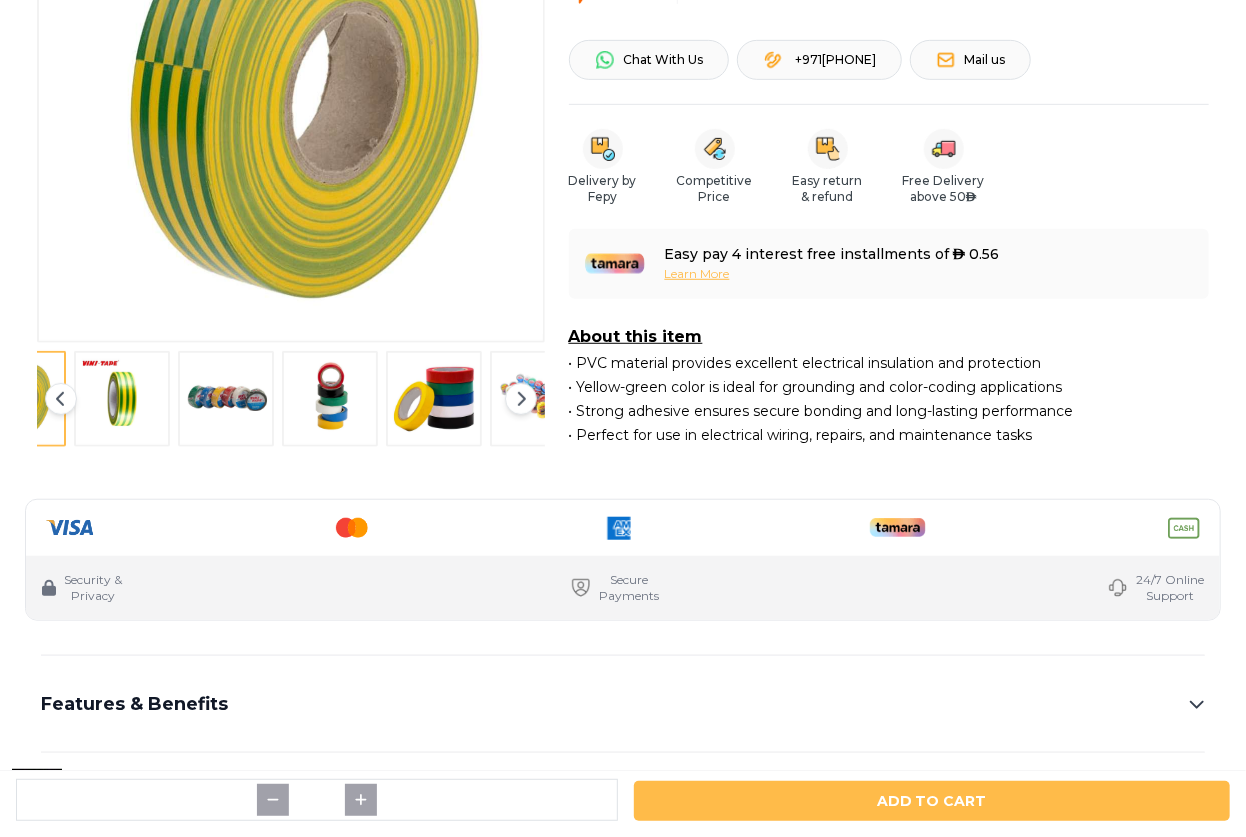 scroll, scrollTop: 0, scrollLeft: 96, axis: horizontal 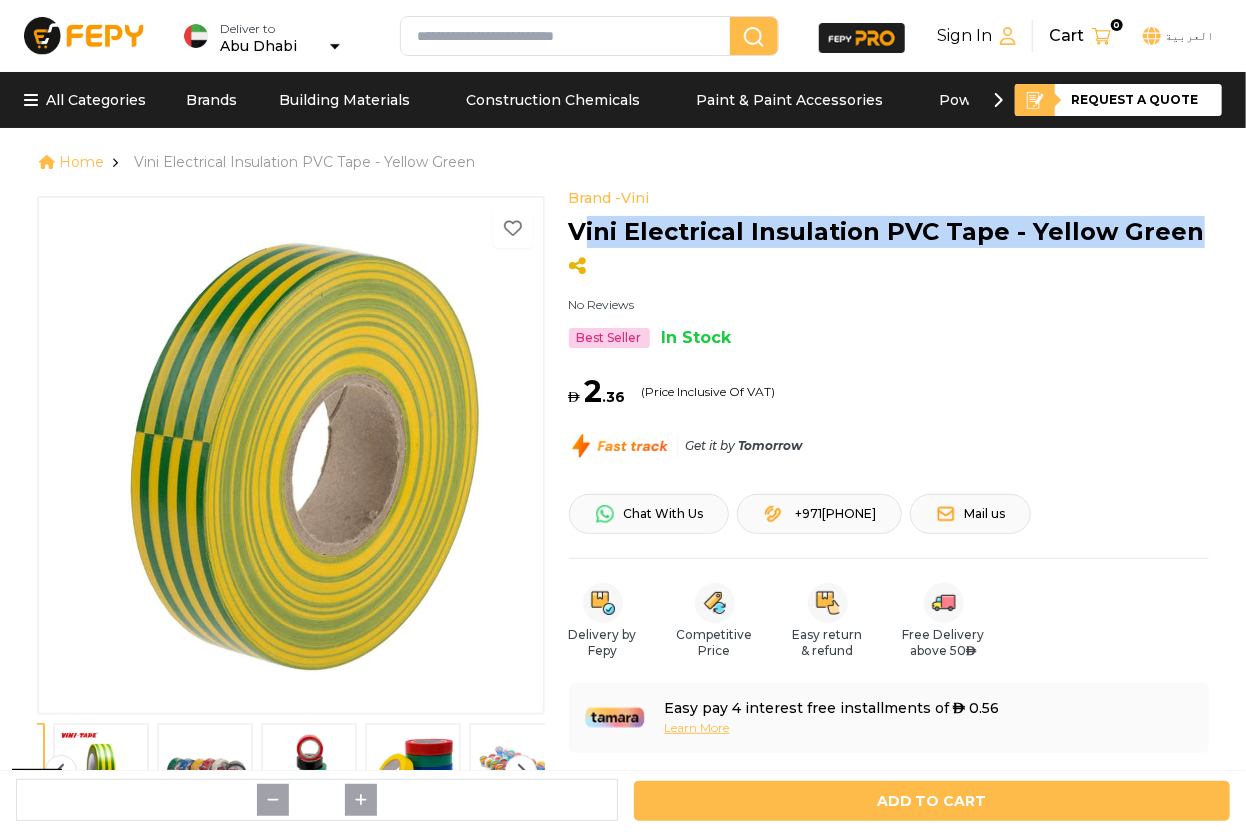 drag, startPoint x: 579, startPoint y: 229, endPoint x: 1203, endPoint y: 238, distance: 624.0649 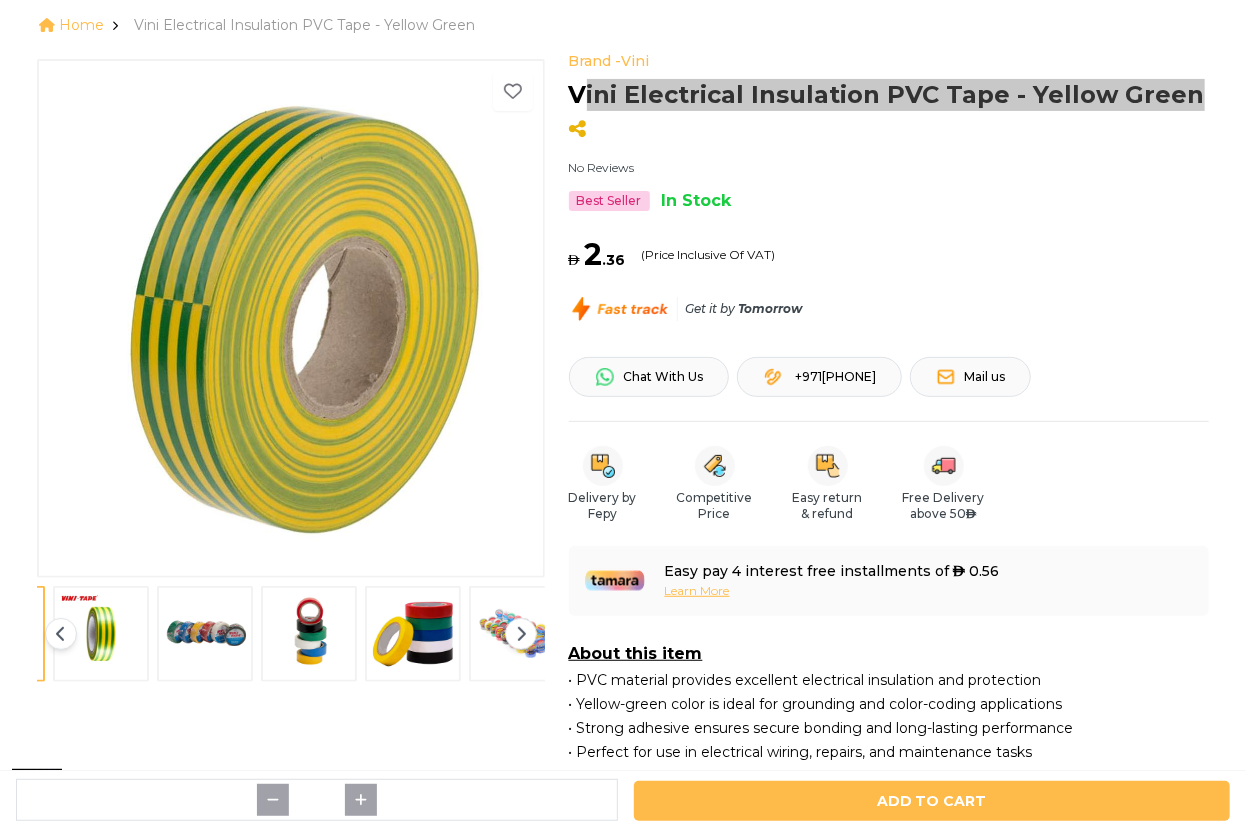 scroll, scrollTop: 0, scrollLeft: 0, axis: both 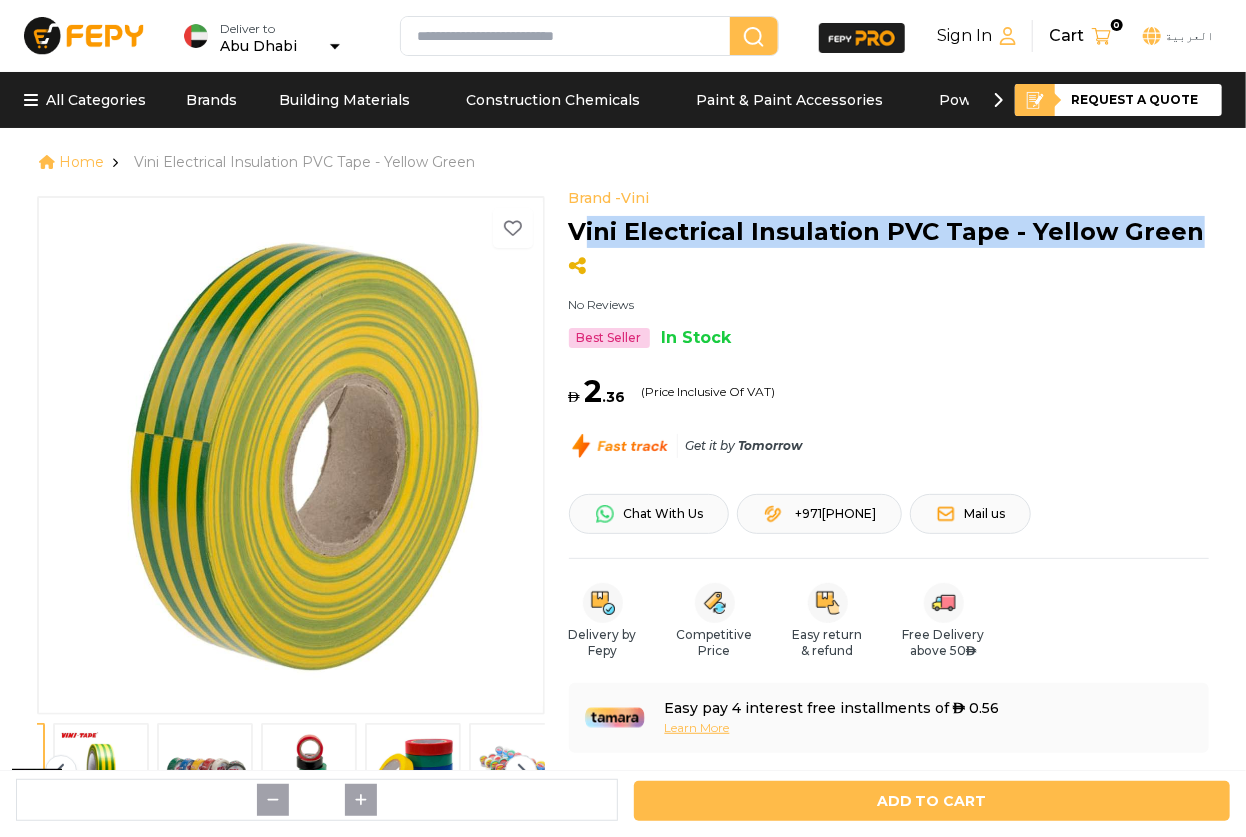 click at bounding box center [291, 454] 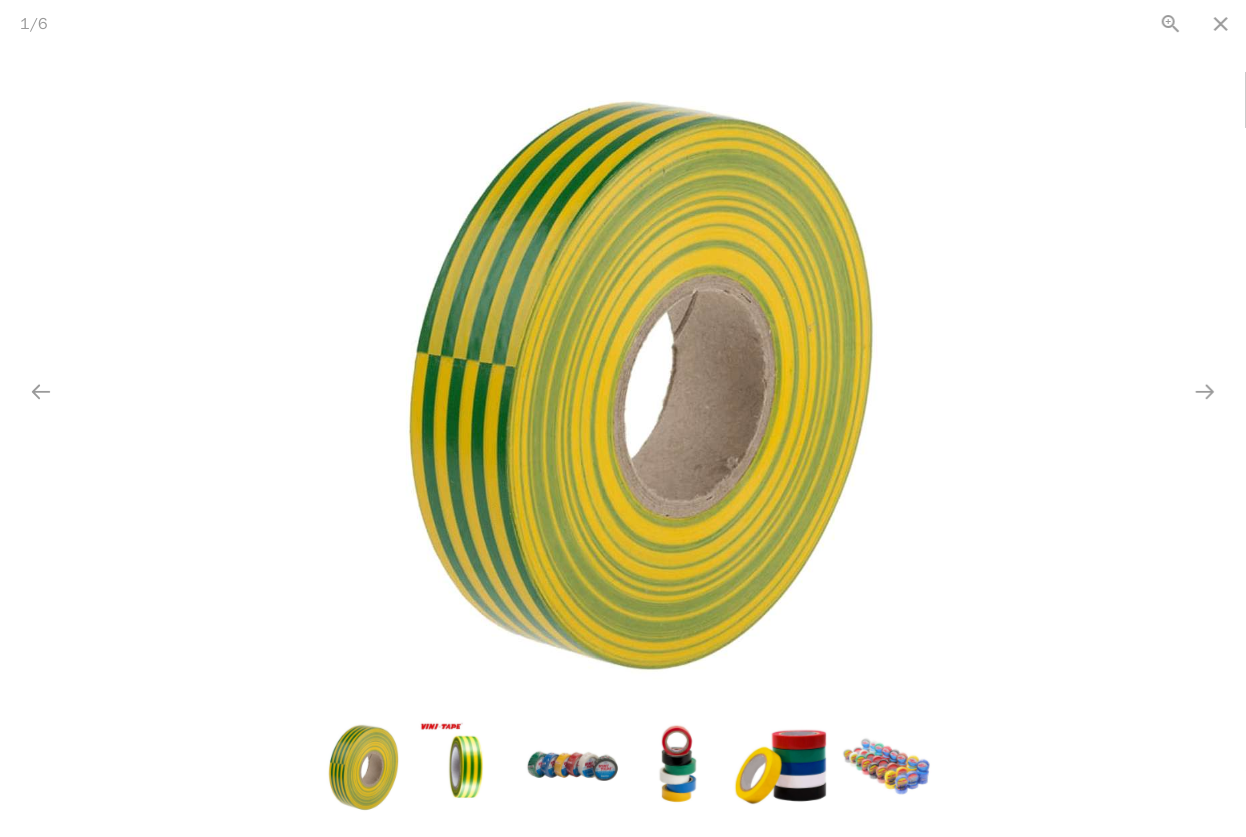 scroll, scrollTop: 0, scrollLeft: 0, axis: both 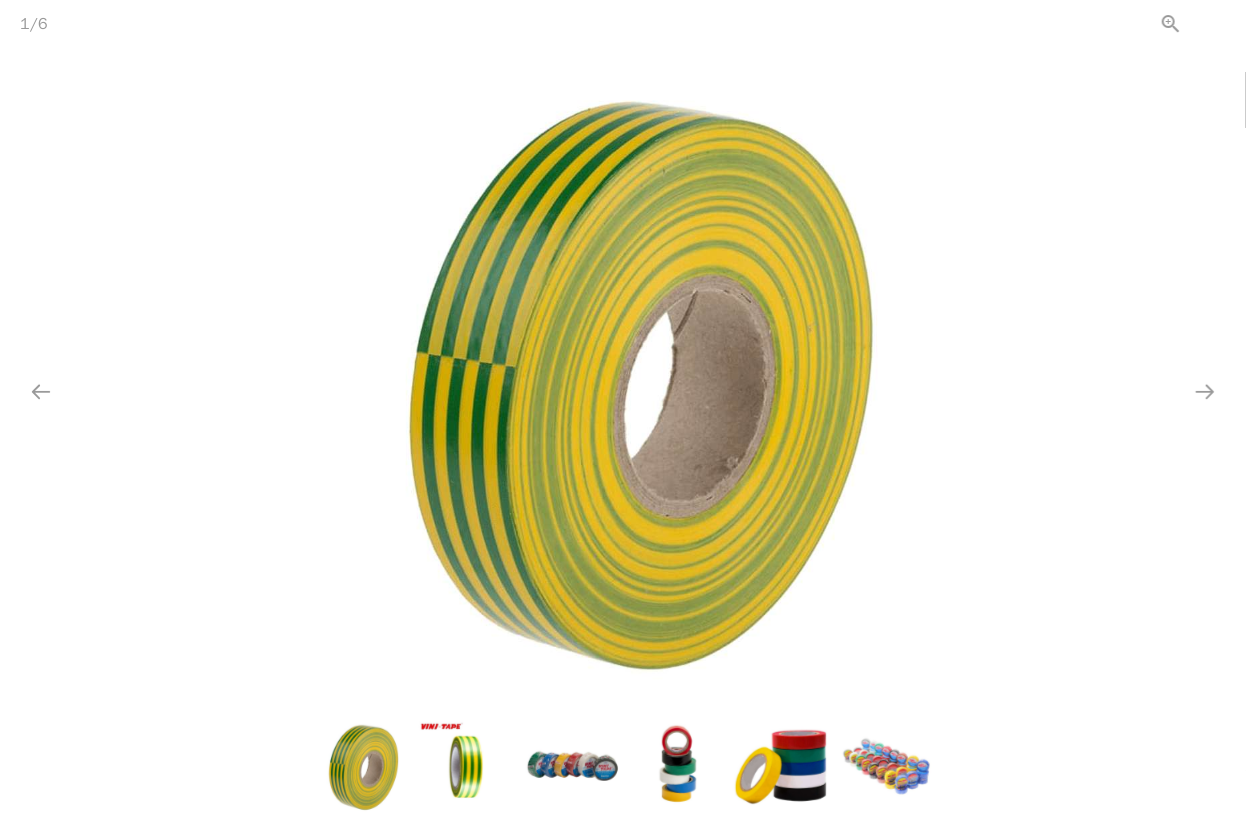 click at bounding box center (1221, 23) 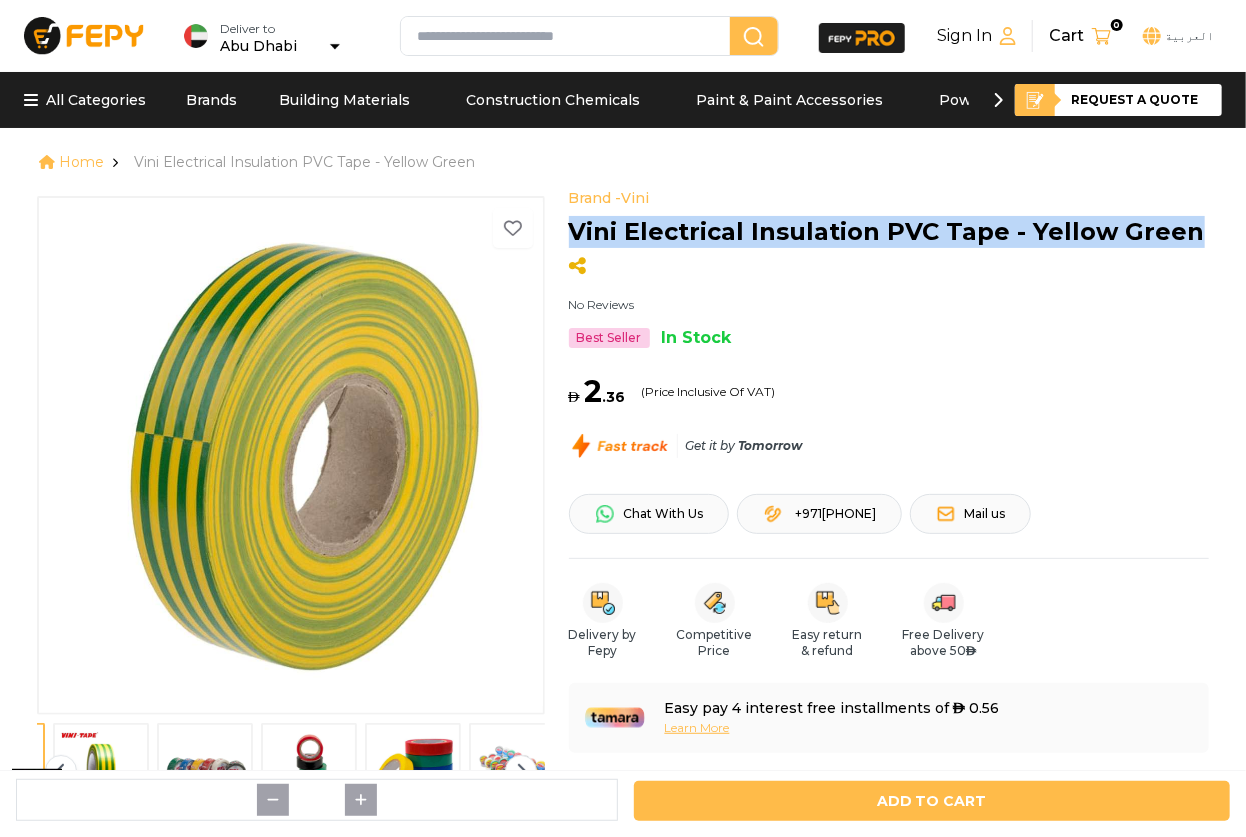 drag, startPoint x: 571, startPoint y: 233, endPoint x: 1232, endPoint y: 245, distance: 661.1089 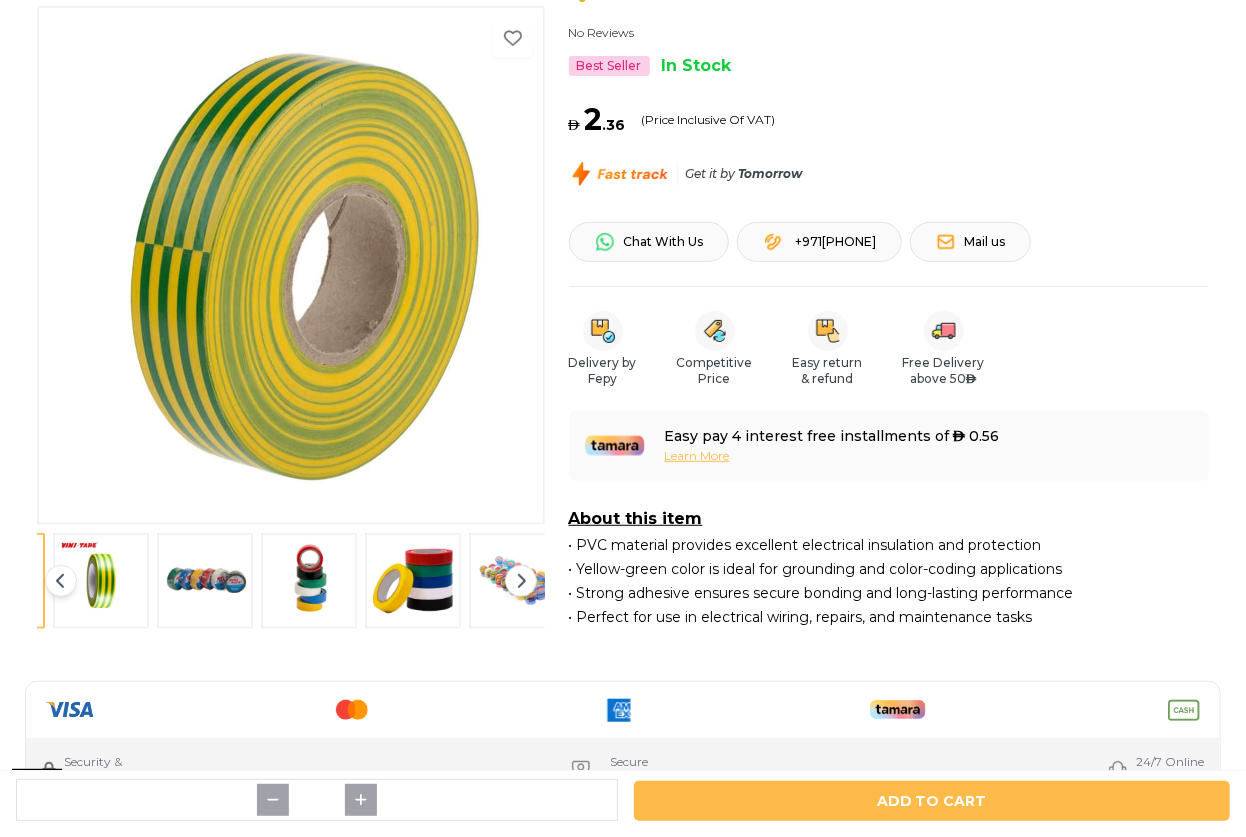 scroll, scrollTop: 181, scrollLeft: 0, axis: vertical 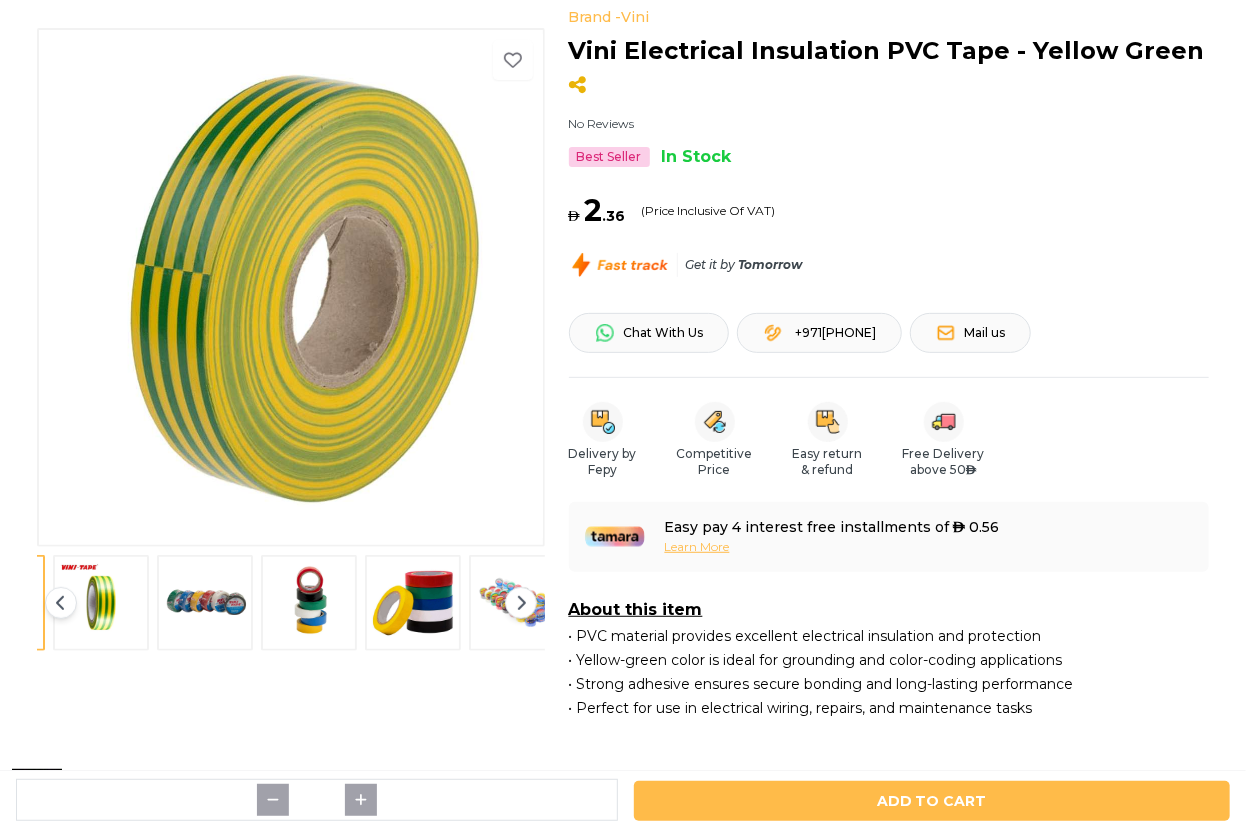 click on "Brand -  Vini No Reviews Best Seller In Stock   1 2 3 4 5 6" at bounding box center [291, 363] 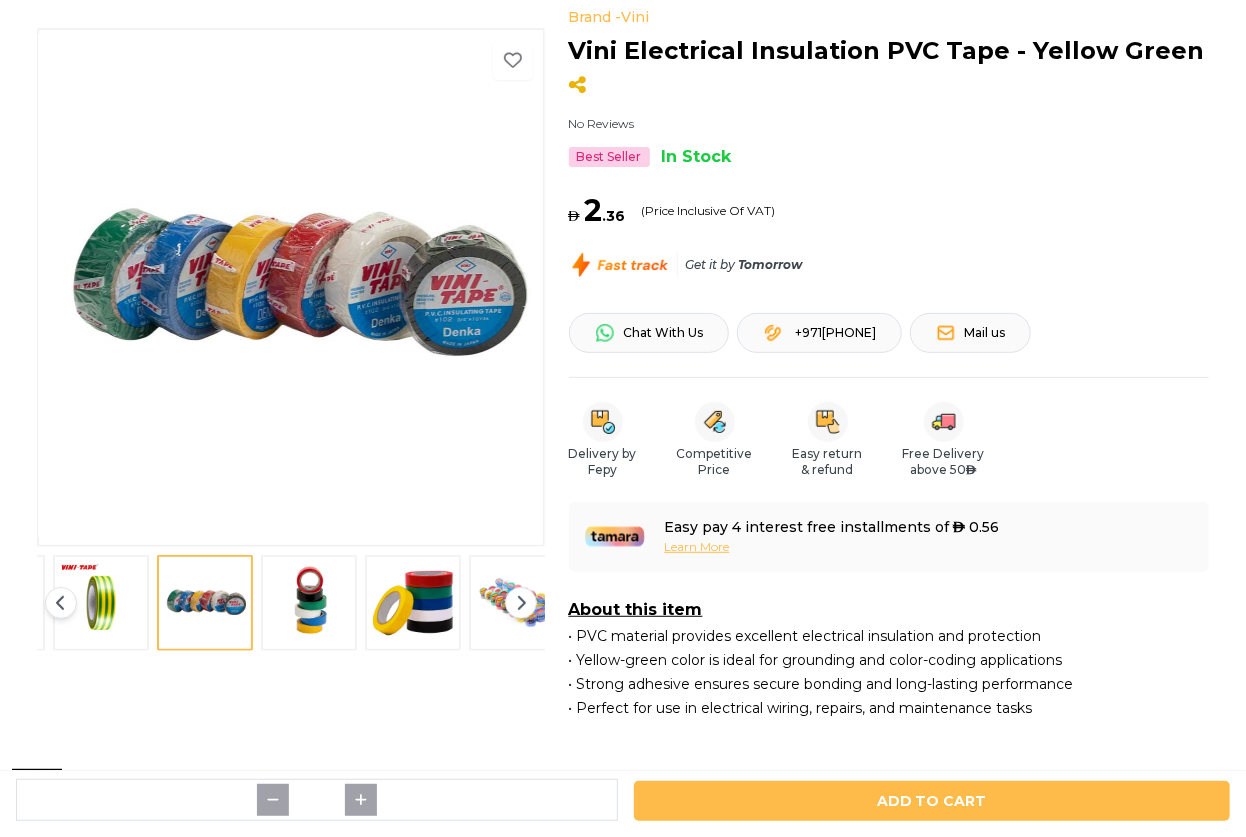 click at bounding box center (291, 286) 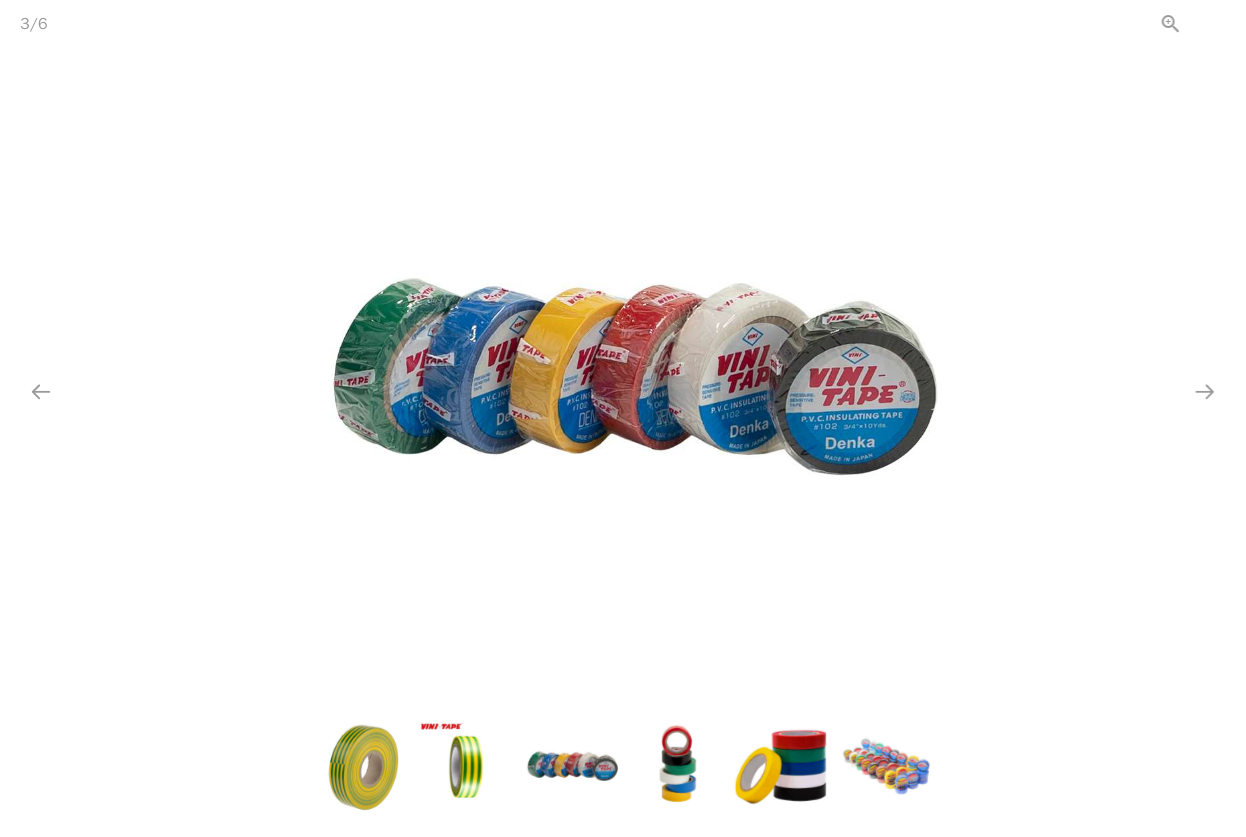 click at bounding box center [1221, 23] 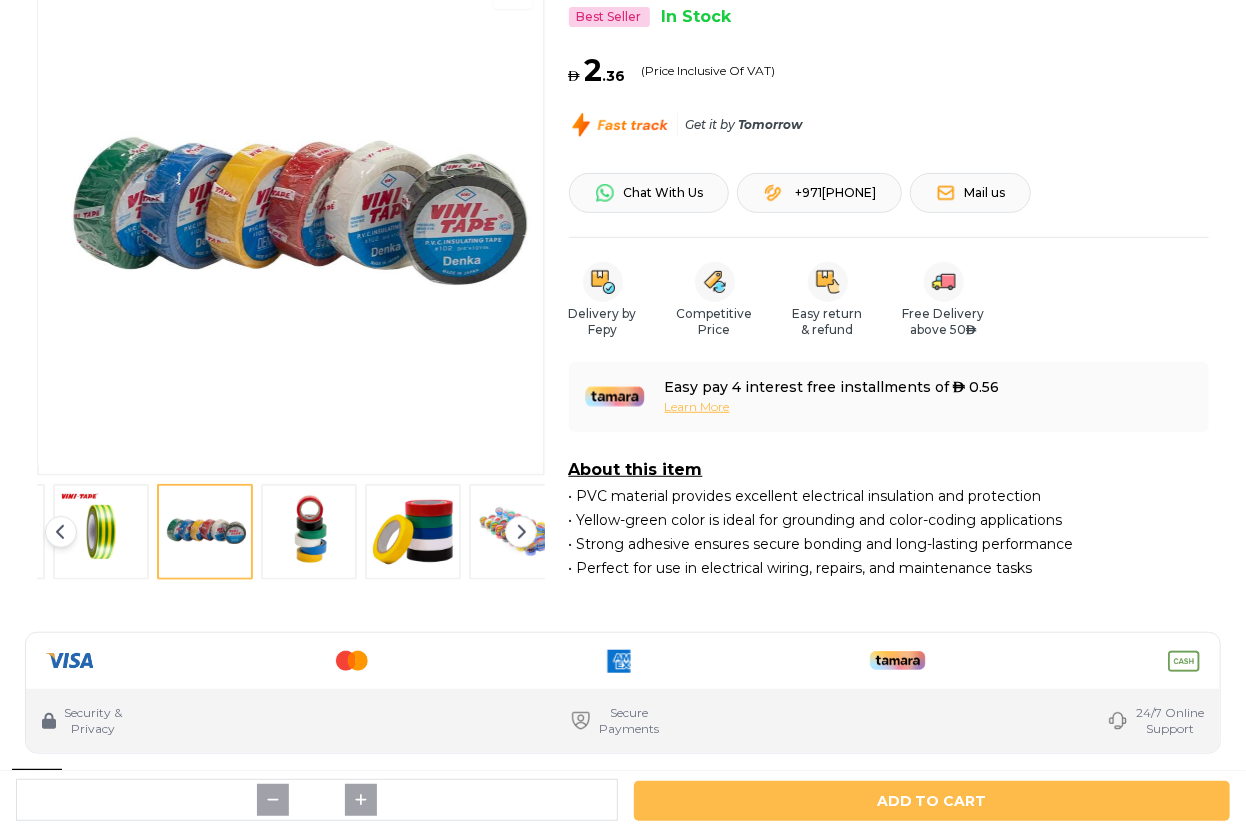 scroll, scrollTop: 90, scrollLeft: 0, axis: vertical 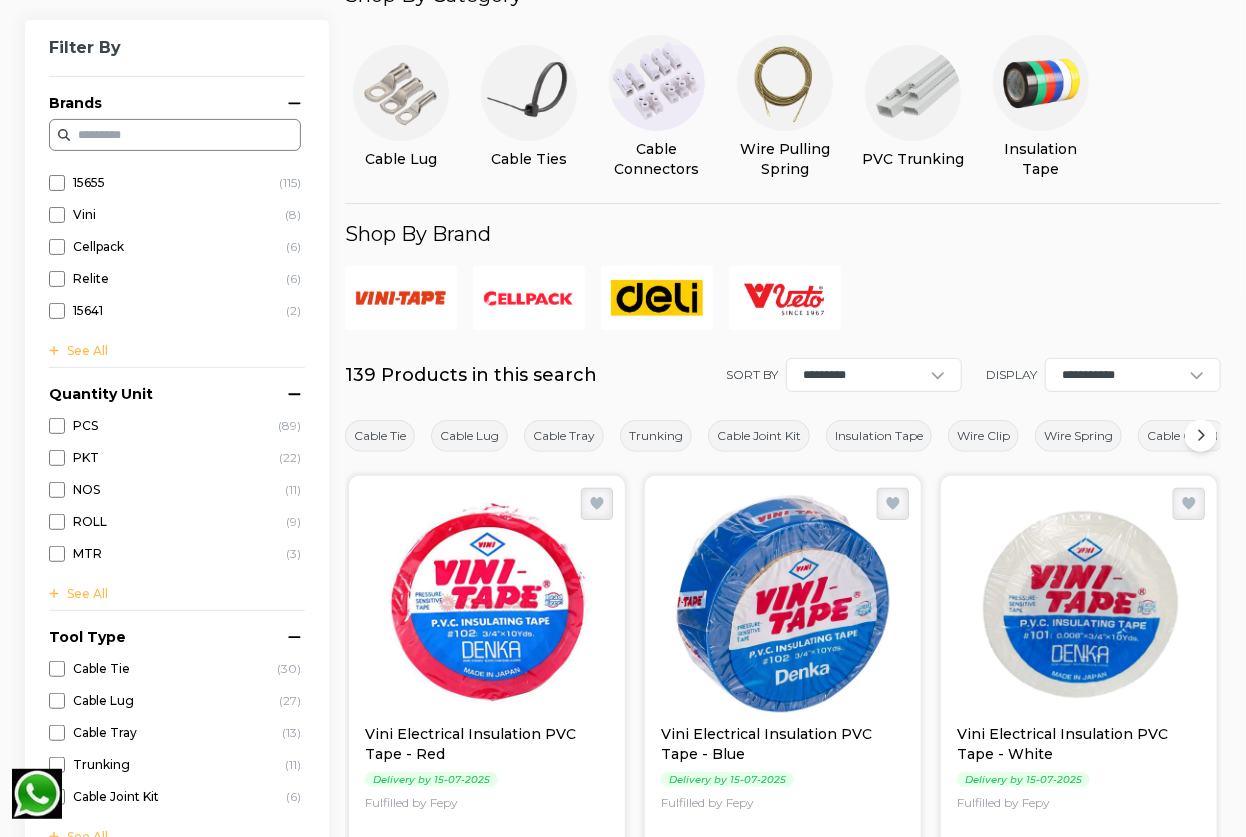 click at bounding box center (1041, 83) 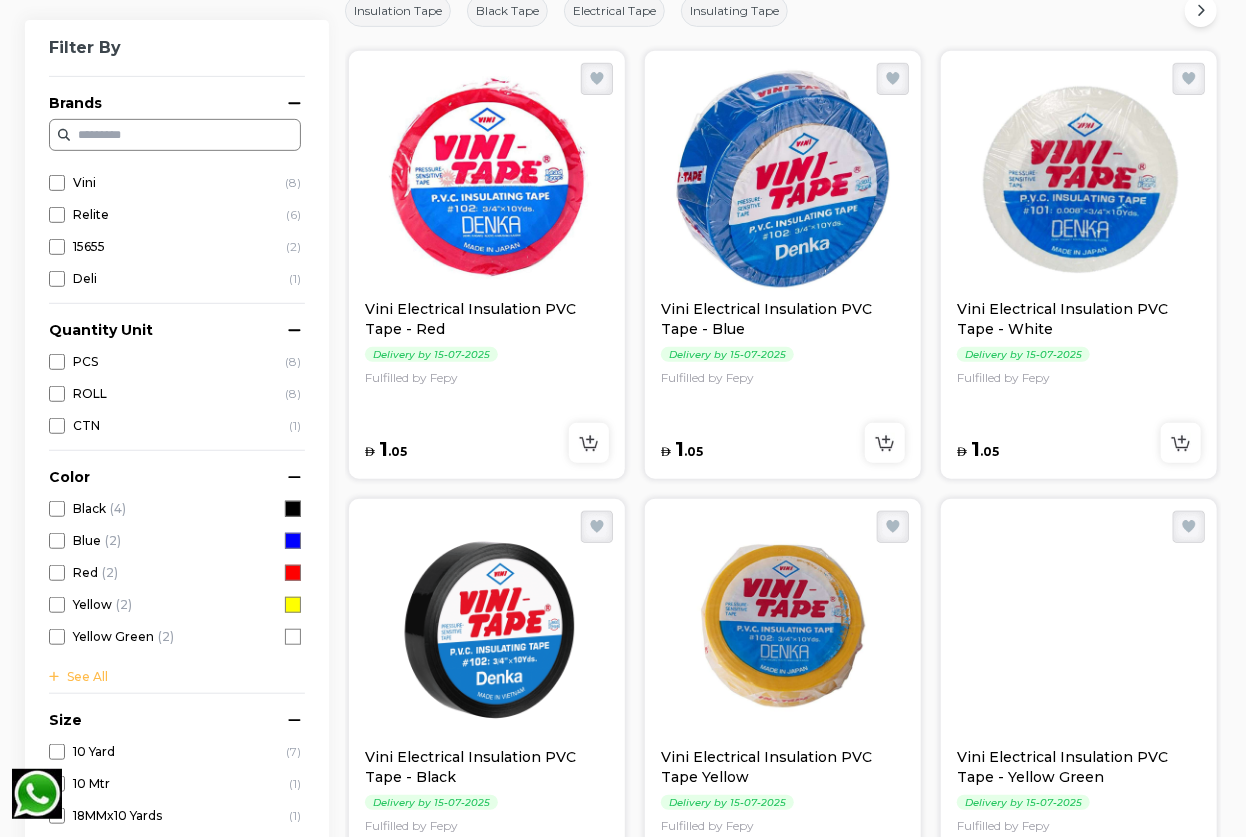 scroll, scrollTop: 0, scrollLeft: 0, axis: both 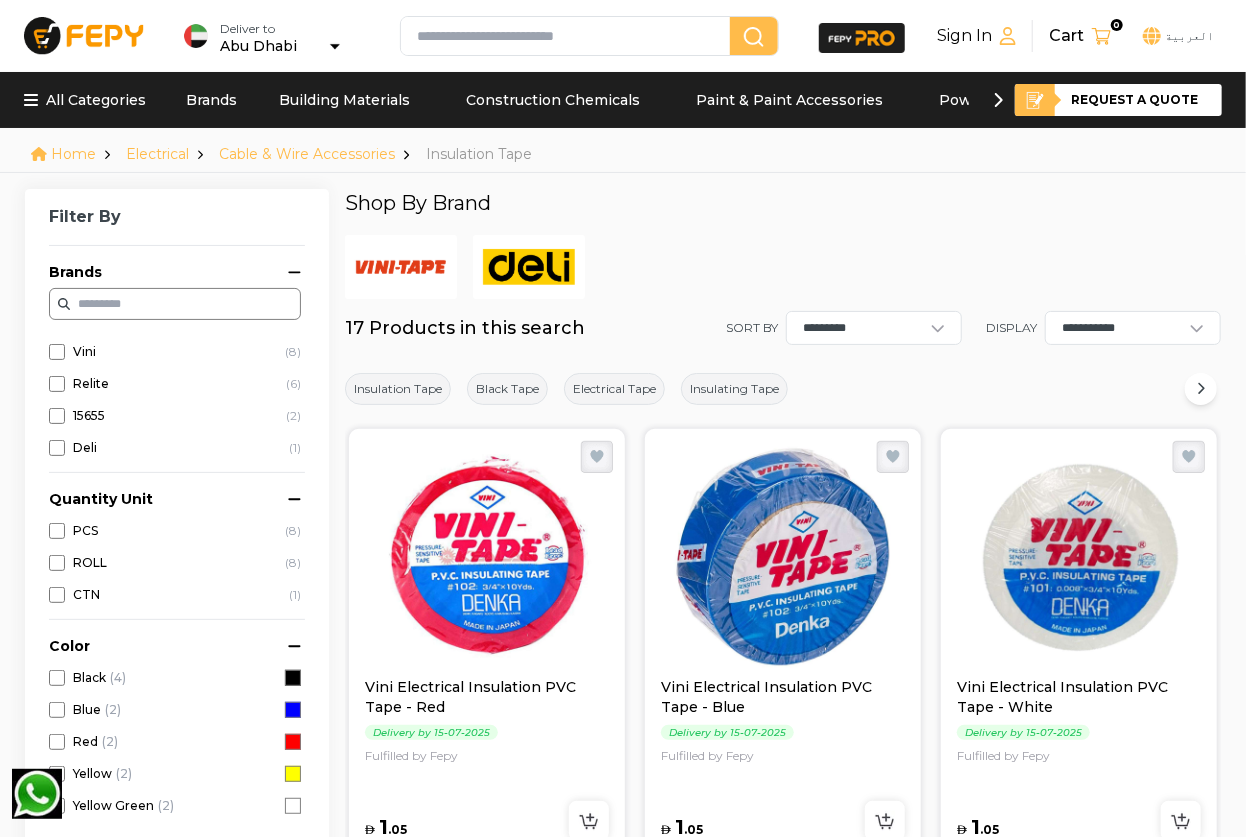 click at bounding box center [529, 267] 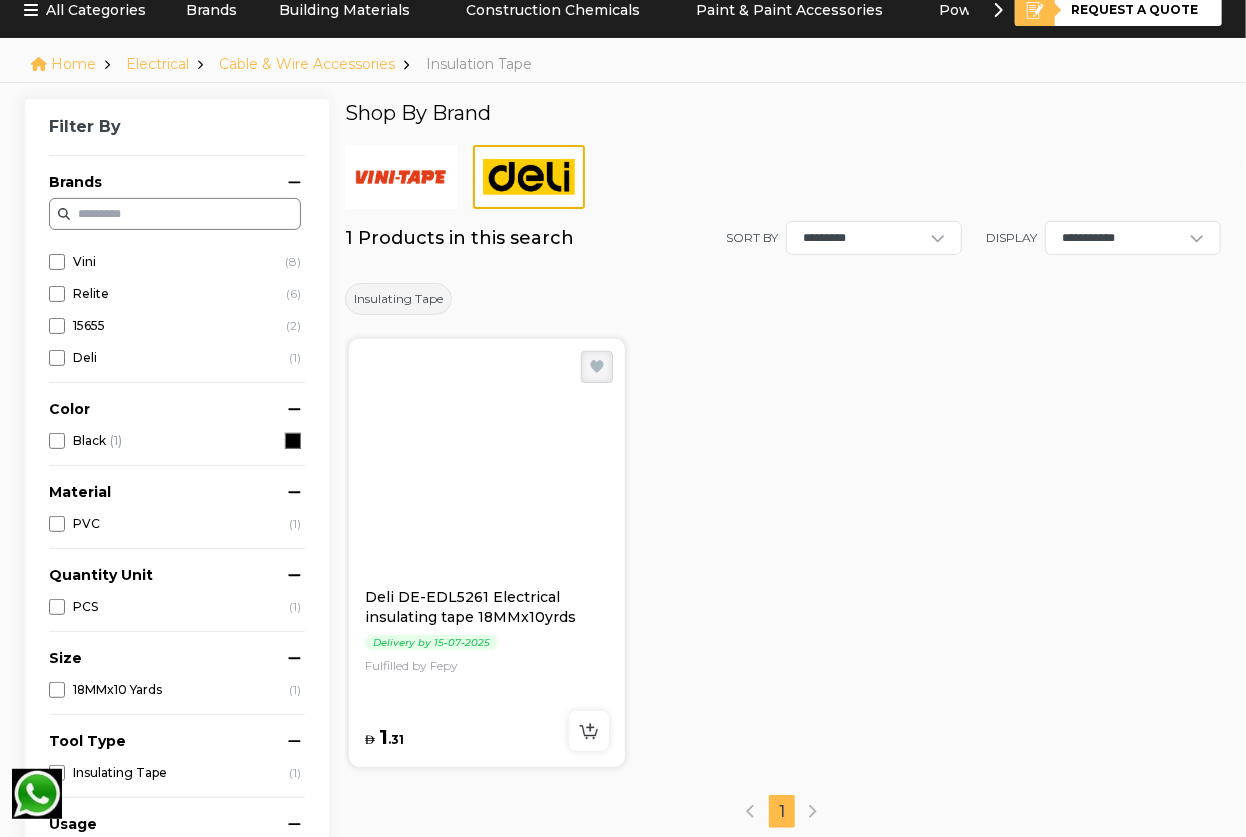 scroll, scrollTop: 363, scrollLeft: 0, axis: vertical 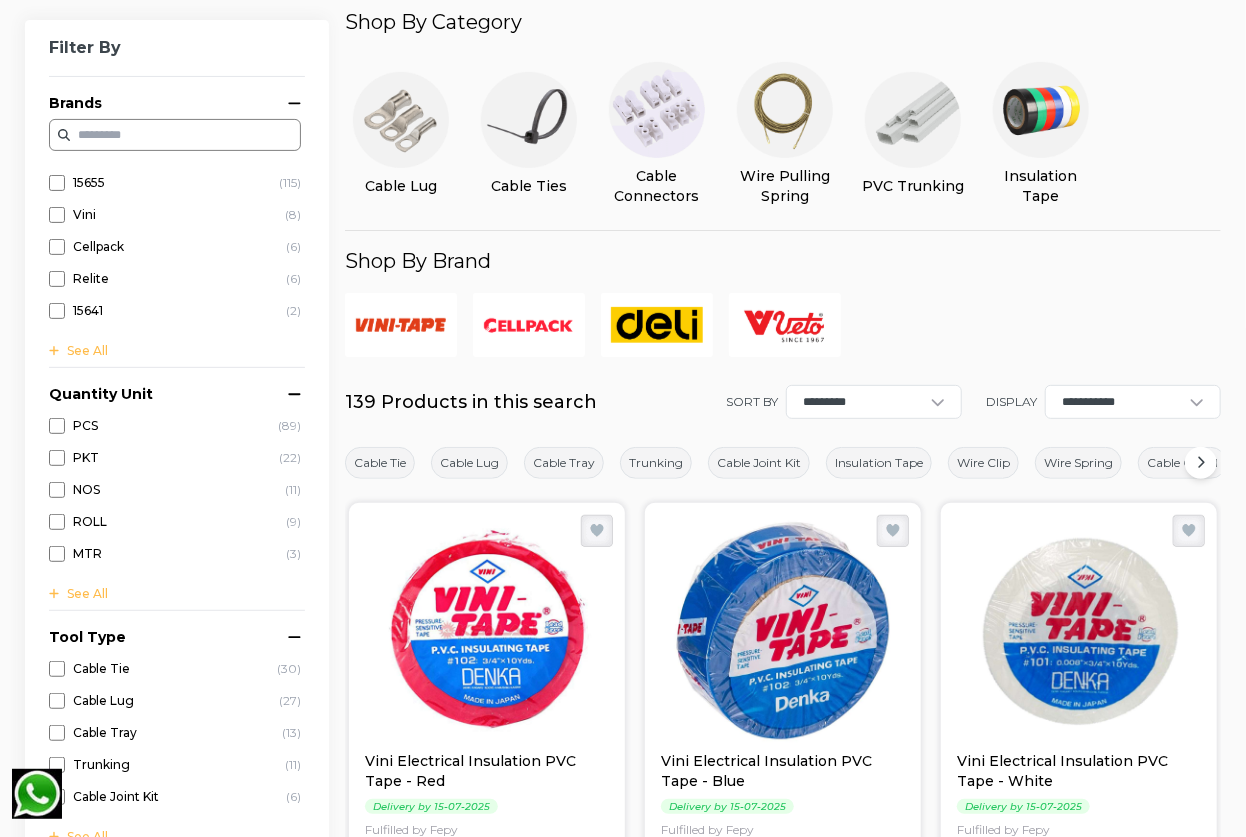 click at bounding box center (1041, 110) 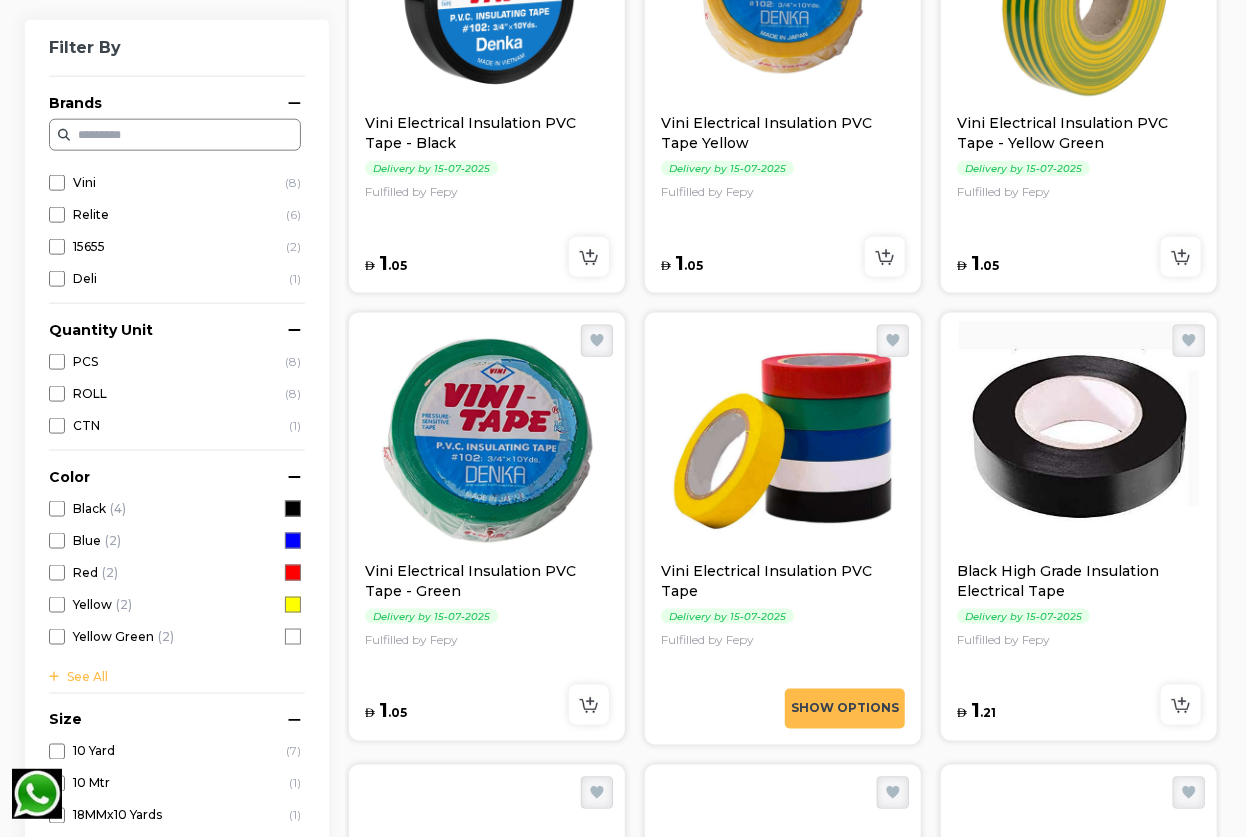 scroll, scrollTop: 1272, scrollLeft: 0, axis: vertical 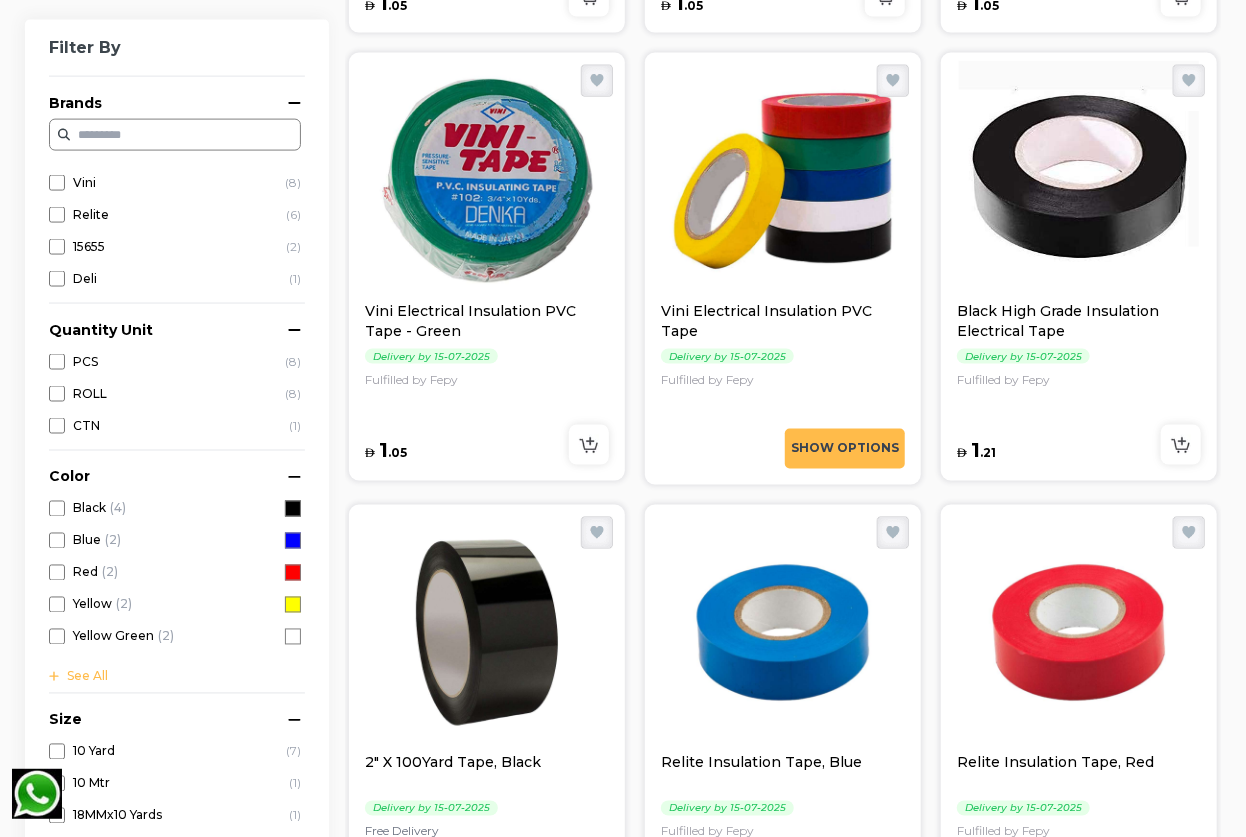 click at bounding box center (1079, 181) 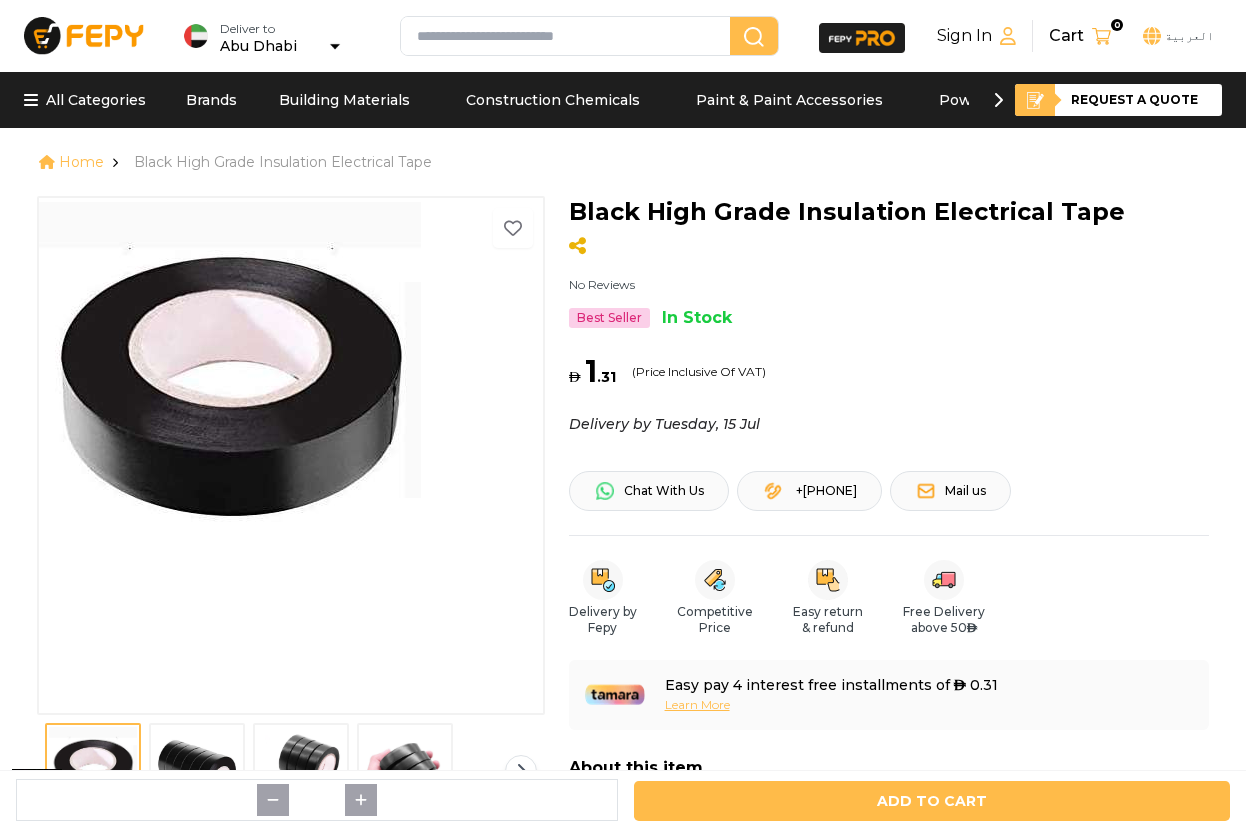 scroll, scrollTop: 0, scrollLeft: 0, axis: both 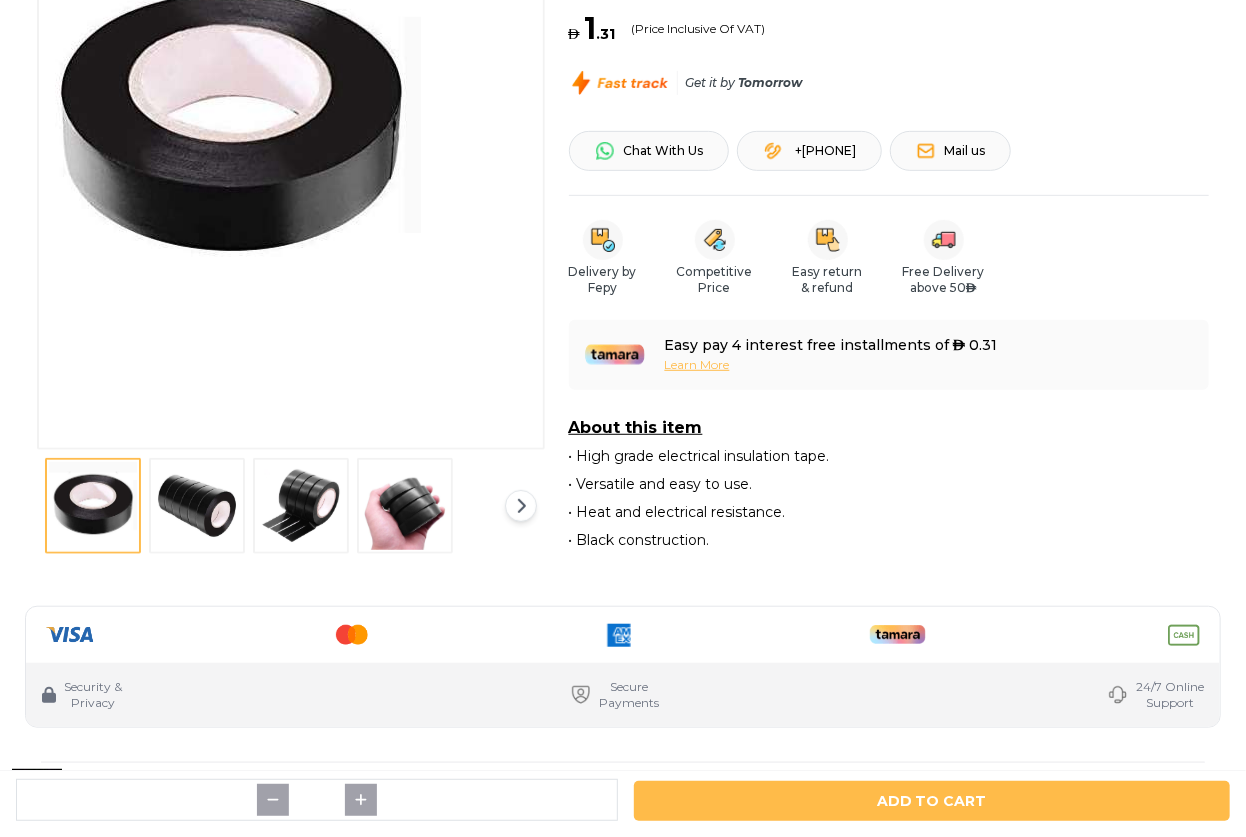 click at bounding box center [93, 506] 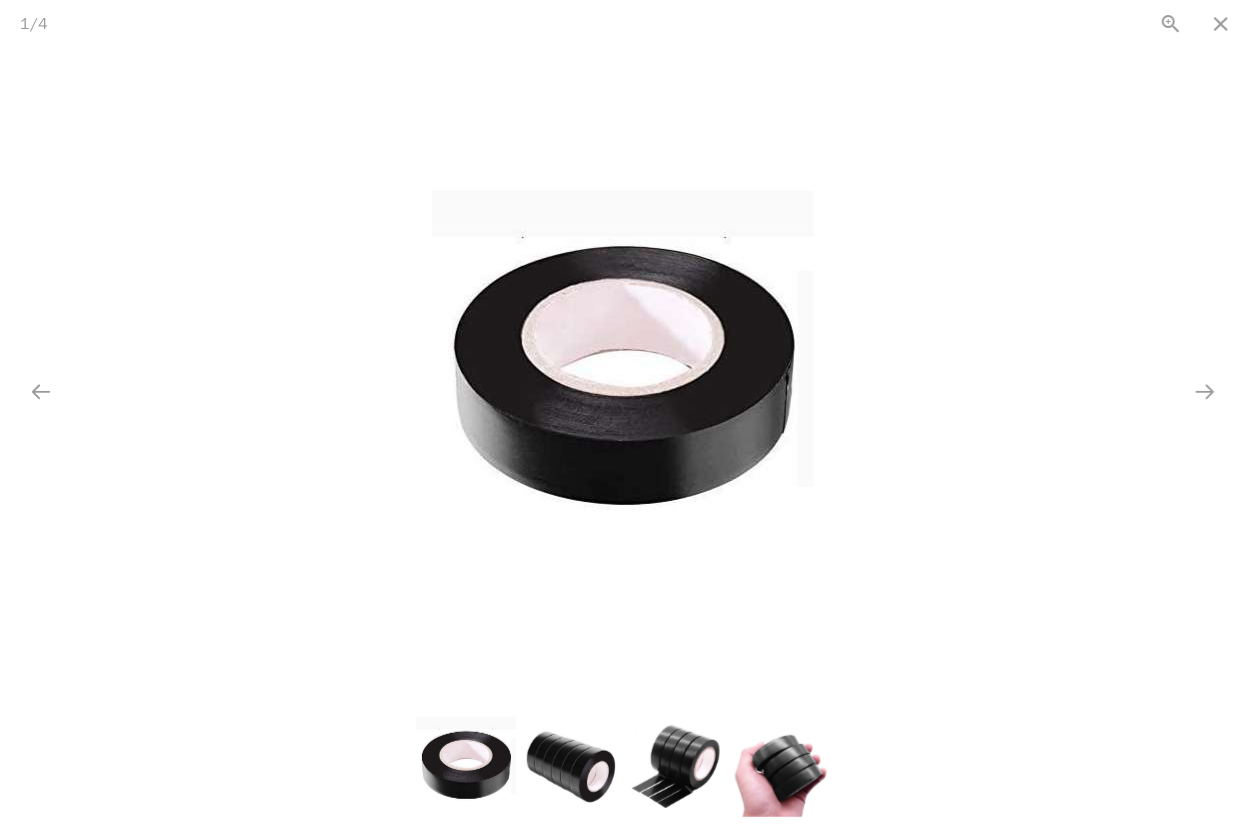 scroll, scrollTop: 0, scrollLeft: 0, axis: both 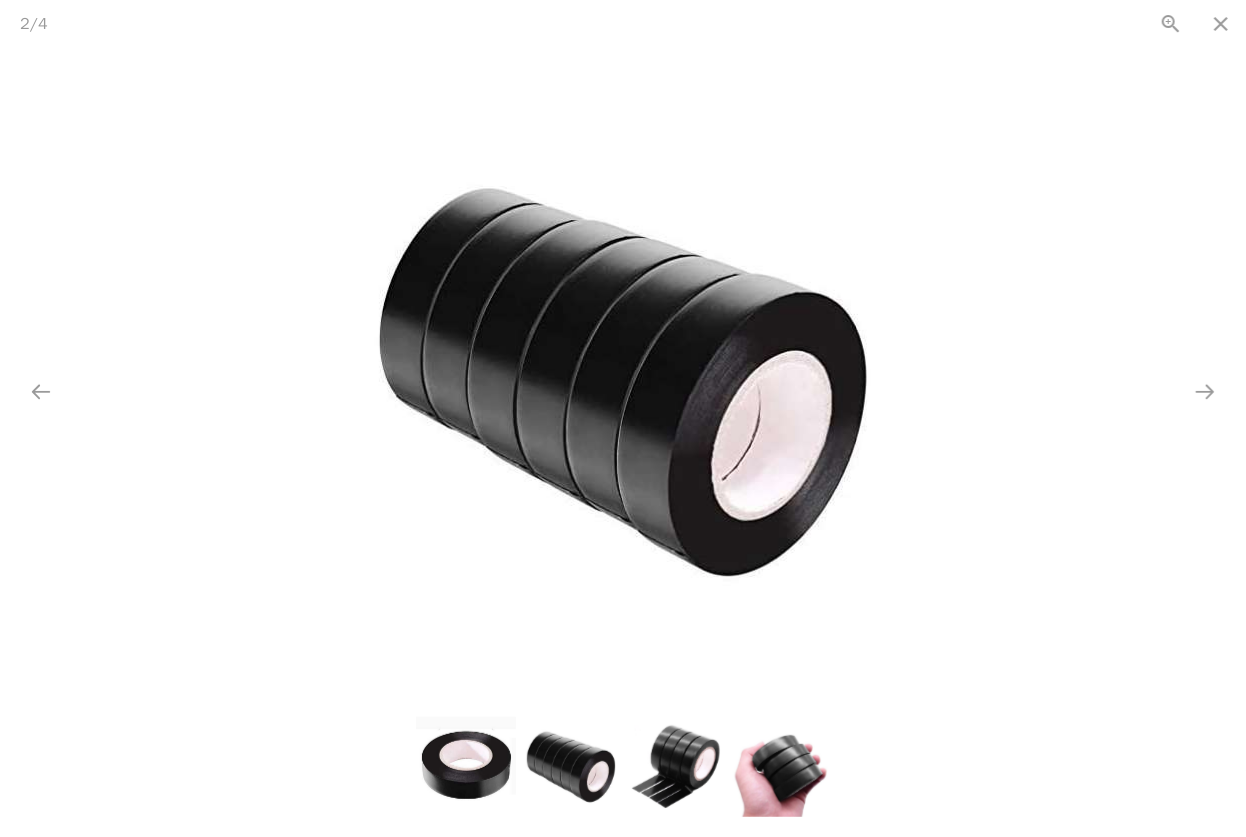 click at bounding box center [571, 767] 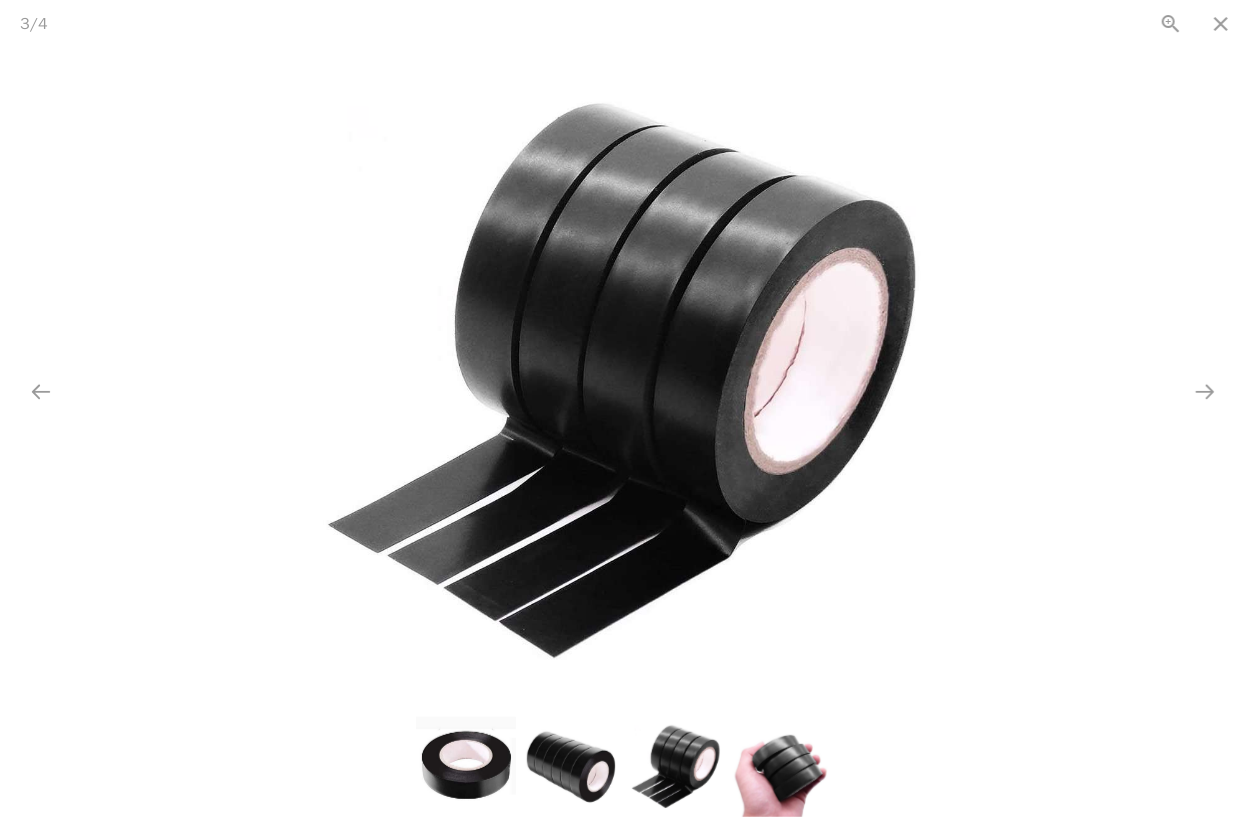 scroll, scrollTop: 0, scrollLeft: 0, axis: both 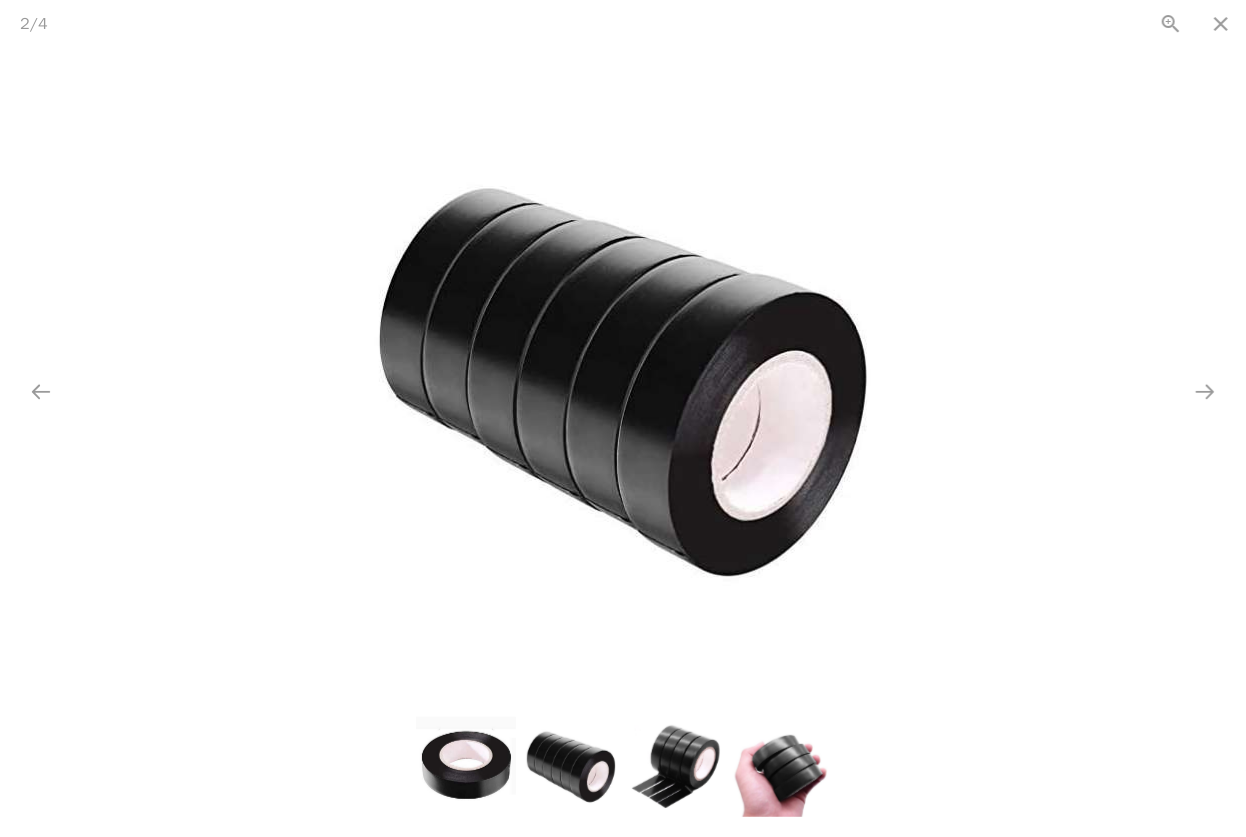 click at bounding box center [781, 767] 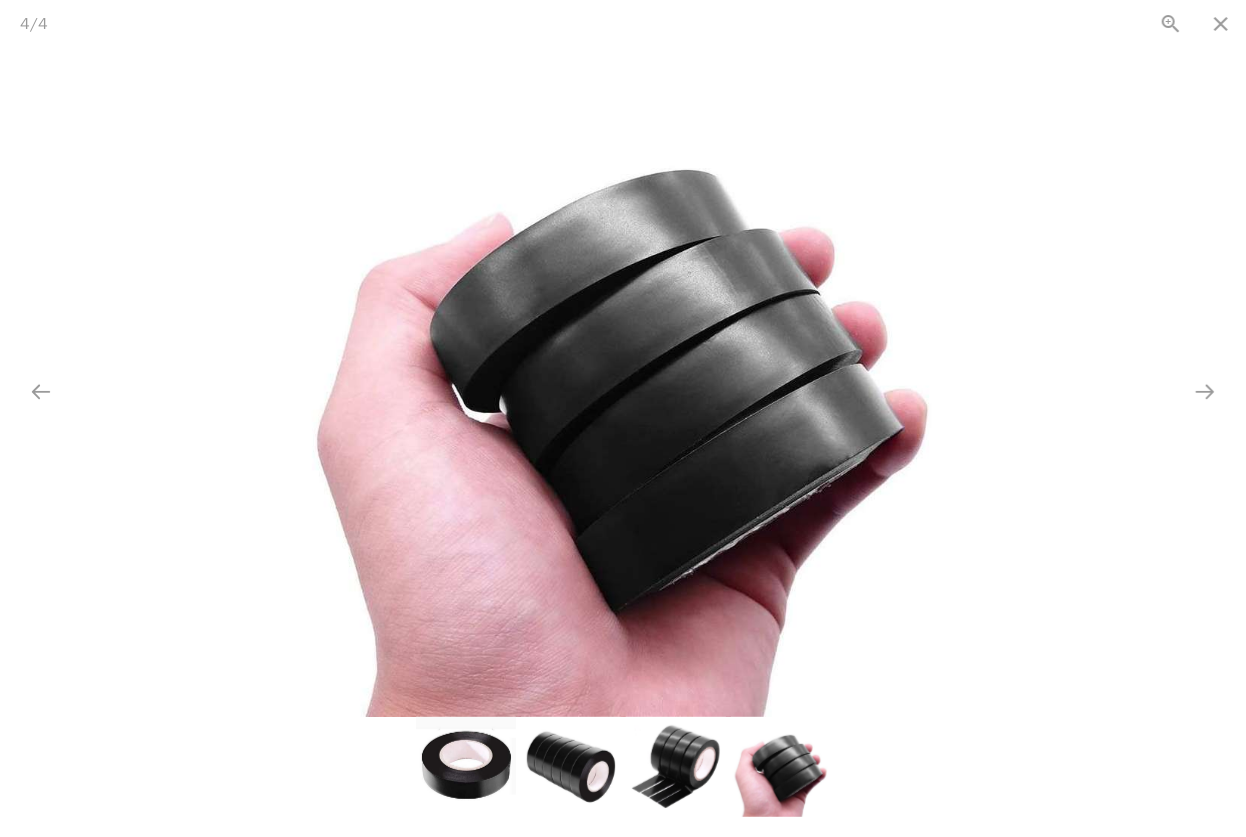 scroll, scrollTop: 0, scrollLeft: 0, axis: both 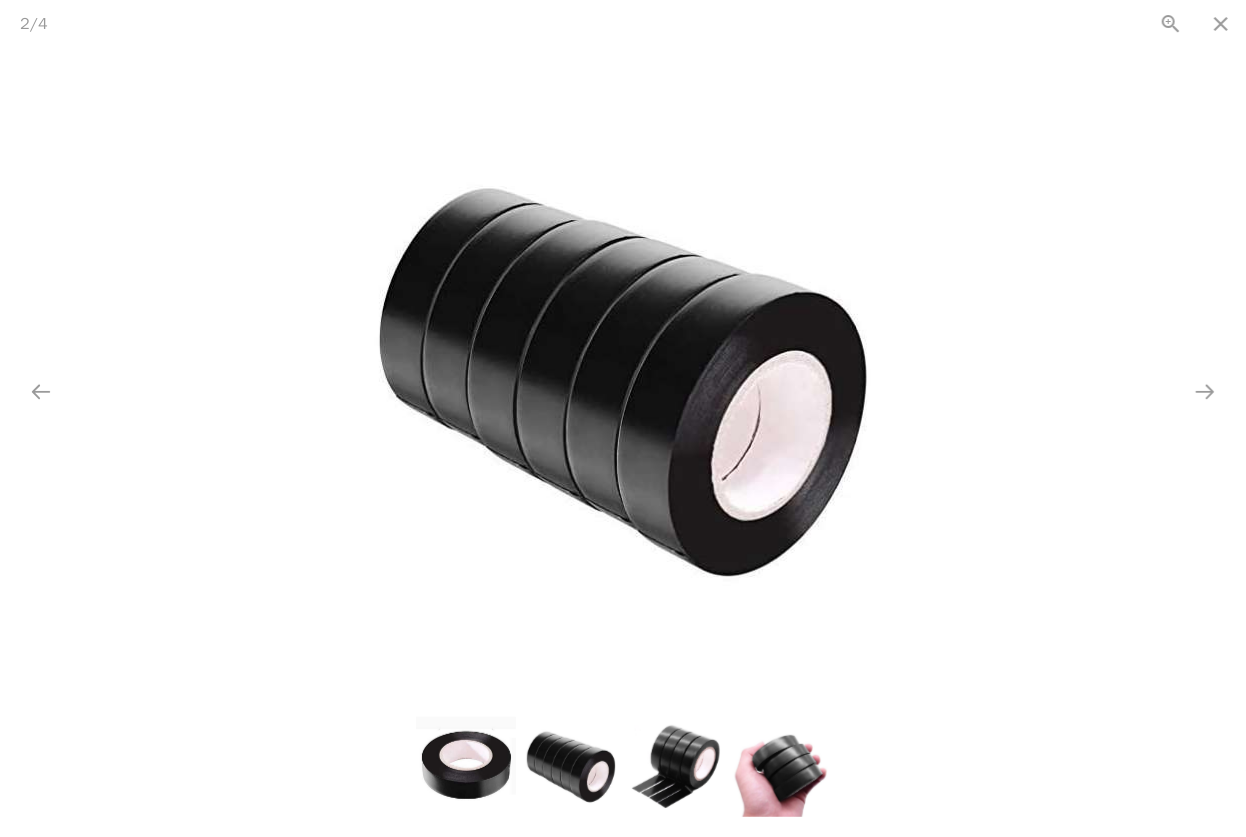 click at bounding box center (623, 382) 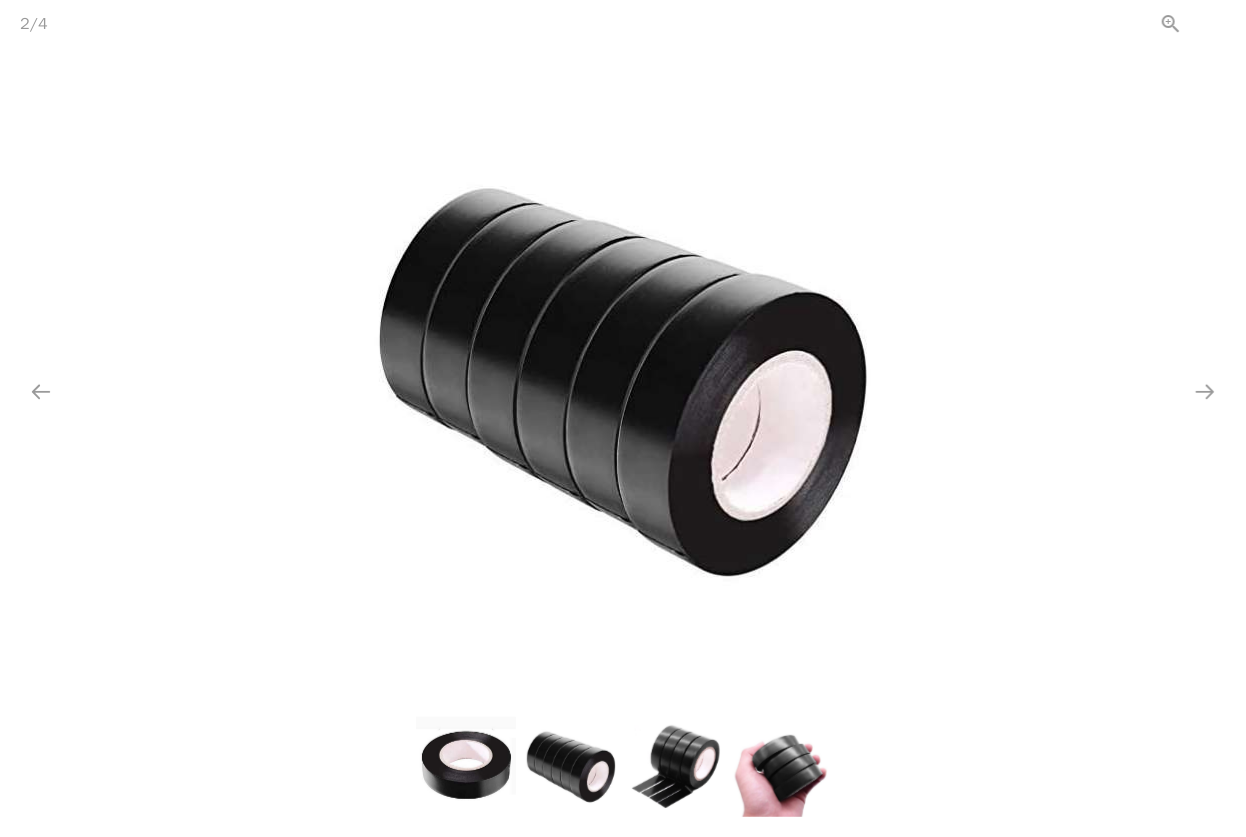 click at bounding box center [1221, 23] 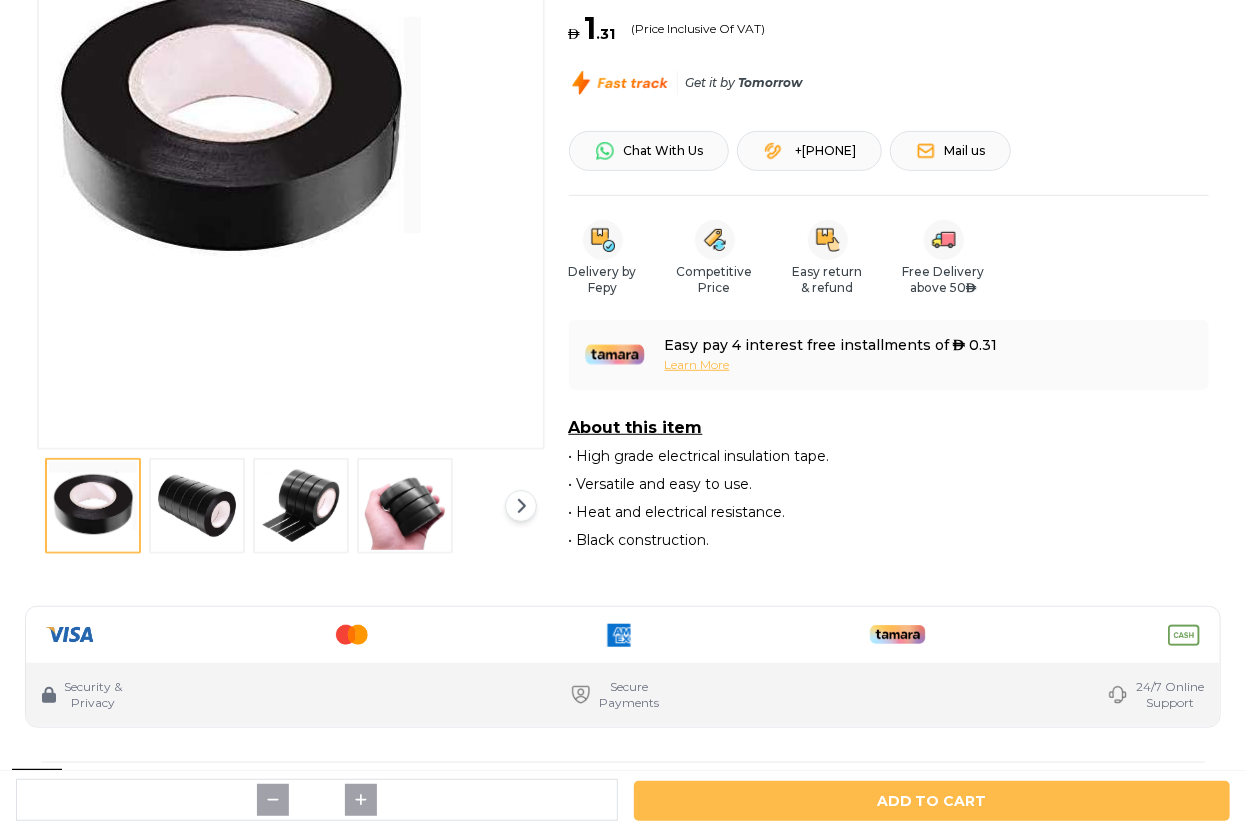 scroll, scrollTop: 0, scrollLeft: 0, axis: both 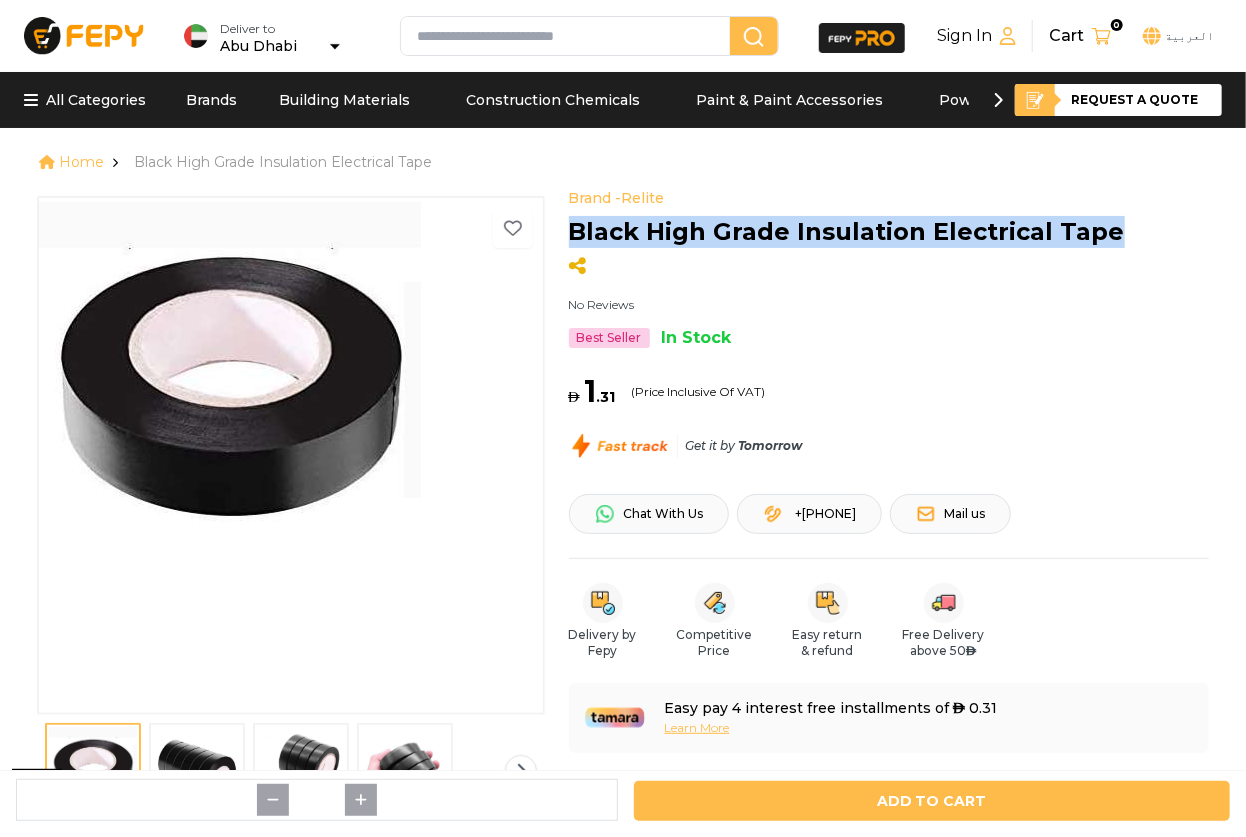 drag, startPoint x: 933, startPoint y: 225, endPoint x: 558, endPoint y: 228, distance: 375.012 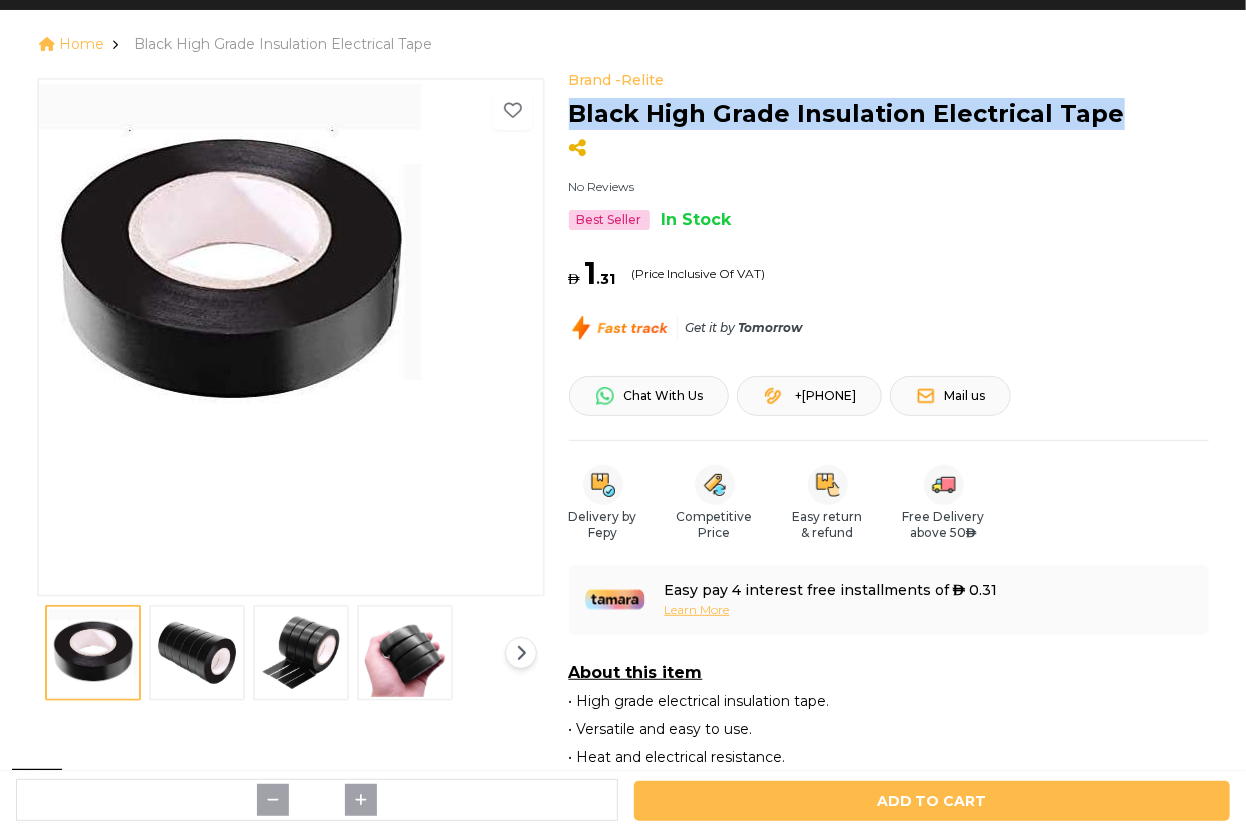 scroll, scrollTop: 0, scrollLeft: 0, axis: both 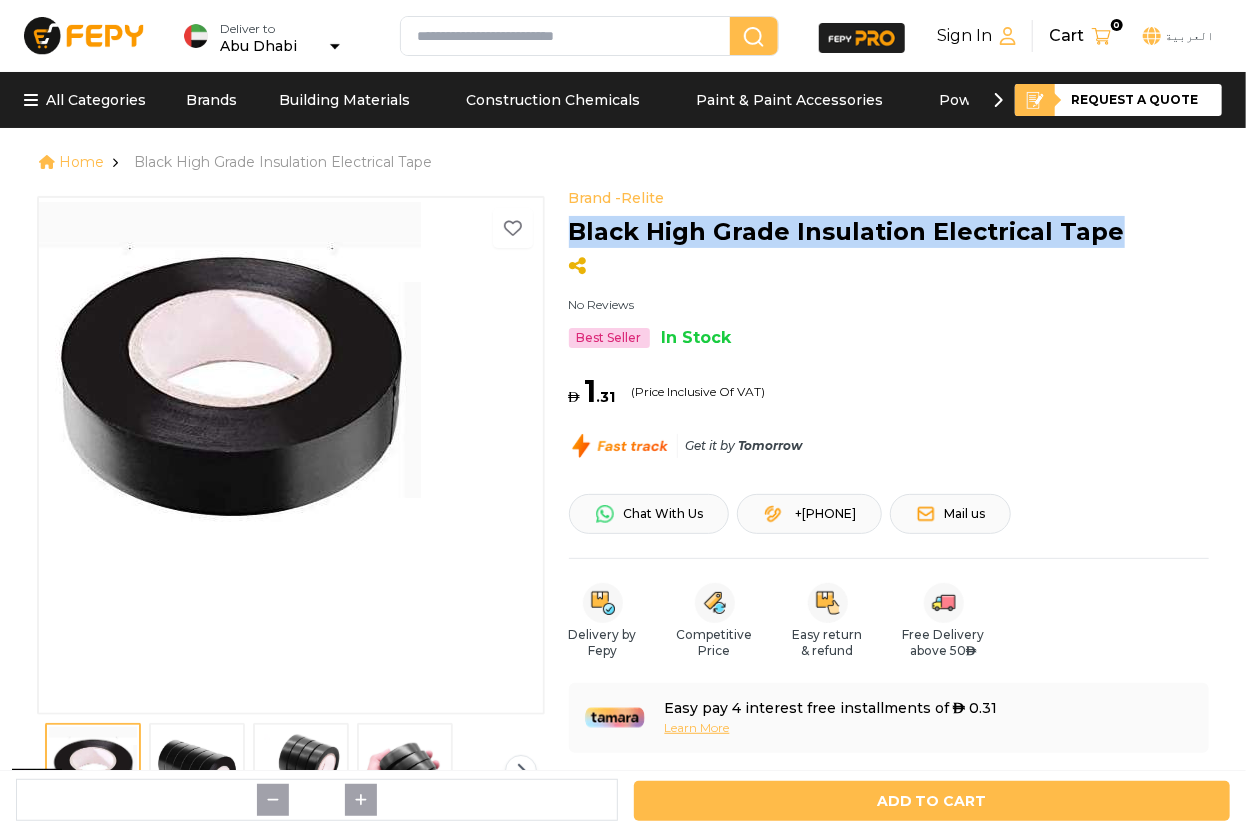 click at bounding box center [1047, 455] 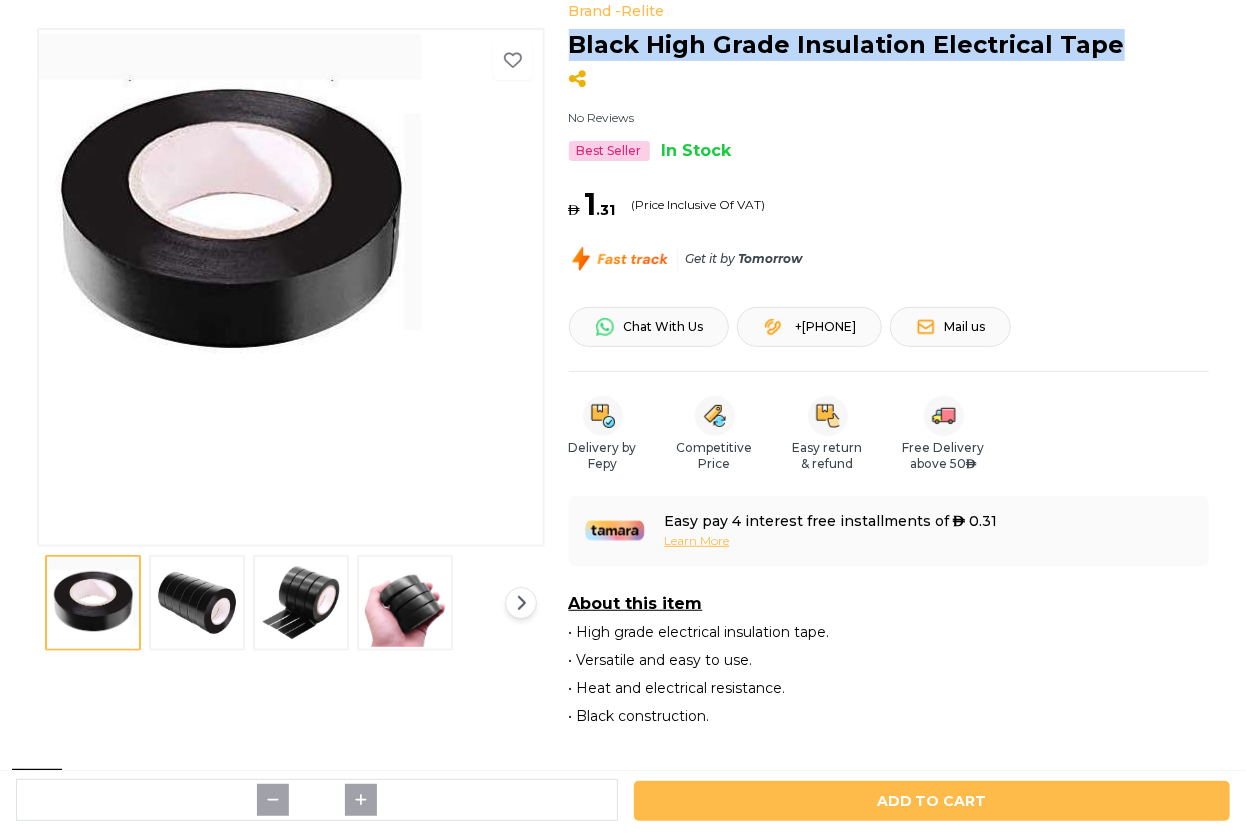 scroll, scrollTop: 454, scrollLeft: 0, axis: vertical 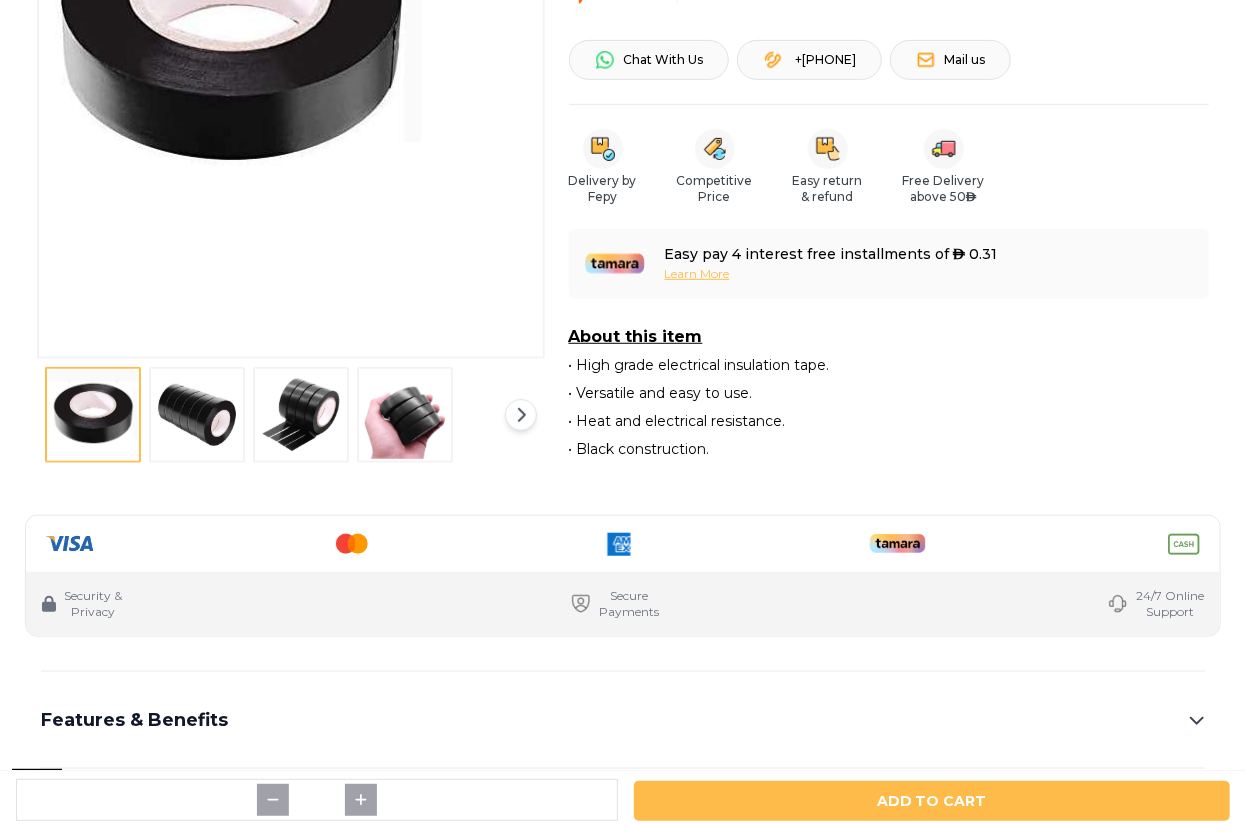 click at bounding box center [405, 415] 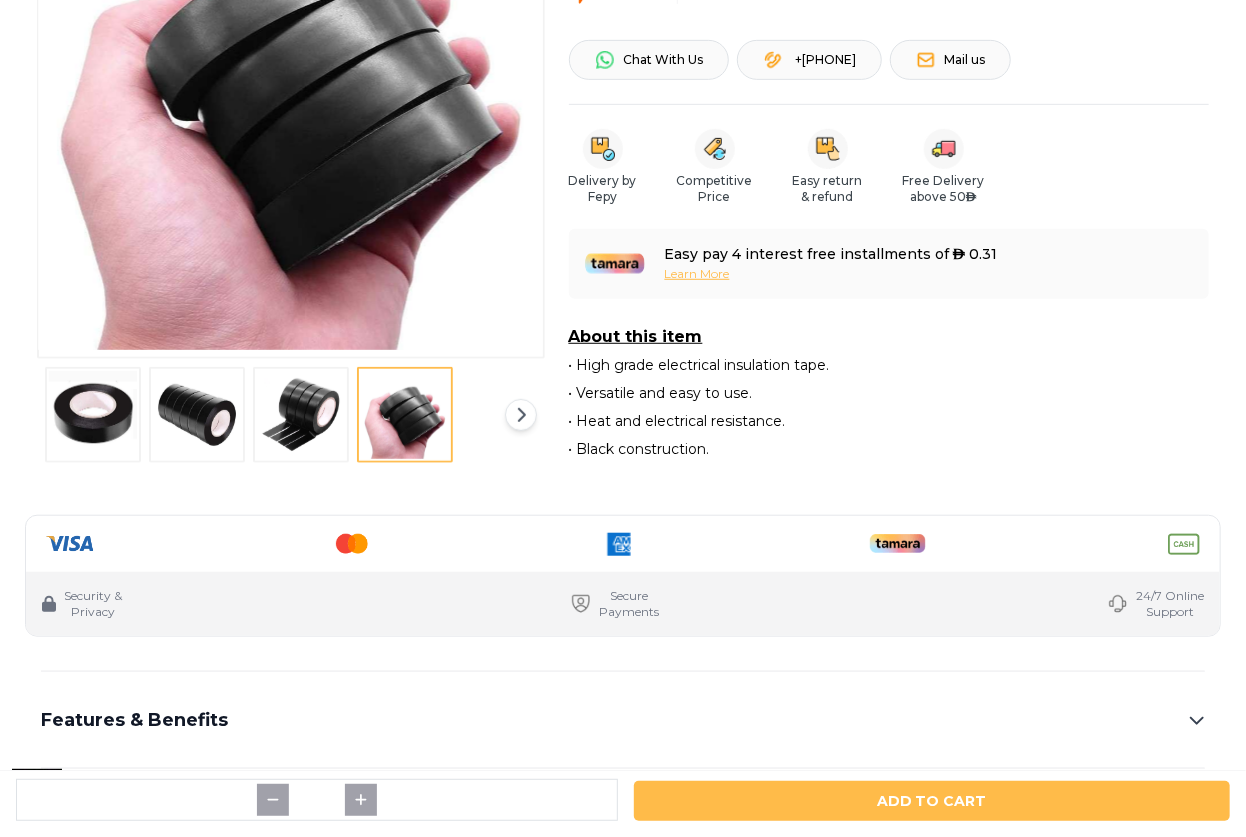 click on "Features & Benefits" at bounding box center [623, 720] 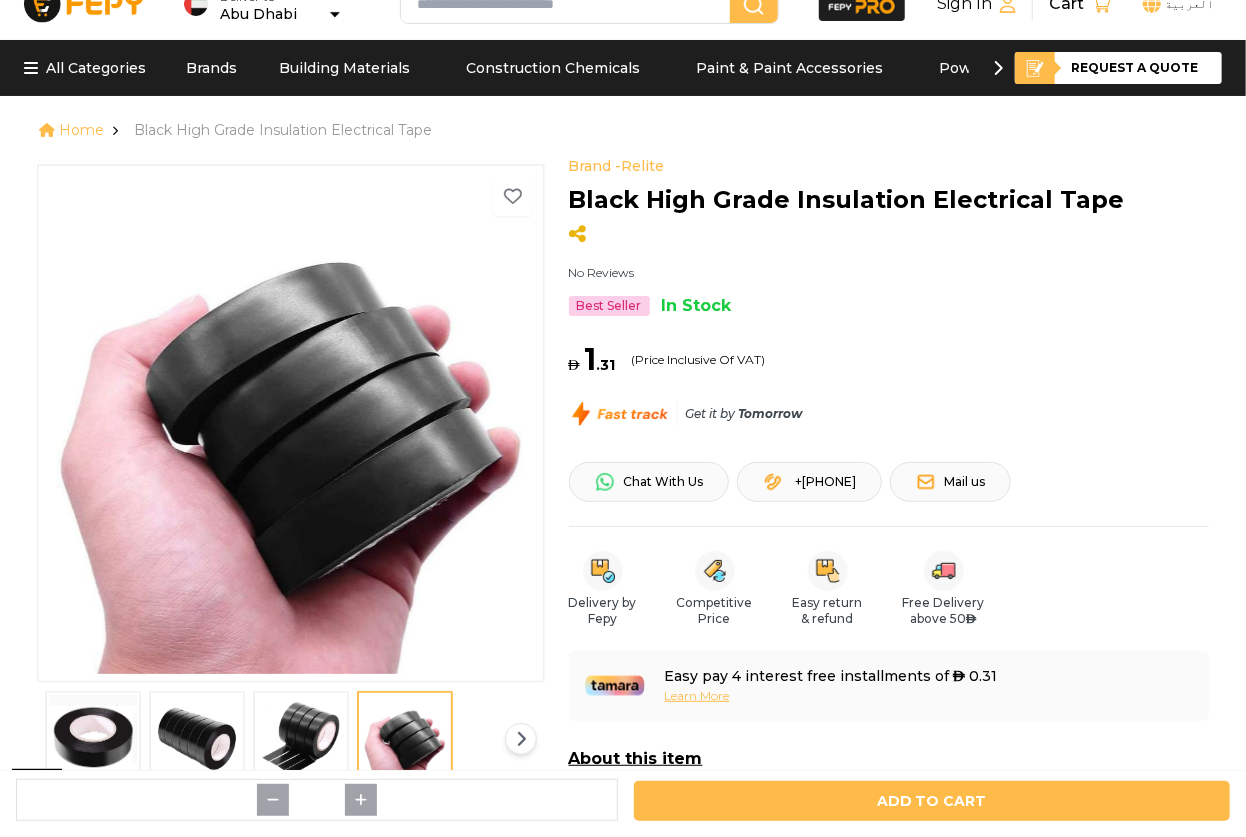 scroll, scrollTop: 0, scrollLeft: 0, axis: both 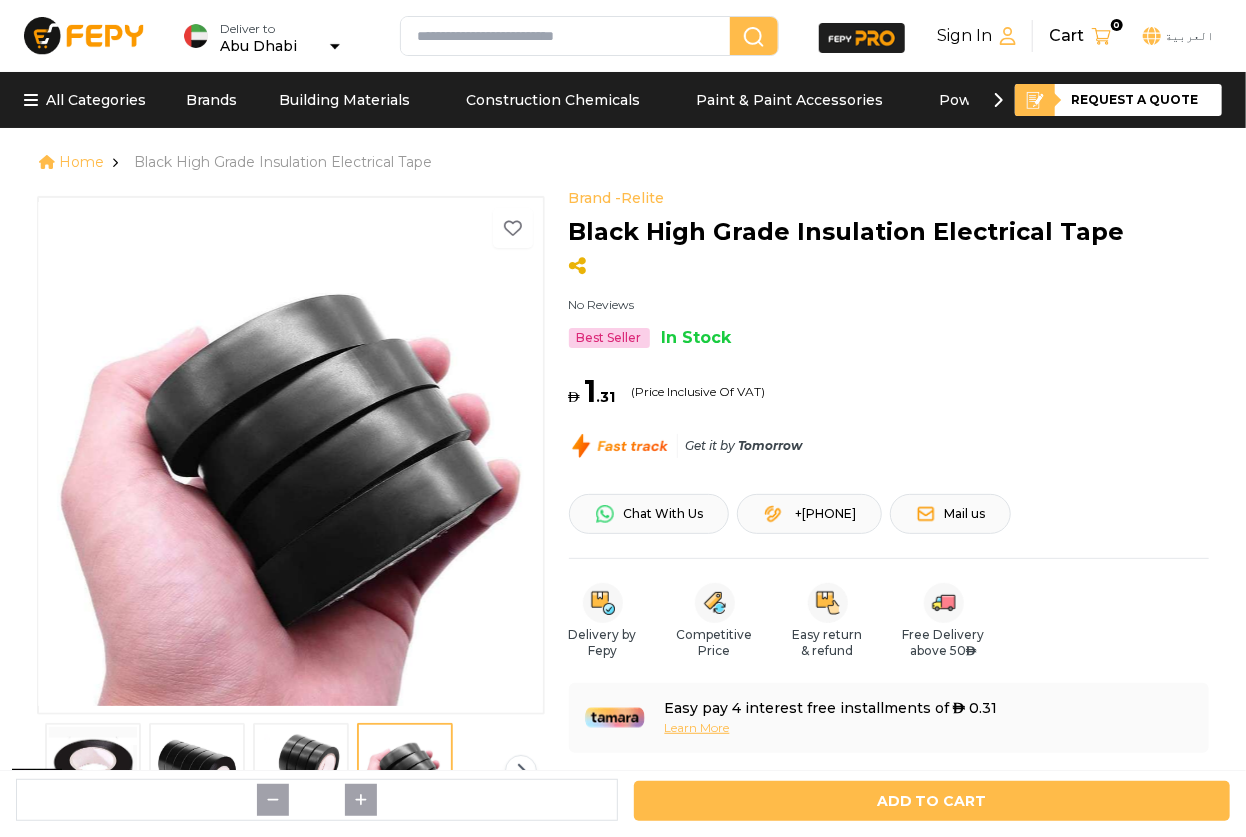 click on "Brand -  Relite No Reviews Best Seller In Stock   1 2 3 4   Brand -  Relite Black High Grade Insulation Electrical Tape No Reviews Best Seller In Stock AED 1 . 31  (Price Inclusive Of VAT)    Get it by   Tomorrow   Security &   Privacy Secure   Payments 24/7 Online   Support Chat With Us +971566118671 Mail us Delivery by  Fepy Competitive  Price Easy return  & refund Free Delivery  above 50  AED   Easy pay 4 interest free installments of   AED     0.31   Learn More About this item • High grade electrical insulation tape. • Versatile and easy to use. • Heat and electrical resistance. • Black construction. Features & Benefits 1. This black high grade electrical insulation tape is perfect for many applications. It's ideal for use in appliance wiring, electrical motors, and transformers. The insulation is resistant to both heat and electricity and can even be used to protect hot surfaces from cold. It is also versatile and easy to use, making it a great choice for a variety of projects. Specification Size" at bounding box center (623, 1096) 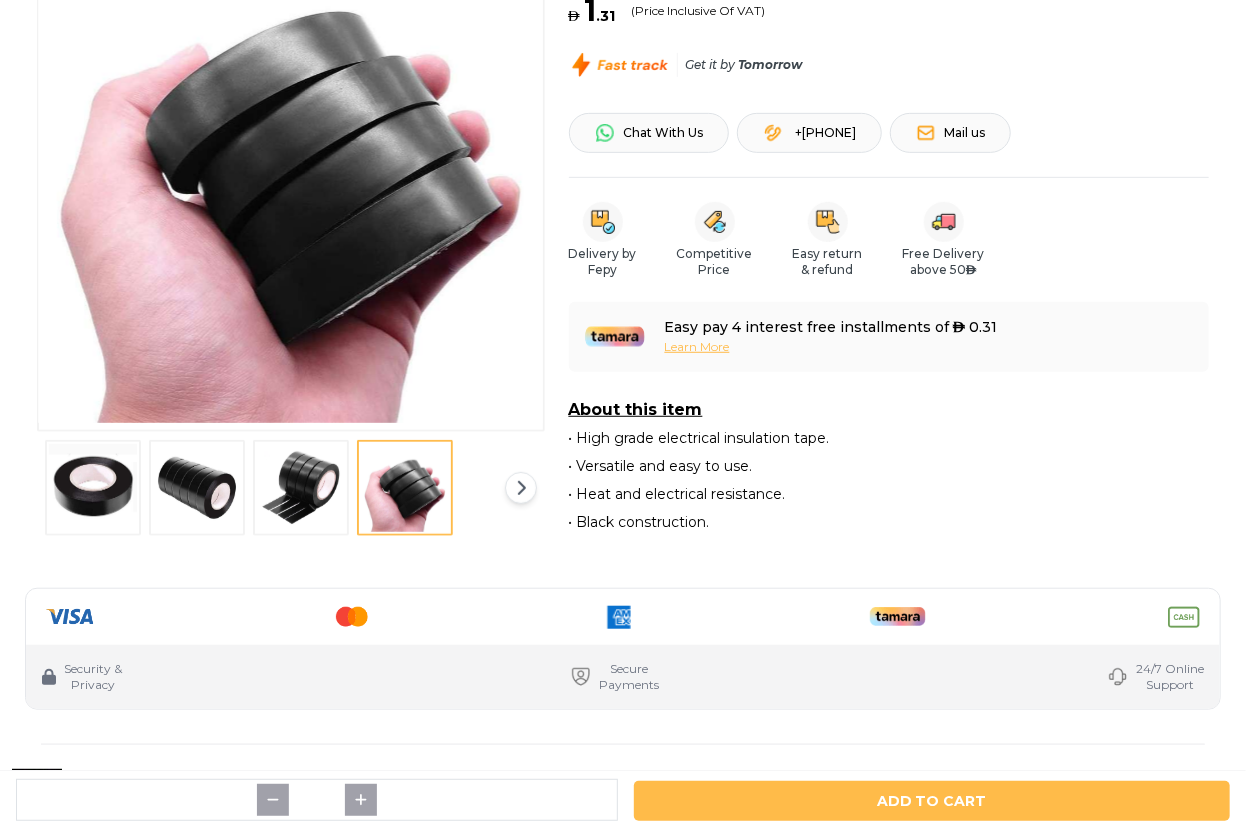 scroll, scrollTop: 181, scrollLeft: 0, axis: vertical 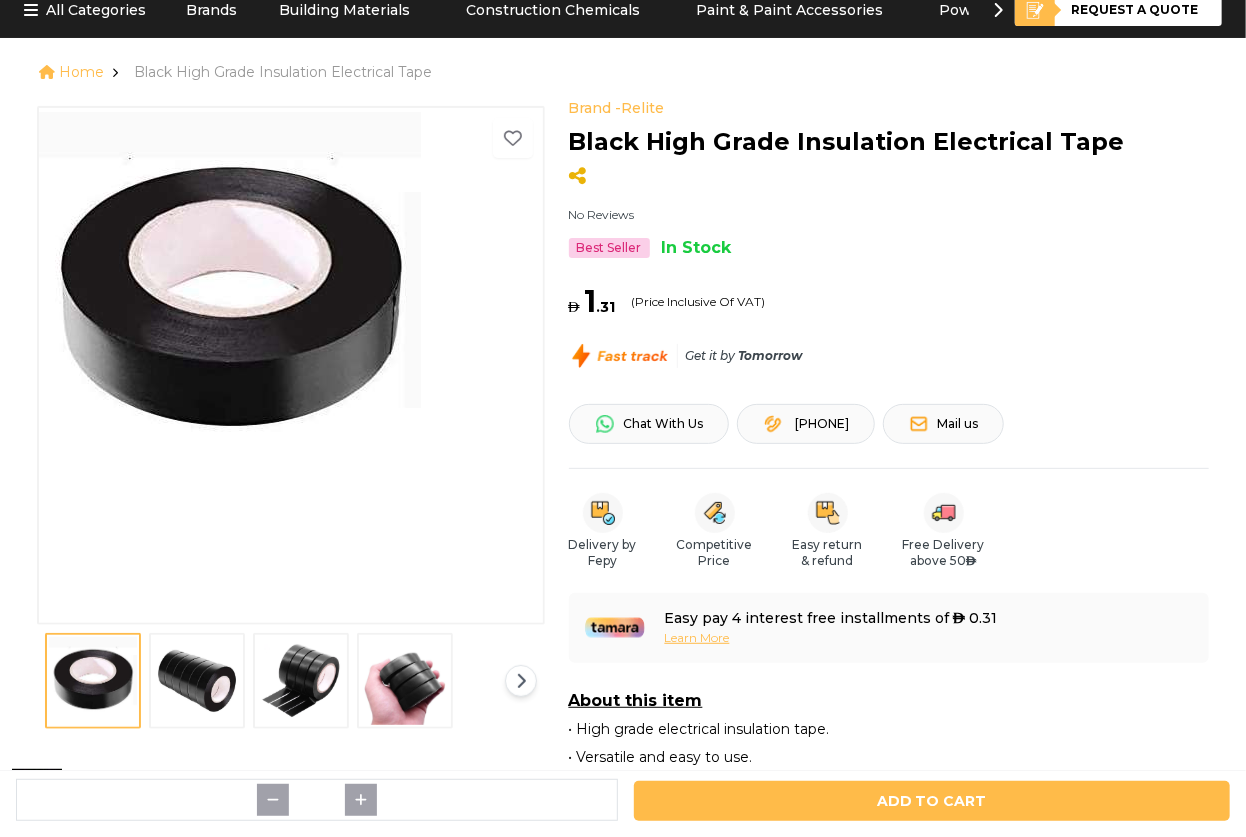 click at bounding box center (291, 303) 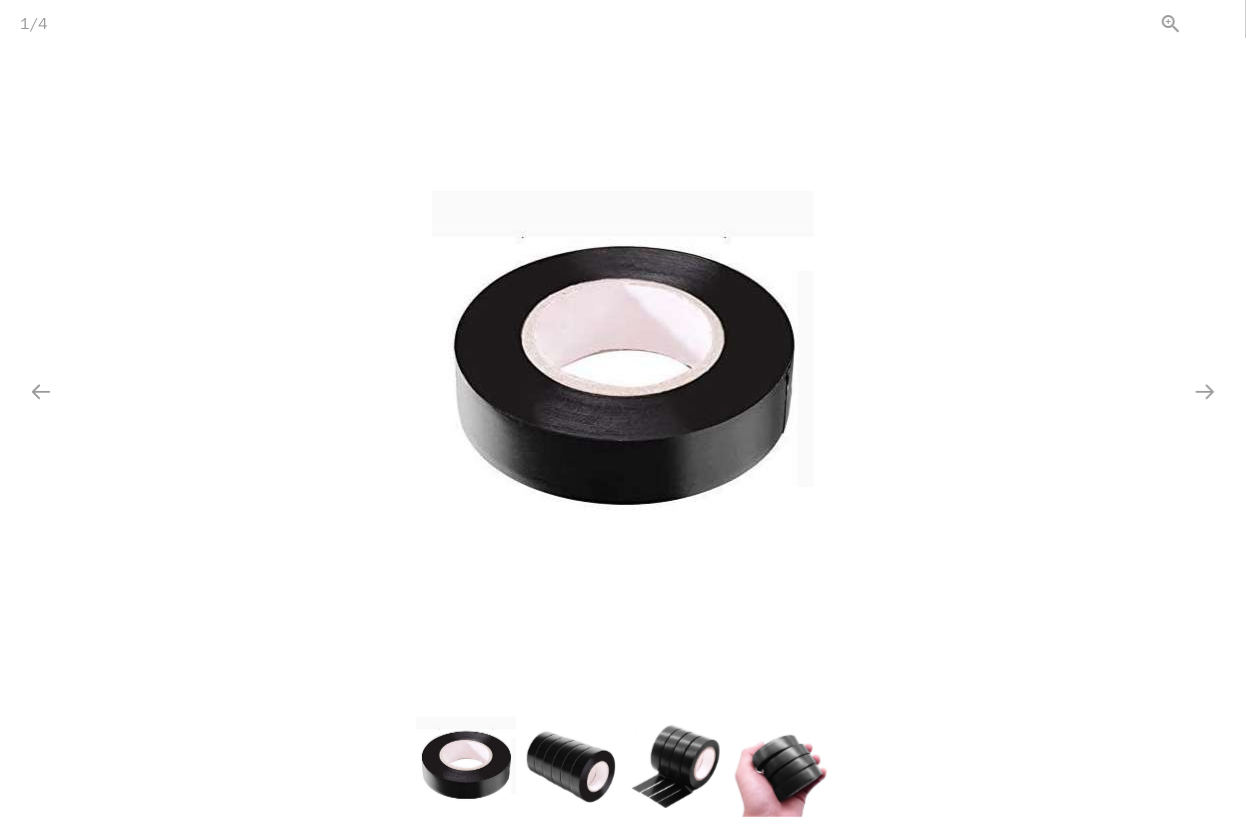 click at bounding box center (1221, 23) 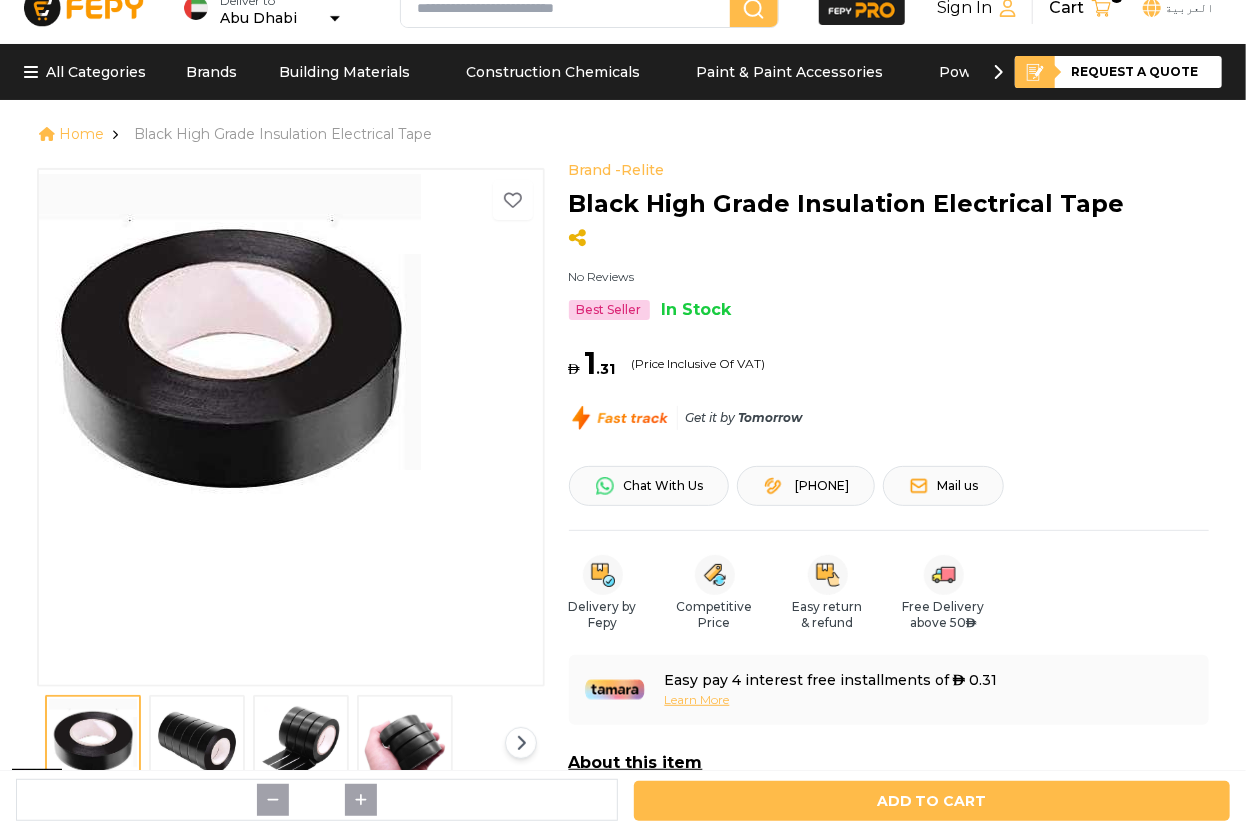 scroll, scrollTop: 0, scrollLeft: 0, axis: both 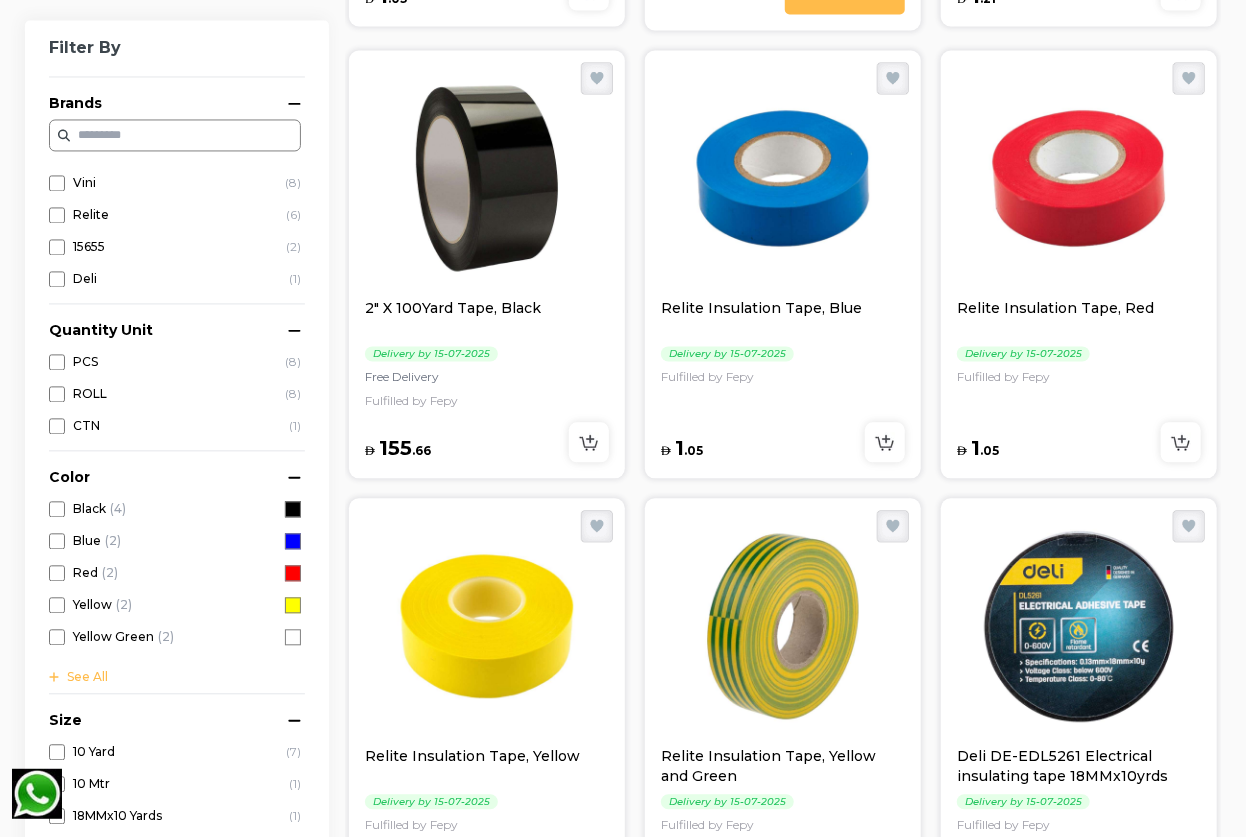 click at bounding box center (783, 178) 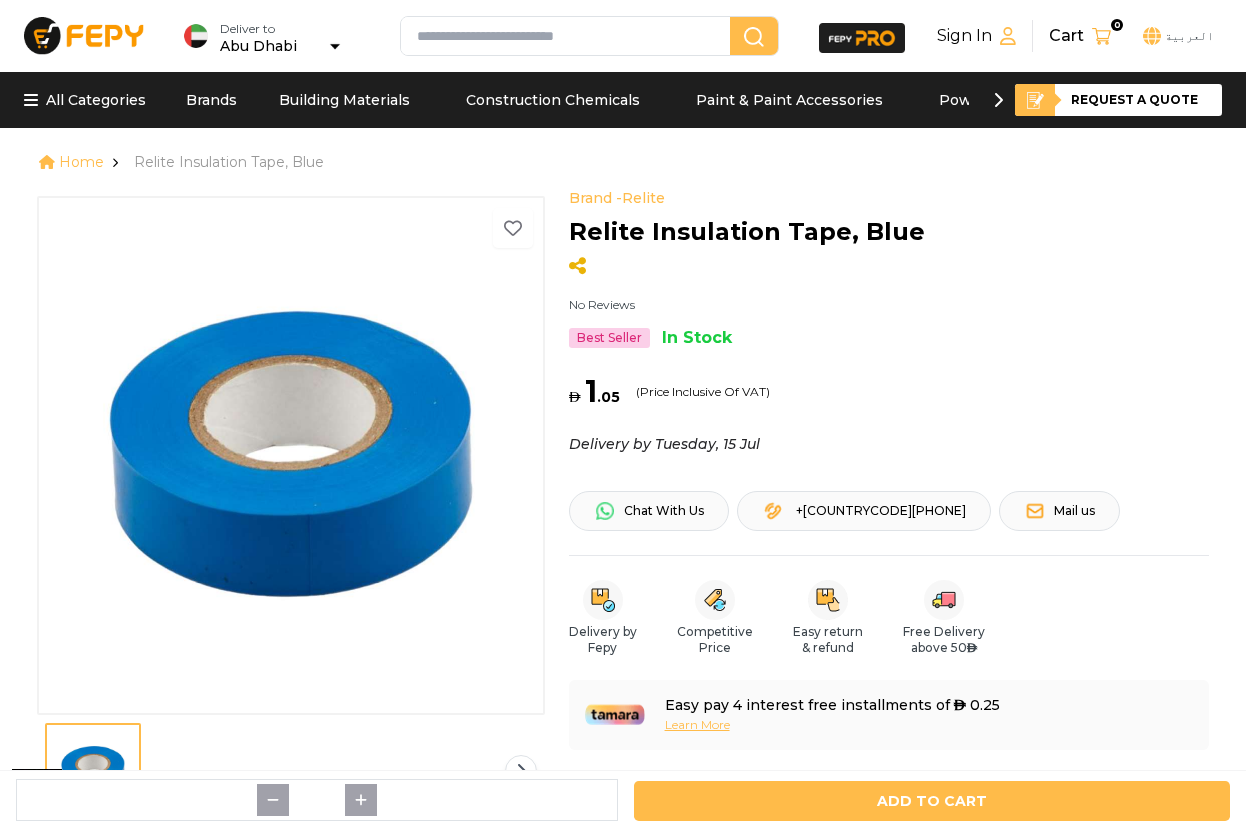 scroll, scrollTop: 0, scrollLeft: 0, axis: both 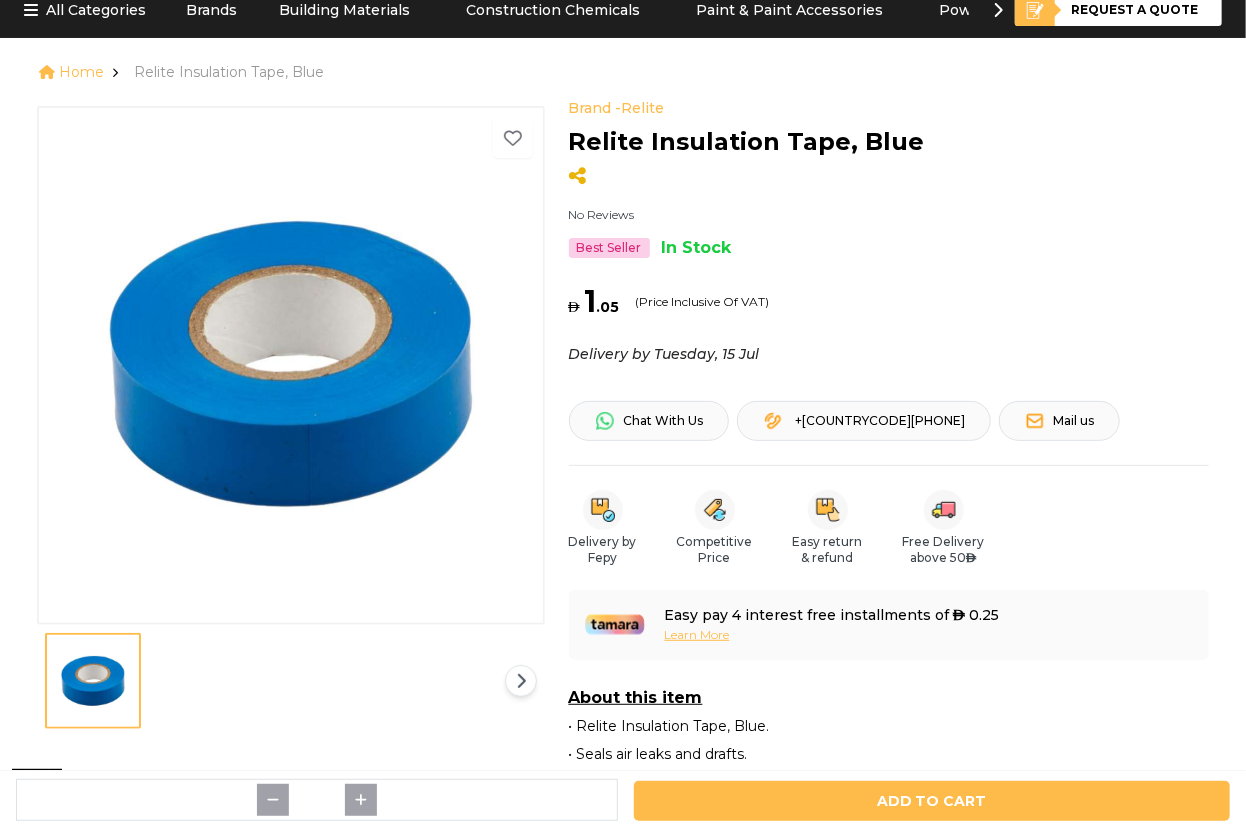 click at bounding box center (93, 681) 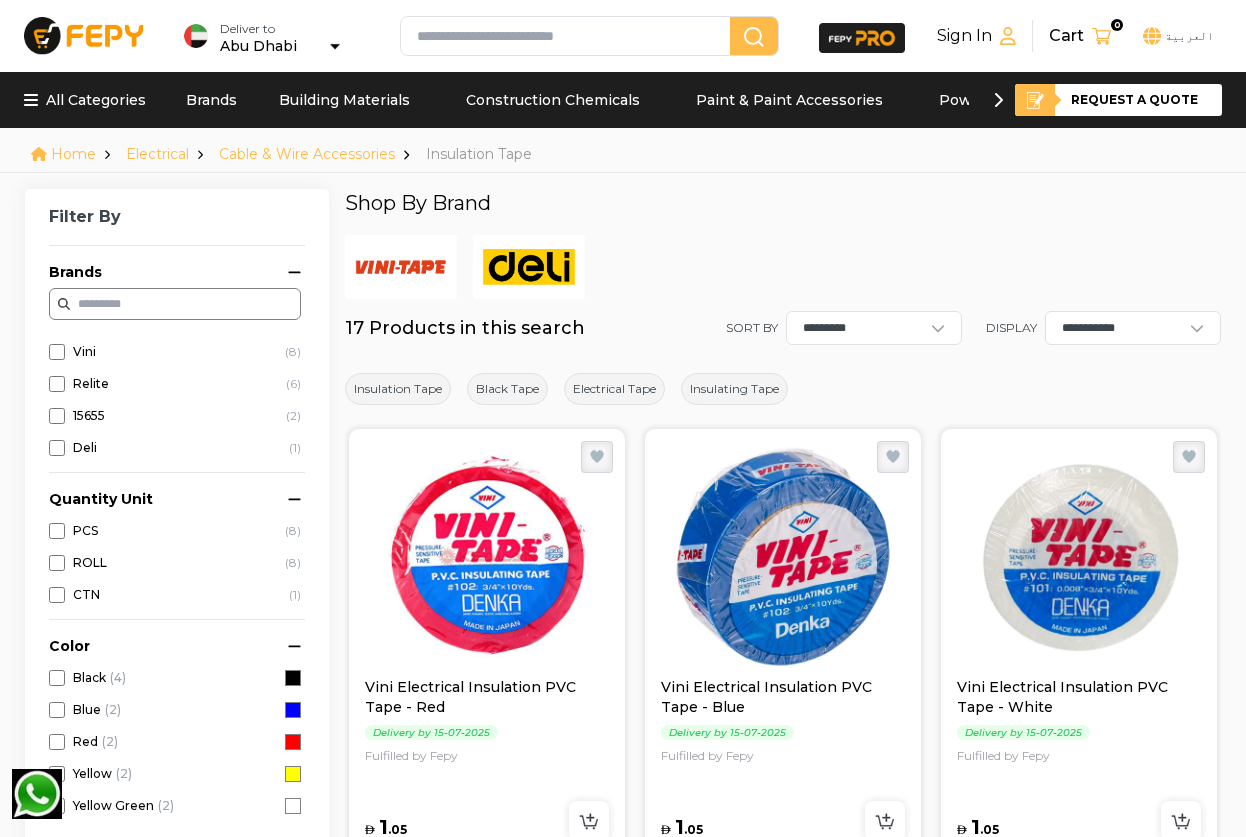 scroll, scrollTop: 1727, scrollLeft: 0, axis: vertical 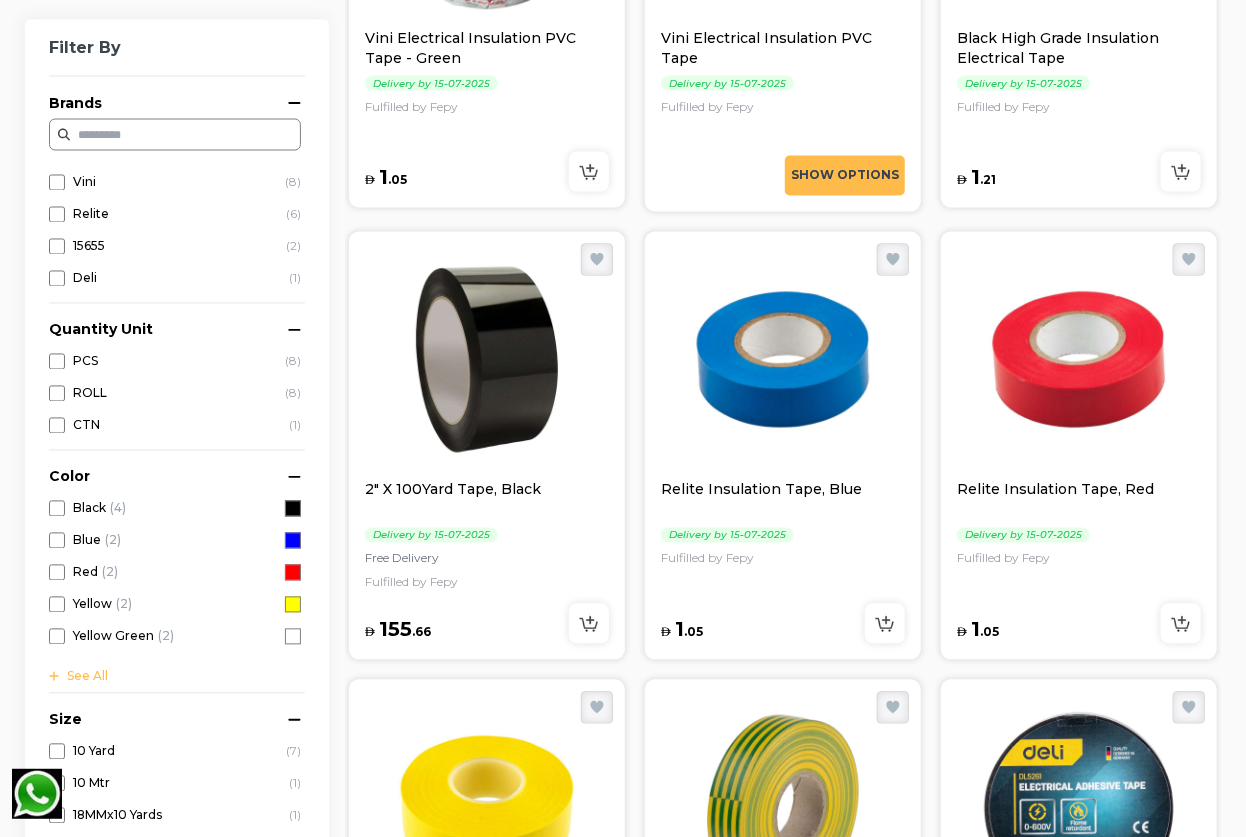 click at bounding box center [783, 360] 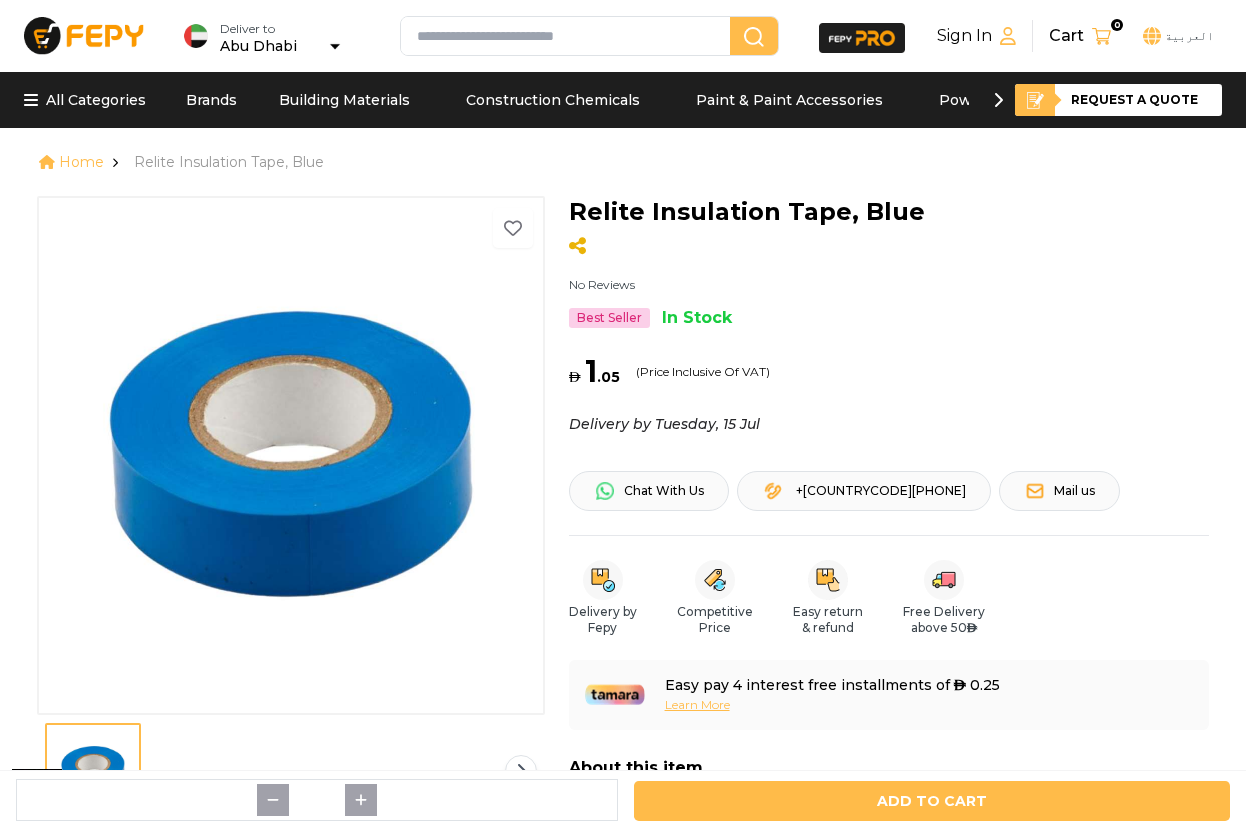 scroll, scrollTop: 0, scrollLeft: 0, axis: both 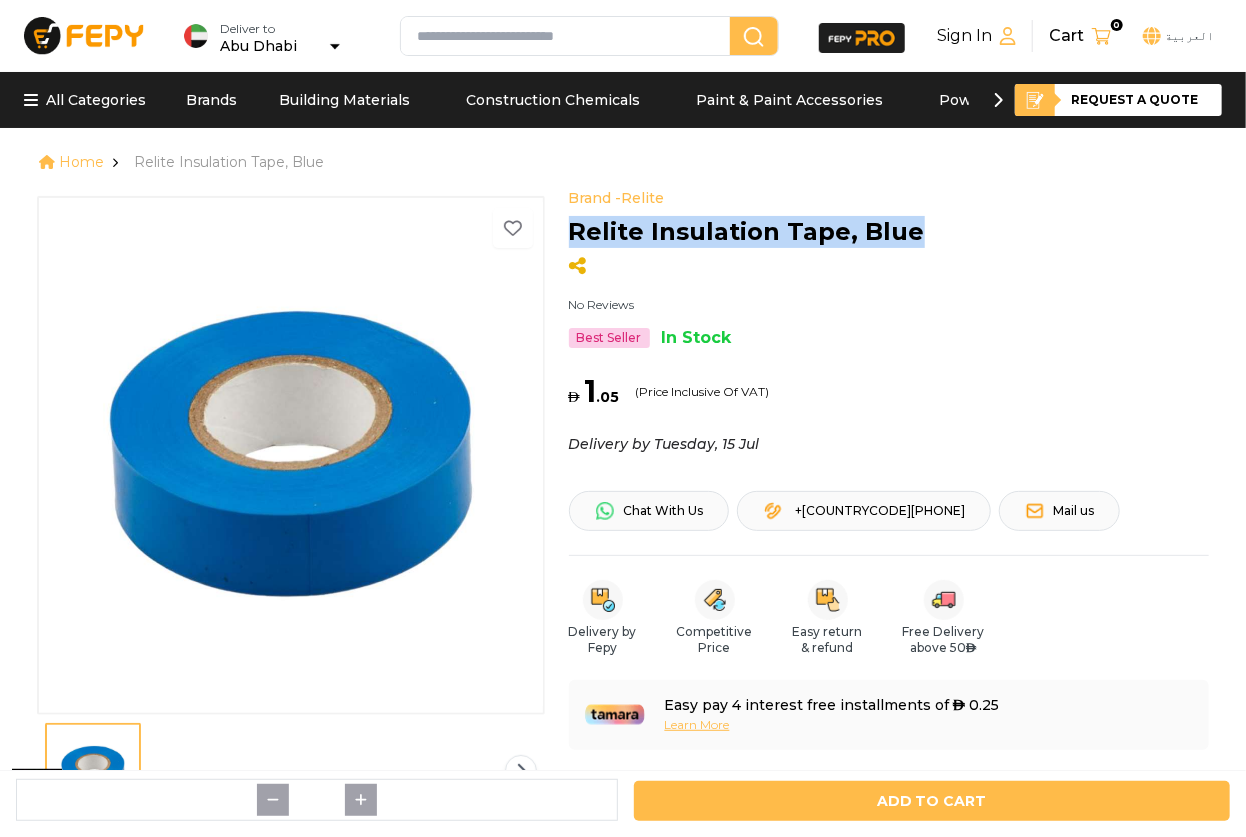 drag, startPoint x: 912, startPoint y: 229, endPoint x: 568, endPoint y: 229, distance: 344 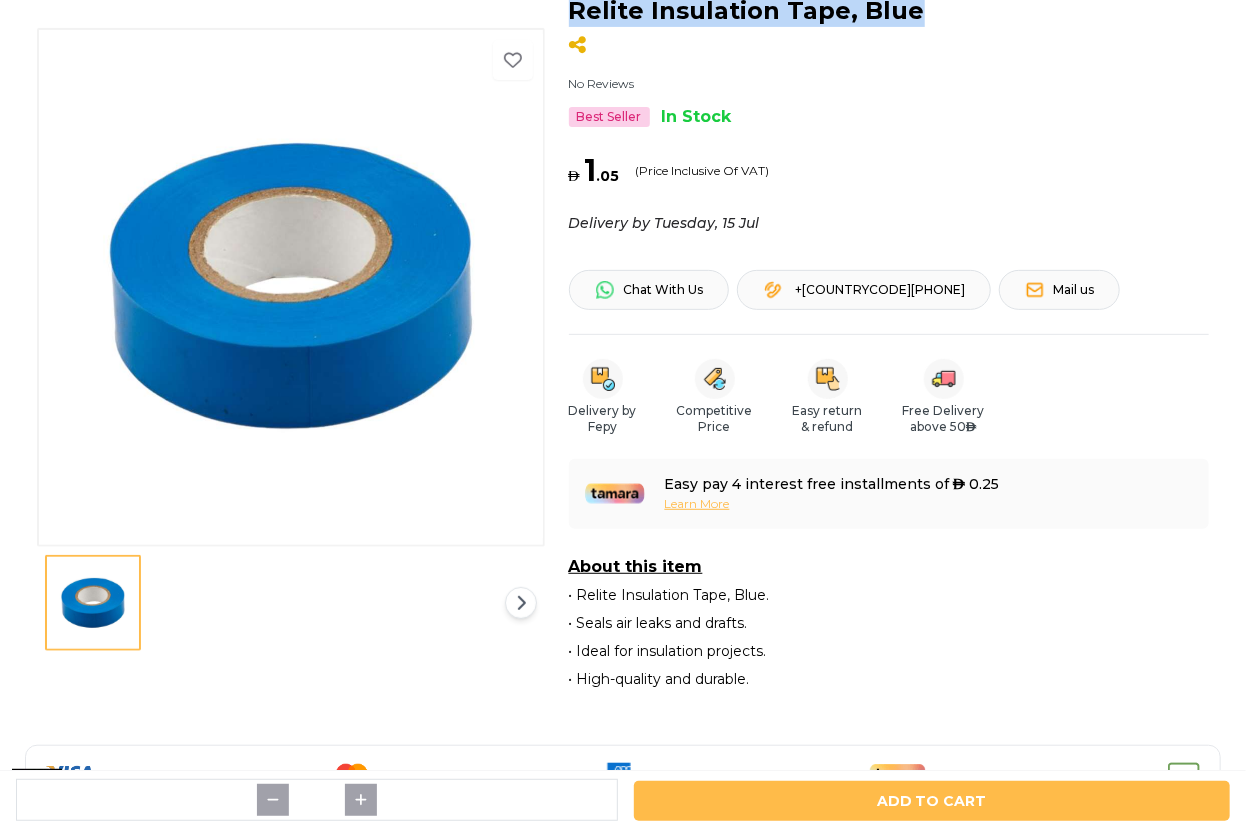 scroll, scrollTop: 0, scrollLeft: 0, axis: both 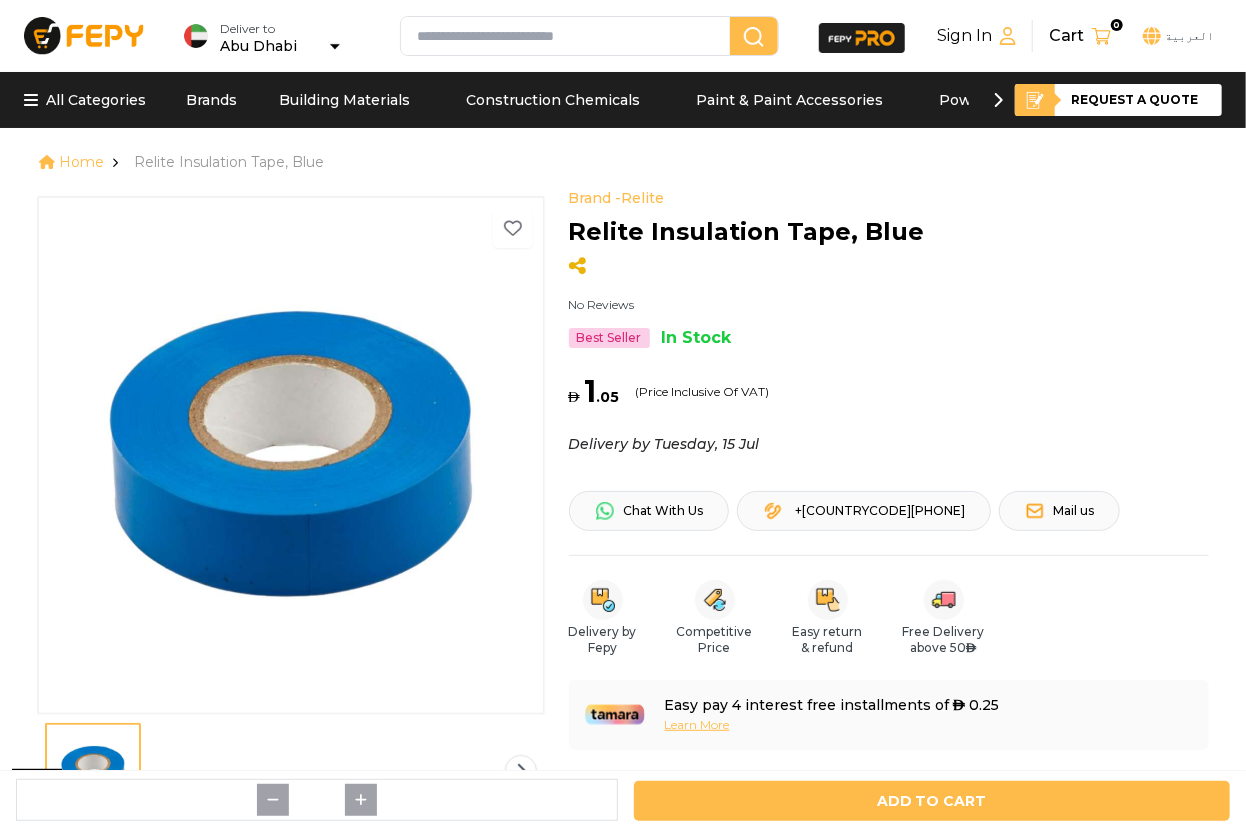 click on "Home Relite Insulation Tape, Blue" at bounding box center [615, 162] 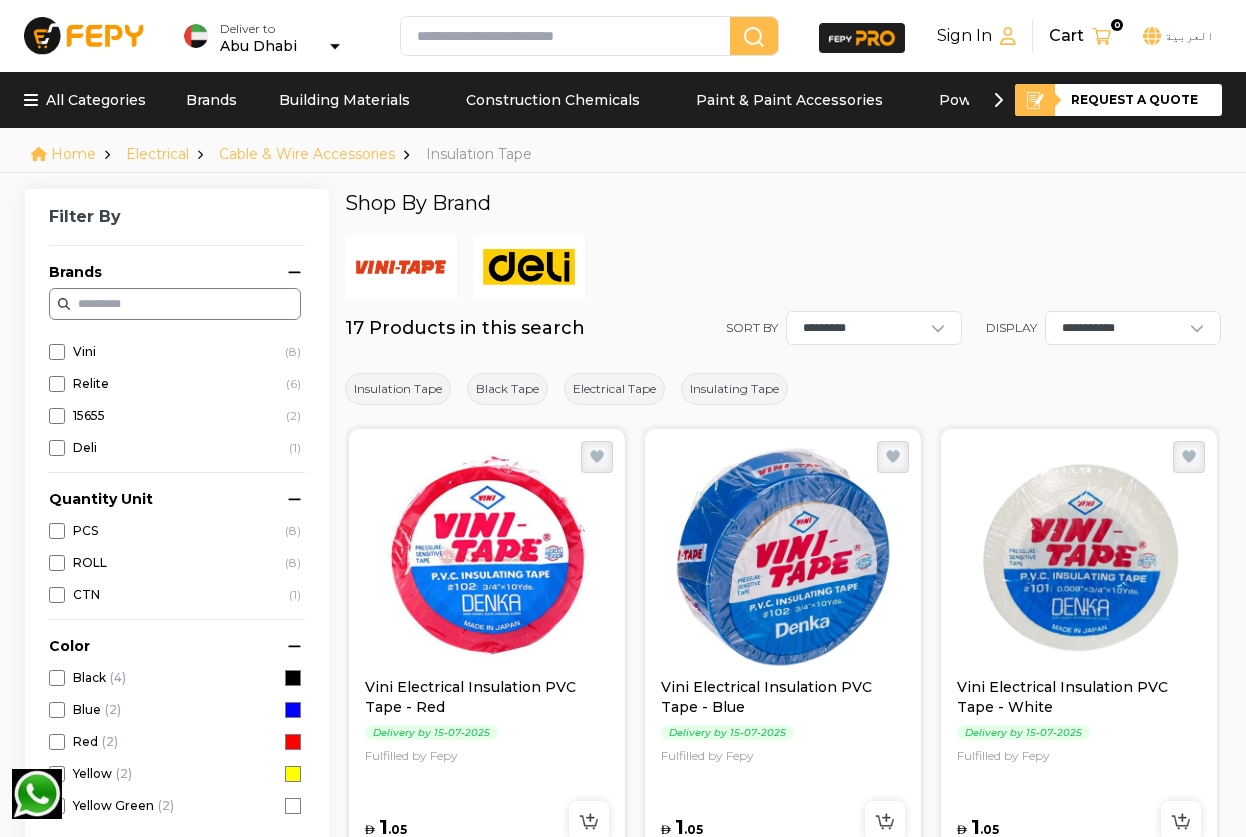 scroll, scrollTop: 2090, scrollLeft: 0, axis: vertical 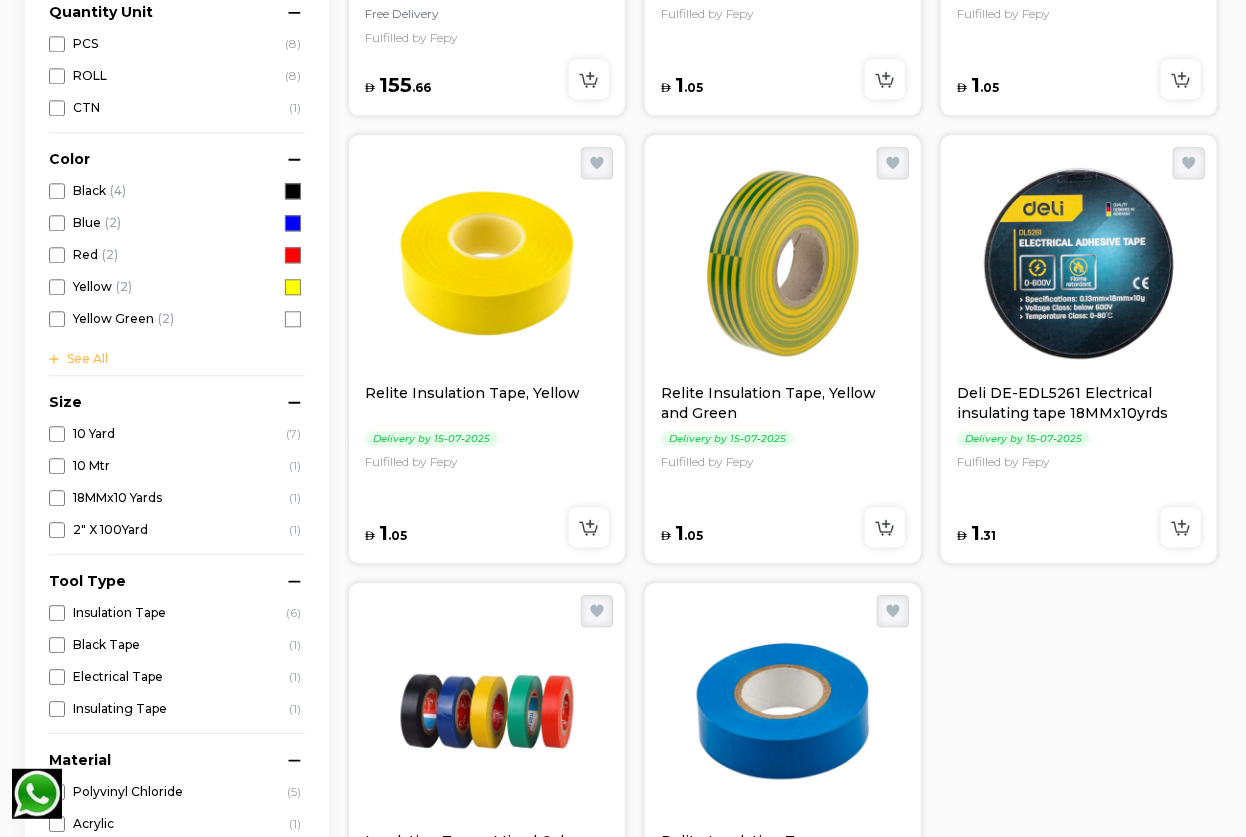 click at bounding box center [1079, 263] 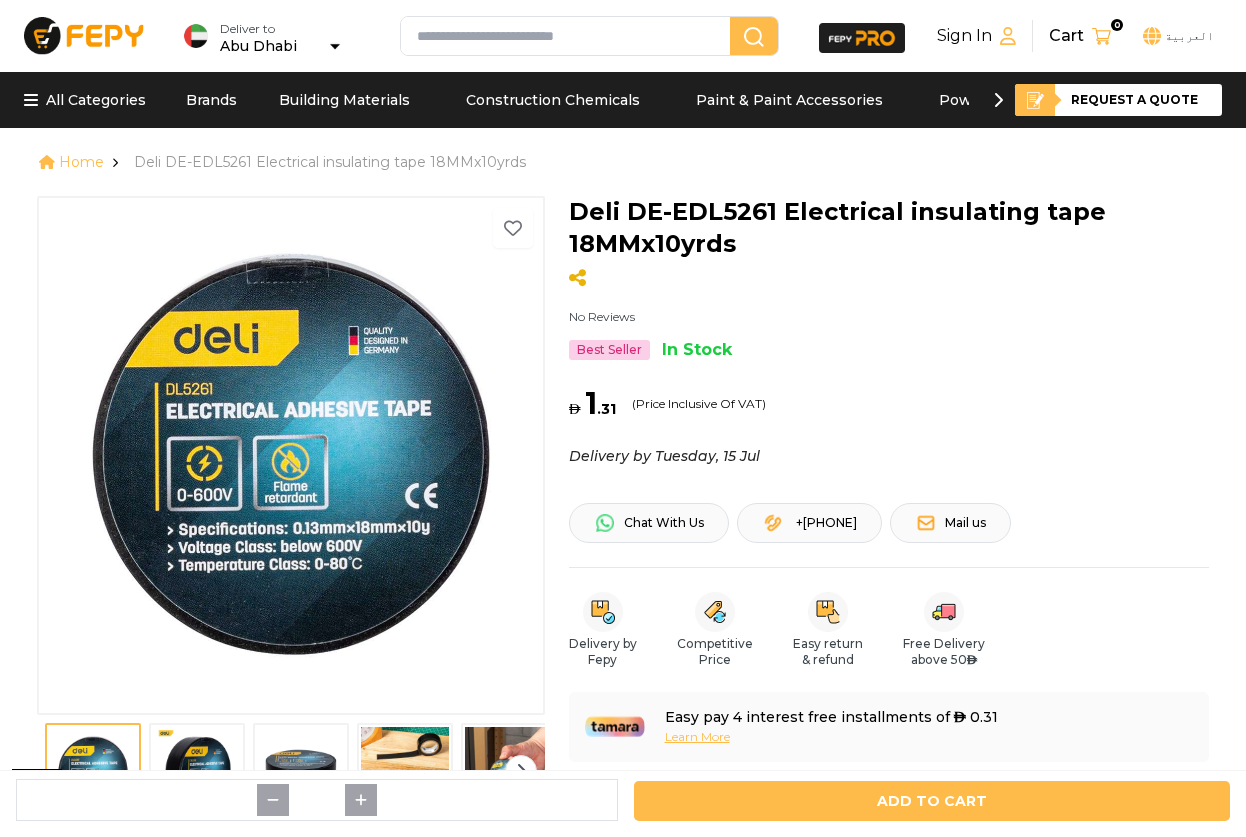 scroll, scrollTop: 272, scrollLeft: 0, axis: vertical 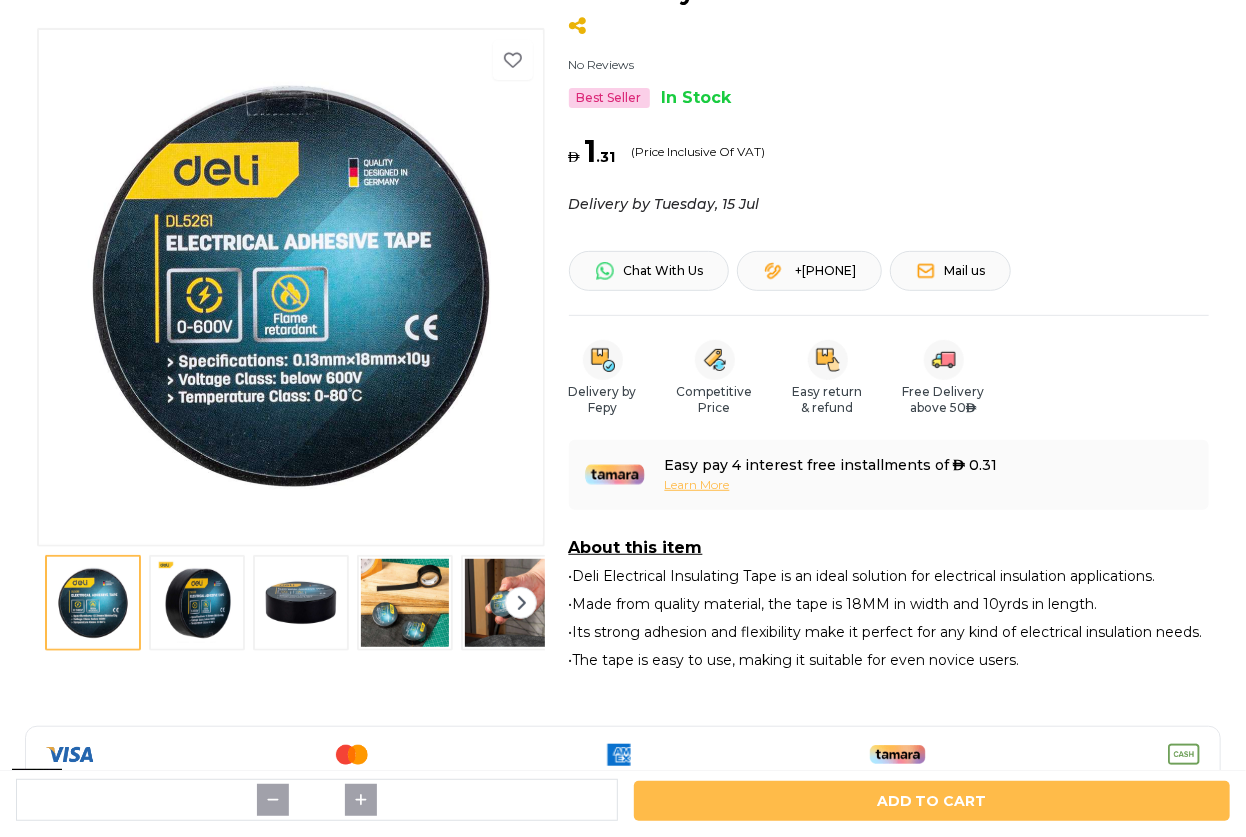 click at bounding box center [197, 603] 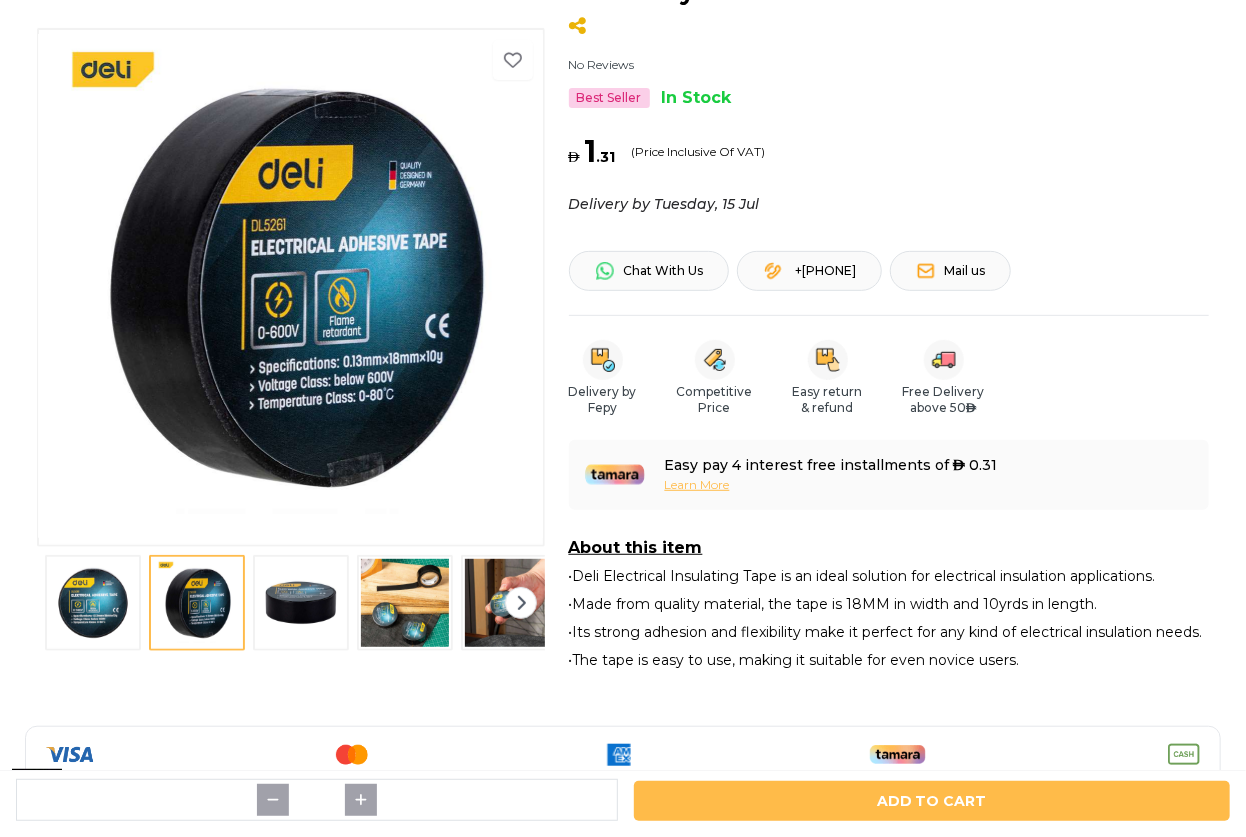 click at bounding box center [93, 603] 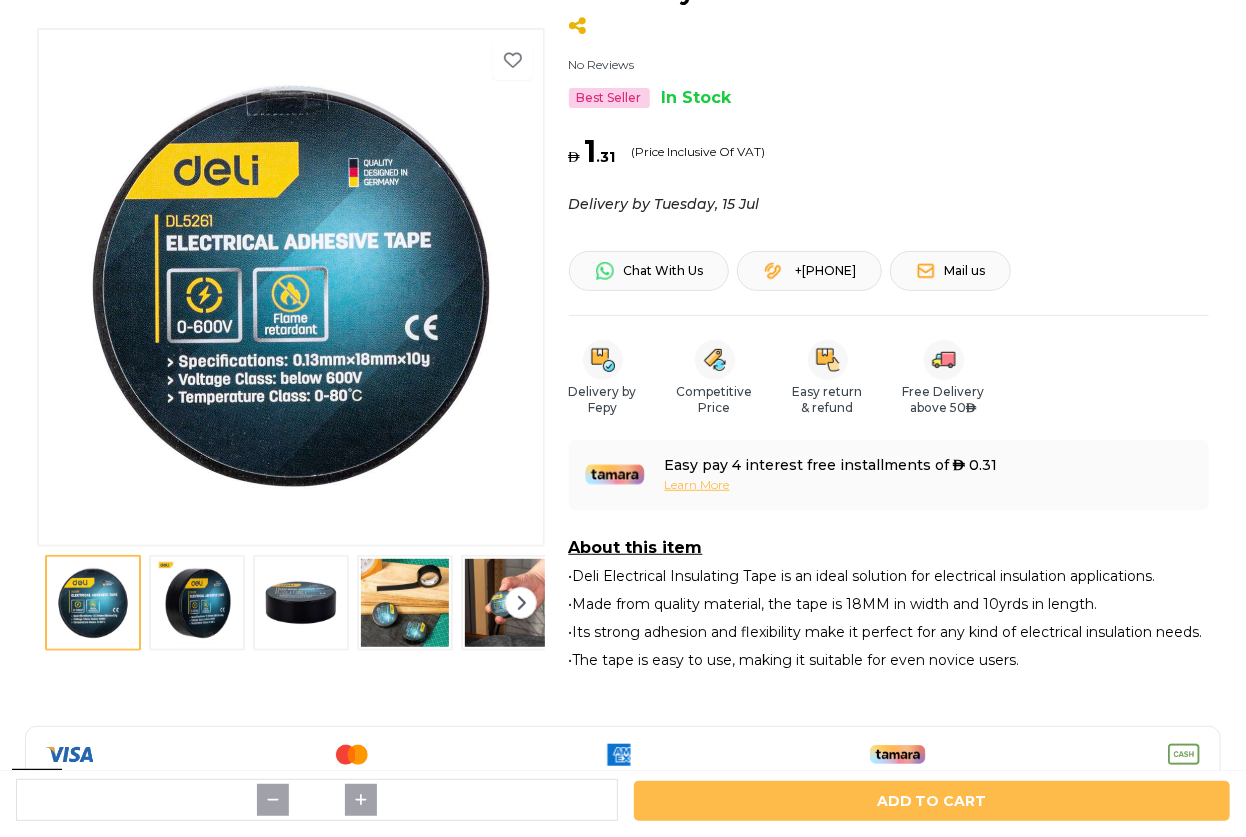 click on "Brand -  Deli No Reviews Best Seller In Stock   1 2 3 4 5 6   Brand -  Deli Deli DE-EDL5261 Electrical insulating tape 18MMx10yrds No Reviews Best Seller In Stock AED 1 . 31  (Price Inclusive Of VAT) Delivery by   Tuesday, 15 Jul   Security &   Privacy Secure   Payments 24/7 Online   Support Chat With Us +971566118671 Mail us Delivery by  Fepy Competitive  Price Easy return  & refund Free Delivery  above 50  AED   Easy pay 4 interest free installments of   AED     0.31   Learn More About this item •Deli Electrical Insulating Tape is an ideal solution for electrical insulation applications. •Made from quality material, the tape is 18MM in width and 10yrds in length. •Its strong adhesion and flexibility make it perfect for any kind of electrical insulation needs. •The tape is easy to use, making it suitable for even novice users. Features & Benefits   2. Easy to Use: The tape is easy to apply, and can be used by both novice and experienced users. Its design allows for quick and hassle-free installation." at bounding box center [623, 1062] 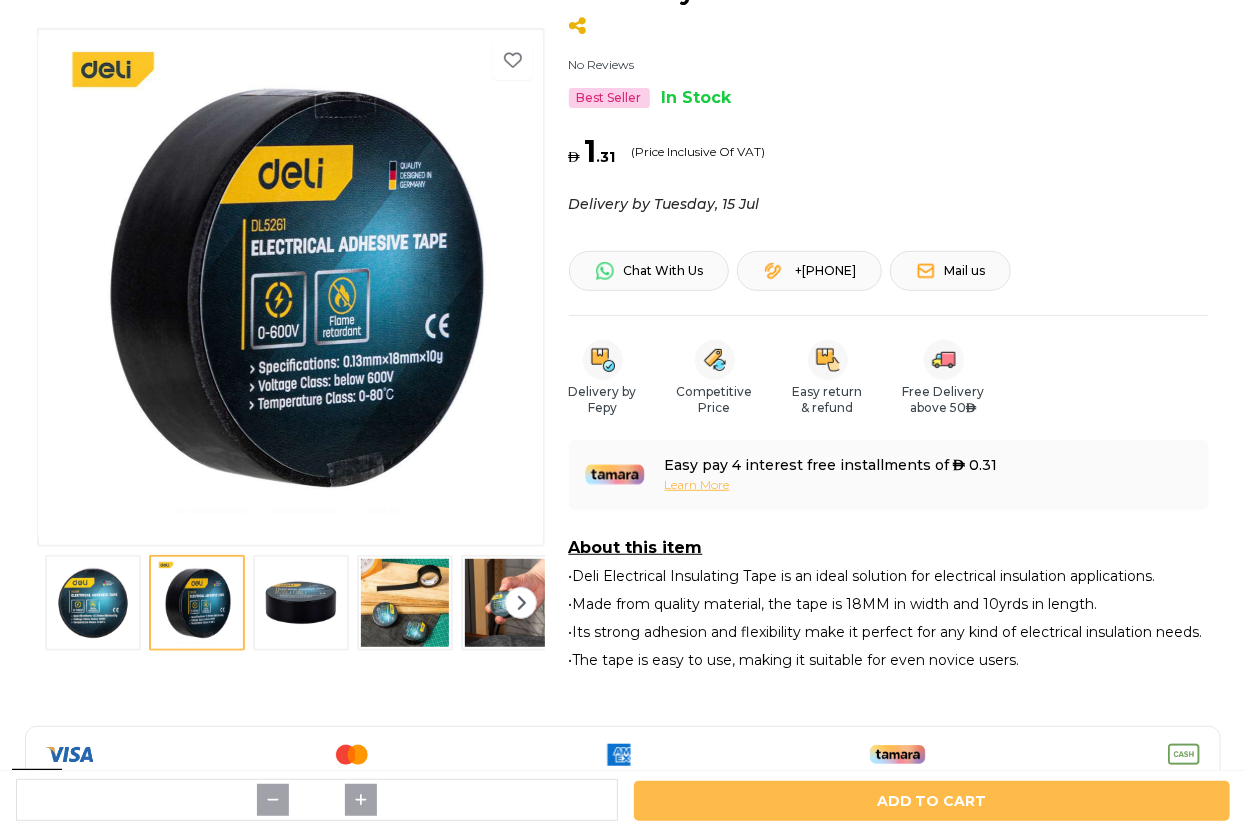 click on "Brand -  Deli No Reviews Best Seller In Stock   1 2 3 4 5 6   Brand -  Deli Deli DE-EDL5261 Electrical insulating tape 18MMx10yrds No Reviews Best Seller In Stock AED 1 . 31  (Price Inclusive Of VAT) Delivery by   Tuesday, 15 Jul   Security &   Privacy Secure   Payments 24/7 Online   Support Chat With Us +971566118671 Mail us Delivery by  Fepy Competitive  Price Easy return  & refund Free Delivery  above 50  AED   Easy pay 4 interest free installments of   AED     0.31   Learn More About this item •Deli Electrical Insulating Tape is an ideal solution for electrical insulation applications. •Made from quality material, the tape is 18MM in width and 10yrds in length. •Its strong adhesion and flexibility make it perfect for any kind of electrical insulation needs. •The tape is easy to use, making it suitable for even novice users. Features & Benefits   2. Easy to Use: The tape is easy to apply, and can be used by both novice and experienced users. Its design allows for quick and hassle-free installation." at bounding box center [623, 1062] 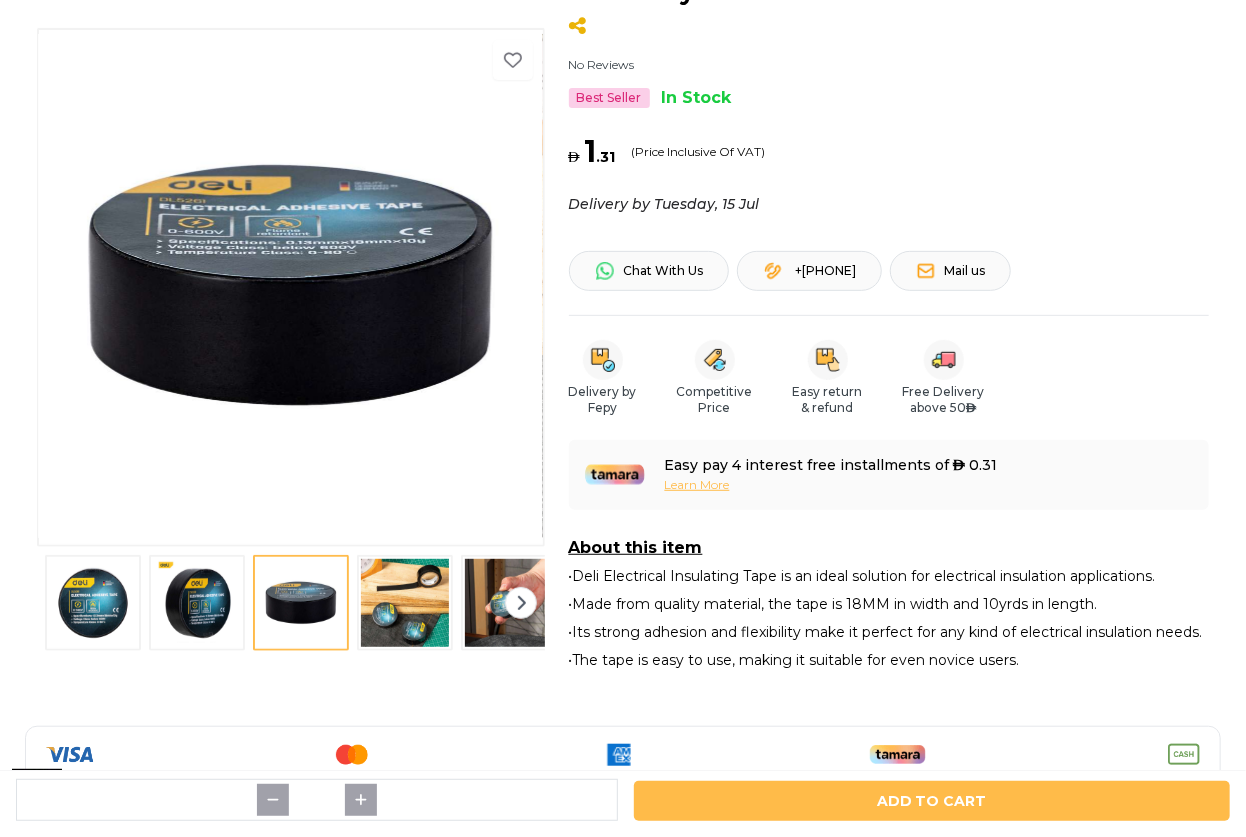 click on "Brand -  Deli No Reviews Best Seller In Stock   1 2 3 4 5 6   Brand -  Deli Deli DE-EDL5261 Electrical insulating tape 18MMx10yrds No Reviews Best Seller In Stock AED 1 . 31  (Price Inclusive Of VAT) Delivery by   Tuesday, 15 Jul   Security &   Privacy Secure   Payments 24/7 Online   Support Chat With Us +971566118671 Mail us Delivery by  Fepy Competitive  Price Easy return  & refund Free Delivery  above 50  AED   Easy pay 4 interest free installments of   AED     0.31   Learn More About this item •Deli Electrical Insulating Tape is an ideal solution for electrical insulation applications. •Made from quality material, the tape is 18MM in width and 10yrds in length. •Its strong adhesion and flexibility make it perfect for any kind of electrical insulation needs. •The tape is easy to use, making it suitable for even novice users." at bounding box center [623, 307] 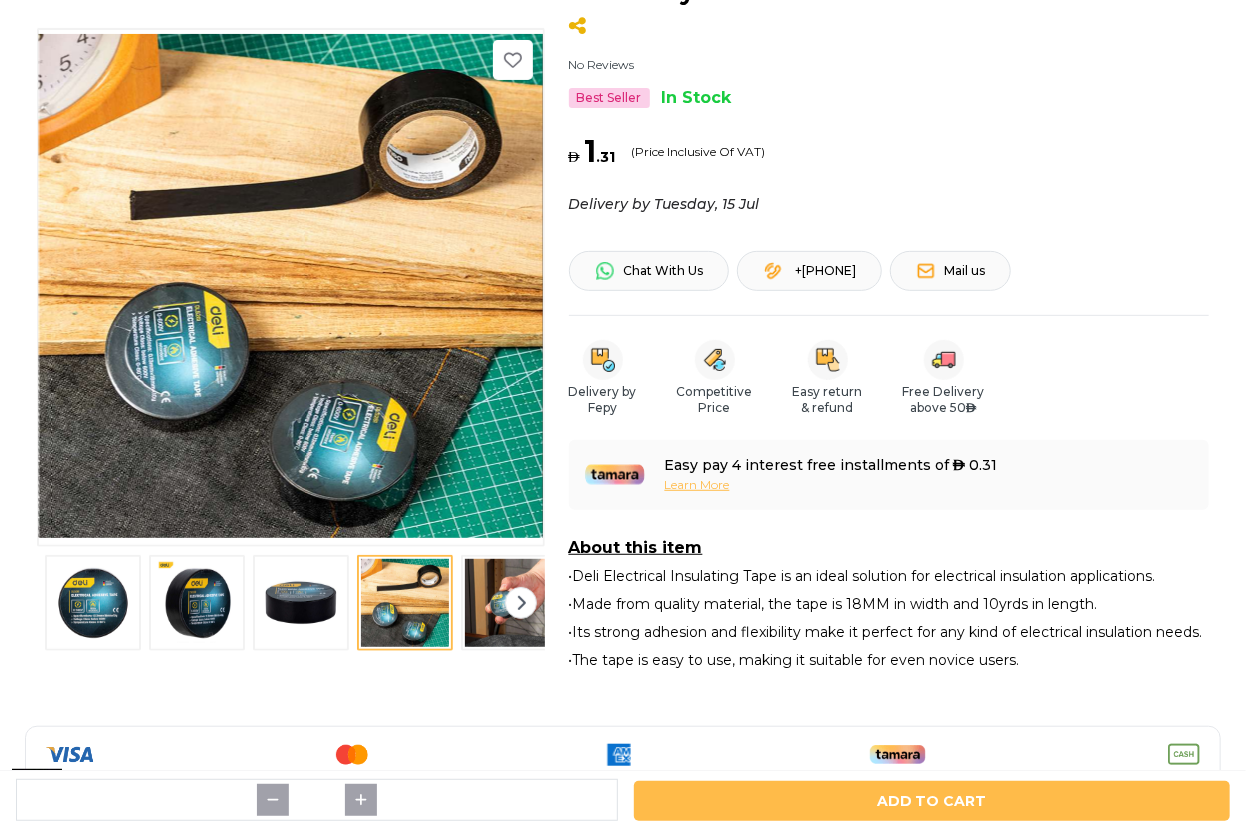 click 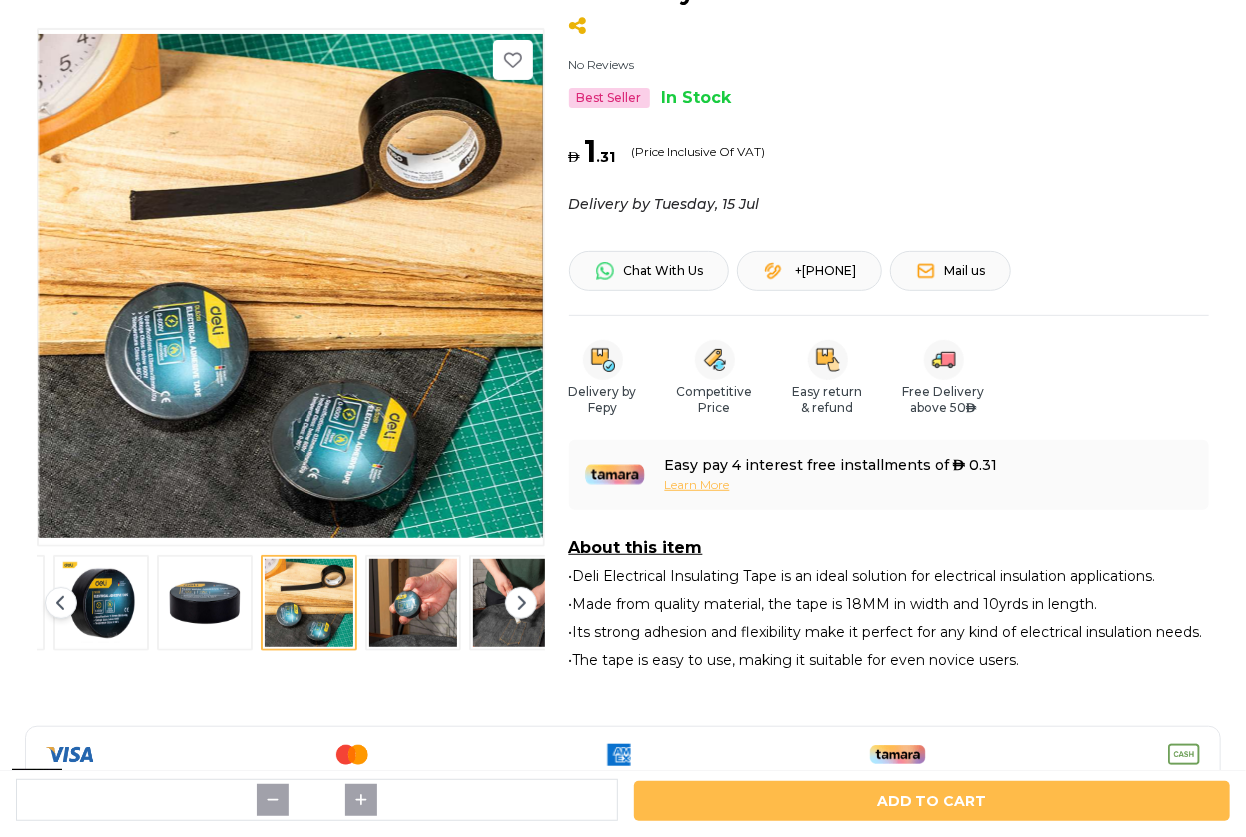 click at bounding box center [521, 603] 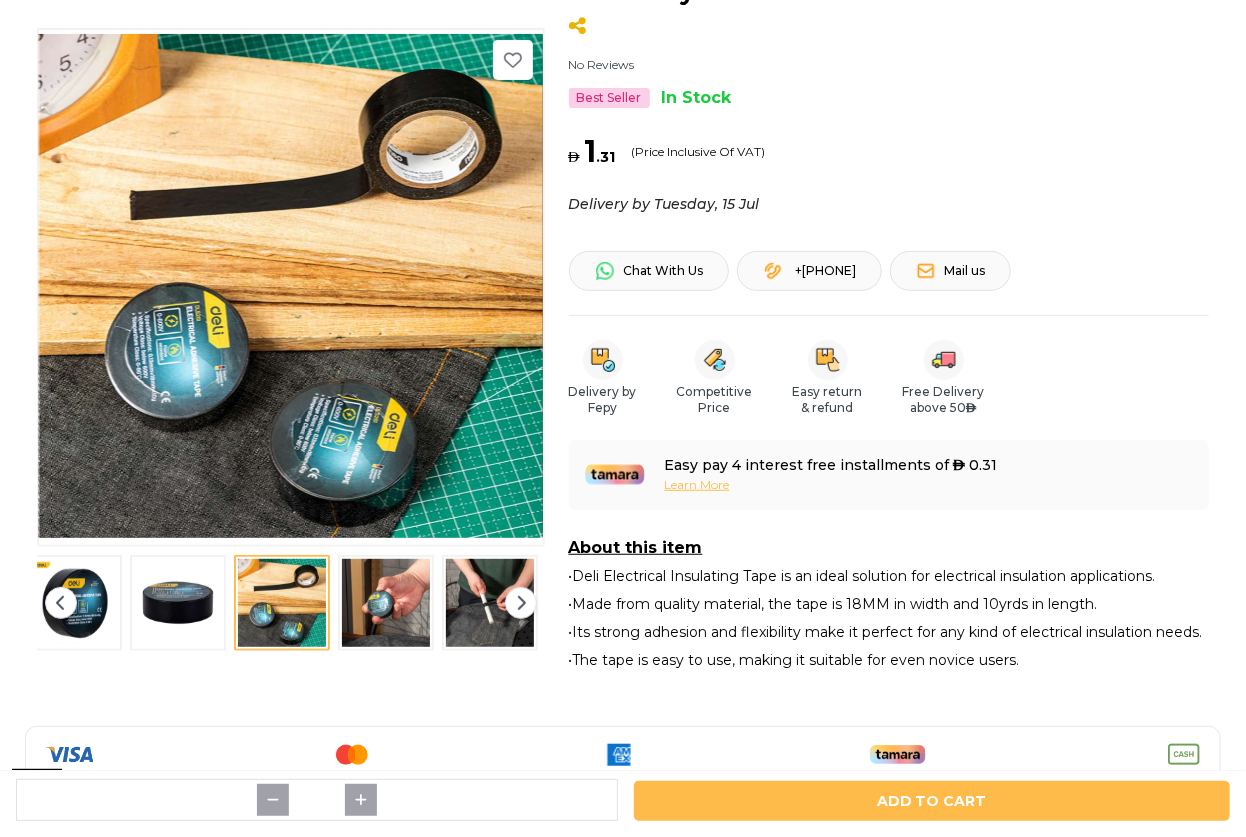 click at bounding box center (521, 603) 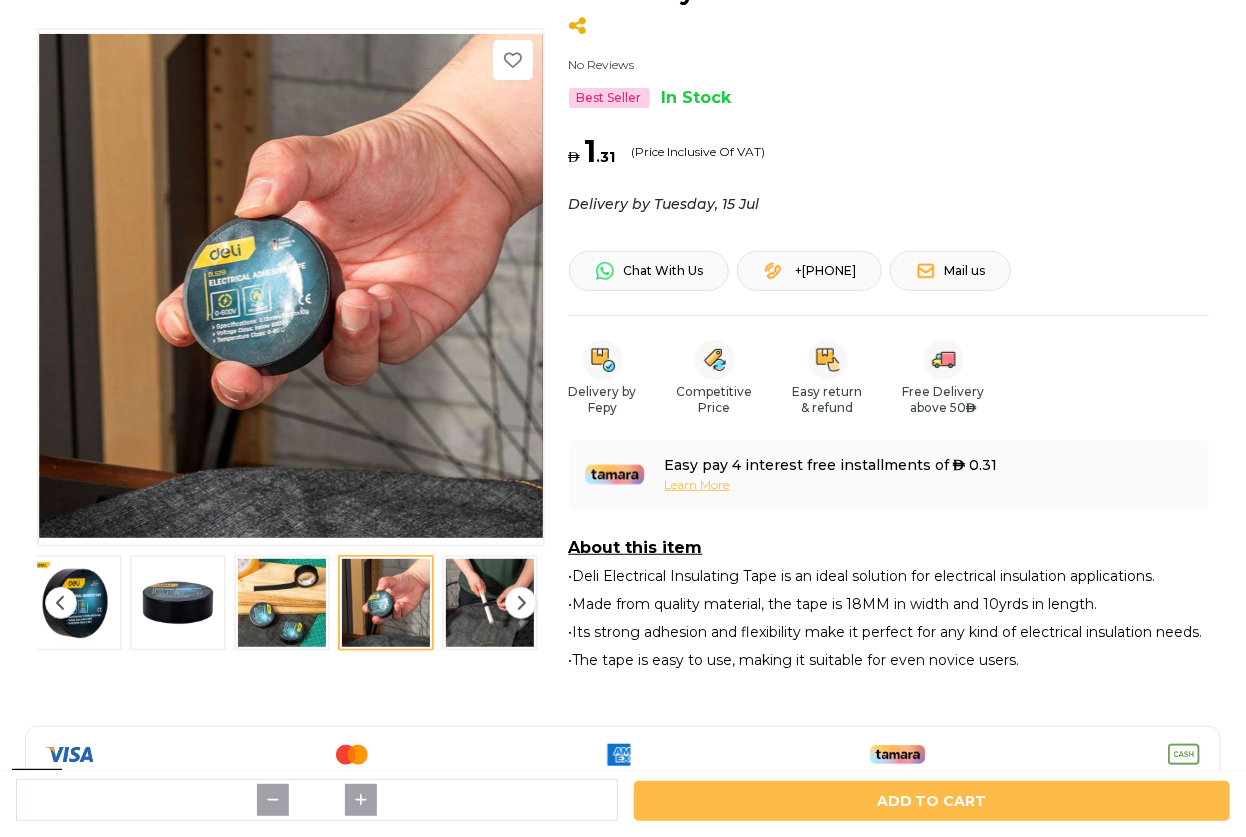 drag, startPoint x: 177, startPoint y: 700, endPoint x: 196, endPoint y: 704, distance: 19.416489 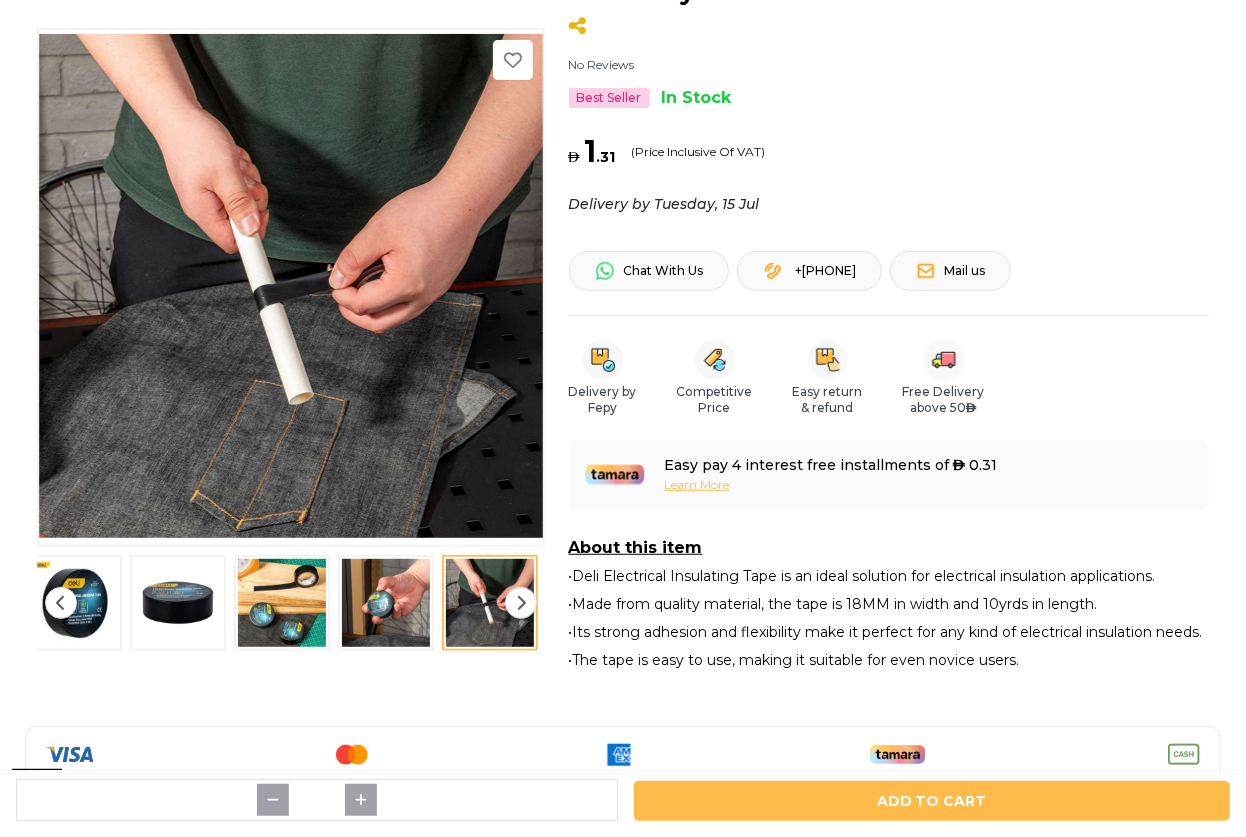 click on "Brand -  Deli No Reviews Best Seller In Stock   1 2 3 4 5 6" at bounding box center (291, 295) 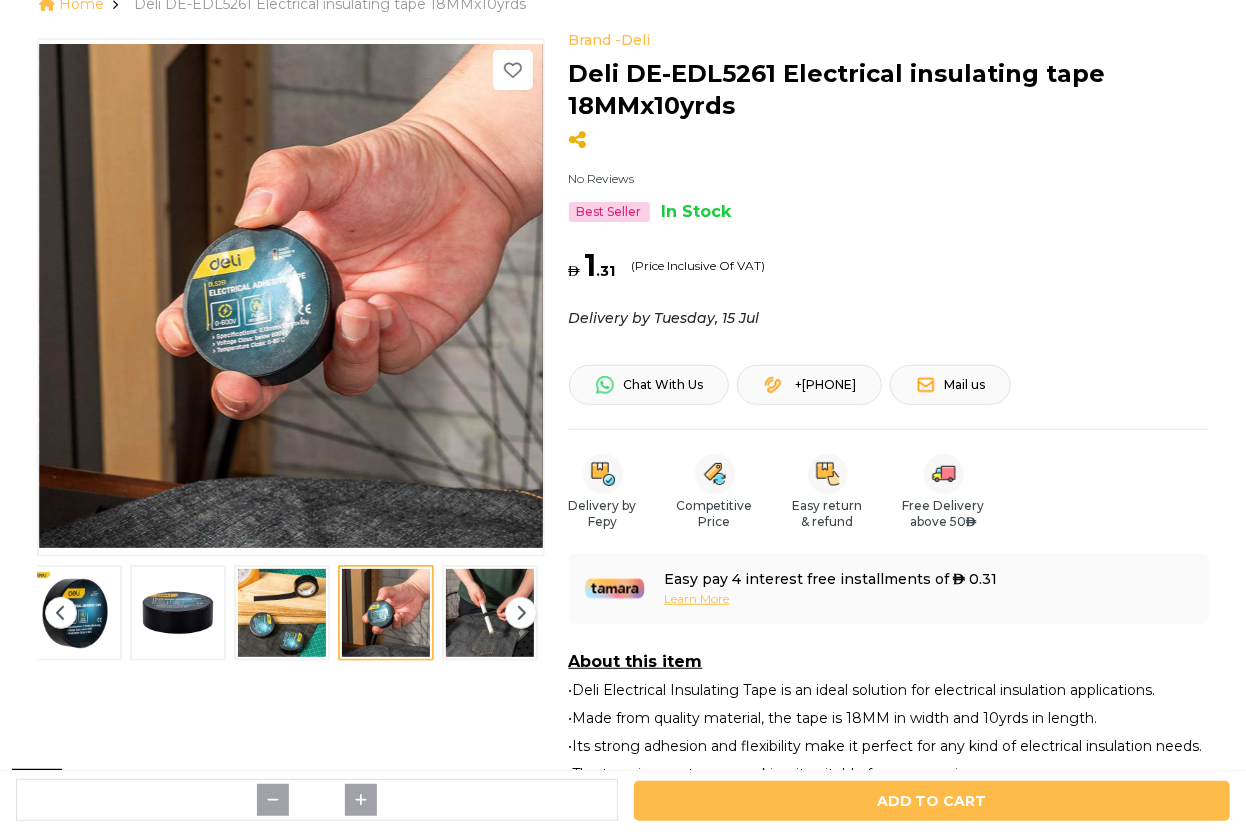 scroll, scrollTop: 0, scrollLeft: 0, axis: both 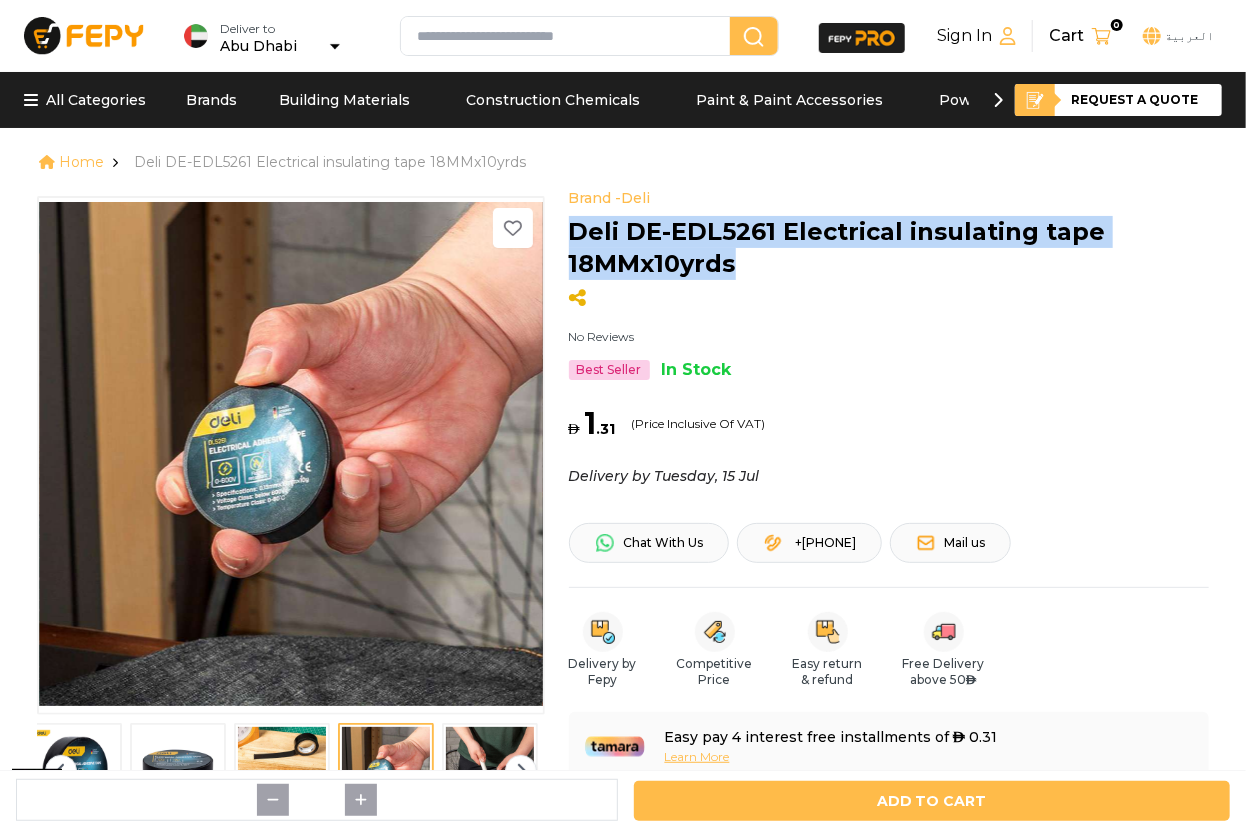 drag, startPoint x: 729, startPoint y: 265, endPoint x: 566, endPoint y: 238, distance: 165.22107 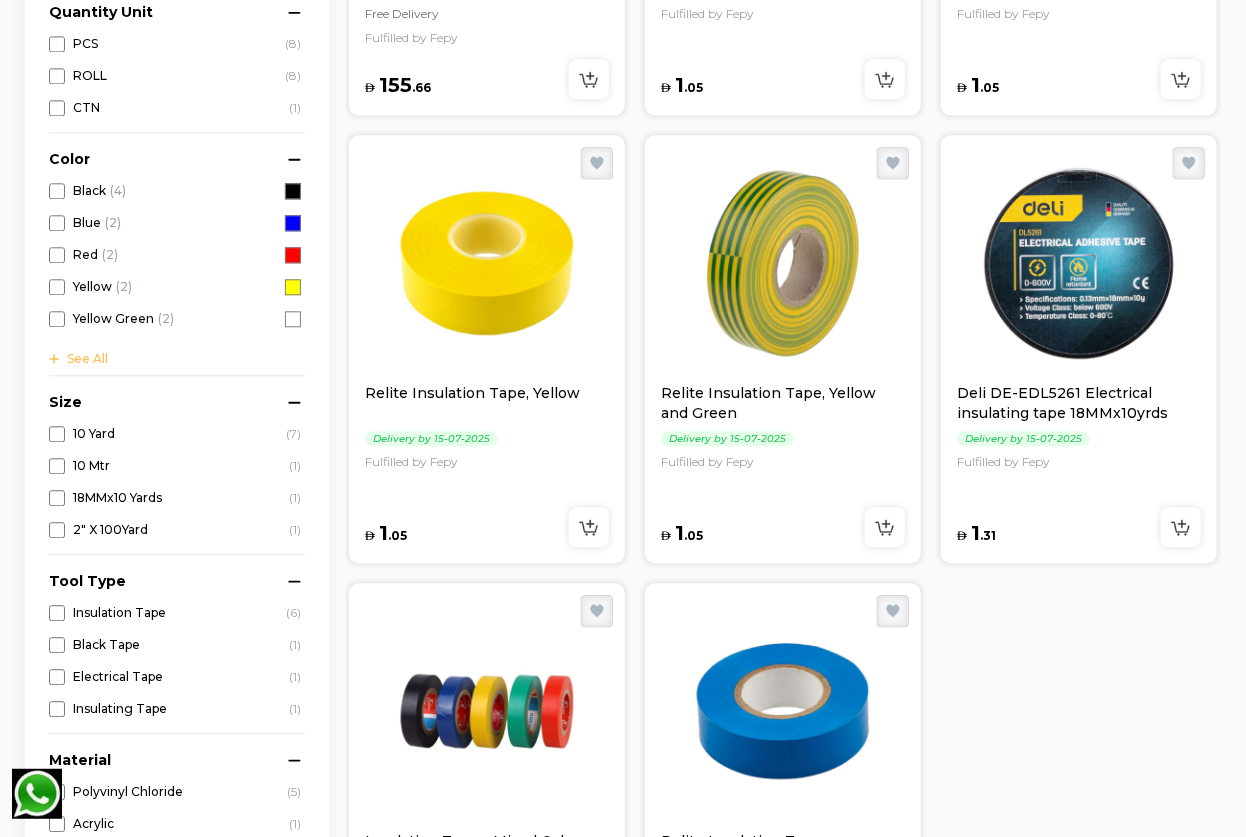 scroll, scrollTop: 0, scrollLeft: 0, axis: both 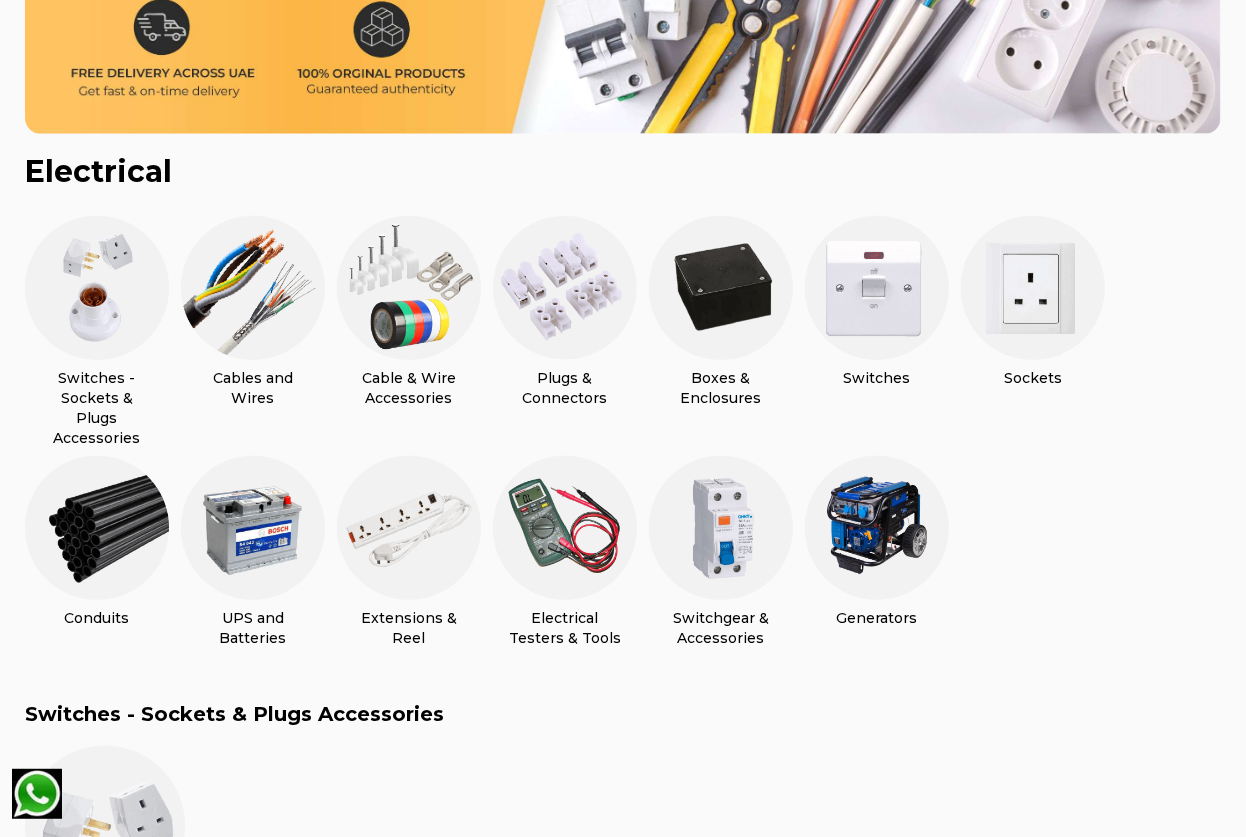 click at bounding box center (565, 288) 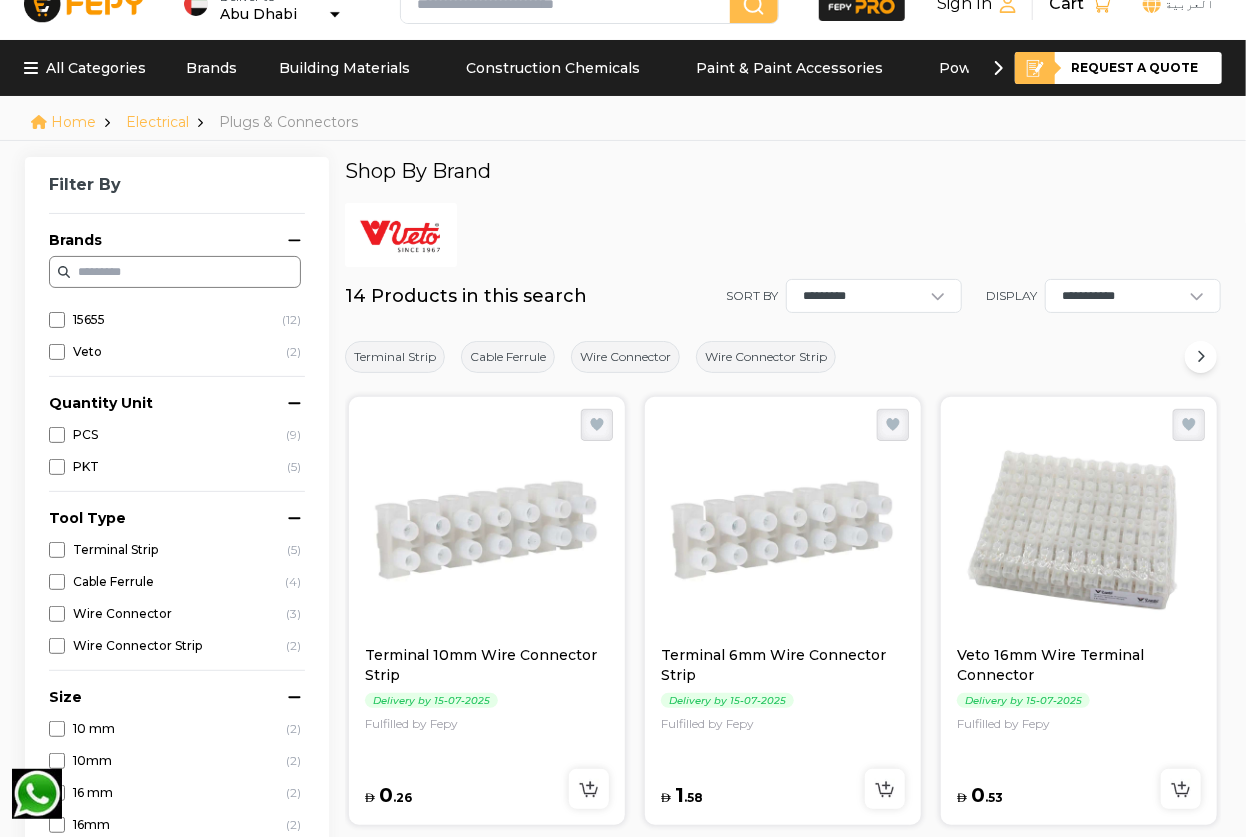 scroll, scrollTop: 0, scrollLeft: 0, axis: both 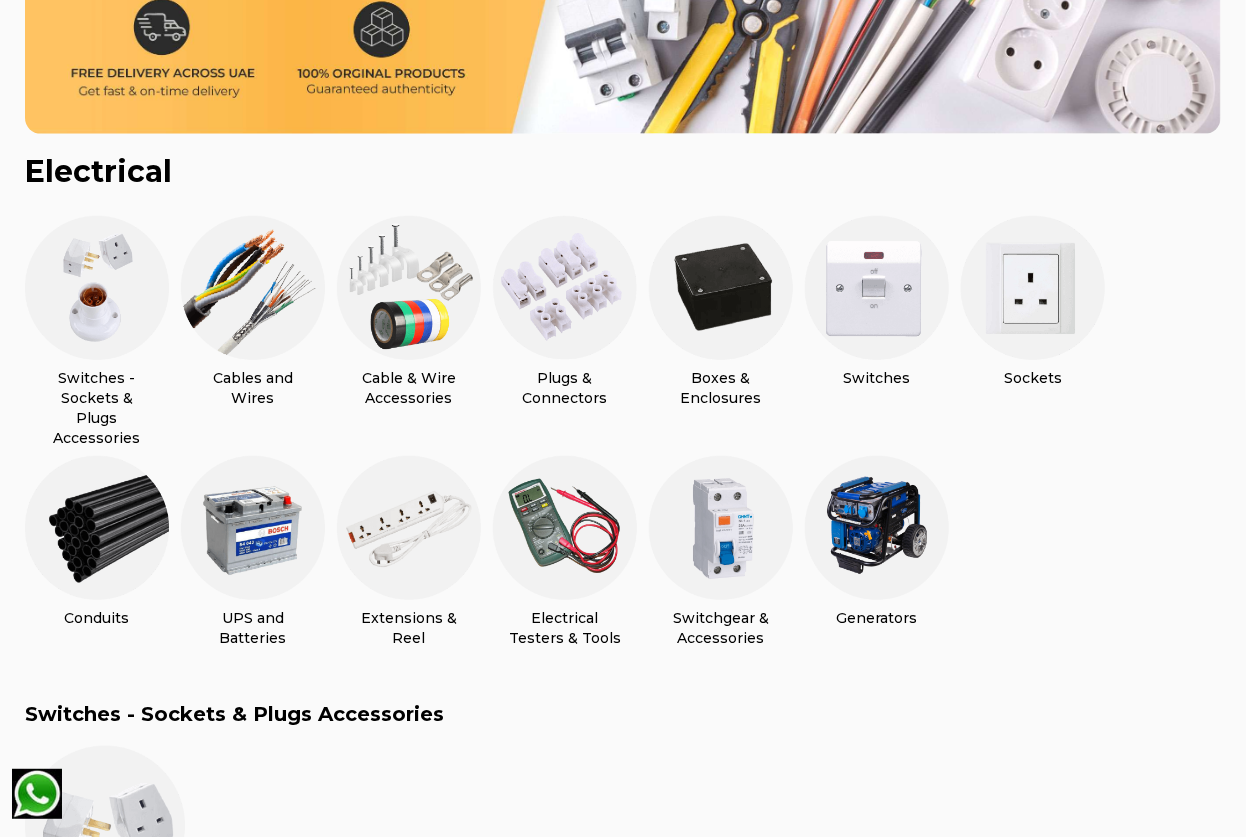 click at bounding box center [253, 288] 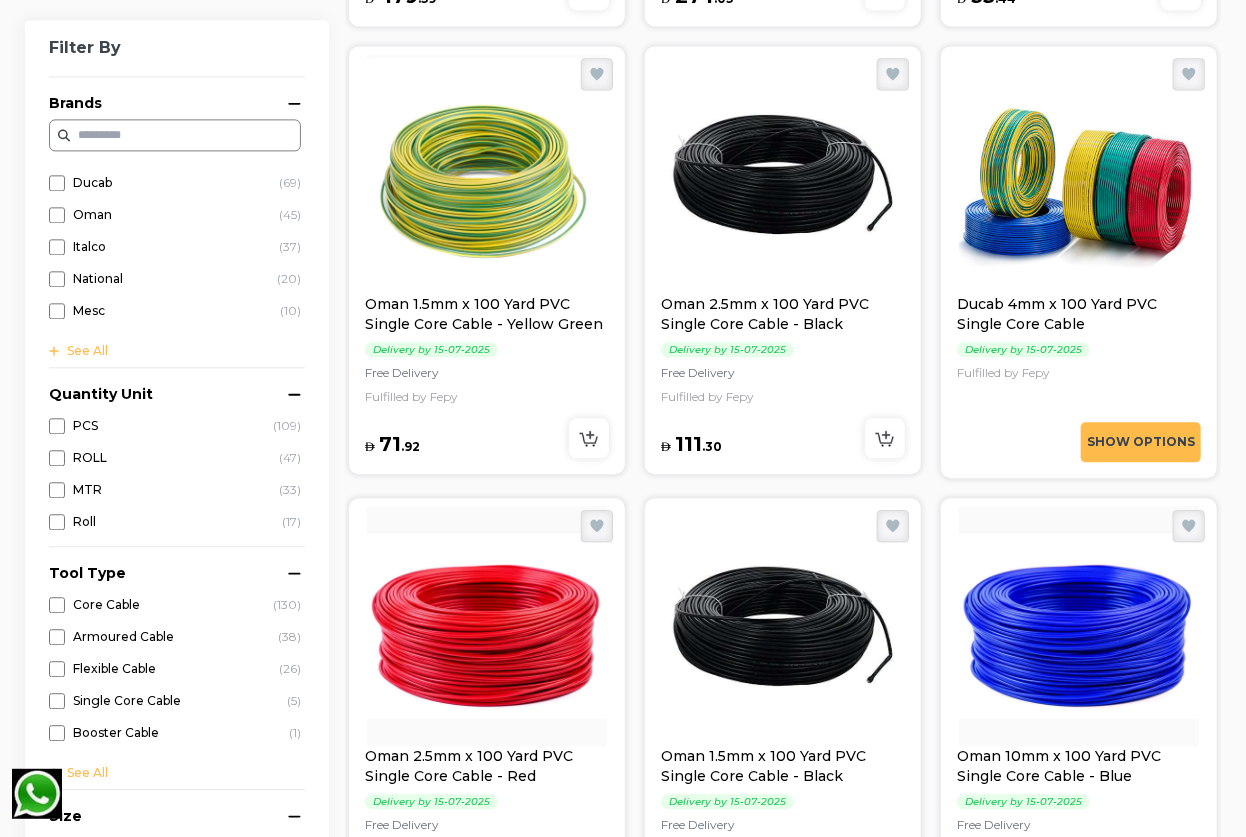 scroll, scrollTop: 2000, scrollLeft: 0, axis: vertical 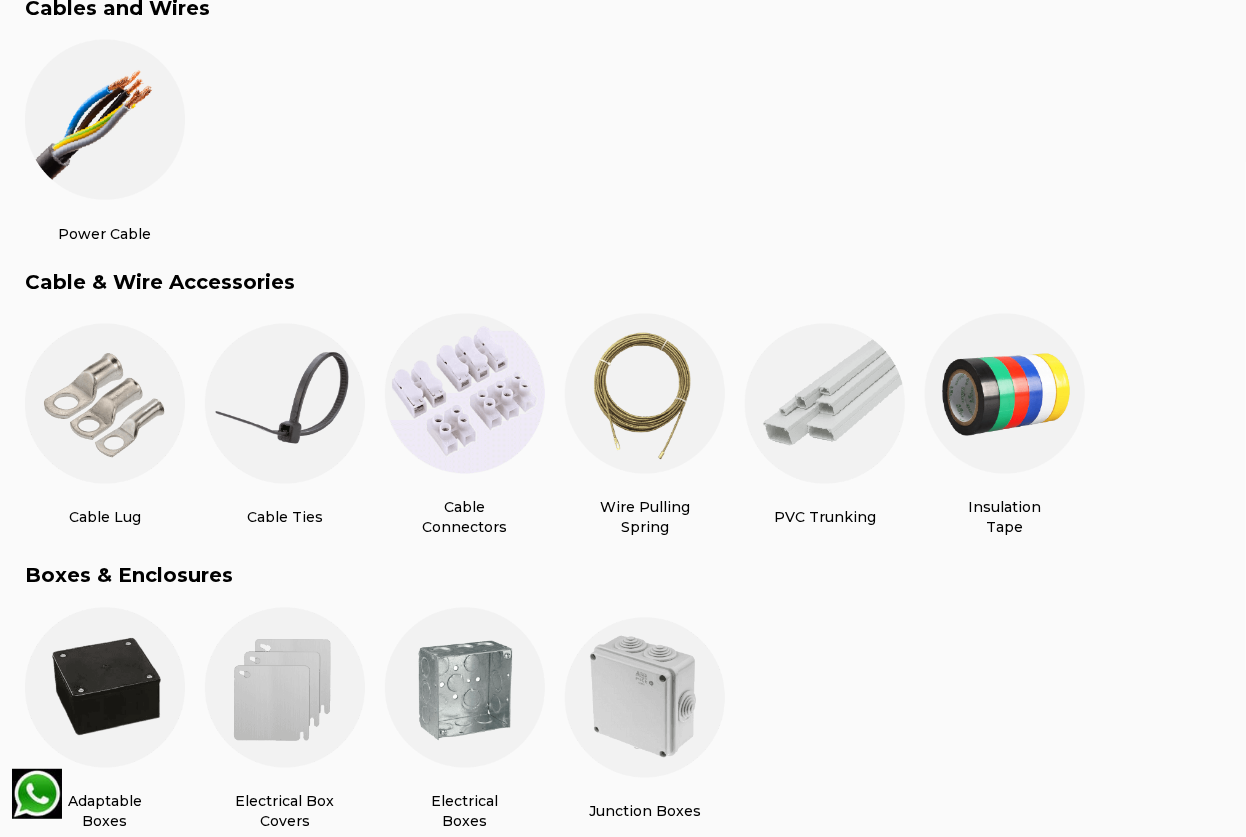 click on "Cable Lug Cable Ties Cable Connectors Wire Pulling Spring PVC Trunking Insulation Tape" at bounding box center (623, 426) 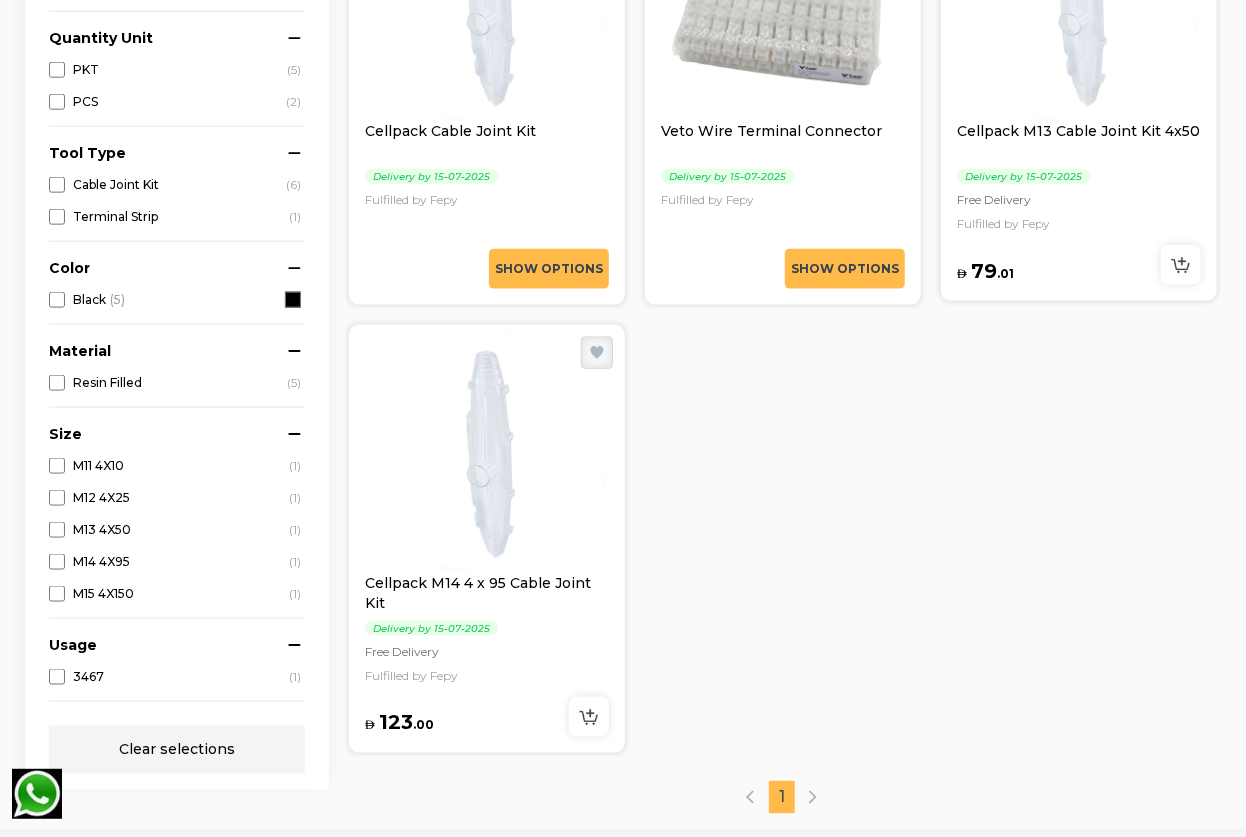 scroll, scrollTop: 818, scrollLeft: 0, axis: vertical 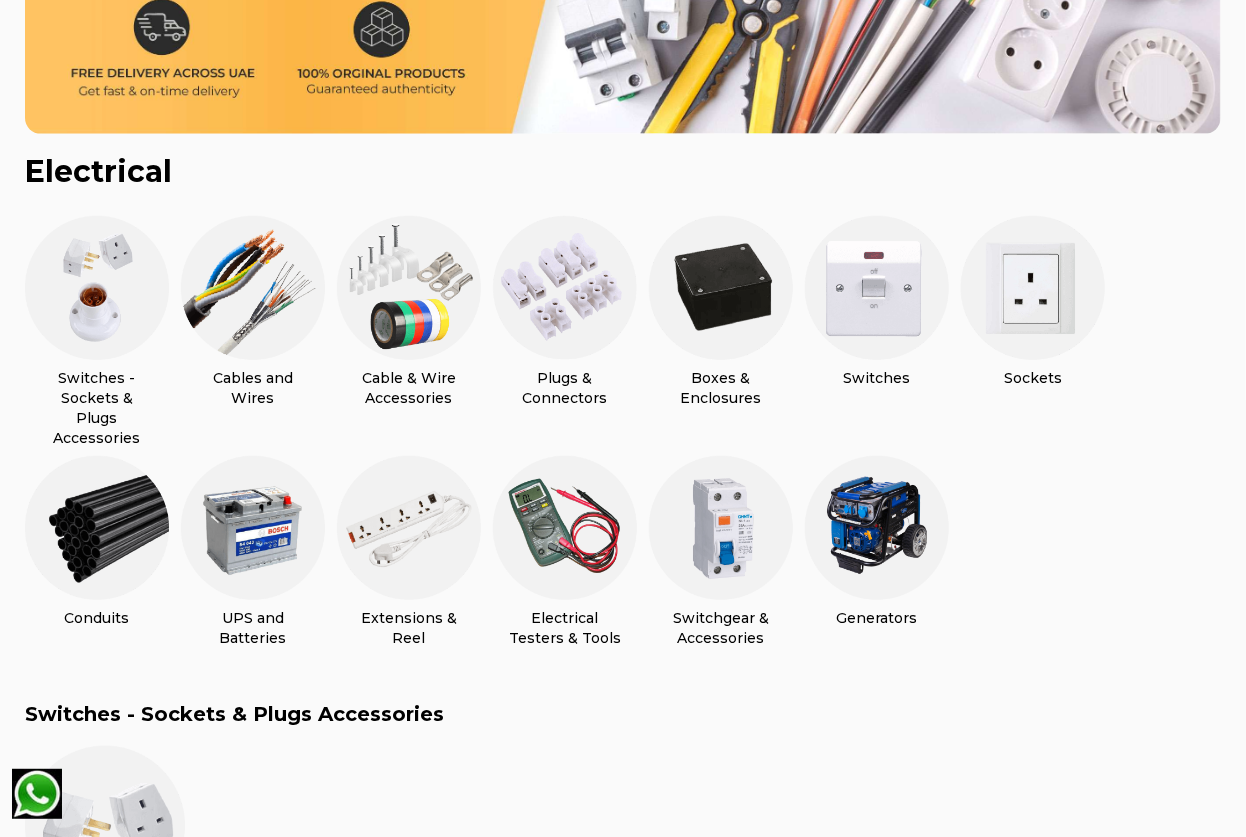 click at bounding box center (409, 288) 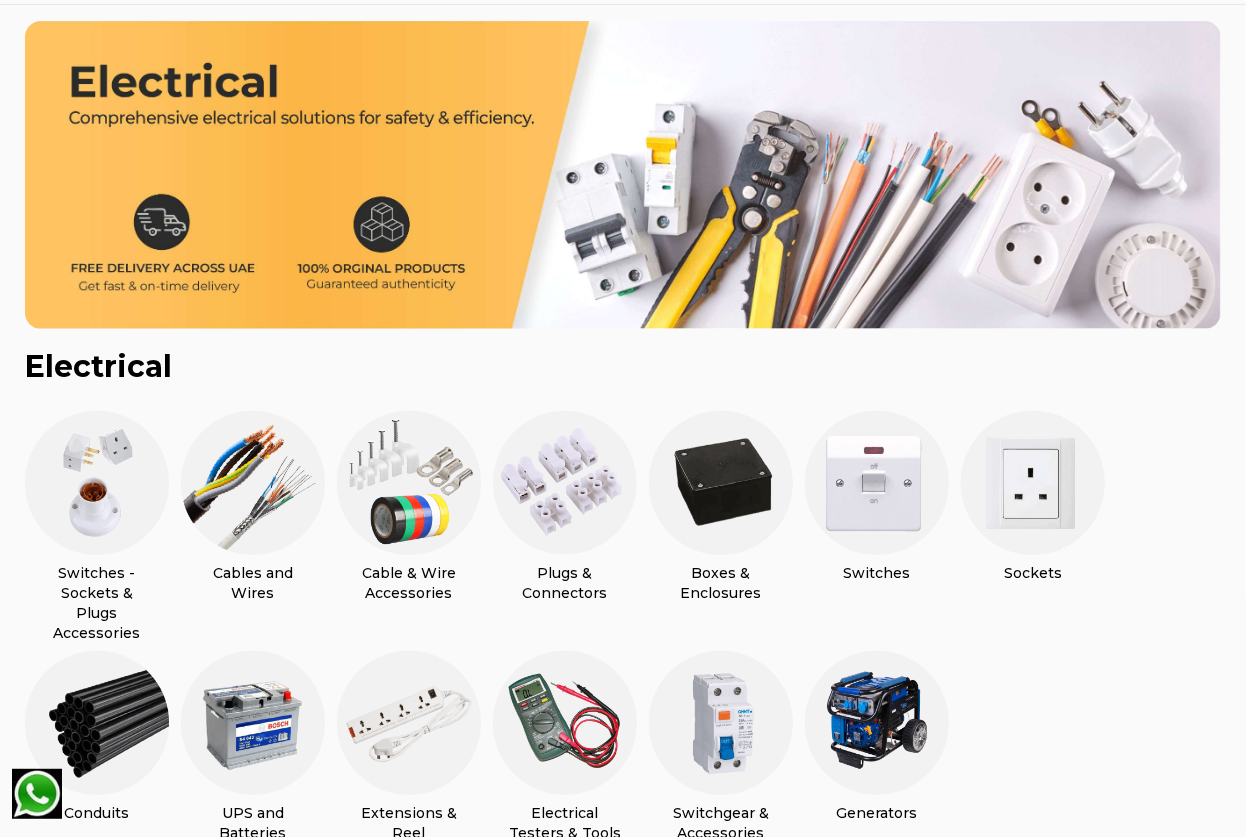 scroll, scrollTop: 363, scrollLeft: 0, axis: vertical 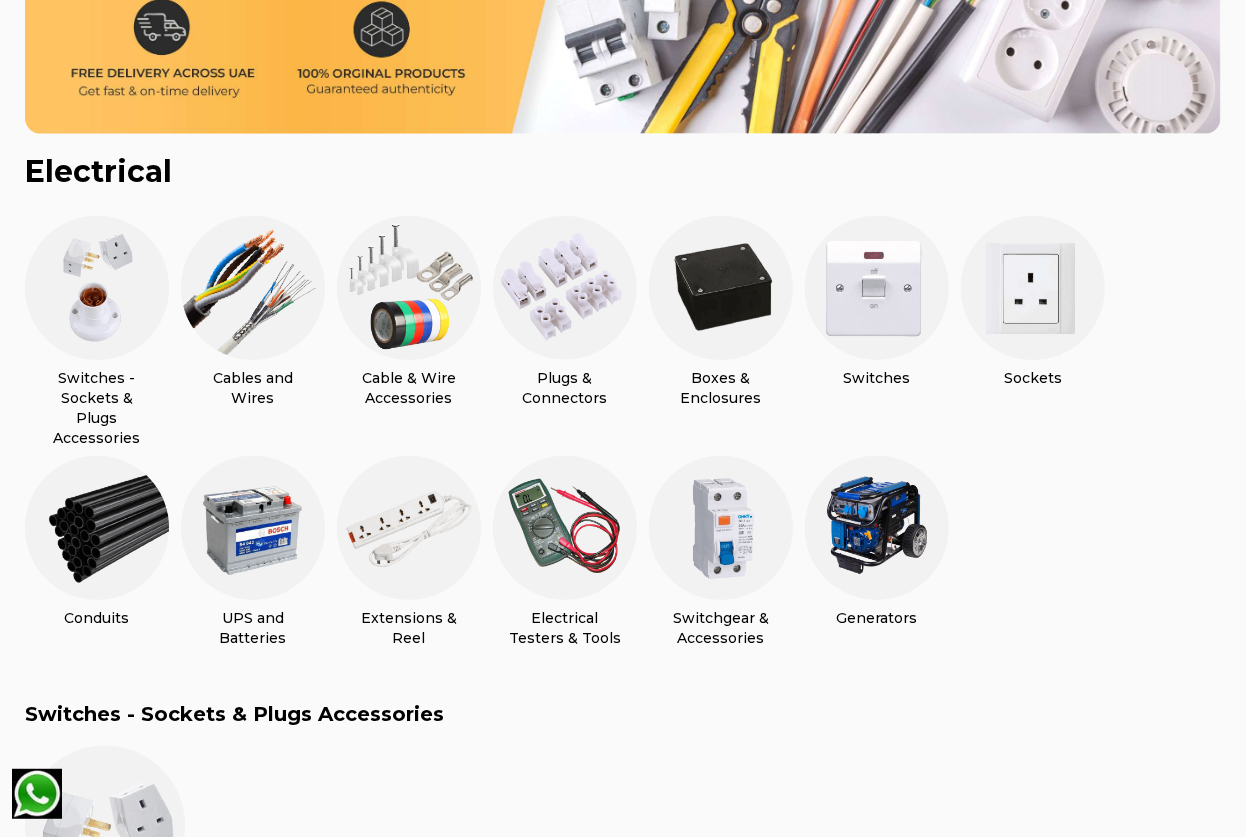 click at bounding box center (565, 288) 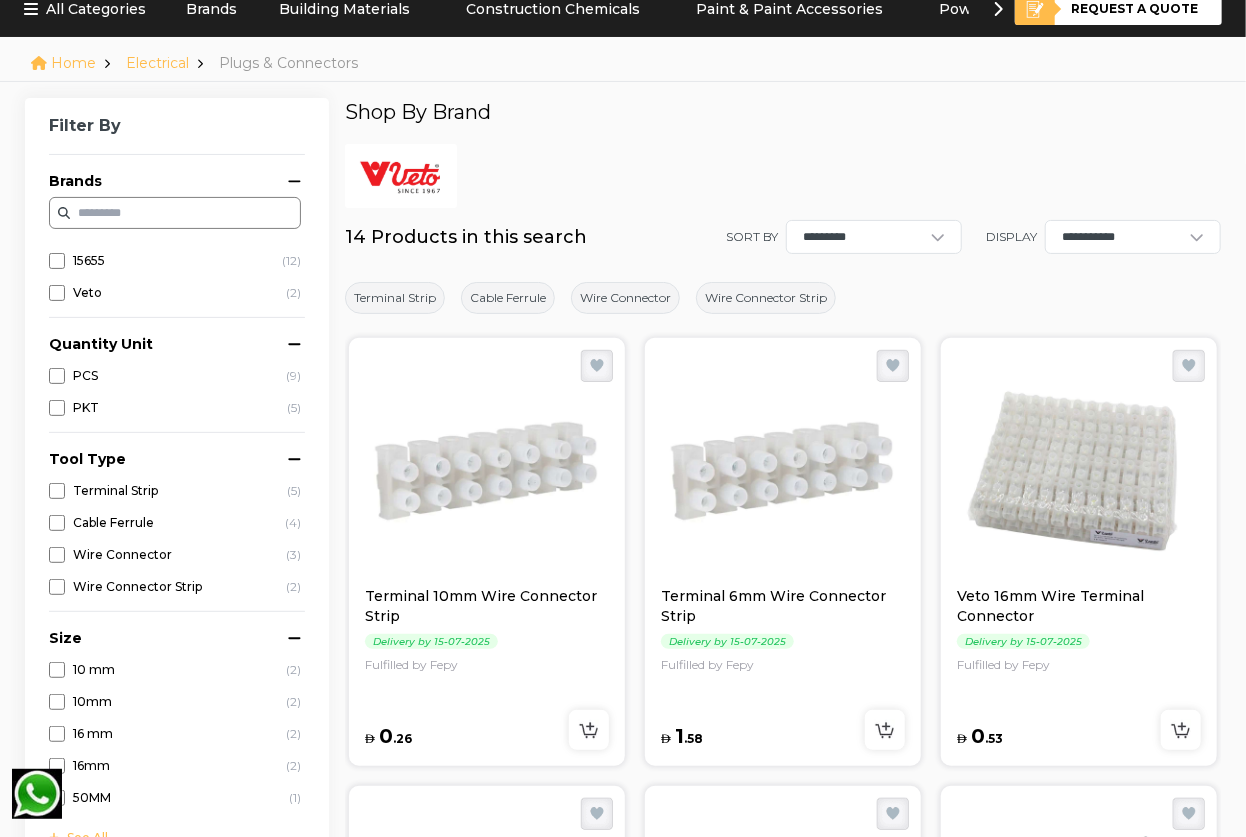 scroll, scrollTop: 90, scrollLeft: 0, axis: vertical 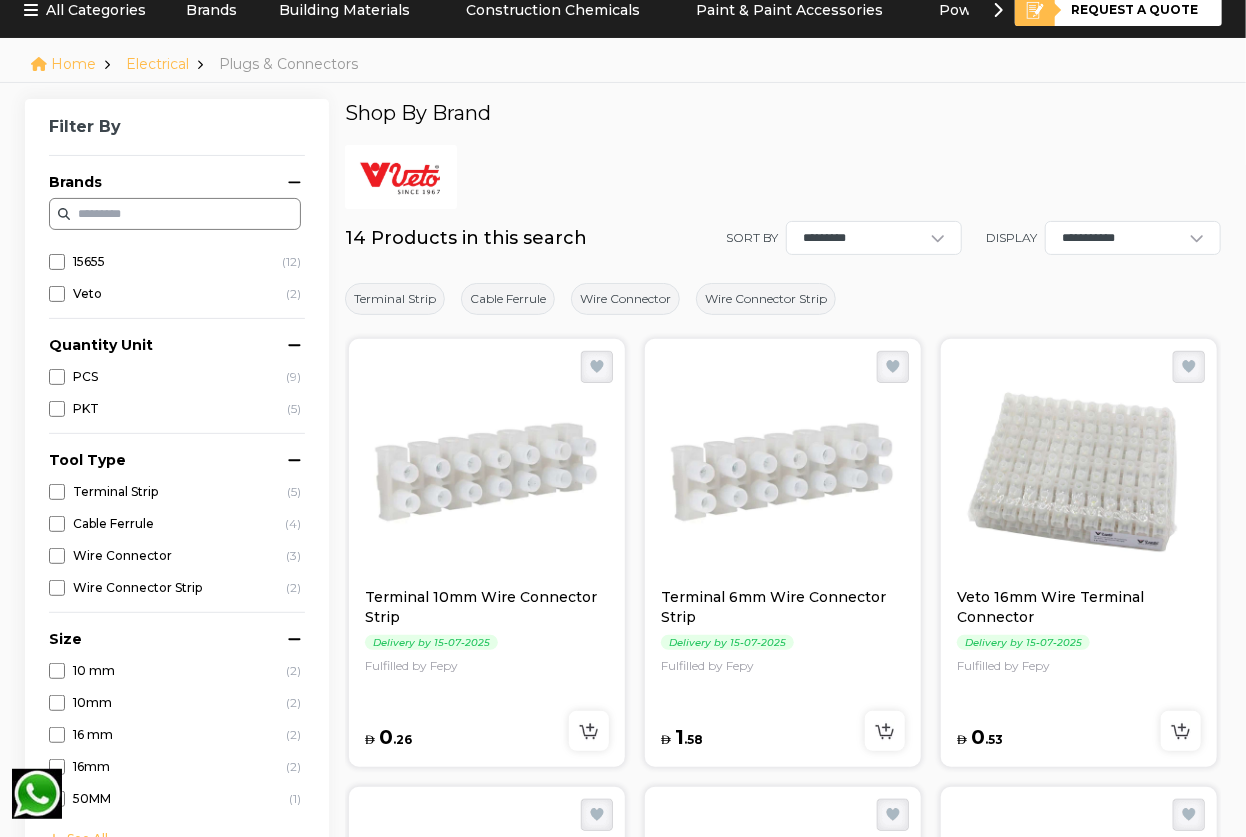 click at bounding box center (487, 467) 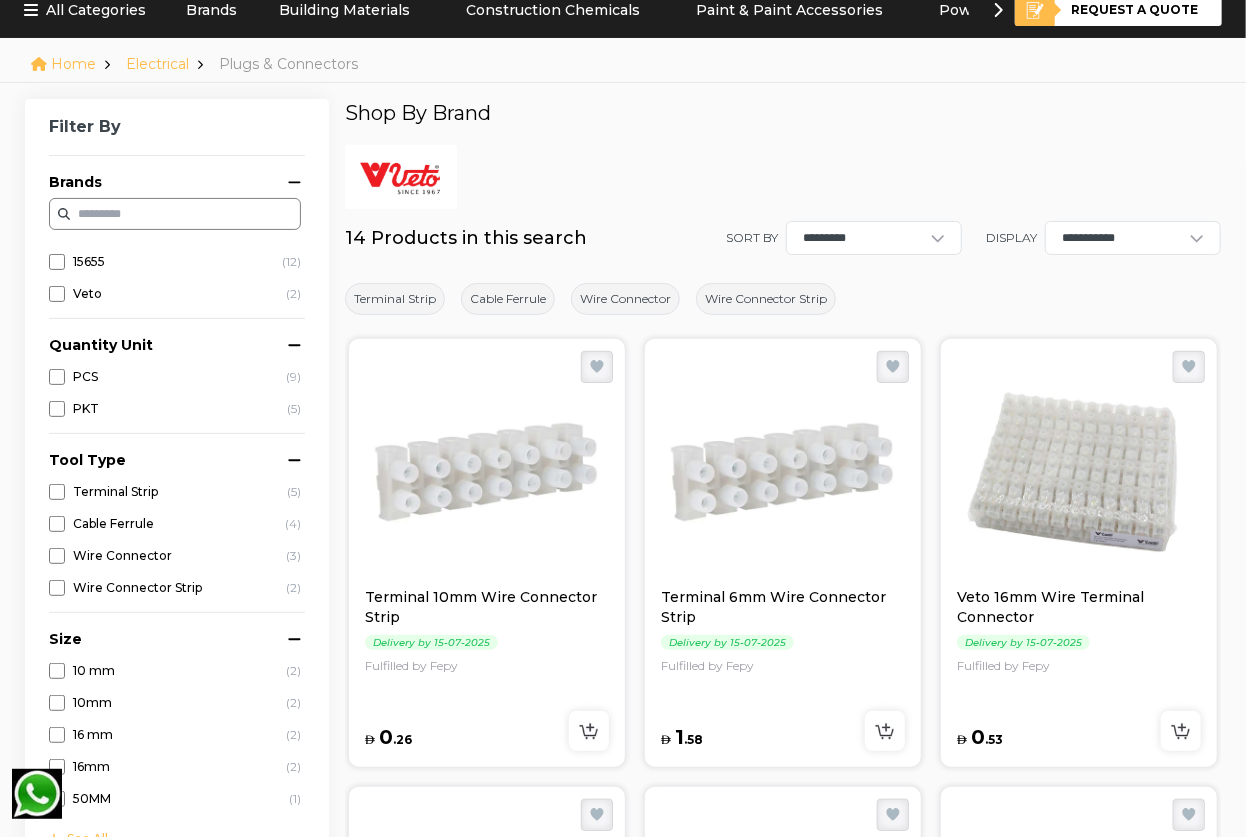 click at bounding box center (783, 467) 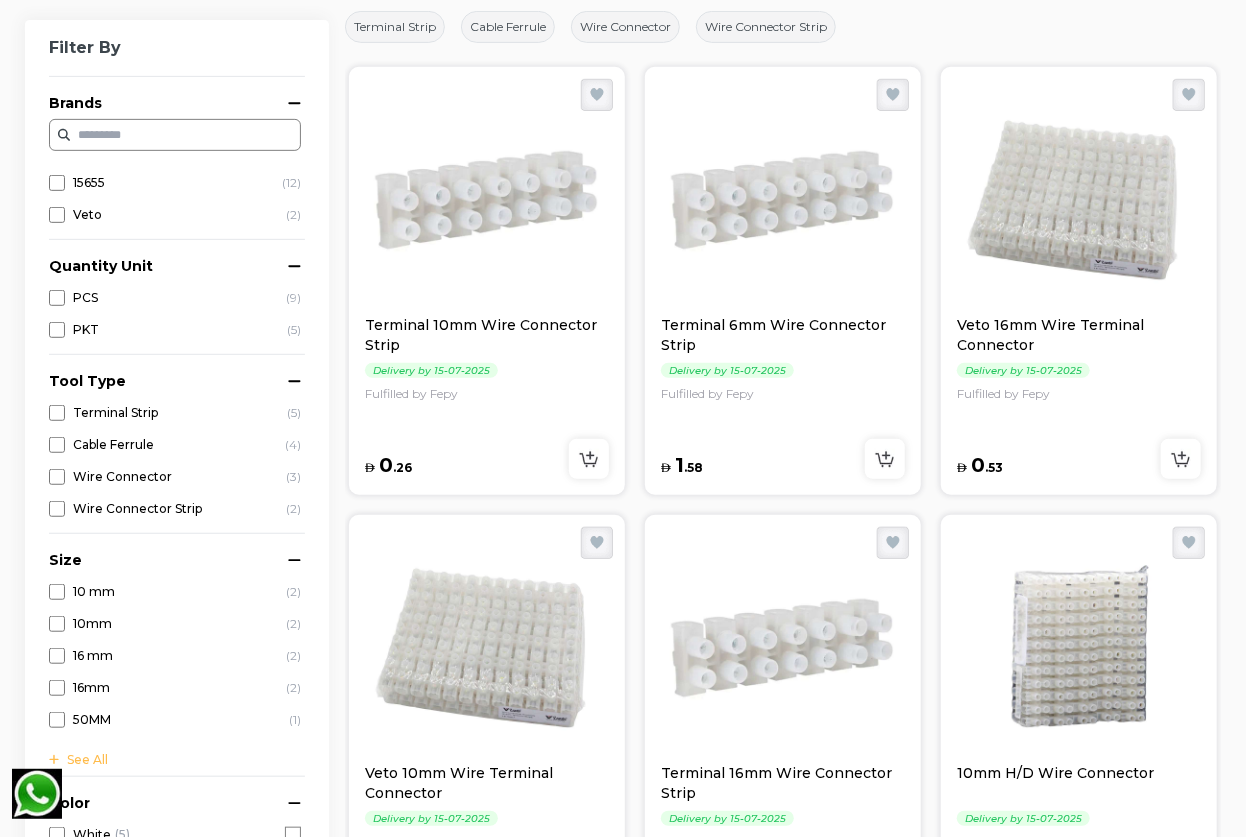 scroll, scrollTop: 363, scrollLeft: 0, axis: vertical 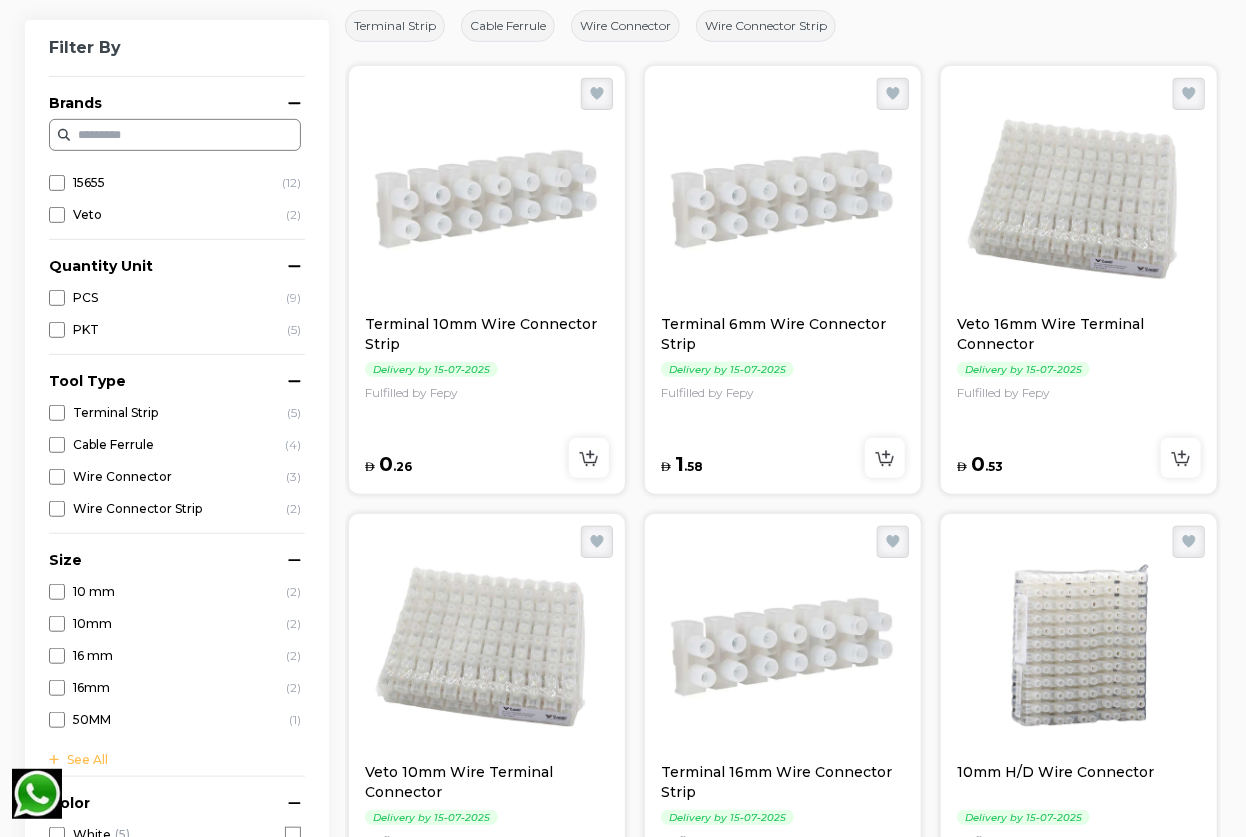 click at bounding box center (1079, 194) 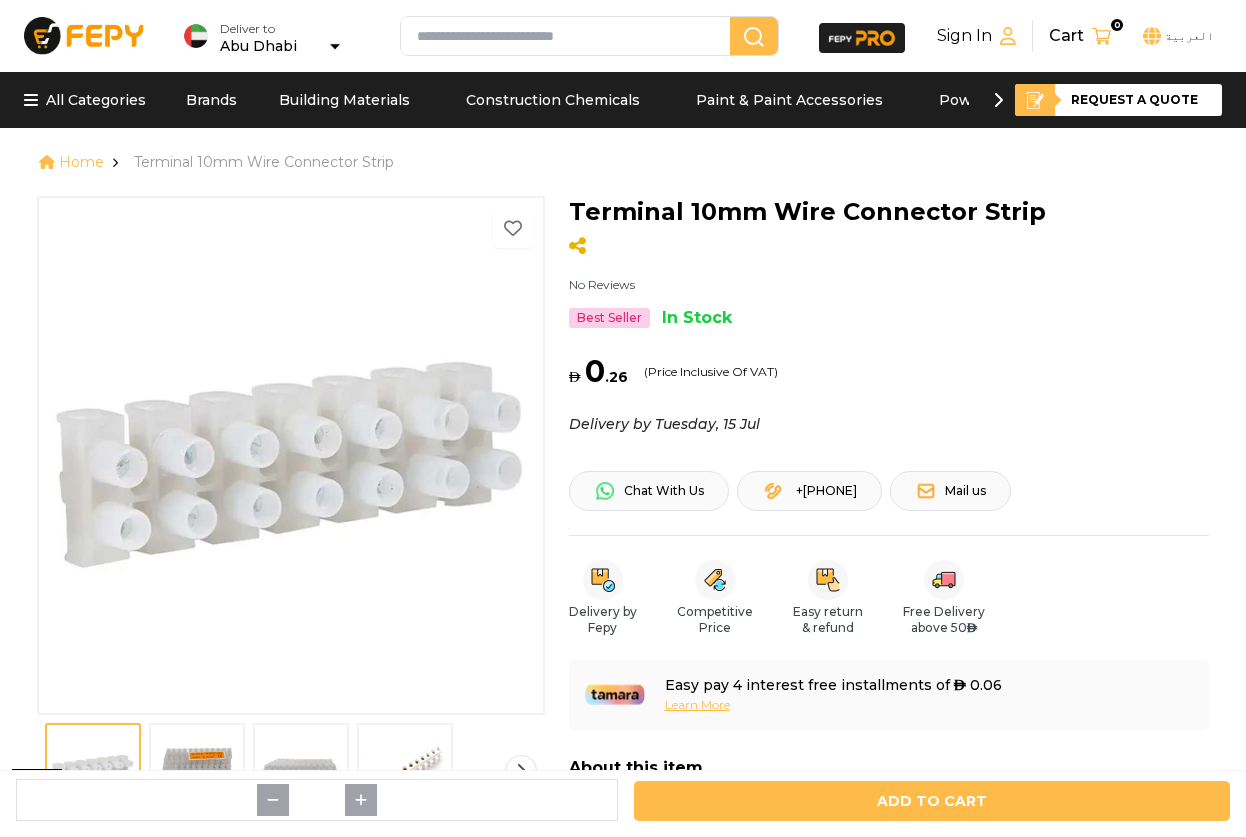 scroll, scrollTop: 0, scrollLeft: 0, axis: both 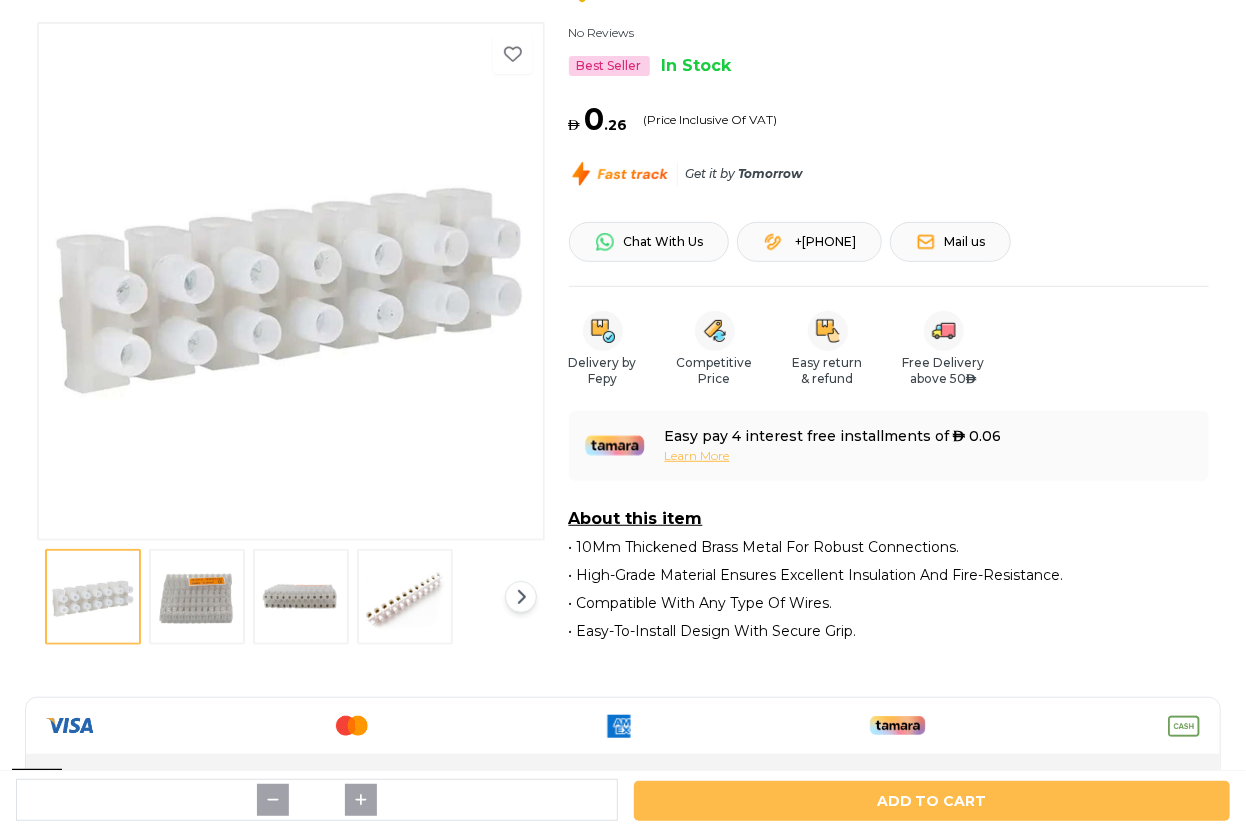 click at bounding box center [197, 597] 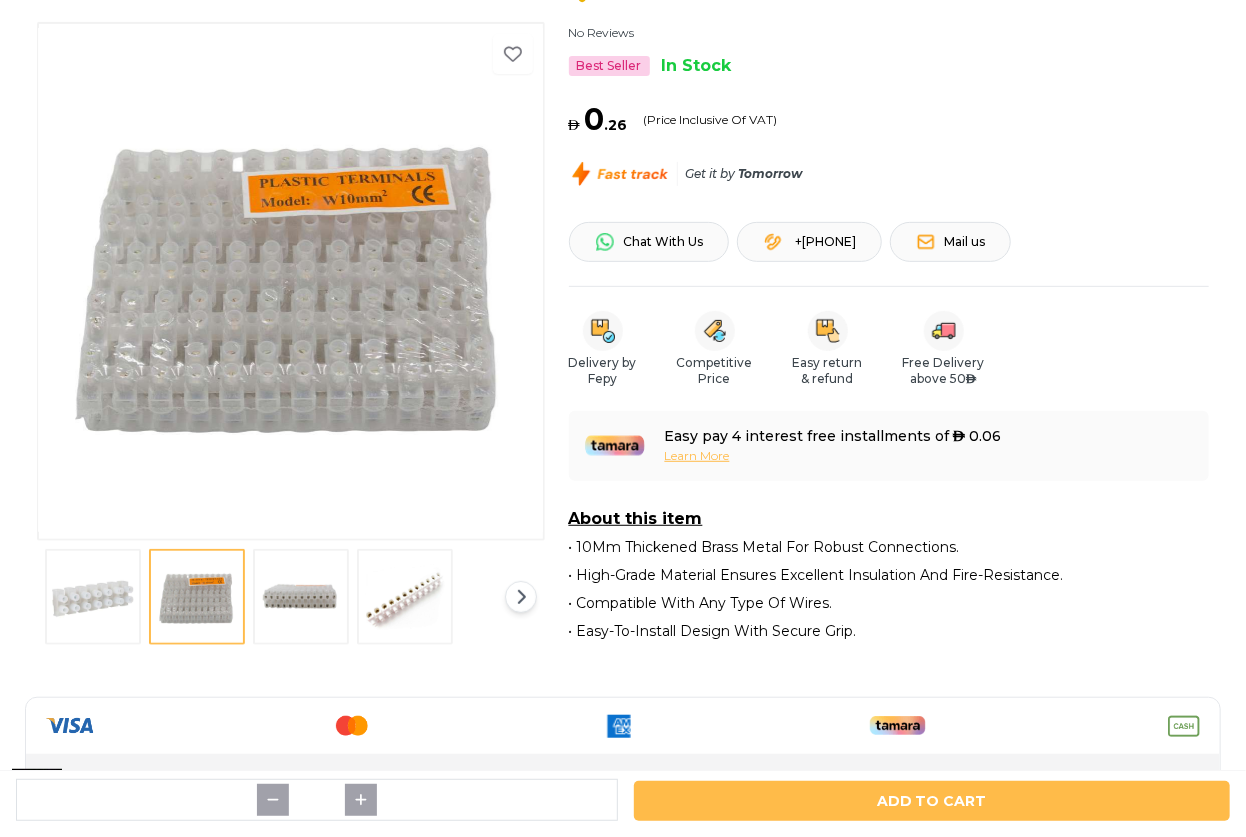 click at bounding box center (301, 597) 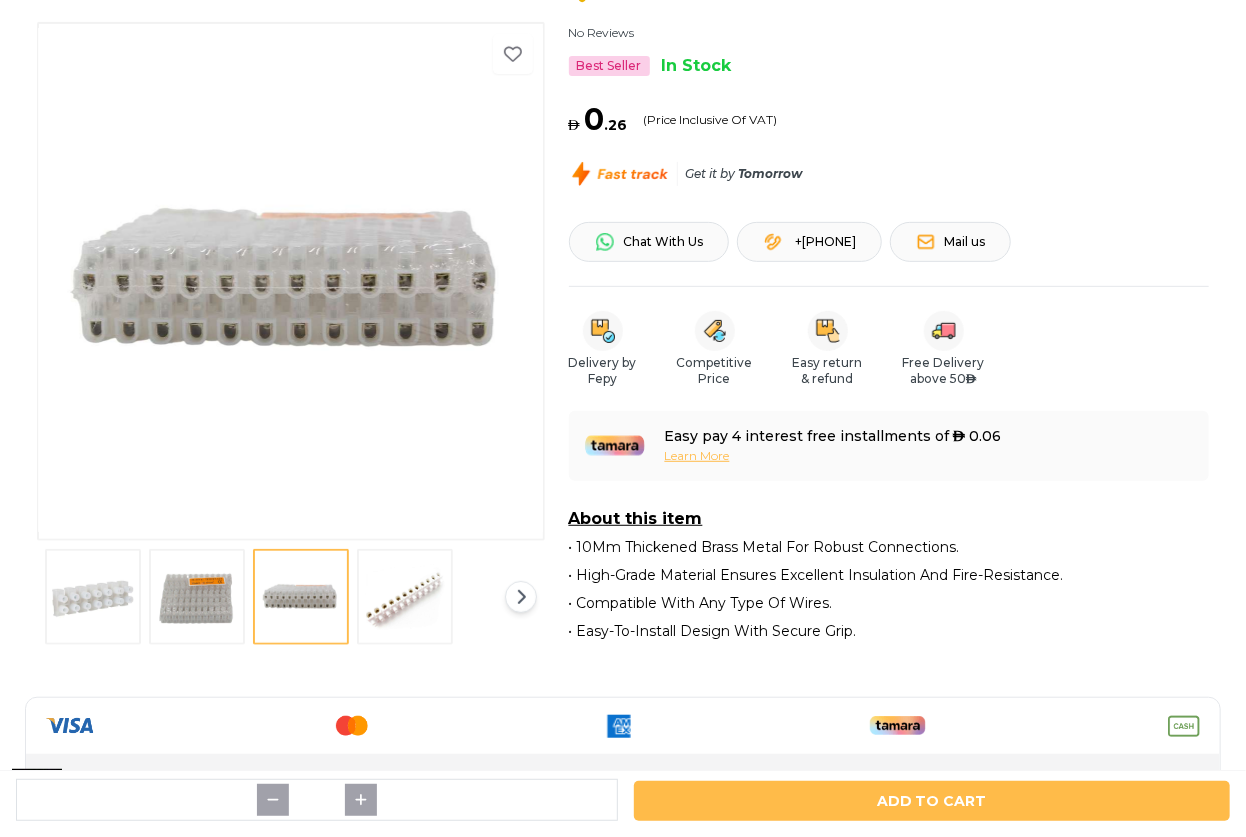 click at bounding box center [405, 597] 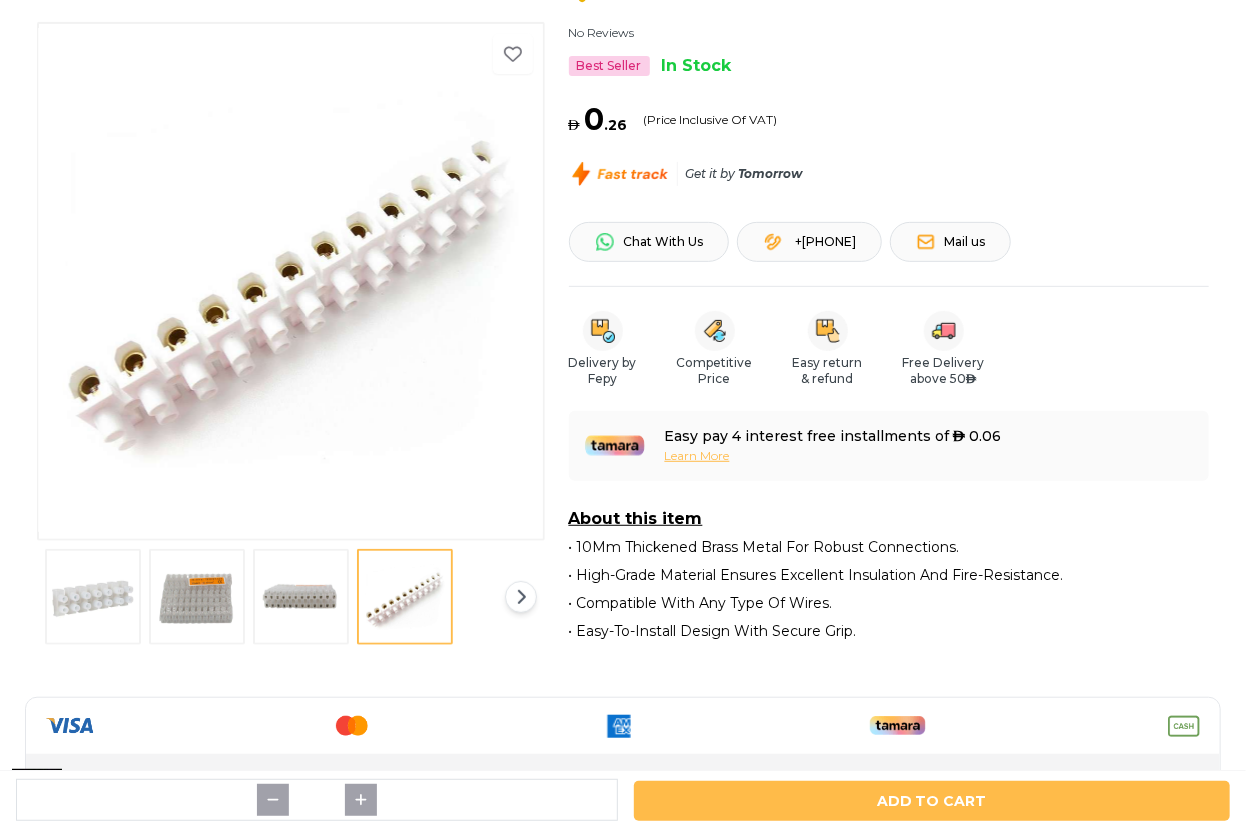 click at bounding box center (93, 597) 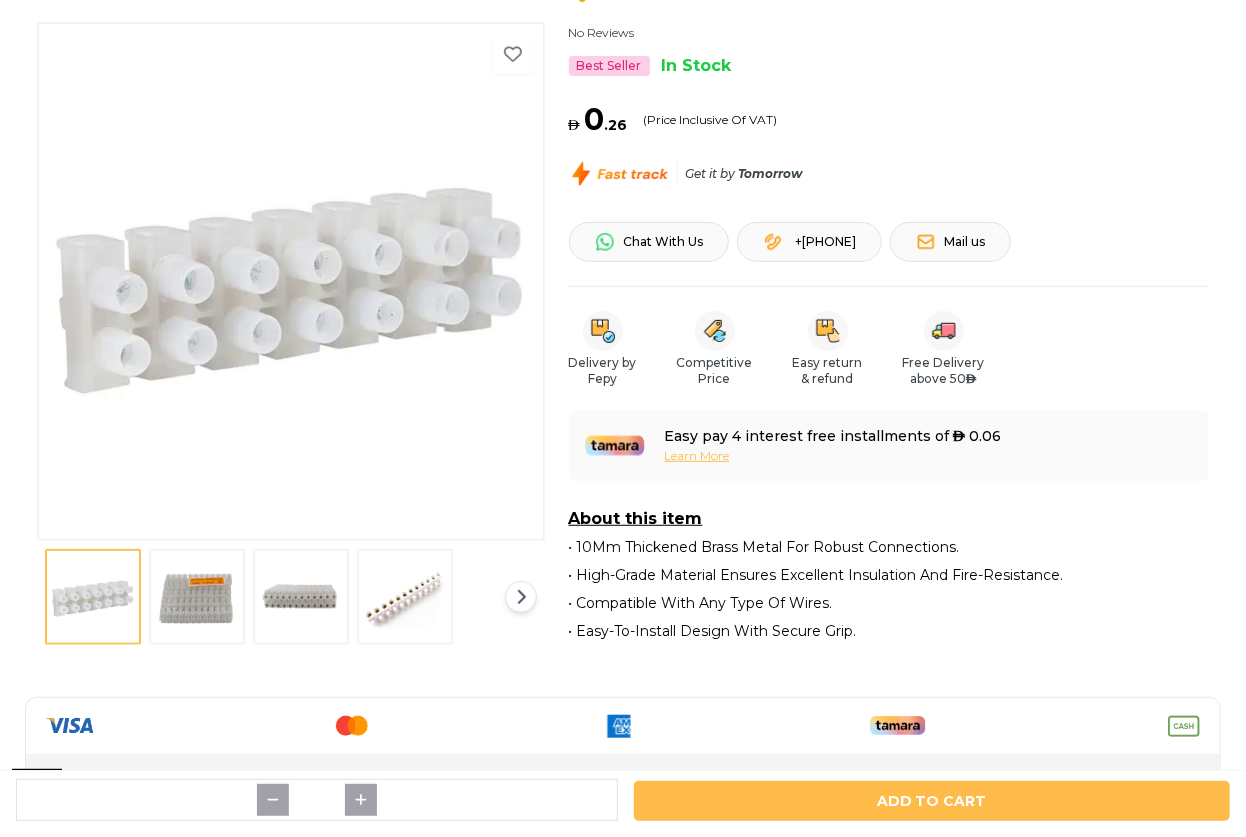 click on "Brand -  GENERIC No Reviews Best Seller In Stock   1 2 3 4   Brand -  GENERIC Terminal 10mm Wire Connector Strip No Reviews Best Seller In Stock AED 0 . 26  (Price Inclusive Of VAT)    Get it by   Tomorrow   Security &   Privacy Secure   Payments 24/7 Online   Support Chat With Us +971566118671 Mail us Delivery by  Fepy Competitive  Price Easy return  & refund Free Delivery  above 50  AED   Easy pay 4 interest free installments of   AED     0.06   Learn More
About this item
• 10Mm Thickened Brass Metal For Robust Connections. • High-Grade Material Ensures Excellent Insulation And Fire-Resistance. • Compatible With Any Type Of Wires. • Easy-To-Install Design With Secure Grip." at bounding box center [623, 292] 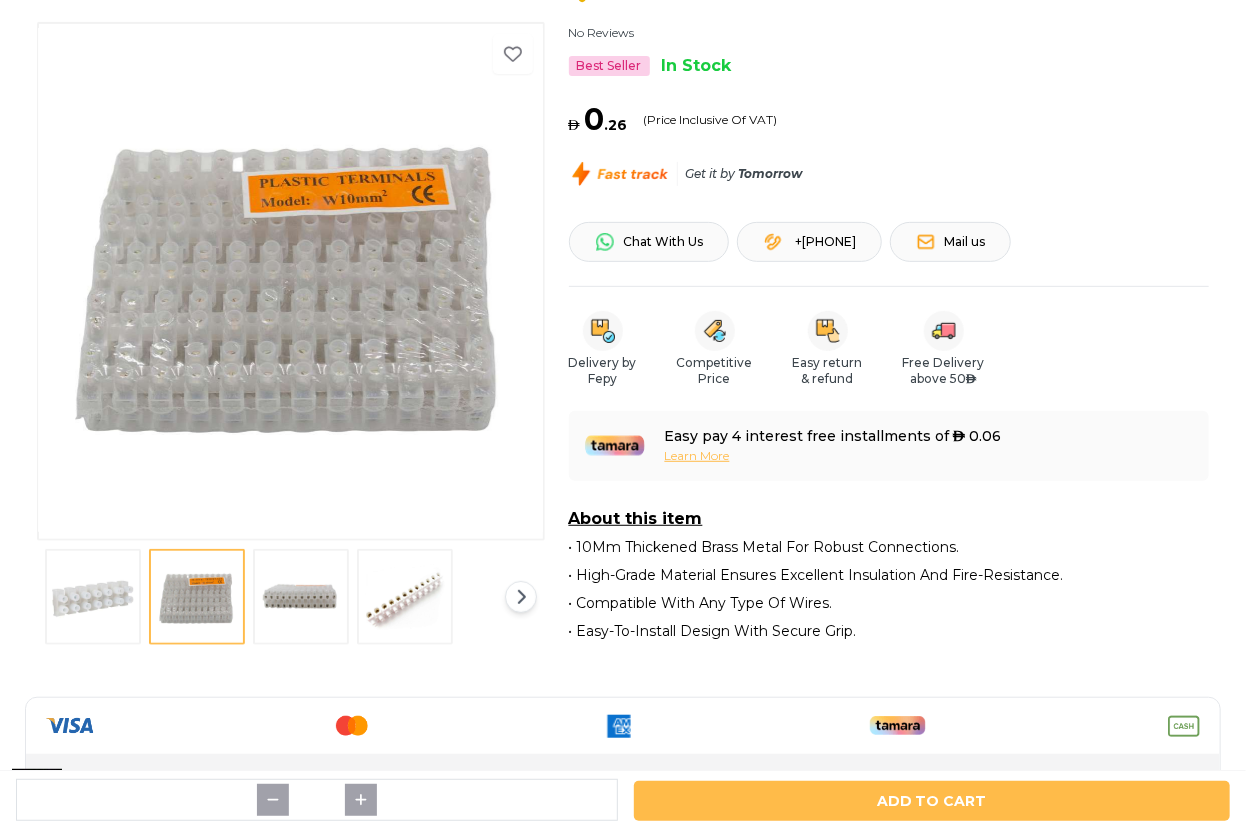 click at bounding box center [623, 726] 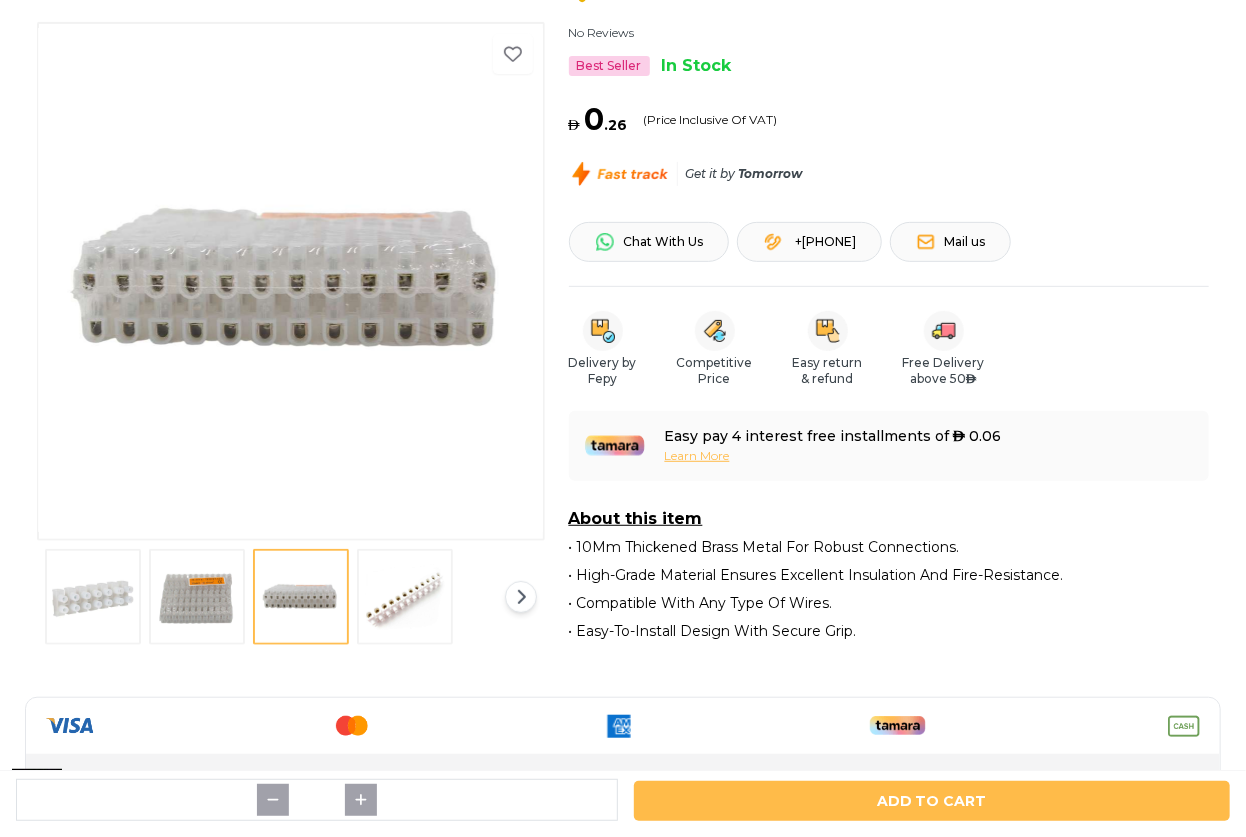 click on "Brand -  GENERIC No Reviews Best Seller In Stock   1 2 3 4   Brand -  GENERIC Terminal 10mm Wire Connector Strip No Reviews Best Seller In Stock AED 0 . 26  (Price Inclusive Of VAT)    Get it by   Tomorrow   Security &   Privacy Secure   Payments 24/7 Online   Support Chat With Us +971566118671 Mail us Delivery by  Fepy Competitive  Price Easy return  & refund Free Delivery  above 50  AED   Easy pay 4 interest free installments of   AED     0.06   Learn More
About this item
• 10Mm Thickened Brass Metal For Robust Connections. • High-Grade Material Ensures Excellent Insulation And Fire-Resistance. • Compatible With Any Type Of Wires. • Easy-To-Install Design With Secure Grip.
Features & Benefits 1.This terminal wire connector strip is made of high-grade thickened brass metal, making it perfect for a range of electrical projects. 2.Its design features 10 mm wide pins to ensure a secure connection between wires. Specification Custom Stock Status In Stock Weight 0.12 kg PCS" at bounding box center [623, 940] 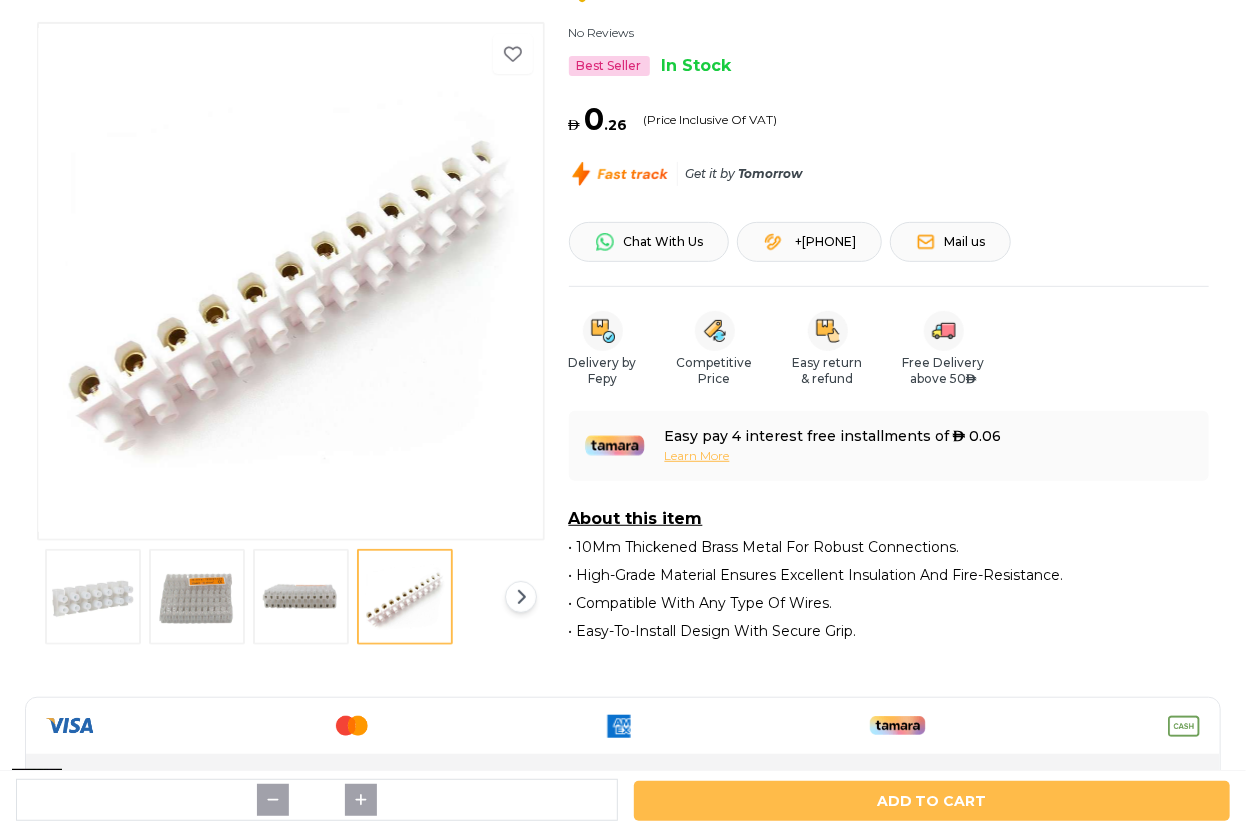 click at bounding box center (197, 597) 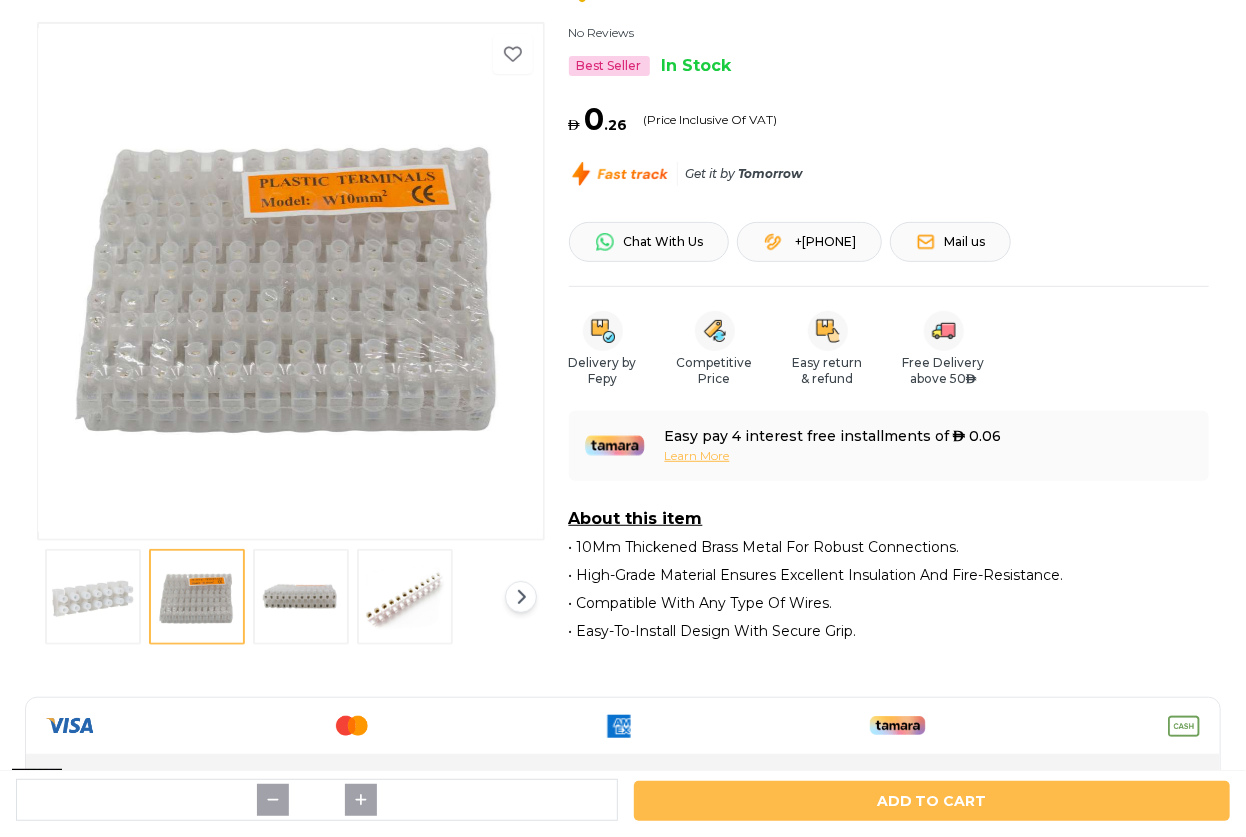 click on "Brand -  GENERIC No Reviews Best Seller In Stock   1 2 3 4   Brand -  GENERIC Terminal 10mm Wire Connector Strip No Reviews Best Seller In Stock AED 0 . 26  (Price Inclusive Of VAT)    Get it by   Tomorrow   Security &   Privacy Secure   Payments 24/7 Online   Support Chat With Us +971566118671 Mail us Delivery by  Fepy Competitive  Price Easy return  & refund Free Delivery  above 50  AED   Easy pay 4 interest free installments of   AED     0.06   Learn More
About this item
• 10Mm Thickened Brass Metal For Robust Connections. • High-Grade Material Ensures Excellent Insulation And Fire-Resistance. • Compatible With Any Type Of Wires. • Easy-To-Install Design With Secure Grip.
Features & Benefits 1.This terminal wire connector strip is made of high-grade thickened brass metal, making it perfect for a range of electrical projects. 2.Its design features 10 mm wide pins to ensure a secure connection between wires. Specification Custom Stock Status In Stock Weight 0.12 kg PCS" at bounding box center (623, 940) 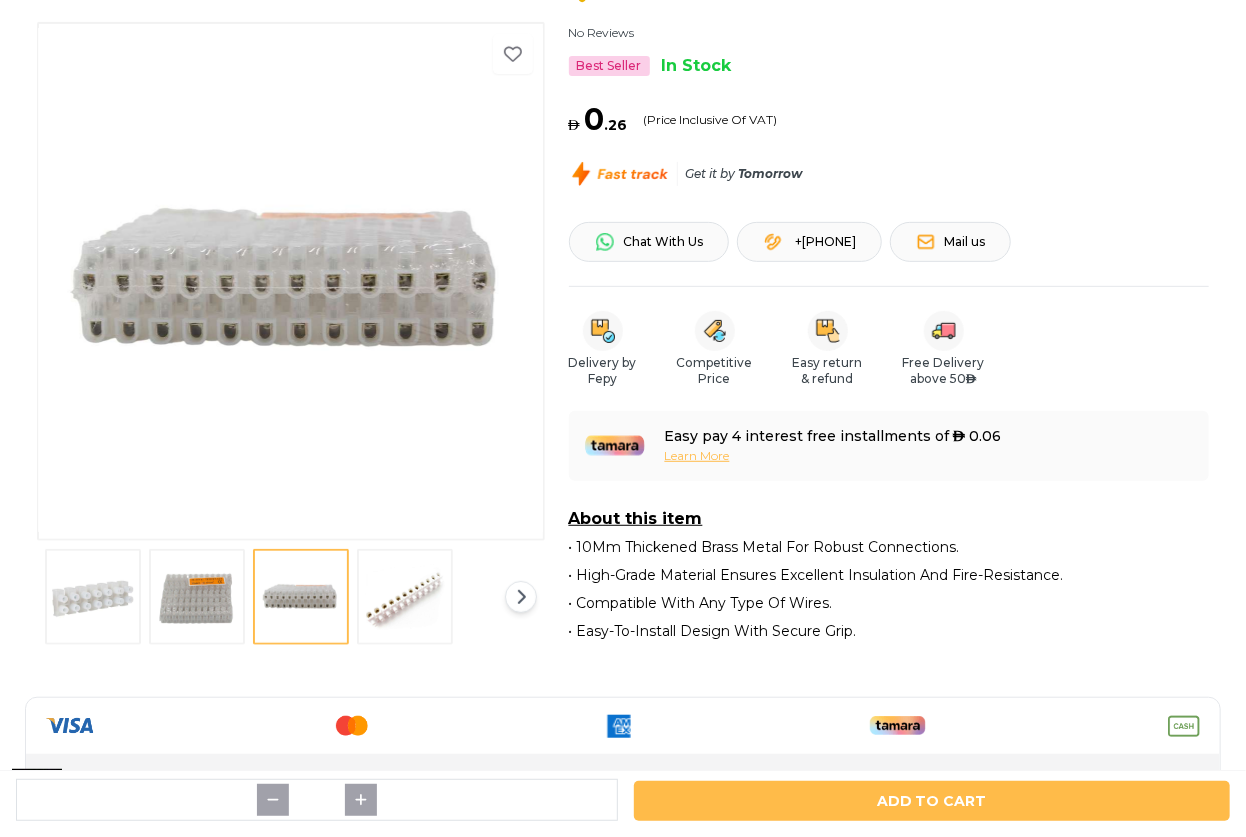 click at bounding box center [197, 597] 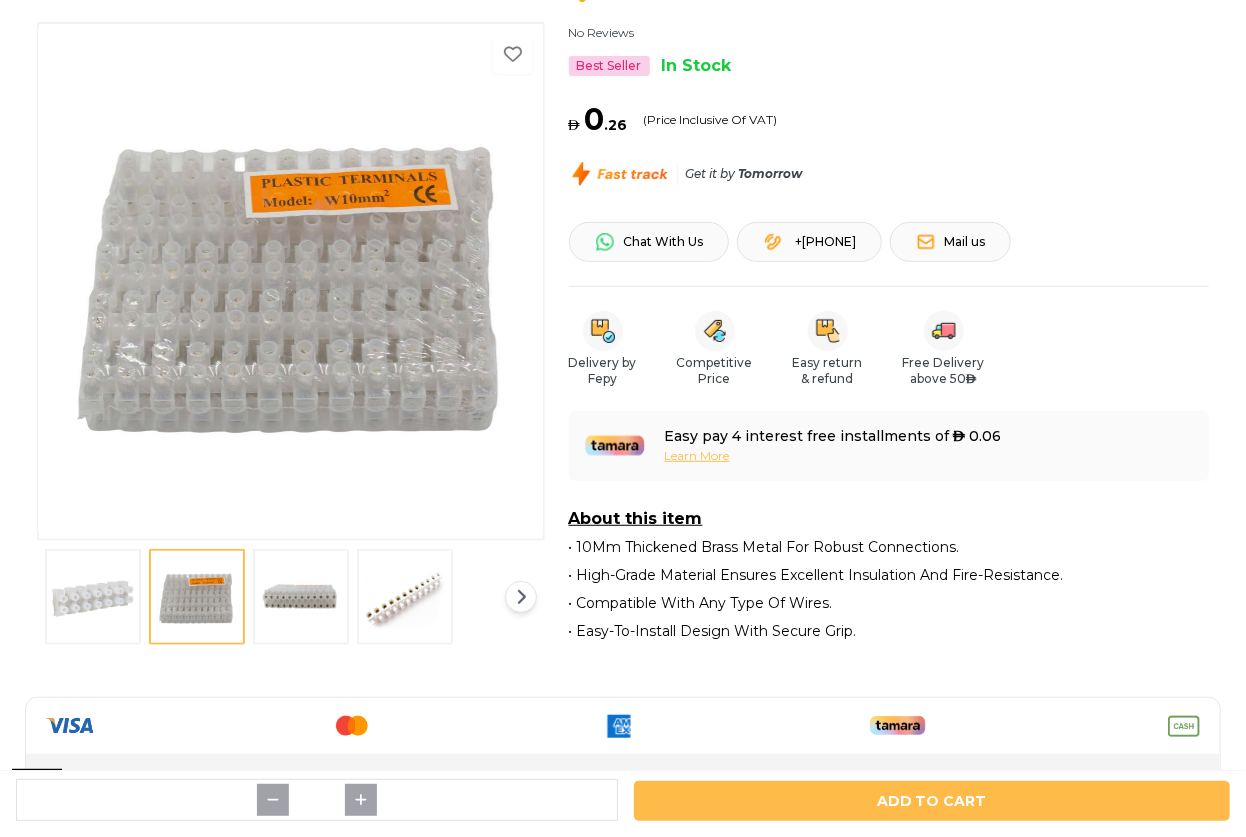 click at bounding box center [293, 280] 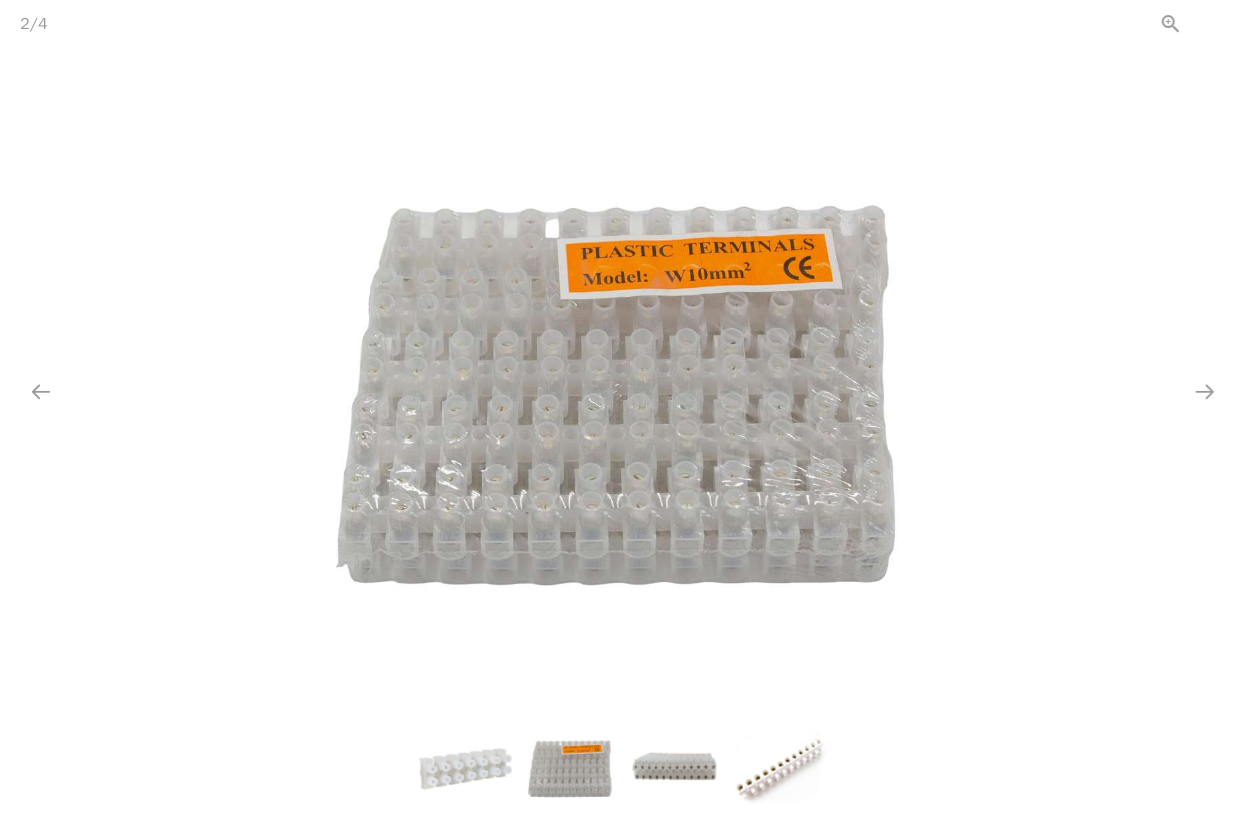 click at bounding box center (1221, 23) 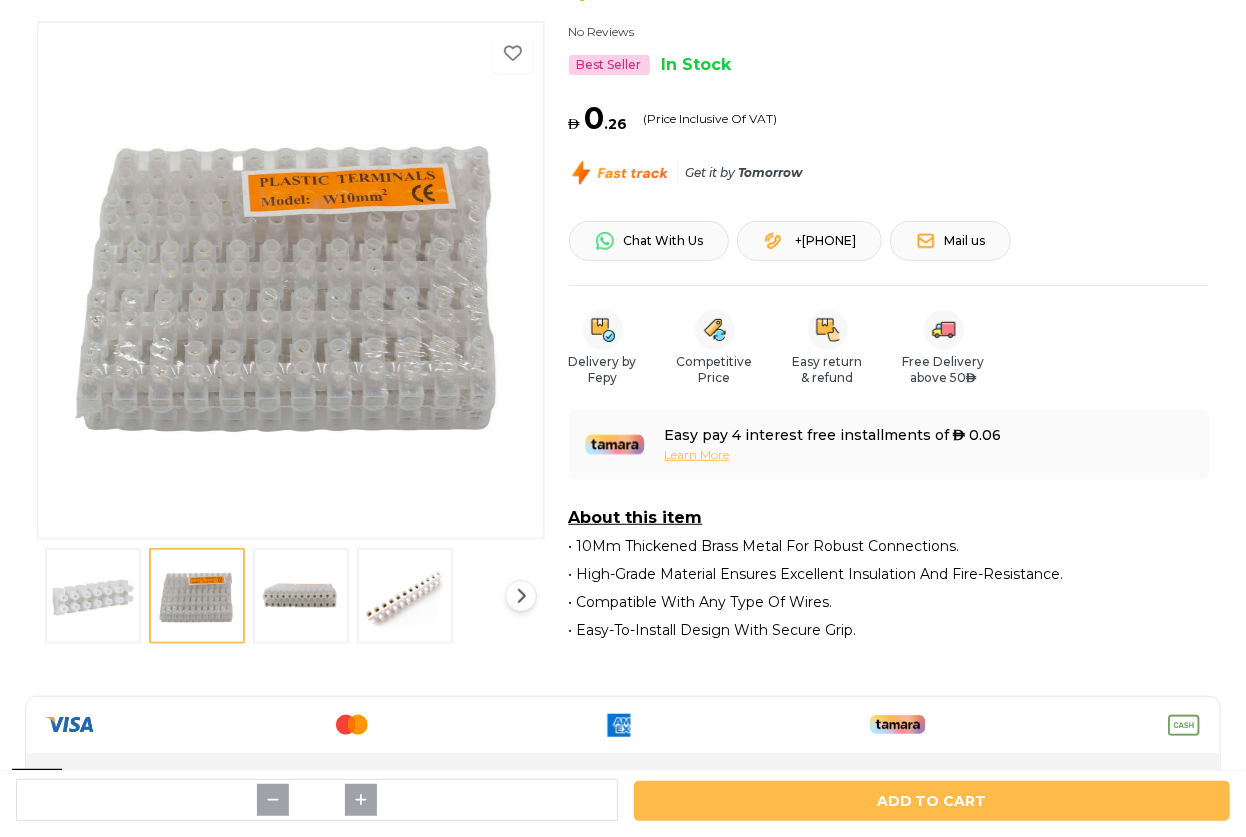 scroll, scrollTop: 272, scrollLeft: 0, axis: vertical 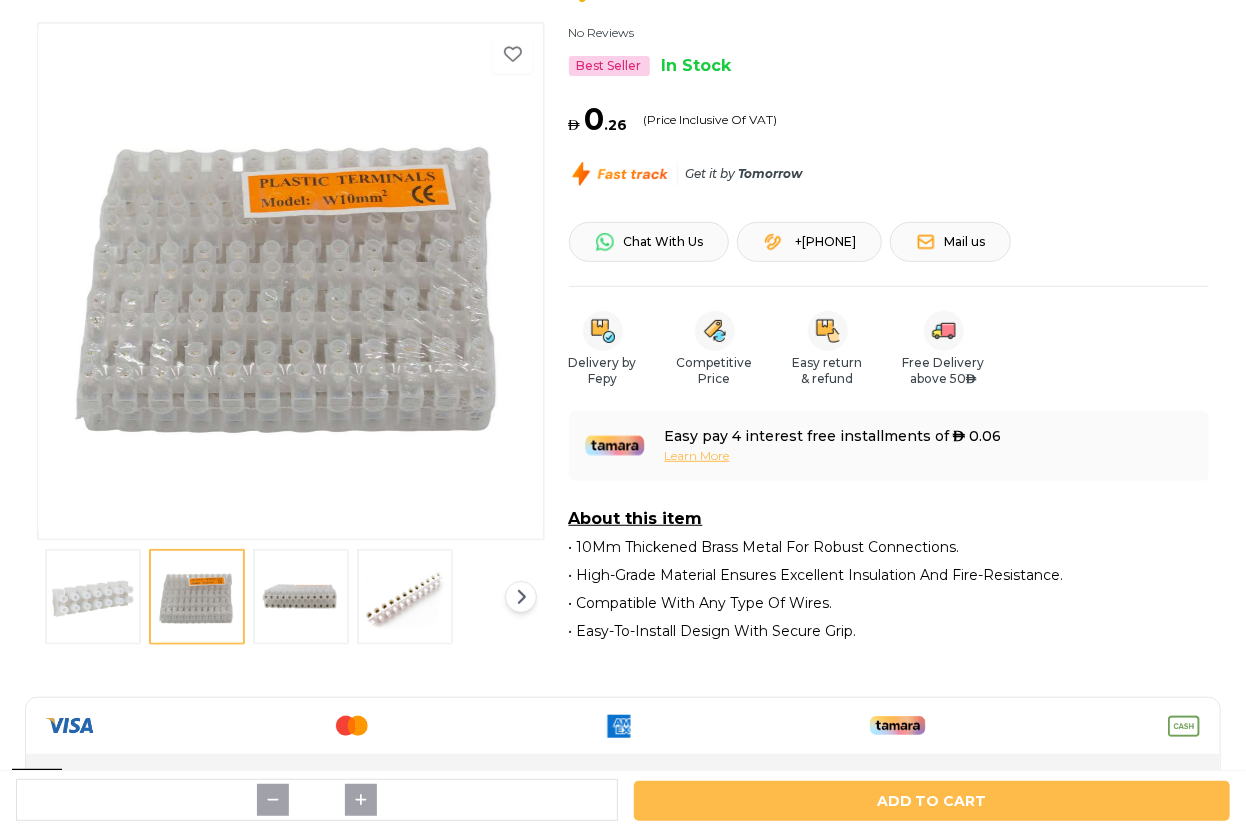 click at bounding box center [521, 597] 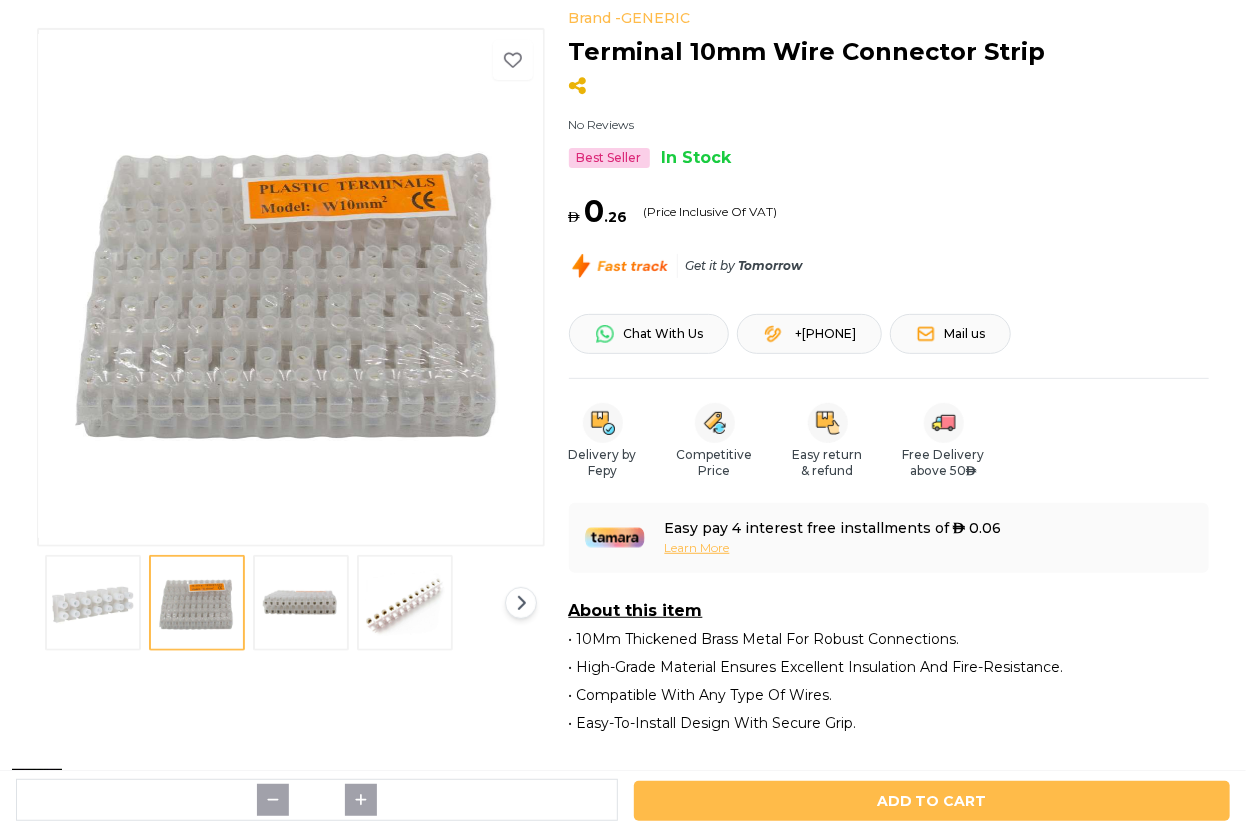 scroll, scrollTop: 0, scrollLeft: 0, axis: both 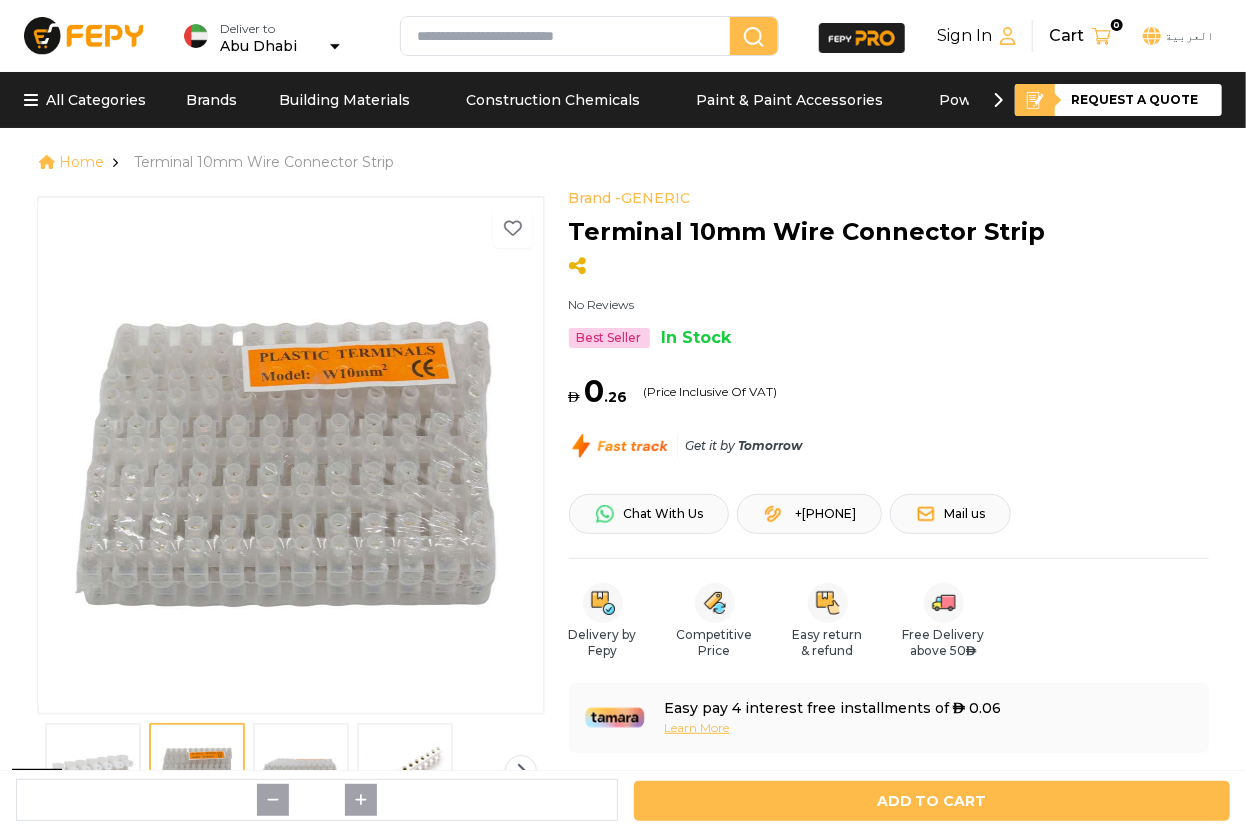 click at bounding box center [291, 454] 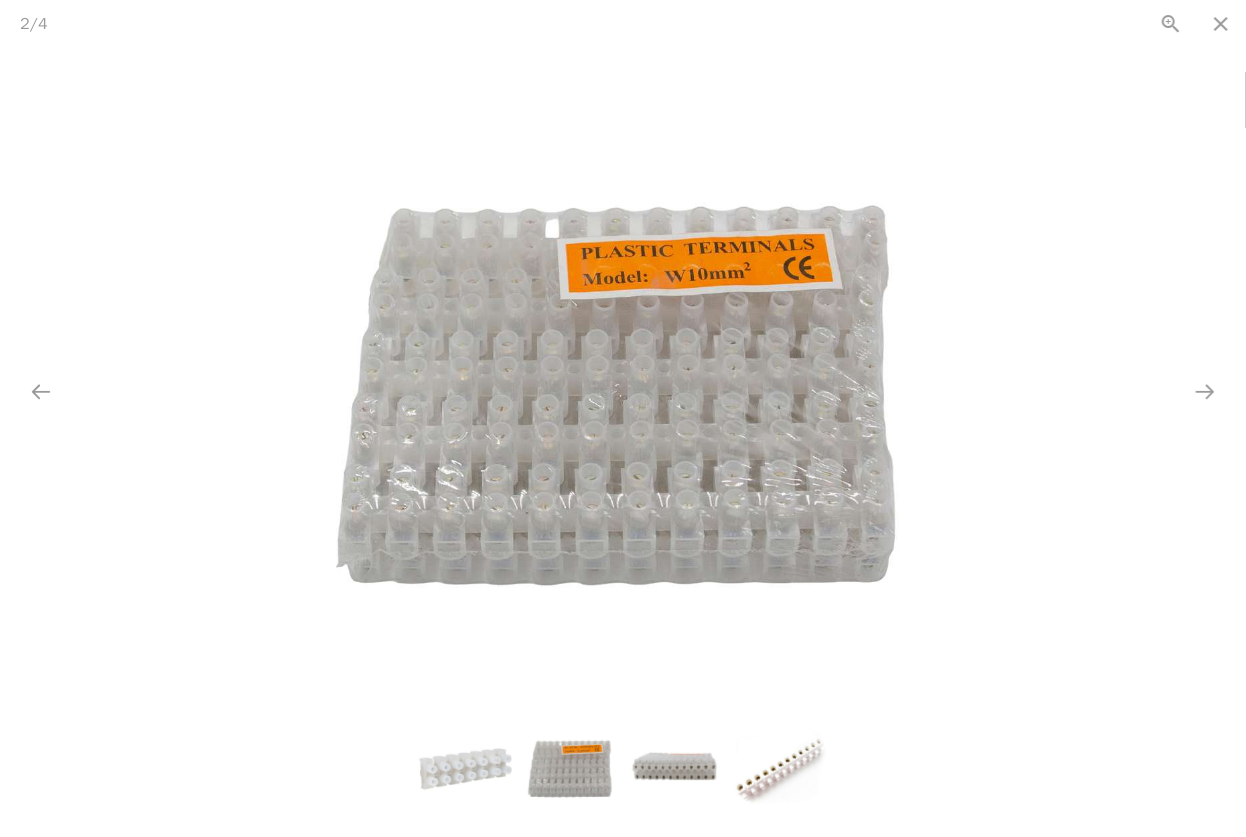 scroll, scrollTop: 0, scrollLeft: 0, axis: both 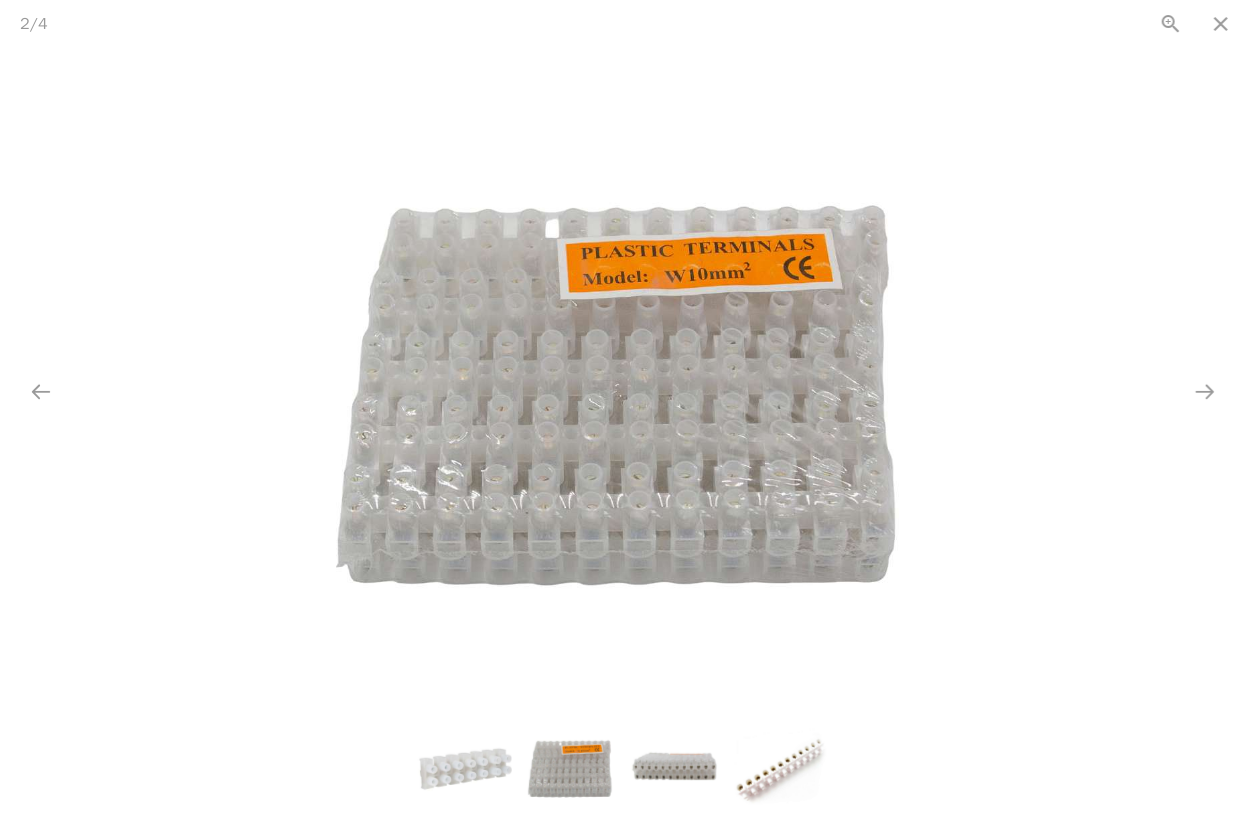 click at bounding box center [623, 382] 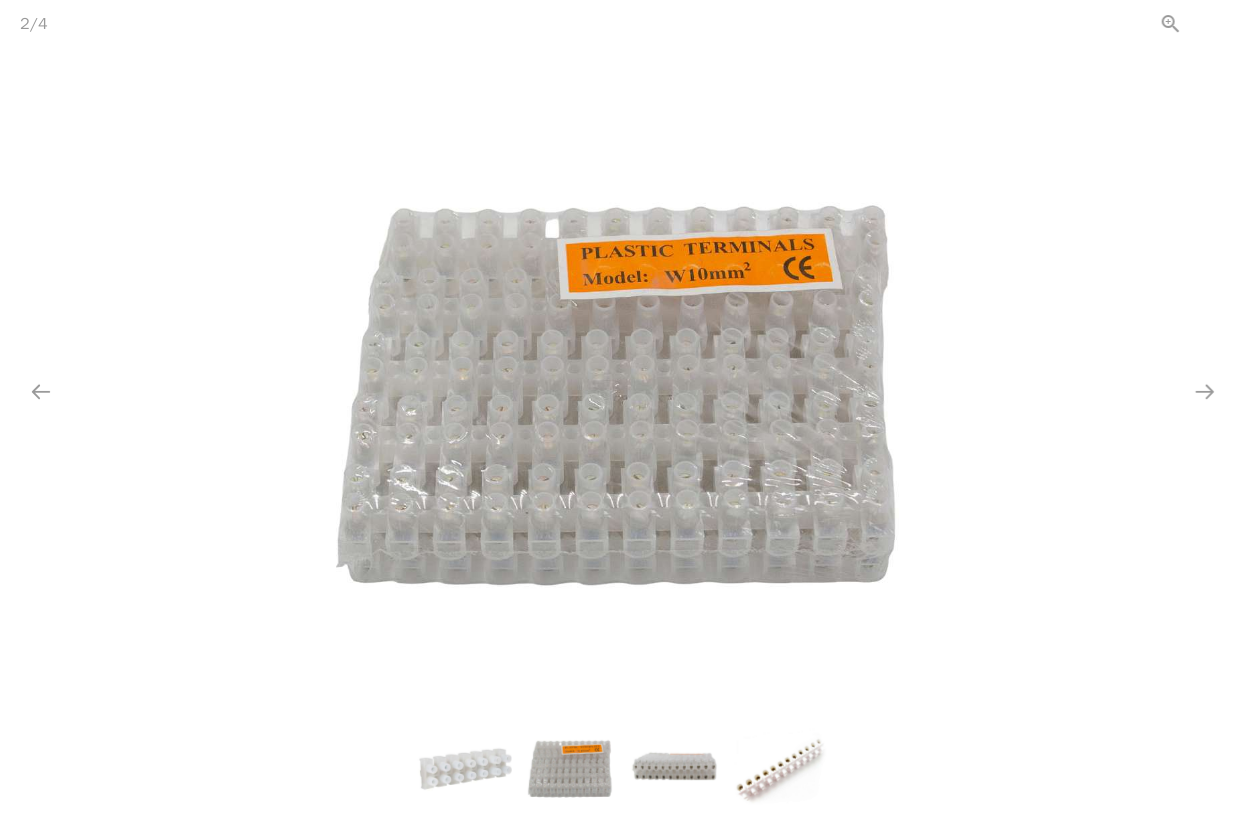click at bounding box center [1221, 23] 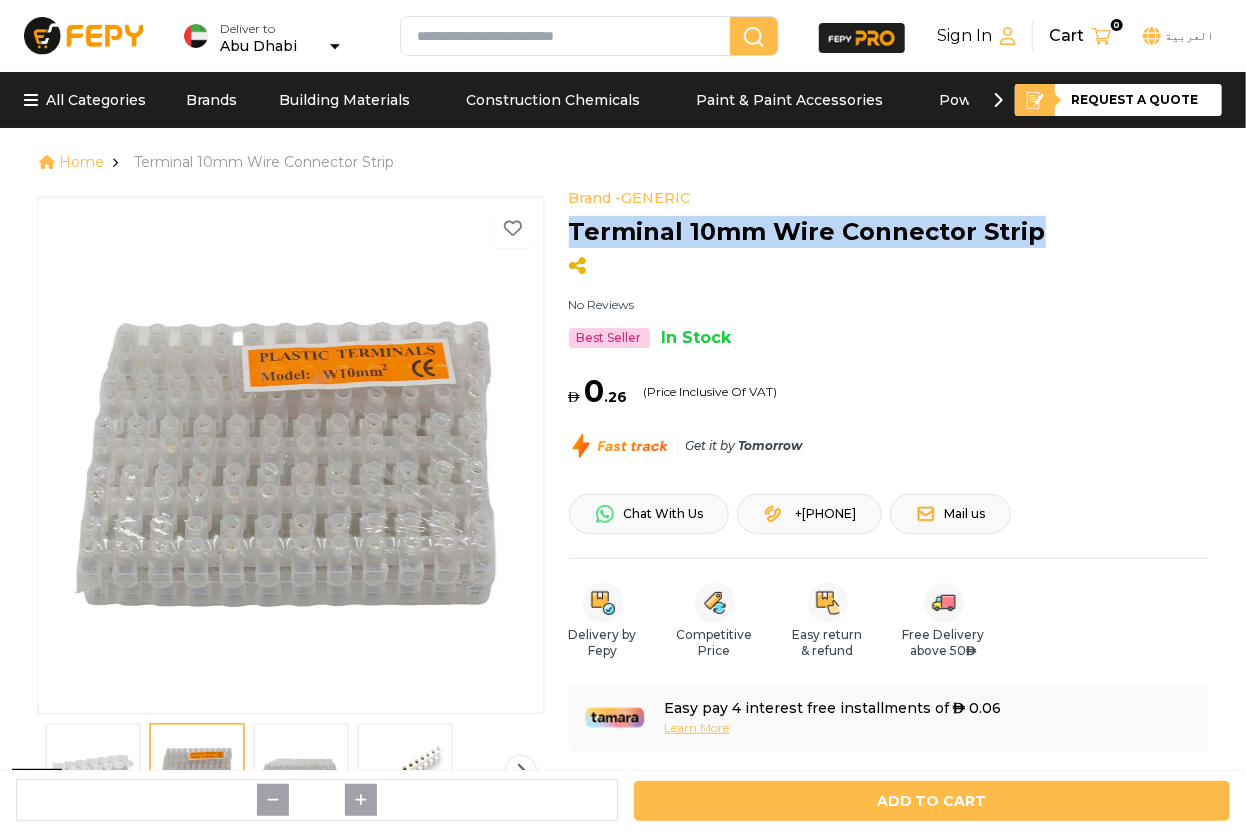 drag, startPoint x: 1046, startPoint y: 225, endPoint x: 570, endPoint y: 235, distance: 476.10504 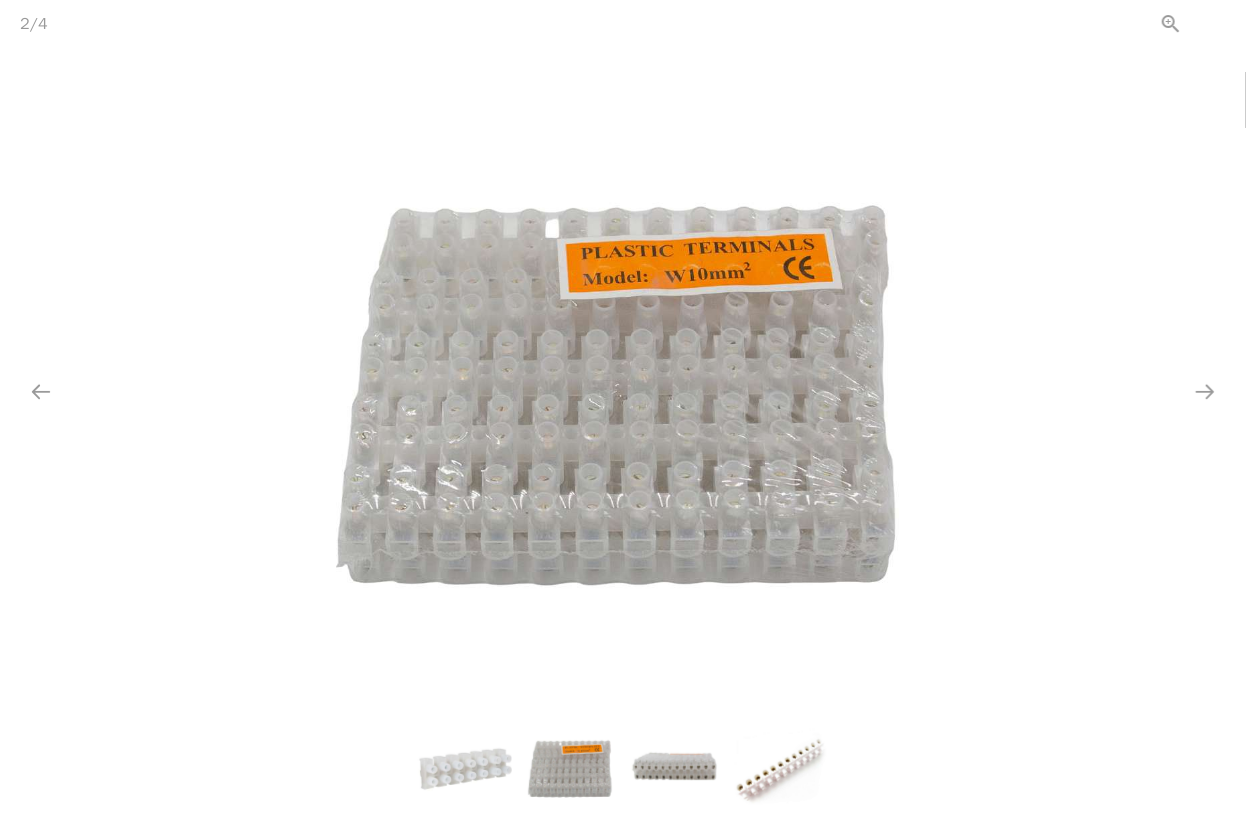 click at bounding box center (1221, 23) 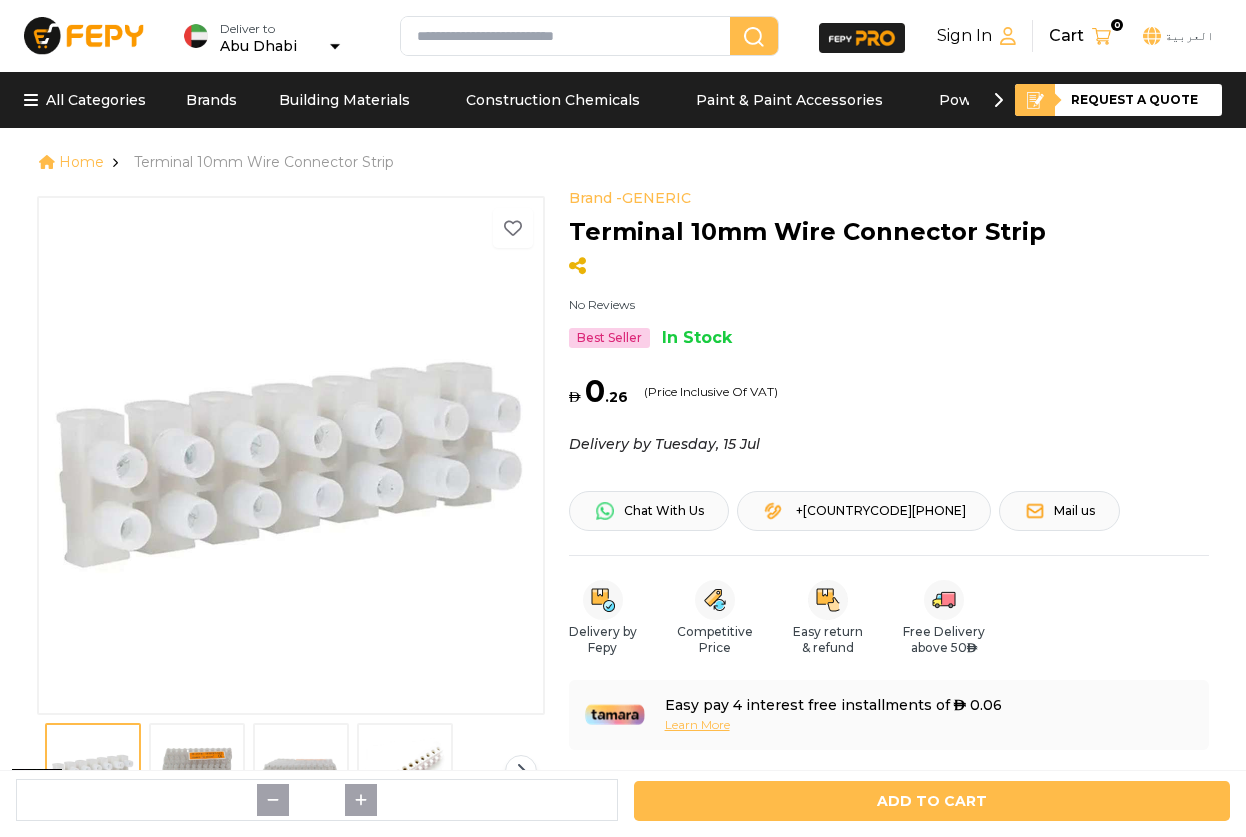 scroll, scrollTop: 0, scrollLeft: 0, axis: both 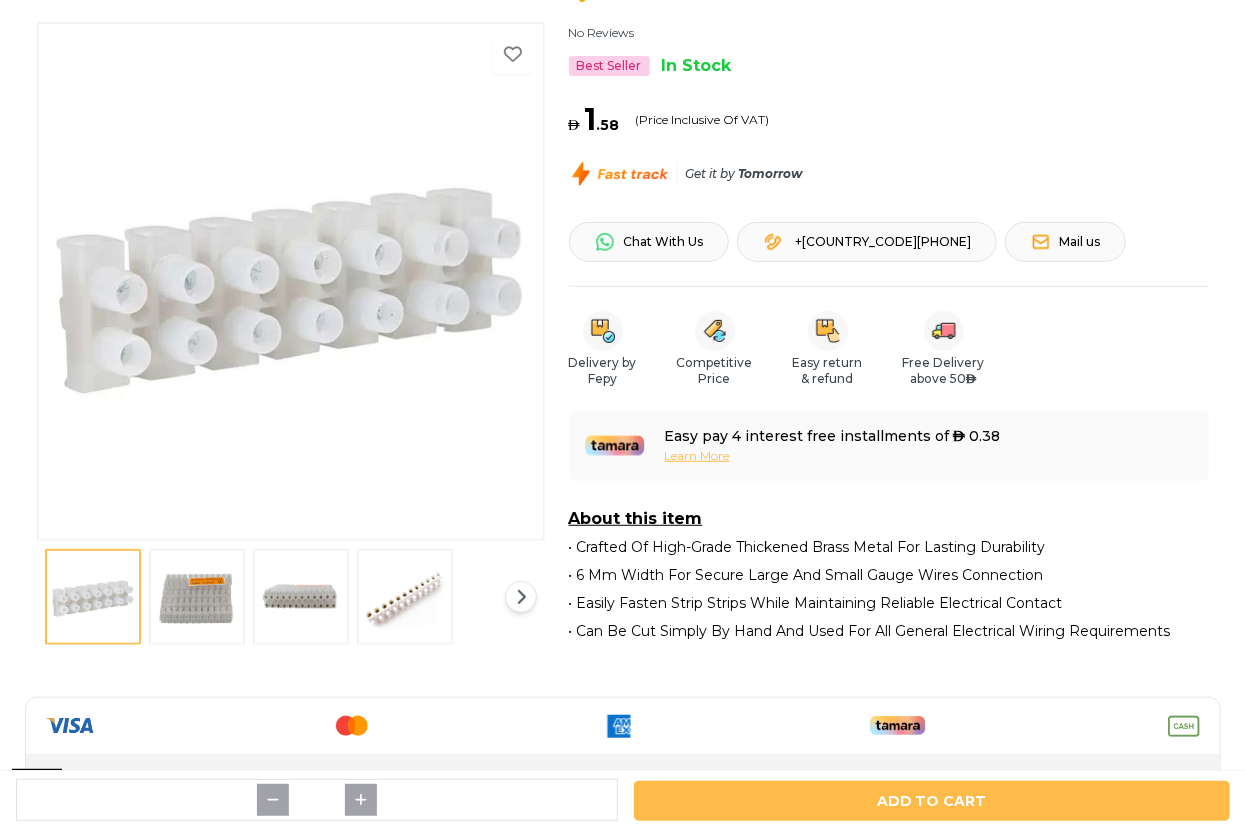 click at bounding box center (405, 597) 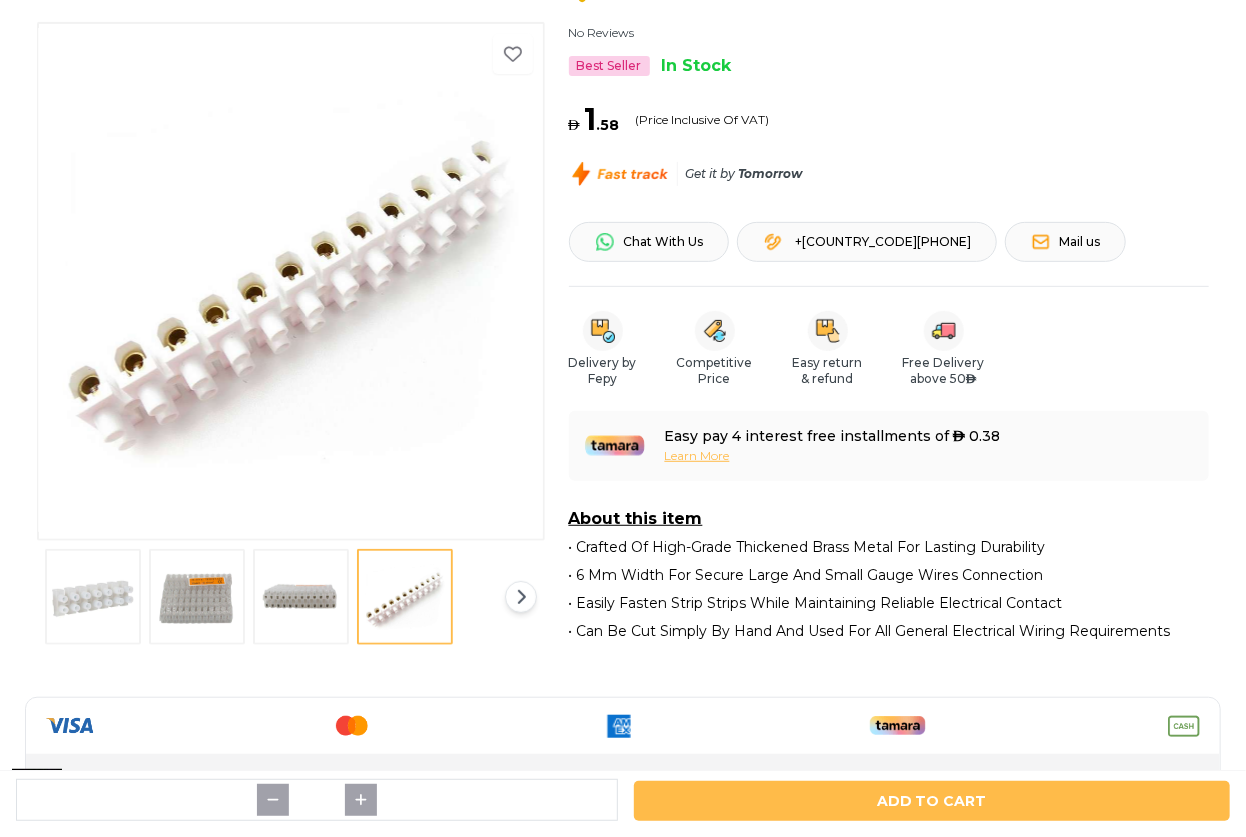 click at bounding box center [291, 280] 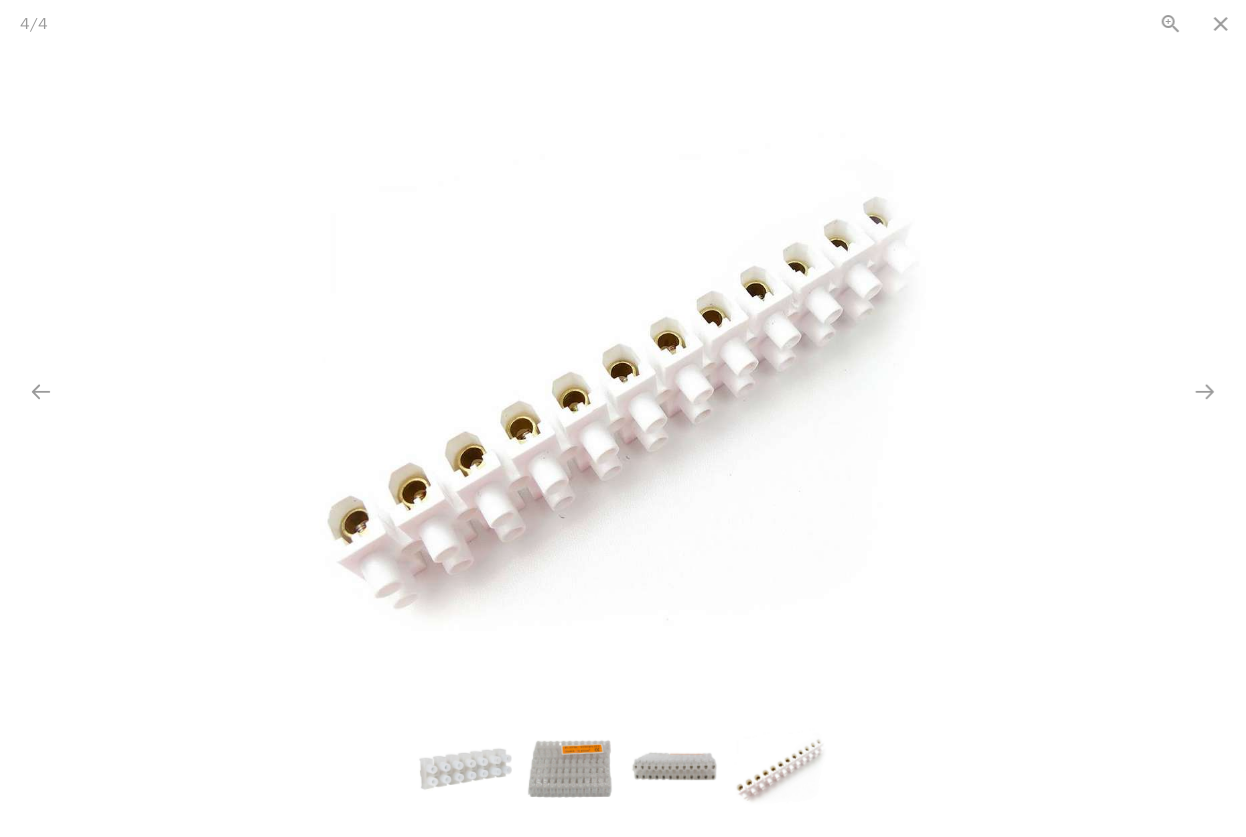 scroll, scrollTop: 0, scrollLeft: 0, axis: both 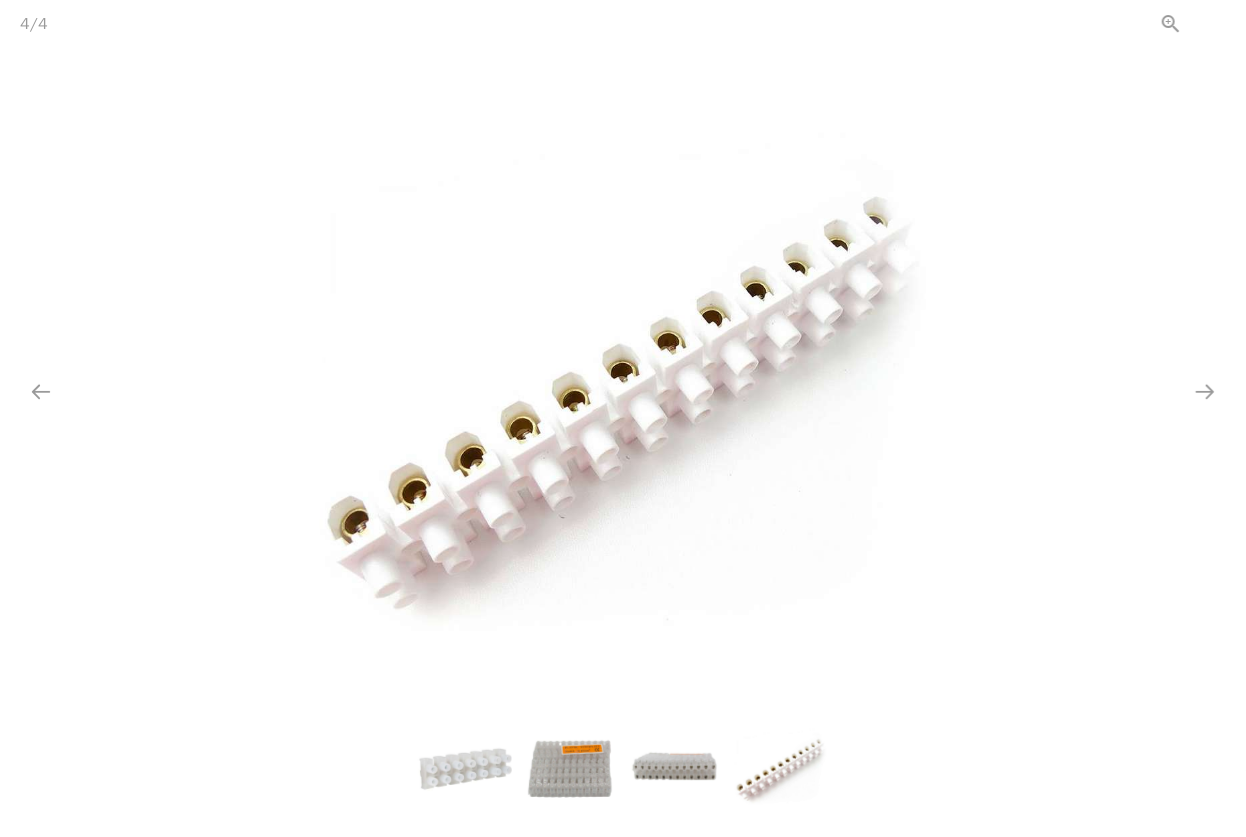click at bounding box center (1221, 23) 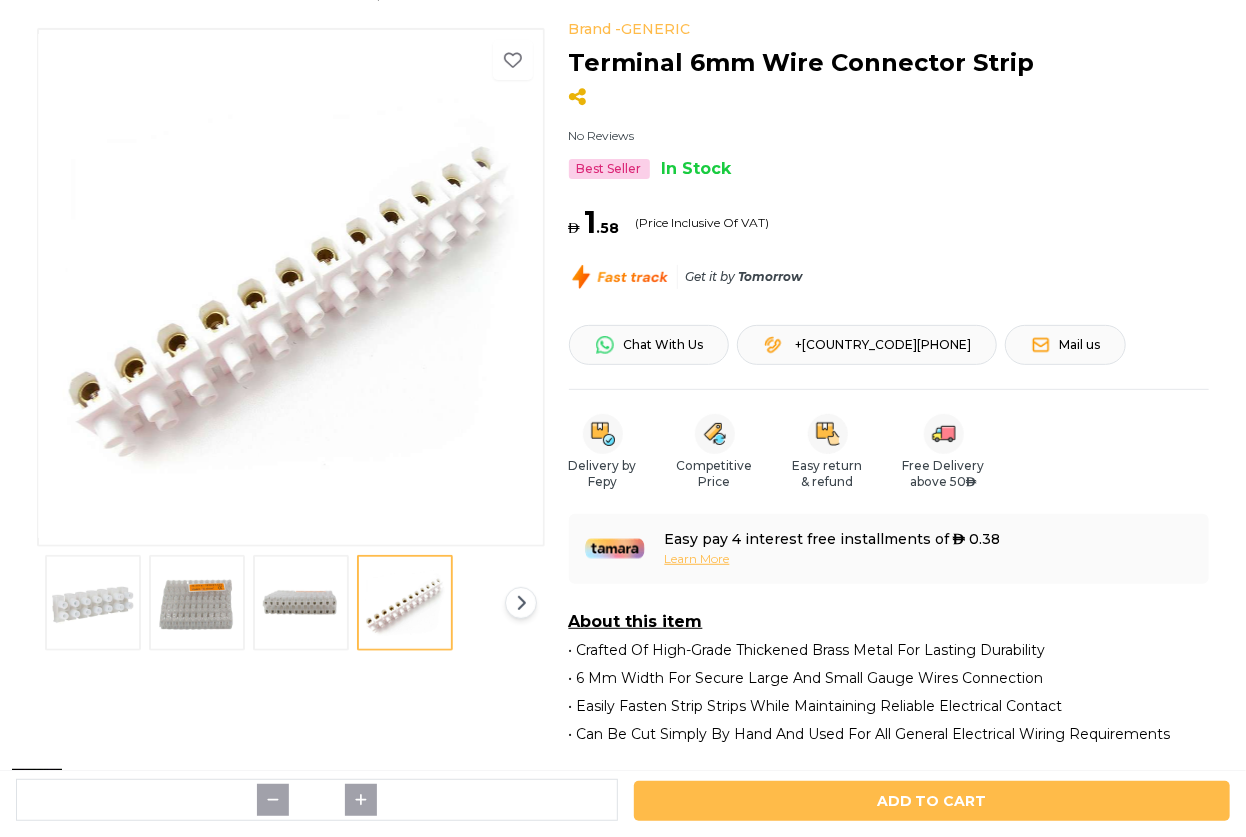 scroll, scrollTop: 0, scrollLeft: 0, axis: both 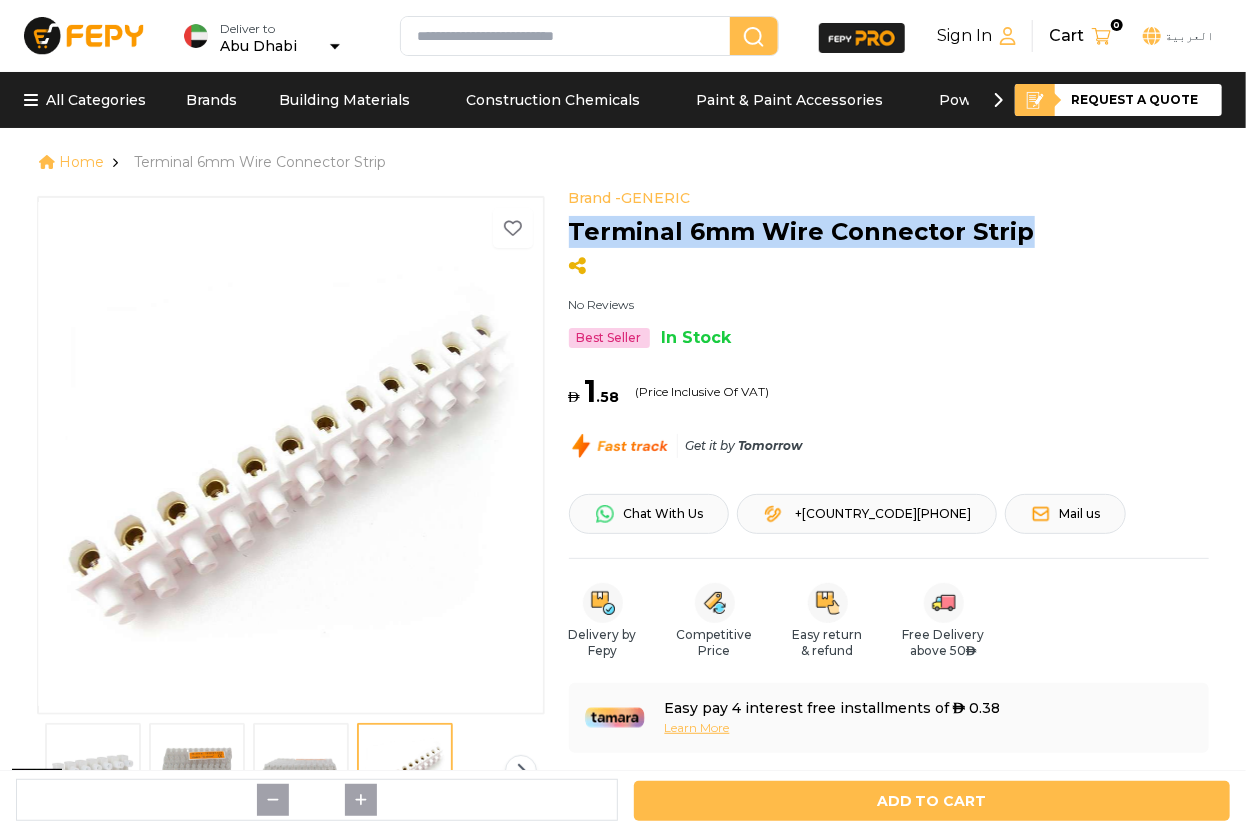 drag, startPoint x: 1019, startPoint y: 234, endPoint x: 566, endPoint y: 228, distance: 453.03973 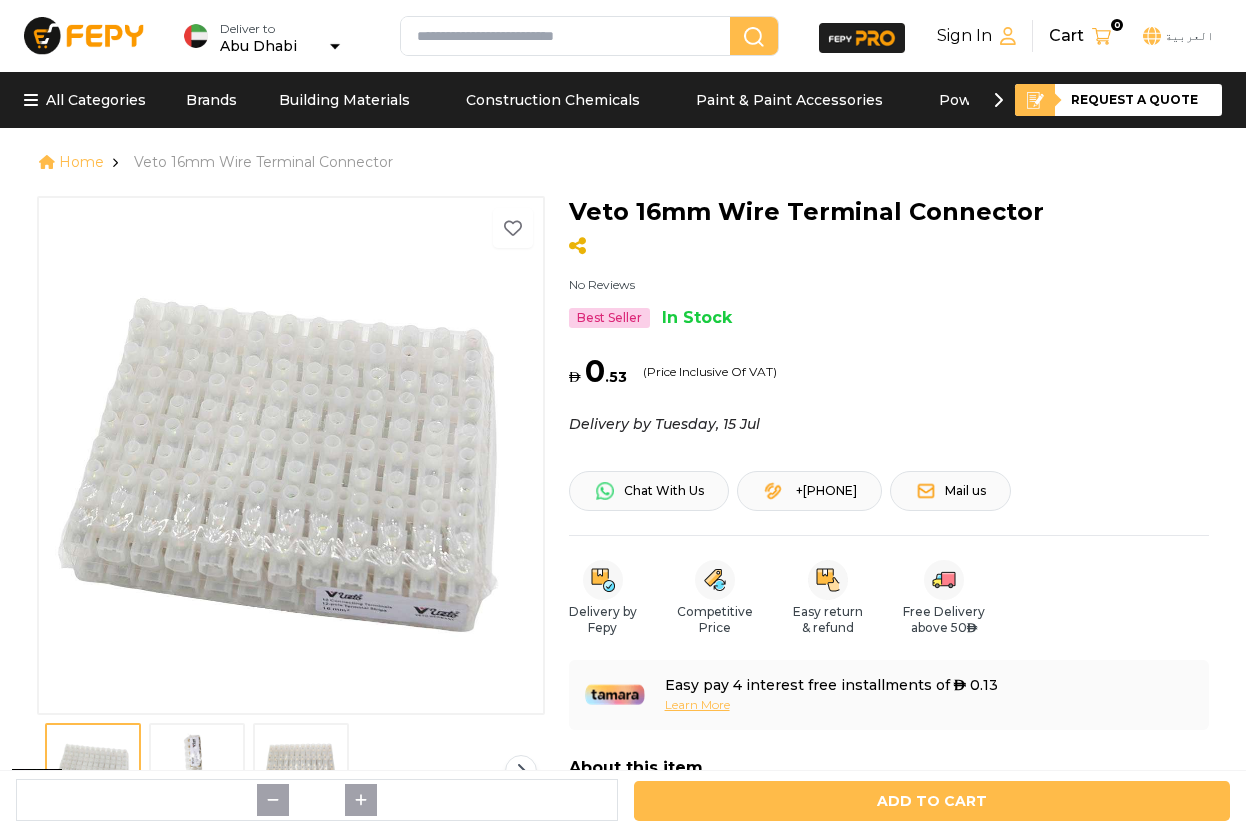 scroll, scrollTop: 0, scrollLeft: 0, axis: both 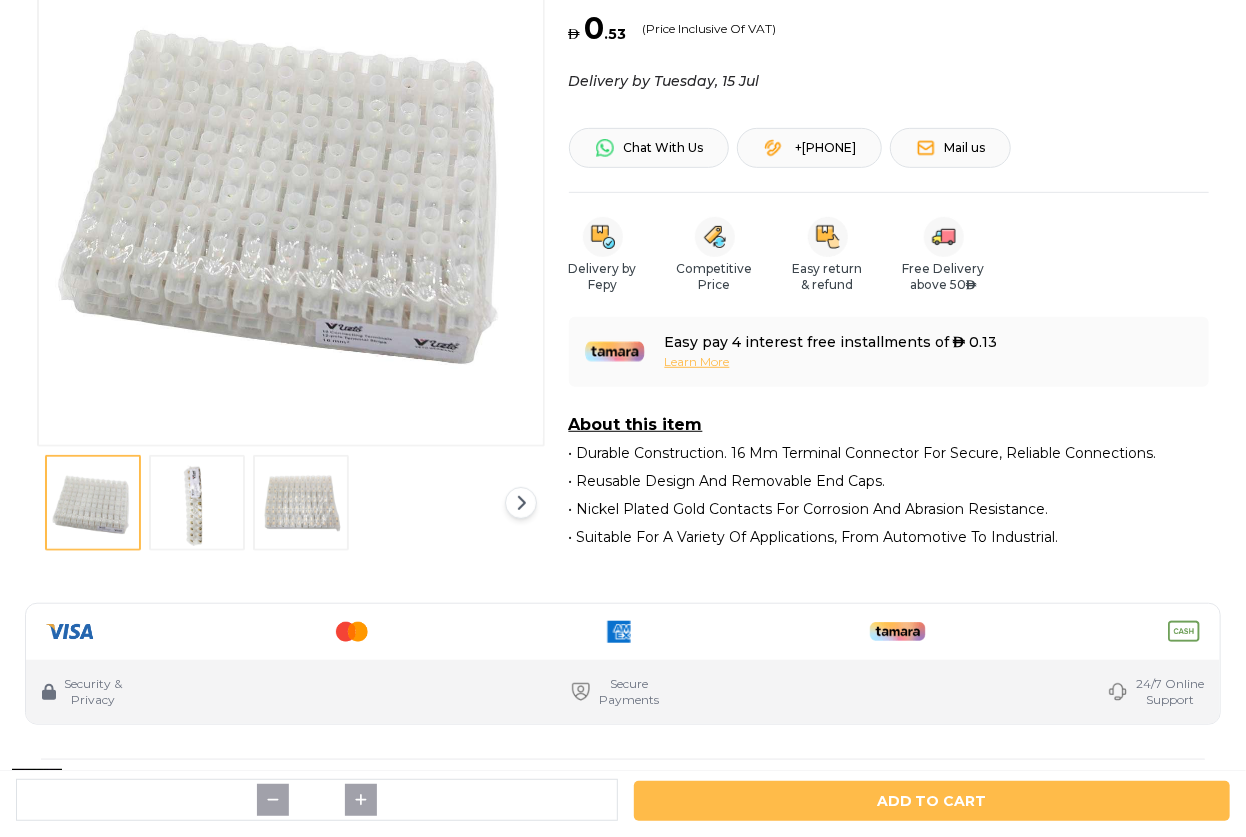 click at bounding box center (197, 503) 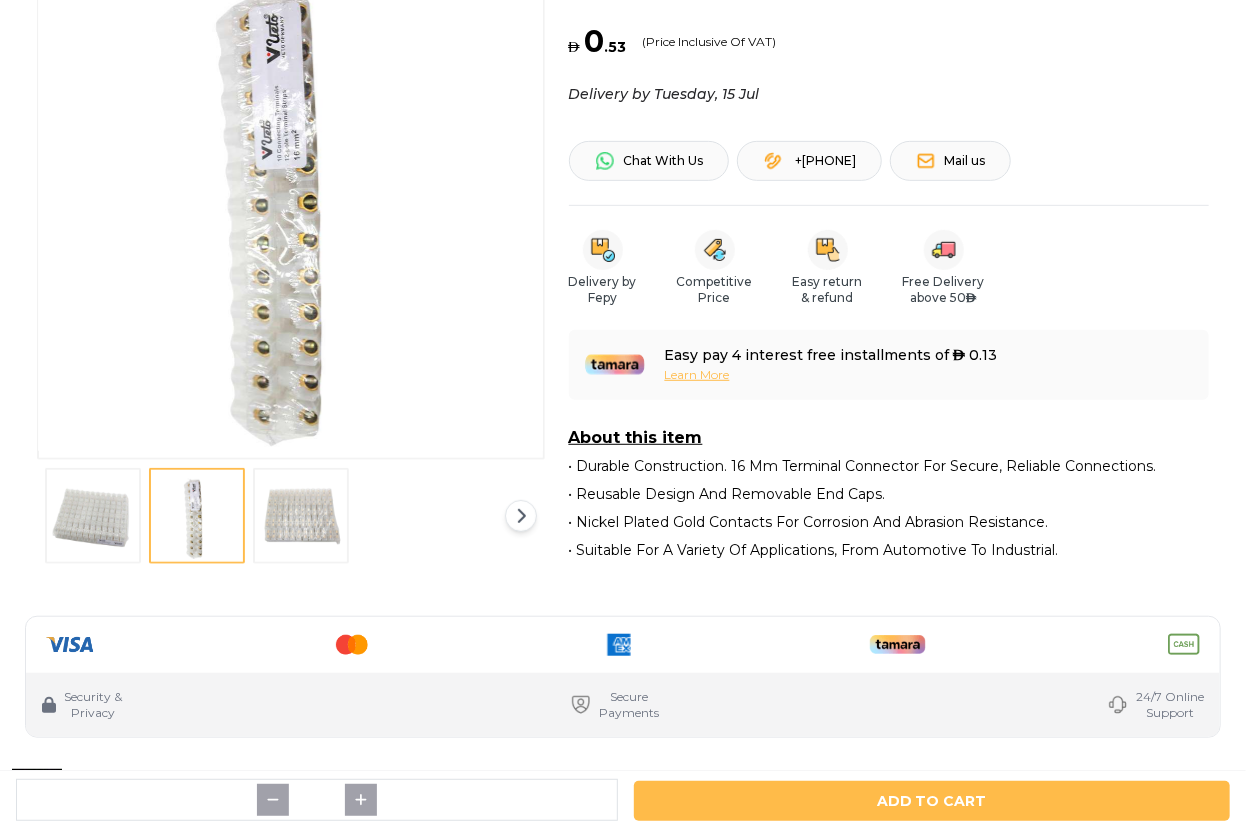 scroll, scrollTop: 181, scrollLeft: 0, axis: vertical 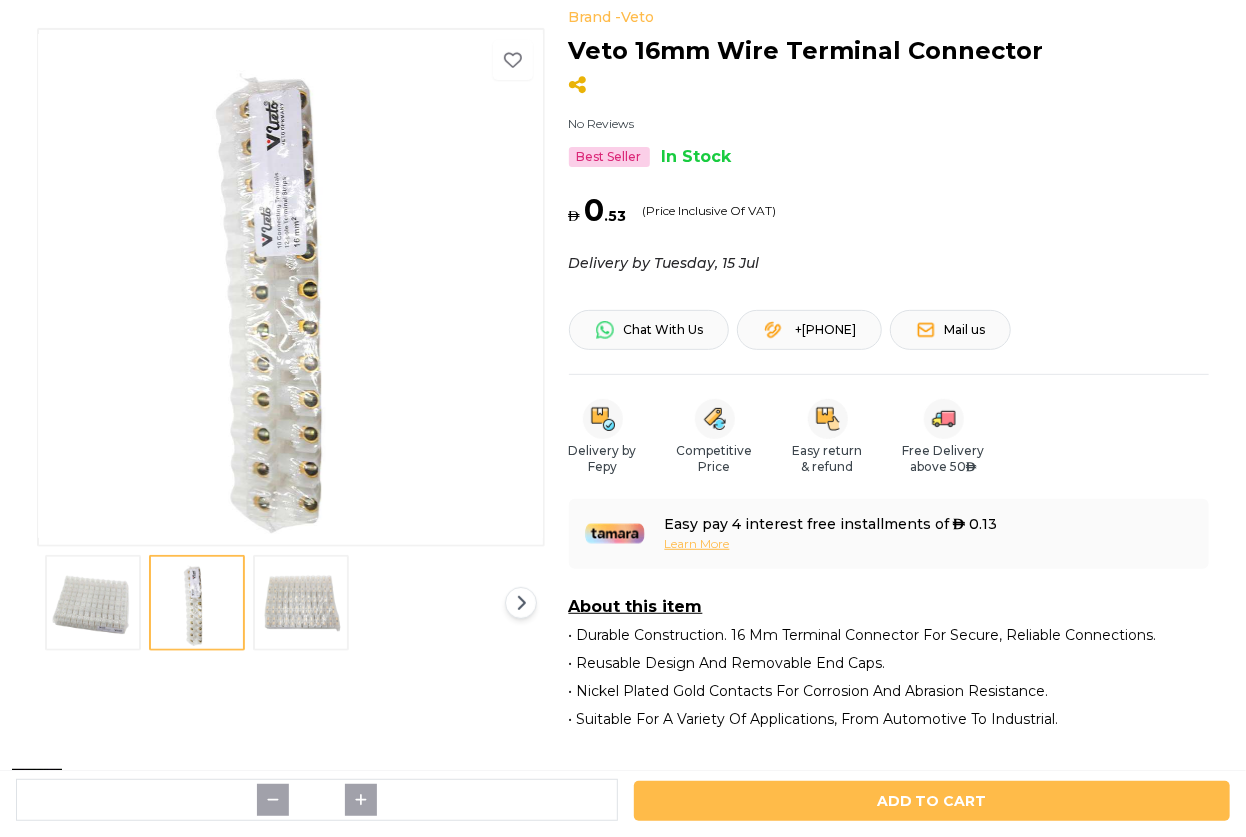 click at bounding box center (301, 603) 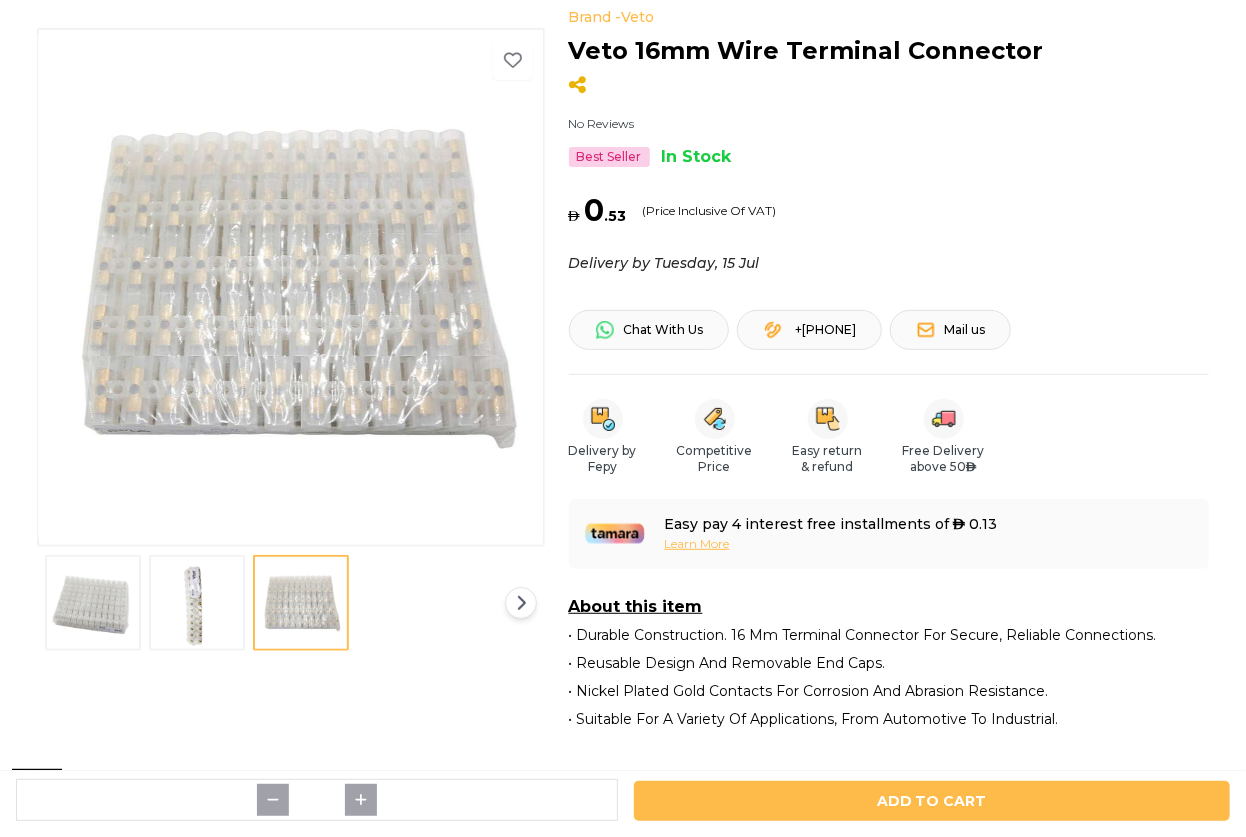 click at bounding box center [291, 286] 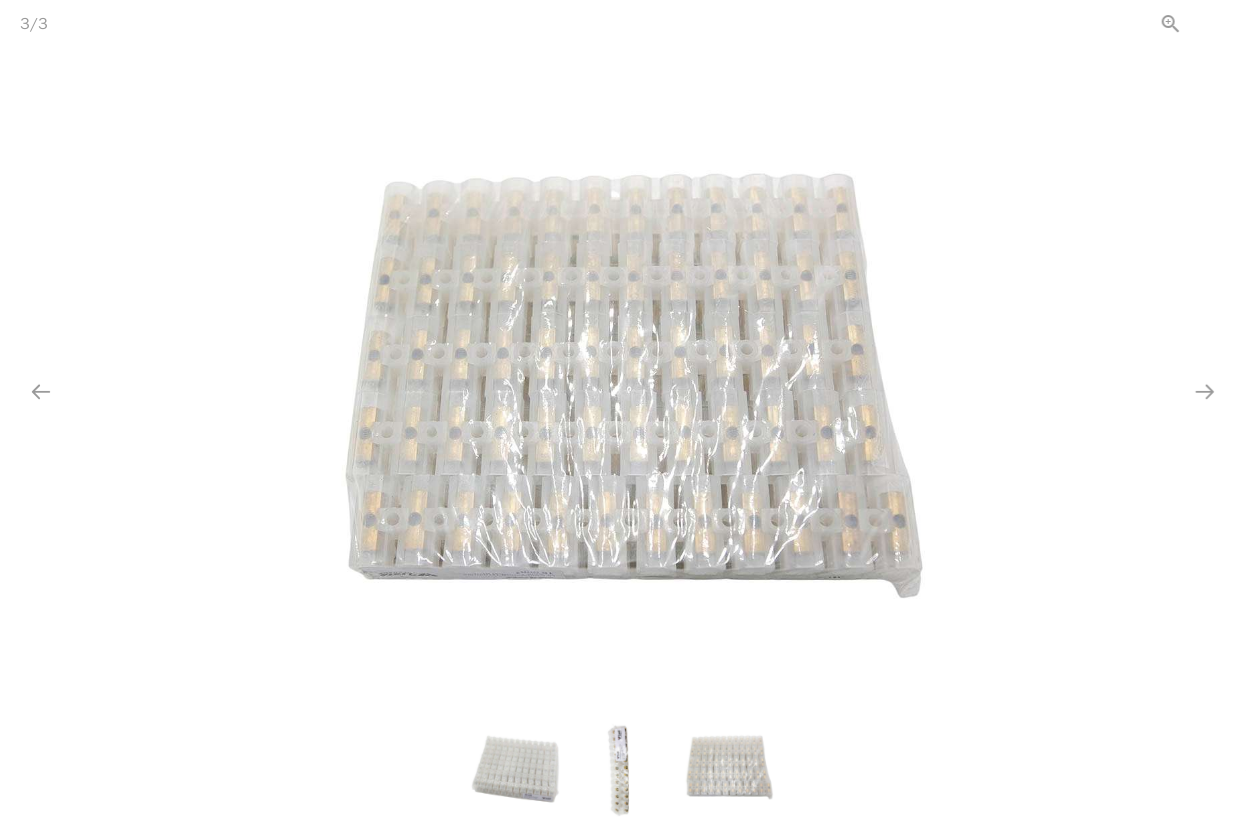 click at bounding box center [1221, 23] 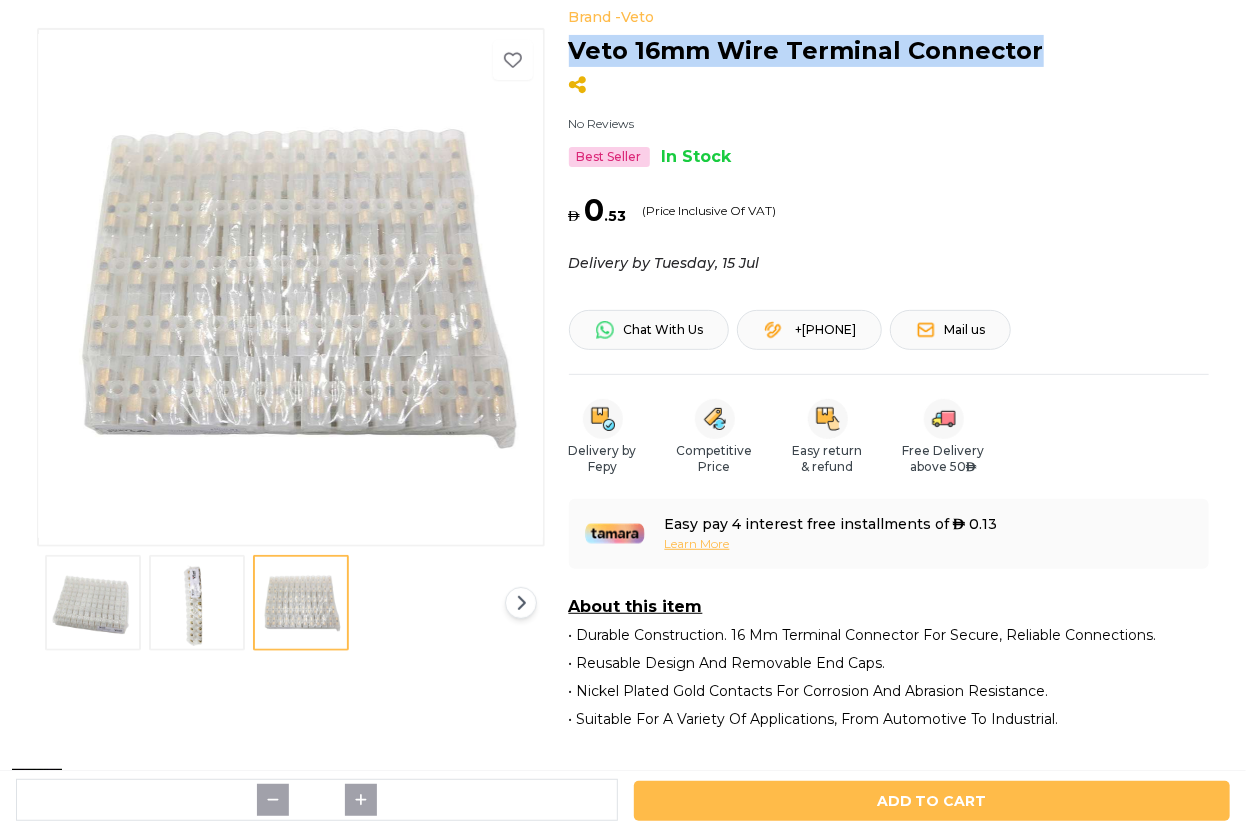 drag, startPoint x: 1040, startPoint y: 51, endPoint x: 568, endPoint y: 50, distance: 472.00107 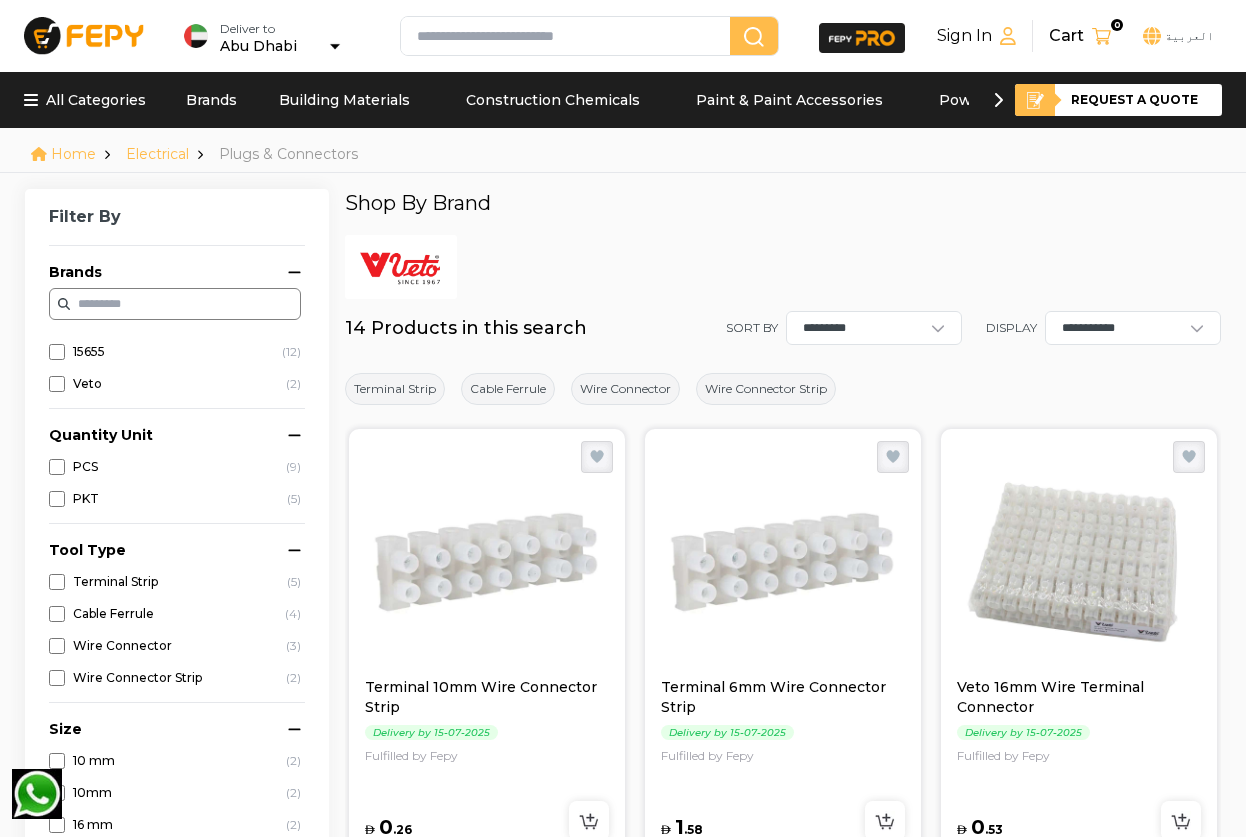 scroll, scrollTop: 363, scrollLeft: 0, axis: vertical 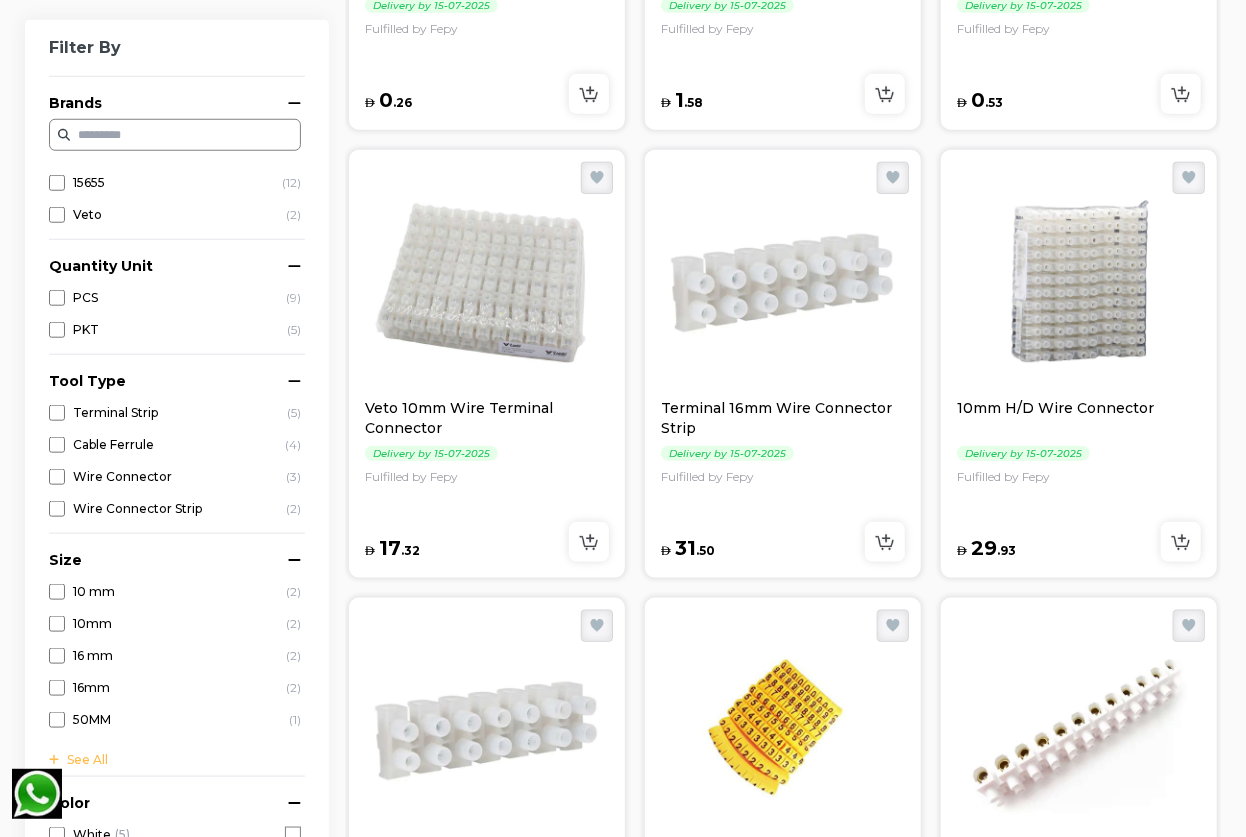 click at bounding box center [487, 278] 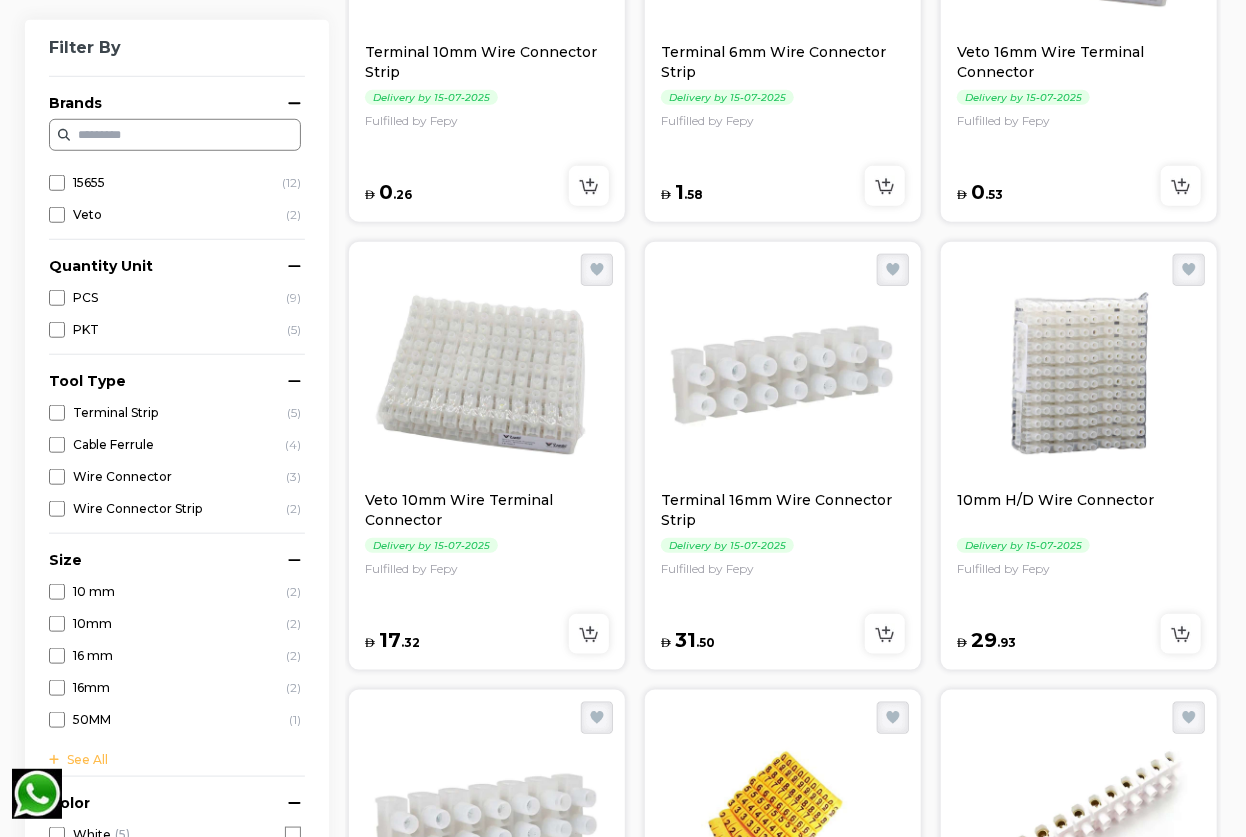 scroll, scrollTop: 636, scrollLeft: 0, axis: vertical 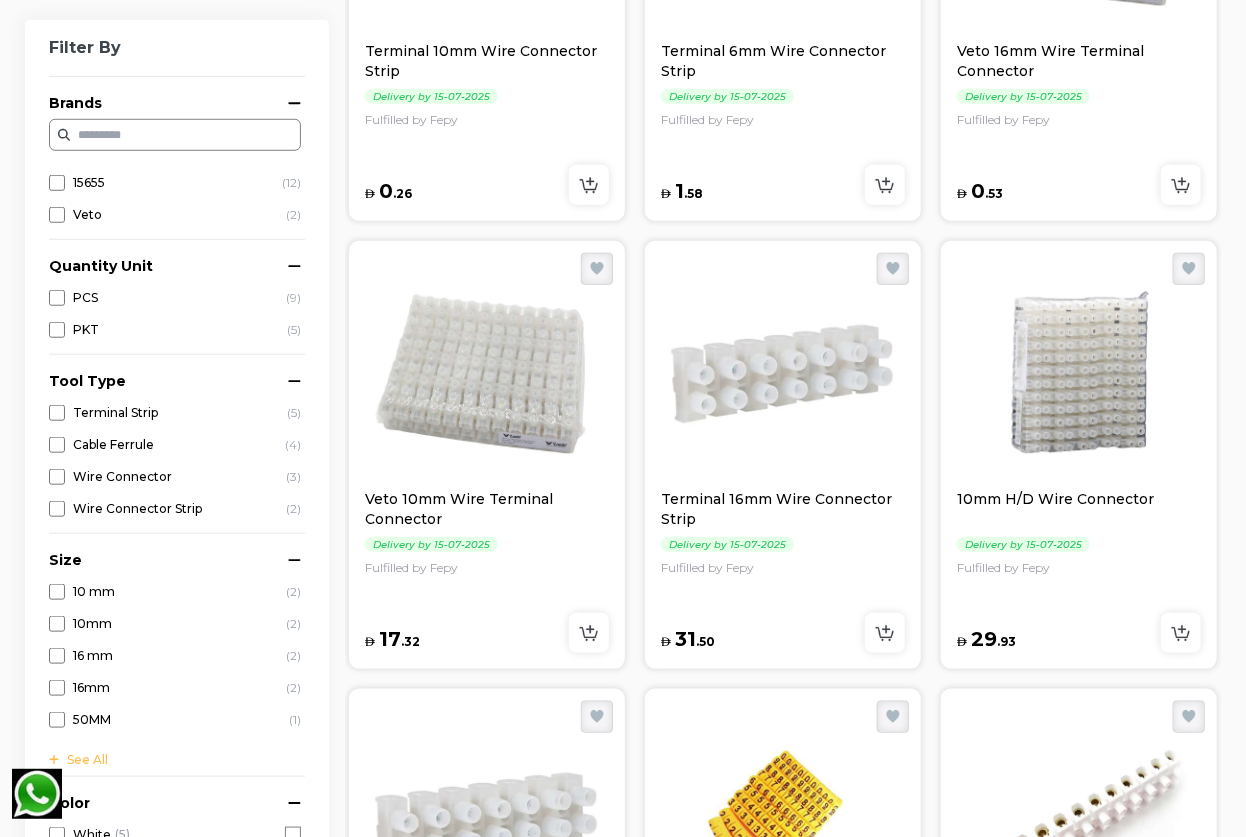 click at bounding box center (783, 369) 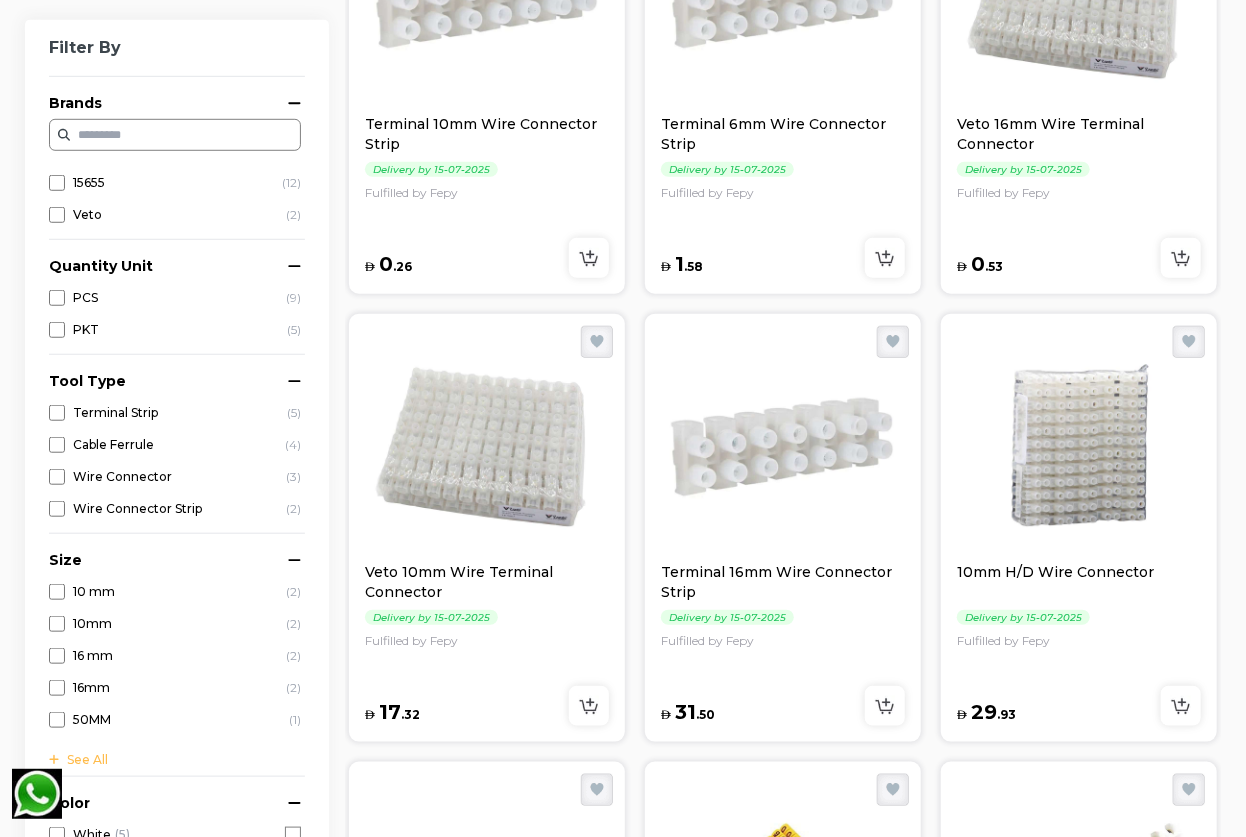 scroll, scrollTop: 727, scrollLeft: 0, axis: vertical 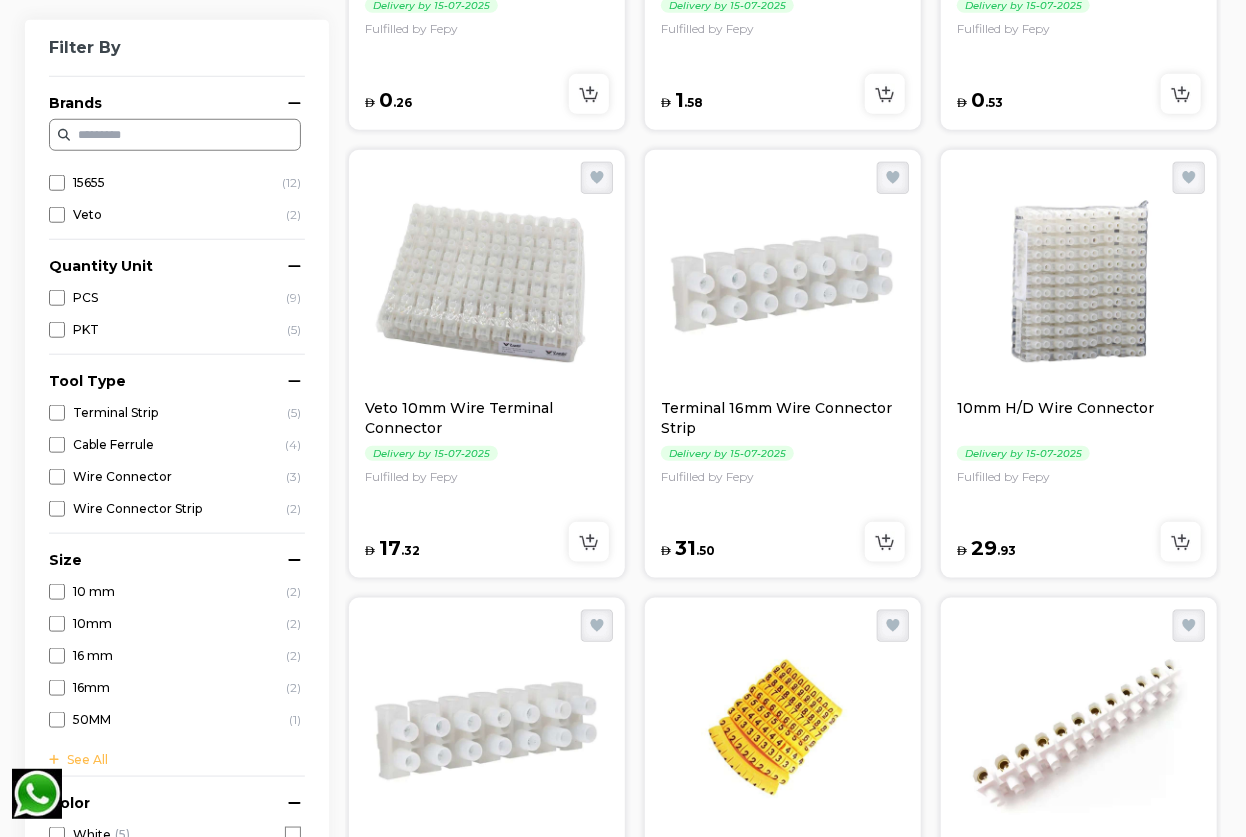click at bounding box center (1079, 278) 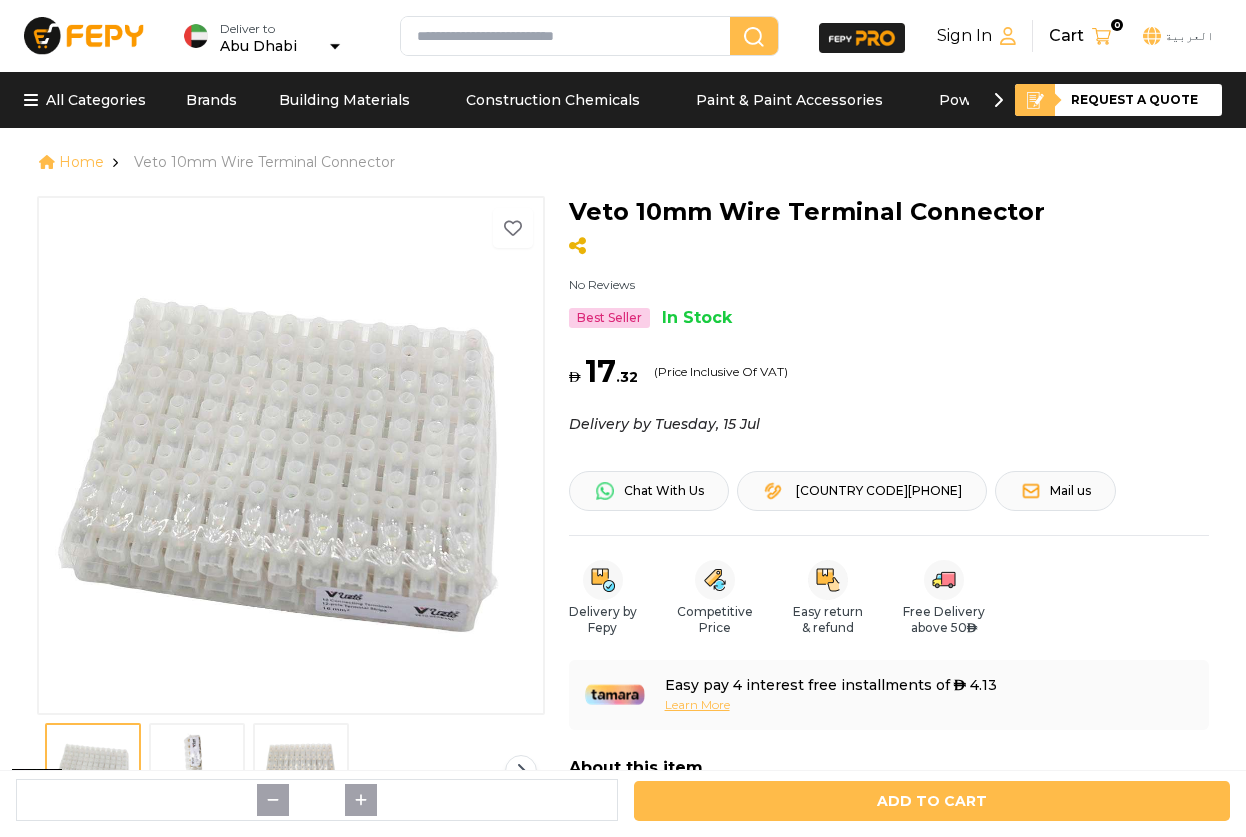 scroll, scrollTop: 272, scrollLeft: 0, axis: vertical 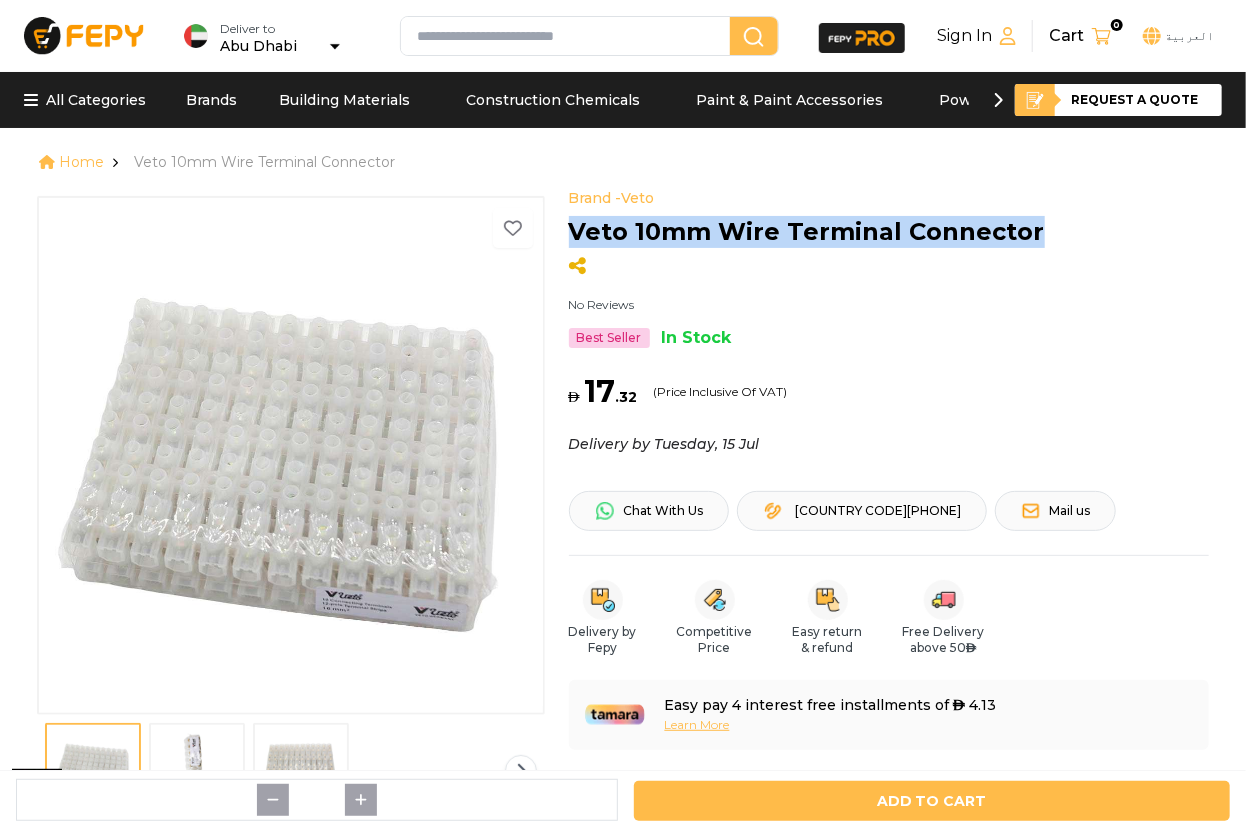 drag, startPoint x: 1037, startPoint y: 238, endPoint x: 575, endPoint y: 245, distance: 462.05304 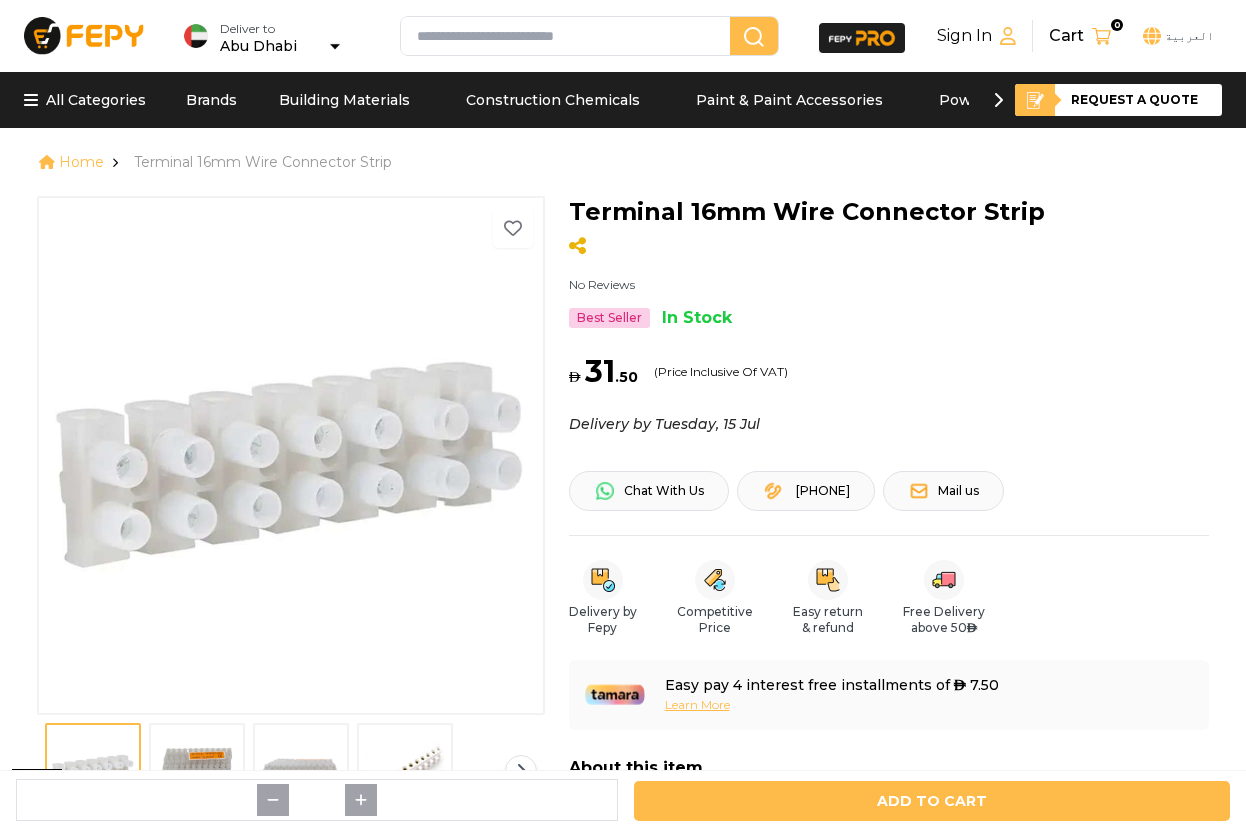 scroll, scrollTop: 0, scrollLeft: 0, axis: both 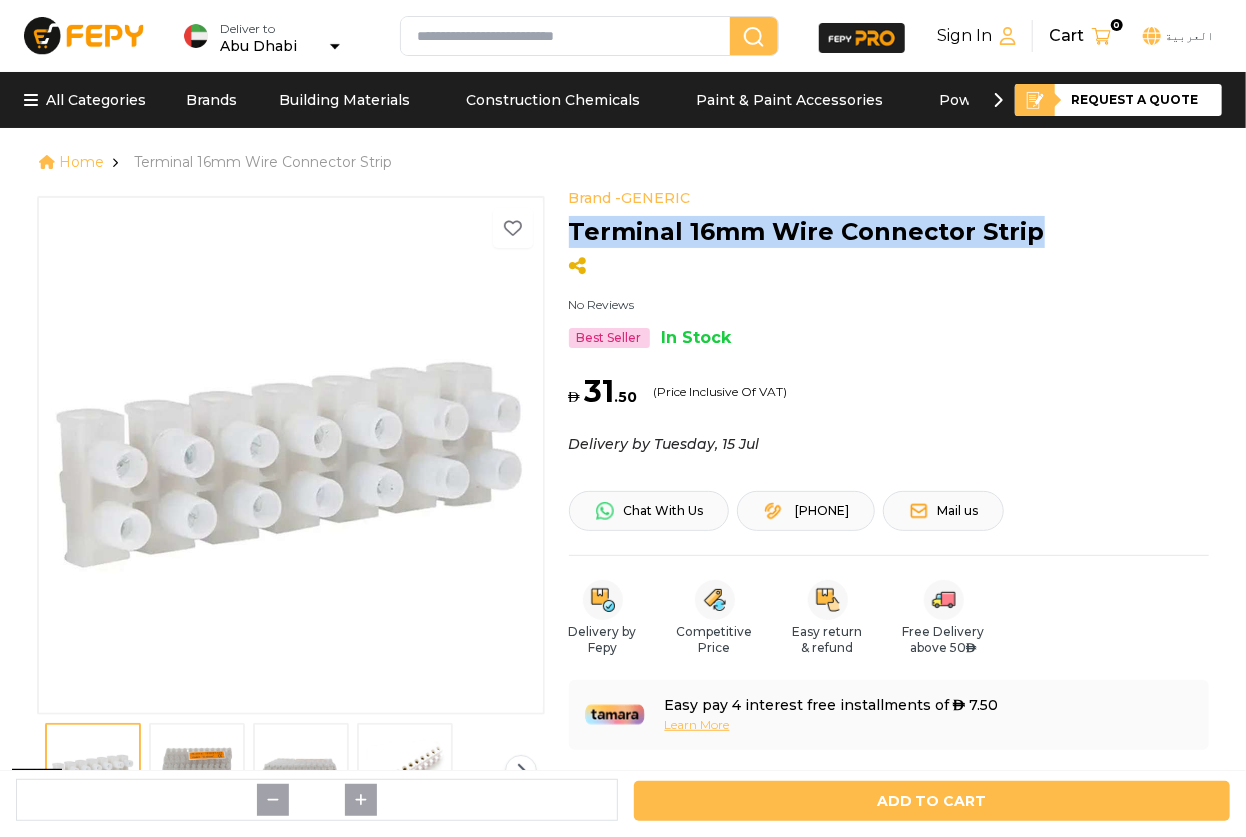 drag, startPoint x: 1040, startPoint y: 240, endPoint x: 566, endPoint y: 241, distance: 474.00107 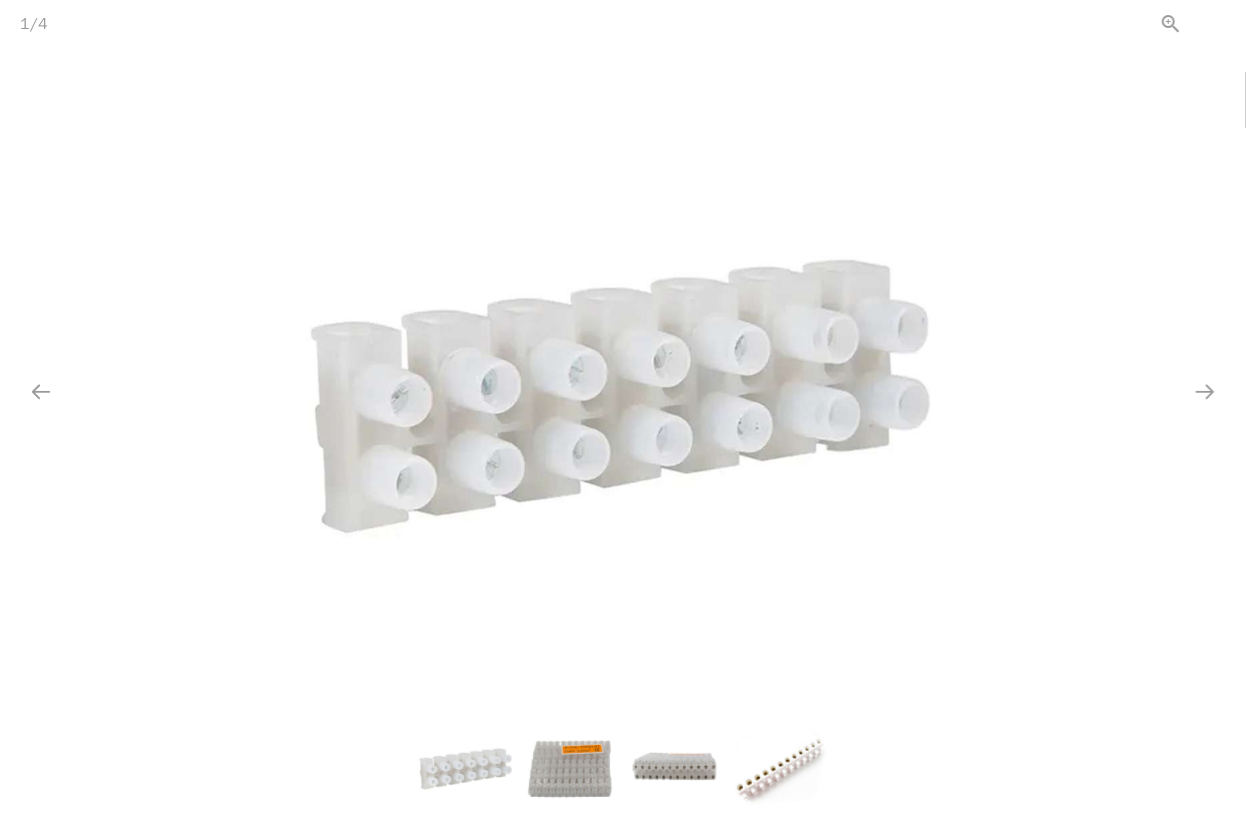 click at bounding box center [1221, 23] 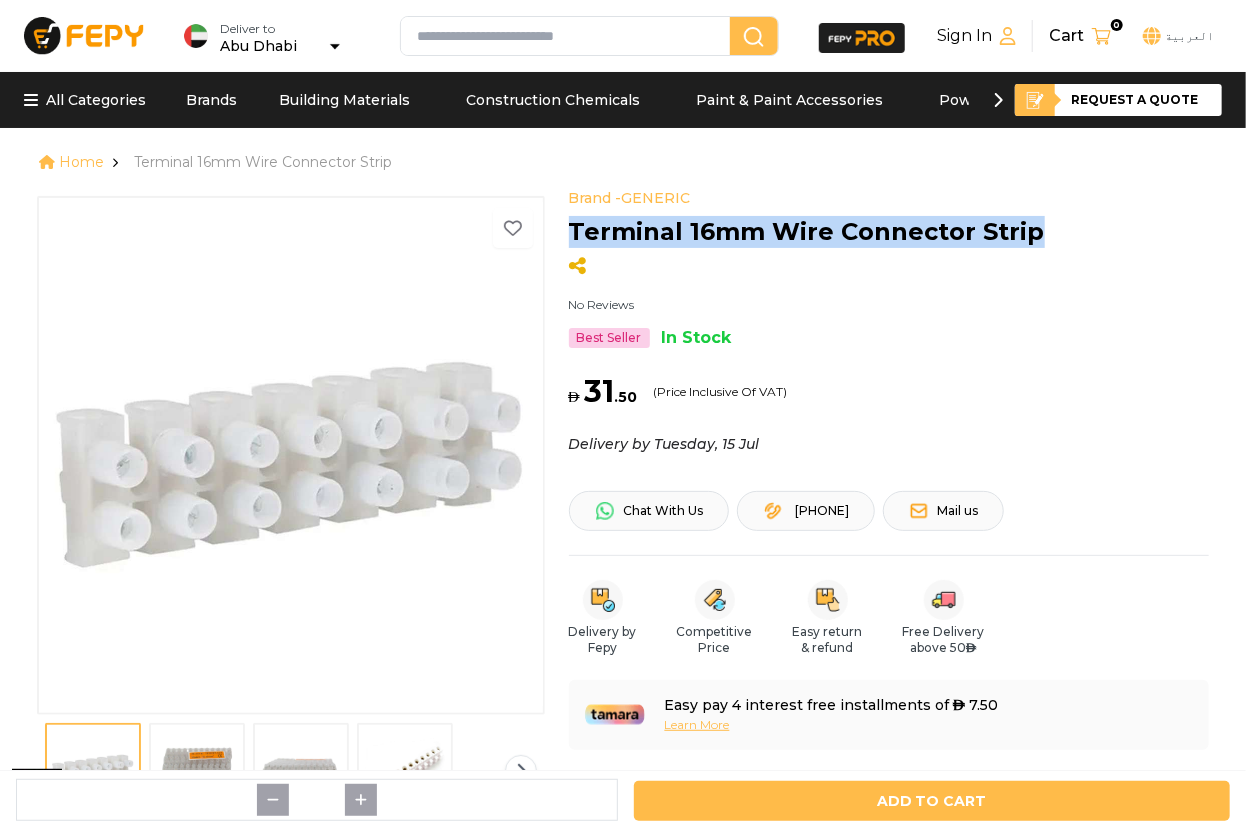 copy on "Terminal 16mm Wire Connector Strip" 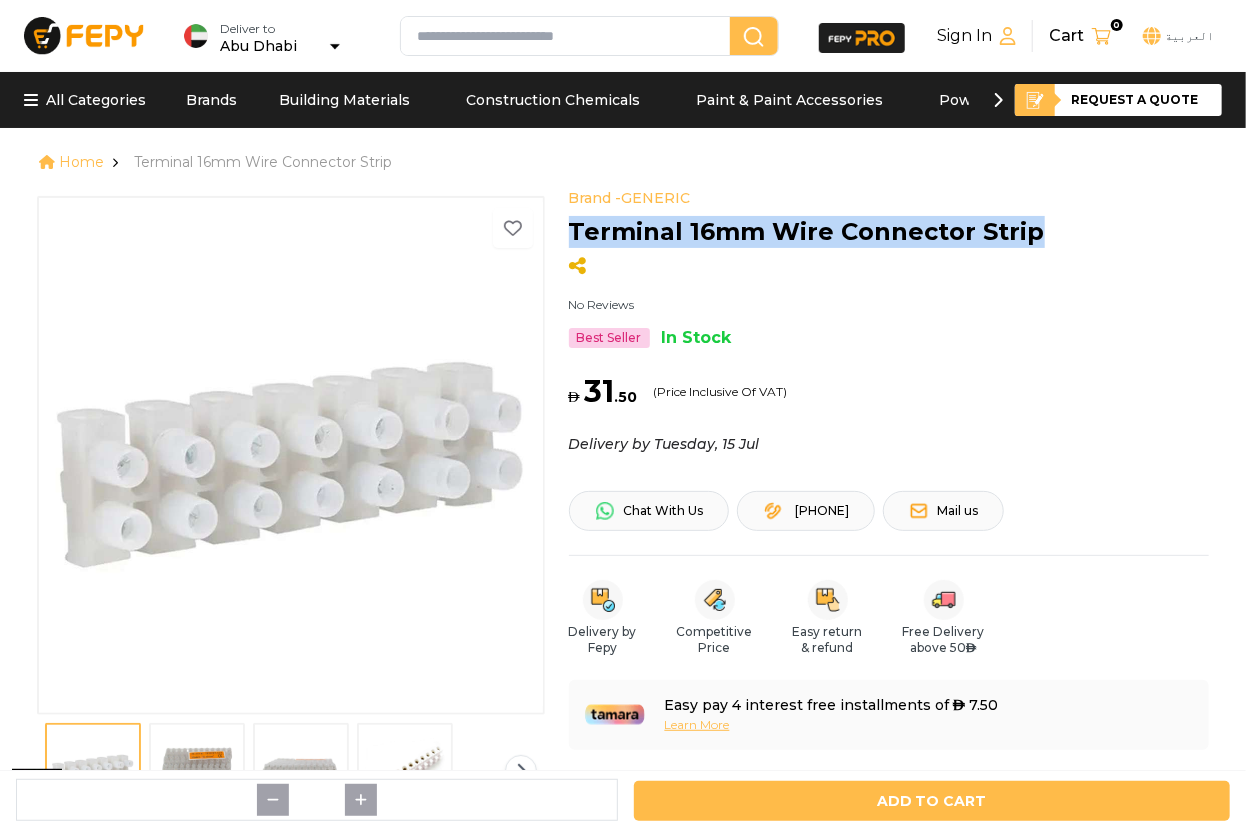 click at bounding box center [292, 454] 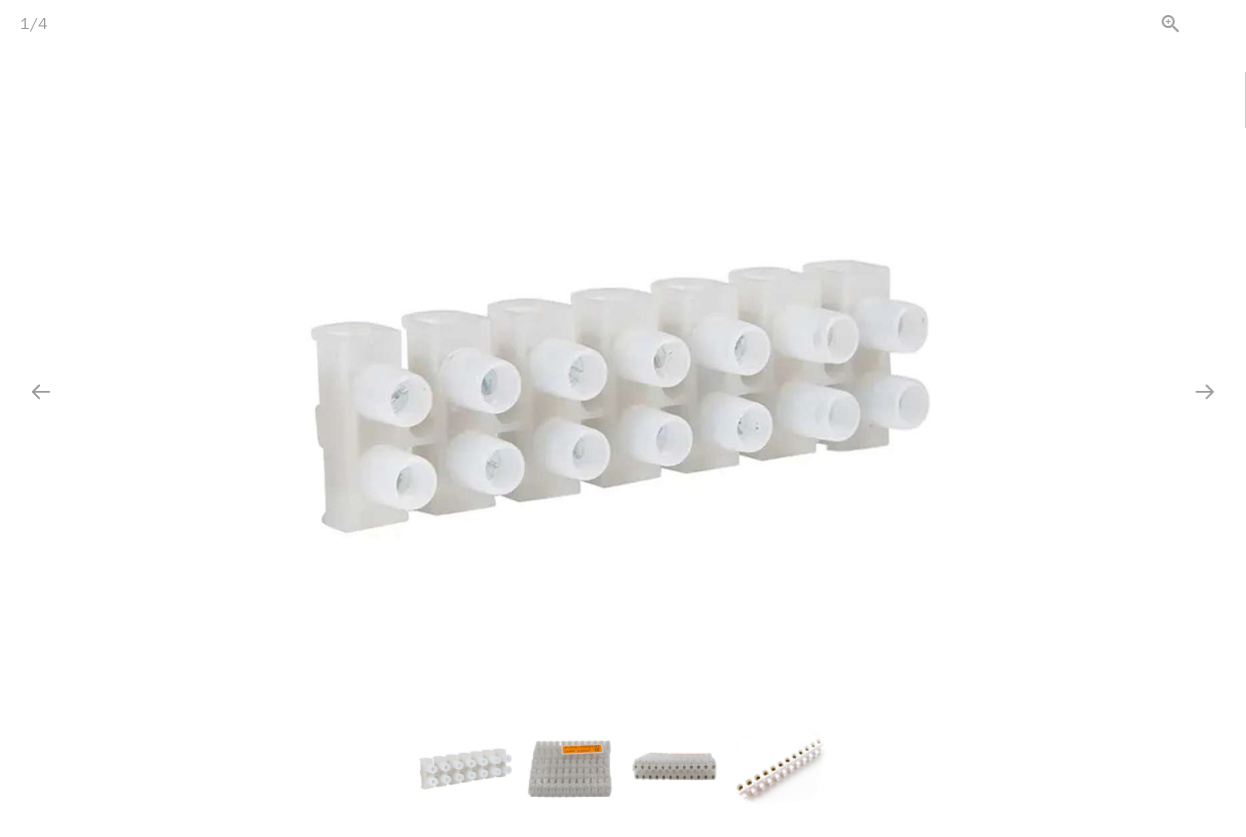 click at bounding box center (1221, 23) 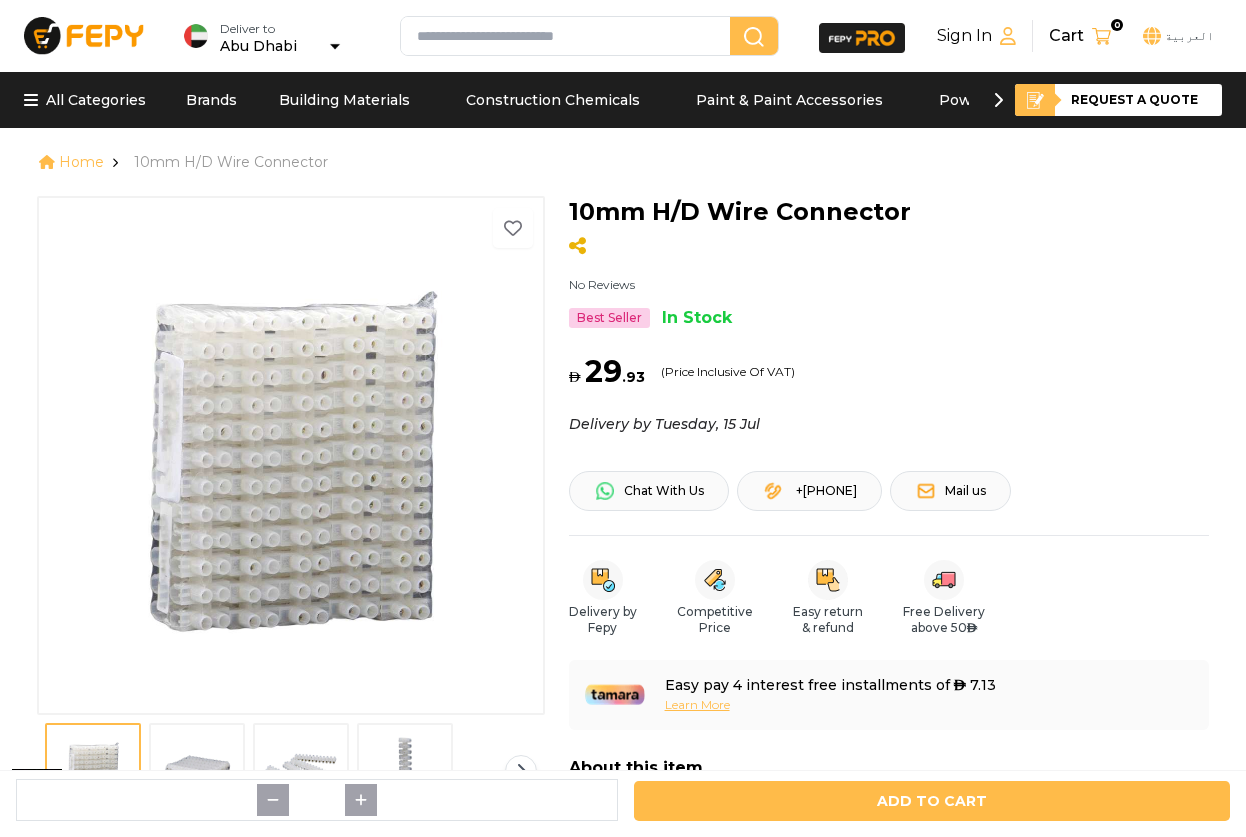 scroll, scrollTop: 0, scrollLeft: 0, axis: both 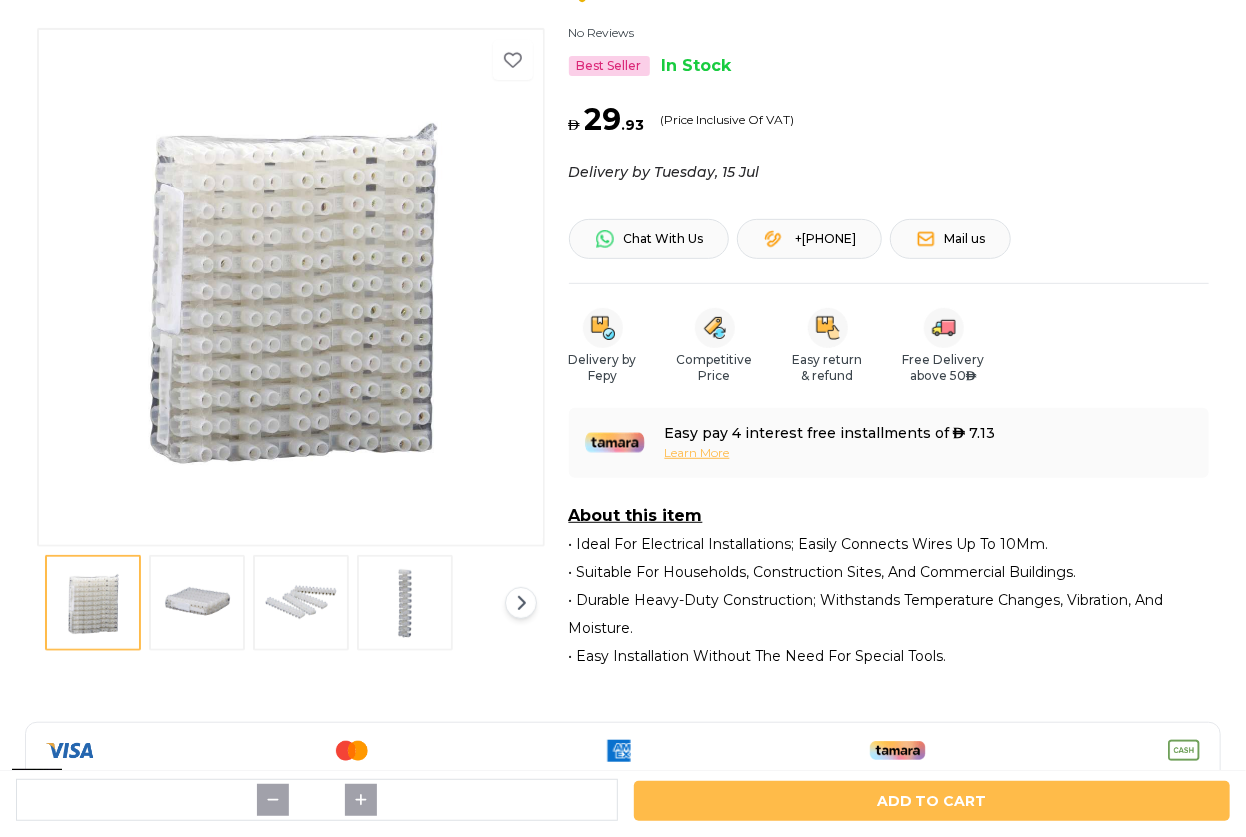 click at bounding box center (197, 603) 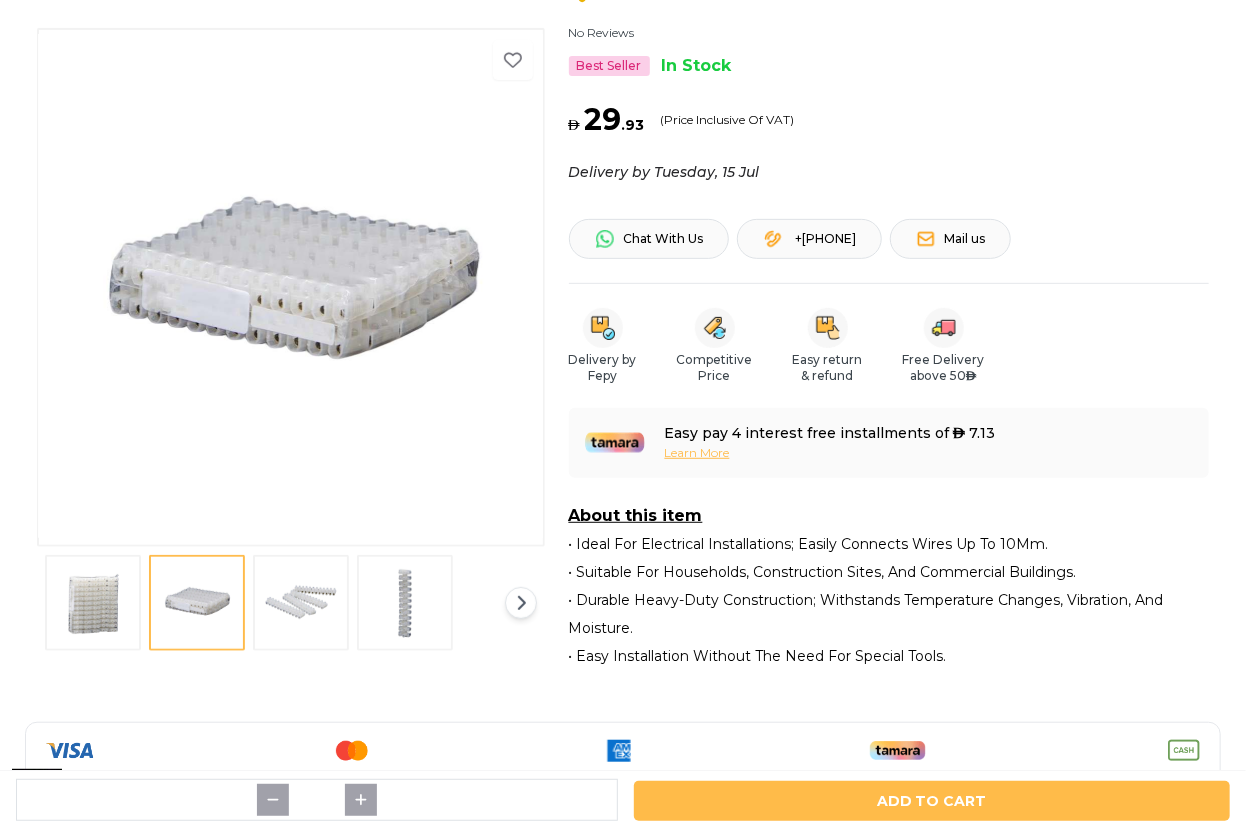 click at bounding box center [301, 603] 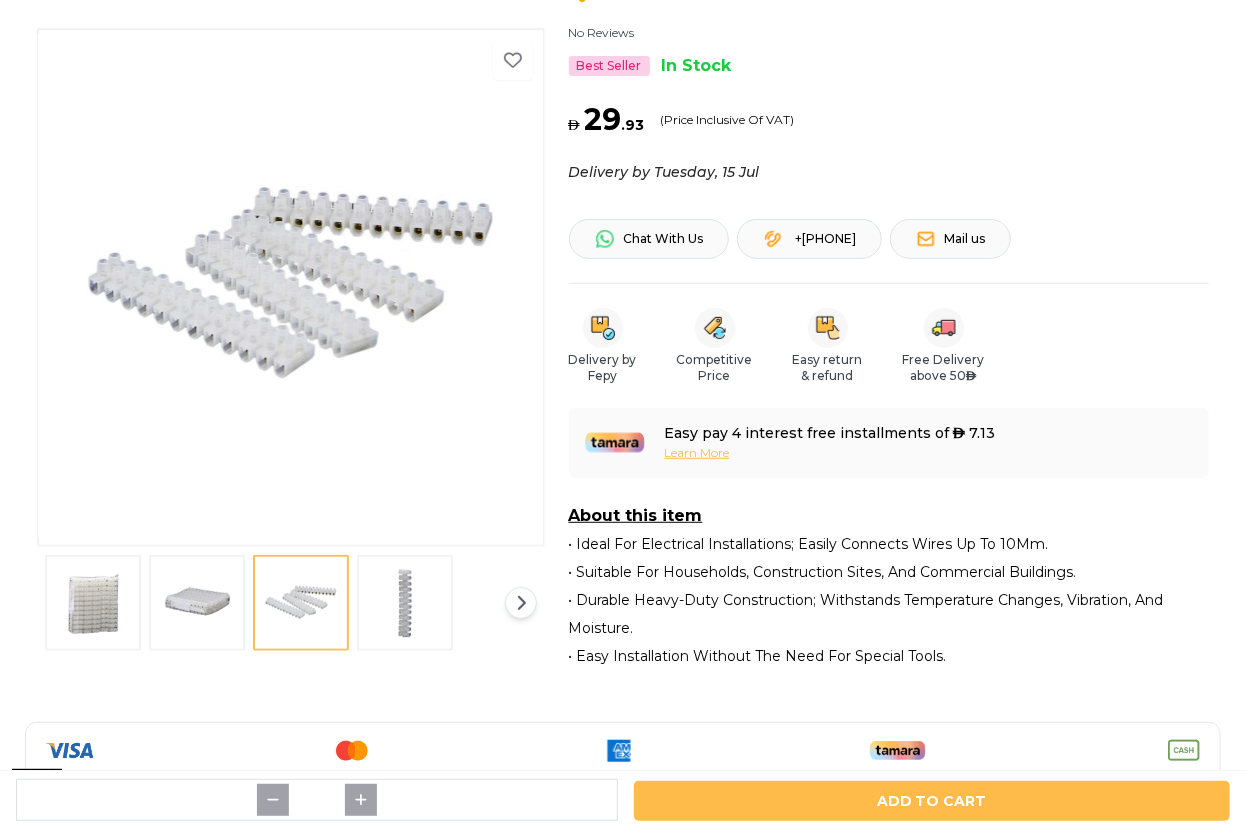 click at bounding box center (405, 603) 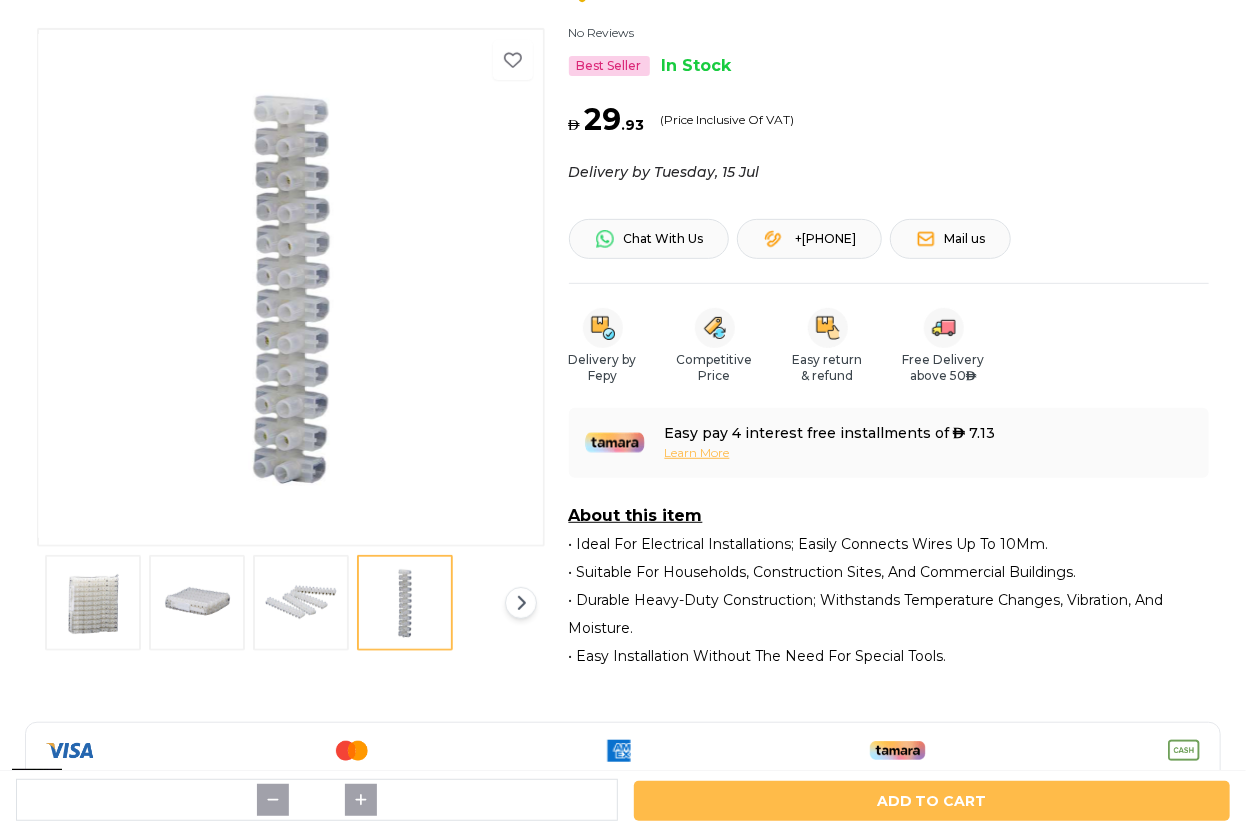 click at bounding box center [301, 603] 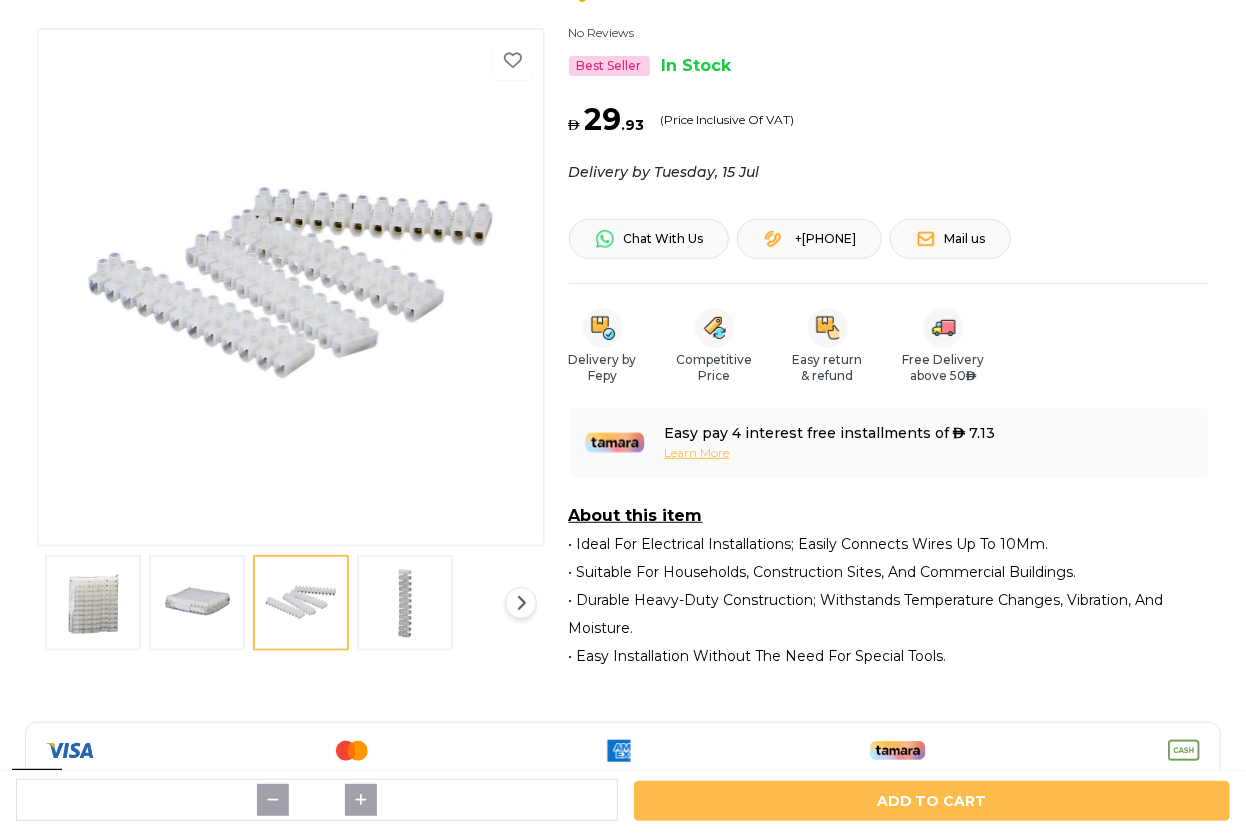 click at bounding box center [197, 603] 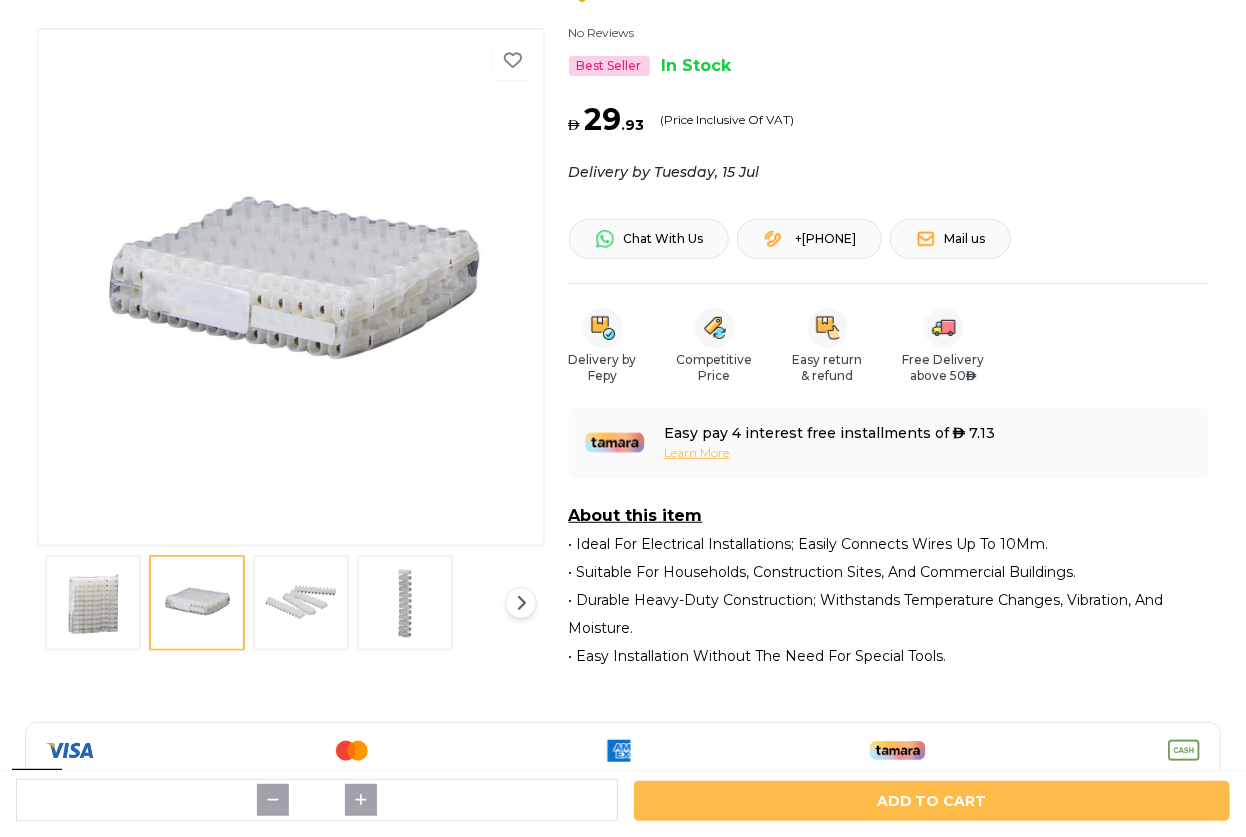 click at bounding box center (93, 603) 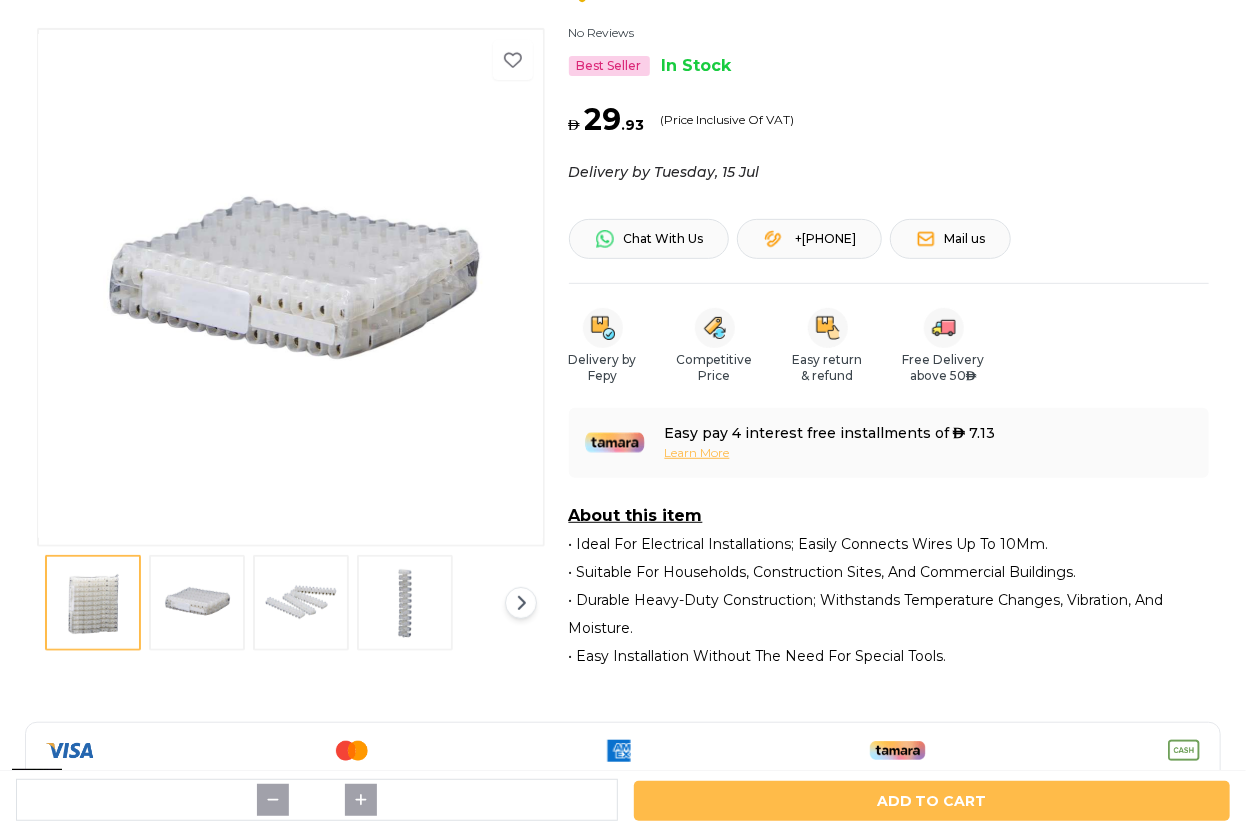 click at bounding box center (197, 603) 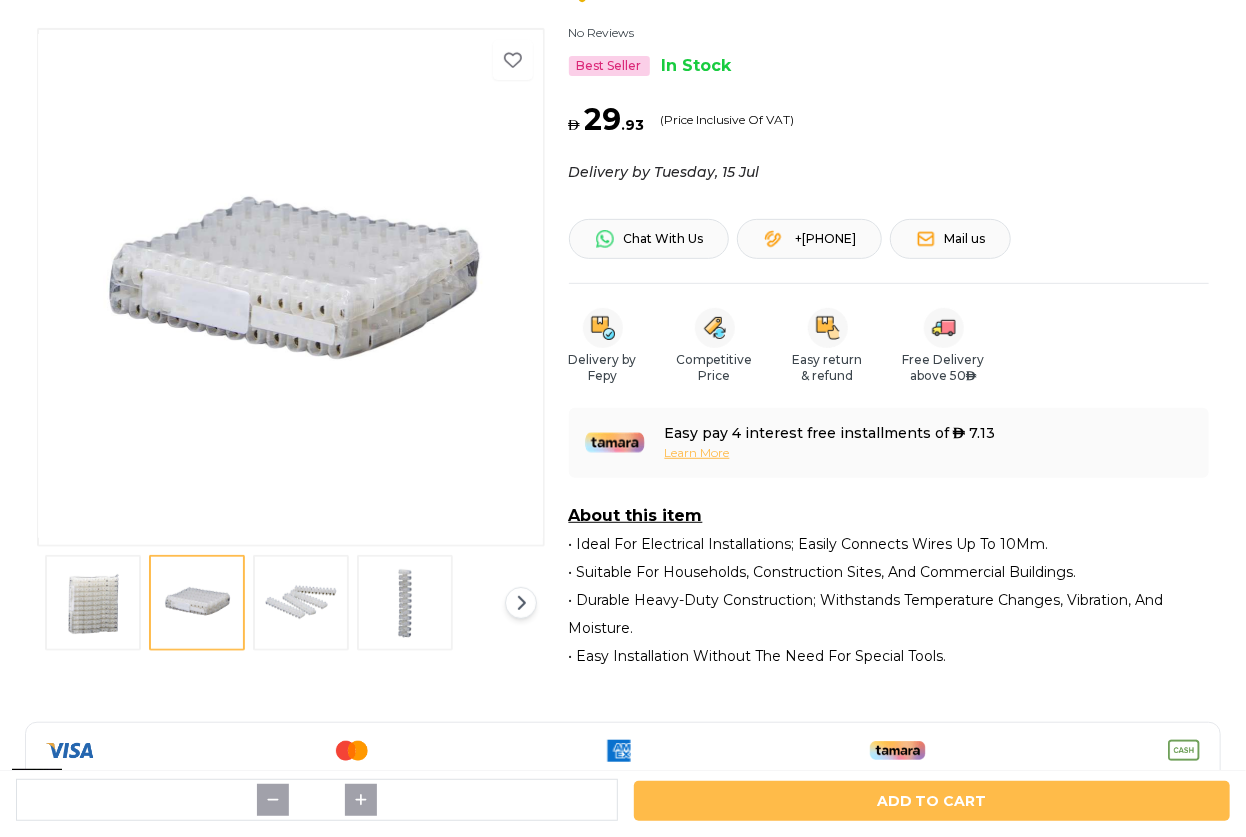 click at bounding box center [197, 603] 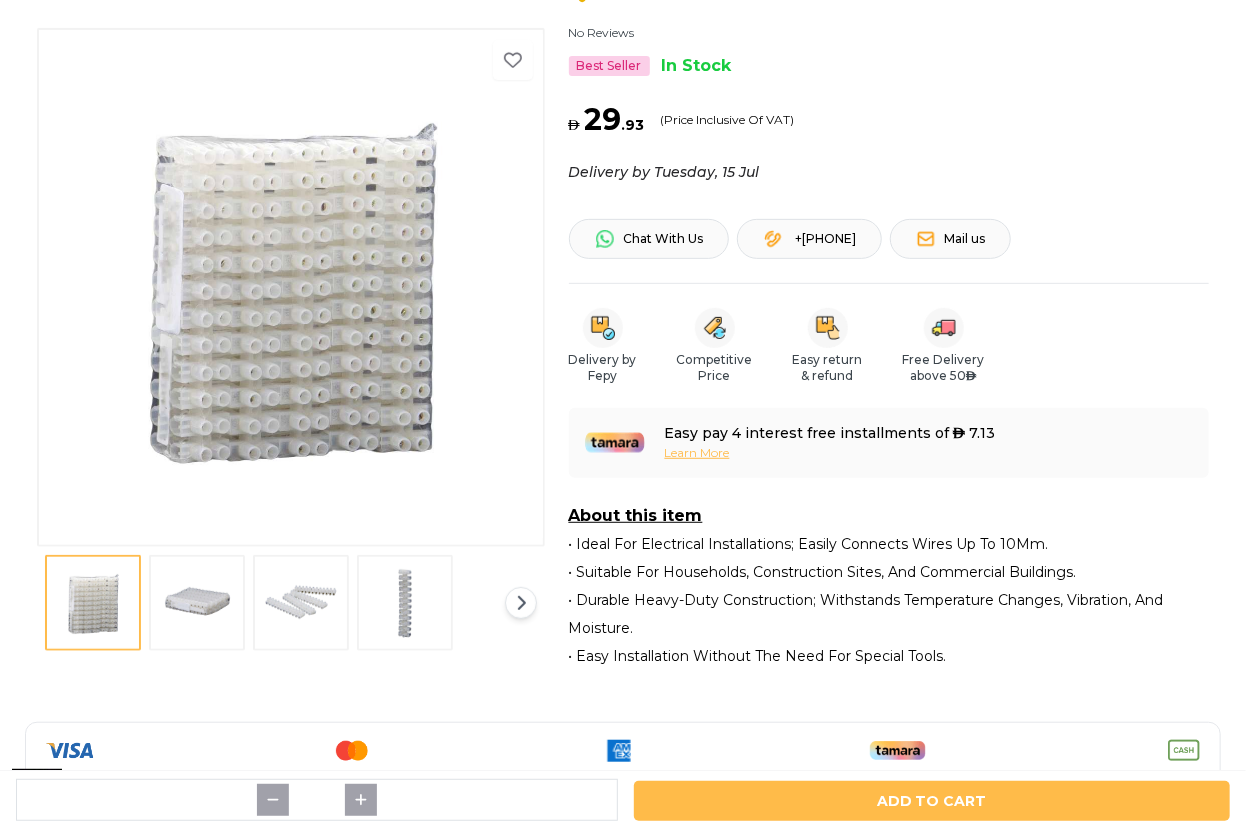 click at bounding box center (197, 603) 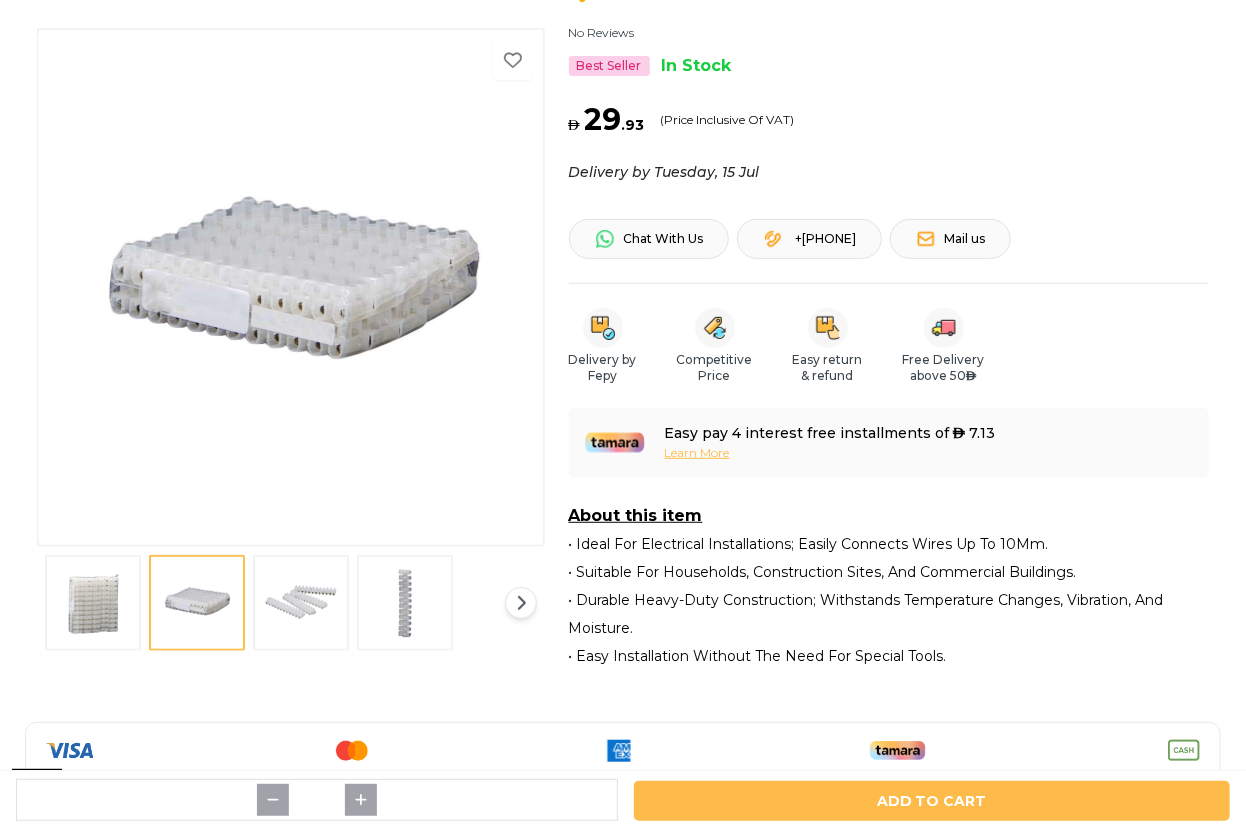 click at bounding box center [301, 603] 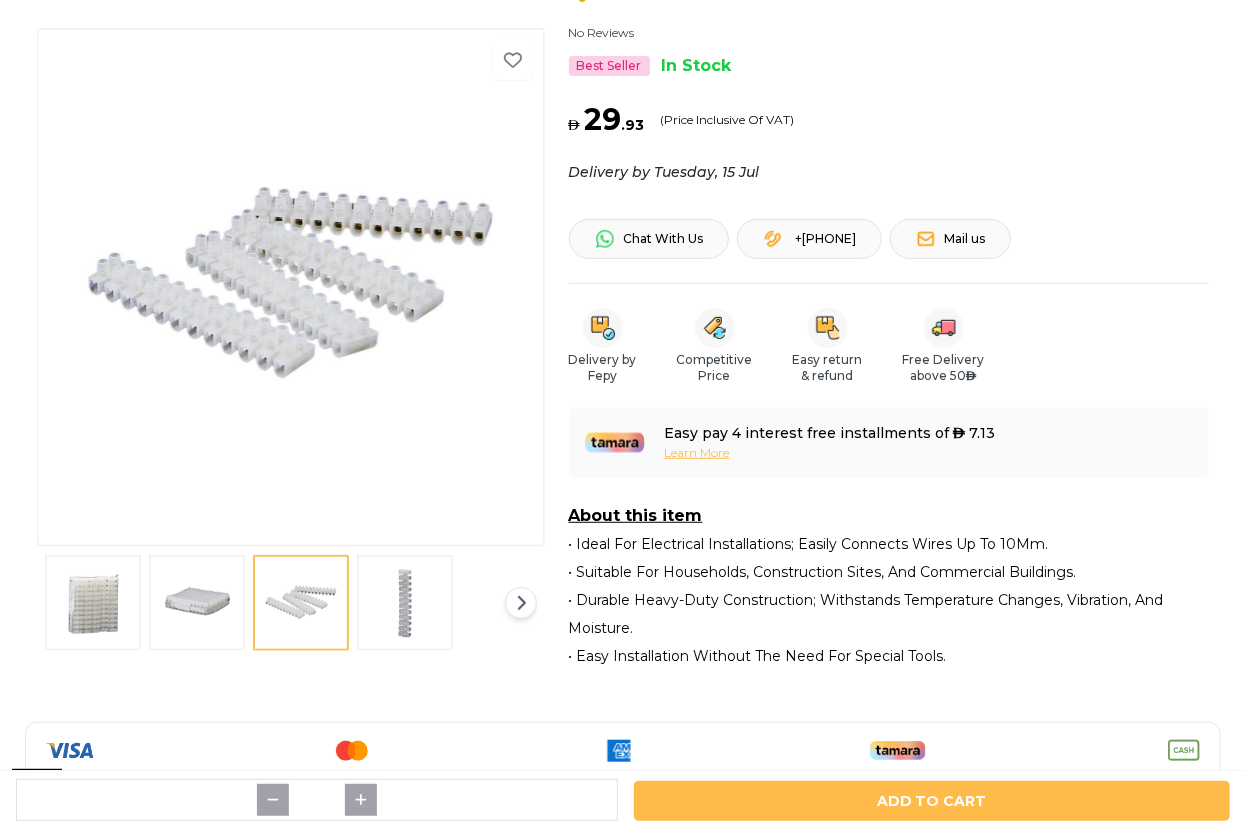 click at bounding box center (405, 603) 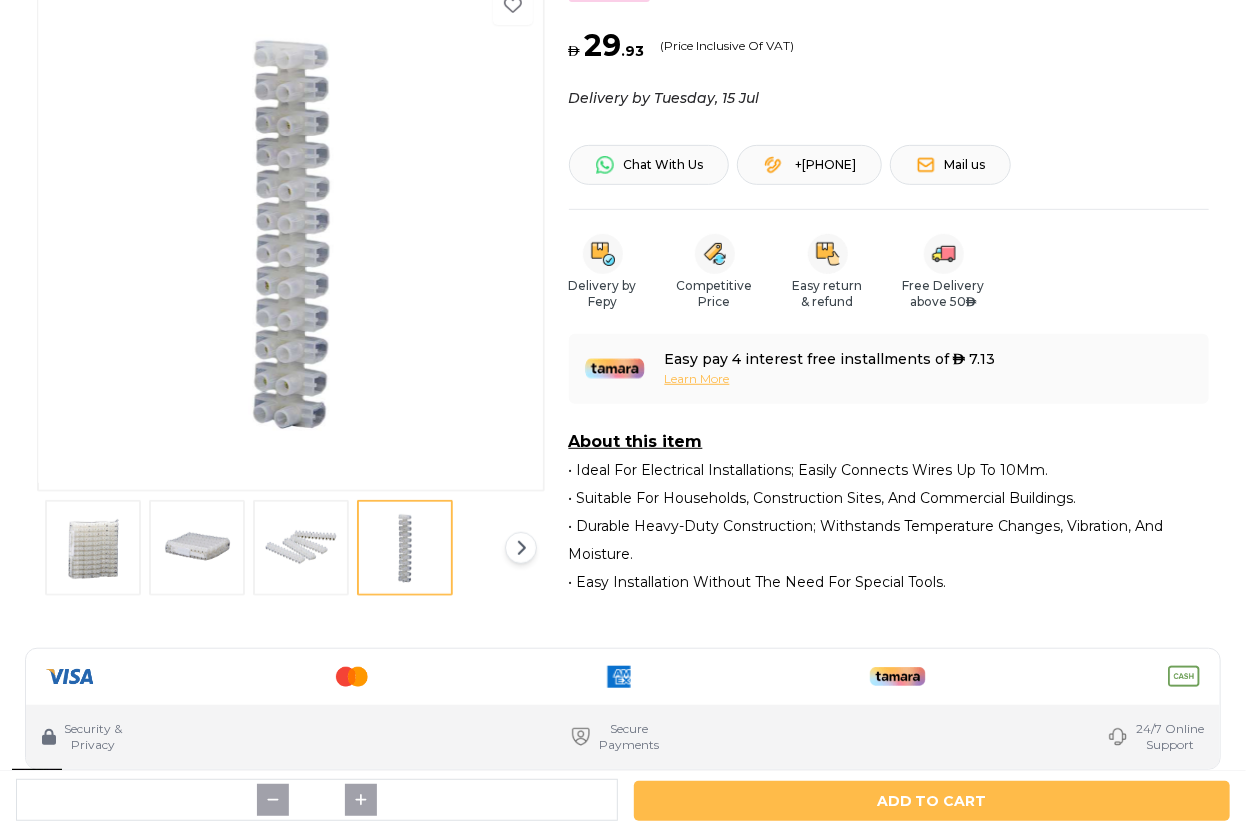 scroll, scrollTop: 636, scrollLeft: 0, axis: vertical 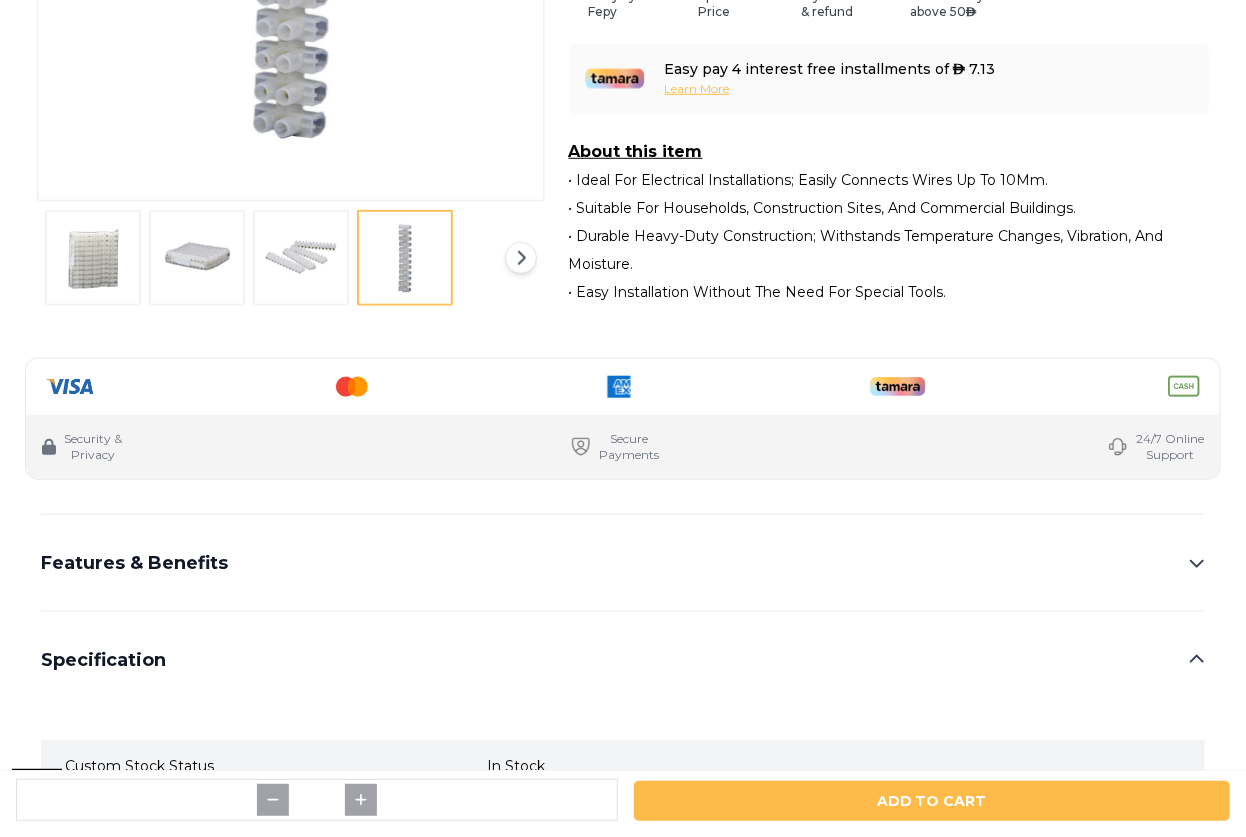 click at bounding box center (93, 258) 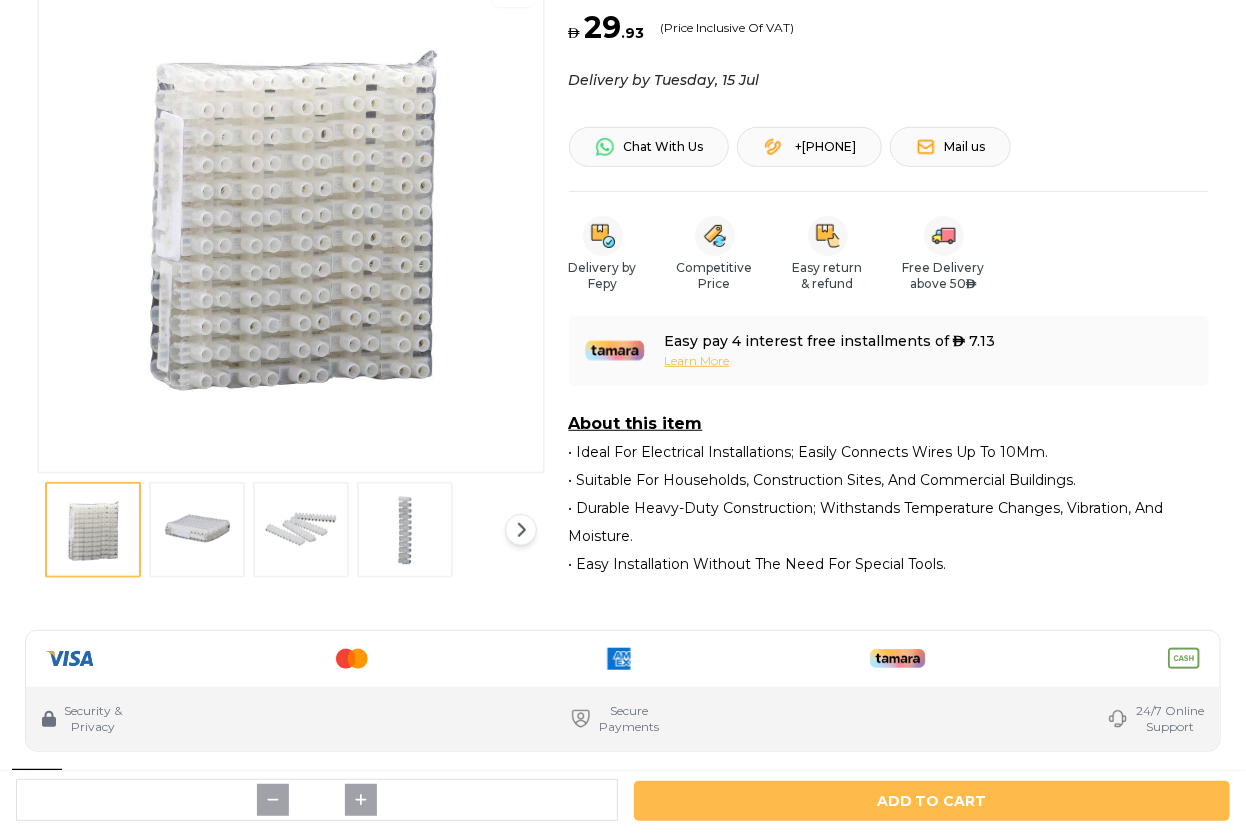 scroll, scrollTop: 363, scrollLeft: 0, axis: vertical 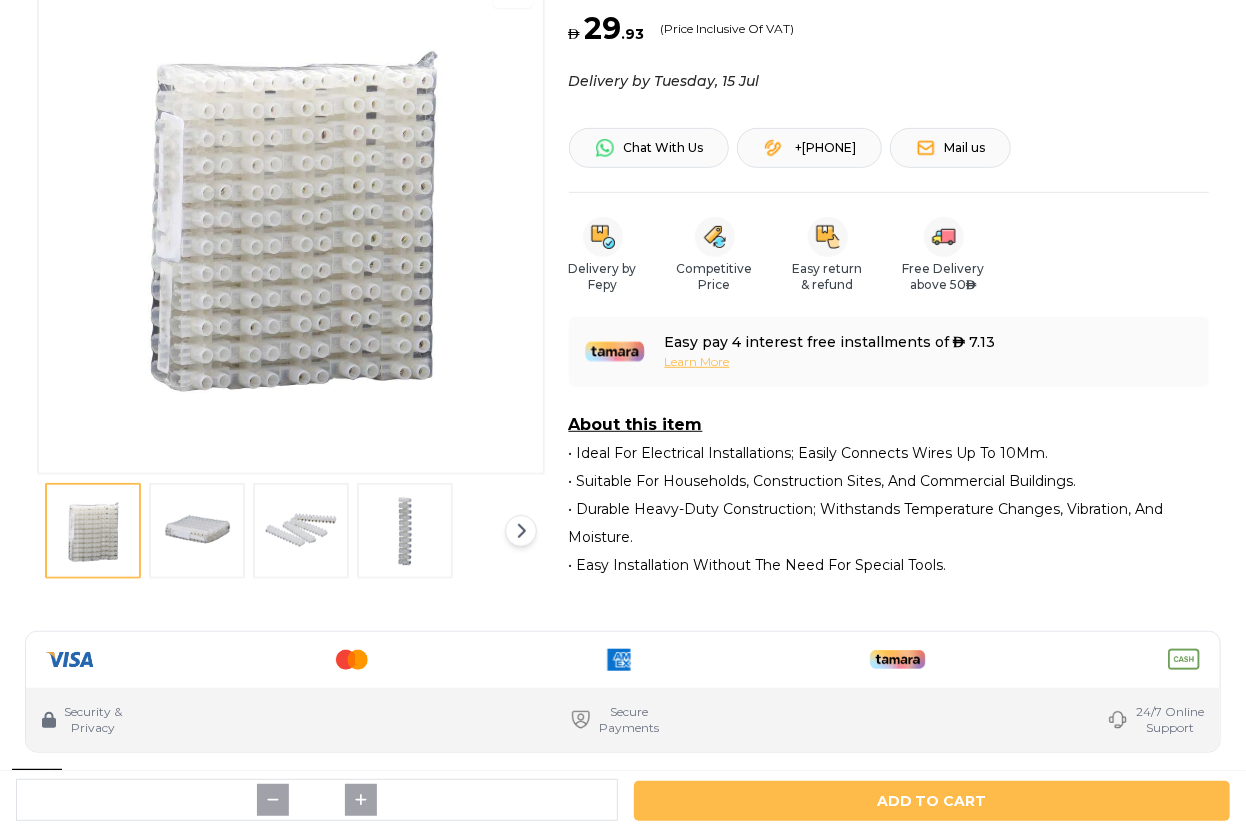 click at bounding box center (291, 214) 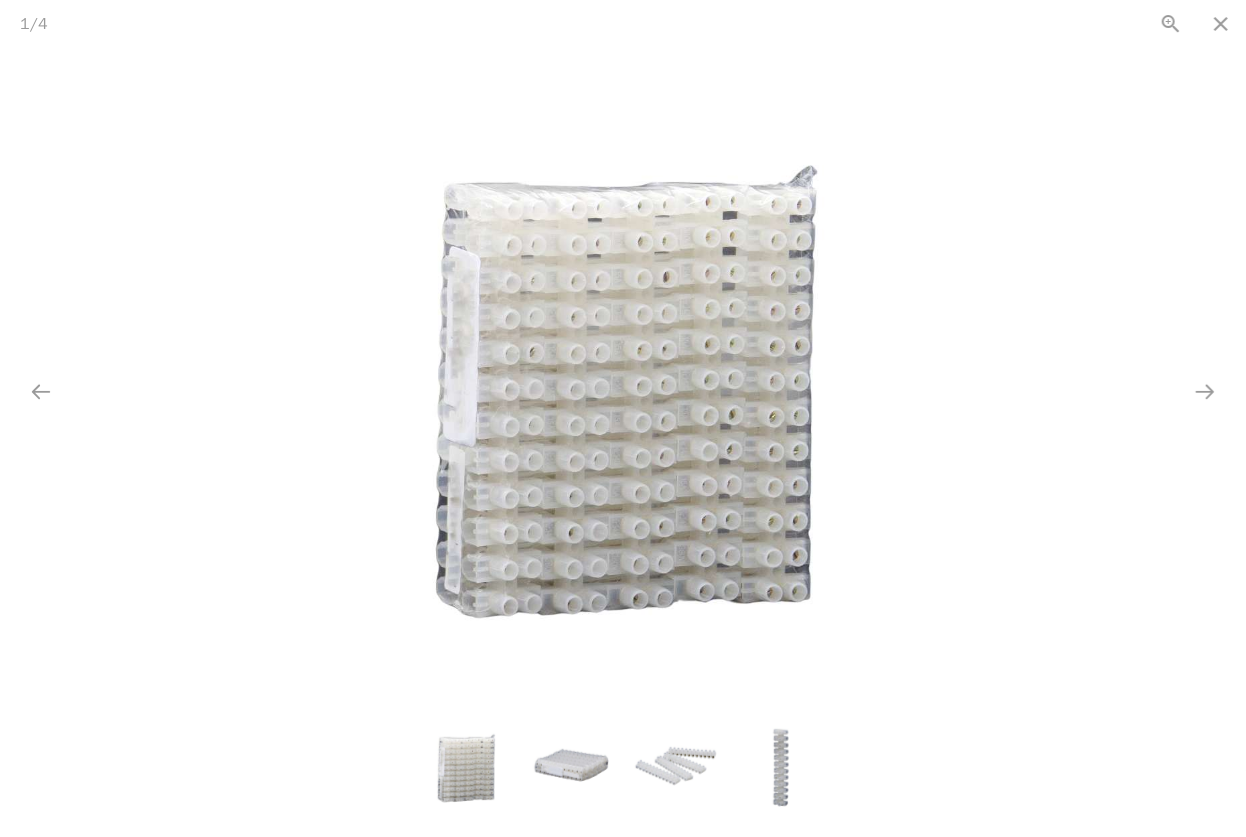scroll, scrollTop: 0, scrollLeft: 0, axis: both 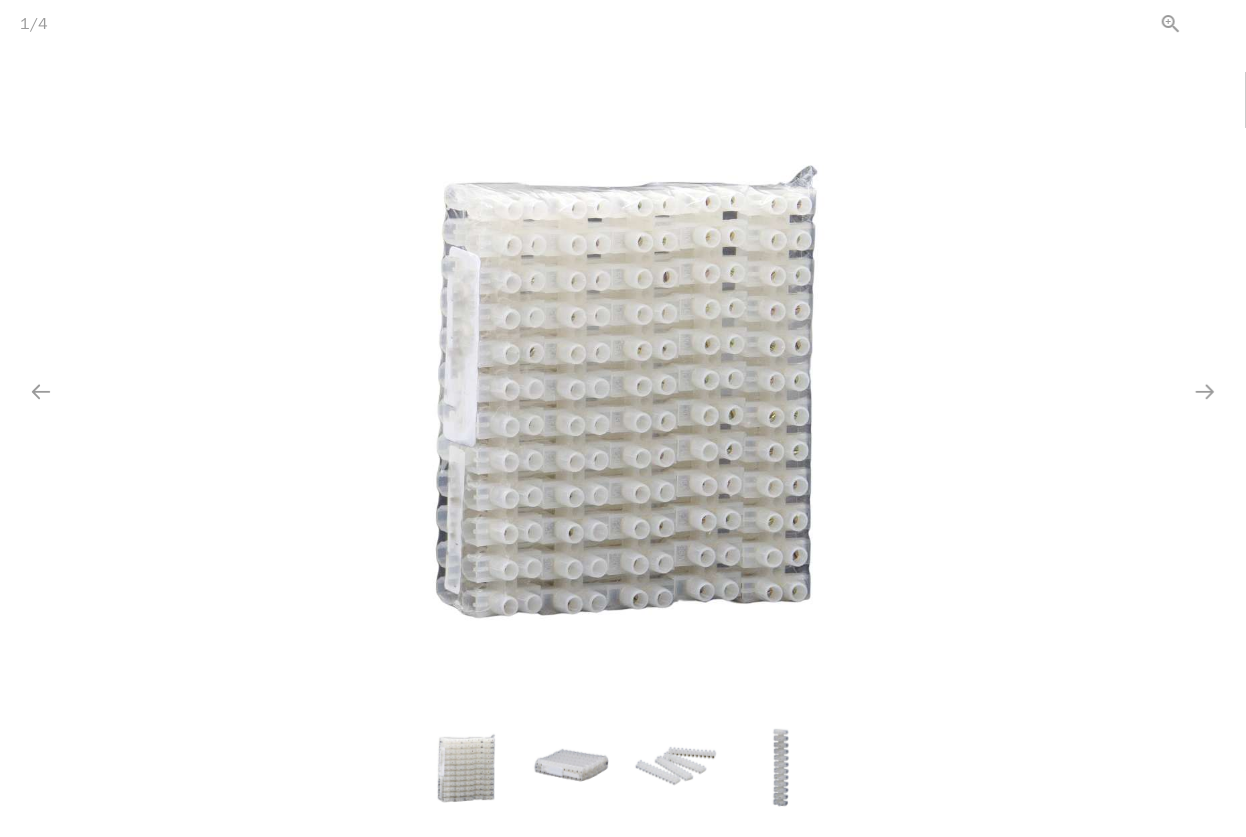 click at bounding box center (1221, 23) 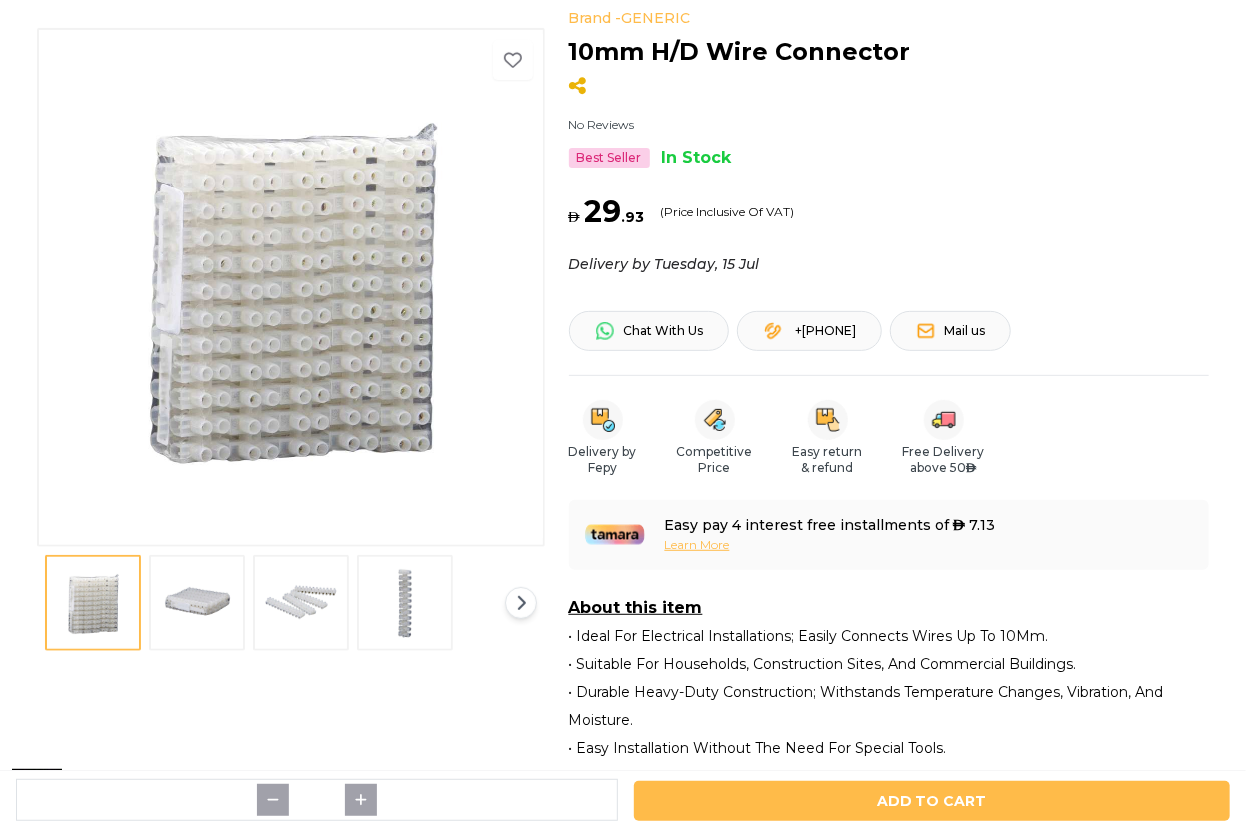 scroll, scrollTop: 0, scrollLeft: 0, axis: both 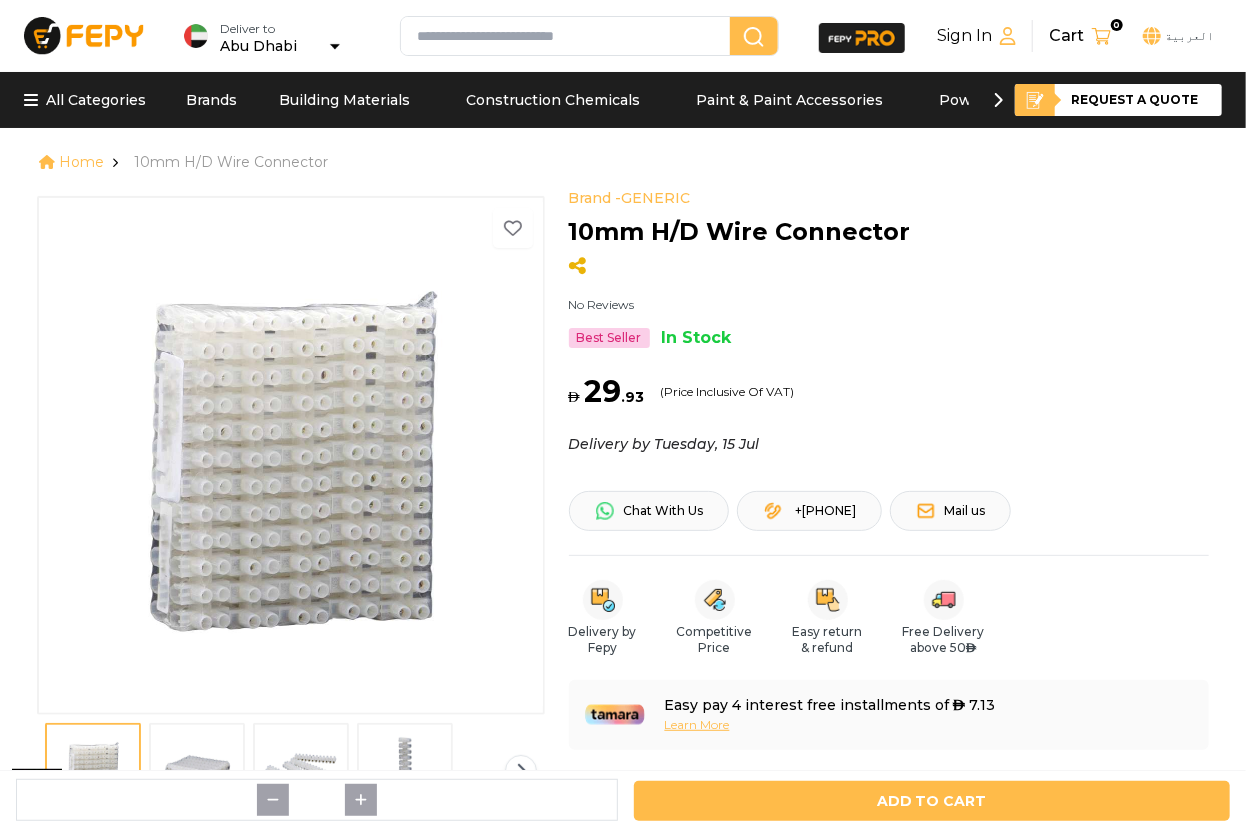 click on "10mm H/D Wire Connector" at bounding box center [740, 232] 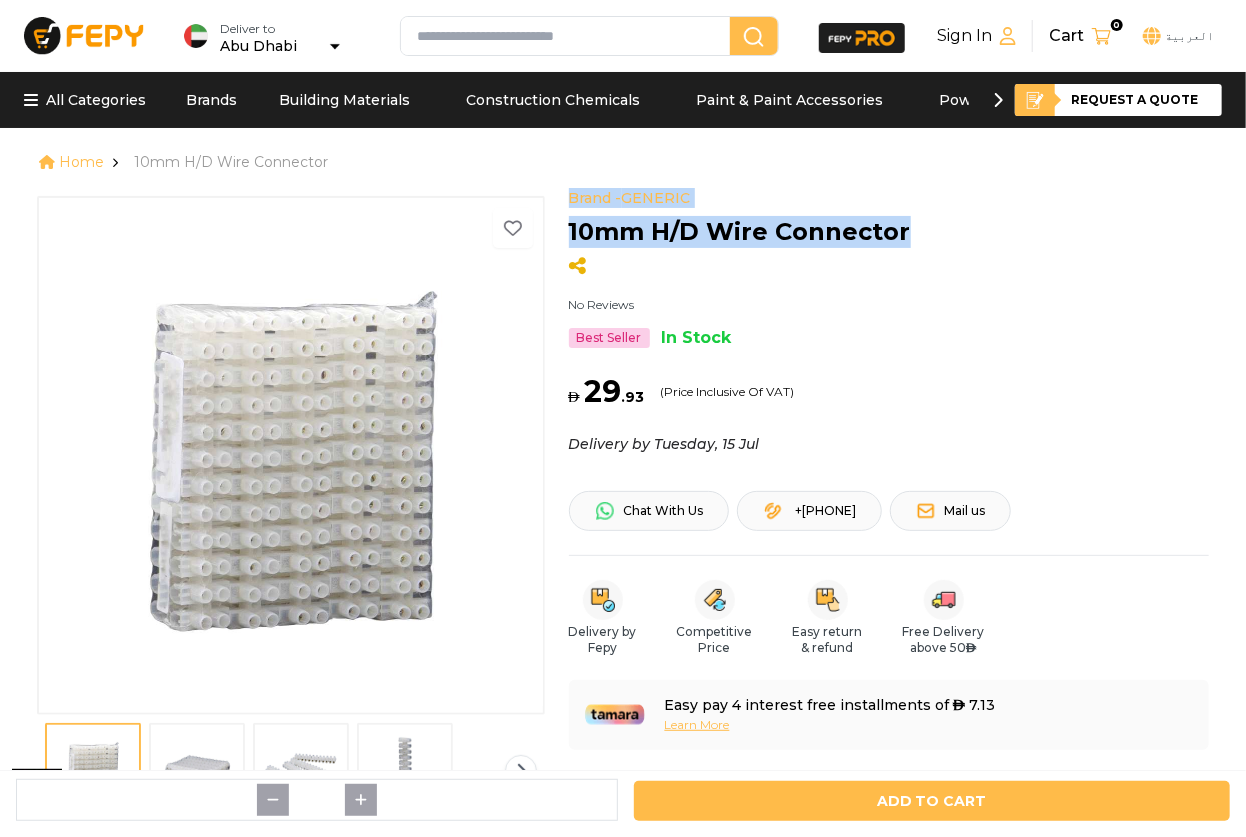 drag, startPoint x: 910, startPoint y: 219, endPoint x: 553, endPoint y: 229, distance: 357.14 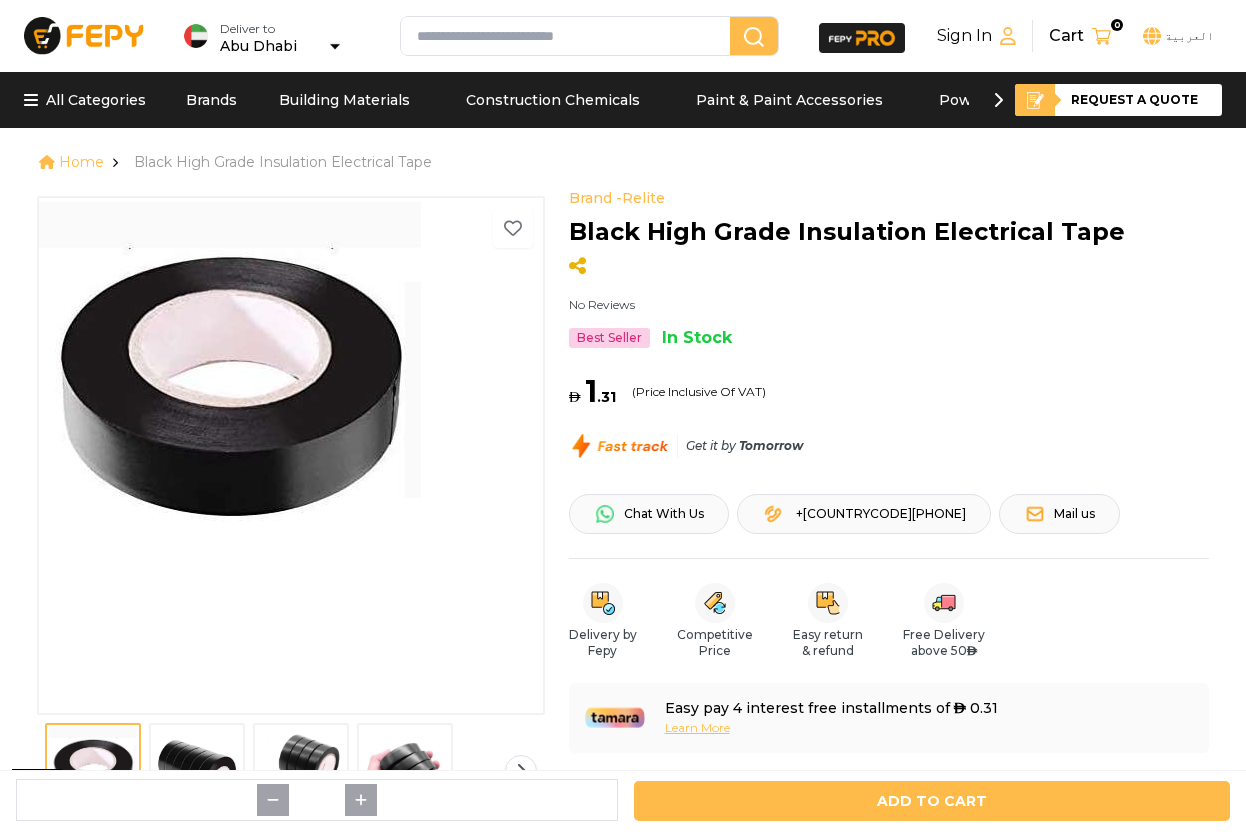 scroll, scrollTop: 0, scrollLeft: 0, axis: both 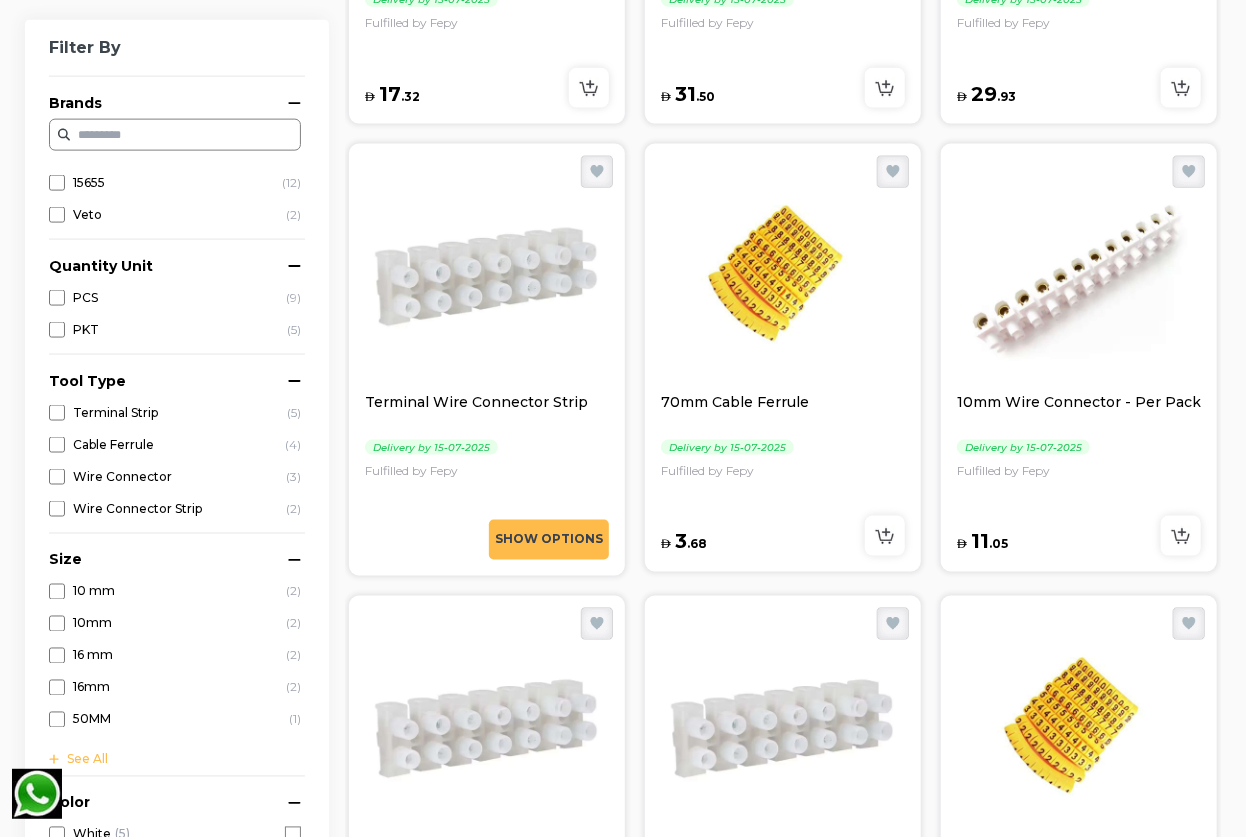 click at bounding box center (487, 272) 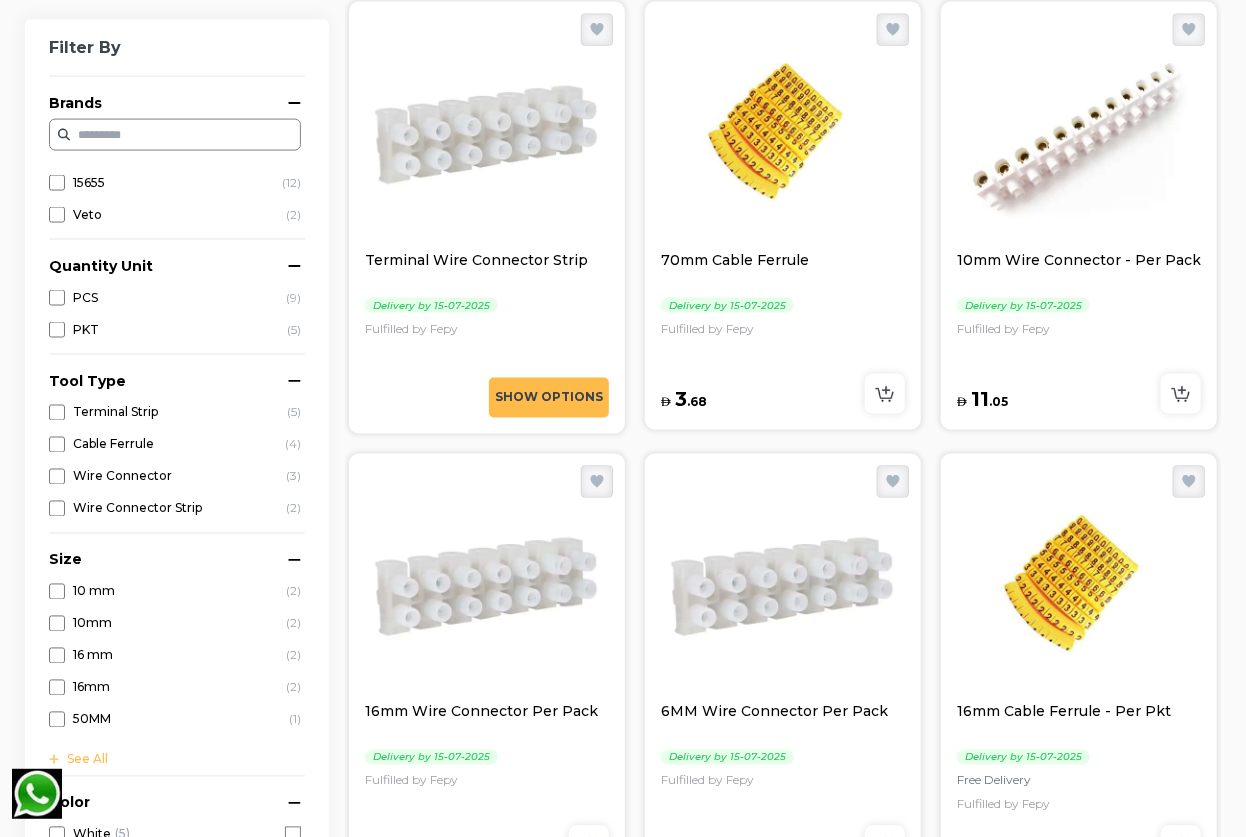 scroll, scrollTop: 1454, scrollLeft: 0, axis: vertical 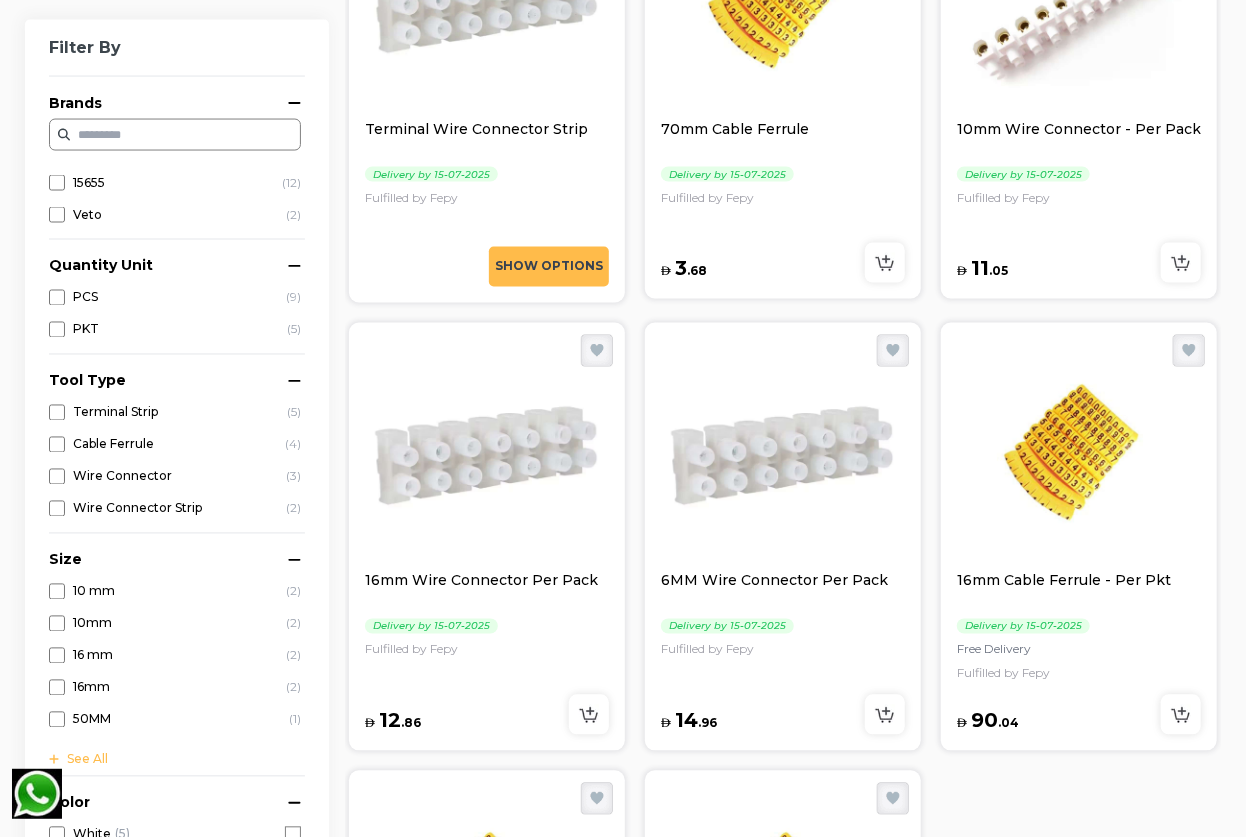click at bounding box center [783, 451] 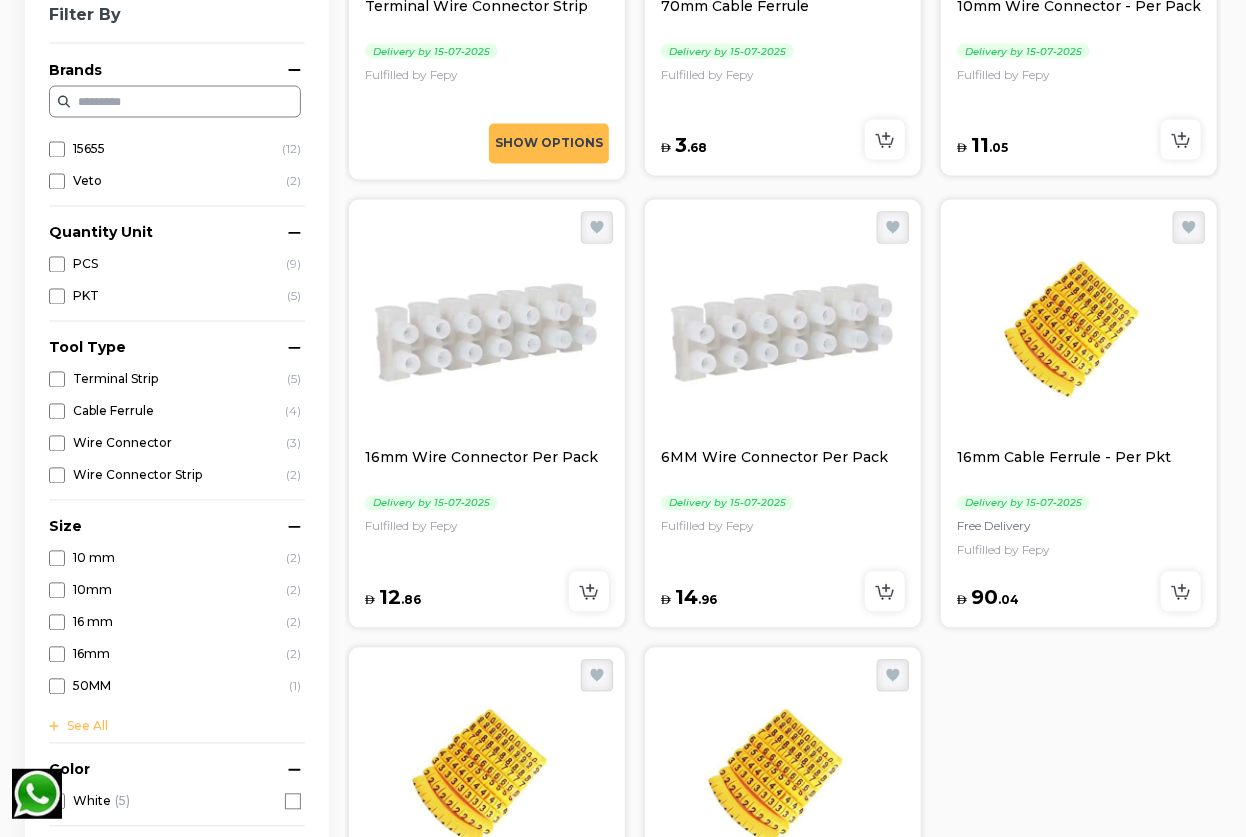 scroll, scrollTop: 1727, scrollLeft: 0, axis: vertical 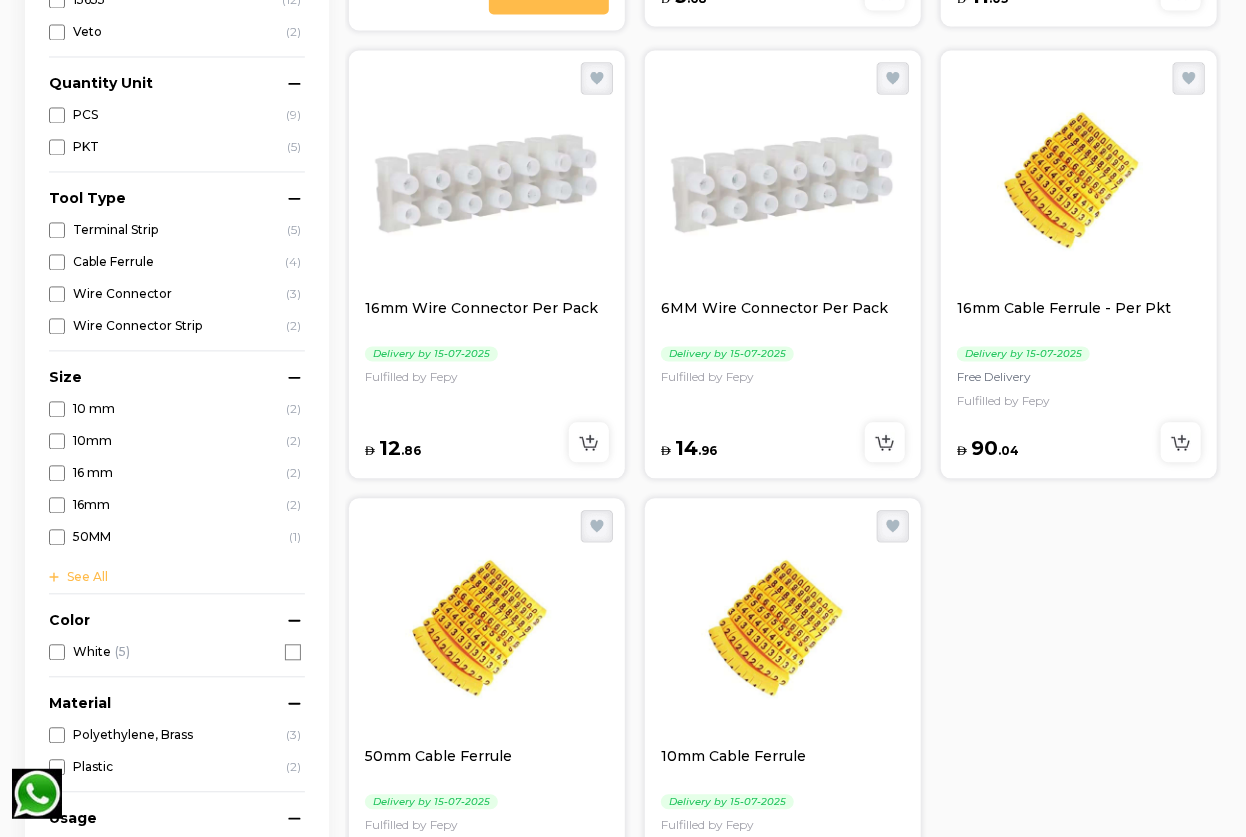 click at bounding box center [1079, 178] 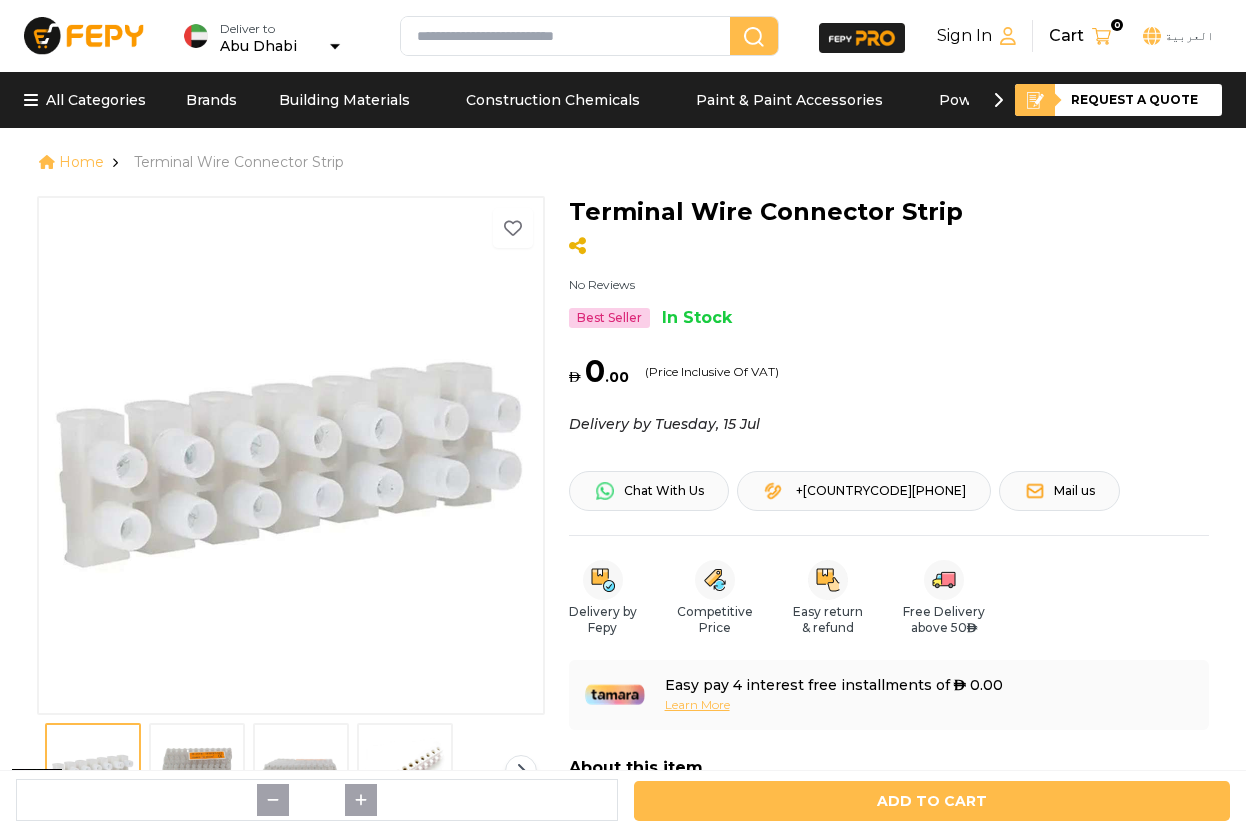 scroll, scrollTop: 0, scrollLeft: 0, axis: both 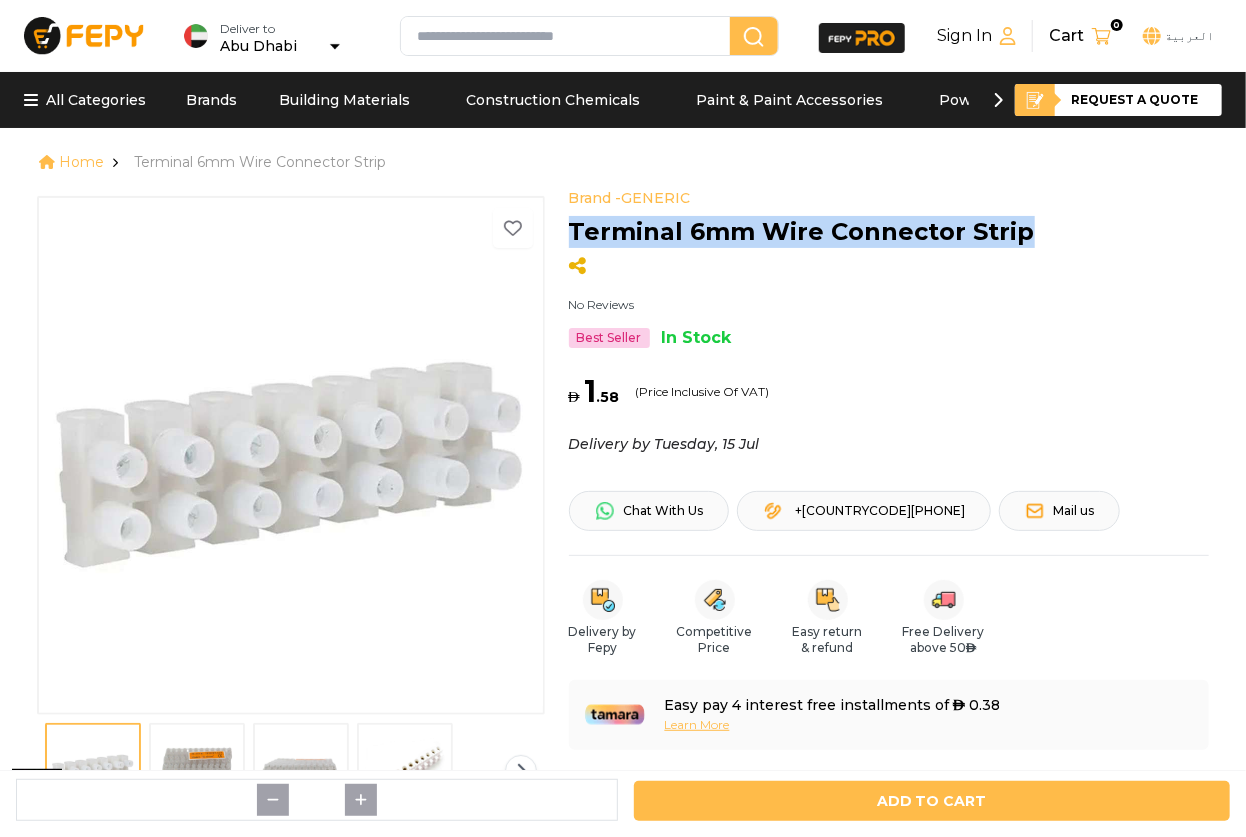 drag, startPoint x: 1040, startPoint y: 229, endPoint x: 562, endPoint y: 242, distance: 478.17676 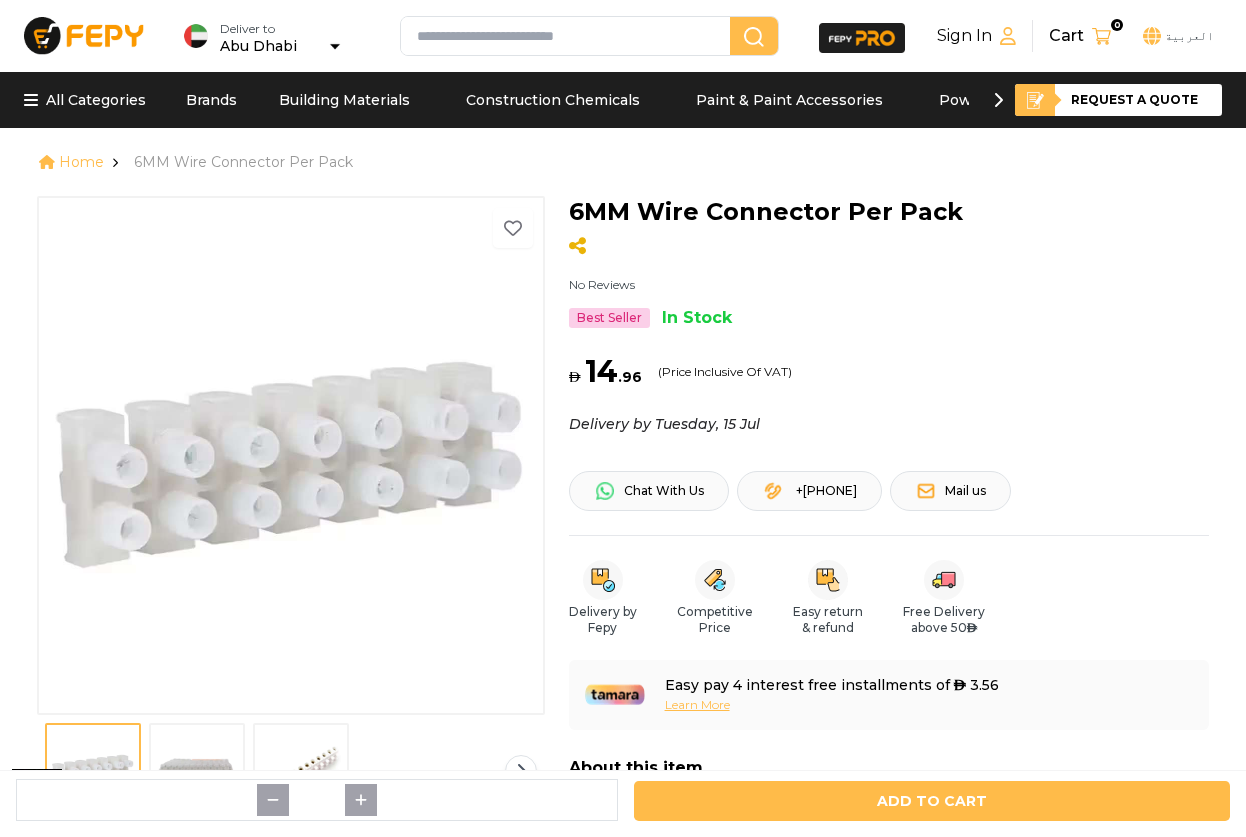 scroll, scrollTop: 0, scrollLeft: 0, axis: both 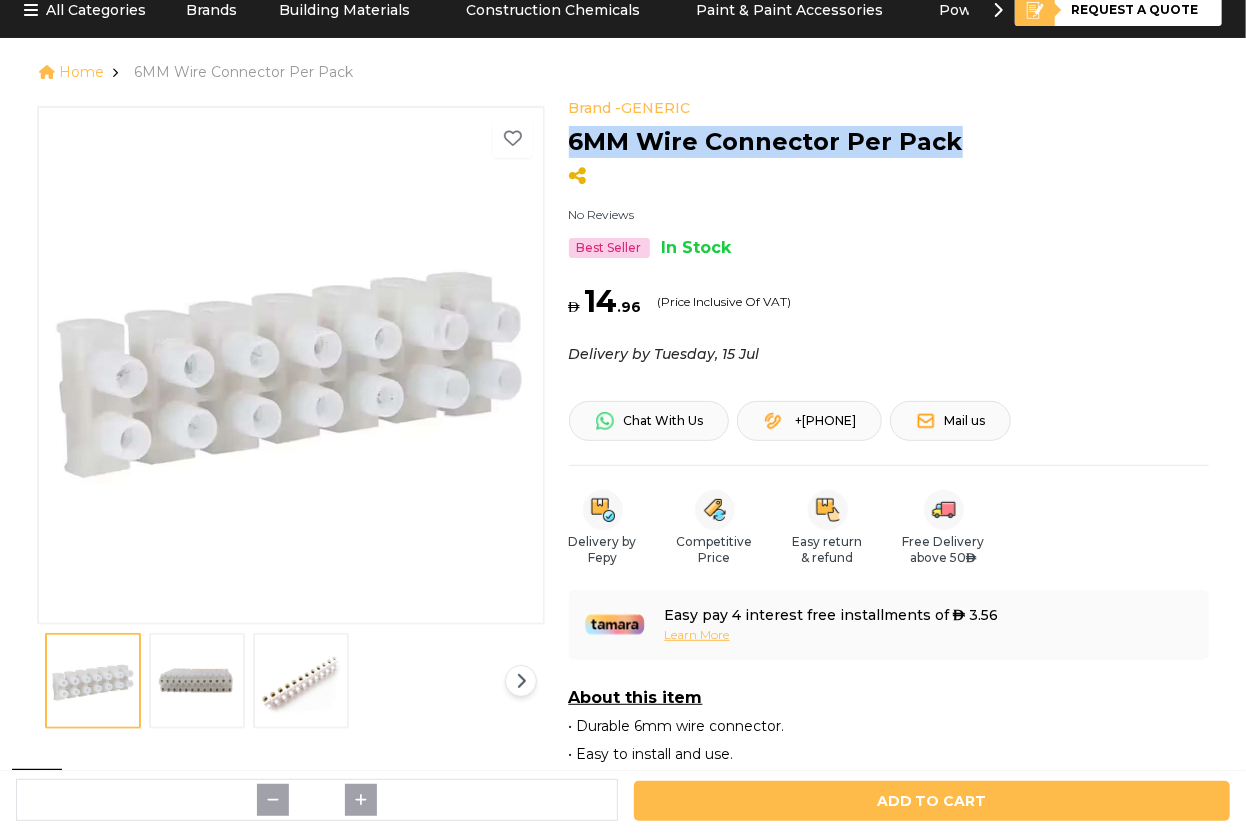drag, startPoint x: 950, startPoint y: 155, endPoint x: 573, endPoint y: 148, distance: 377.06497 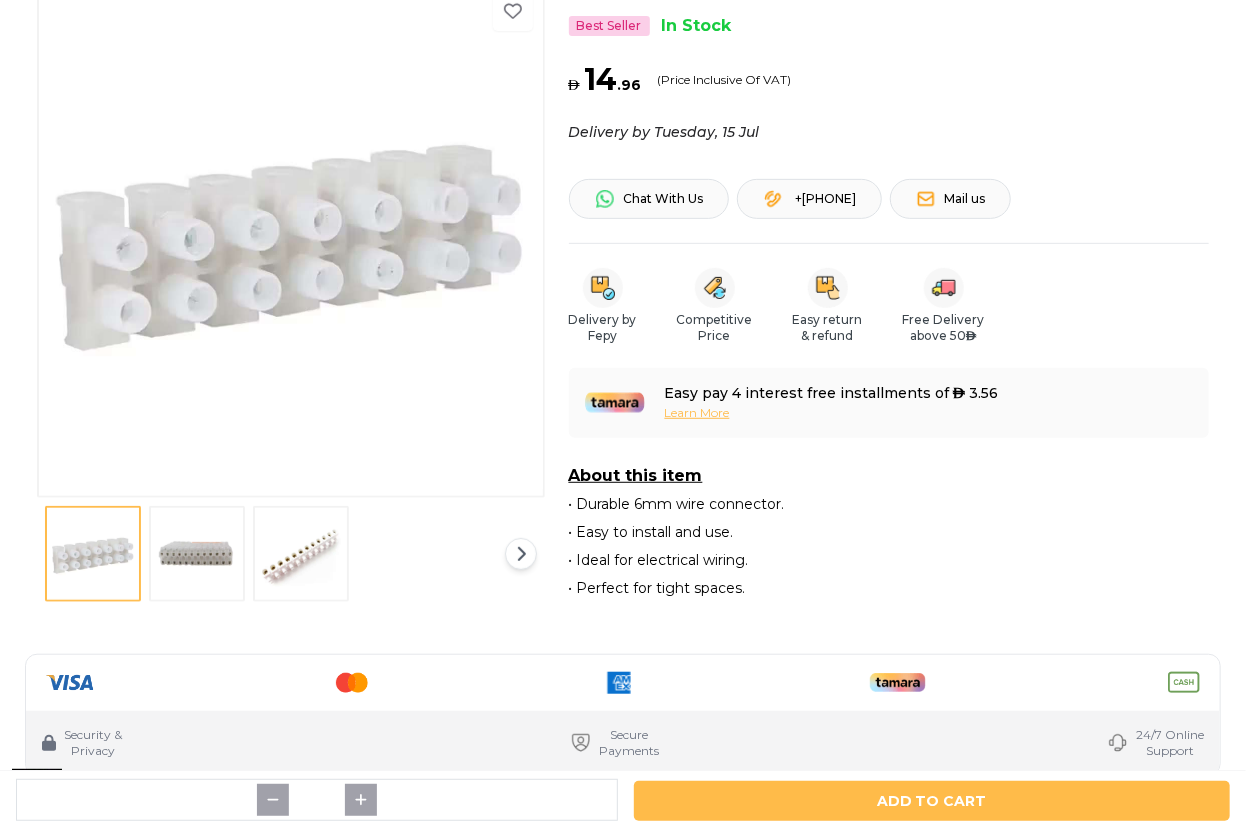 scroll, scrollTop: 363, scrollLeft: 0, axis: vertical 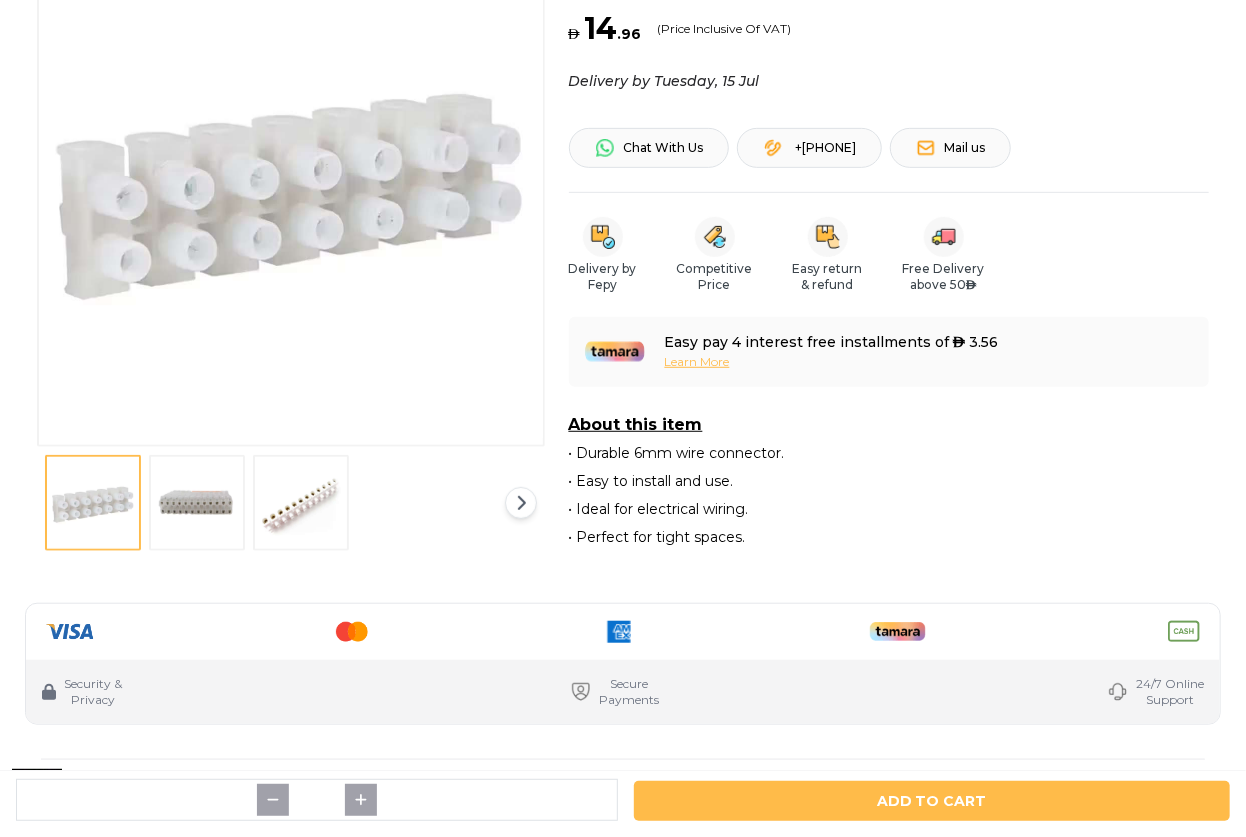 click at bounding box center [291, 186] 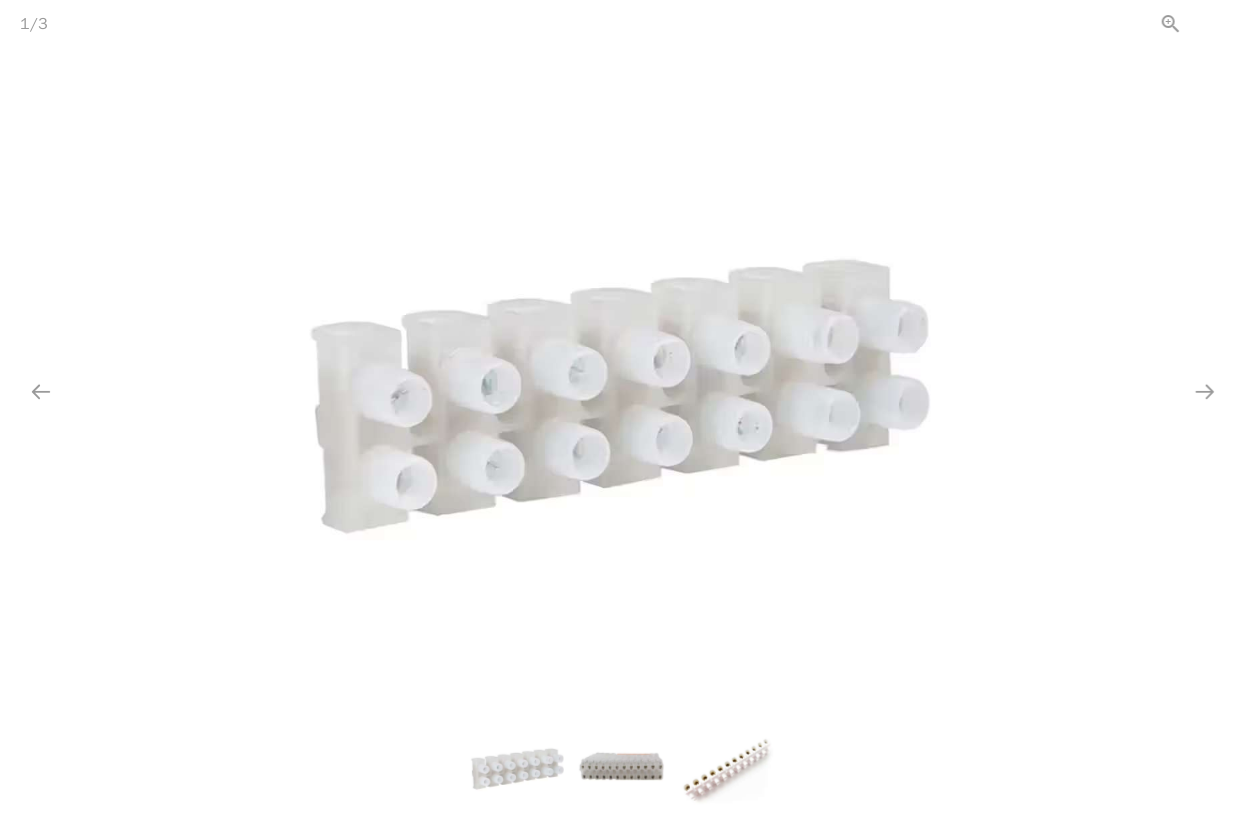 click at bounding box center [1221, 23] 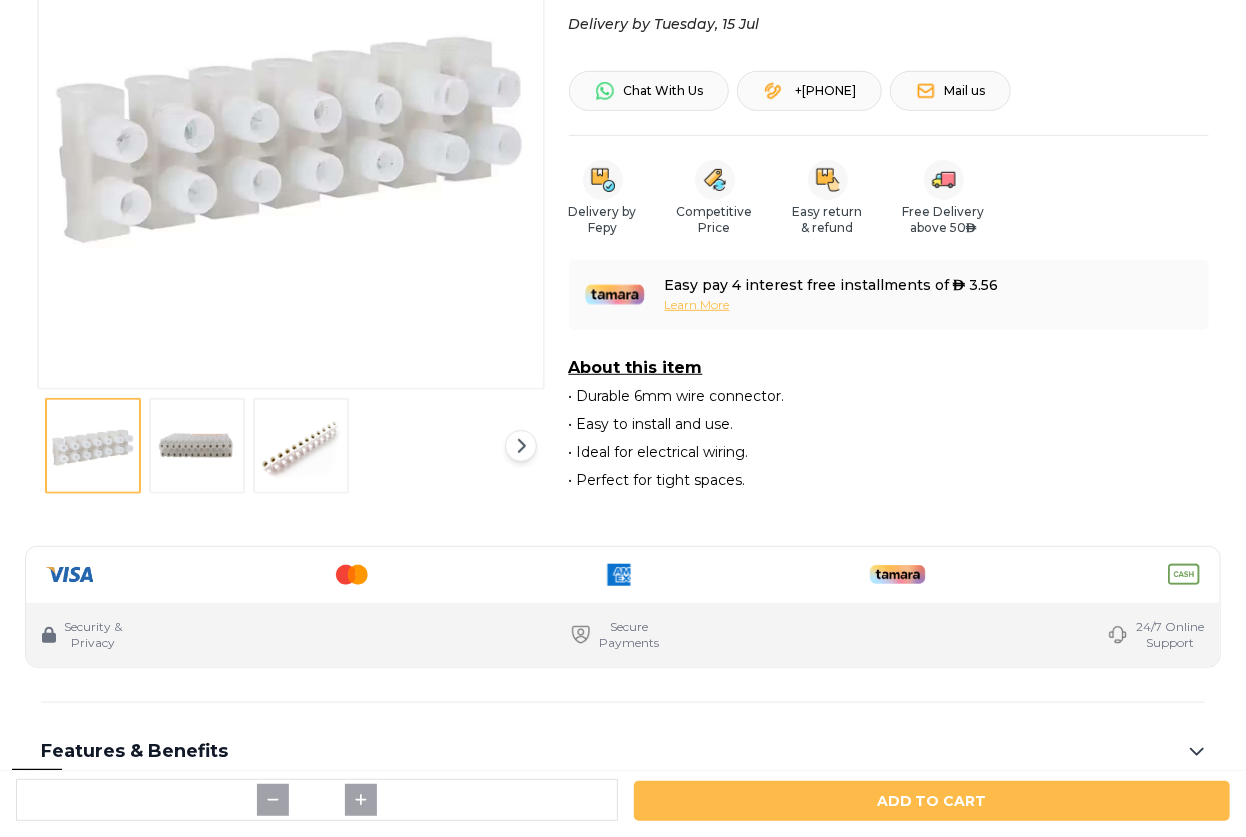 scroll, scrollTop: 454, scrollLeft: 0, axis: vertical 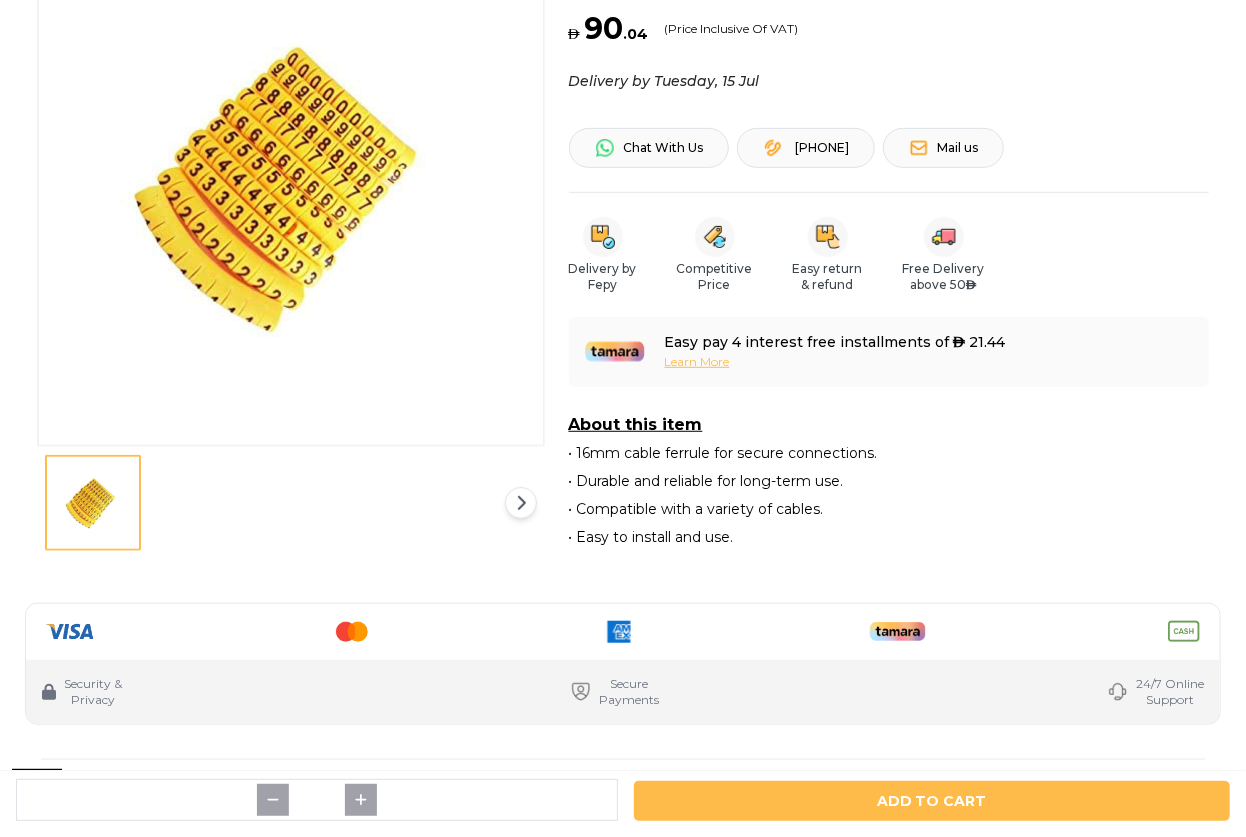 click at bounding box center [291, 186] 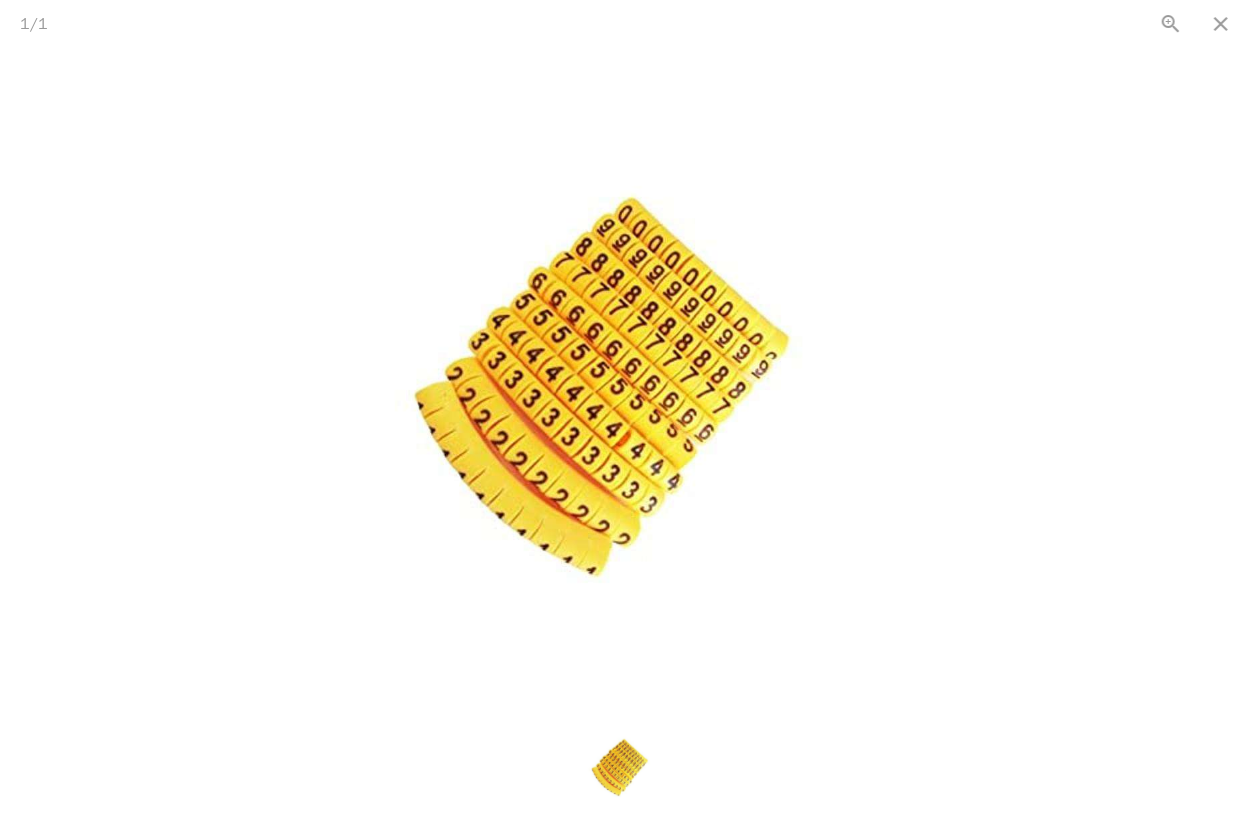 click at bounding box center (623, 382) 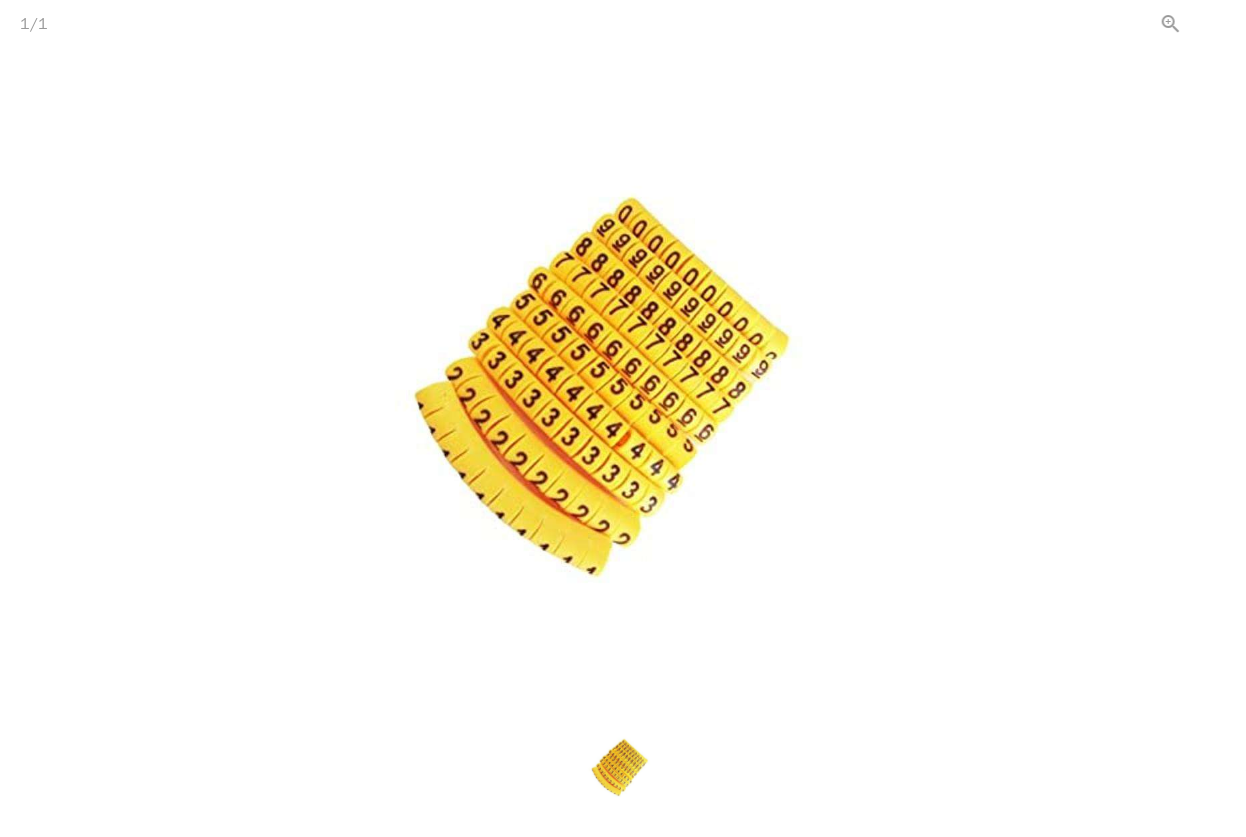 click at bounding box center (1221, 23) 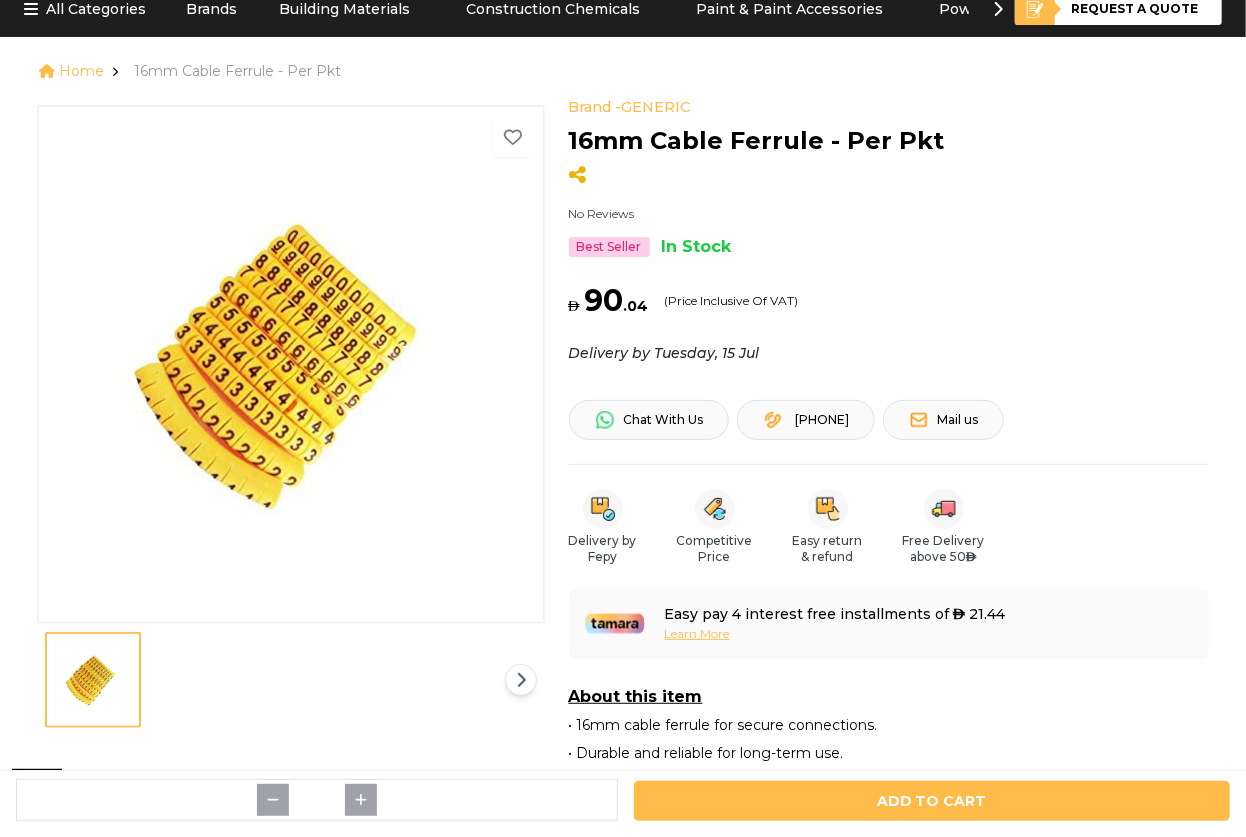 scroll, scrollTop: 90, scrollLeft: 0, axis: vertical 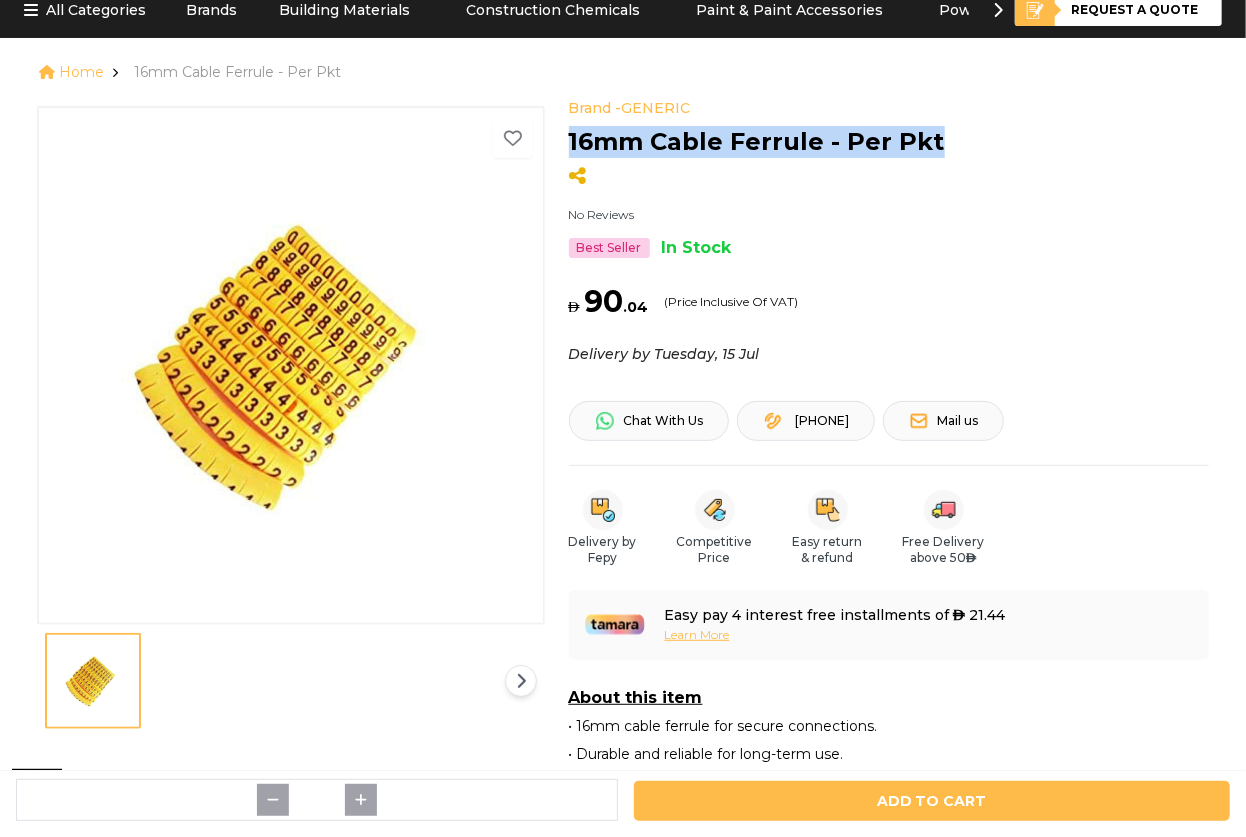 drag, startPoint x: 970, startPoint y: 143, endPoint x: 560, endPoint y: 144, distance: 410.00122 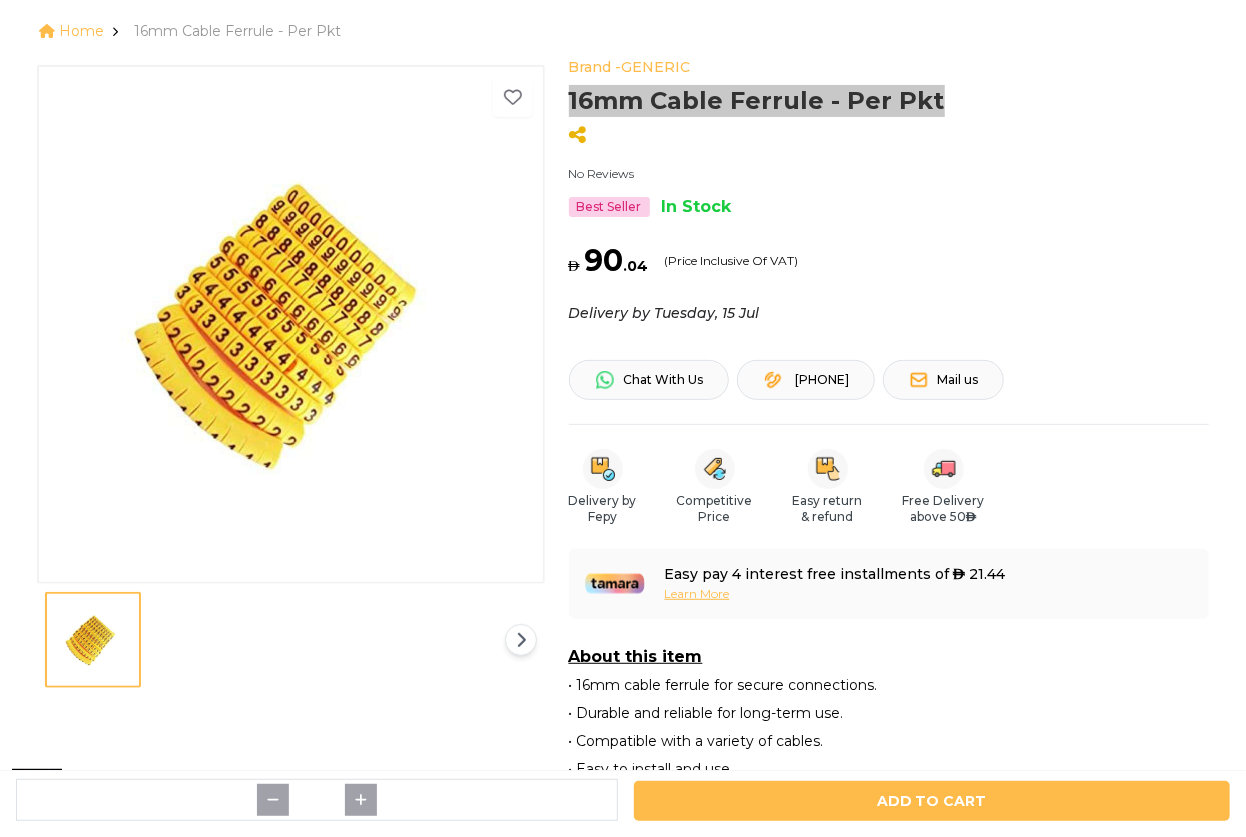 scroll, scrollTop: 90, scrollLeft: 0, axis: vertical 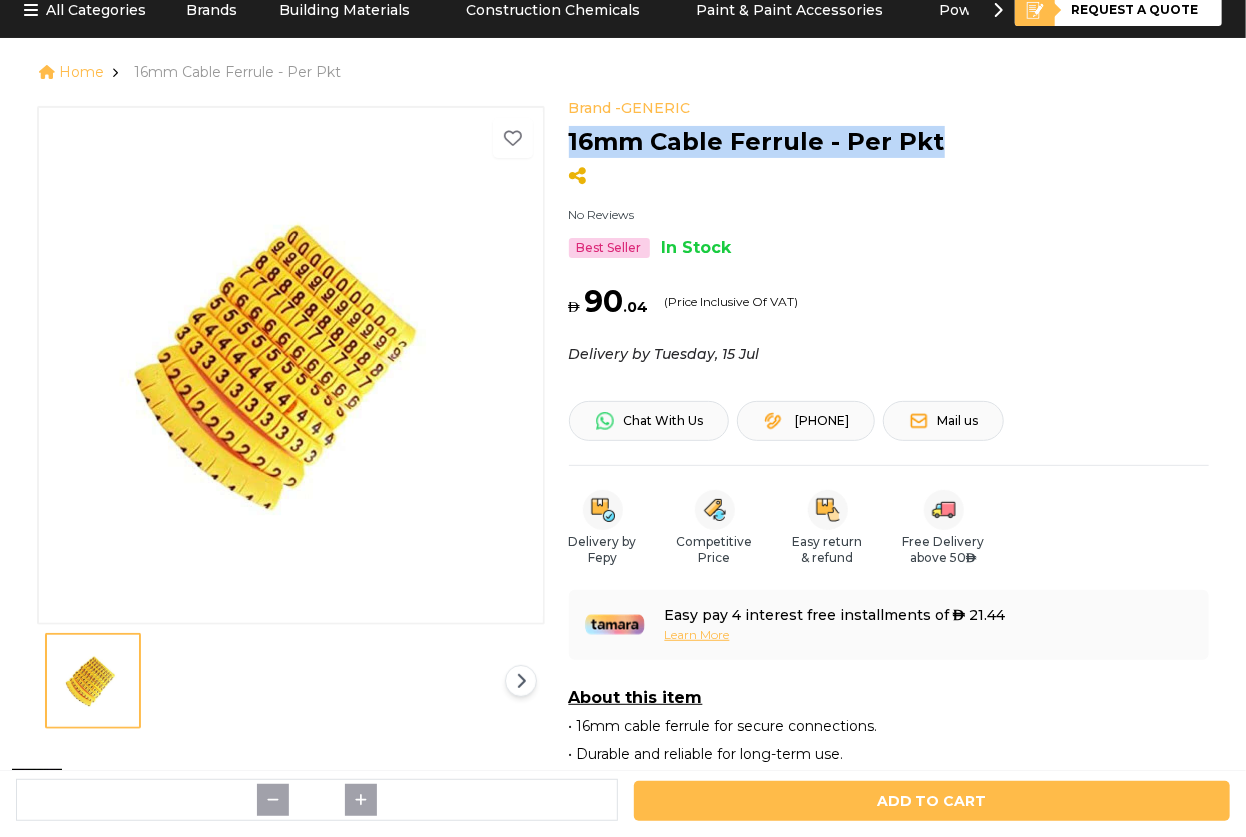 click at bounding box center (291, 364) 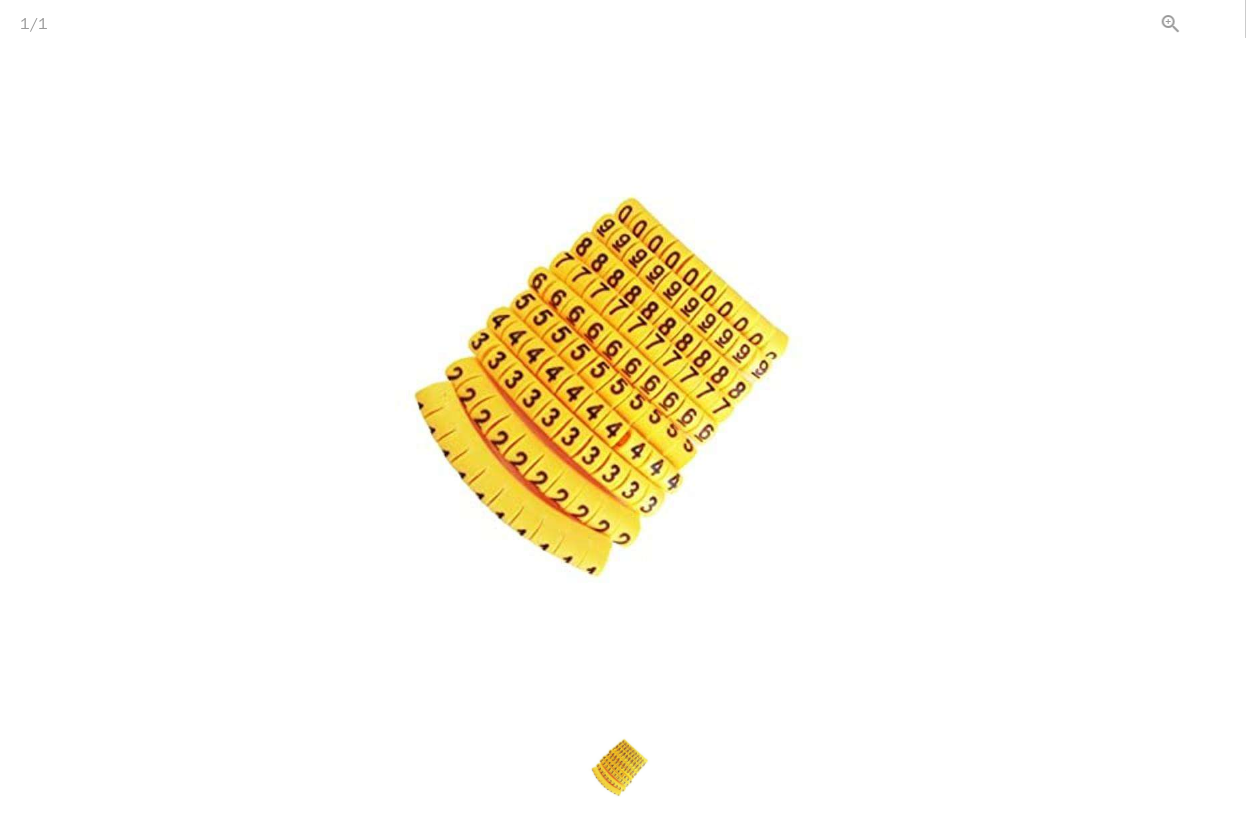 click at bounding box center [1221, 23] 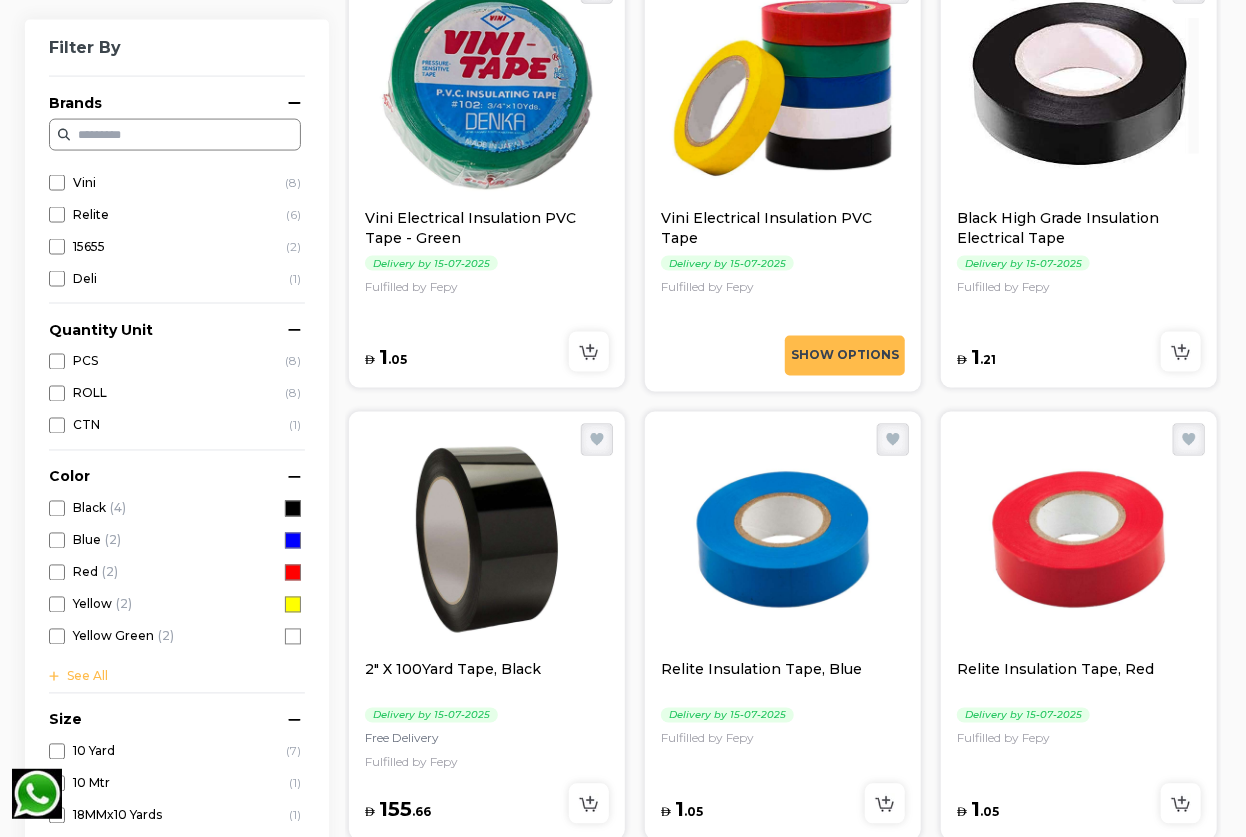 scroll, scrollTop: 0, scrollLeft: 0, axis: both 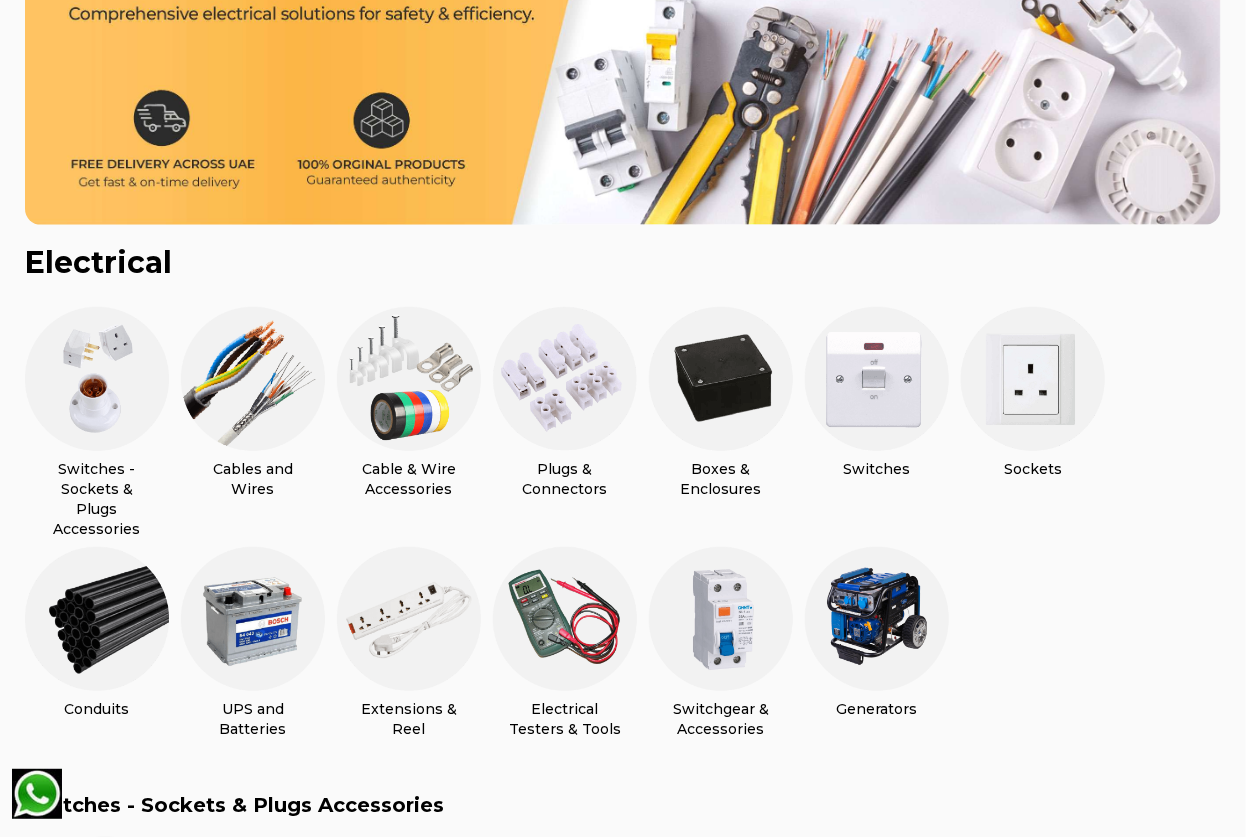 click at bounding box center (565, 379) 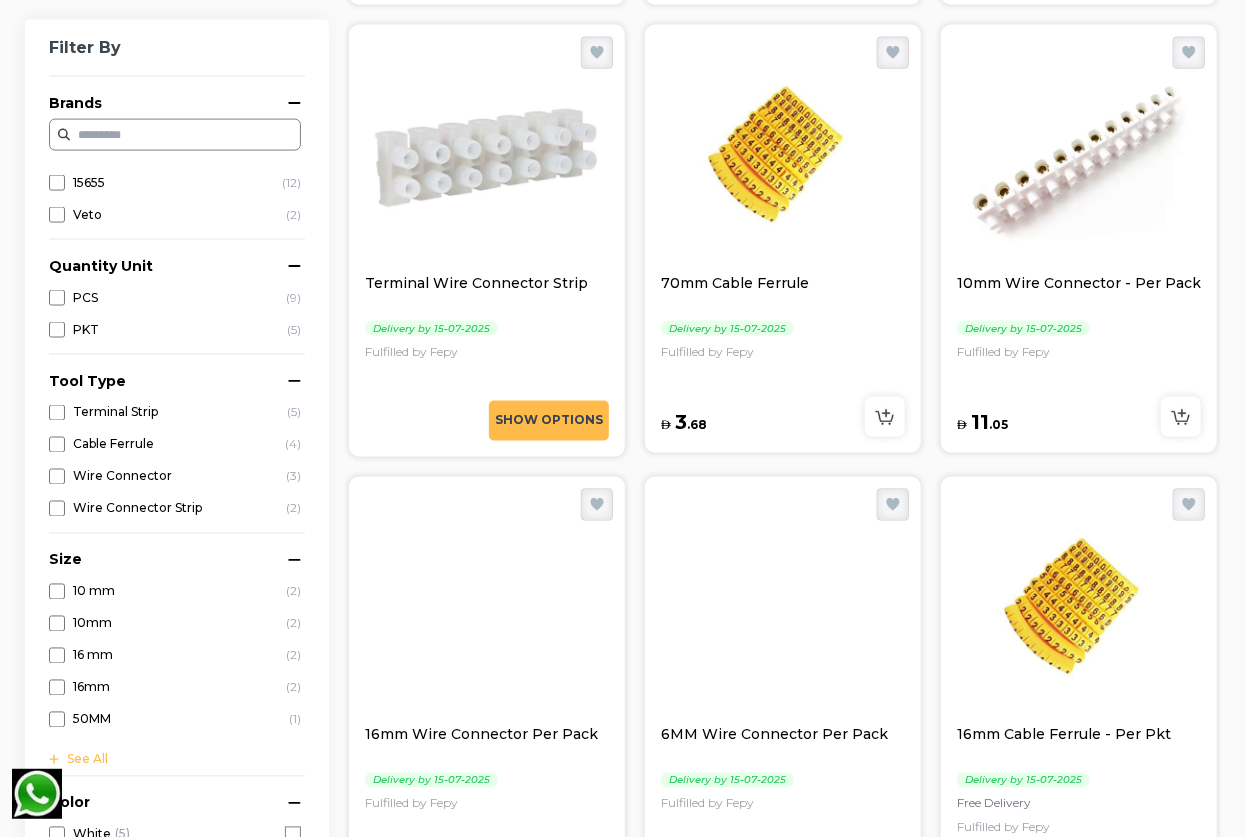 scroll, scrollTop: 1272, scrollLeft: 0, axis: vertical 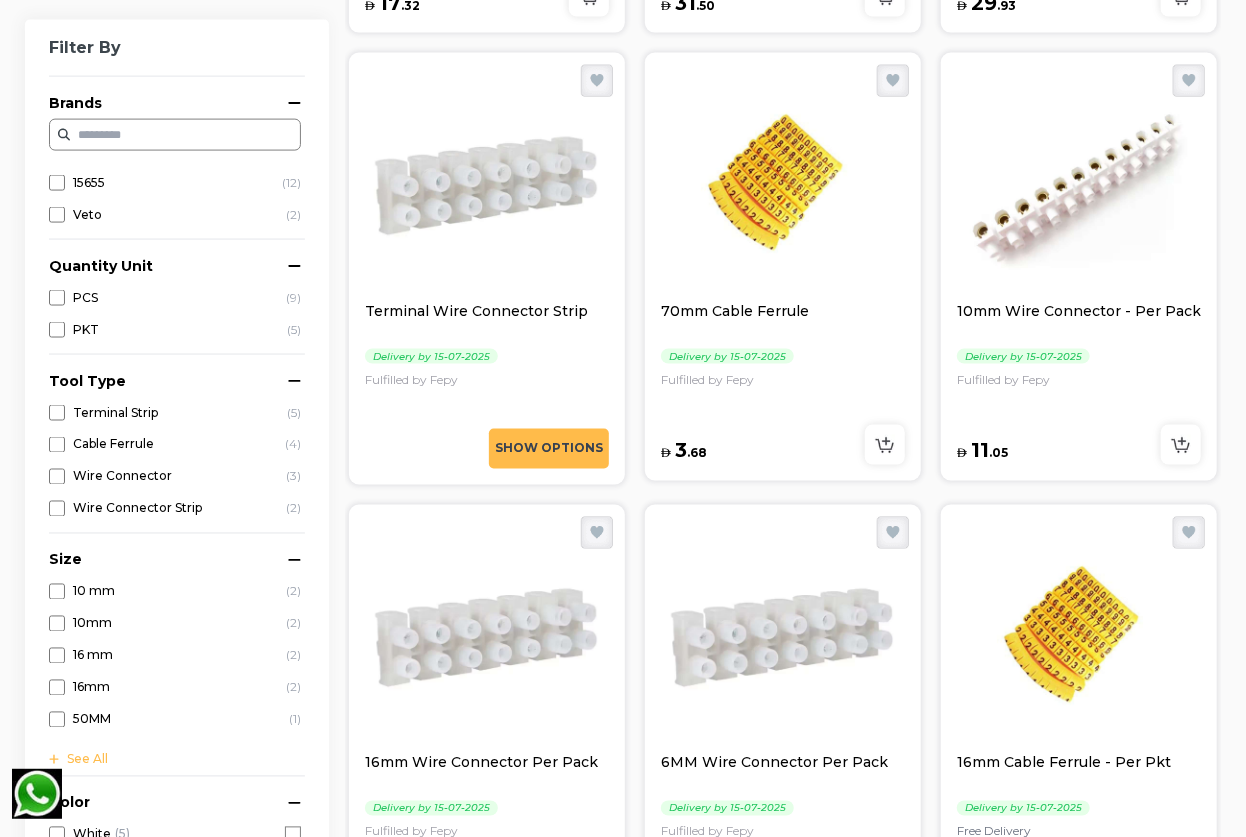 click at bounding box center (783, 181) 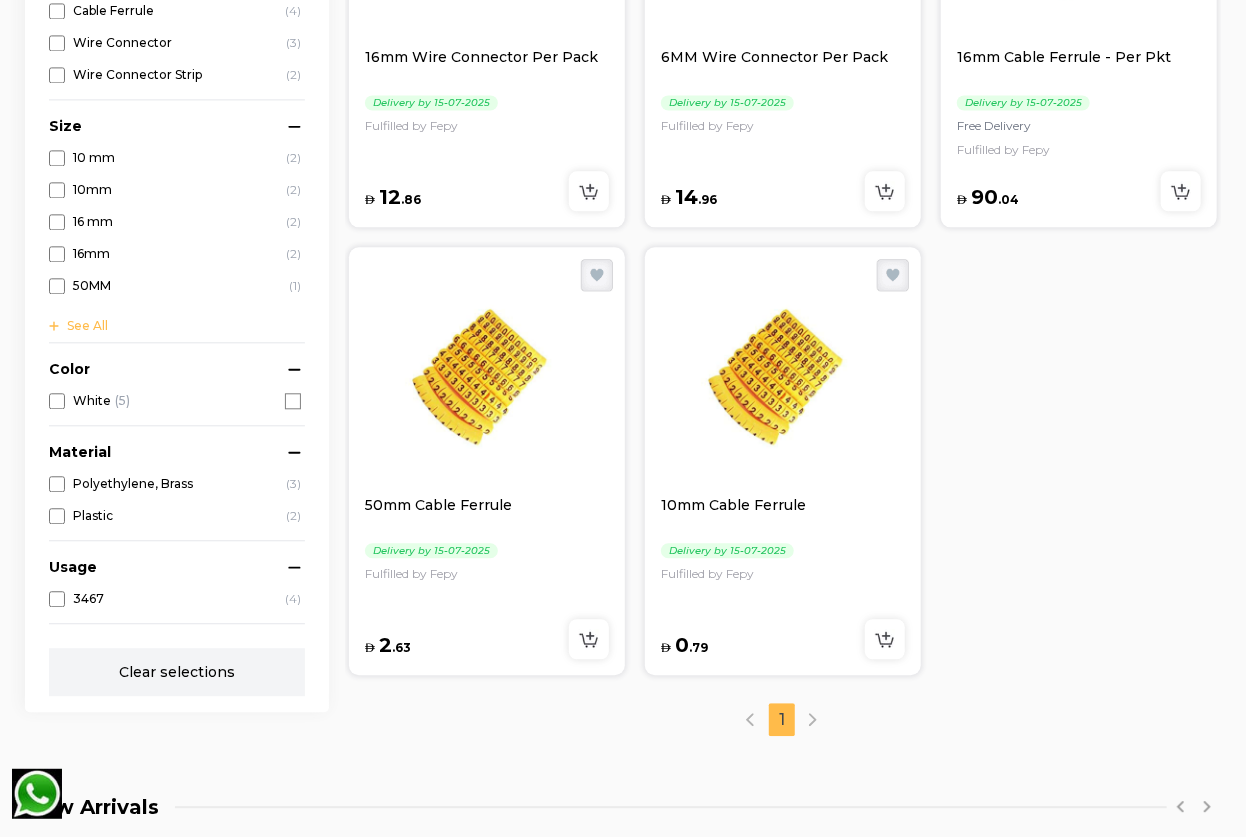 scroll, scrollTop: 2000, scrollLeft: 0, axis: vertical 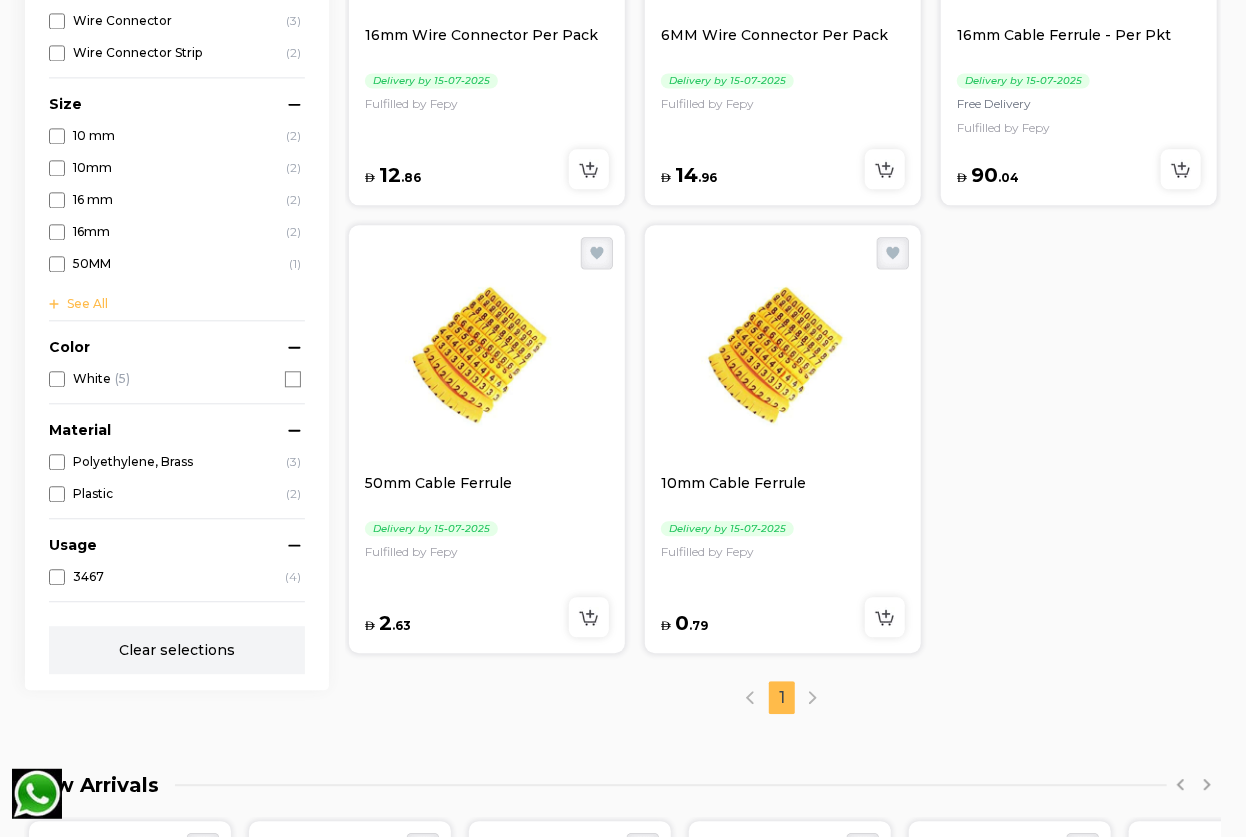 click at bounding box center (783, 353) 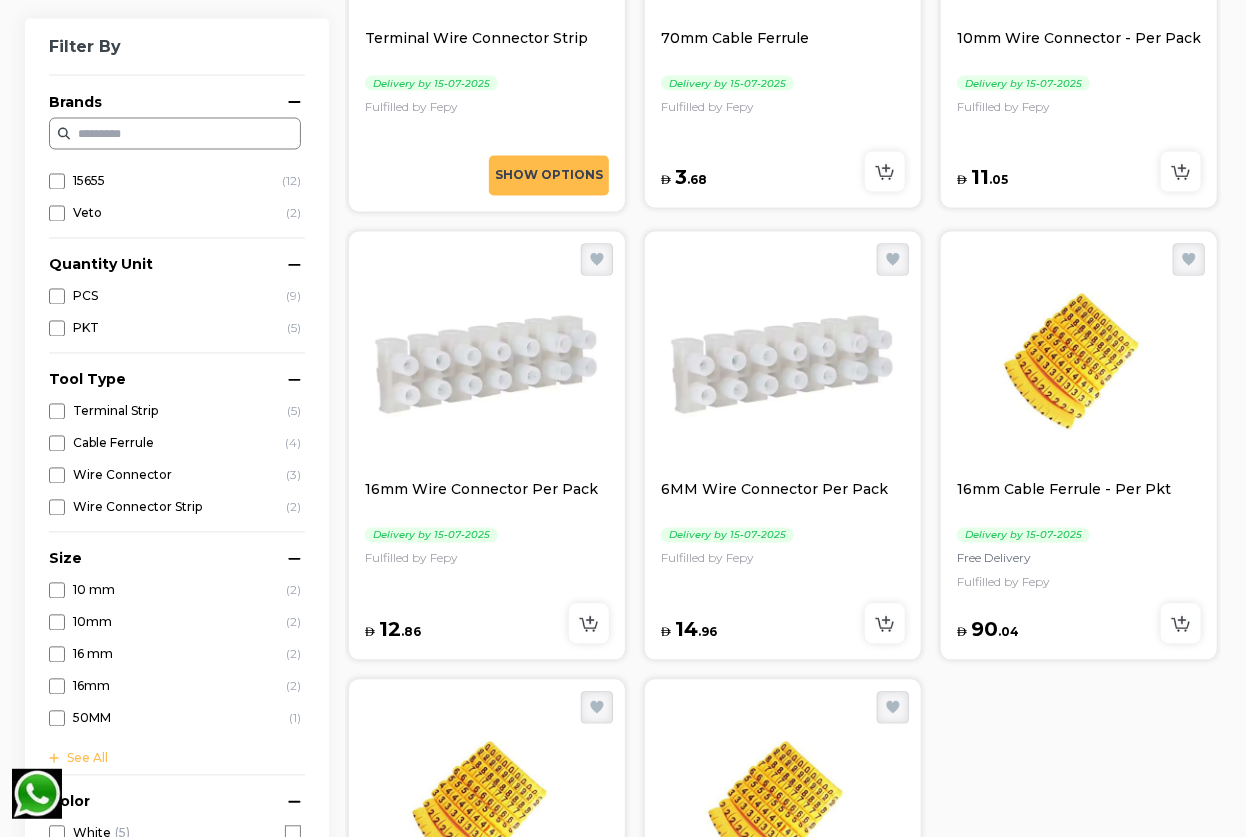 scroll, scrollTop: 2000, scrollLeft: 0, axis: vertical 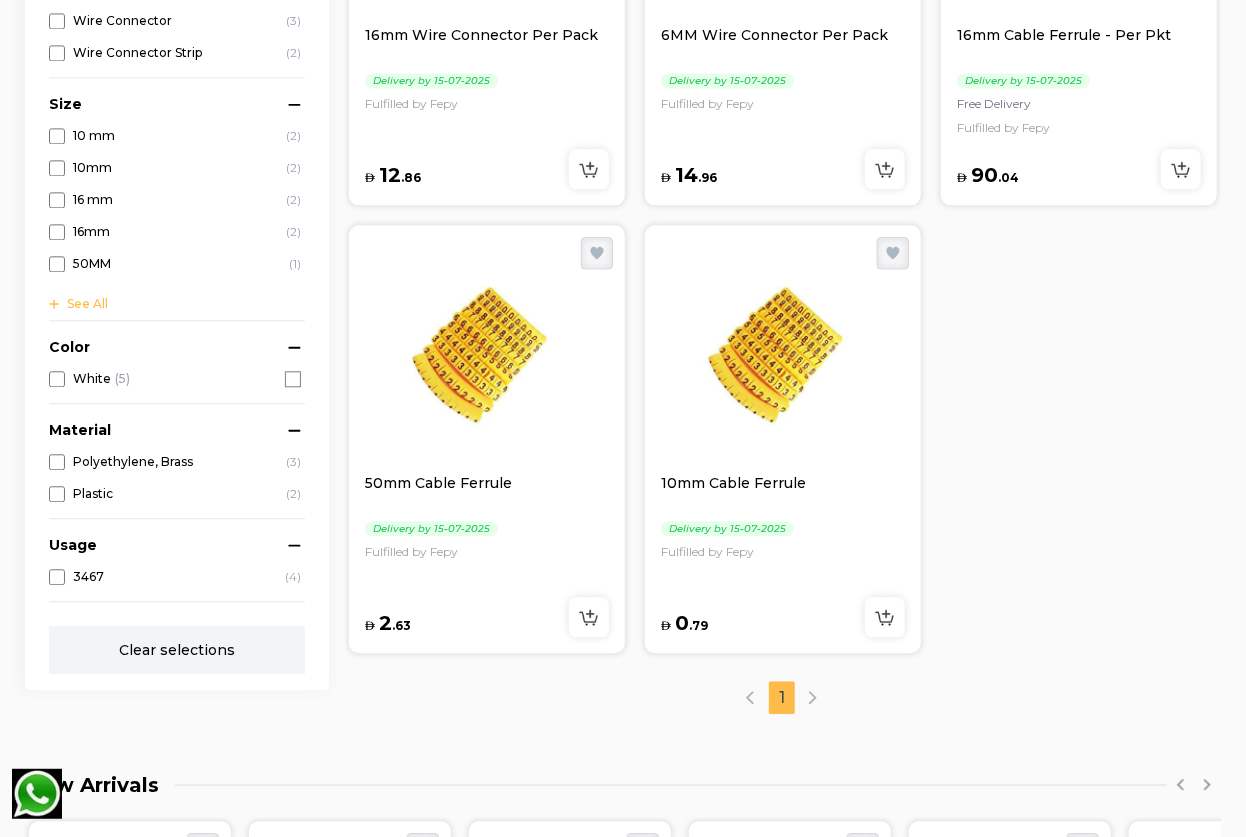 click at bounding box center [487, 353] 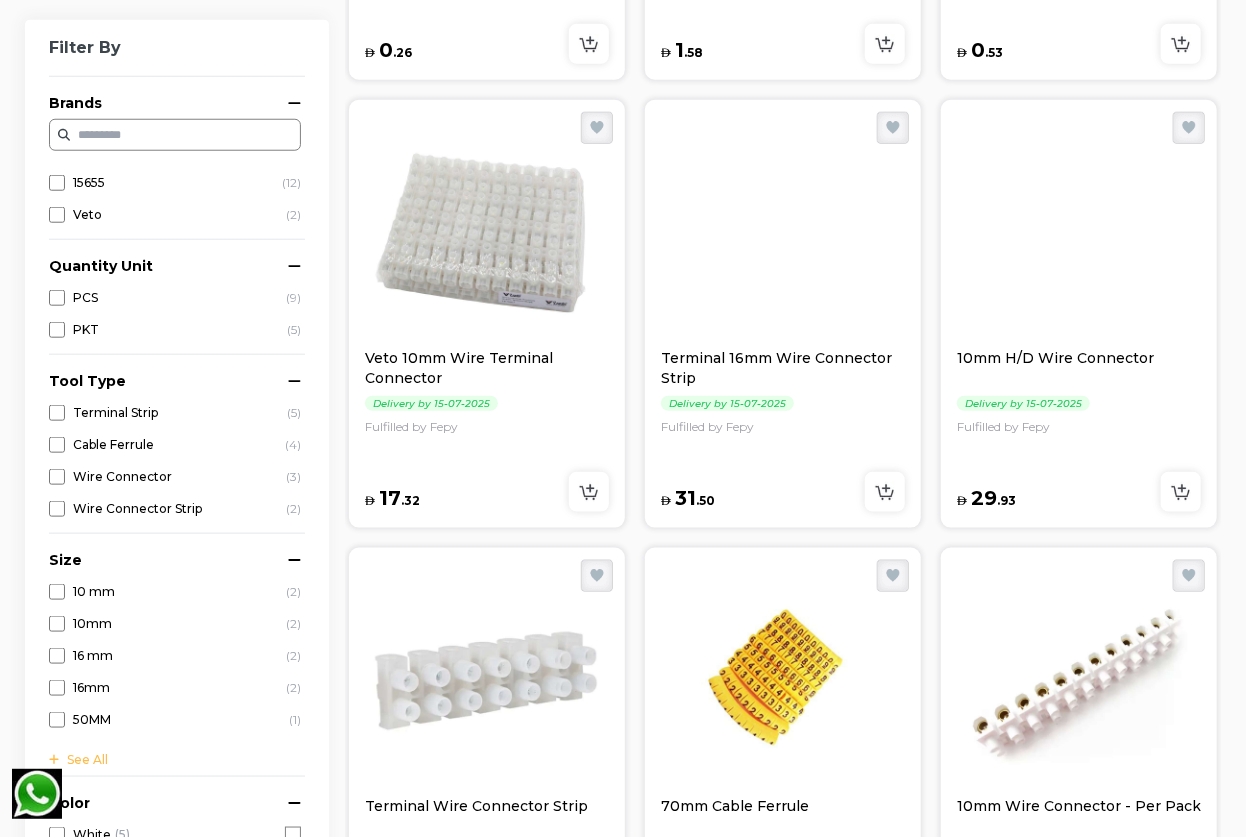 scroll, scrollTop: 636, scrollLeft: 0, axis: vertical 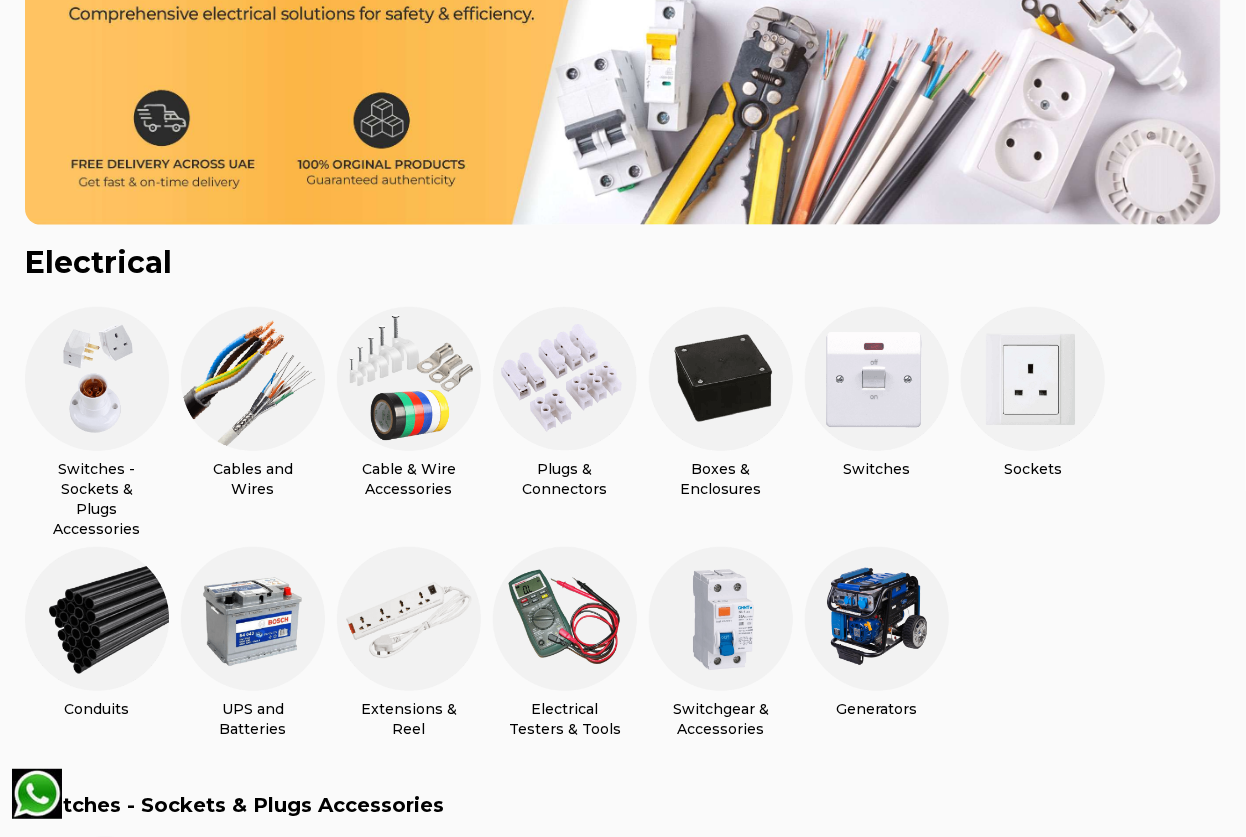 click at bounding box center [721, 379] 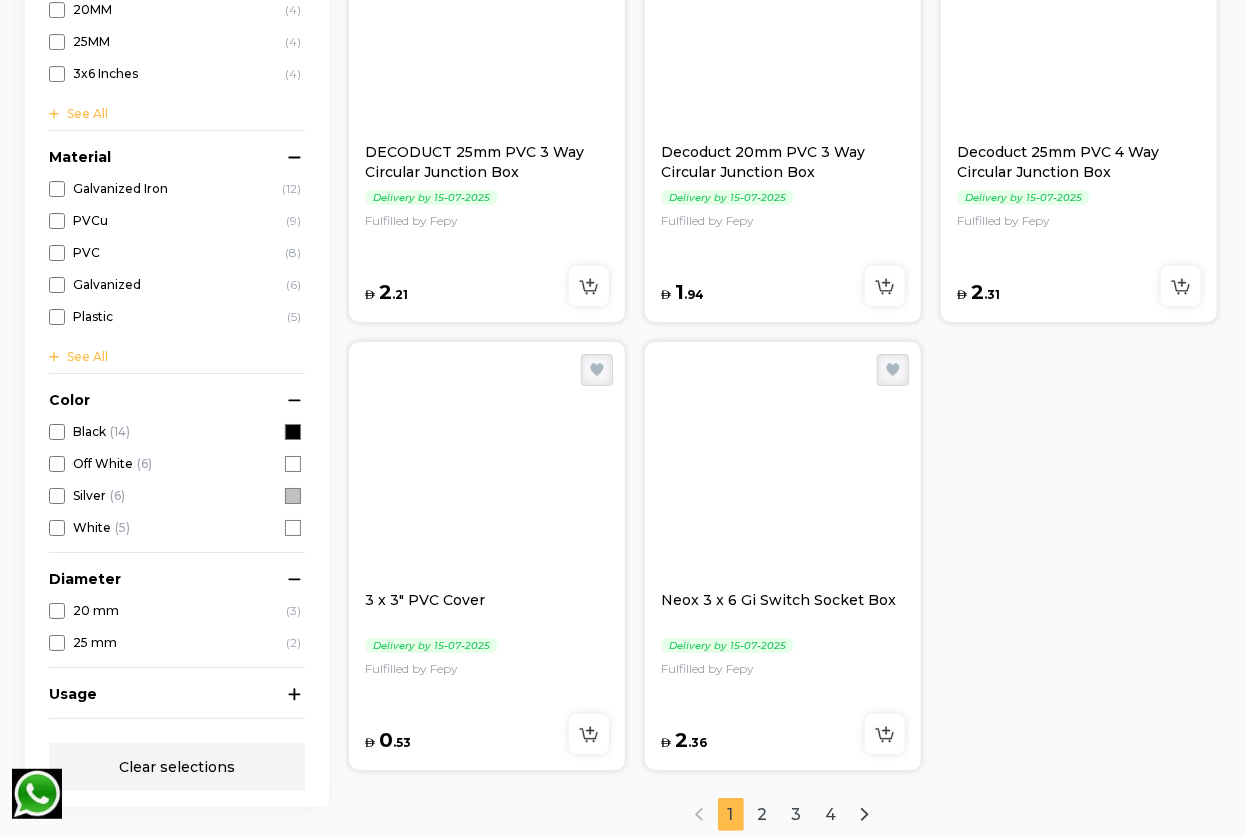 scroll, scrollTop: 3181, scrollLeft: 0, axis: vertical 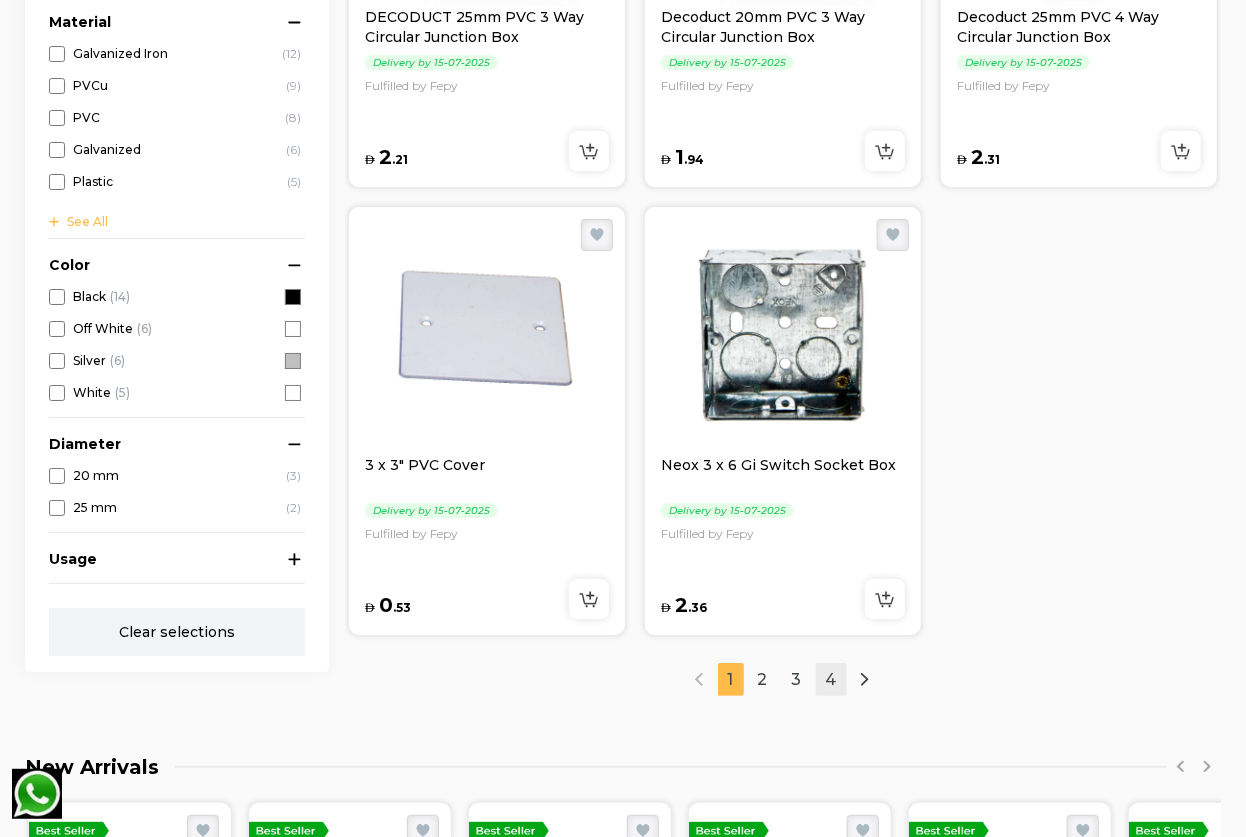 click on "4" at bounding box center (831, 679) 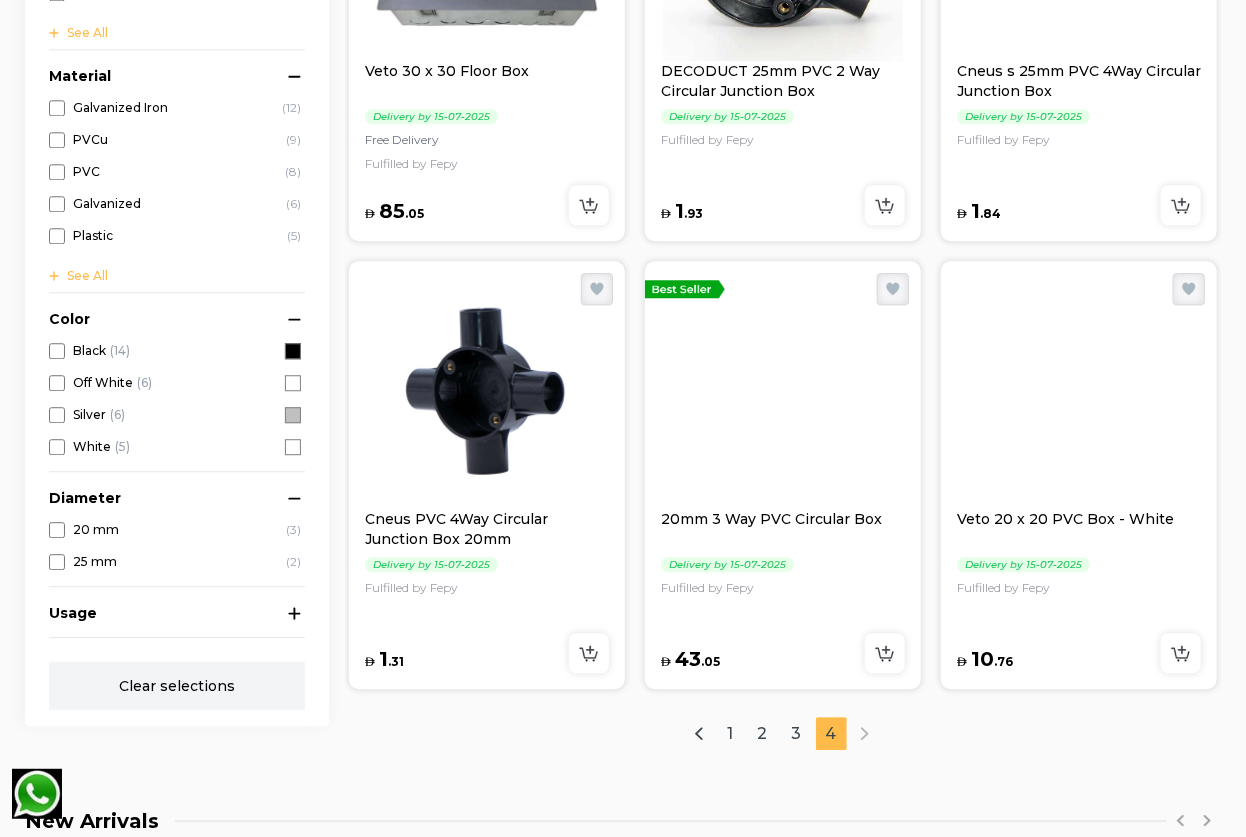 scroll, scrollTop: 2673, scrollLeft: 0, axis: vertical 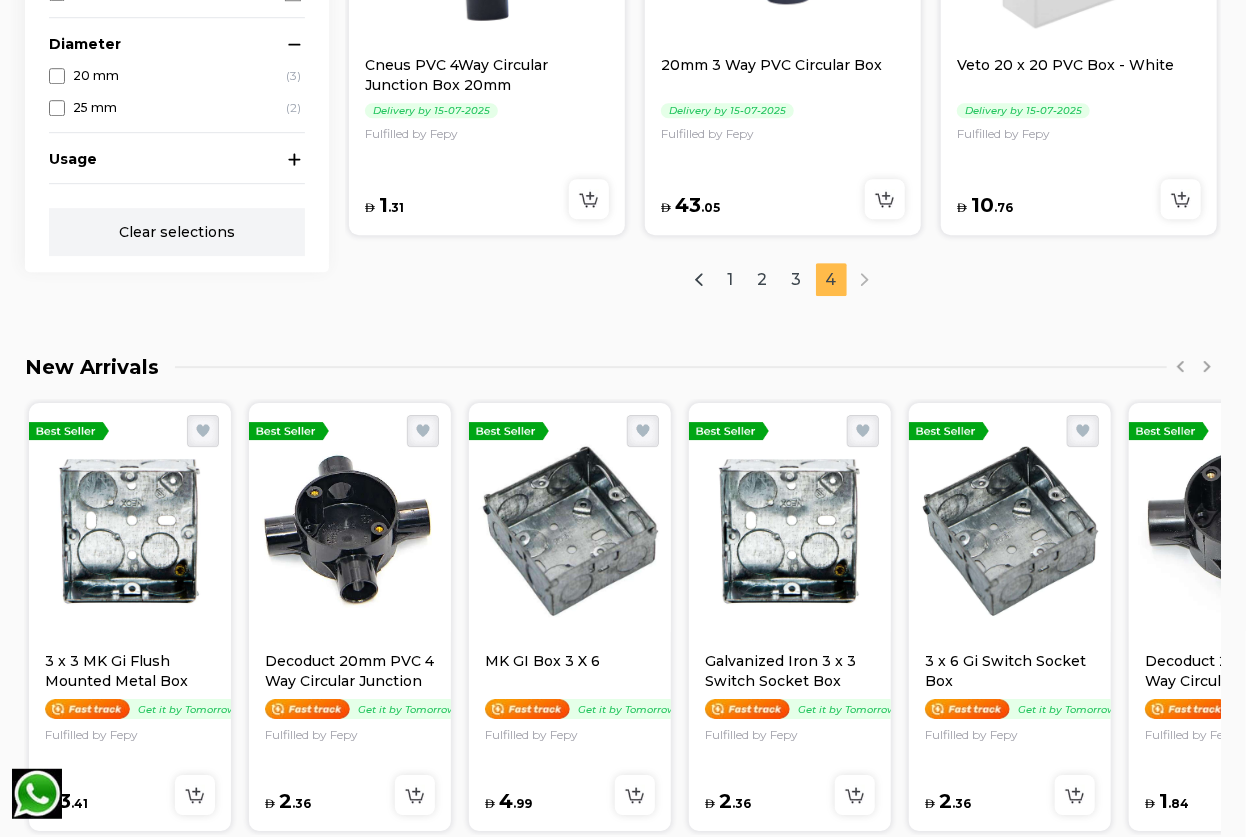 click at bounding box center (865, 279) 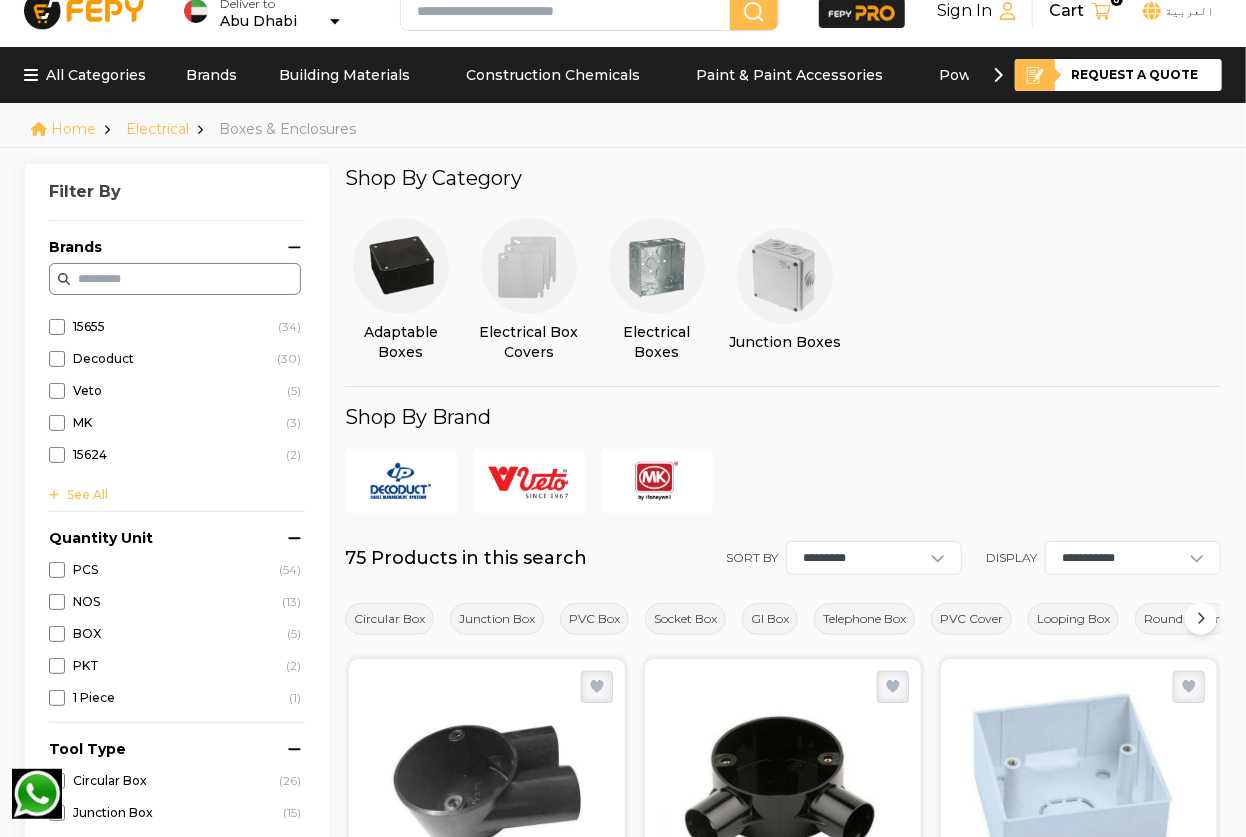 scroll, scrollTop: 0, scrollLeft: 0, axis: both 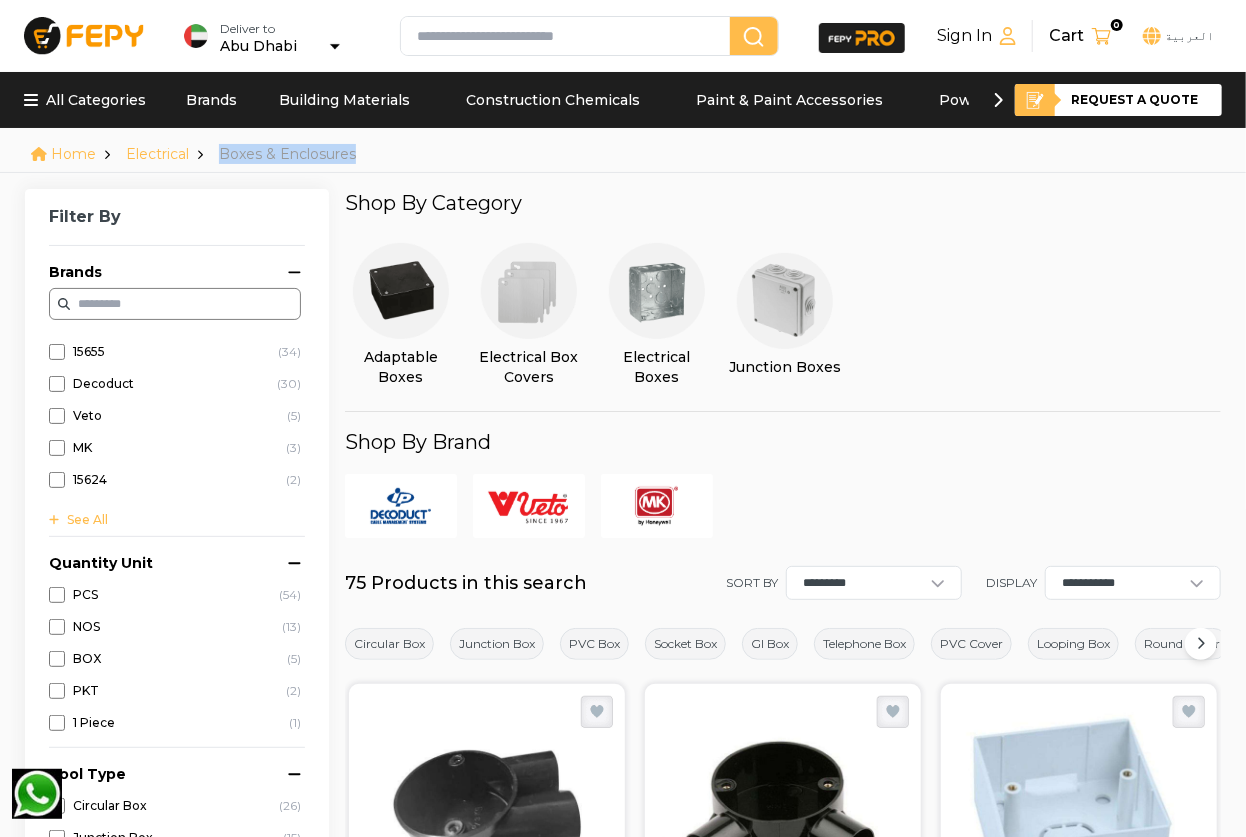 drag, startPoint x: 363, startPoint y: 164, endPoint x: 210, endPoint y: 157, distance: 153.16005 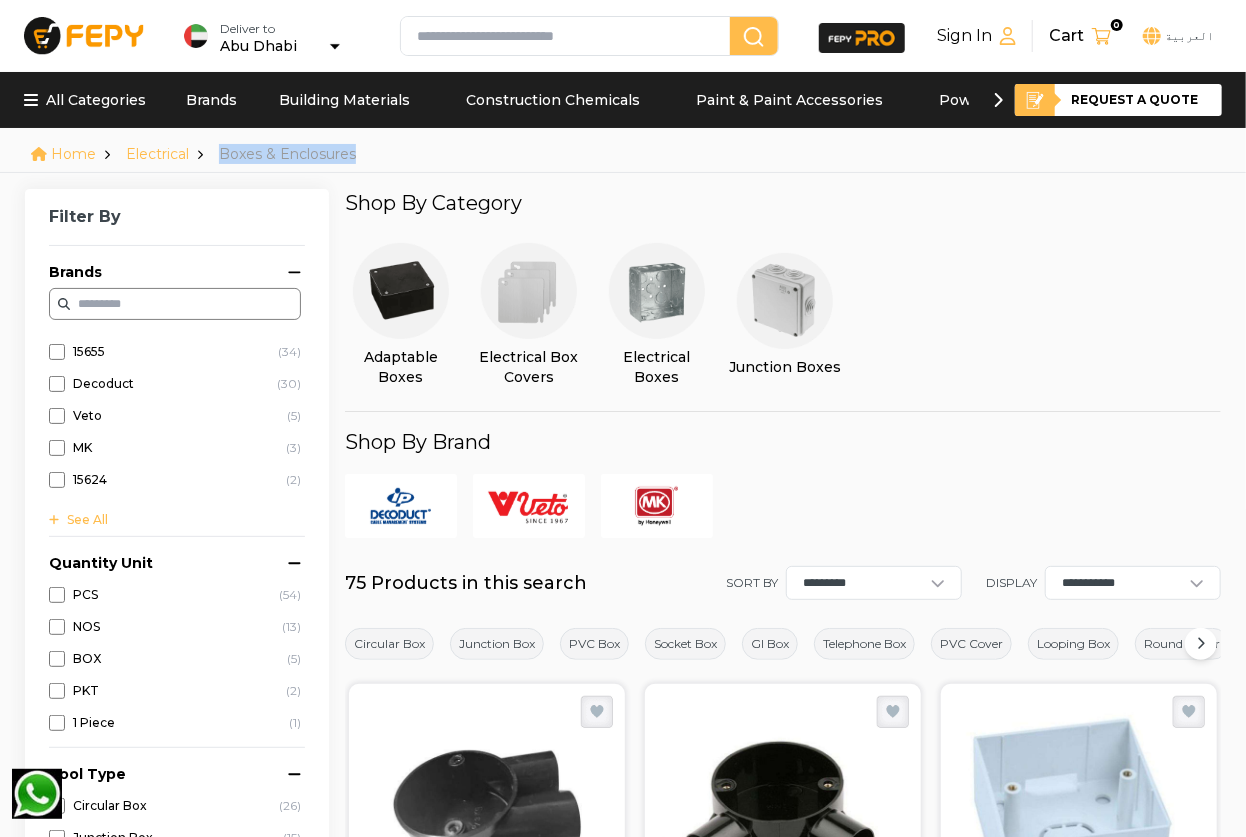 copy on "Boxes & Enclosures" 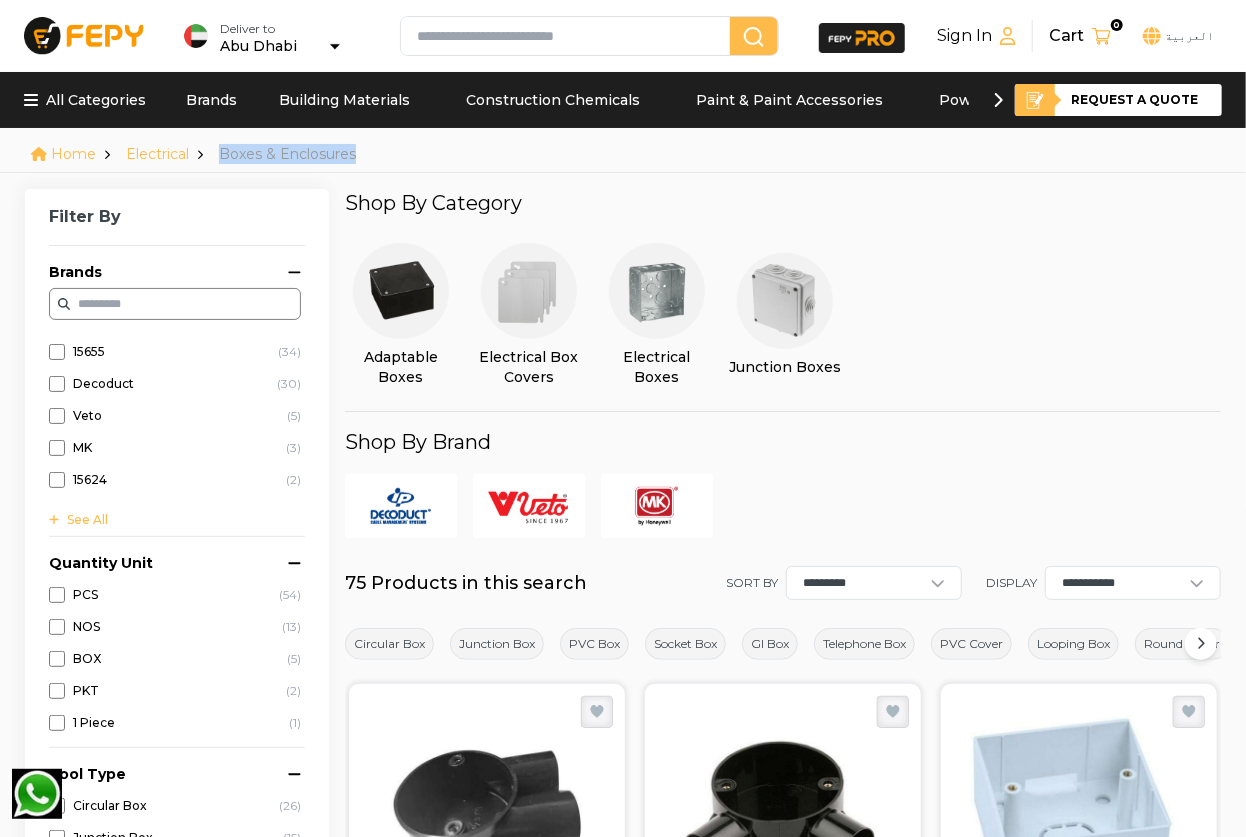 copy on "Boxes & Enclosures" 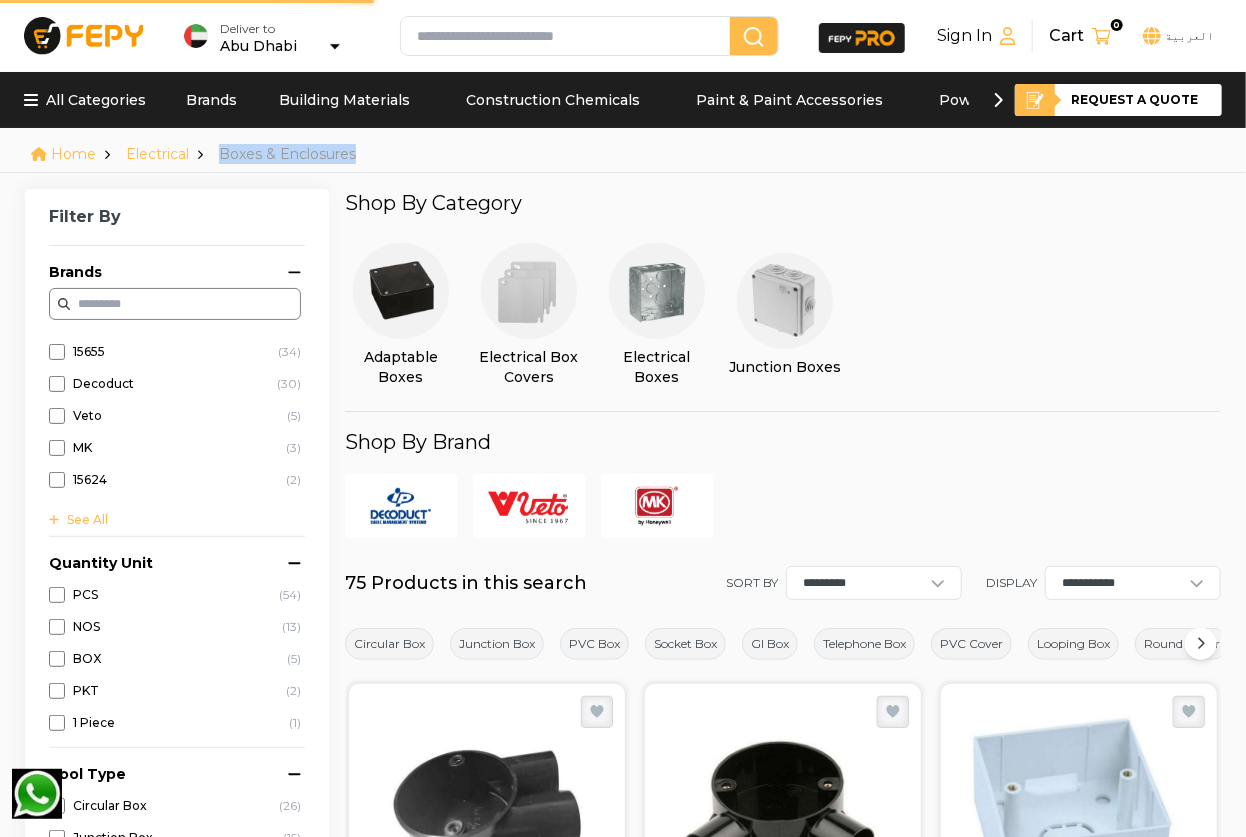 click at bounding box center [401, 291] 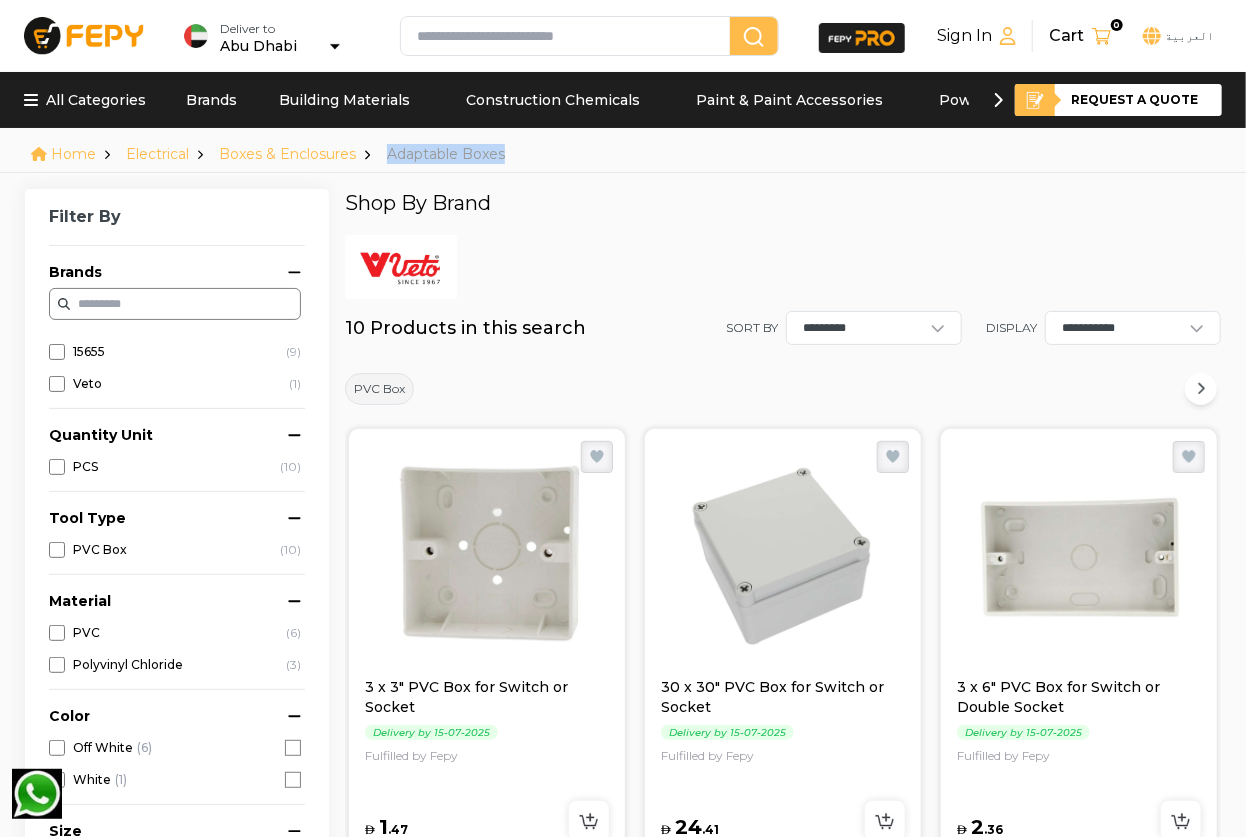 drag, startPoint x: 545, startPoint y: 150, endPoint x: 386, endPoint y: 150, distance: 159 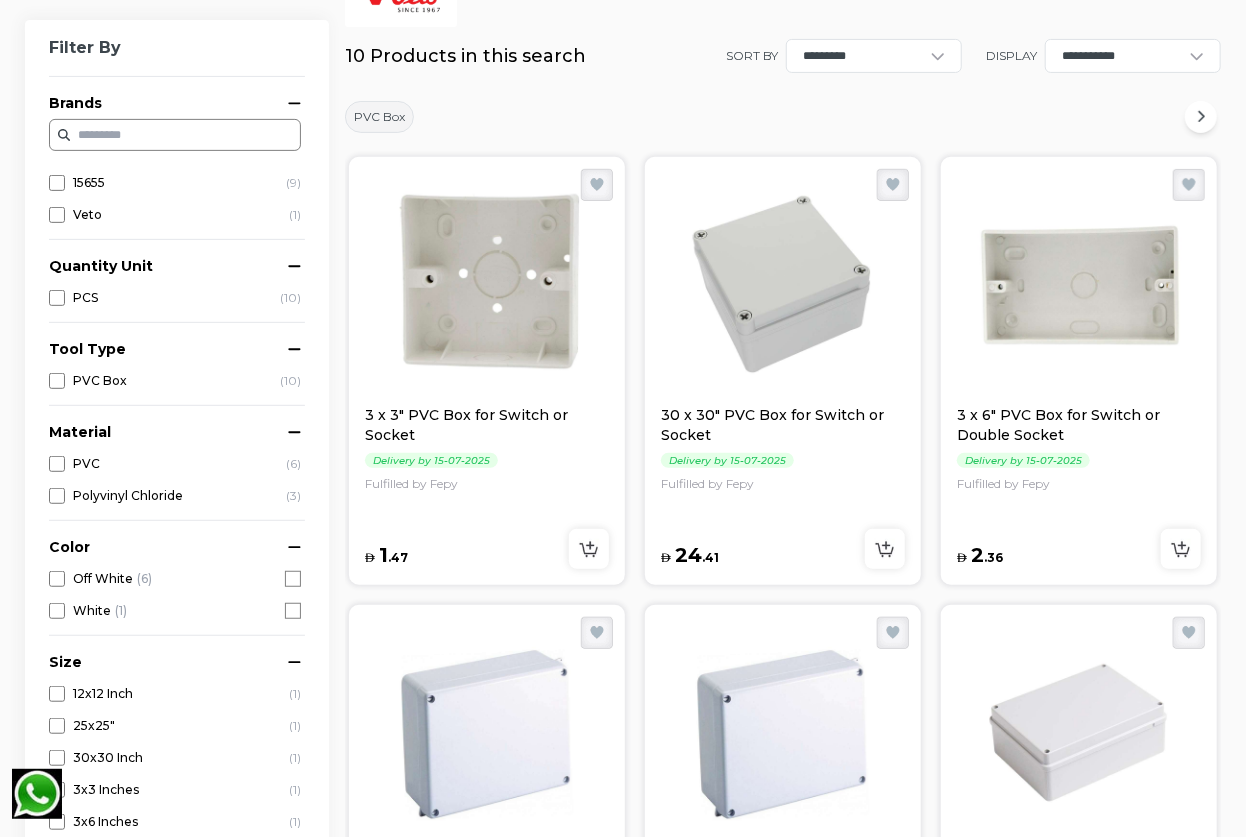 scroll, scrollTop: 0, scrollLeft: 0, axis: both 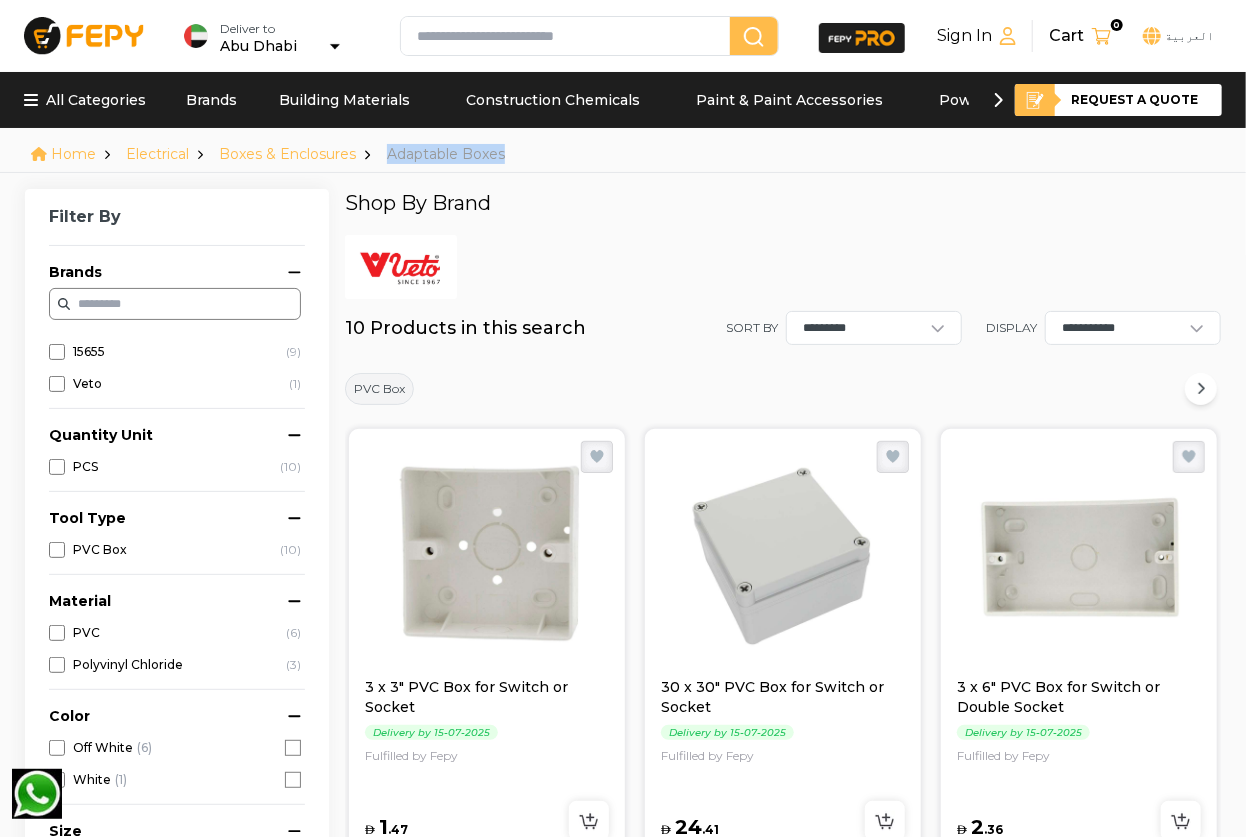 copy on "Adaptable Boxes" 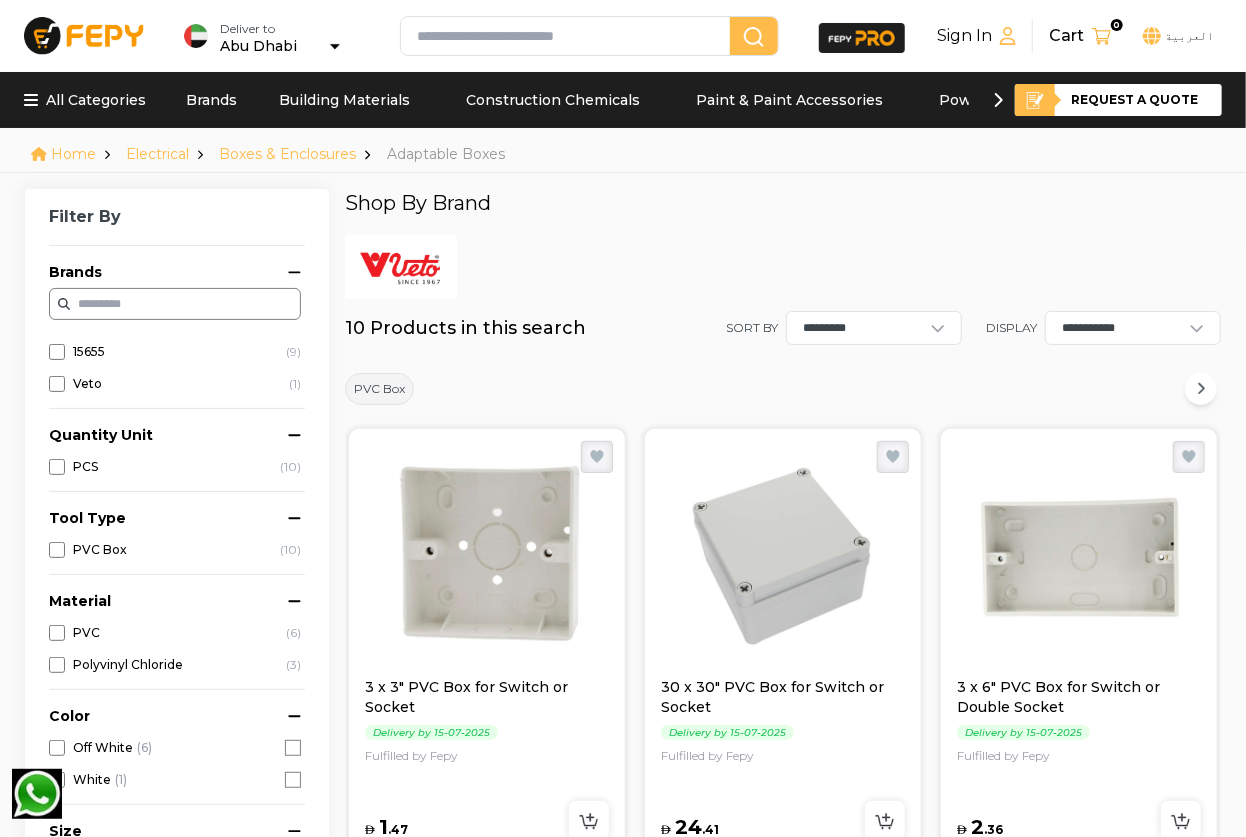 click at bounding box center [783, 267] 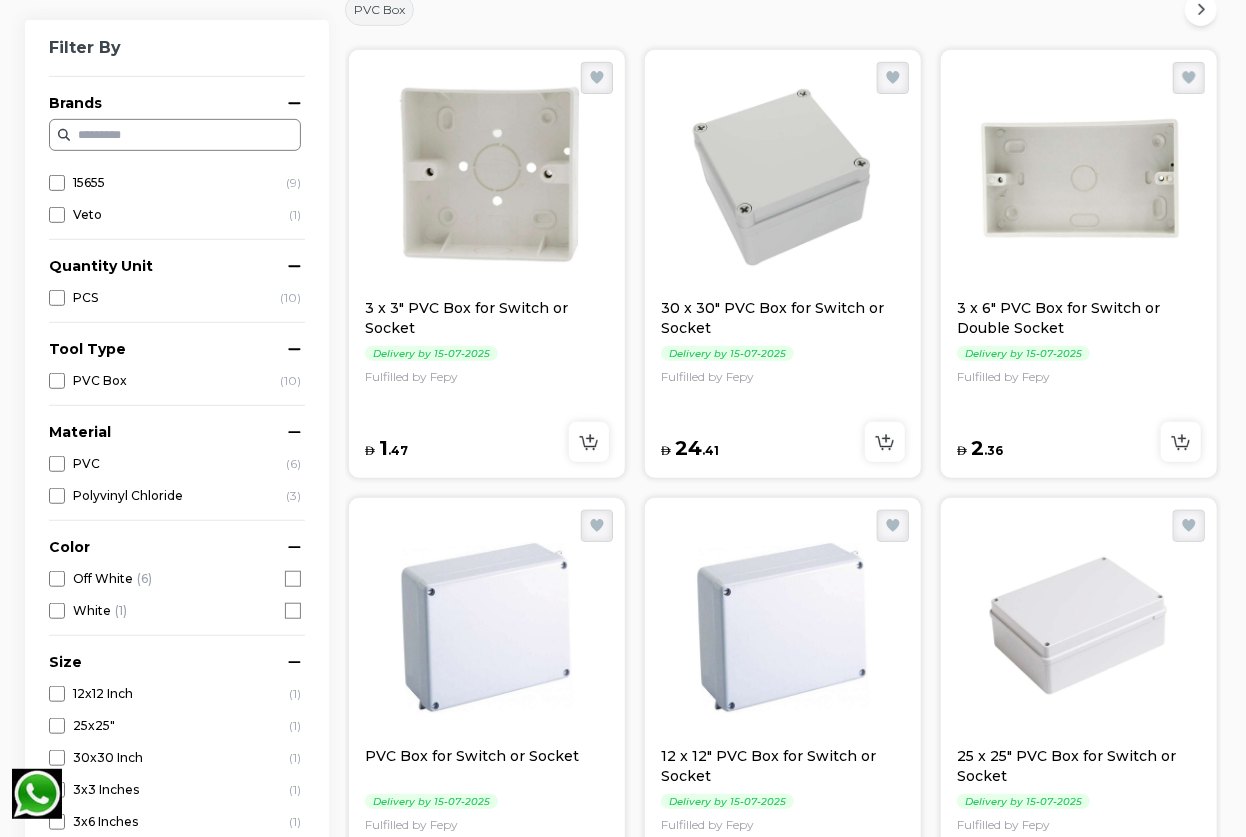 scroll, scrollTop: 181, scrollLeft: 0, axis: vertical 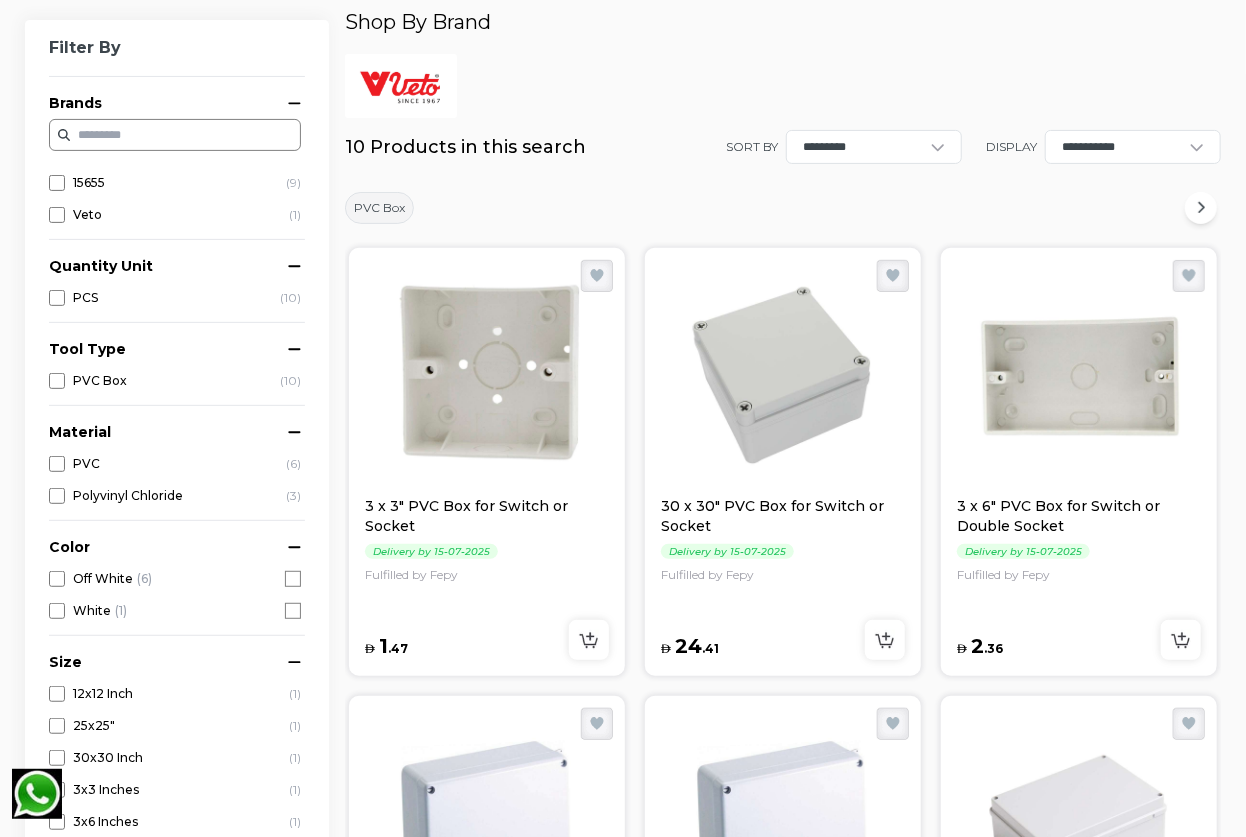 click at bounding box center [487, 376] 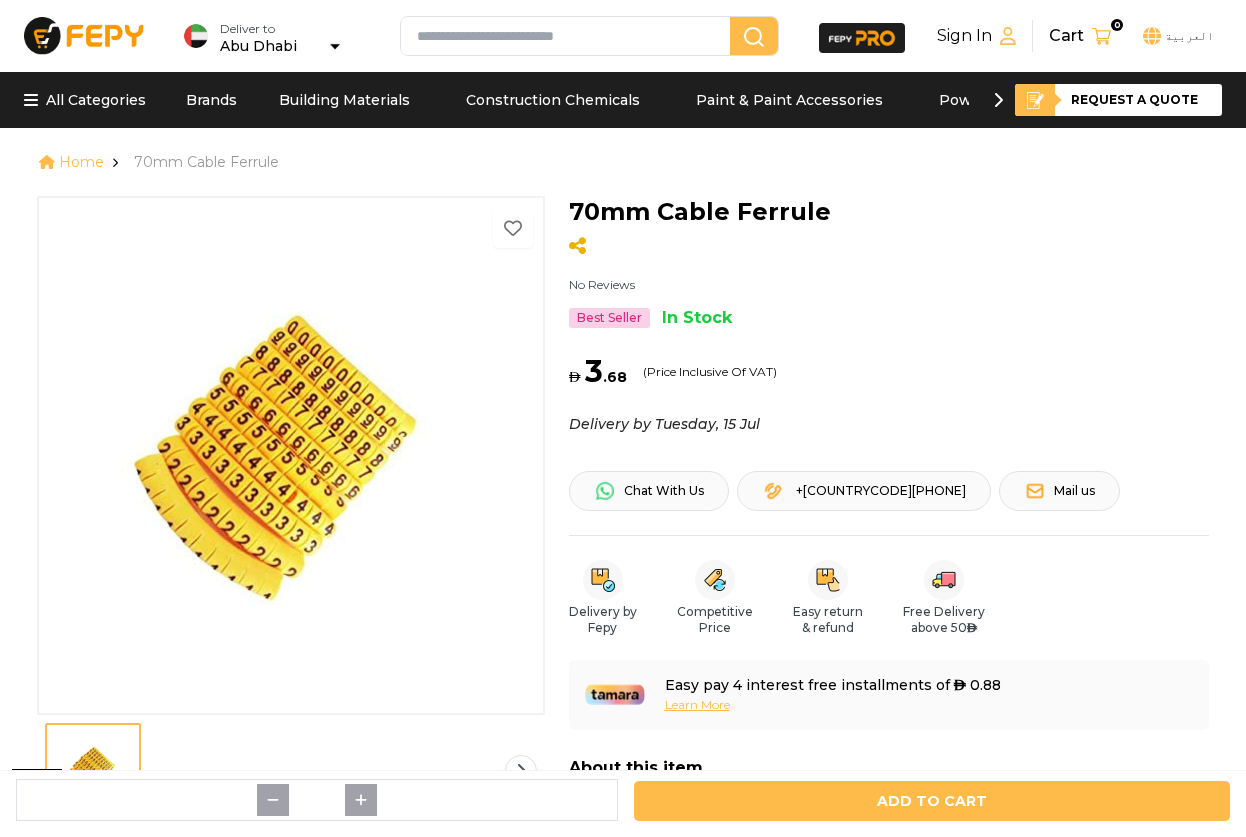 scroll, scrollTop: 0, scrollLeft: 0, axis: both 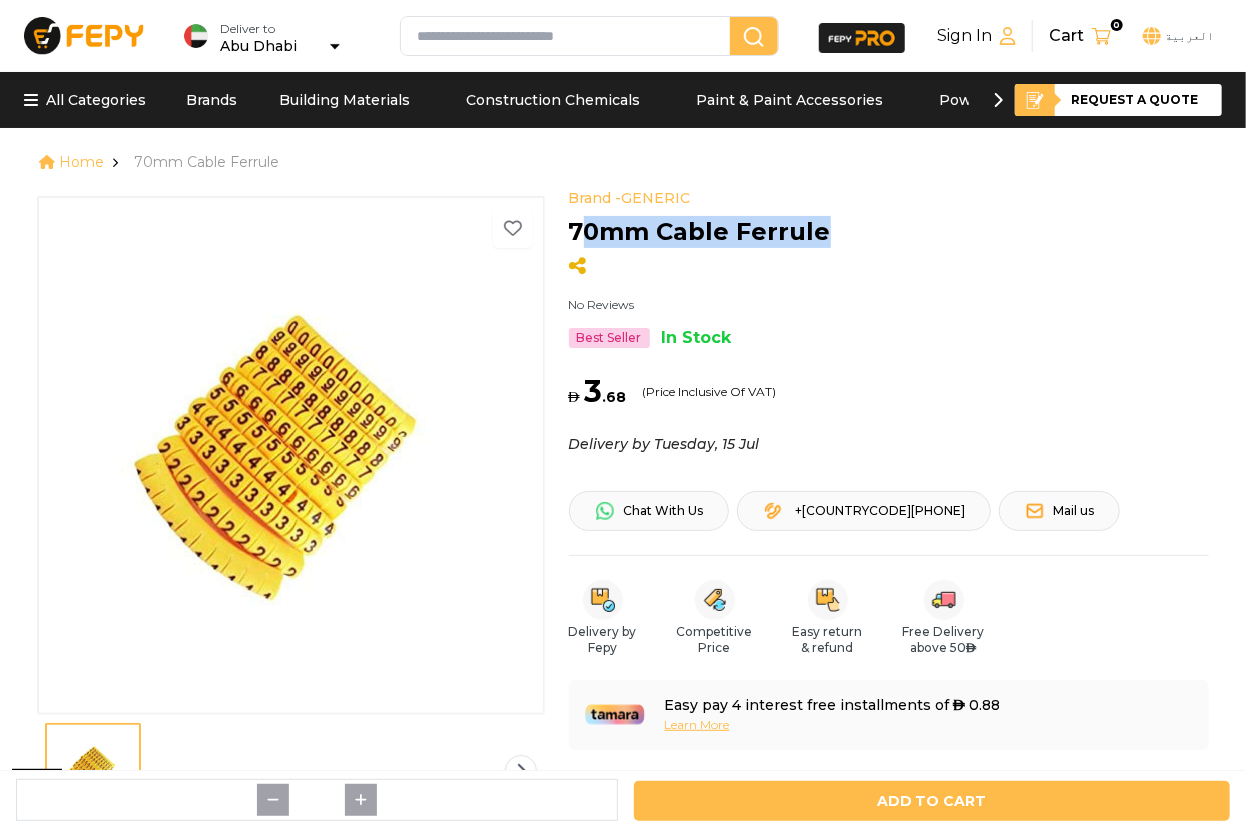 drag, startPoint x: 837, startPoint y: 235, endPoint x: 583, endPoint y: 235, distance: 254 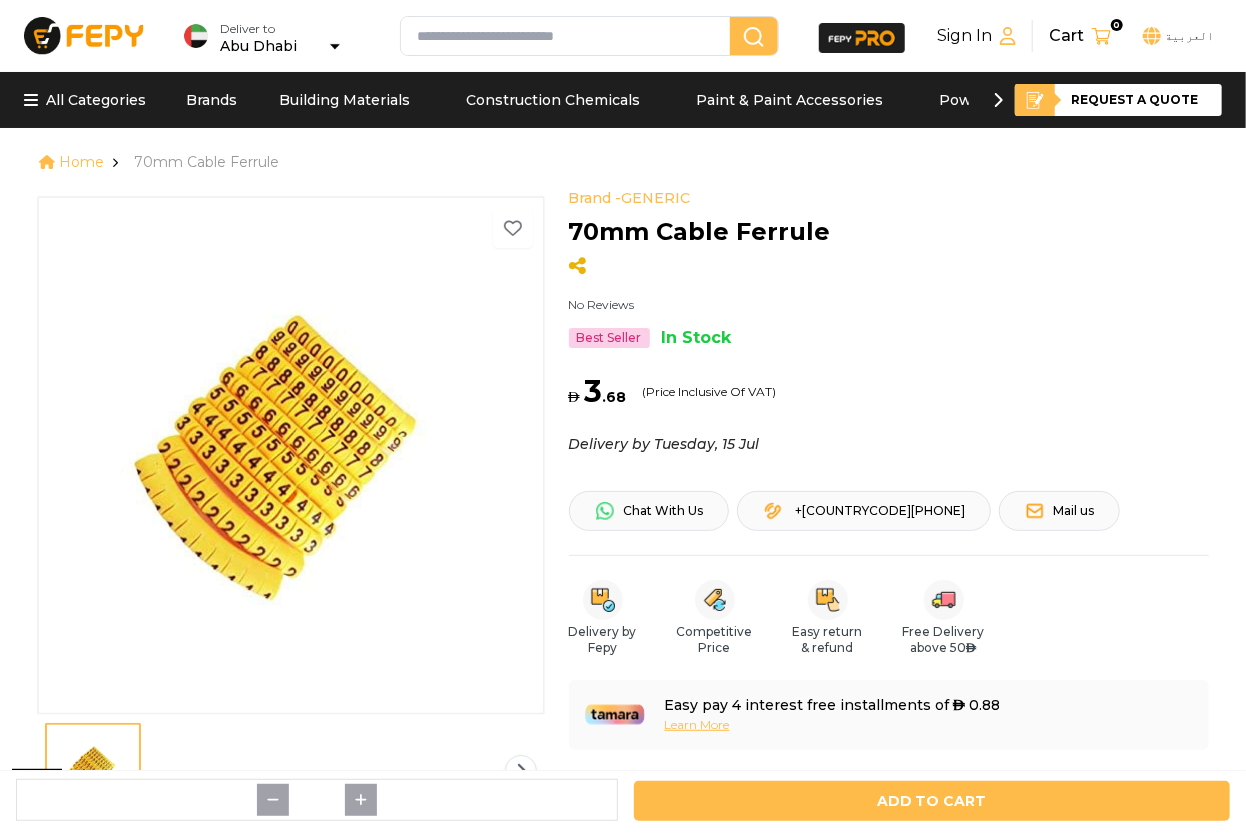 click on "Brand -  GENERIC" at bounding box center (889, 198) 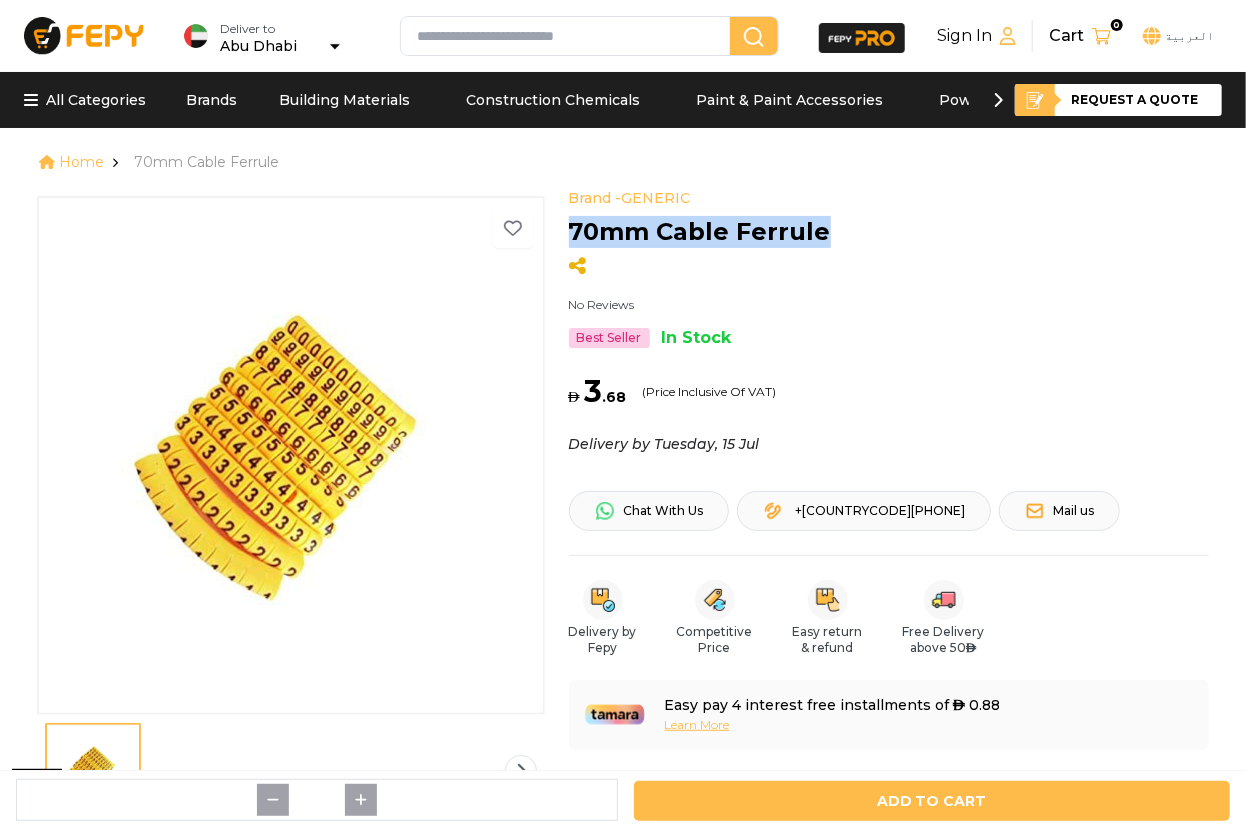drag, startPoint x: 844, startPoint y: 225, endPoint x: 574, endPoint y: 226, distance: 270.00186 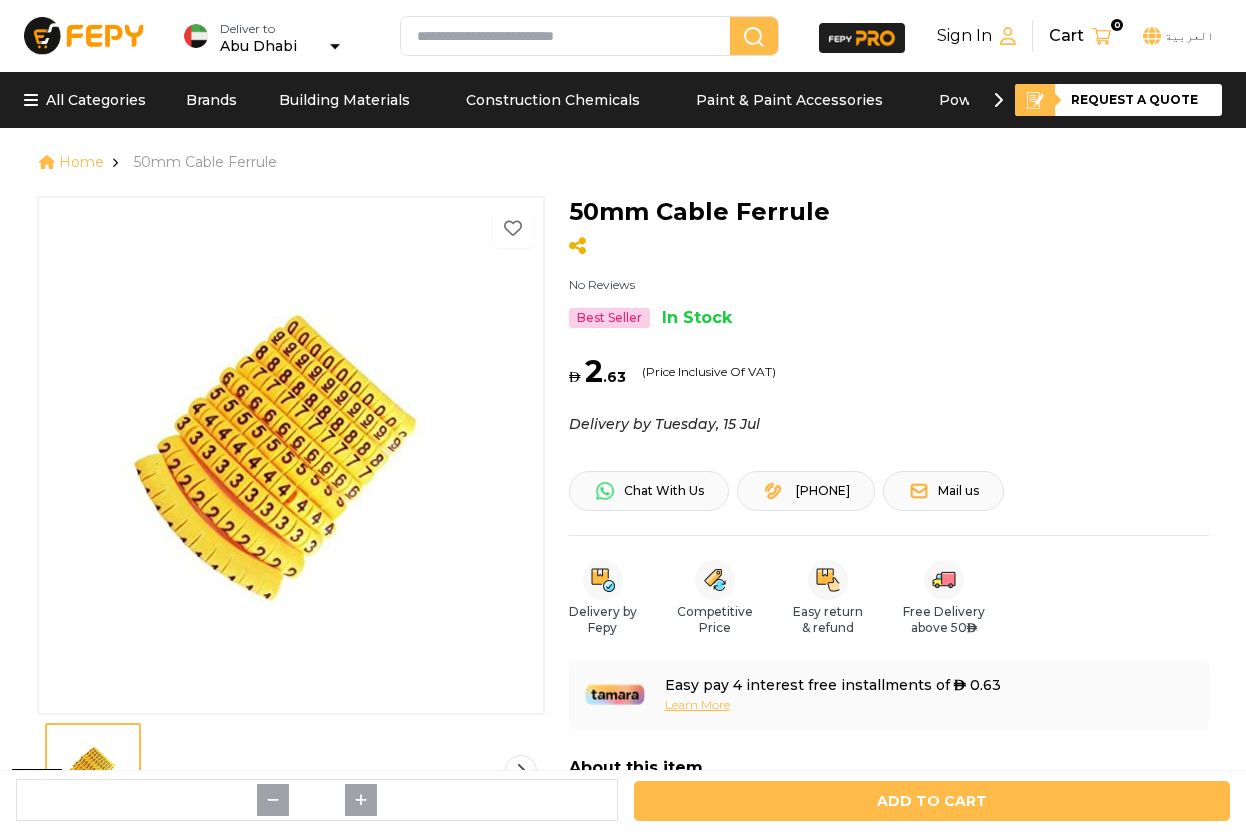 scroll, scrollTop: 0, scrollLeft: 0, axis: both 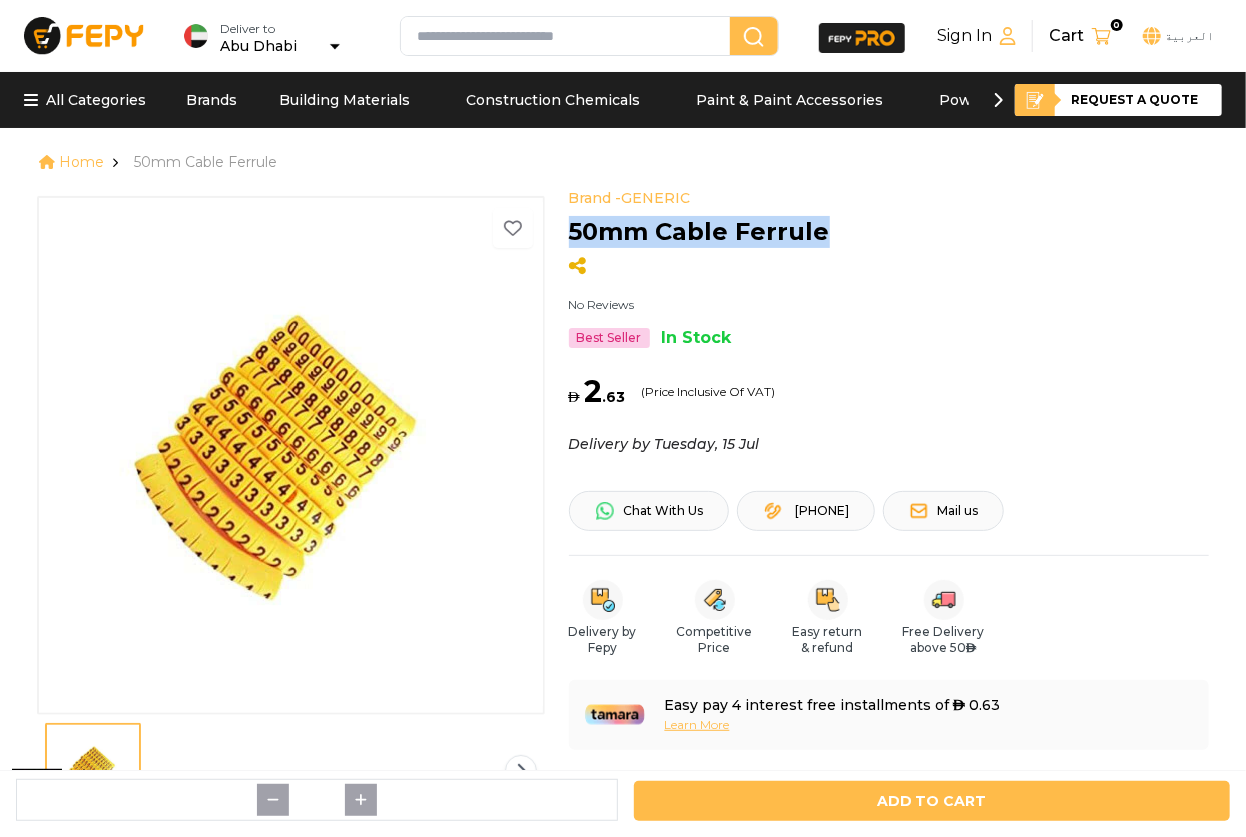drag, startPoint x: 820, startPoint y: 230, endPoint x: 569, endPoint y: 228, distance: 251.00797 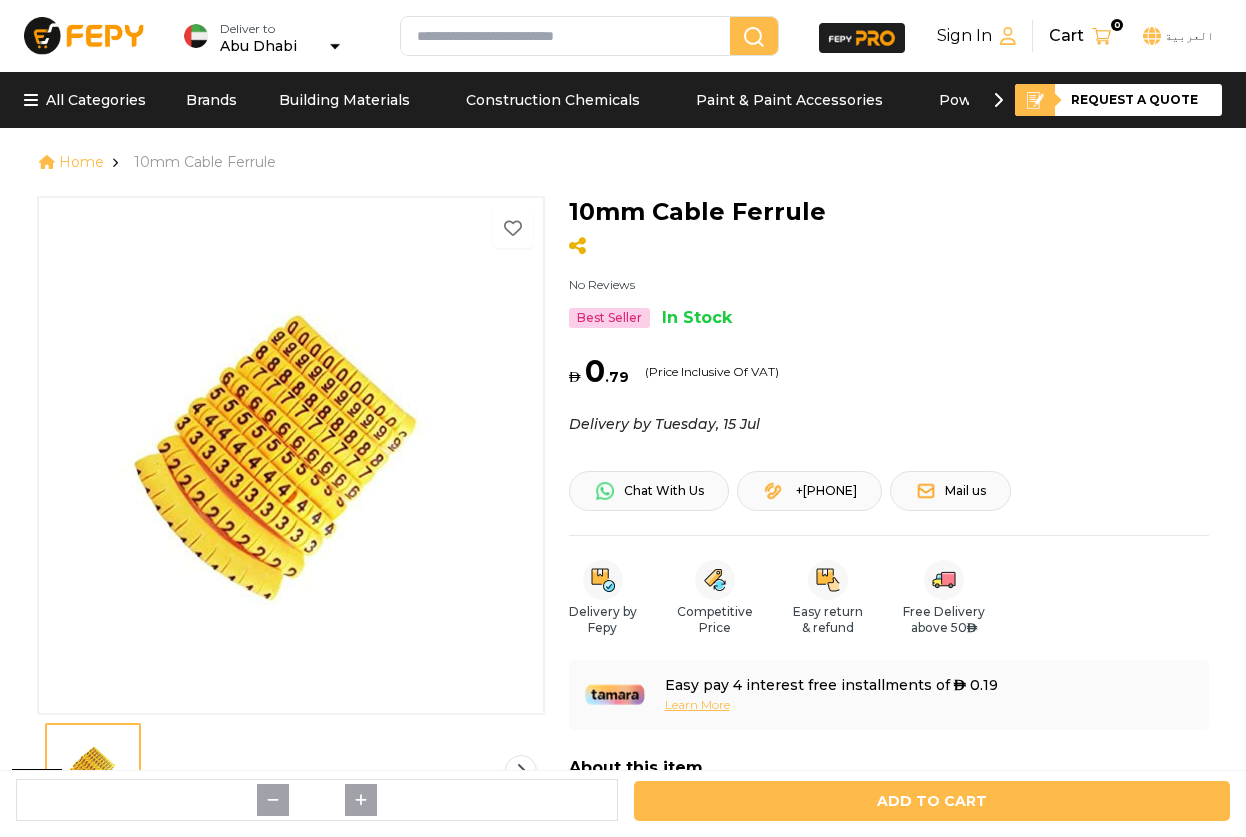 scroll, scrollTop: 0, scrollLeft: 0, axis: both 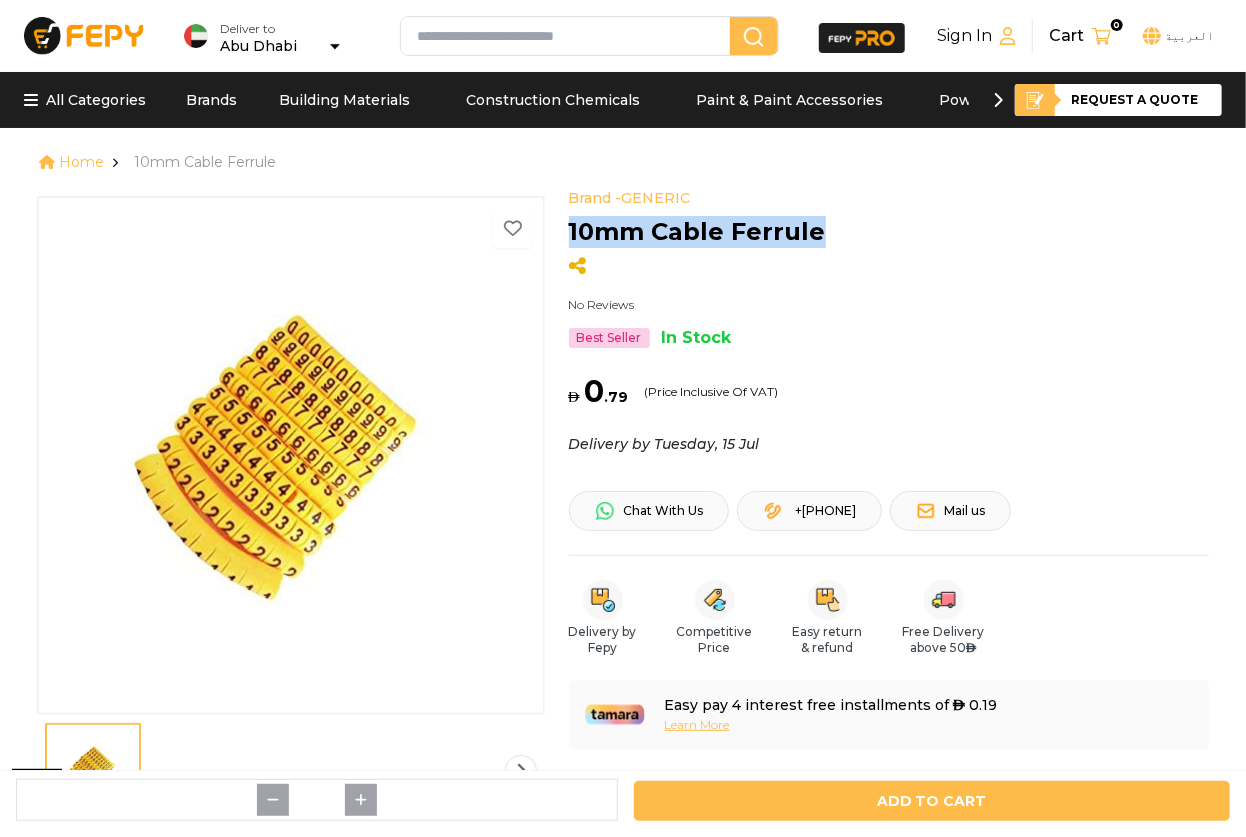 drag, startPoint x: 817, startPoint y: 242, endPoint x: 570, endPoint y: 246, distance: 247.03238 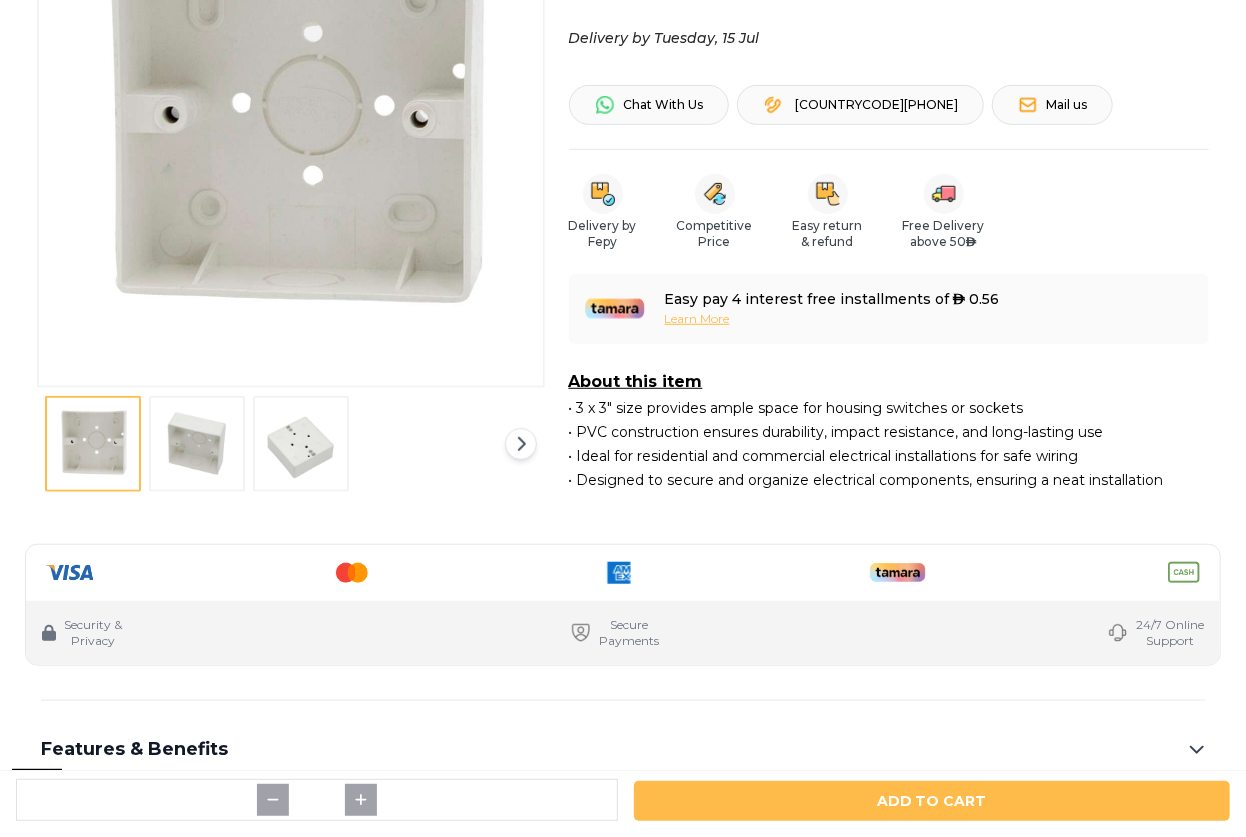 scroll, scrollTop: 454, scrollLeft: 0, axis: vertical 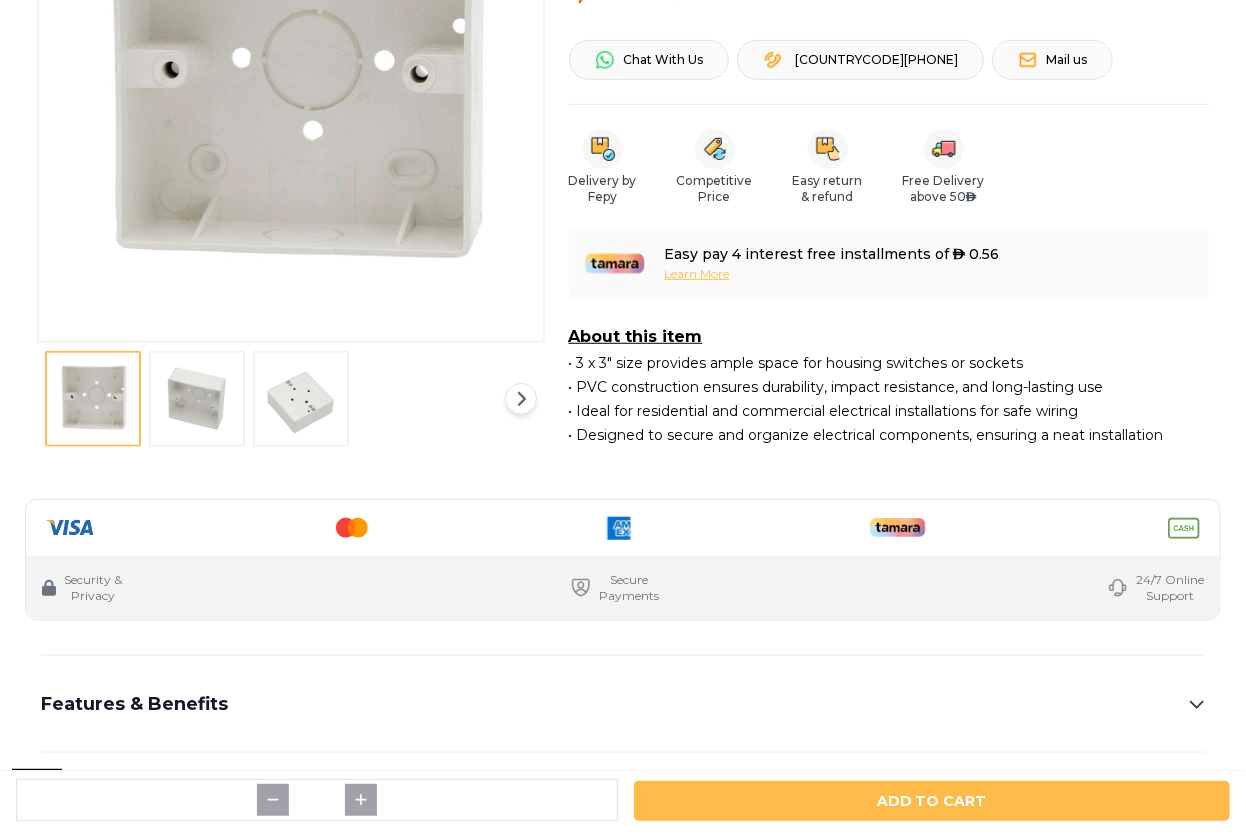 click at bounding box center (291, 399) 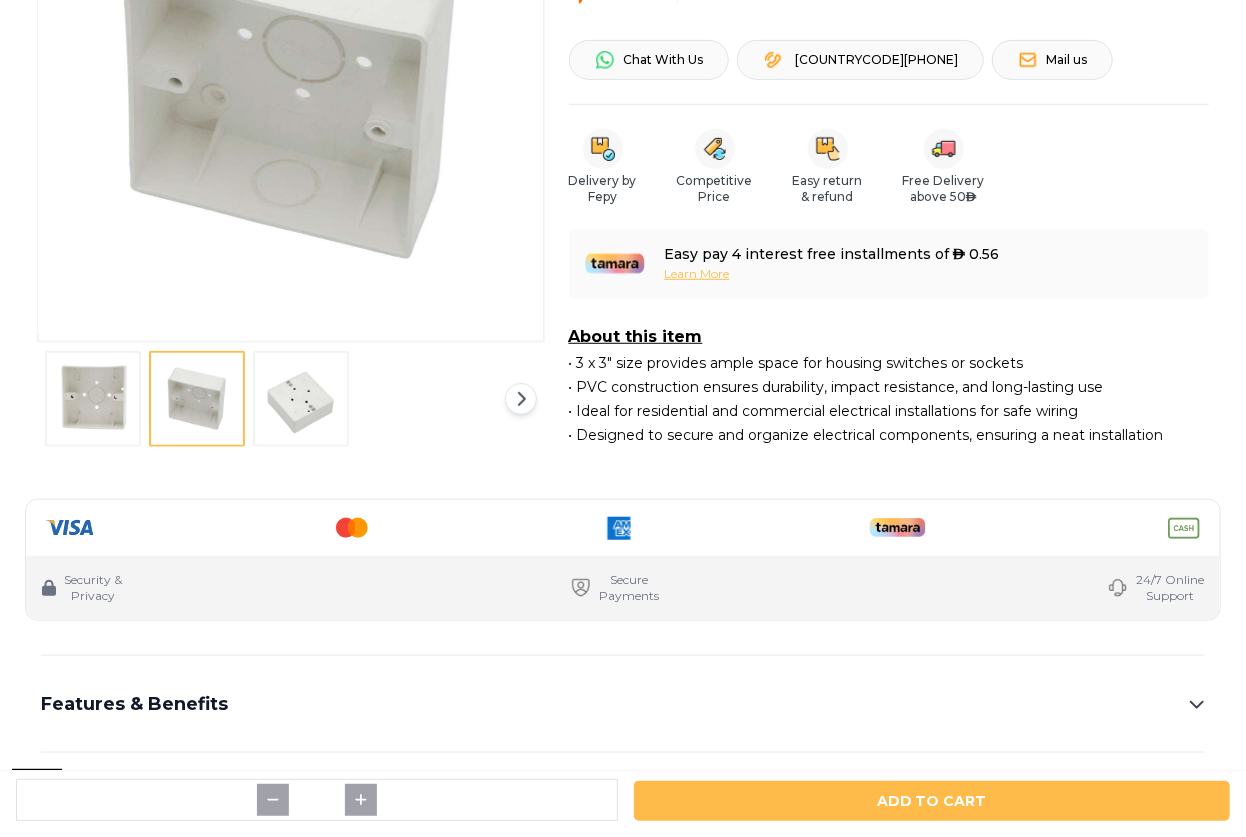 click at bounding box center [301, 399] 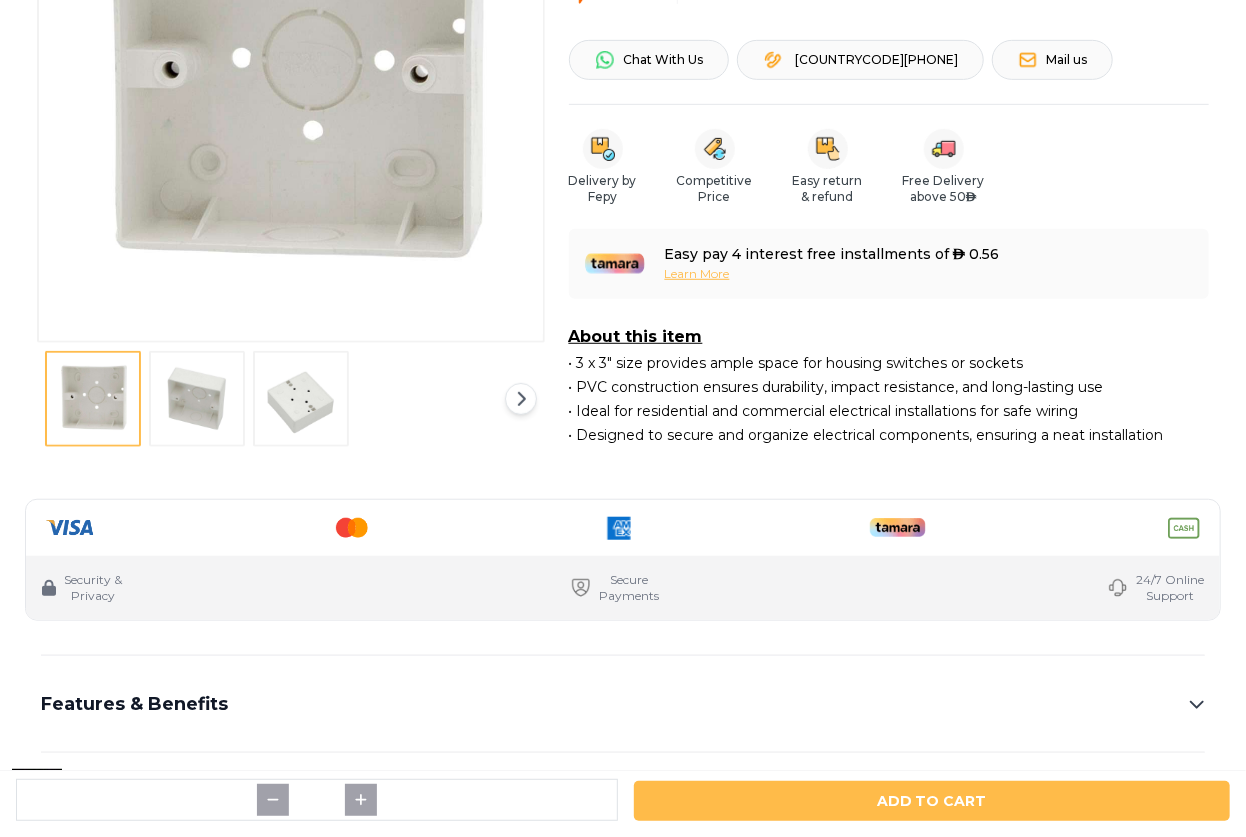 click at bounding box center [197, 399] 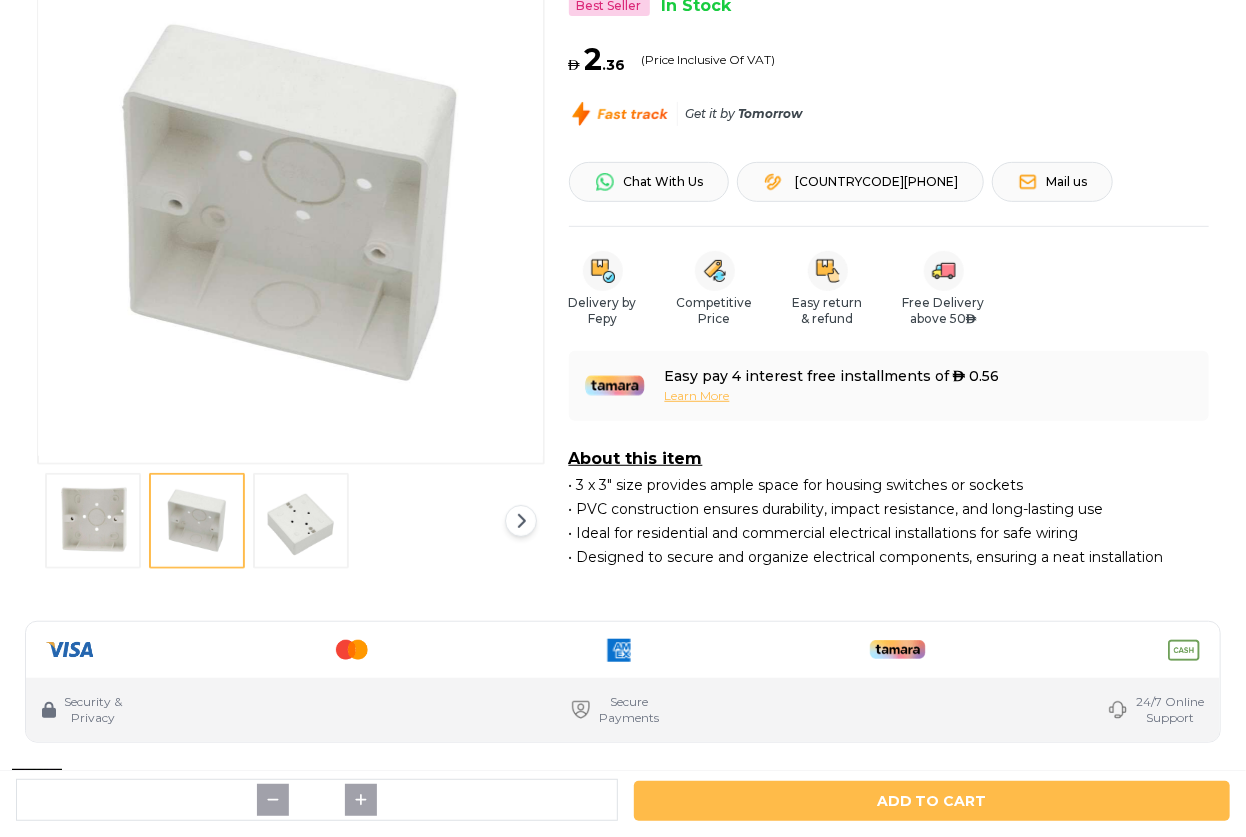 scroll, scrollTop: 181, scrollLeft: 0, axis: vertical 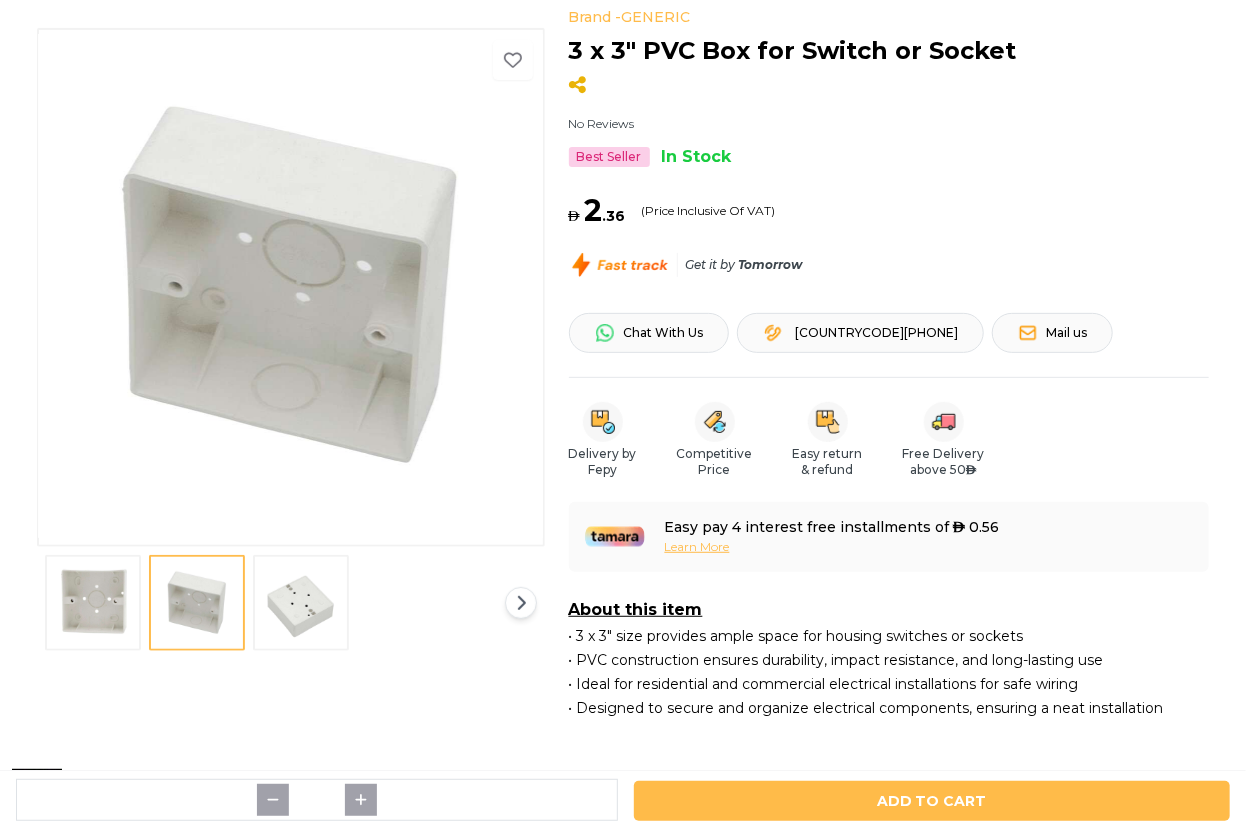 click at bounding box center [197, 603] 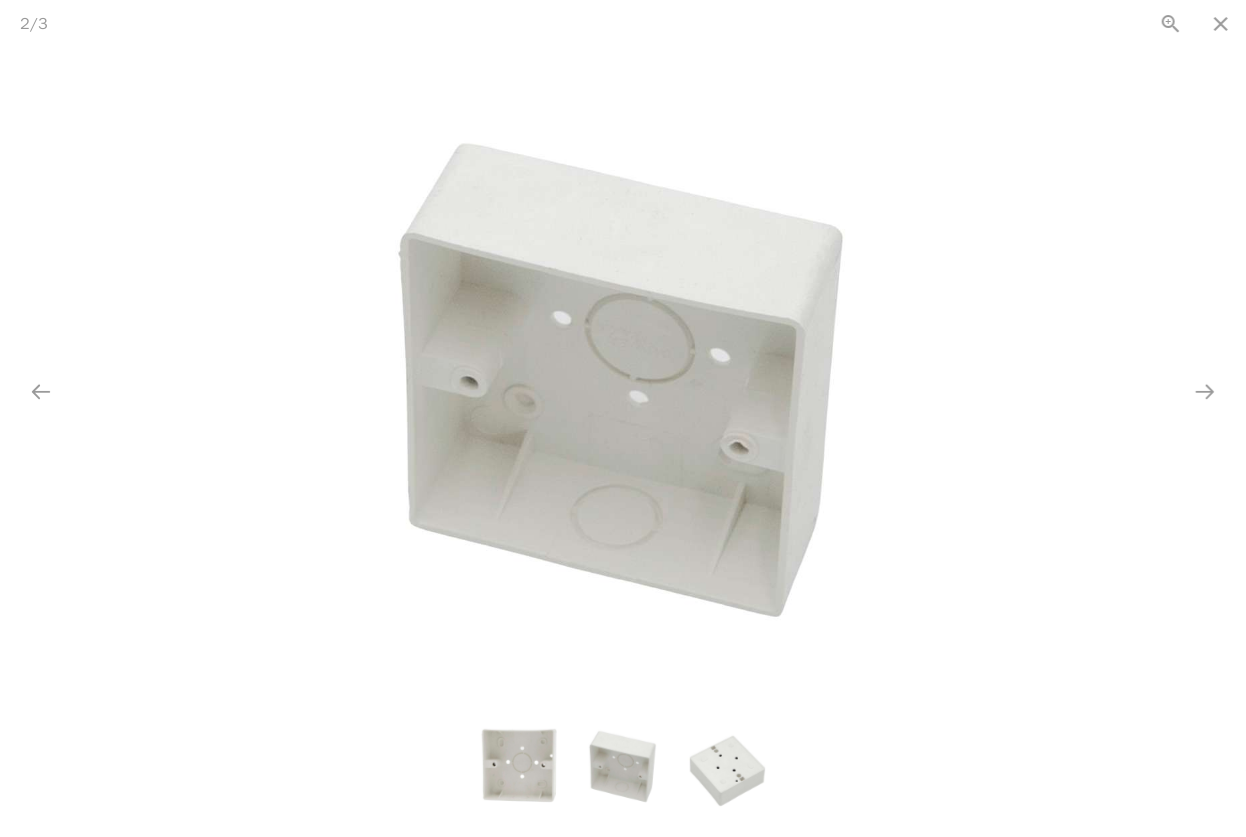 scroll, scrollTop: 0, scrollLeft: 0, axis: both 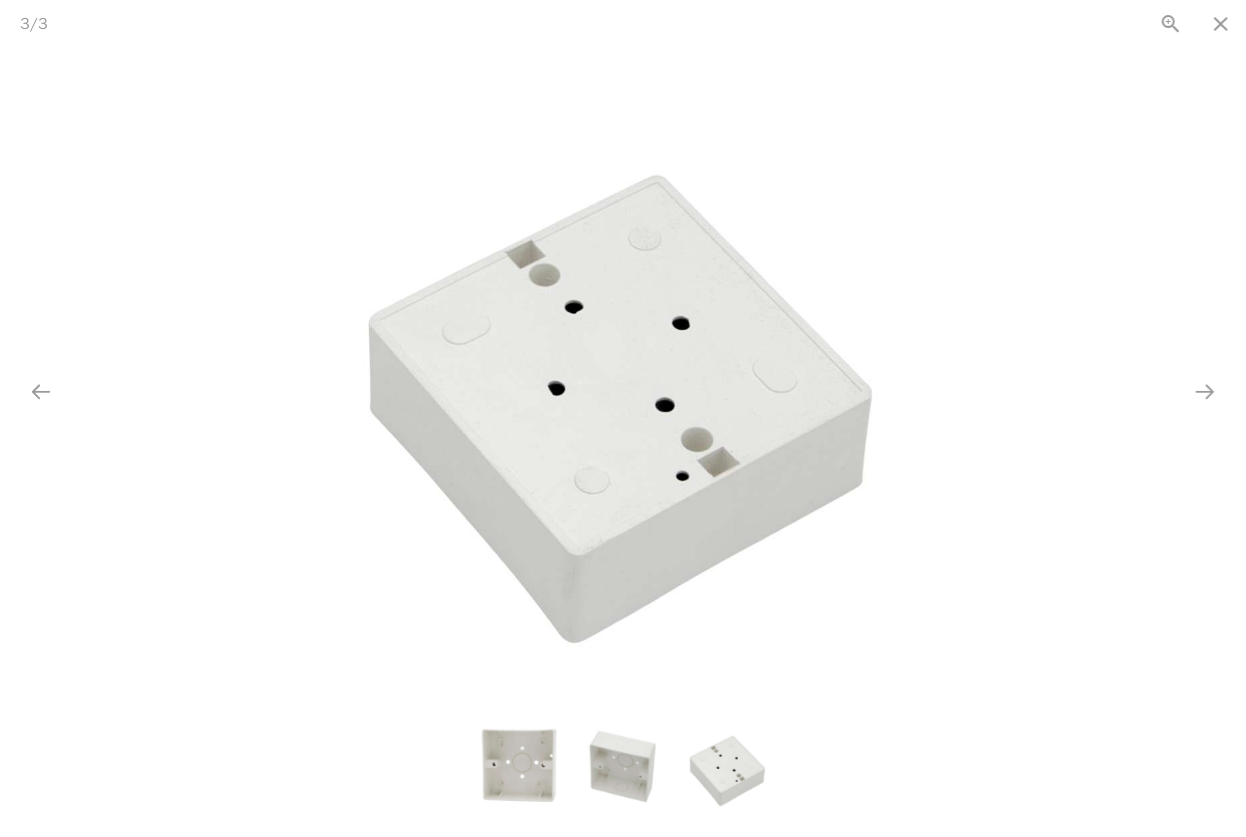 click at bounding box center (623, 382) 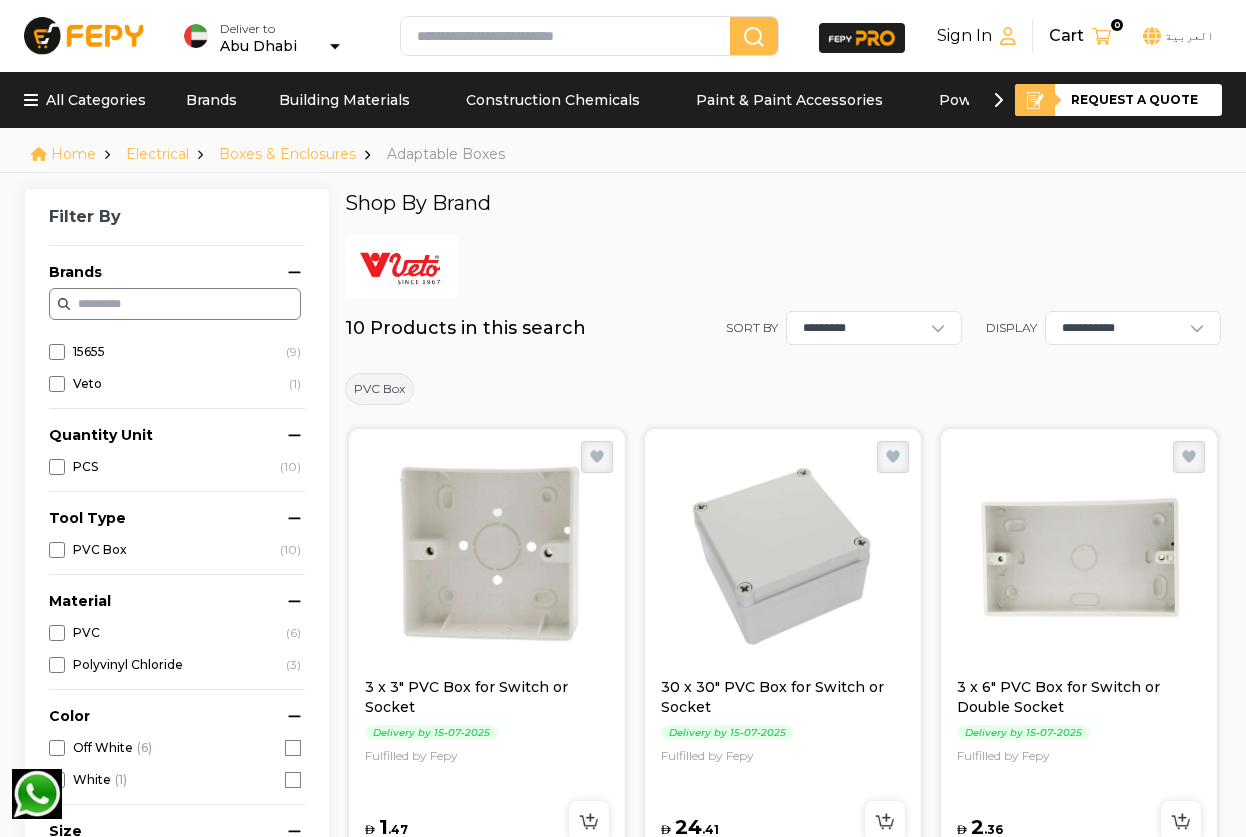 scroll, scrollTop: 181, scrollLeft: 0, axis: vertical 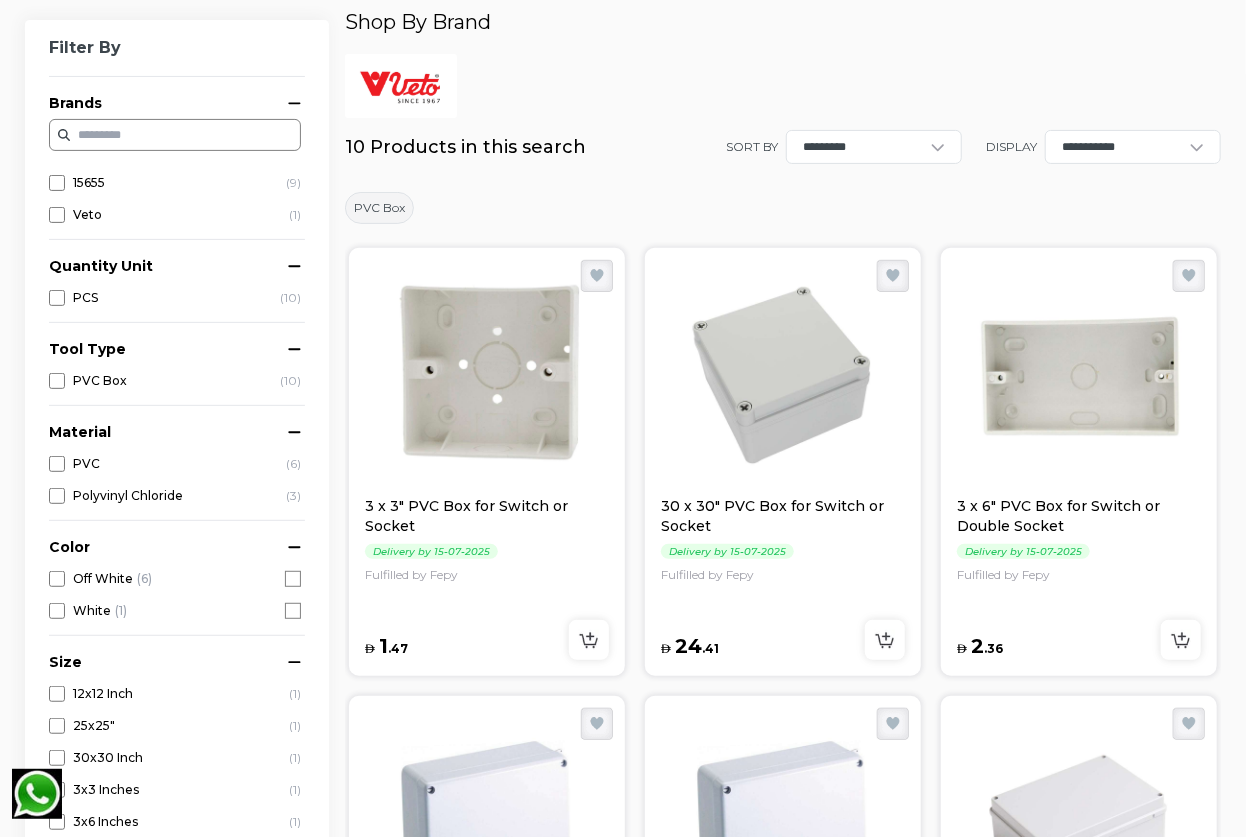 click at bounding box center [487, 376] 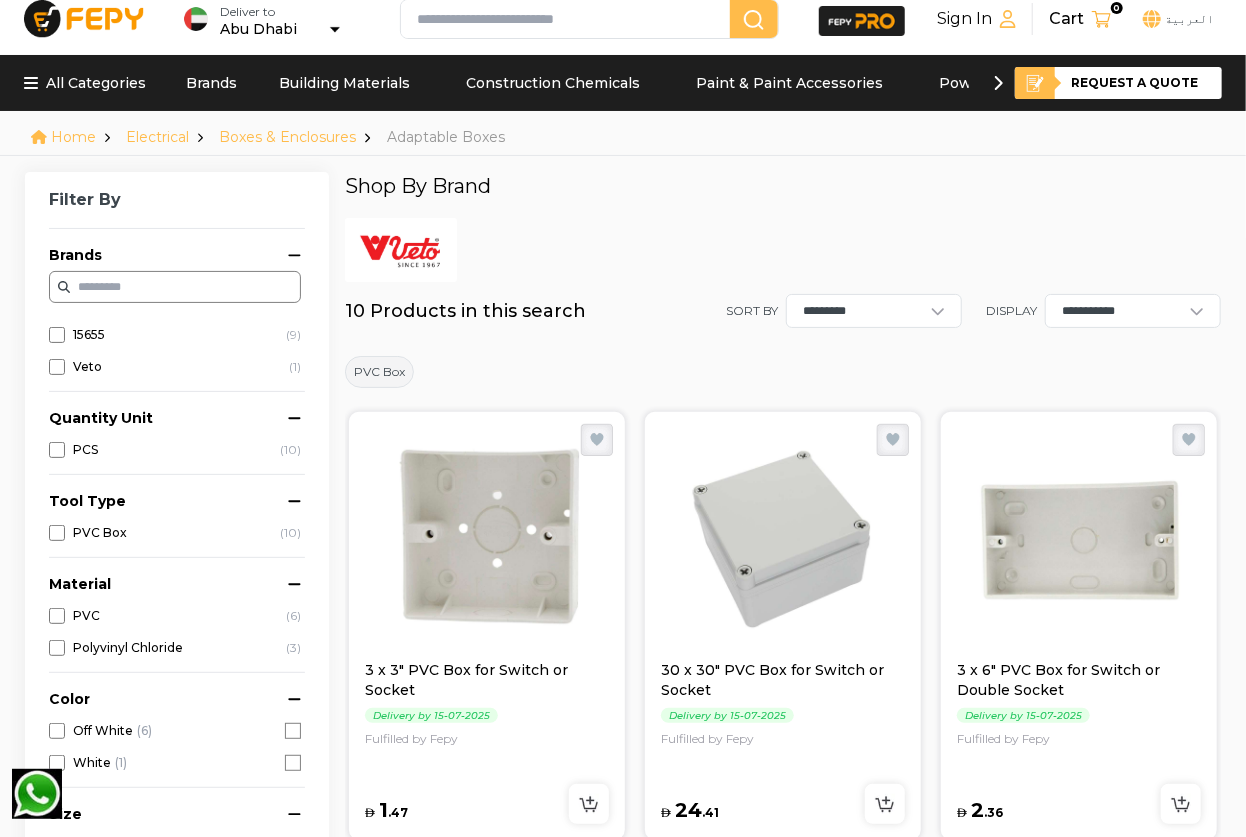 scroll, scrollTop: 0, scrollLeft: 0, axis: both 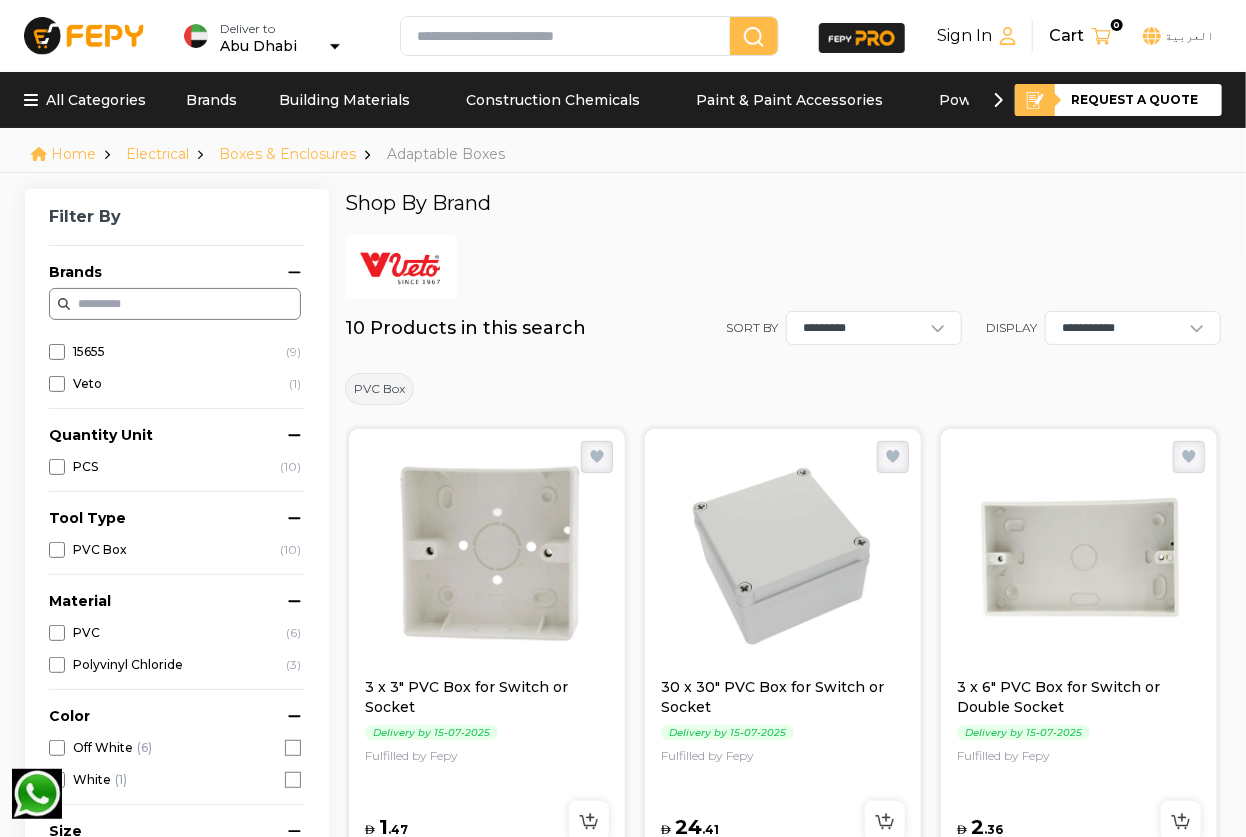 click at bounding box center [487, 557] 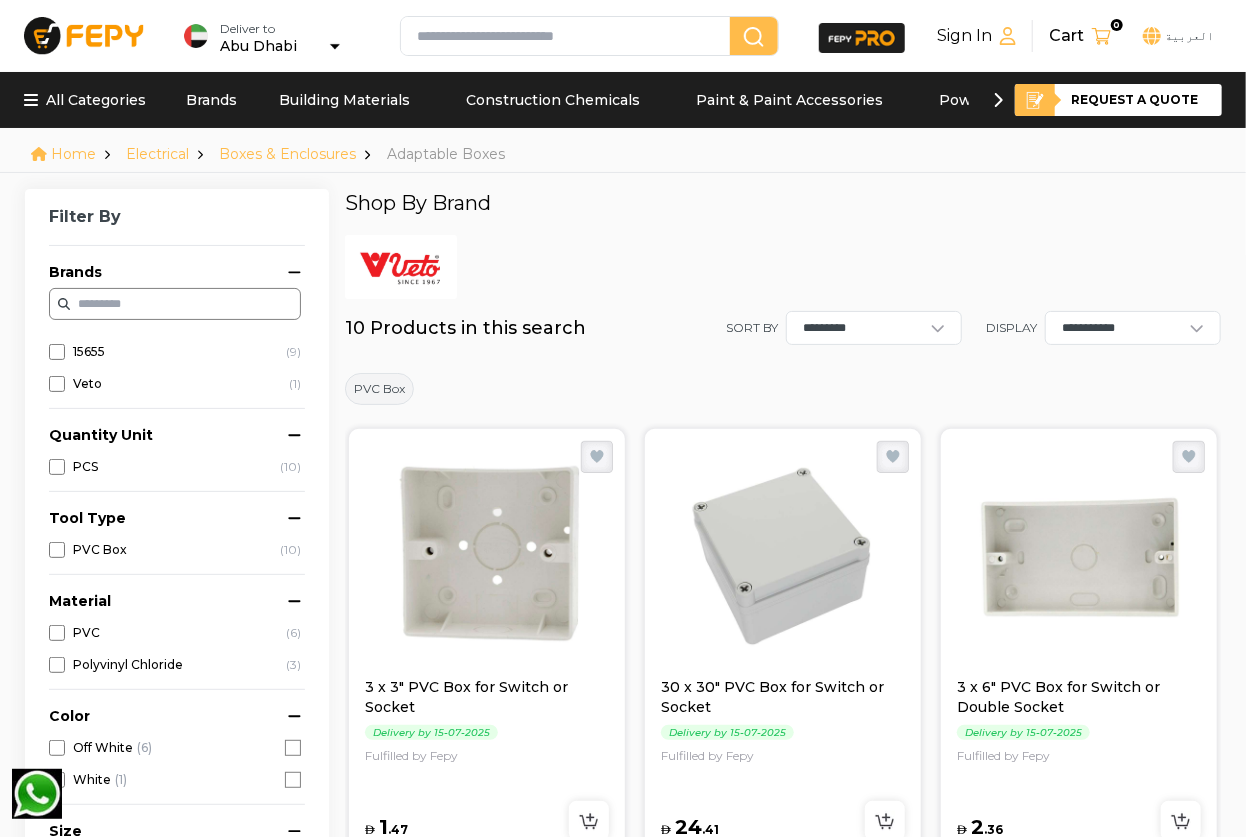 click at bounding box center (783, 557) 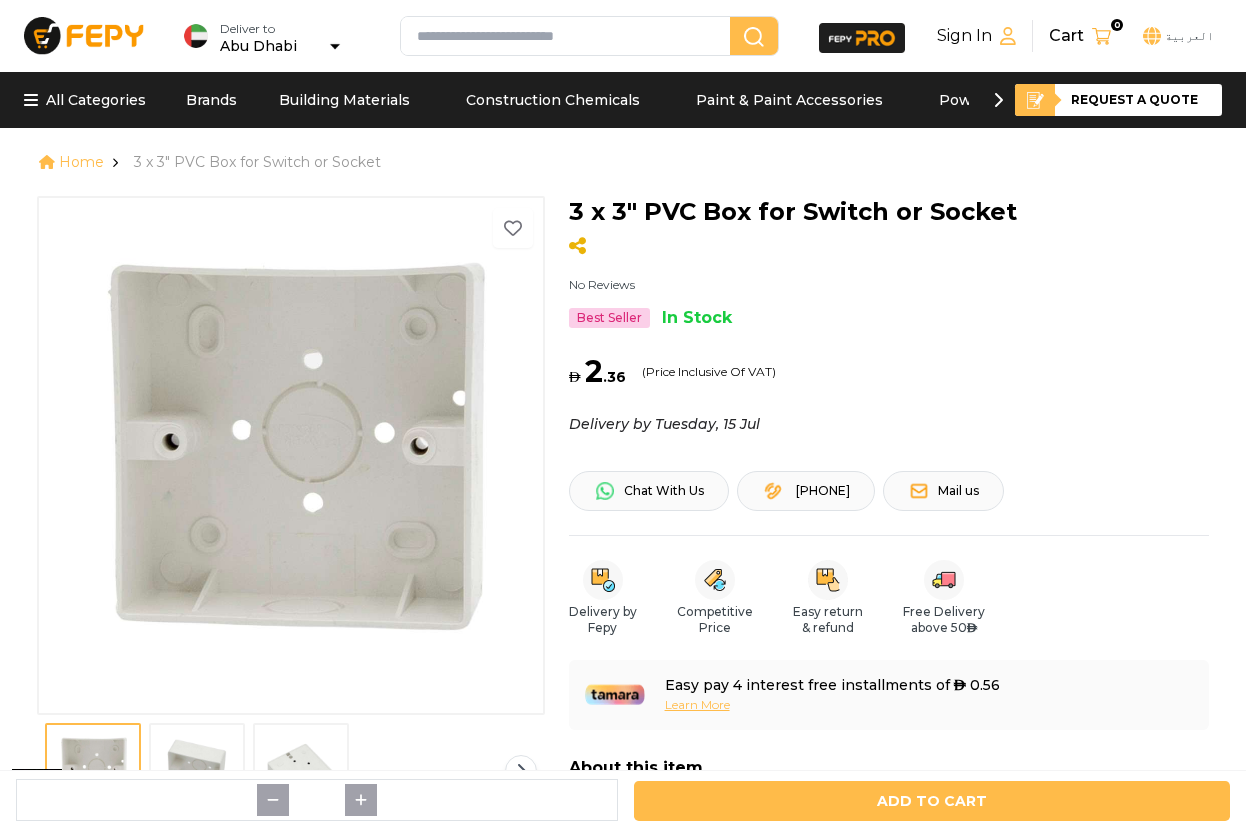 scroll, scrollTop: 0, scrollLeft: 0, axis: both 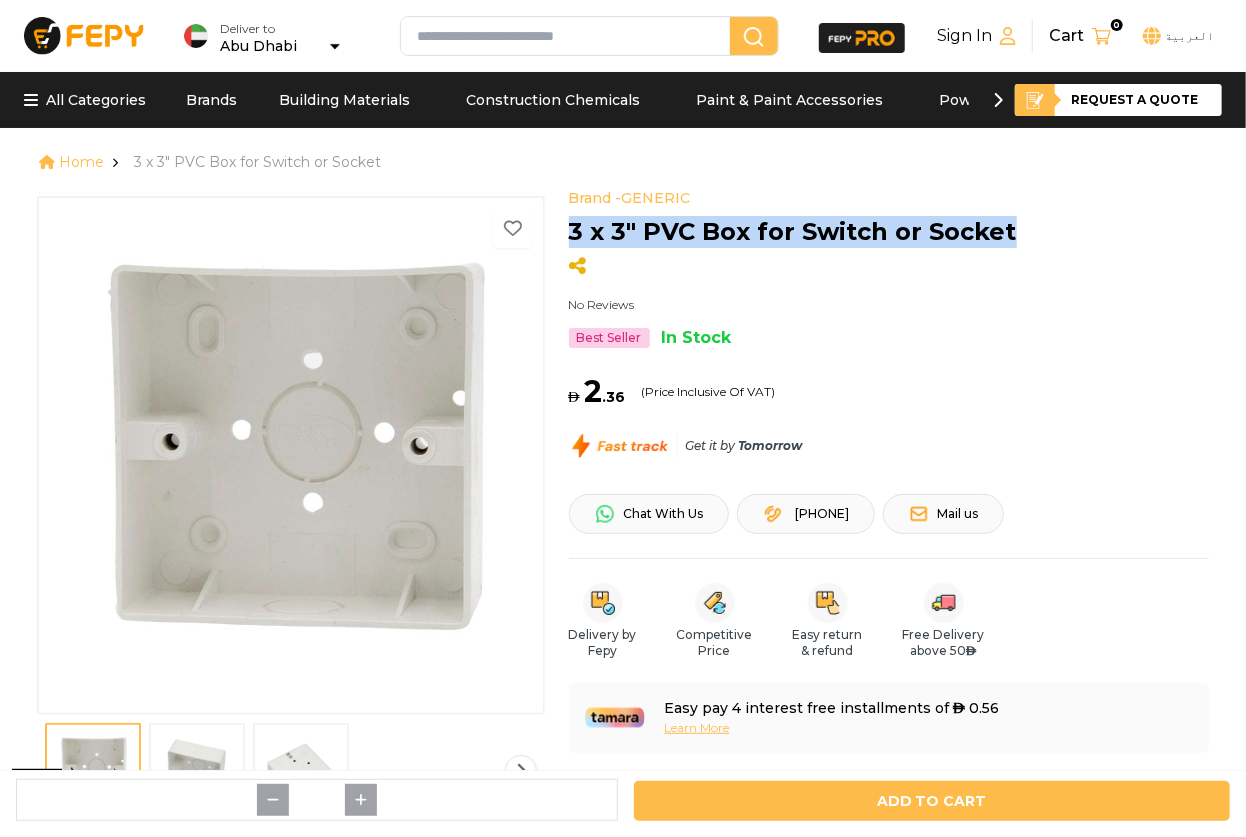 drag, startPoint x: 869, startPoint y: 241, endPoint x: 566, endPoint y: 237, distance: 303.0264 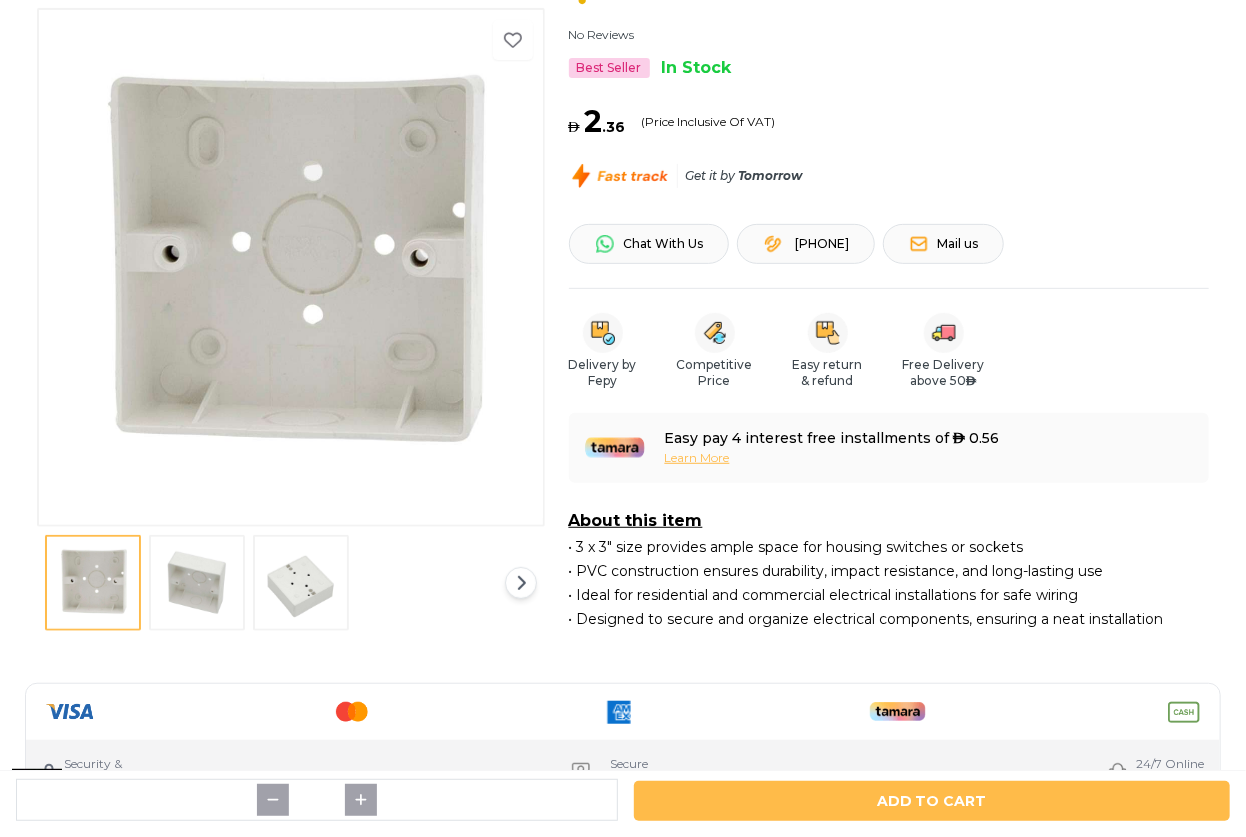 scroll, scrollTop: 0, scrollLeft: 0, axis: both 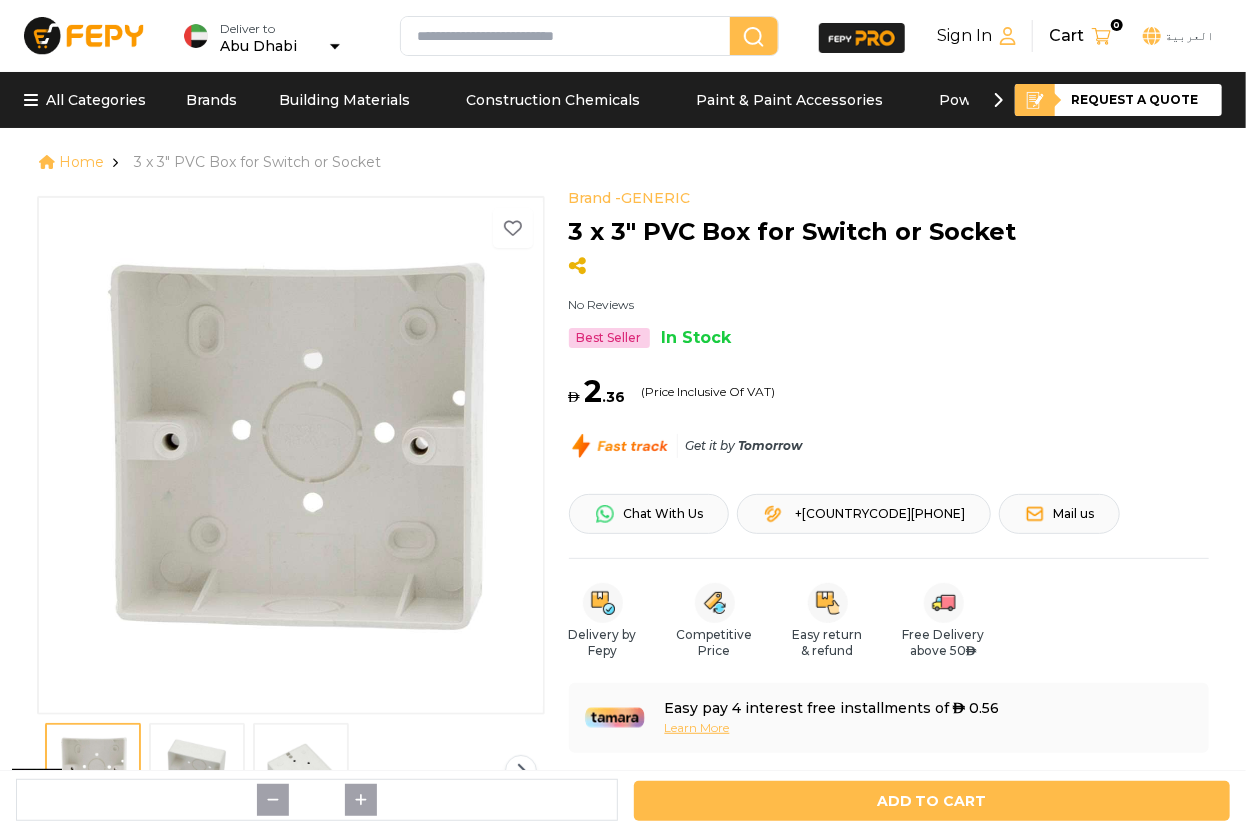 click at bounding box center [291, 454] 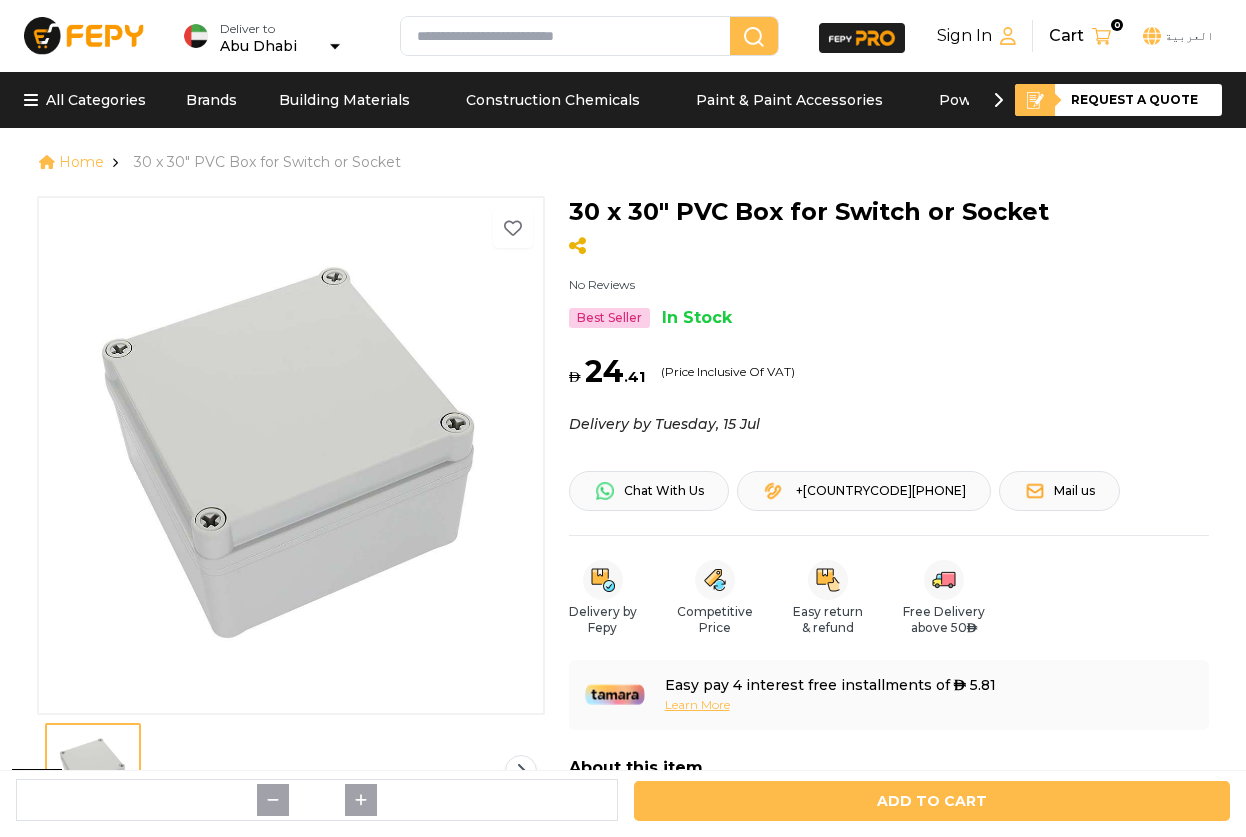 scroll, scrollTop: 0, scrollLeft: 0, axis: both 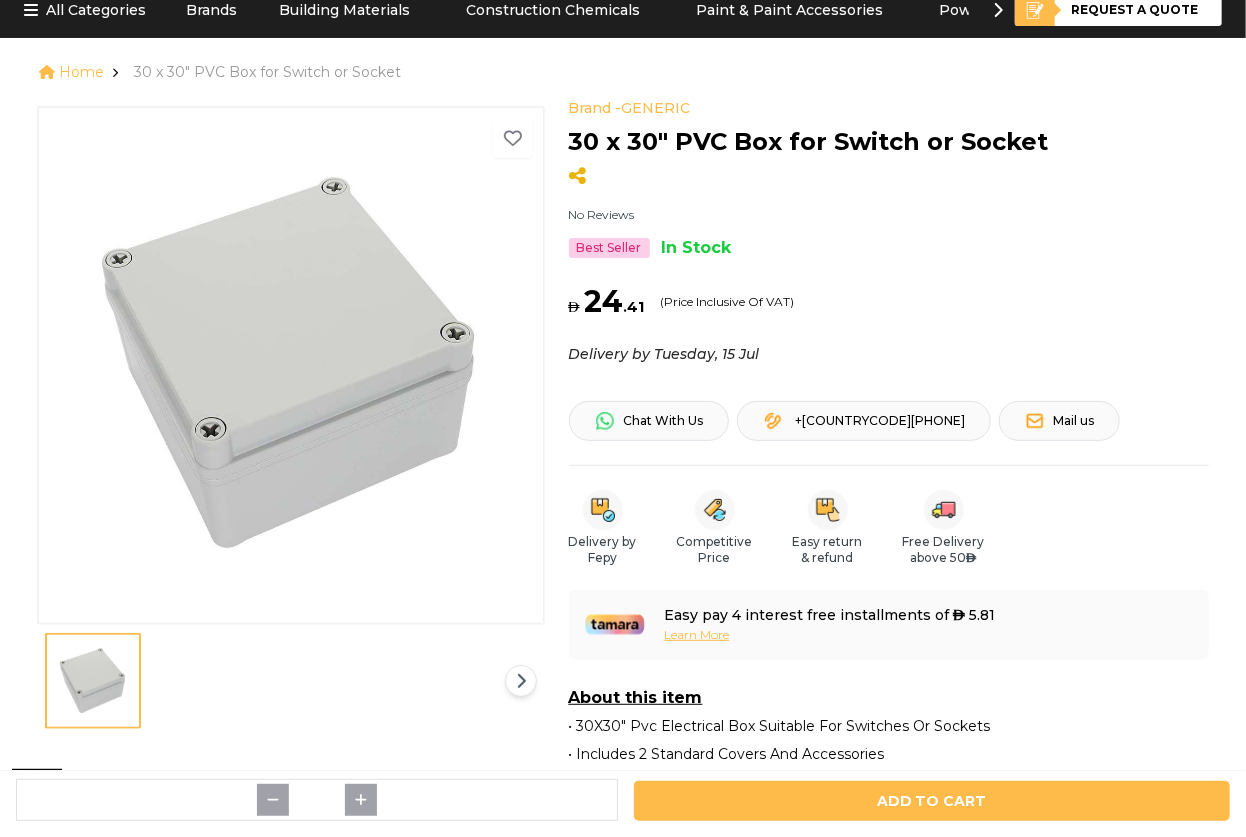 click at bounding box center [291, 364] 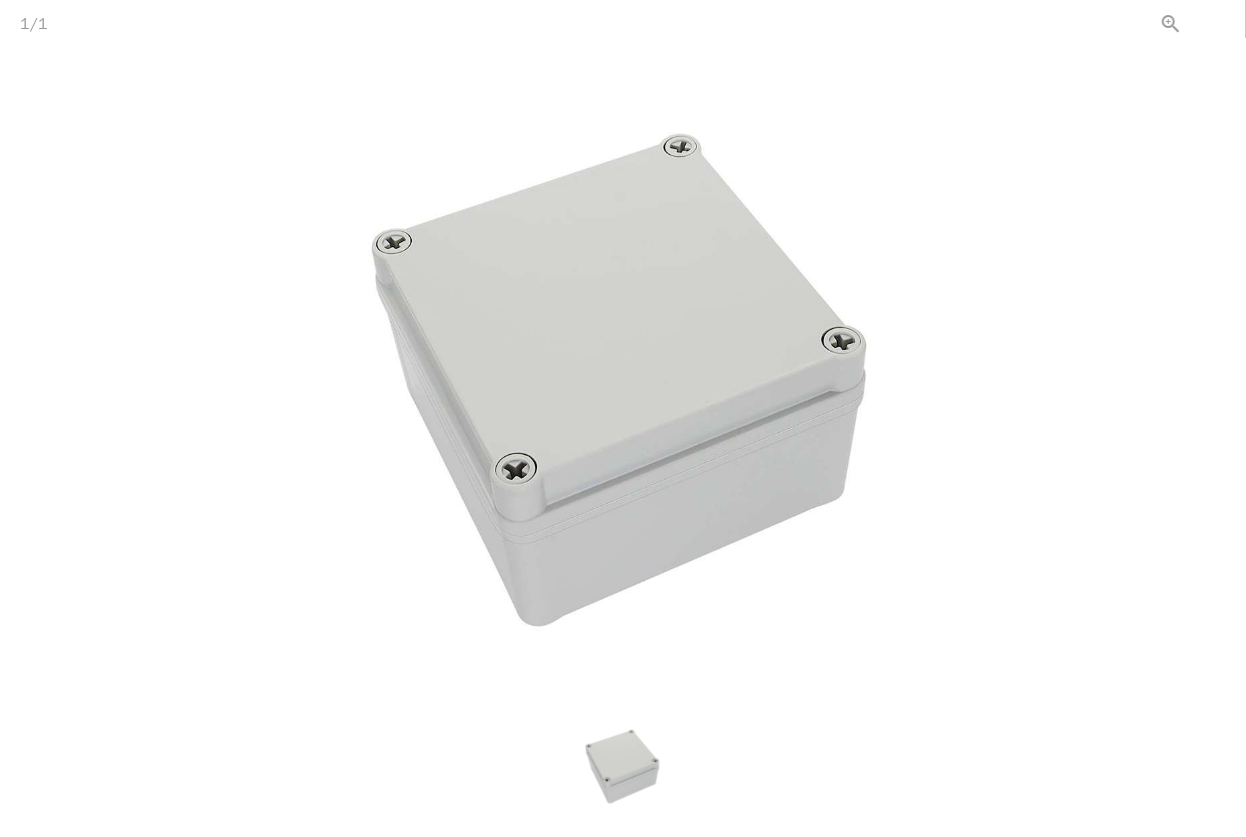 click at bounding box center (1221, 23) 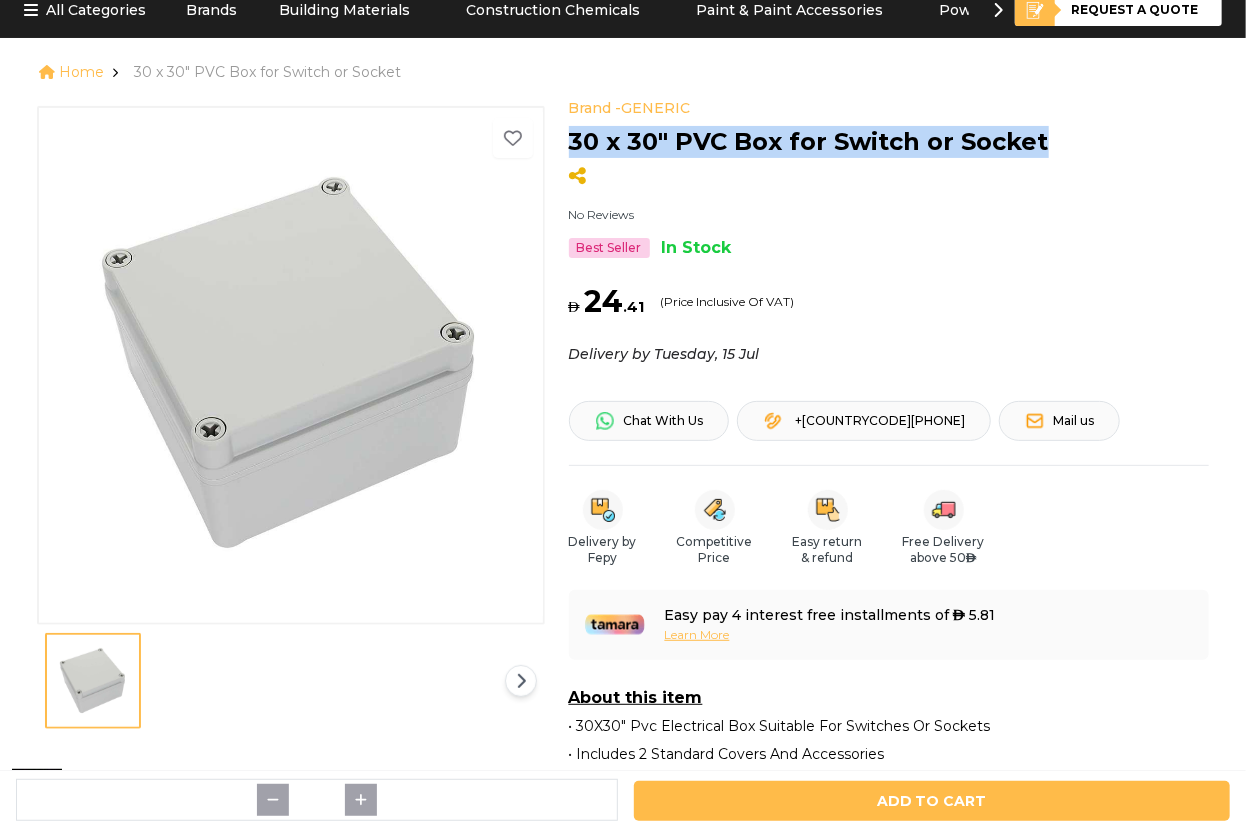 drag, startPoint x: 1048, startPoint y: 136, endPoint x: 568, endPoint y: 157, distance: 480.45917 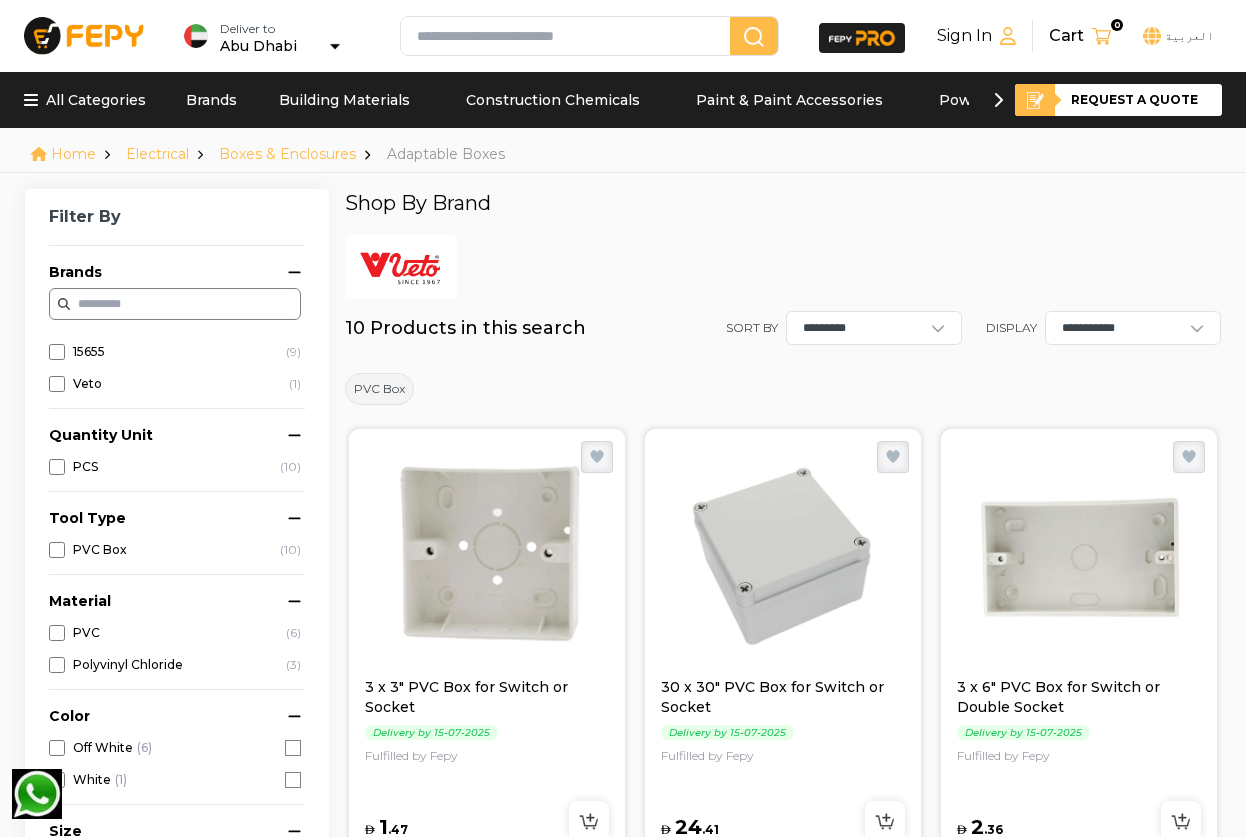scroll, scrollTop: 0, scrollLeft: 0, axis: both 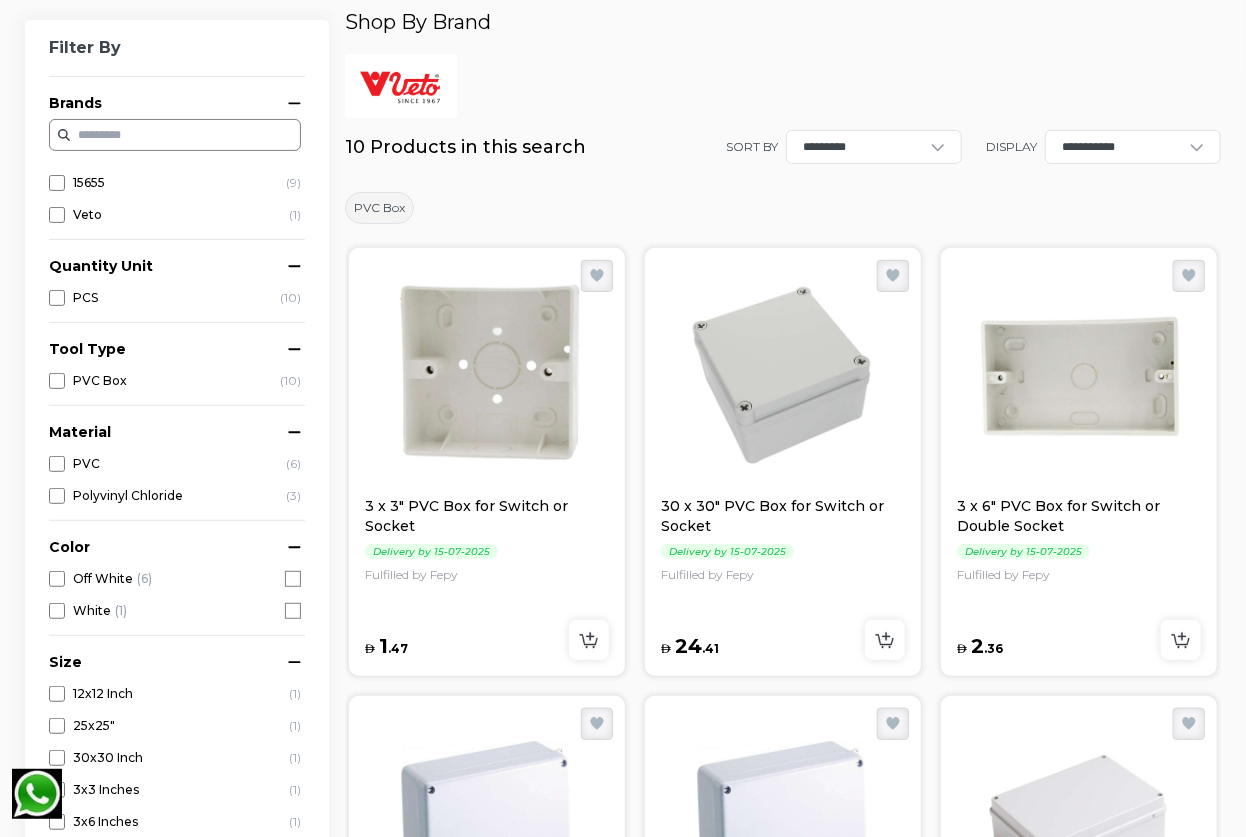 click at bounding box center (1079, 376) 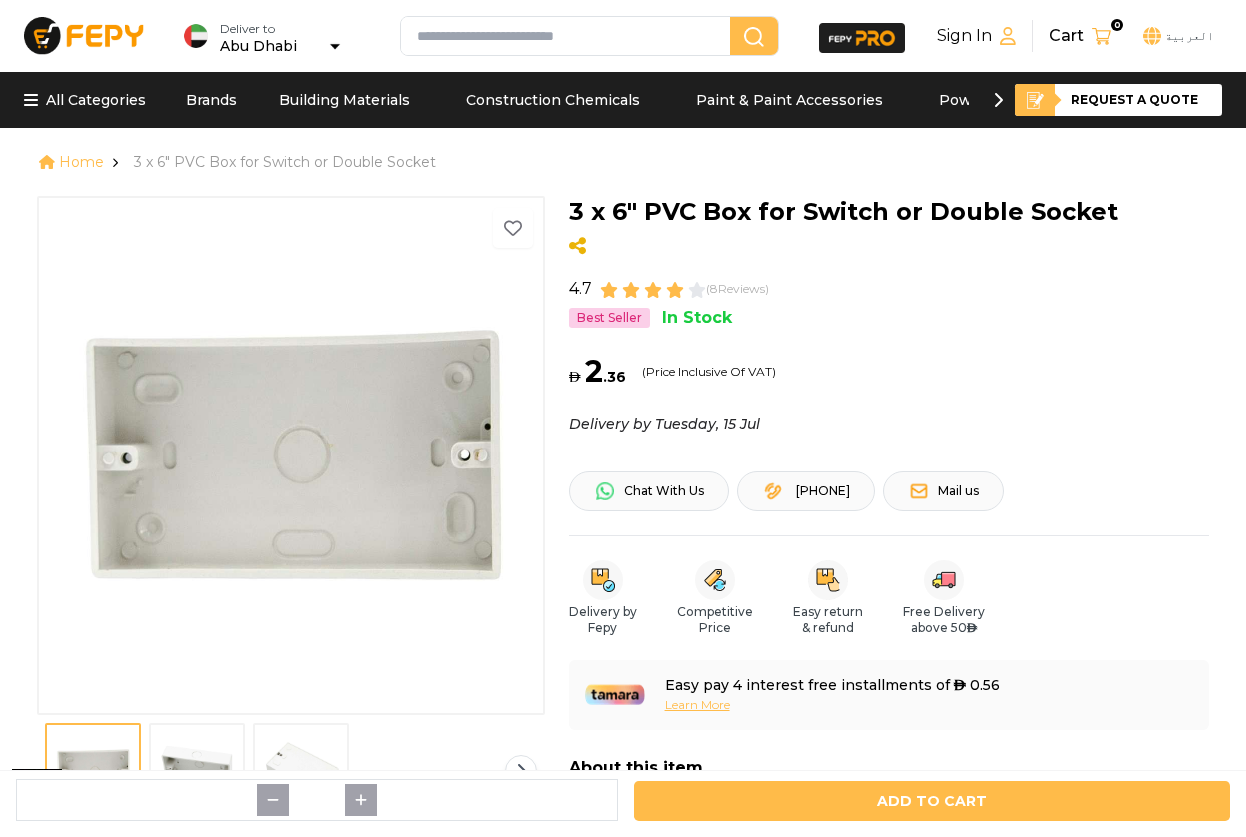 scroll, scrollTop: 0, scrollLeft: 0, axis: both 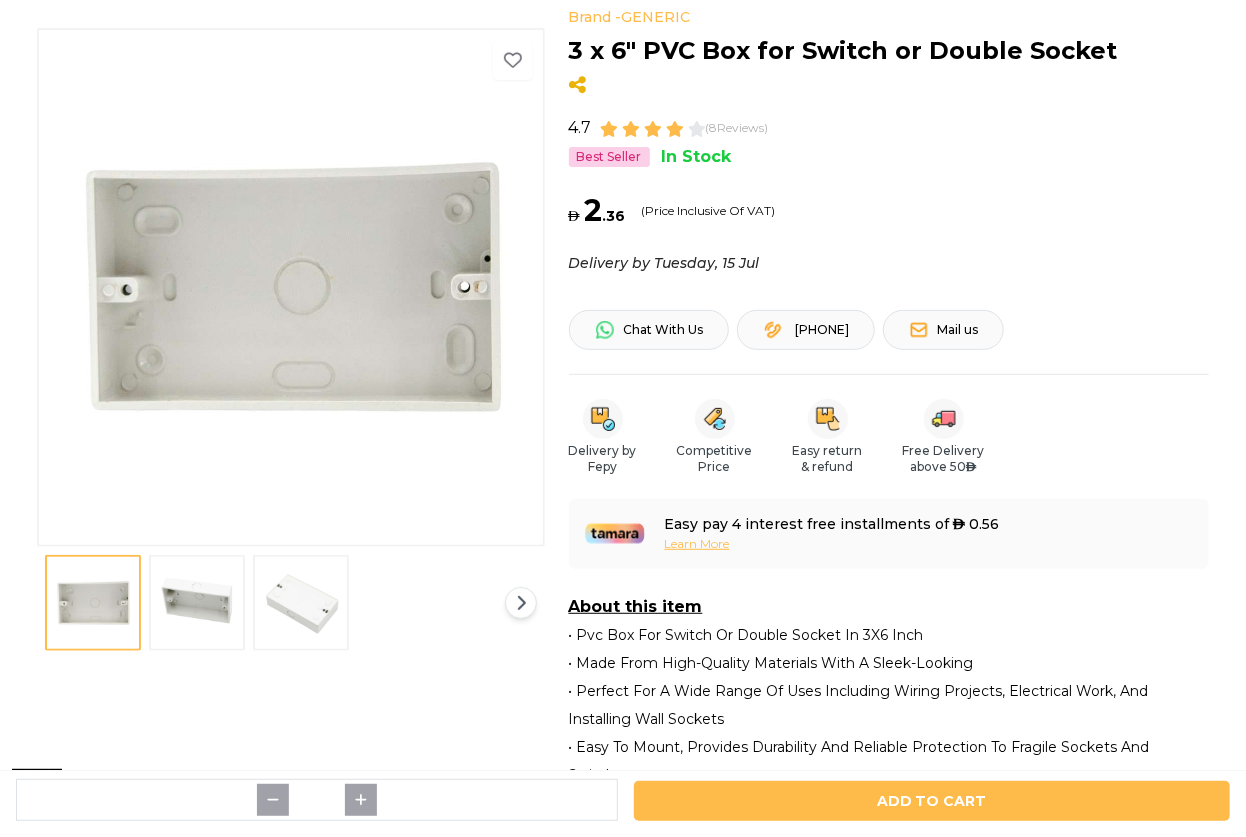 click at bounding box center [197, 603] 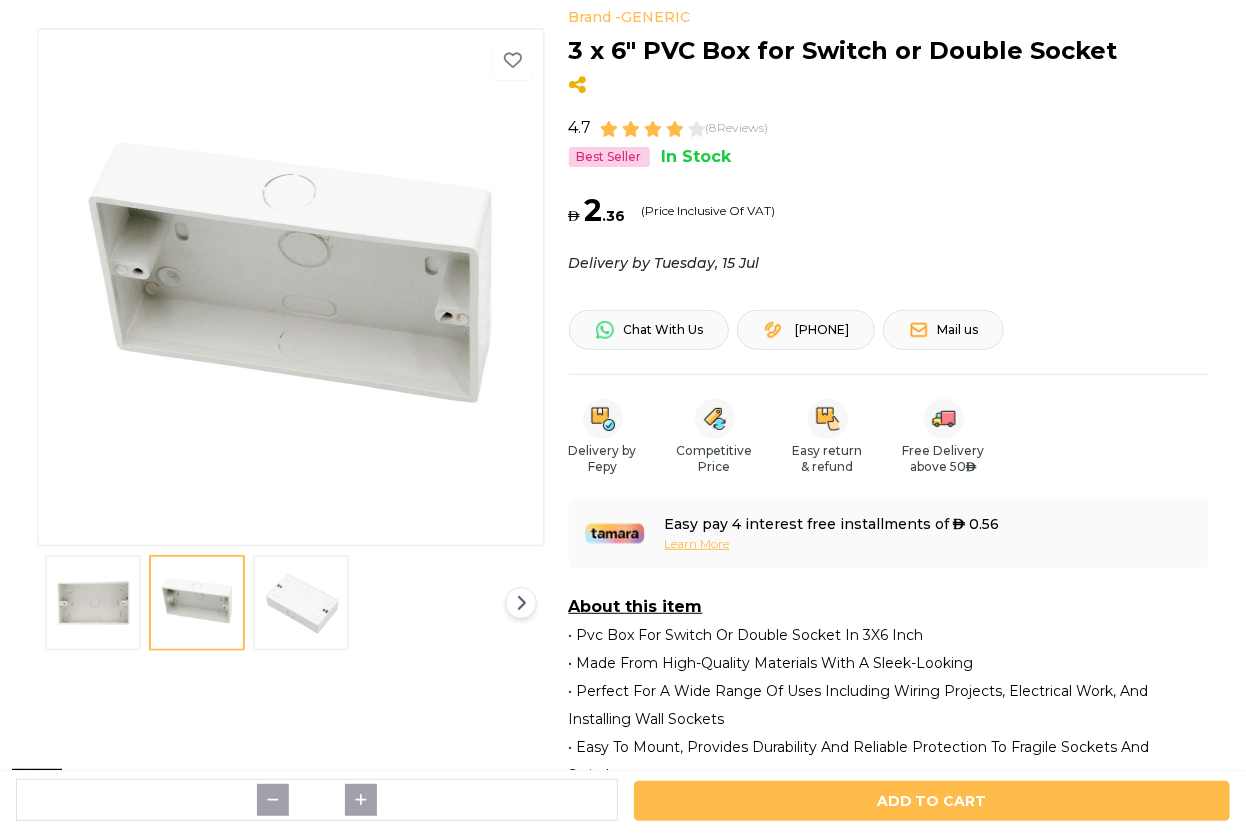 click at bounding box center (301, 603) 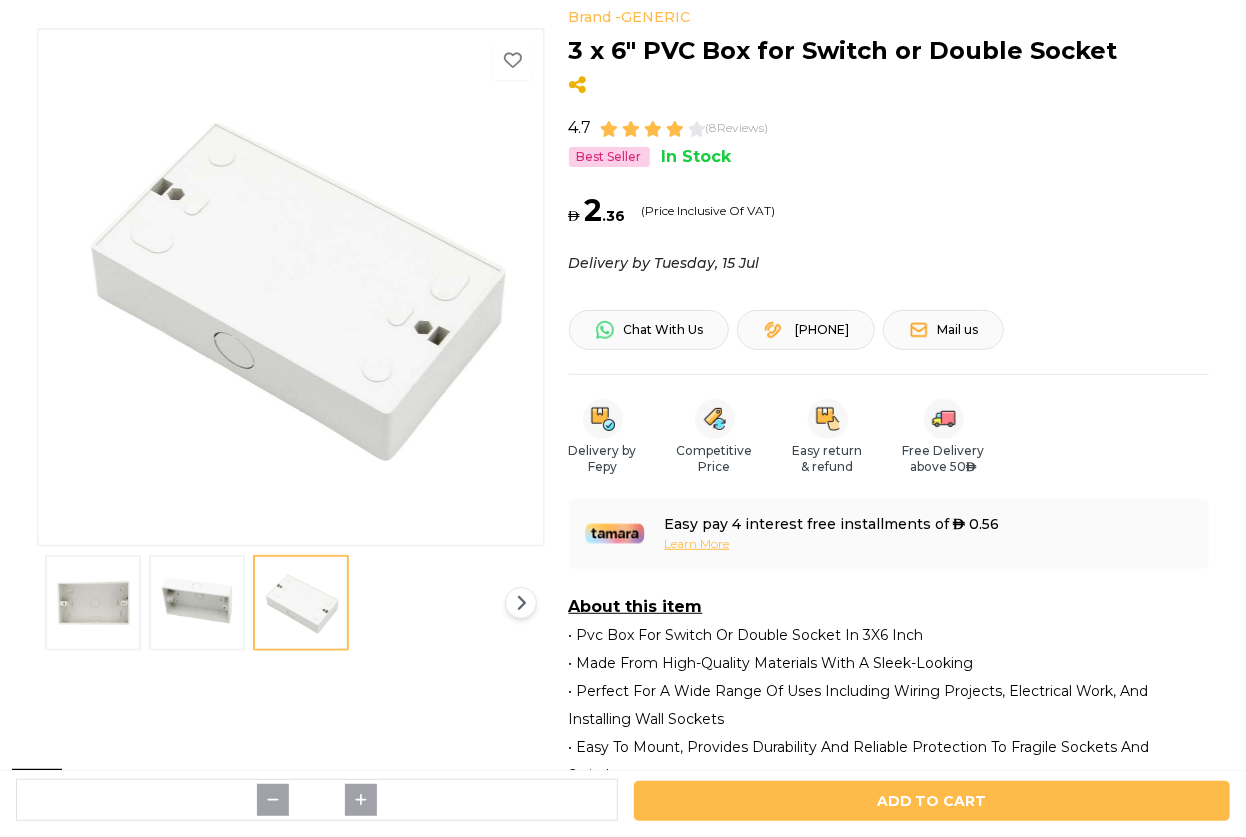 click at bounding box center [291, 286] 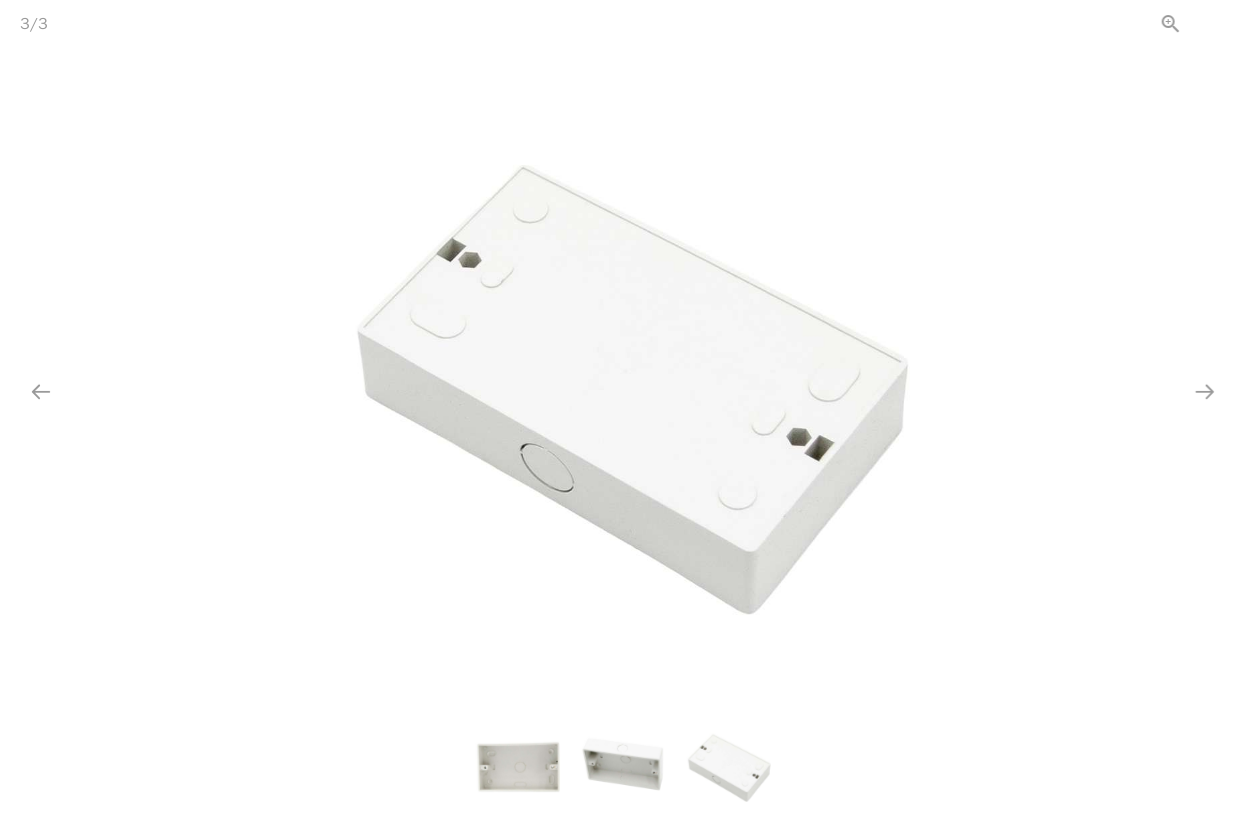 click at bounding box center (1221, 23) 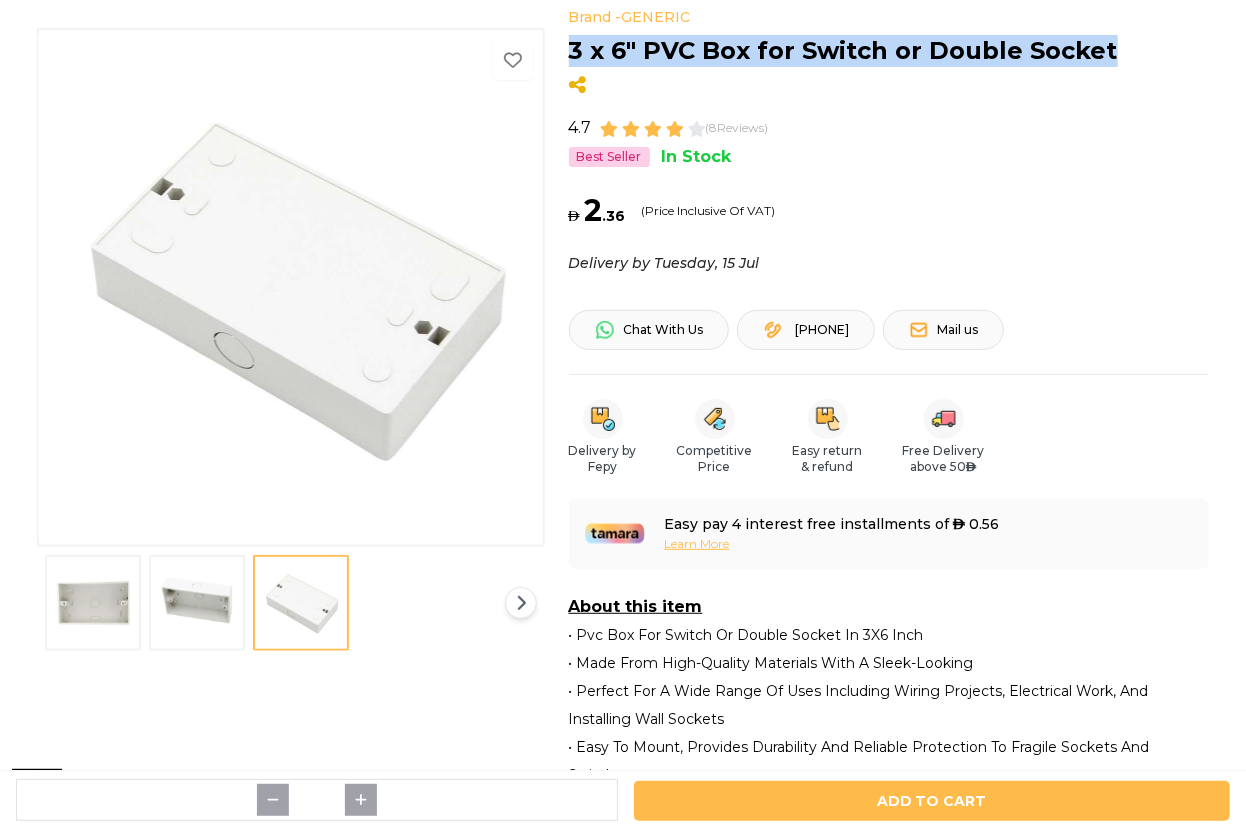 drag, startPoint x: 1139, startPoint y: 50, endPoint x: 567, endPoint y: 52, distance: 572.0035 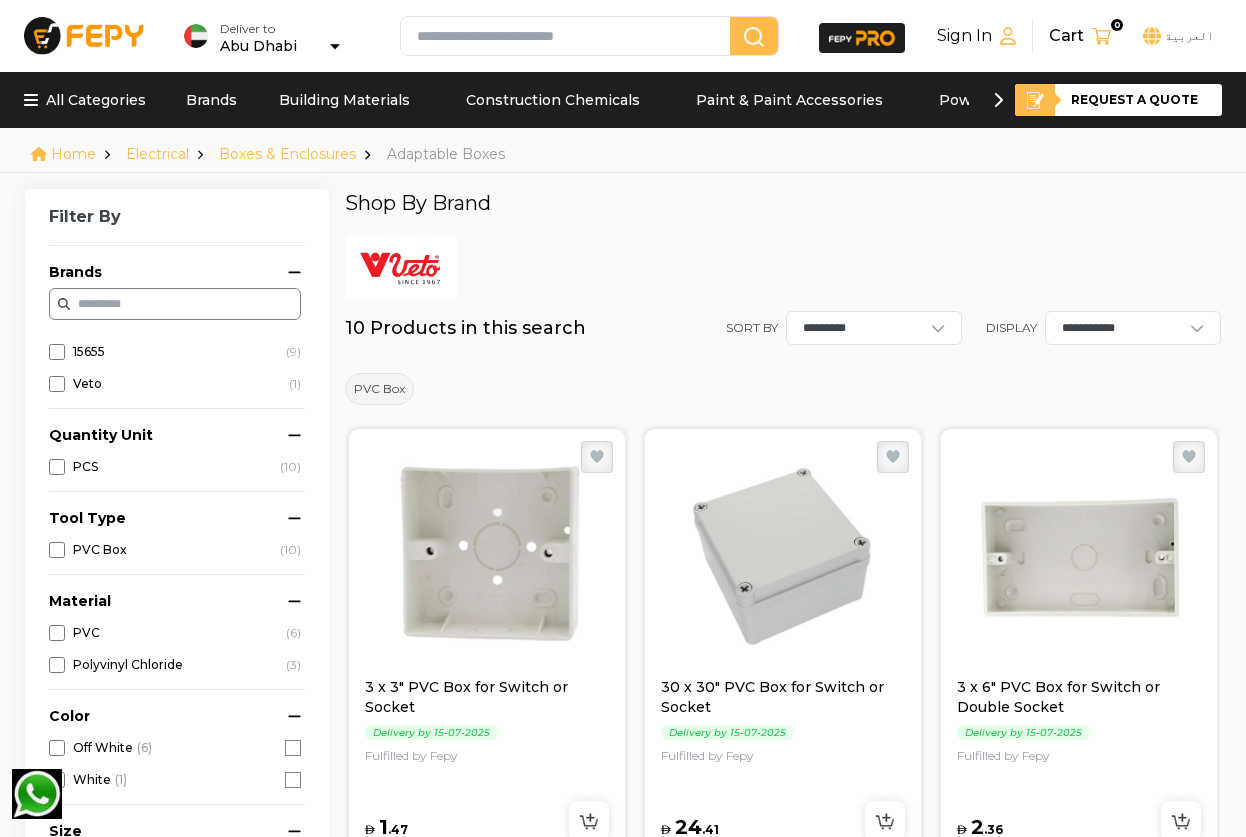 scroll, scrollTop: 181, scrollLeft: 0, axis: vertical 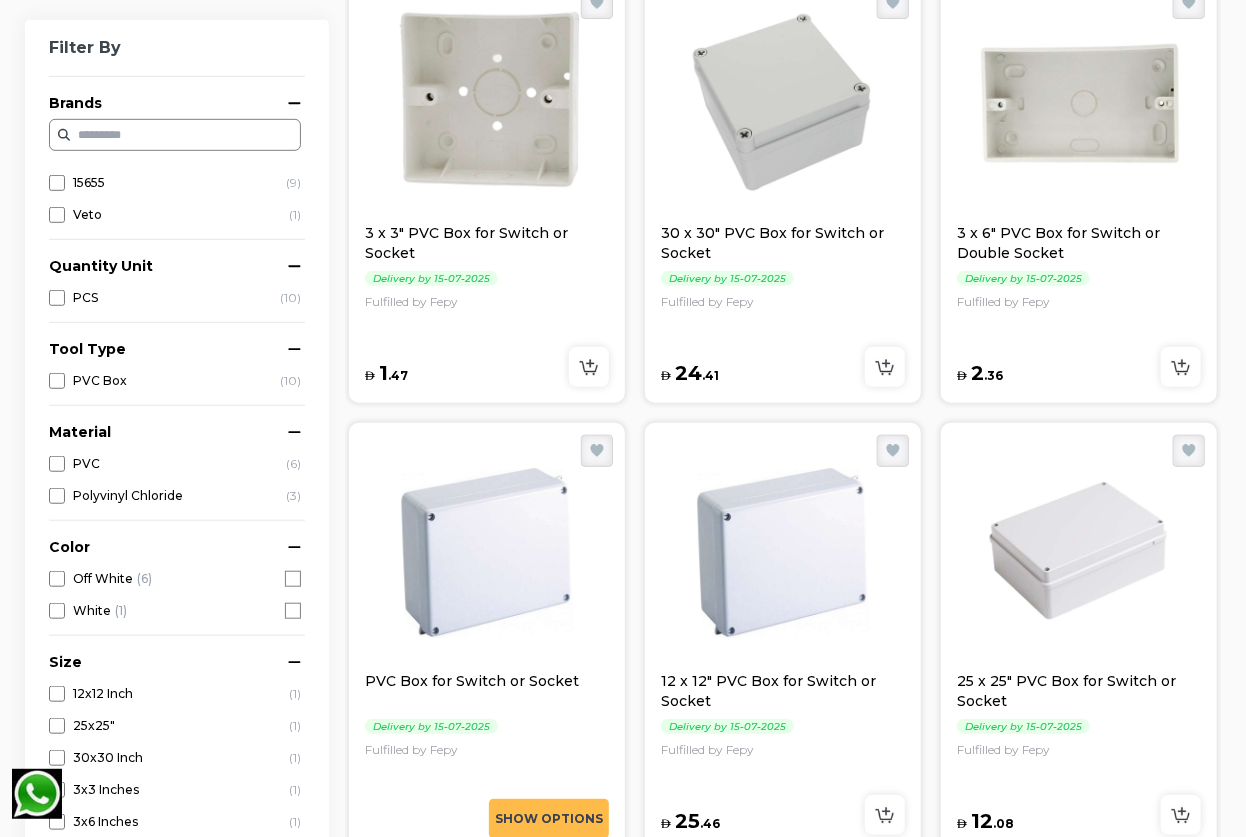 click at bounding box center [487, 551] 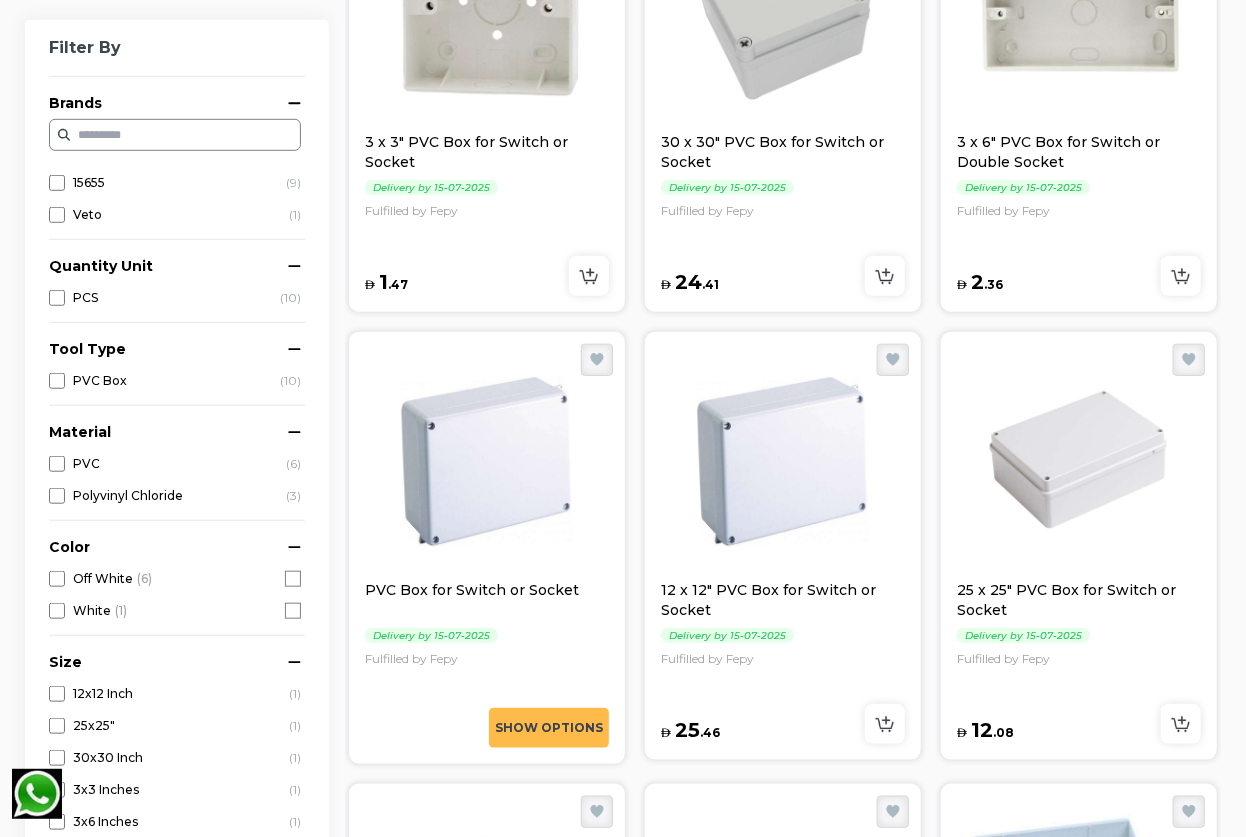 click at bounding box center [783, 460] 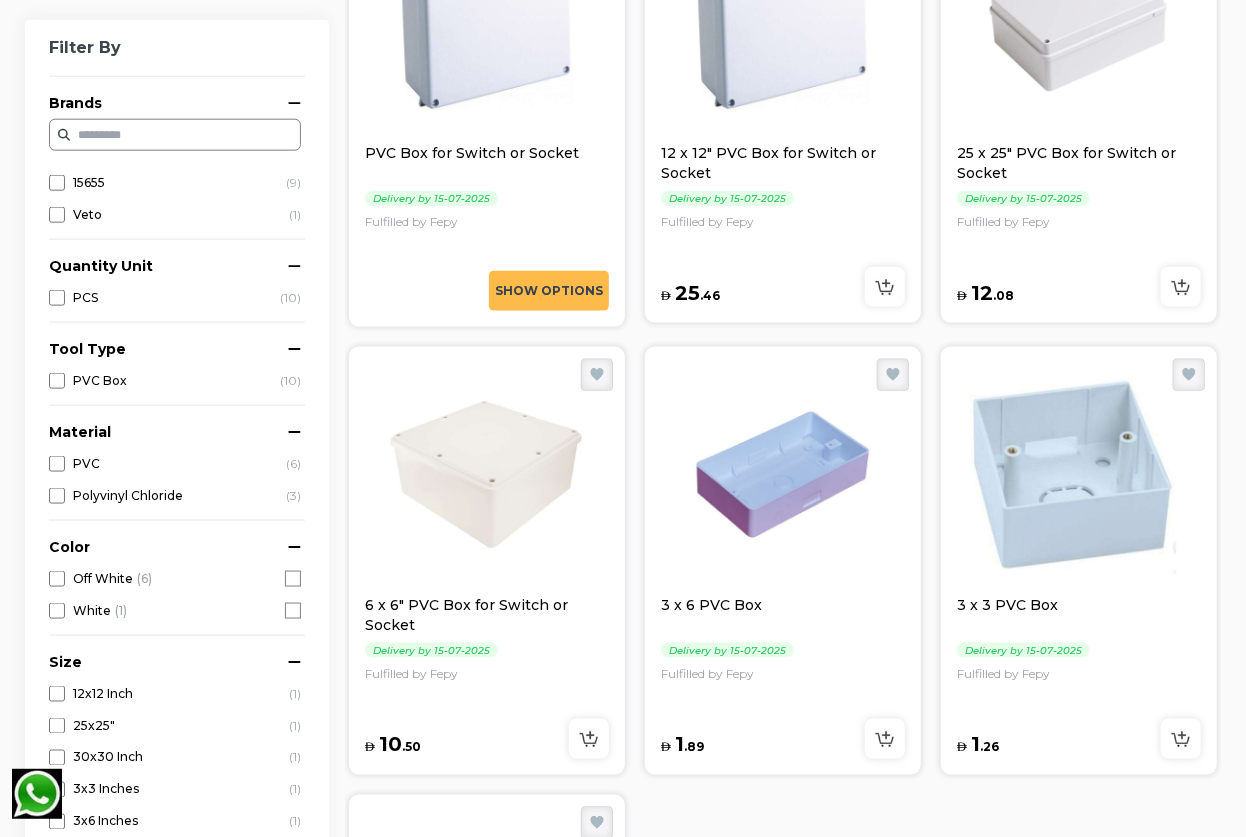 scroll, scrollTop: 818, scrollLeft: 0, axis: vertical 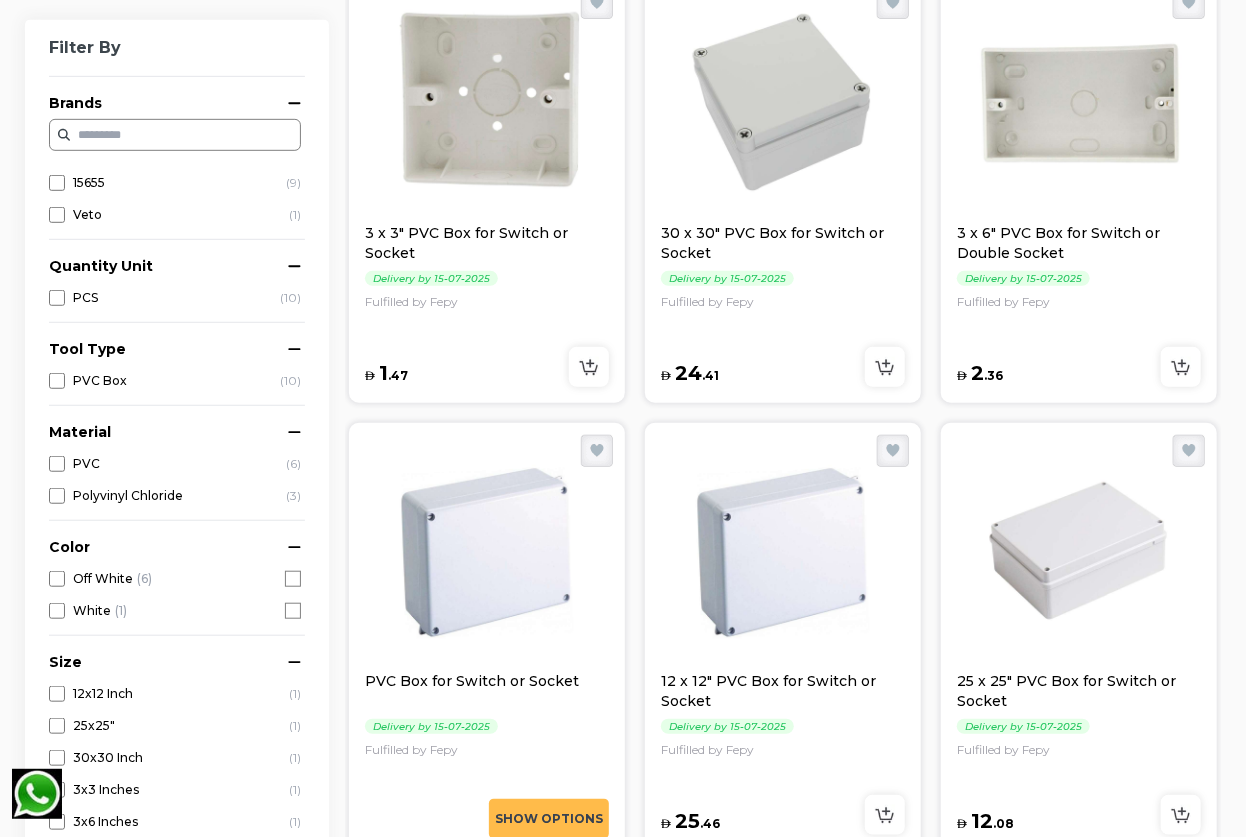 click at bounding box center [1079, 551] 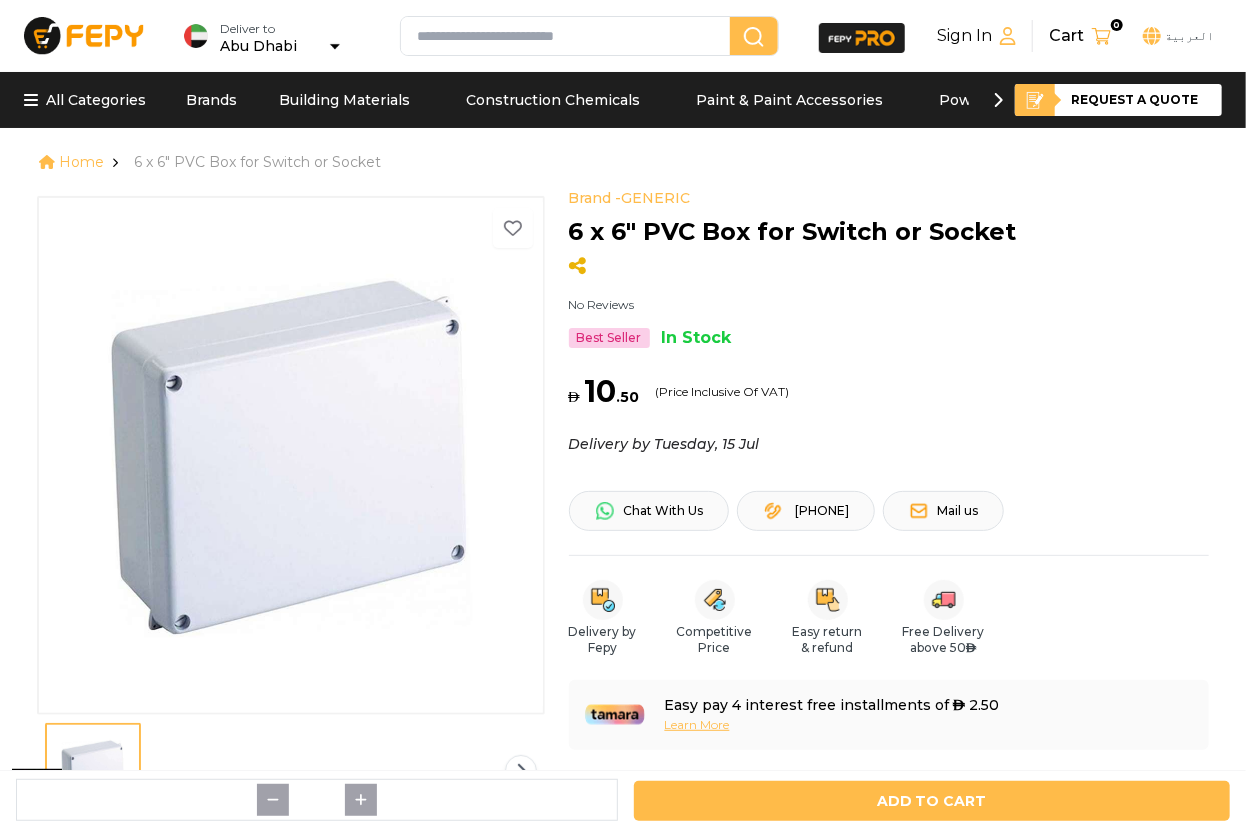 scroll, scrollTop: 363, scrollLeft: 0, axis: vertical 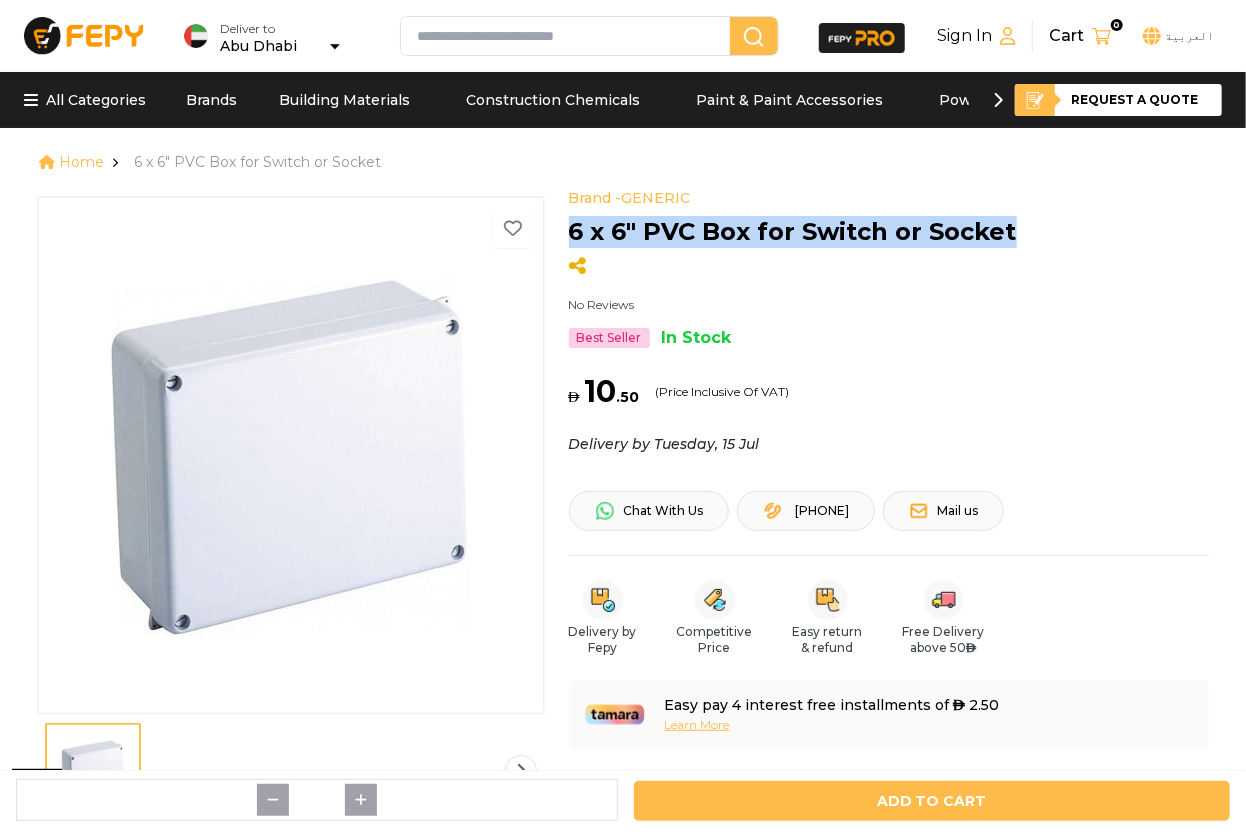 drag, startPoint x: 1015, startPoint y: 242, endPoint x: 573, endPoint y: 220, distance: 442.54718 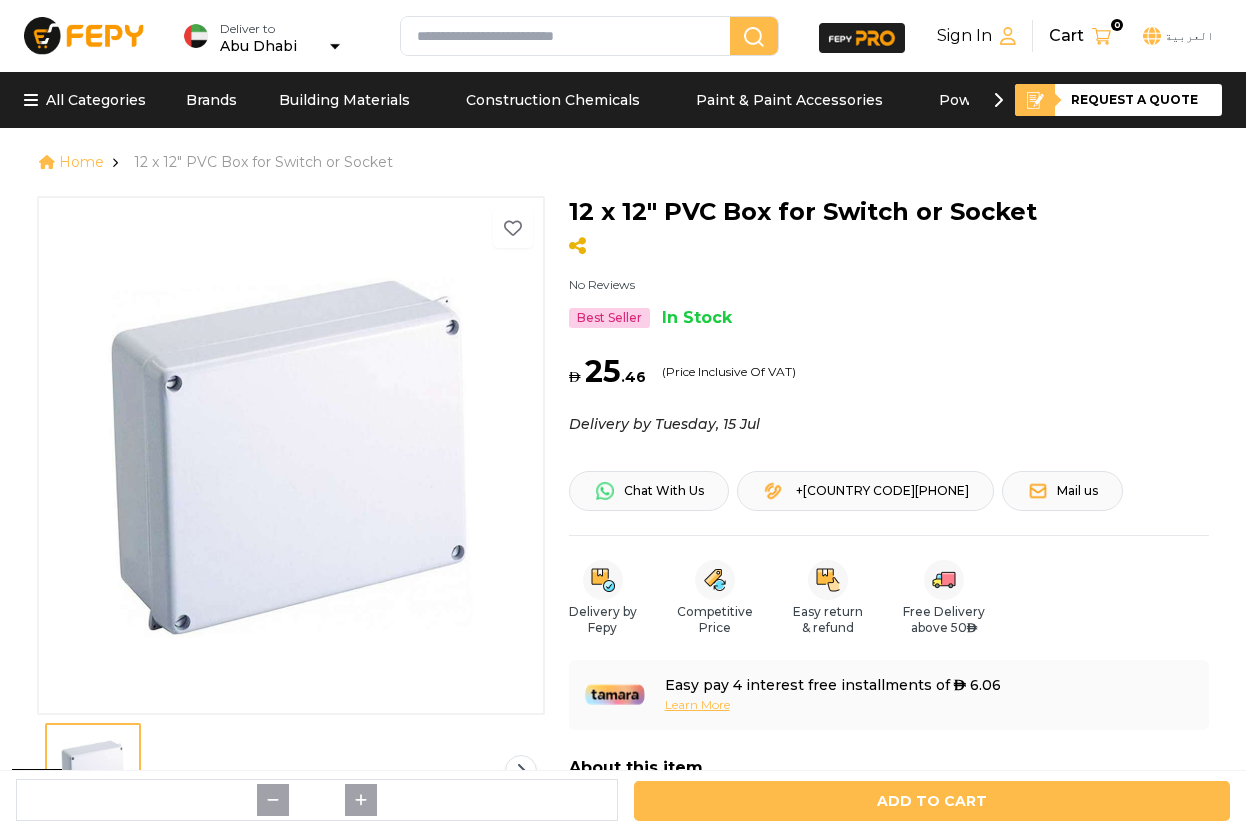 scroll, scrollTop: 0, scrollLeft: 0, axis: both 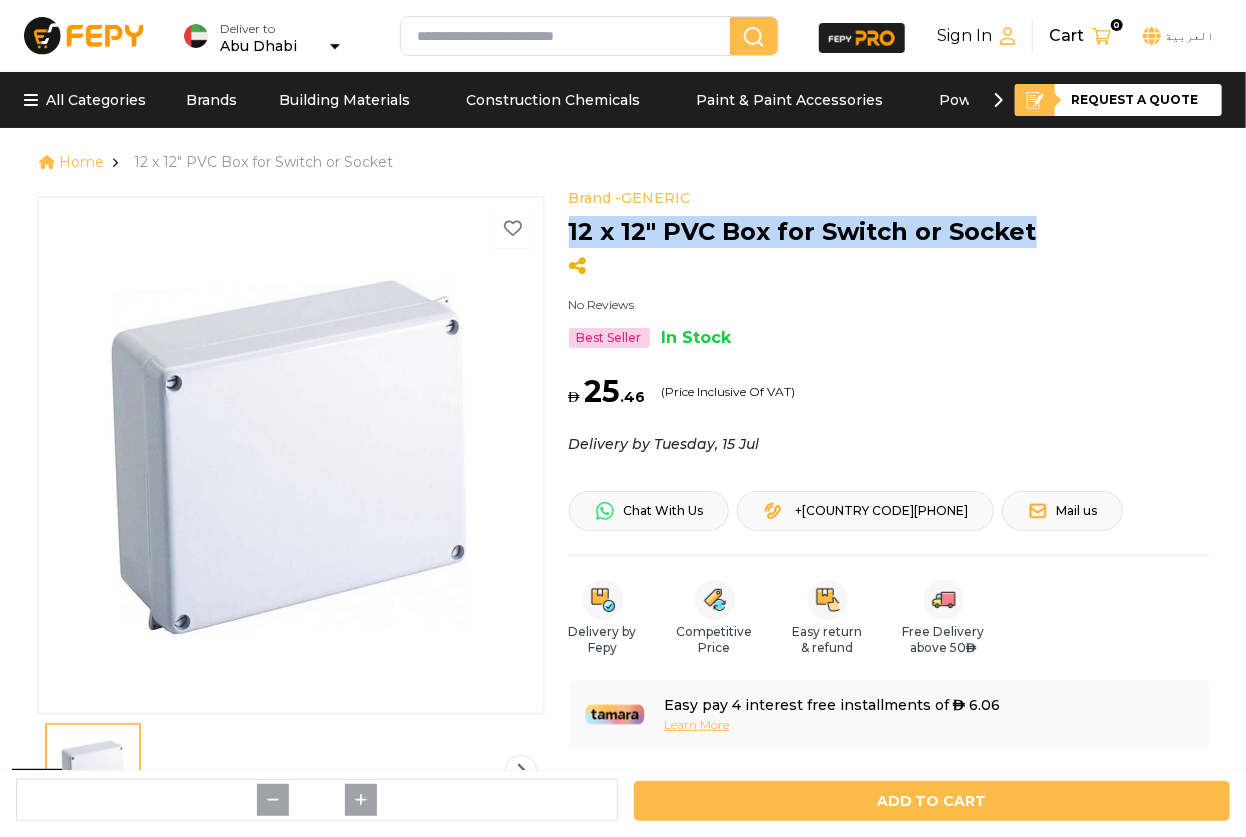drag, startPoint x: 1028, startPoint y: 234, endPoint x: 569, endPoint y: 243, distance: 459.08823 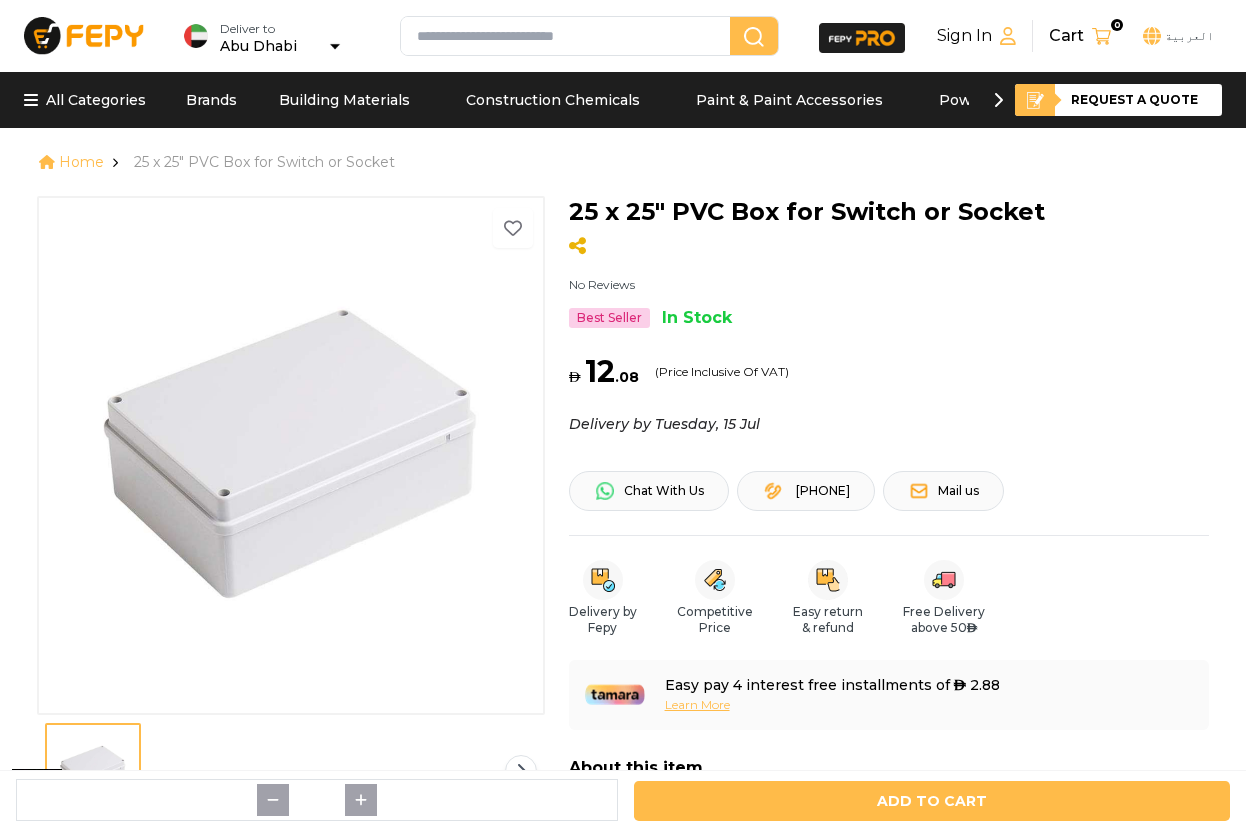scroll, scrollTop: 0, scrollLeft: 0, axis: both 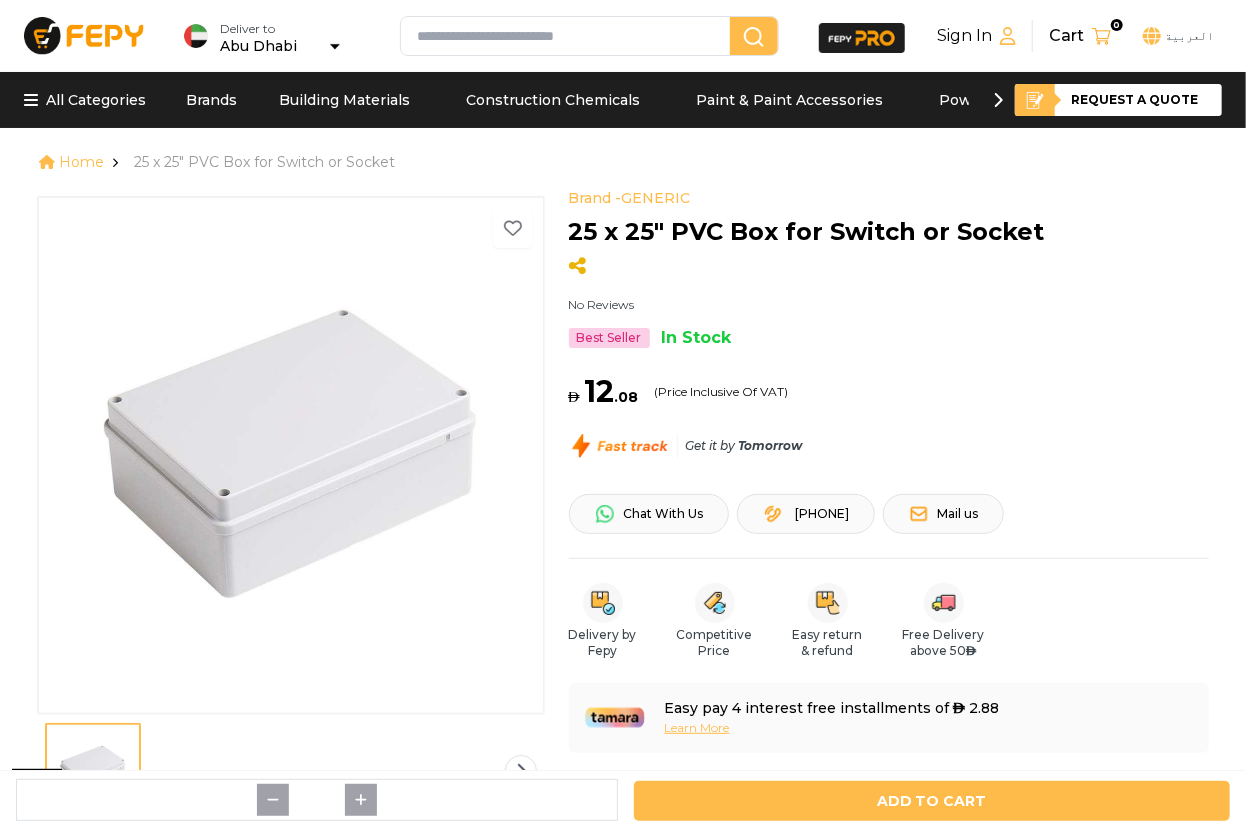 click at bounding box center (291, 454) 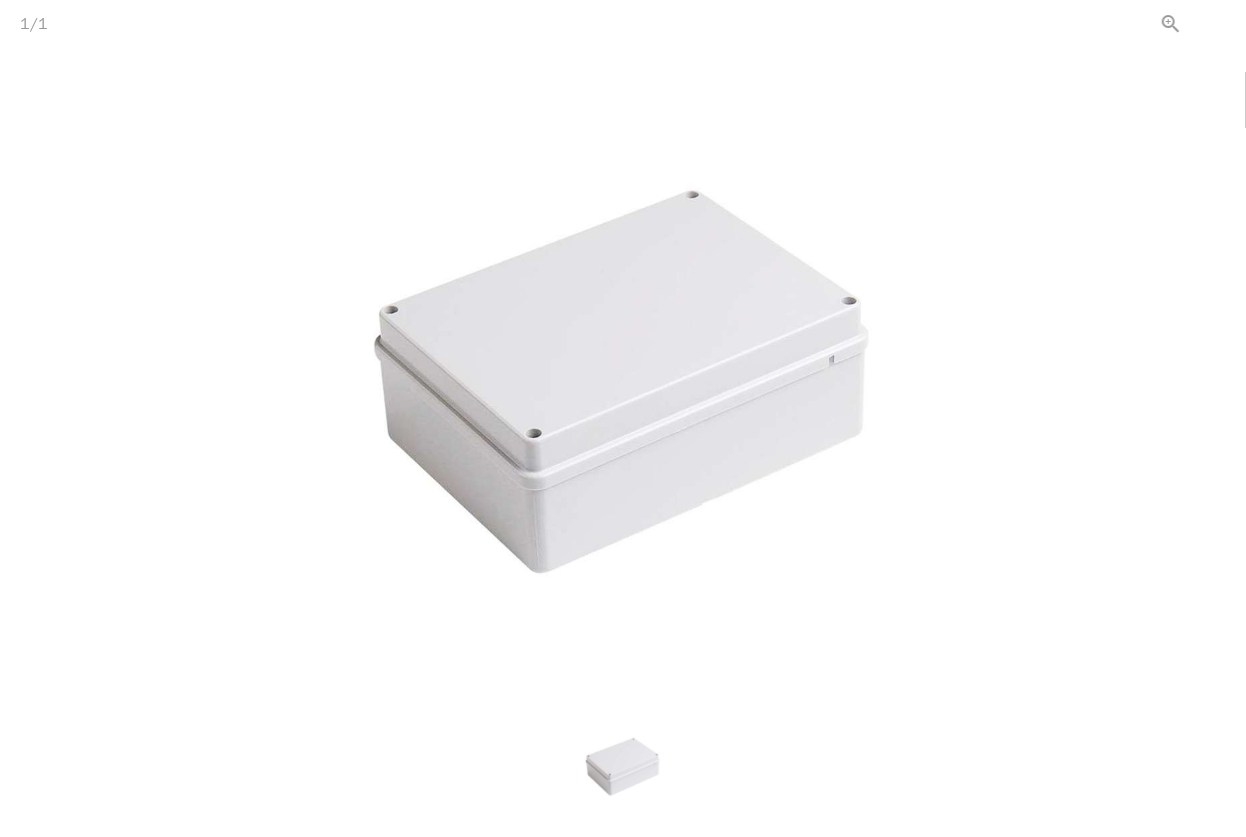 click at bounding box center (1221, 23) 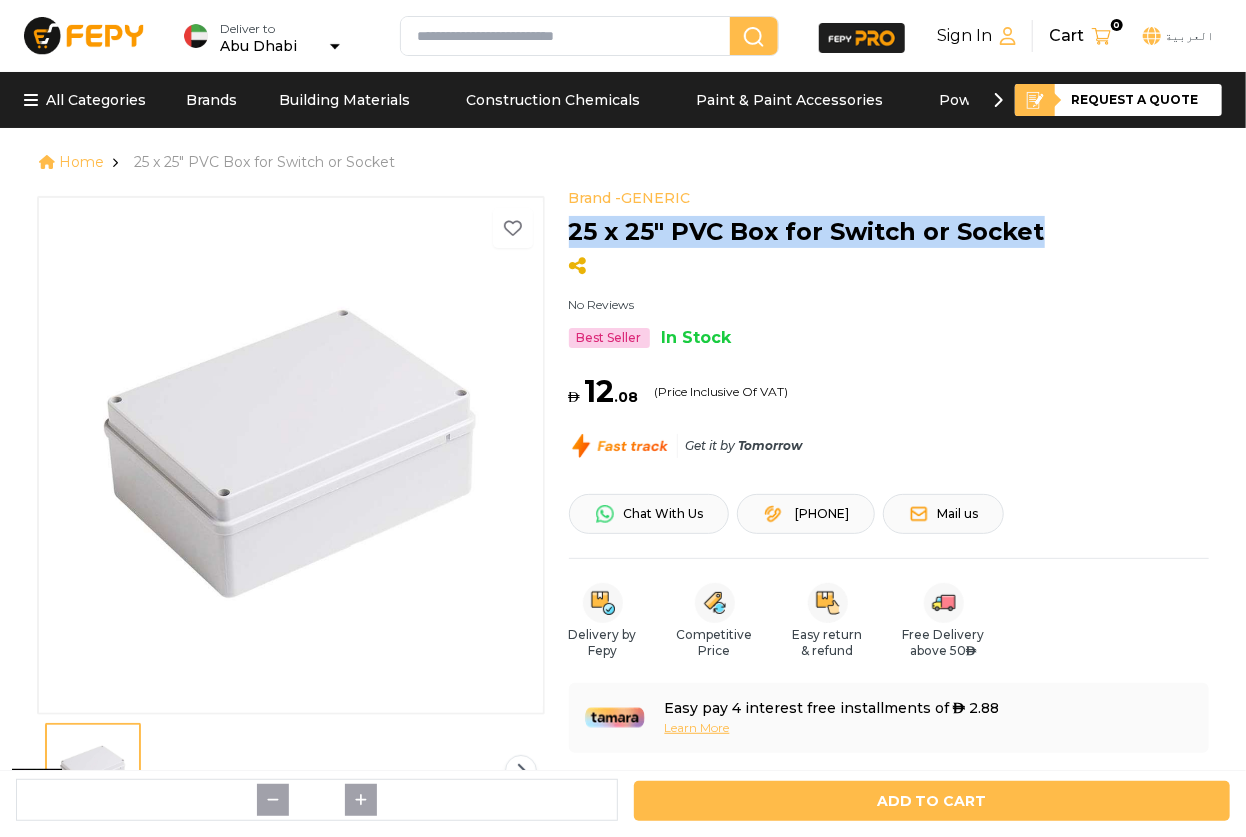 drag, startPoint x: 1022, startPoint y: 238, endPoint x: 563, endPoint y: 229, distance: 459.08823 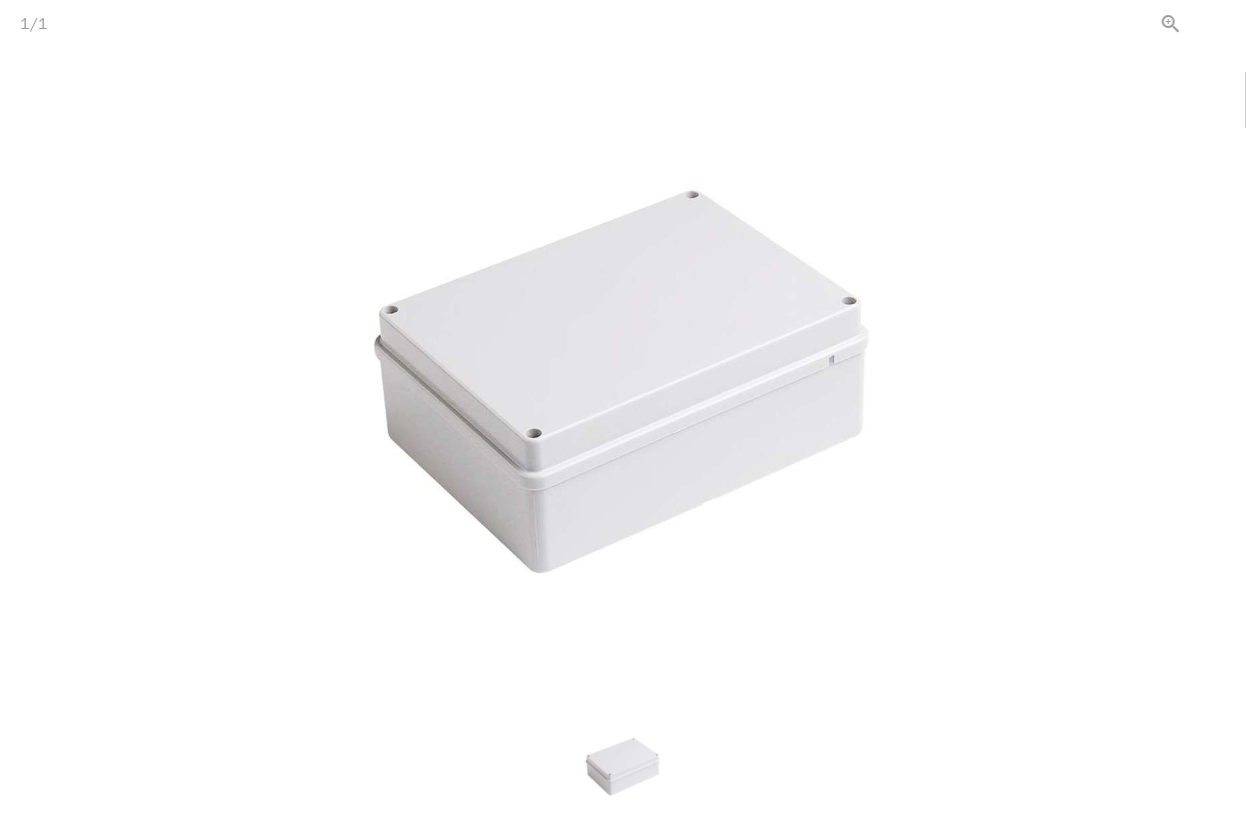 click at bounding box center (1221, 23) 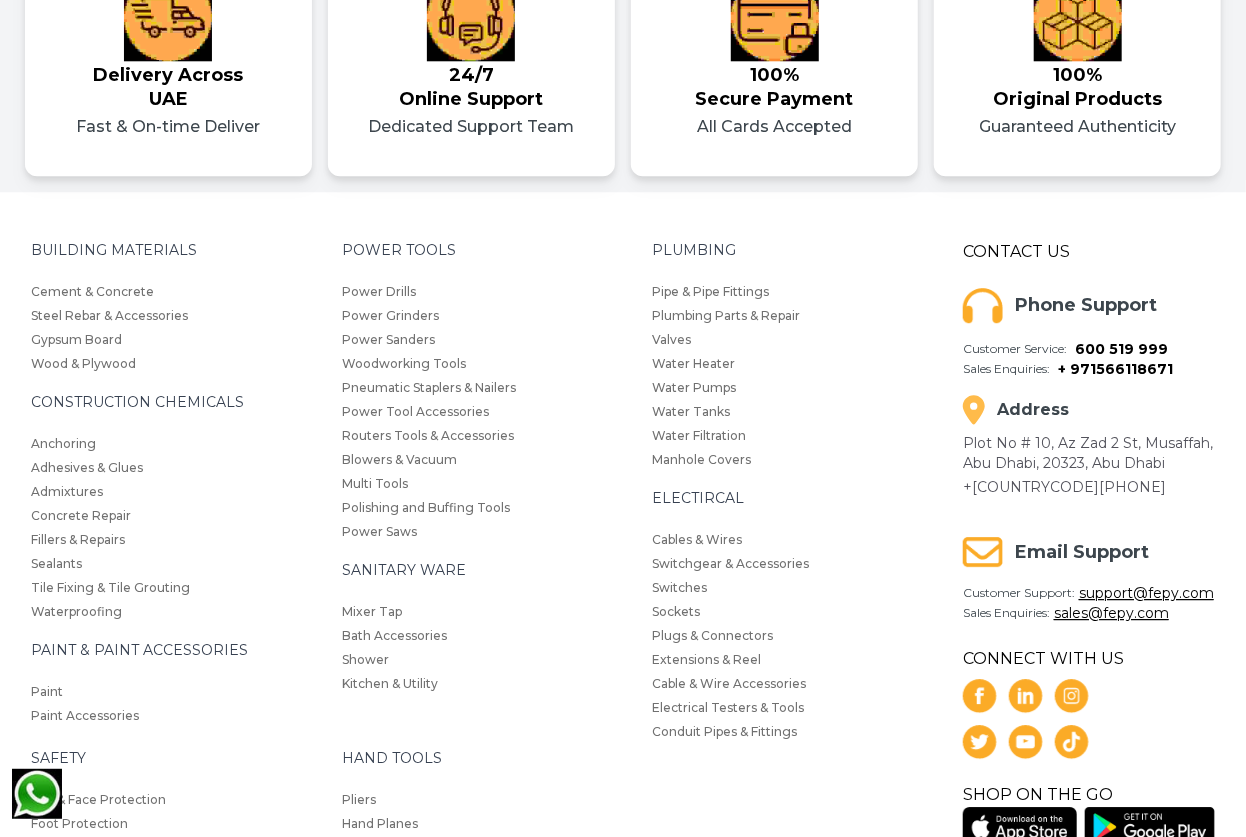 scroll, scrollTop: 0, scrollLeft: 0, axis: both 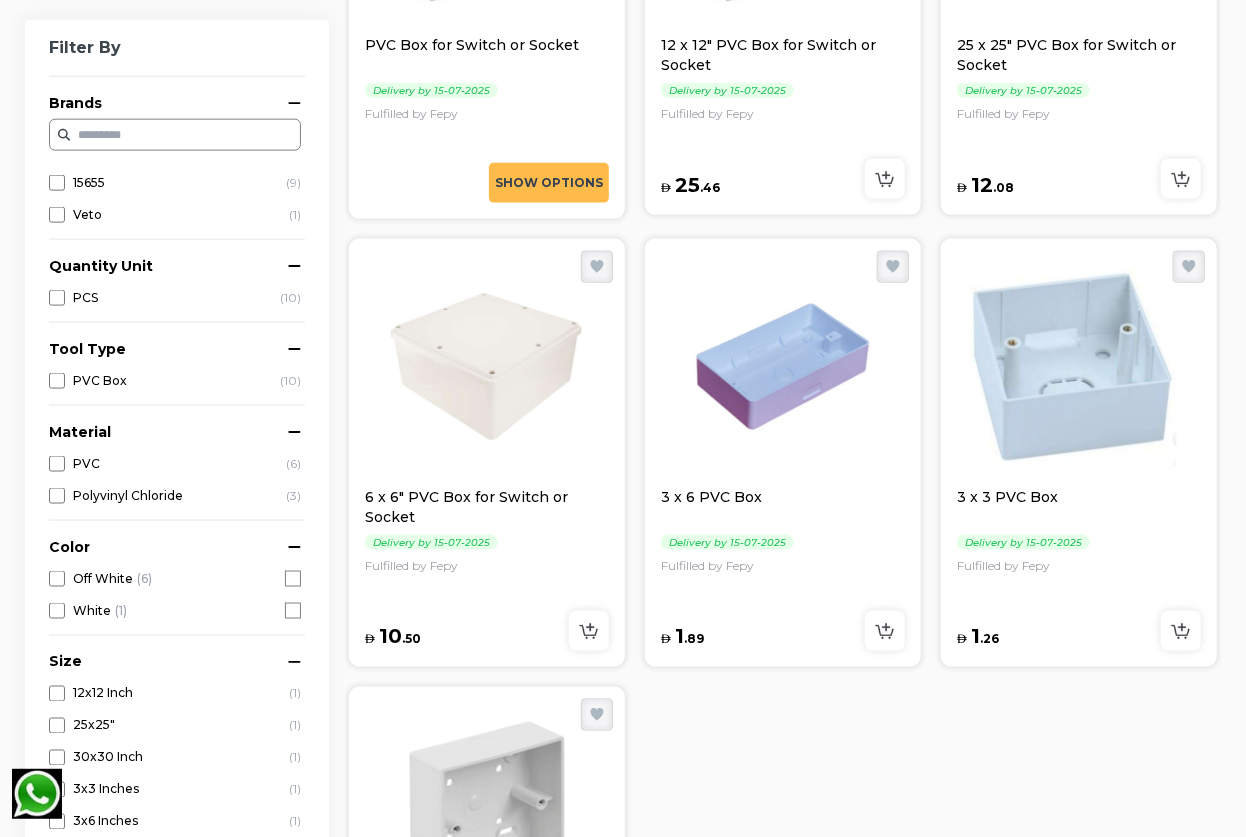 click at bounding box center (487, 367) 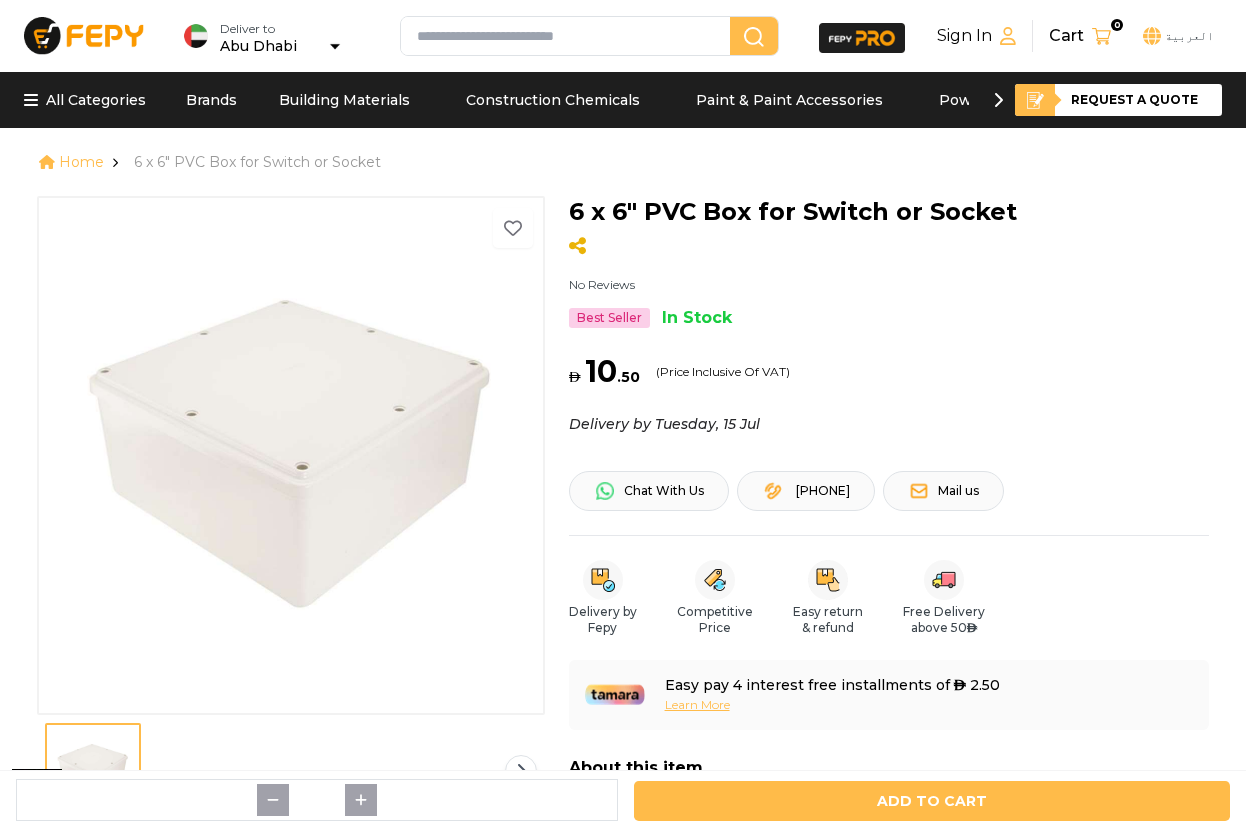 scroll, scrollTop: 121, scrollLeft: 0, axis: vertical 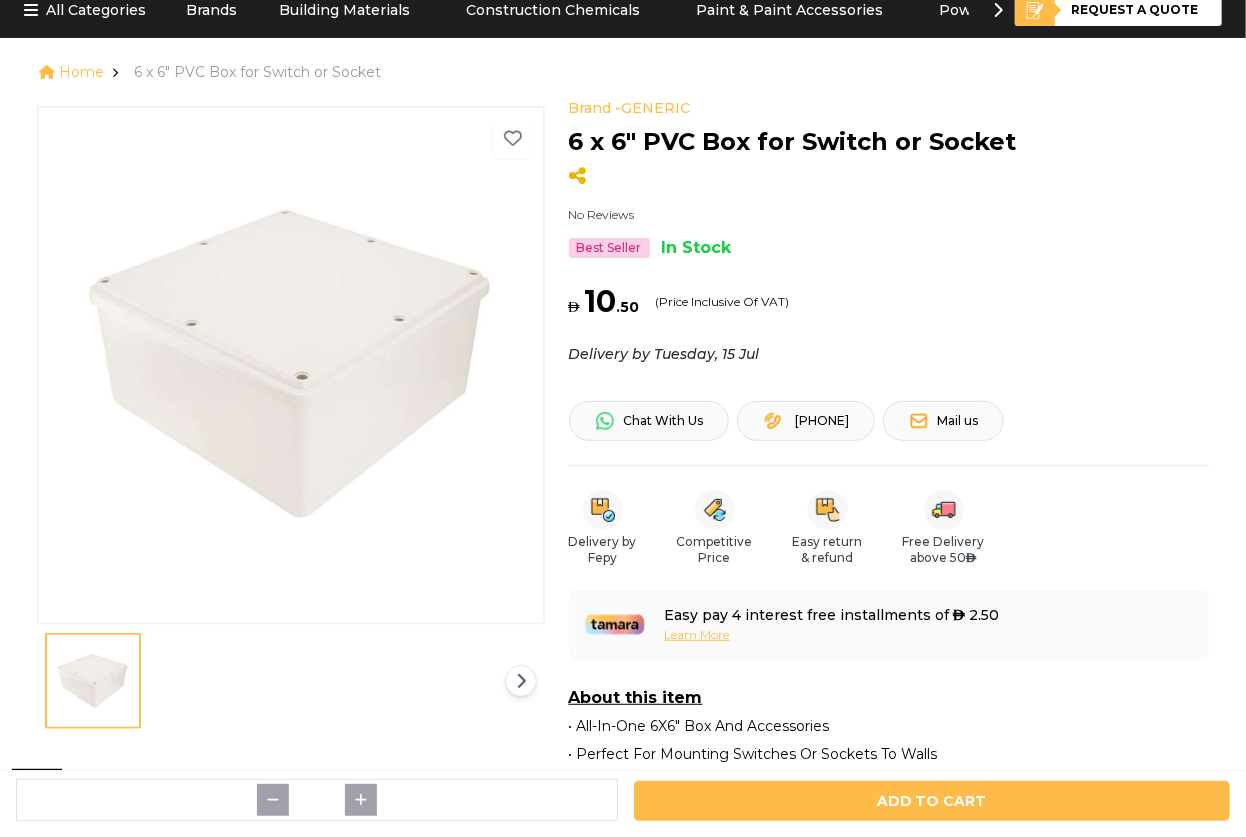click on "Brand -  GENERIC 6 x 6" PVC Box for Switch or Socket No Reviews Best Seller In Stock" at bounding box center (889, 179) 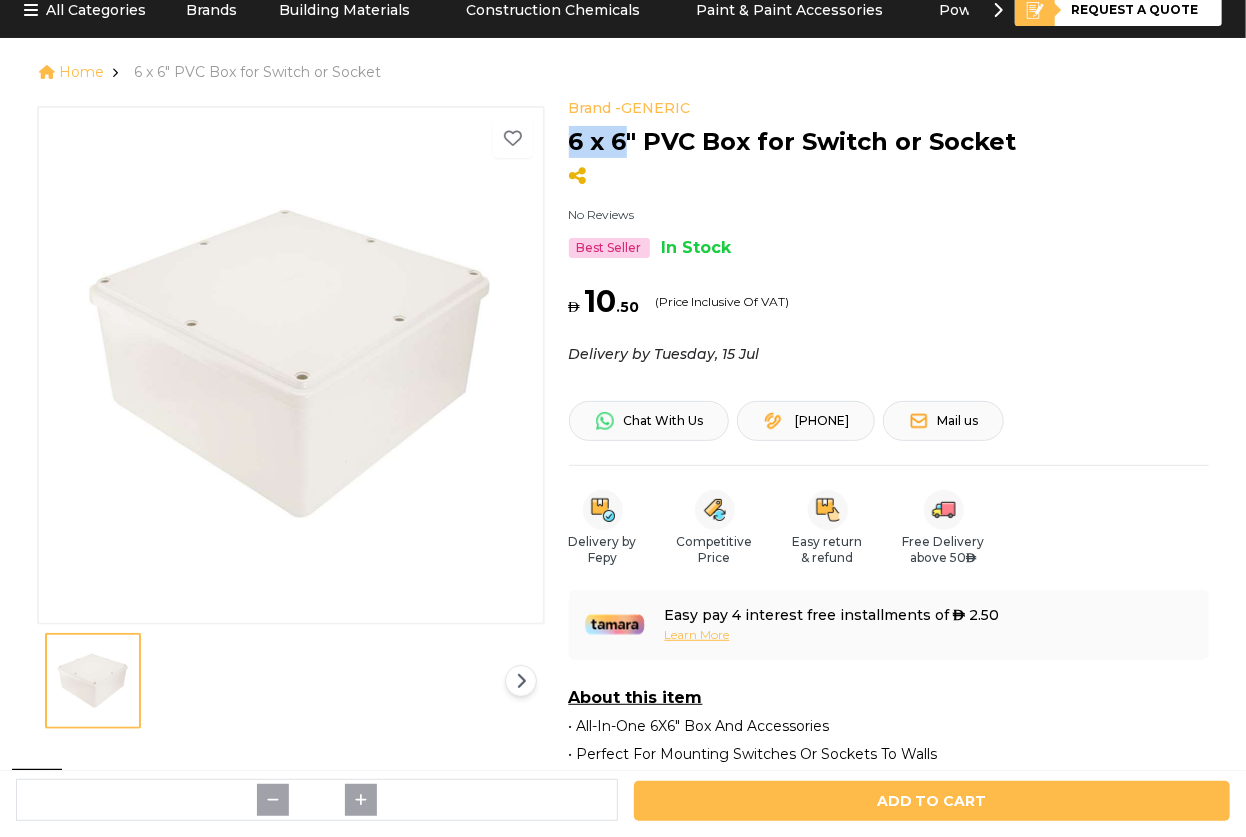 drag, startPoint x: 571, startPoint y: 140, endPoint x: 622, endPoint y: 156, distance: 53.450912 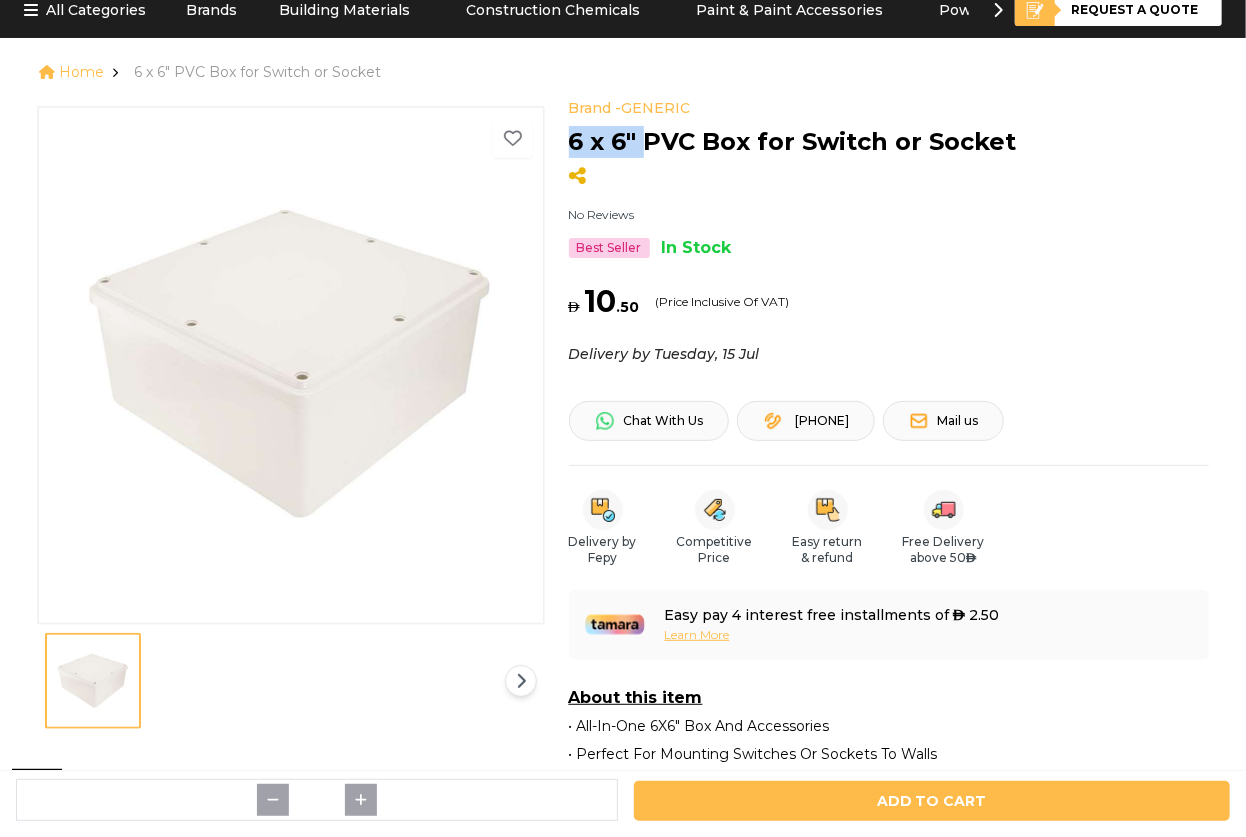 drag, startPoint x: 644, startPoint y: 145, endPoint x: 569, endPoint y: 138, distance: 75.32596 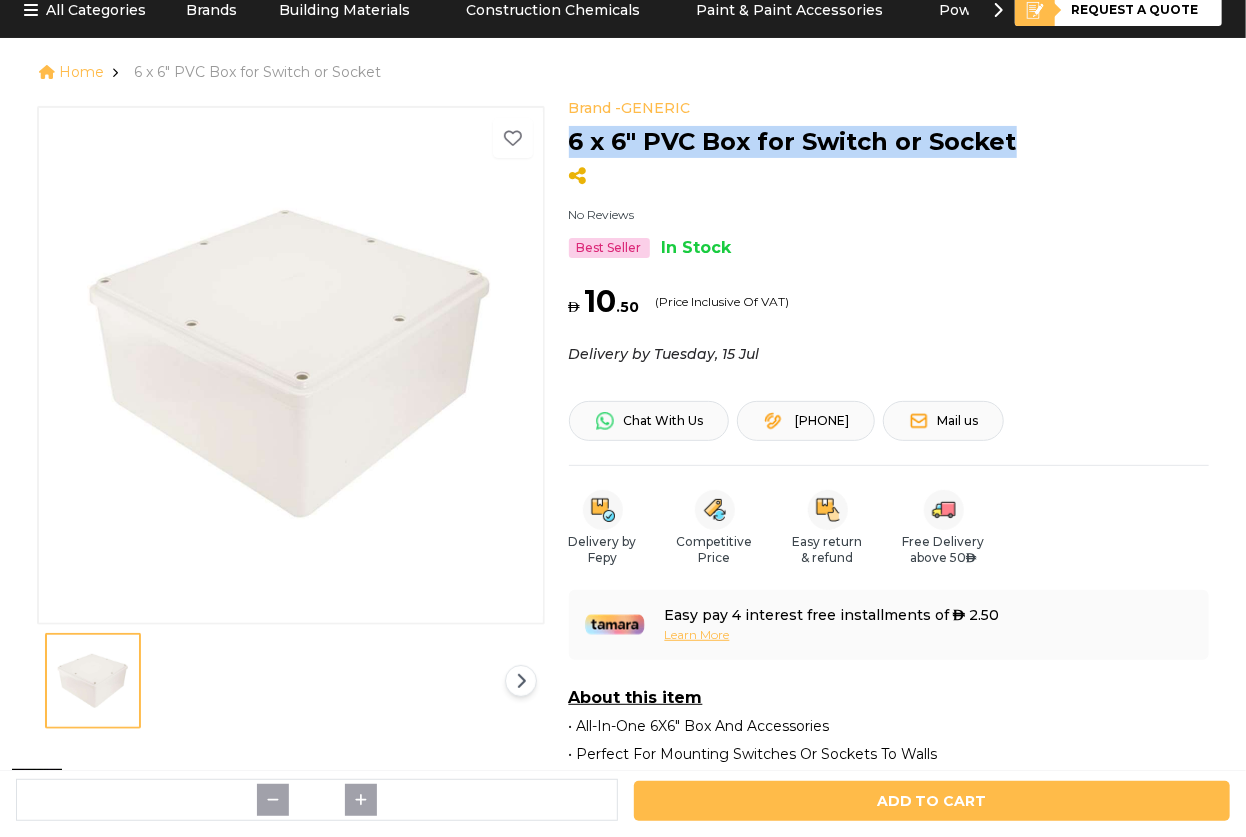 drag, startPoint x: 1011, startPoint y: 152, endPoint x: 561, endPoint y: 141, distance: 450.13443 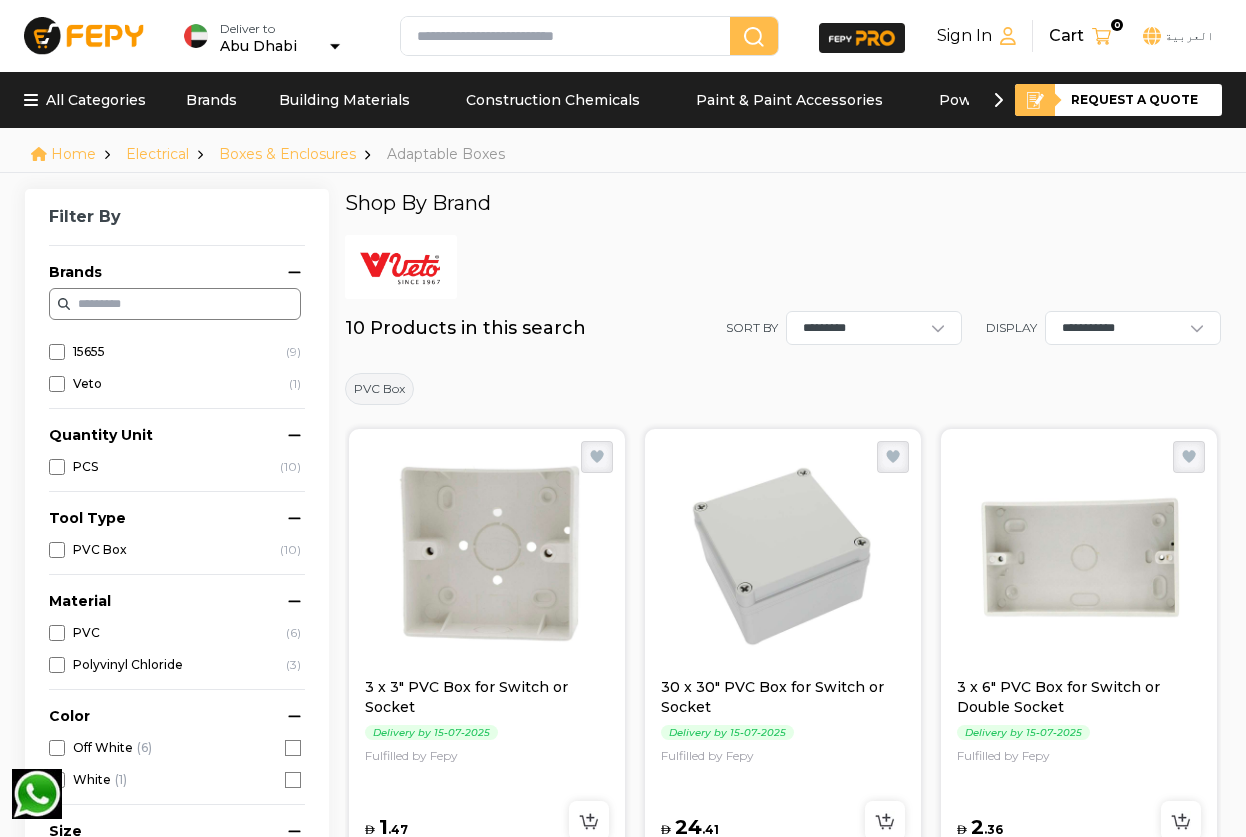 scroll, scrollTop: 1090, scrollLeft: 0, axis: vertical 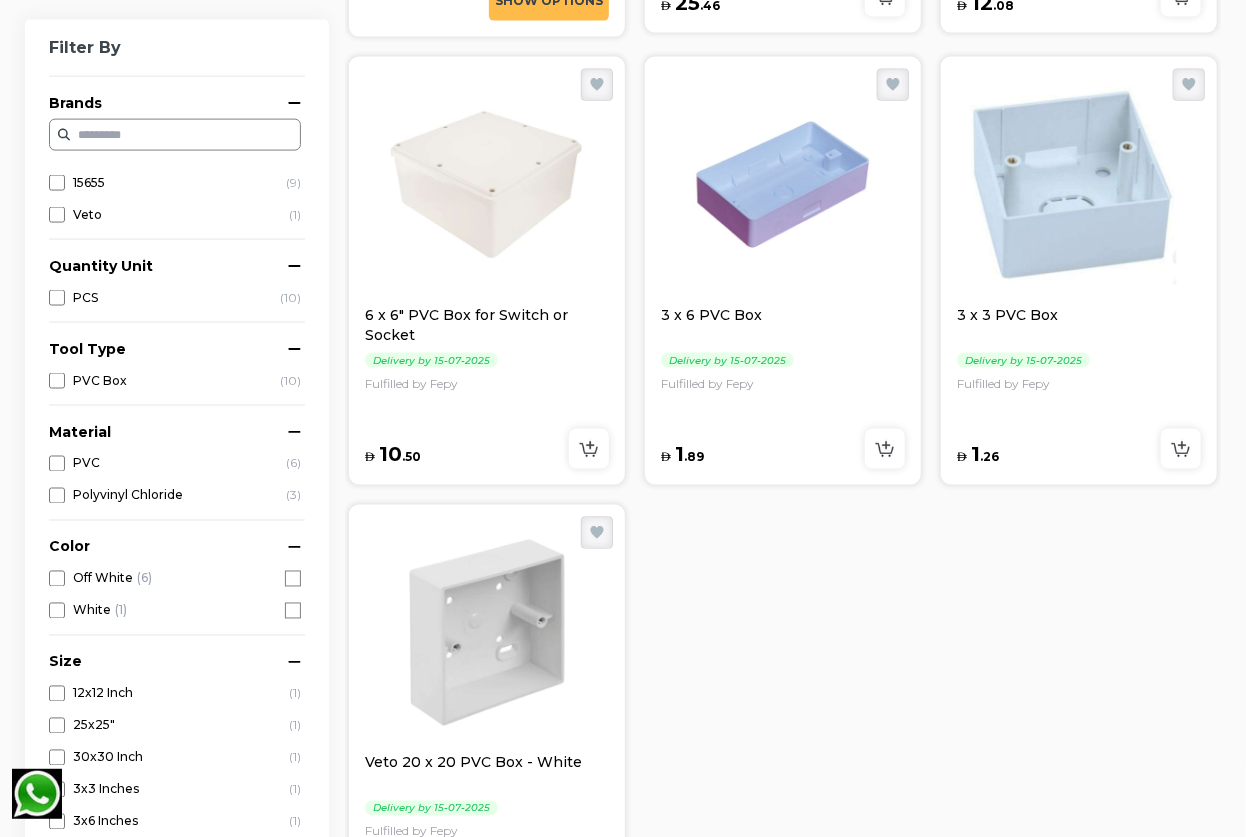 click at bounding box center (783, 185) 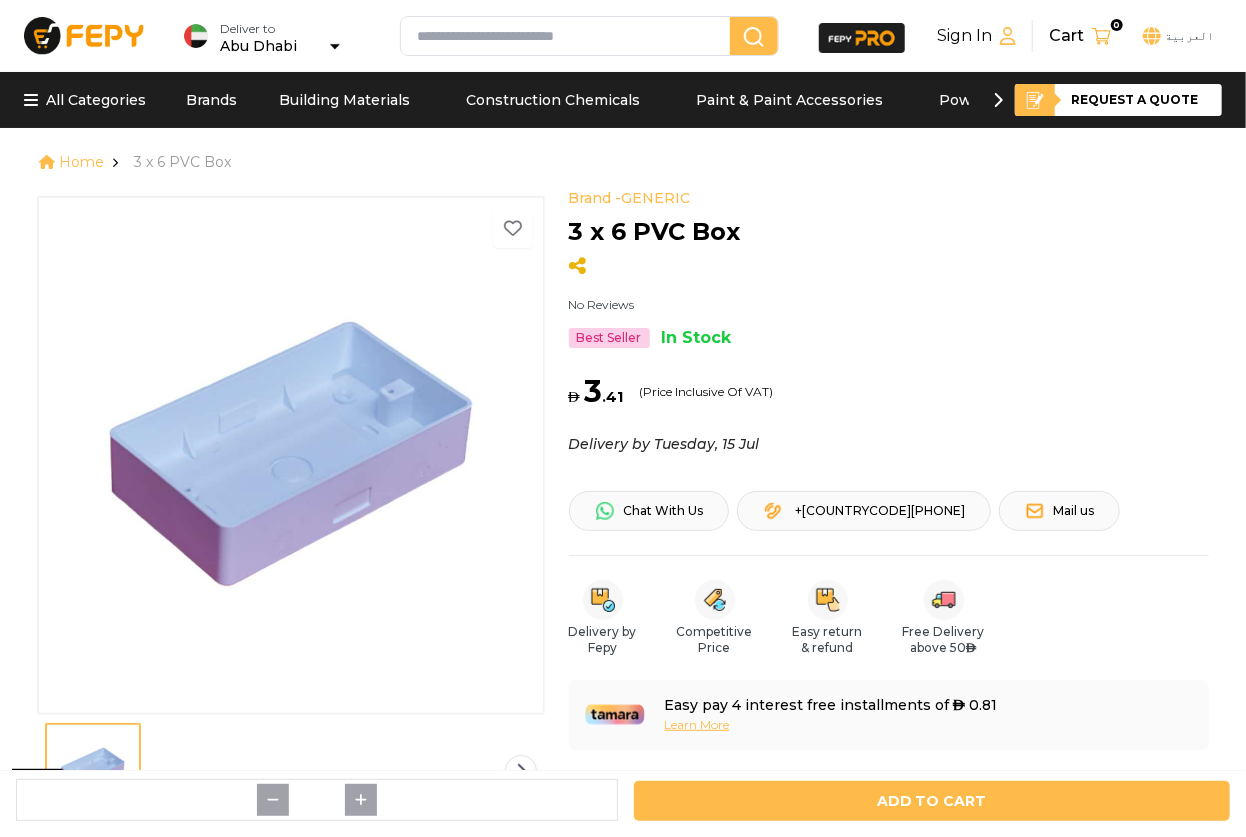 scroll, scrollTop: 34, scrollLeft: 0, axis: vertical 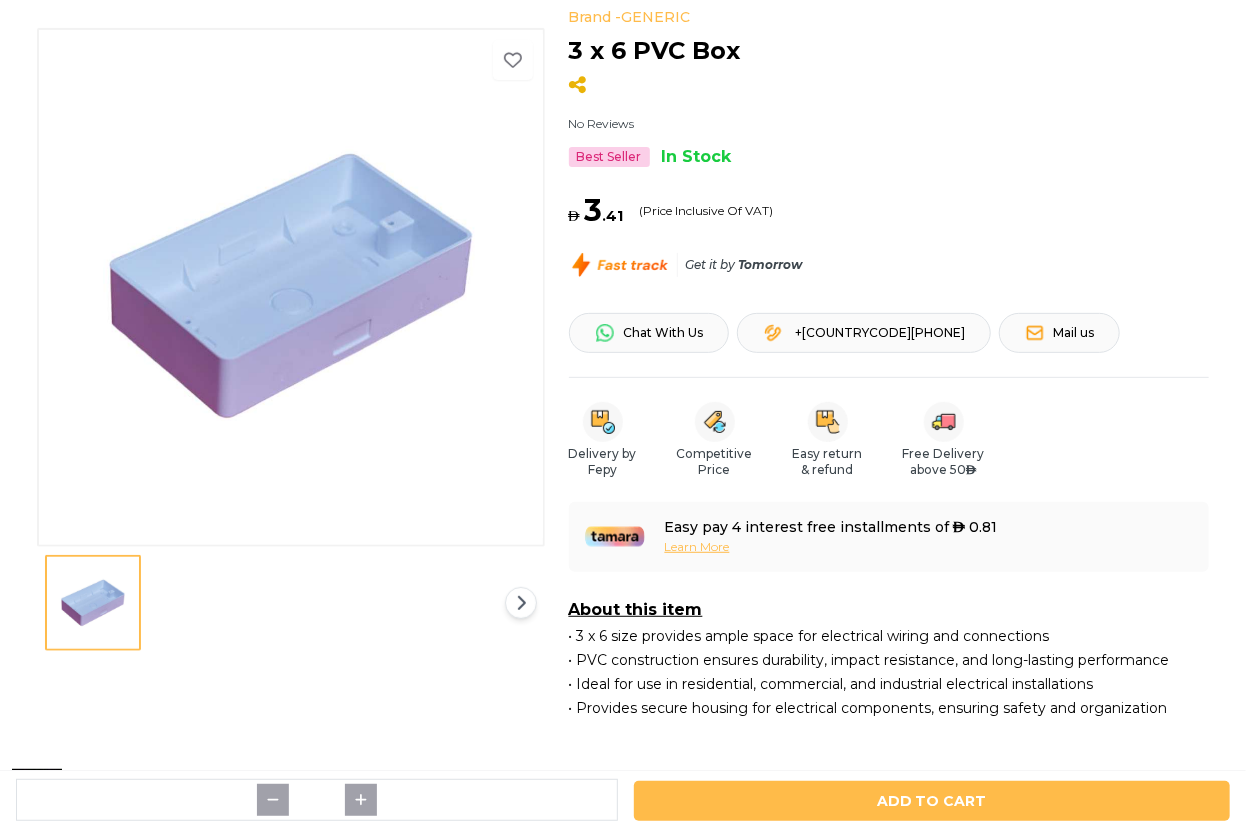 click at bounding box center [291, 286] 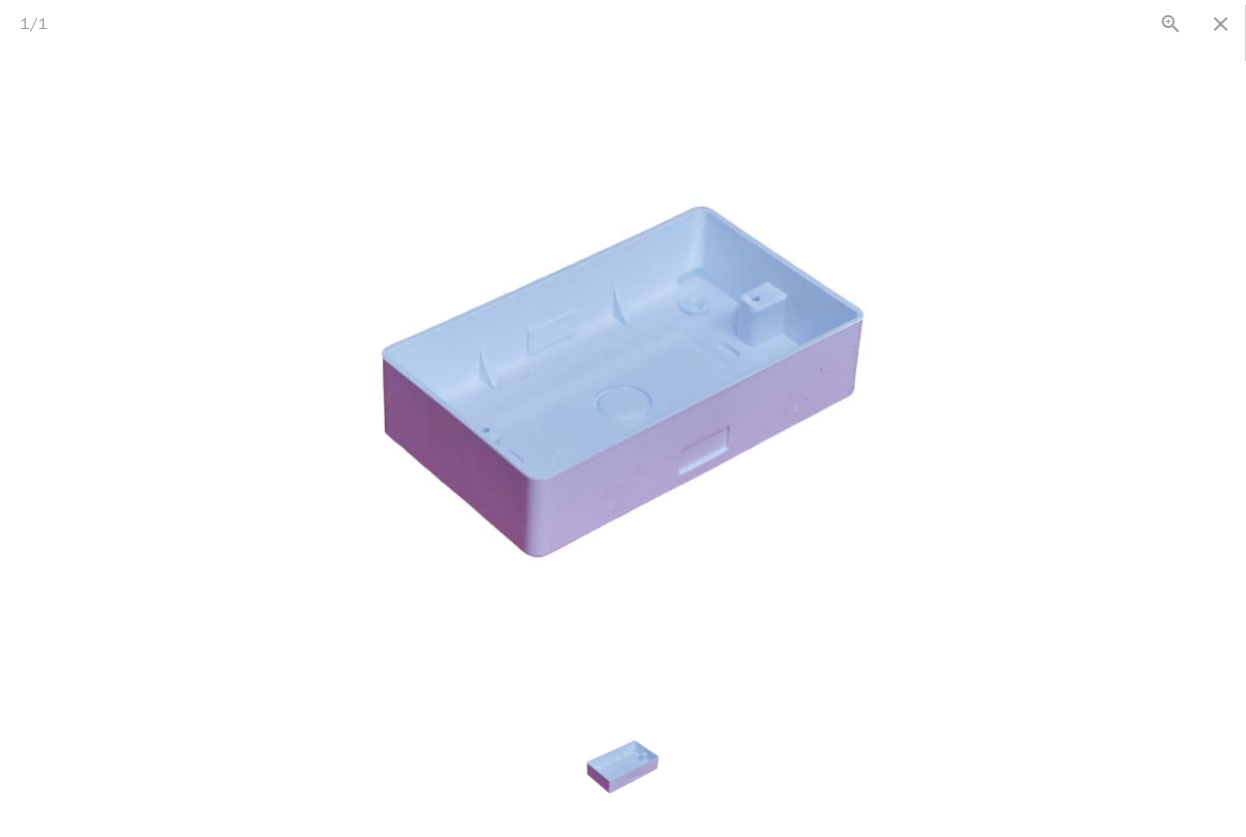 scroll, scrollTop: 0, scrollLeft: 0, axis: both 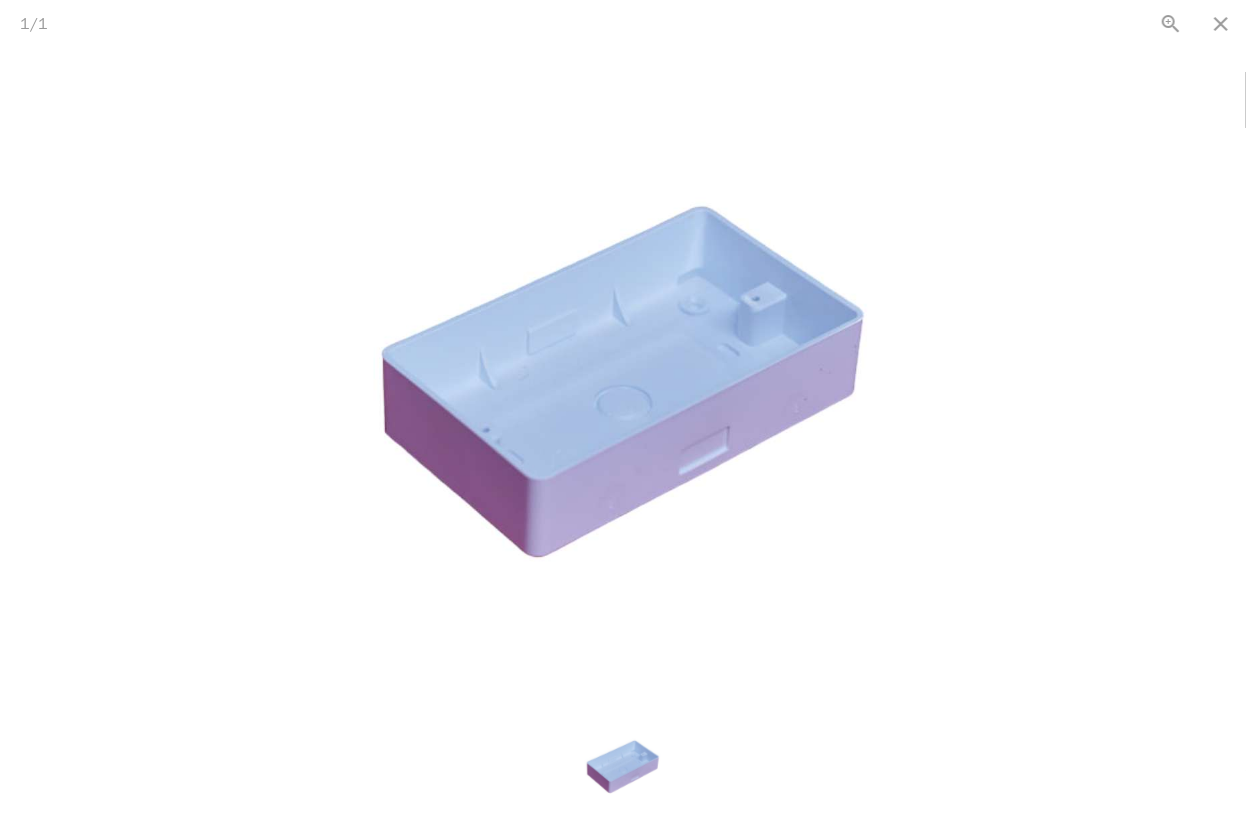 click at bounding box center [623, 382] 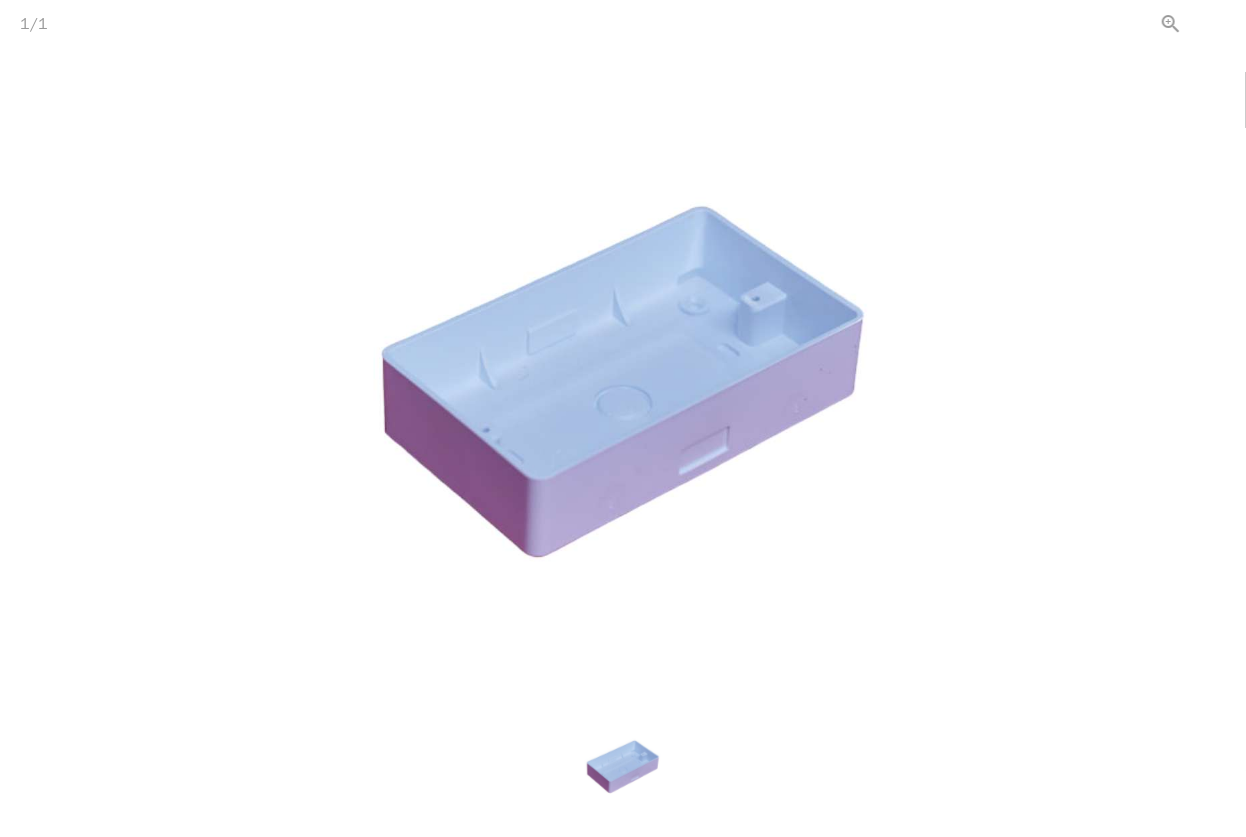 click at bounding box center [1221, 23] 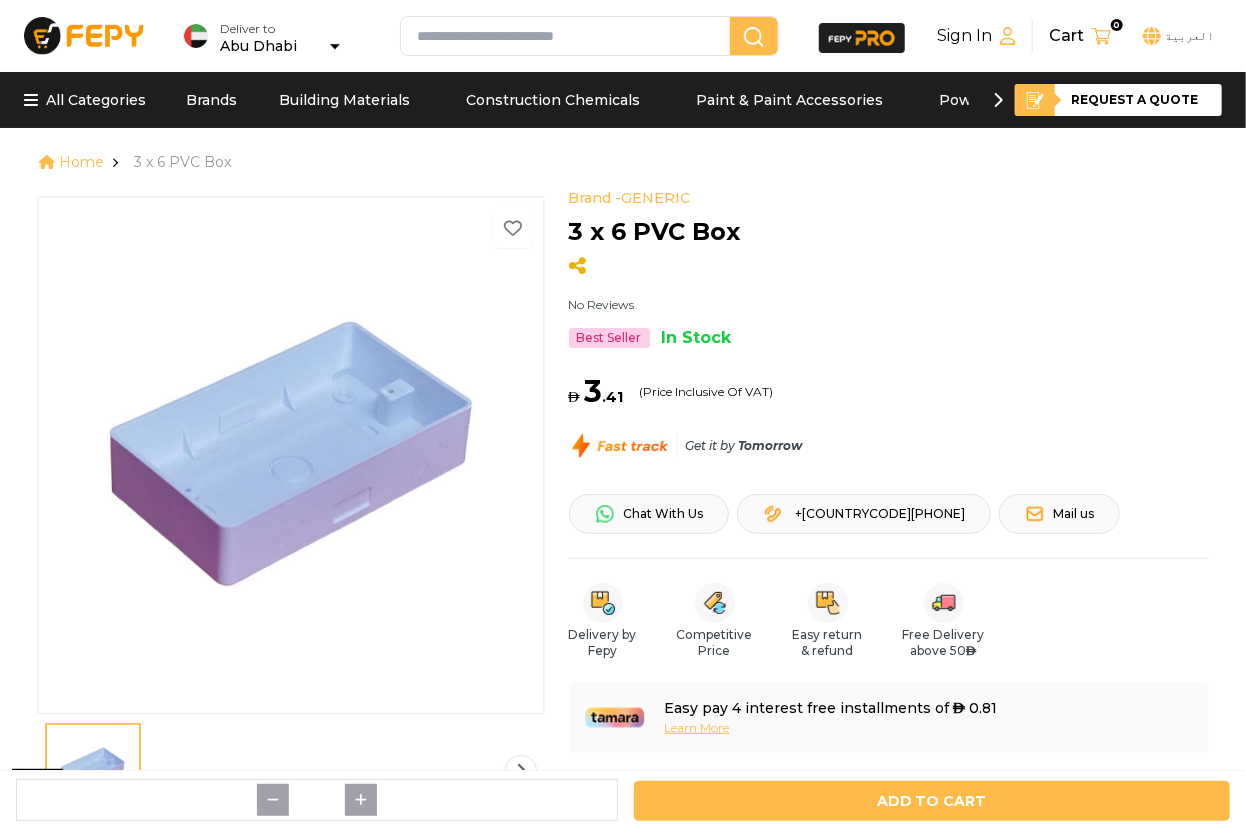 scroll, scrollTop: 181, scrollLeft: 0, axis: vertical 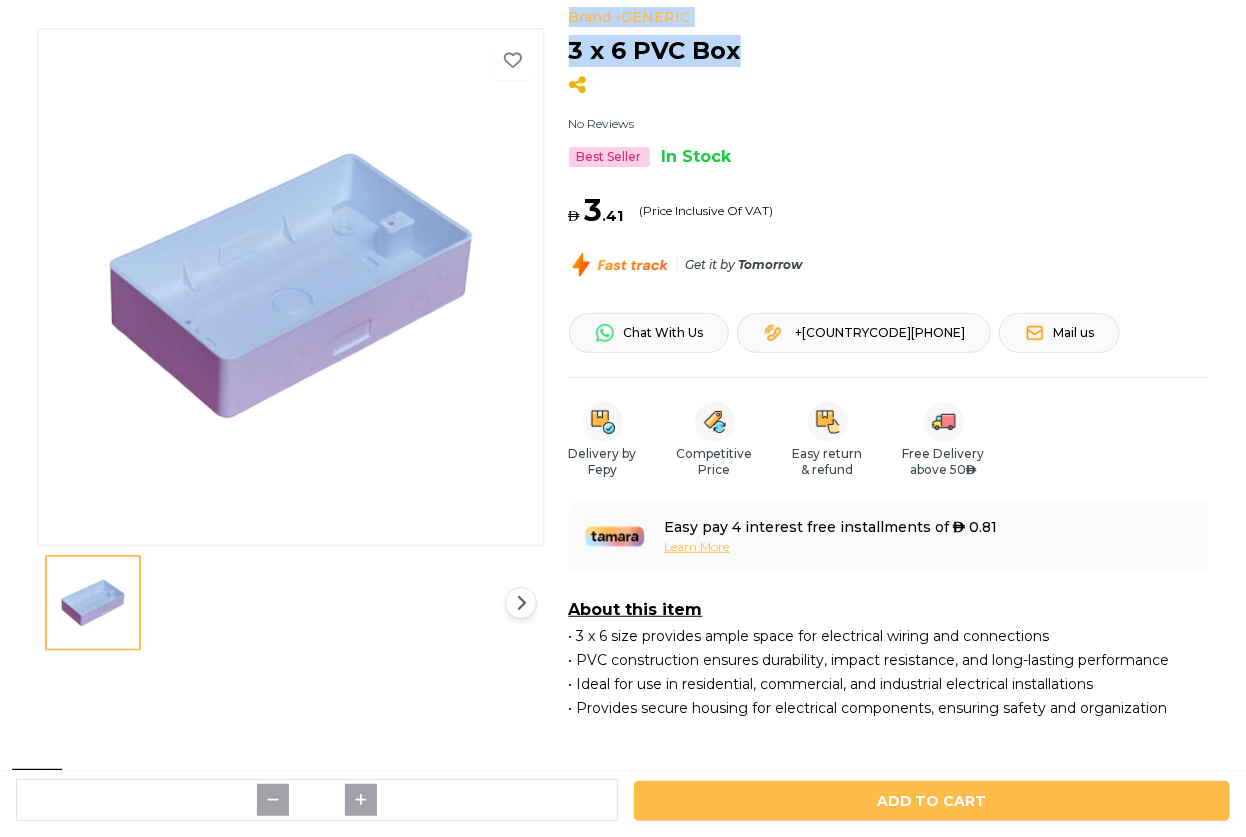 drag, startPoint x: 770, startPoint y: 50, endPoint x: 551, endPoint y: 53, distance: 219.02055 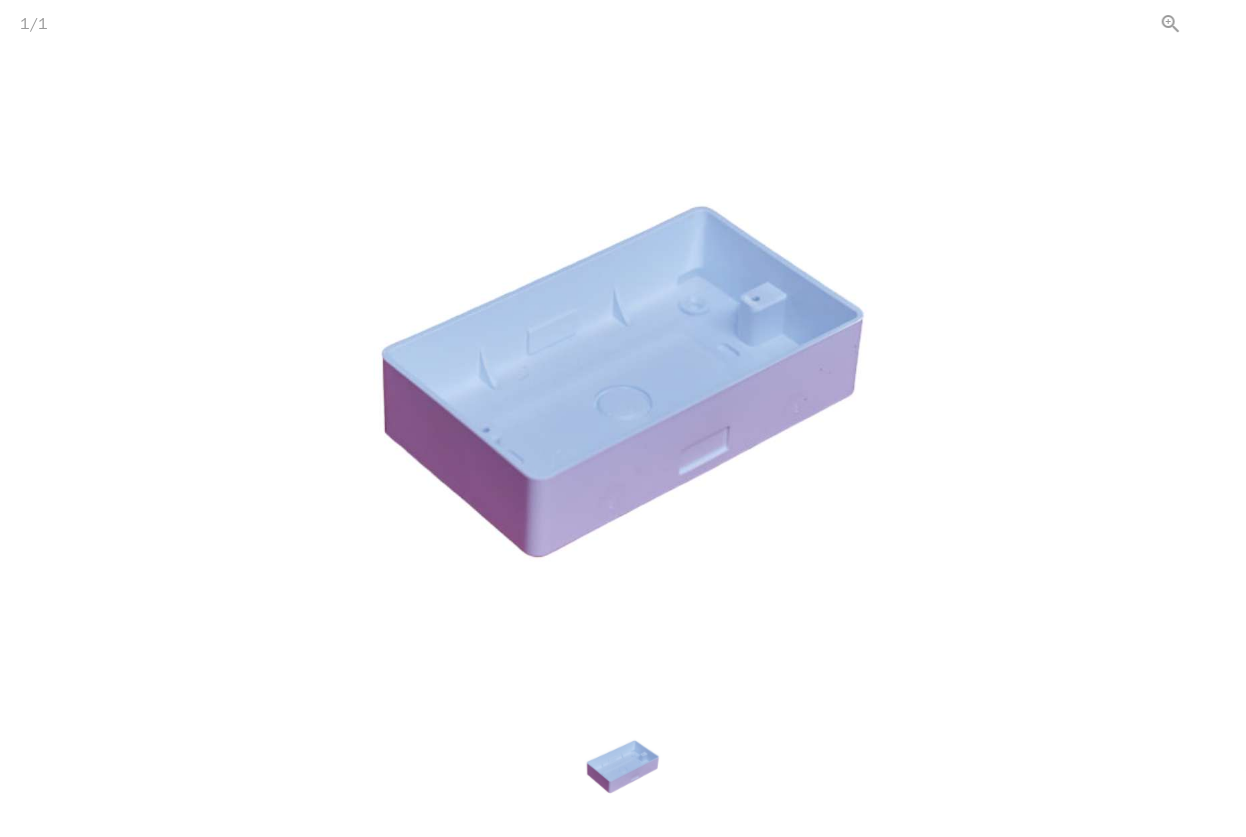 click at bounding box center [1221, 23] 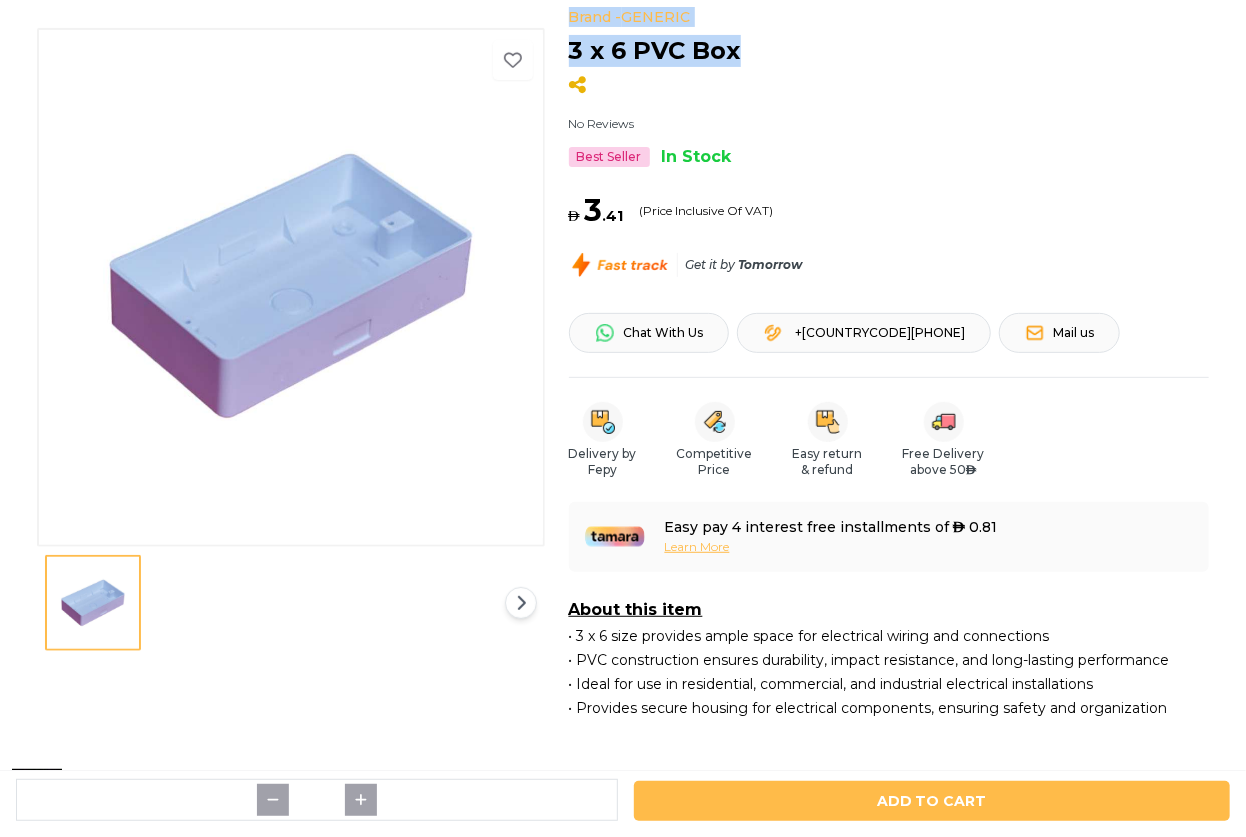 click on "3 x 6 PVC Box" at bounding box center (889, 55) 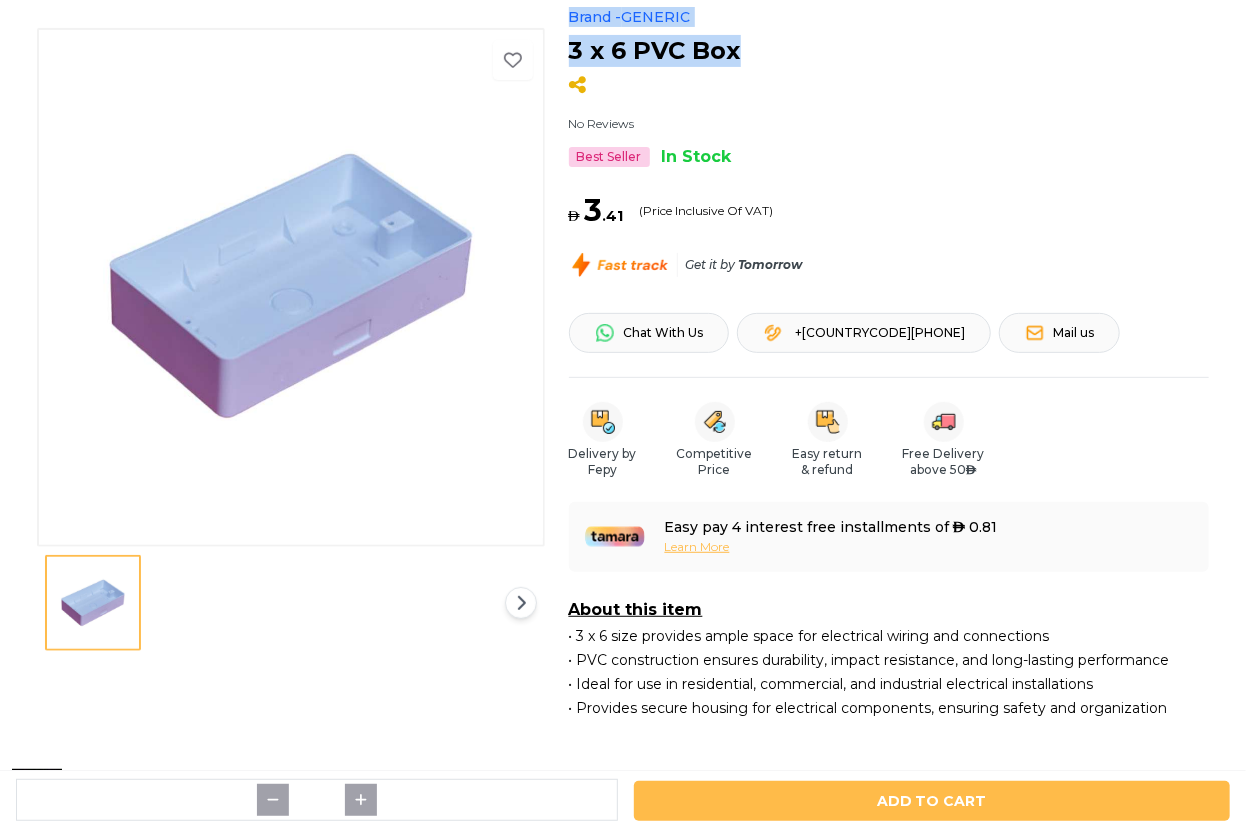 click on "3 x 6 PVC Box" at bounding box center (655, 51) 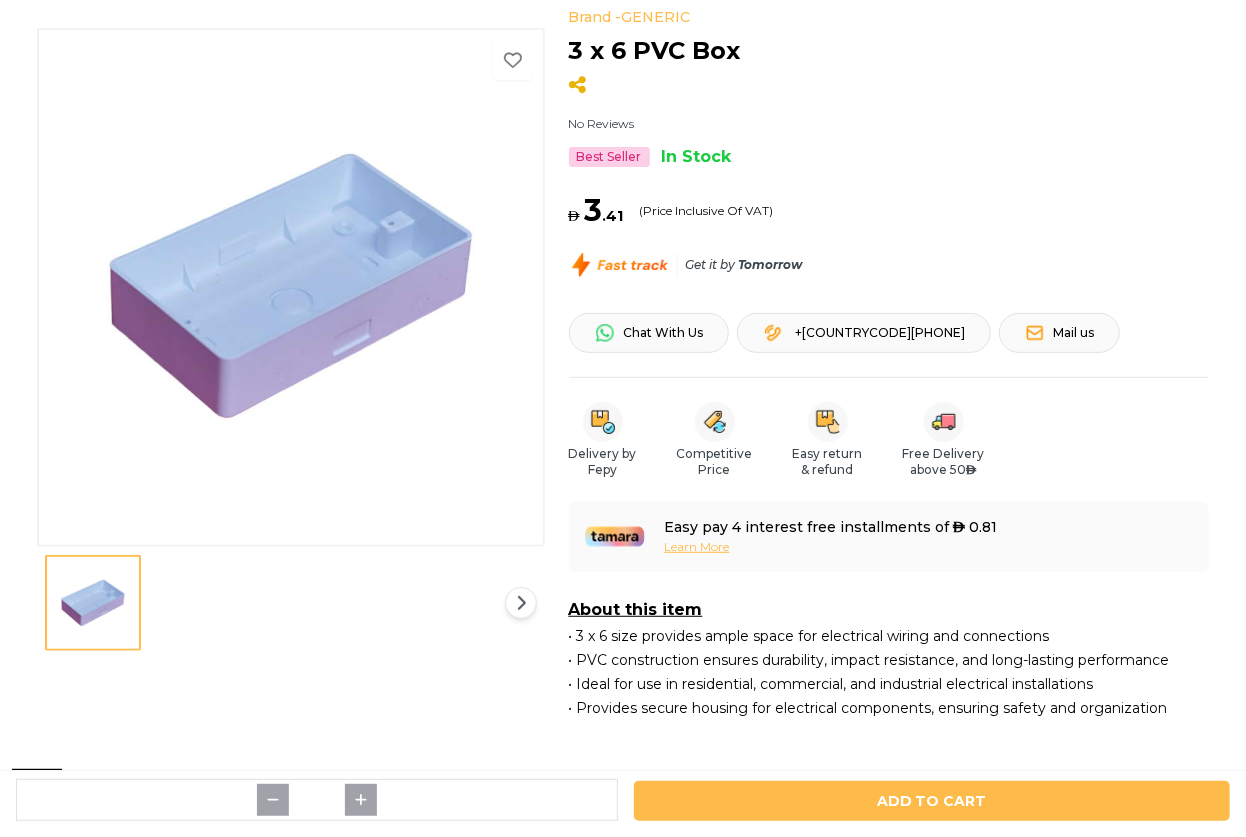 scroll, scrollTop: 0, scrollLeft: 0, axis: both 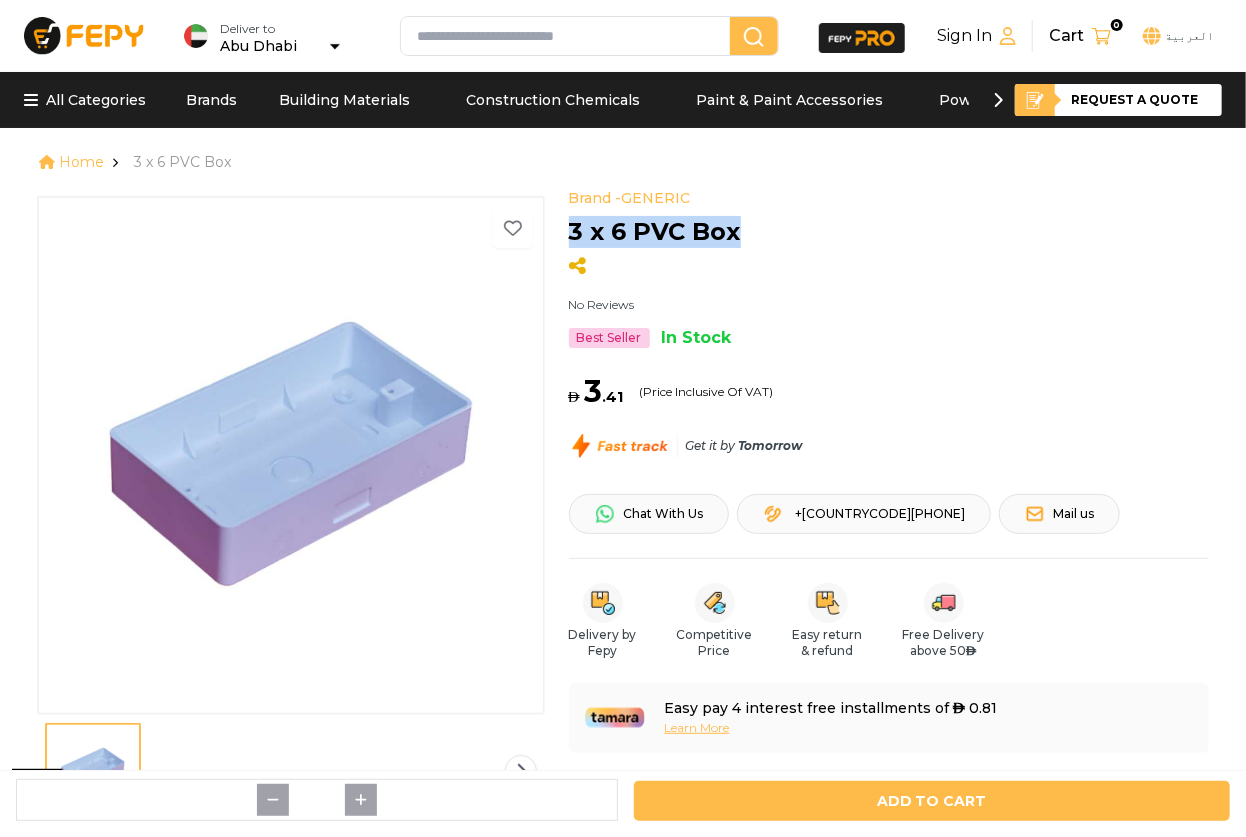 drag, startPoint x: 757, startPoint y: 237, endPoint x: 575, endPoint y: 237, distance: 182 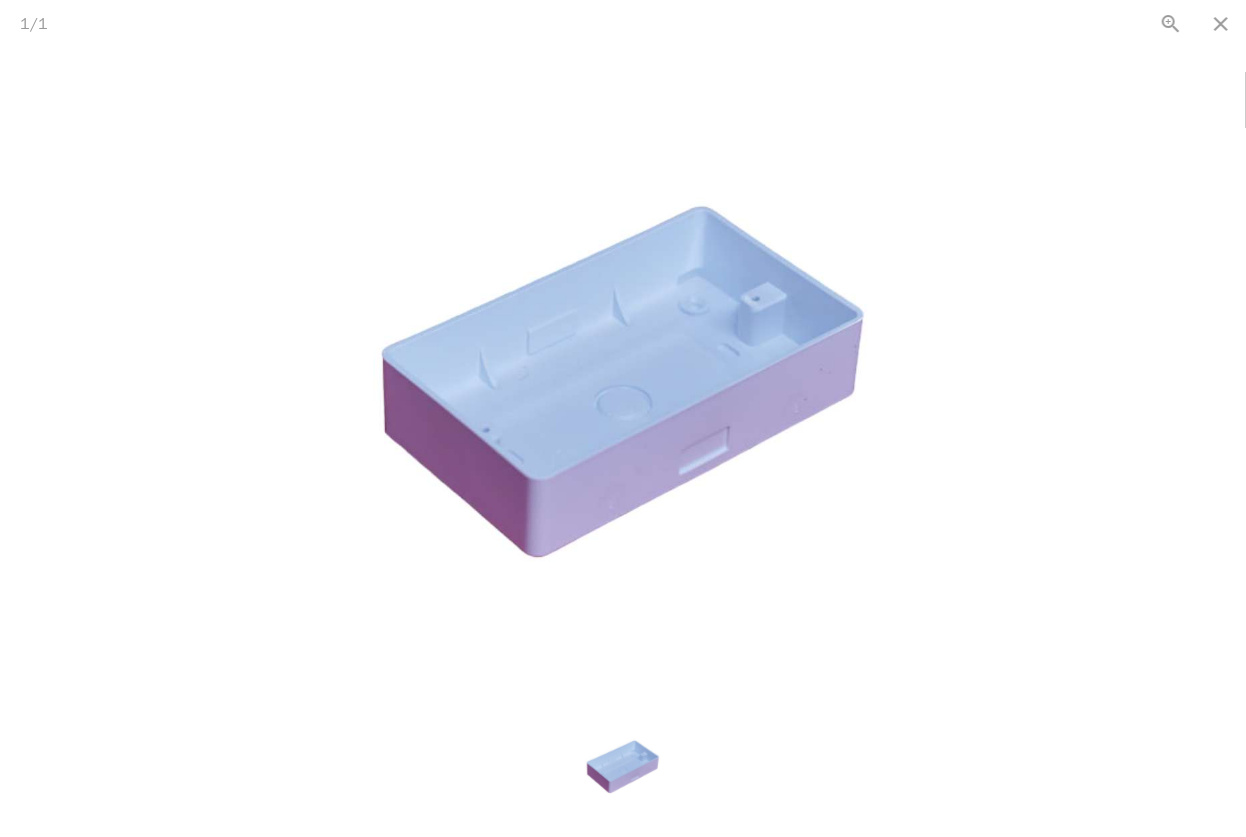 drag, startPoint x: 101, startPoint y: 250, endPoint x: 142, endPoint y: 252, distance: 41.04875 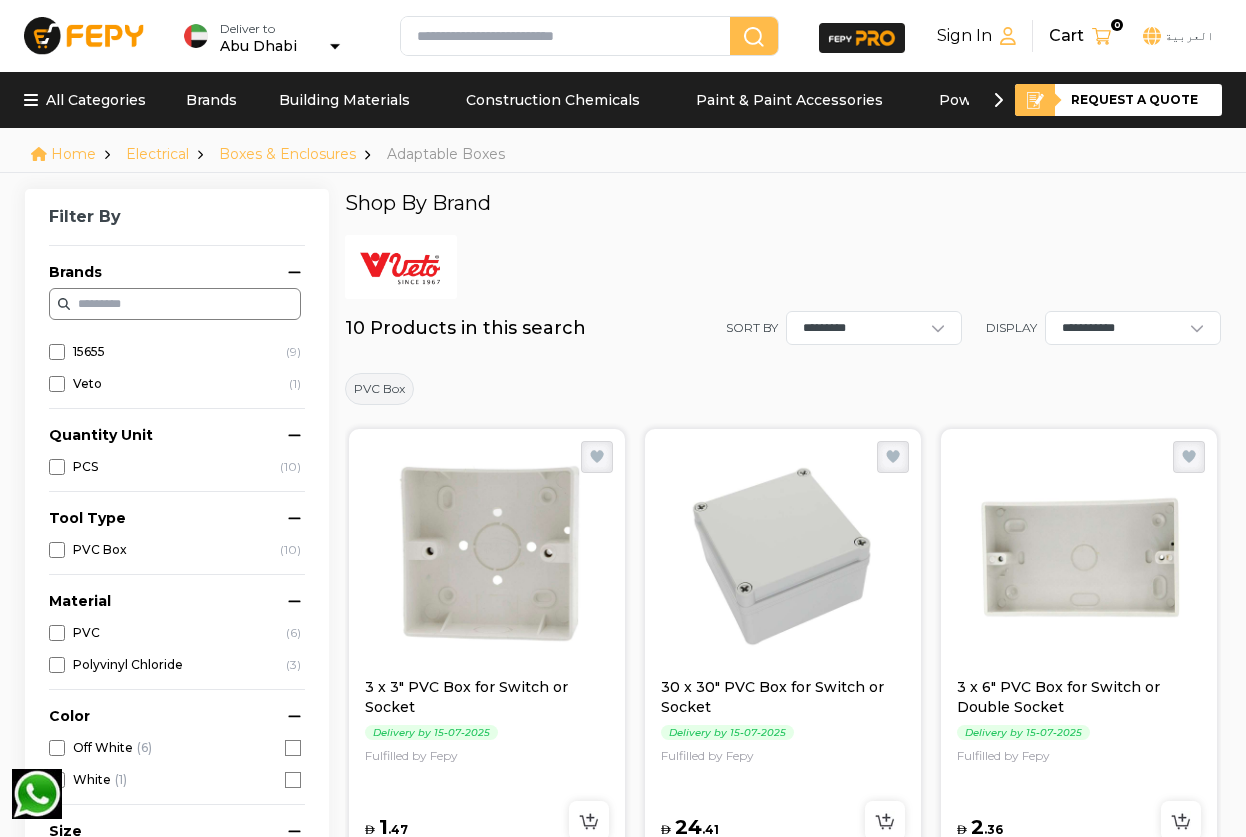 scroll, scrollTop: 1272, scrollLeft: 0, axis: vertical 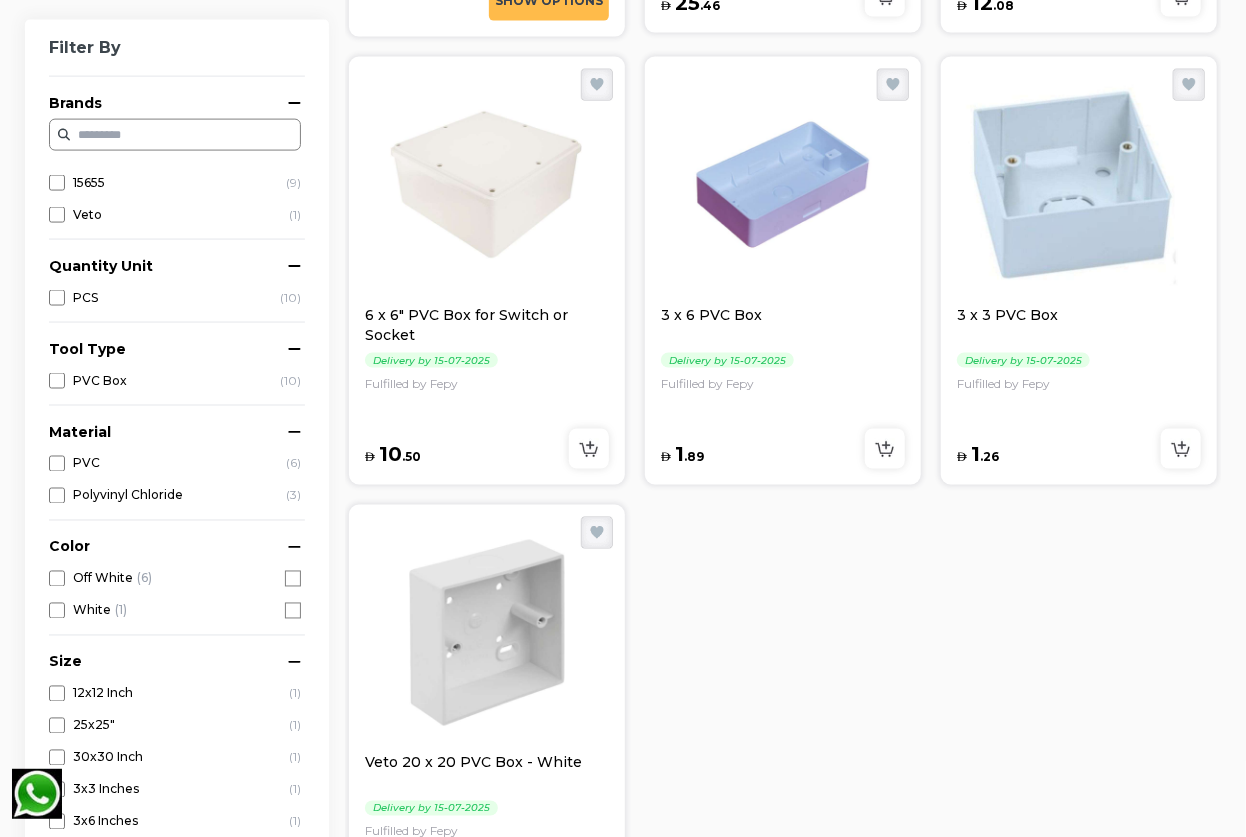 click at bounding box center (1079, 185) 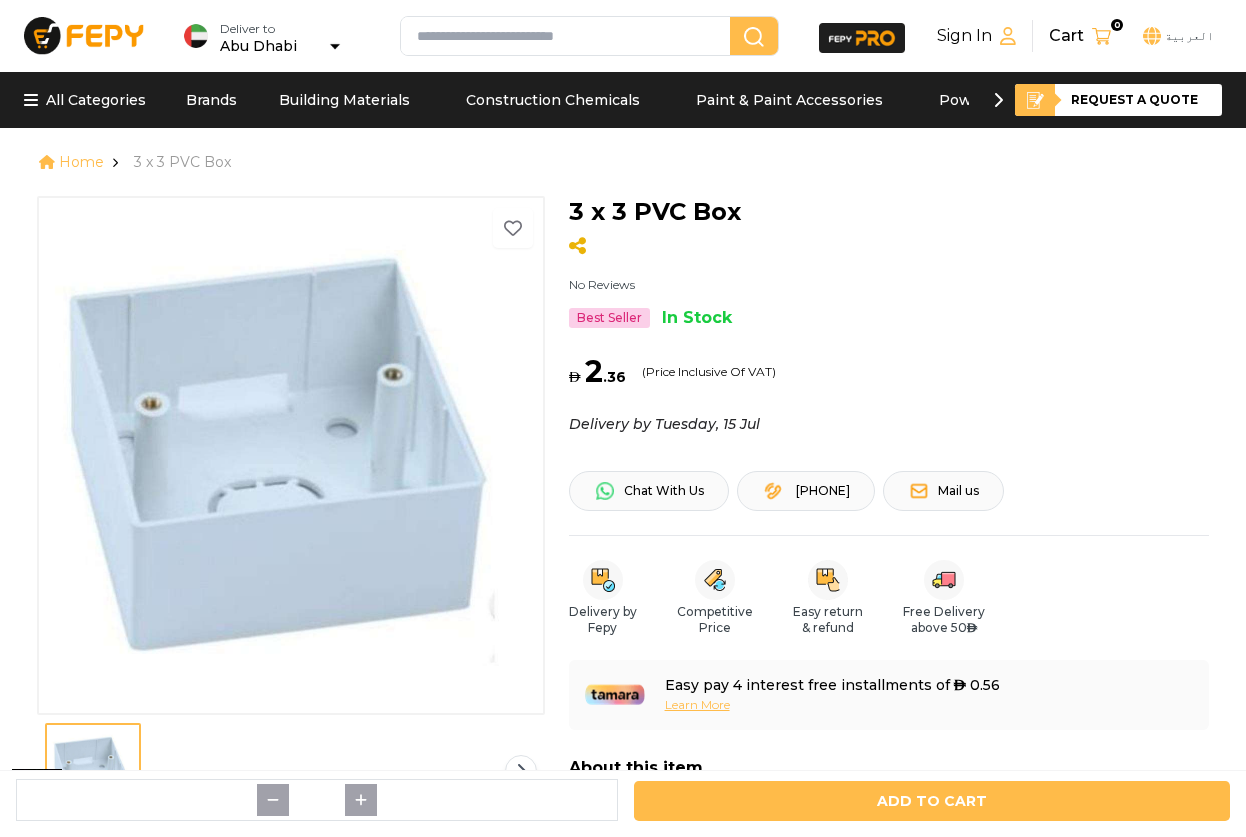 scroll, scrollTop: 0, scrollLeft: 0, axis: both 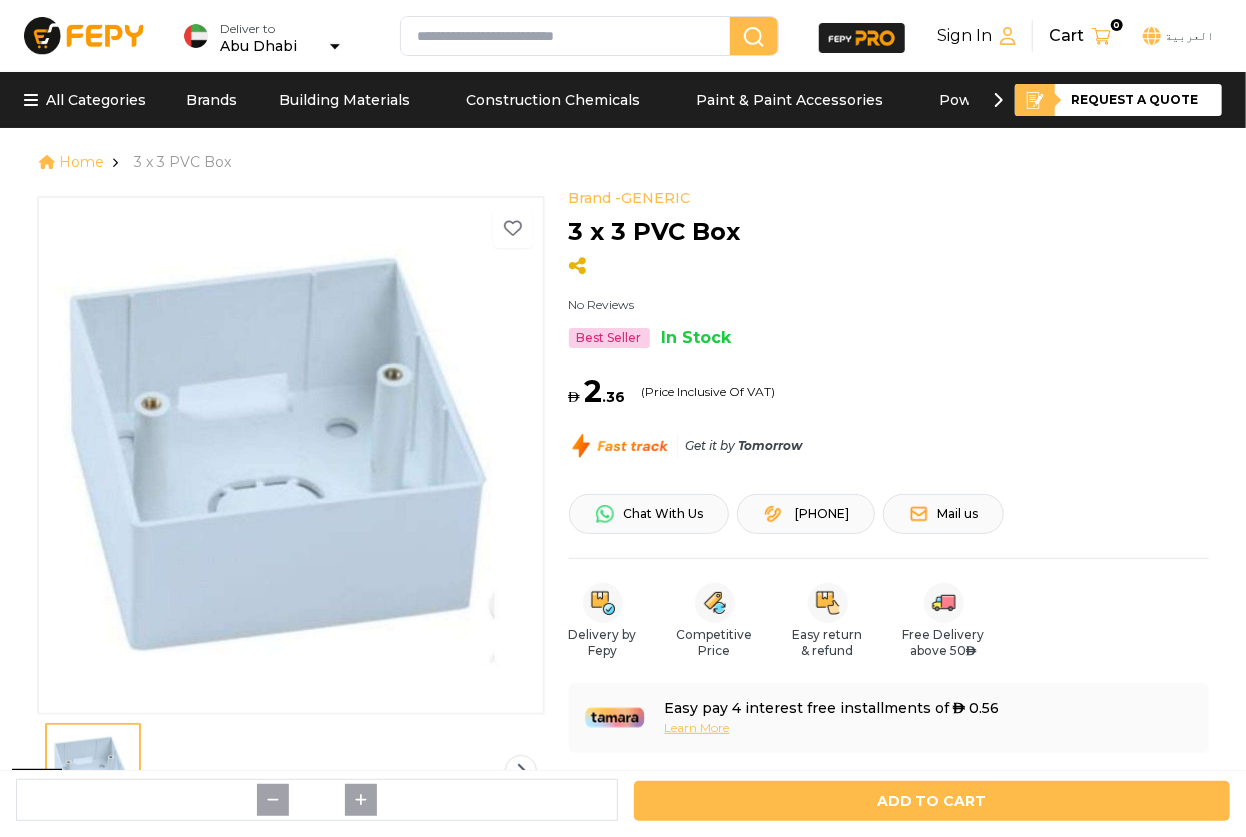 click on "3 x 3 PVC Box" at bounding box center [655, 232] 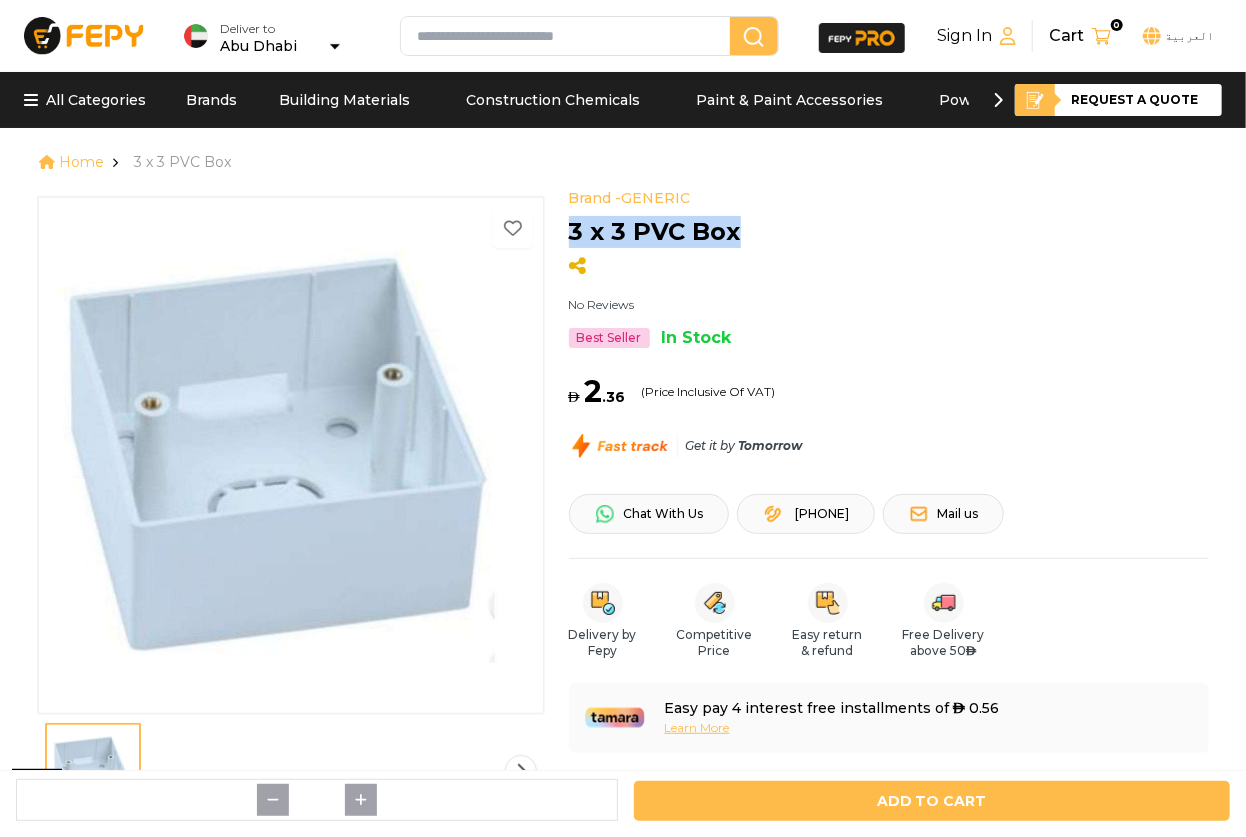 drag, startPoint x: 736, startPoint y: 233, endPoint x: 564, endPoint y: 241, distance: 172.18594 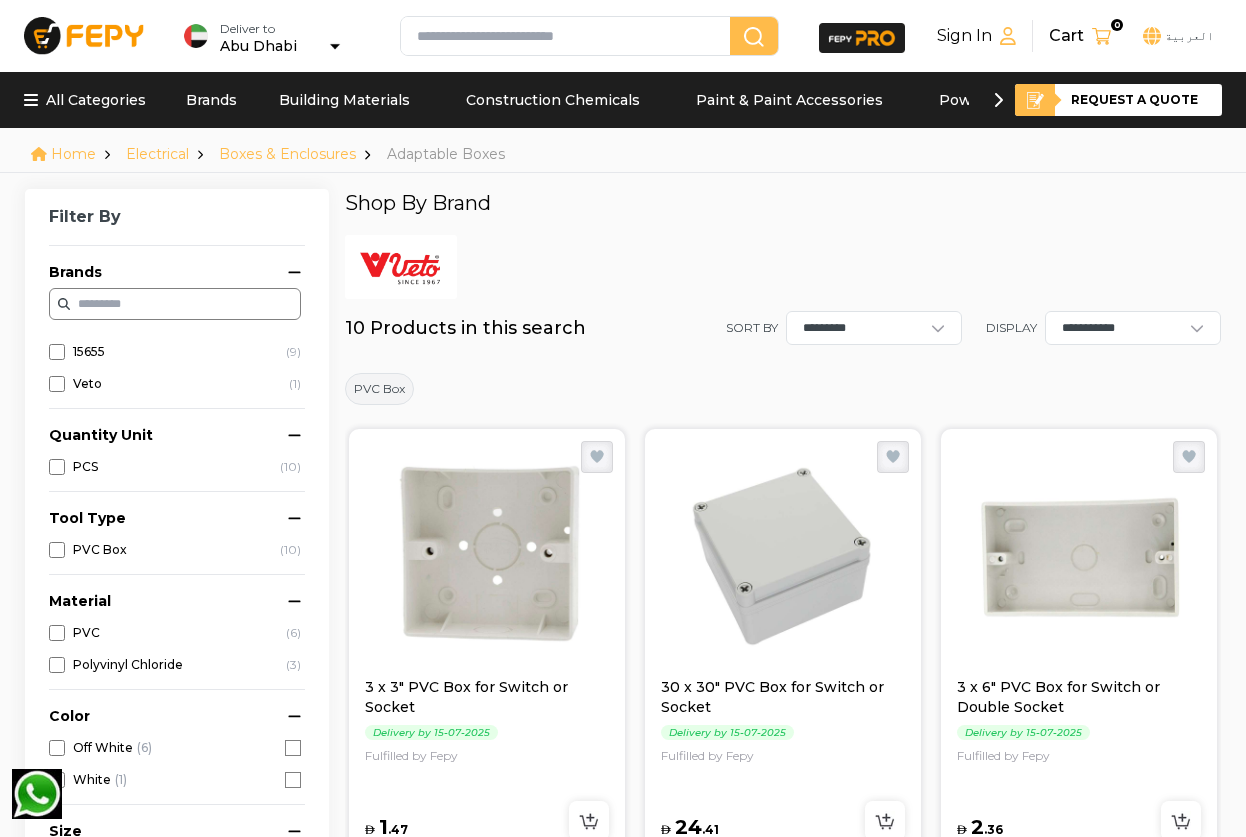 scroll, scrollTop: 1272, scrollLeft: 0, axis: vertical 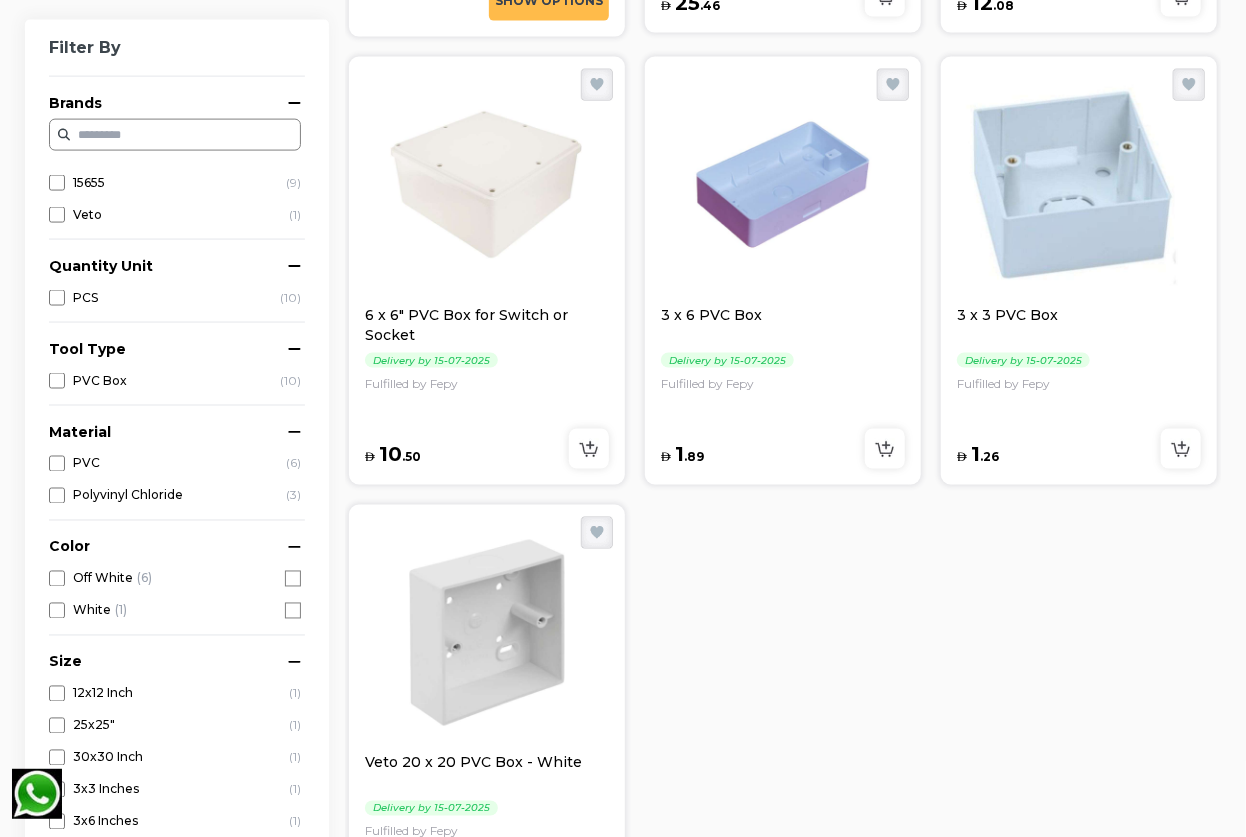 click at bounding box center [487, 633] 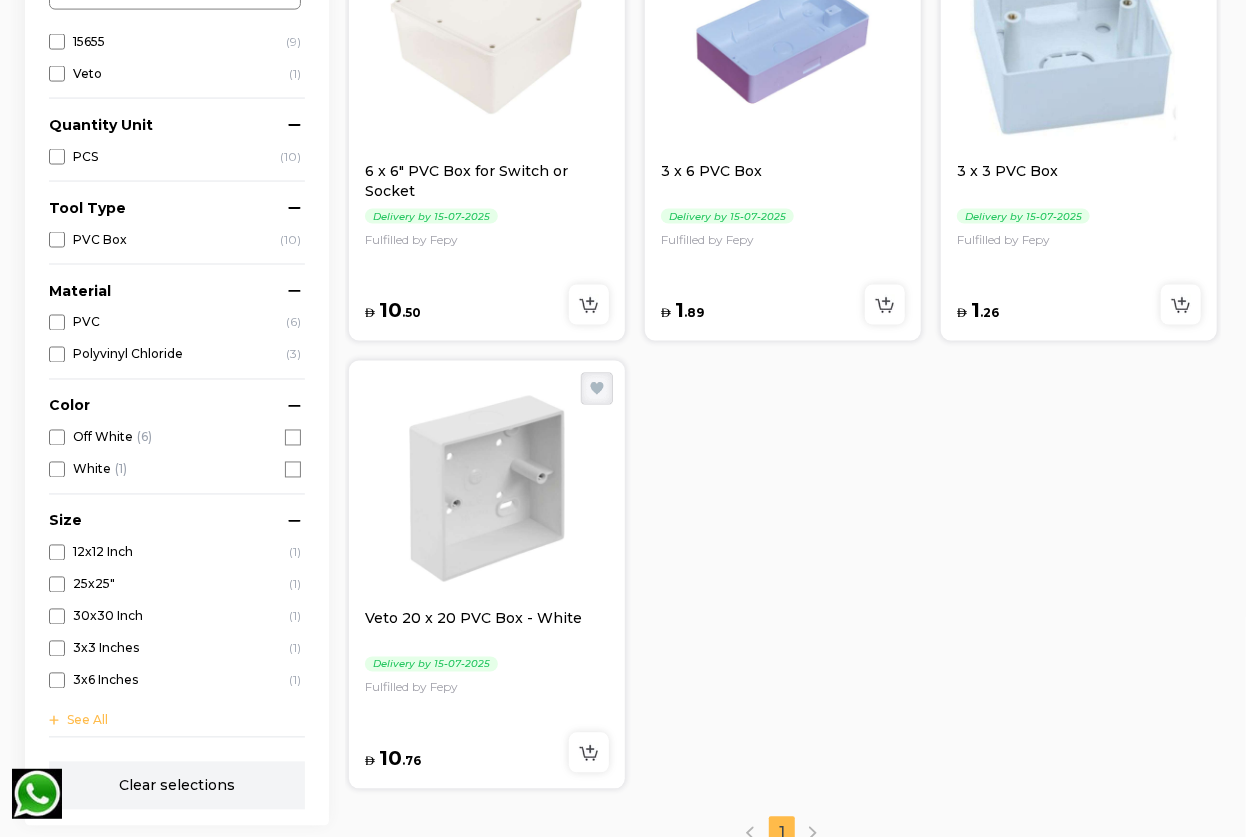 scroll, scrollTop: 1454, scrollLeft: 0, axis: vertical 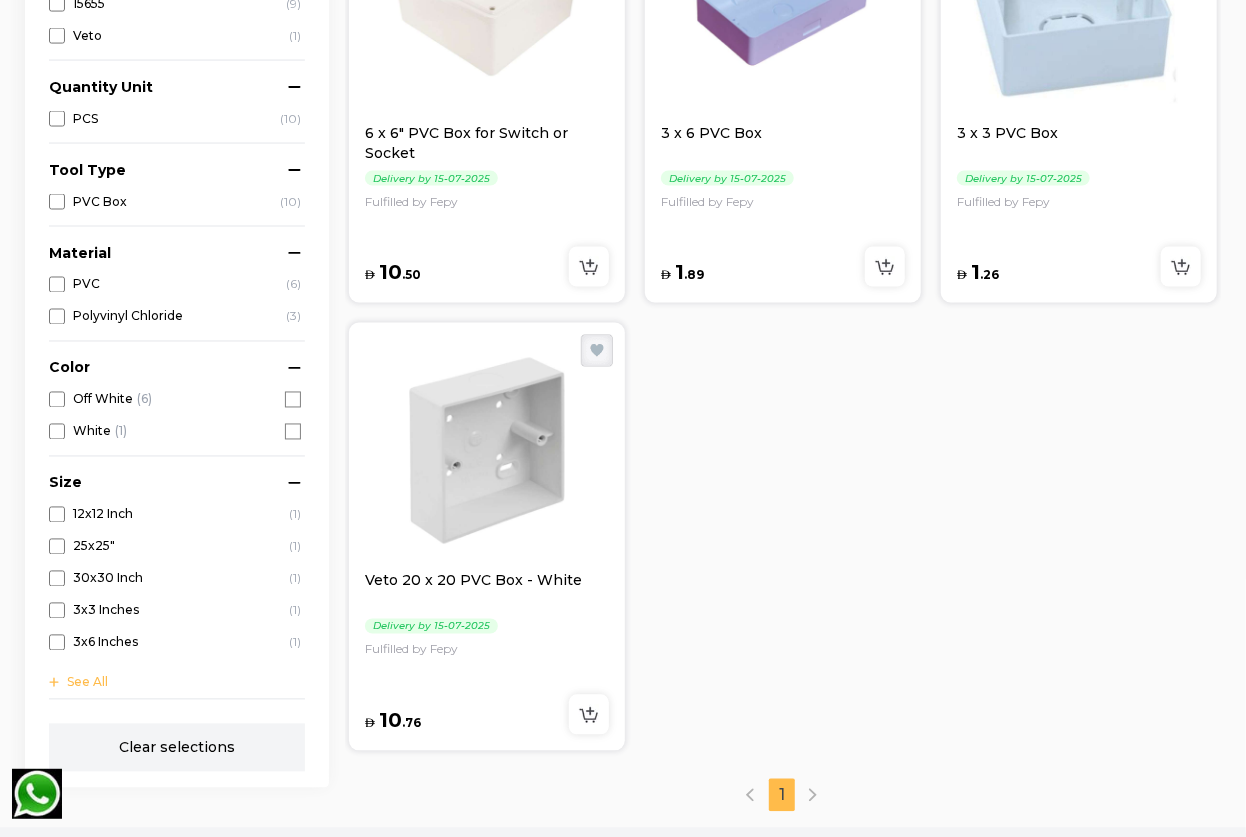 click on "Veto 20 x 20 PVC Box - White" at bounding box center [487, 591] 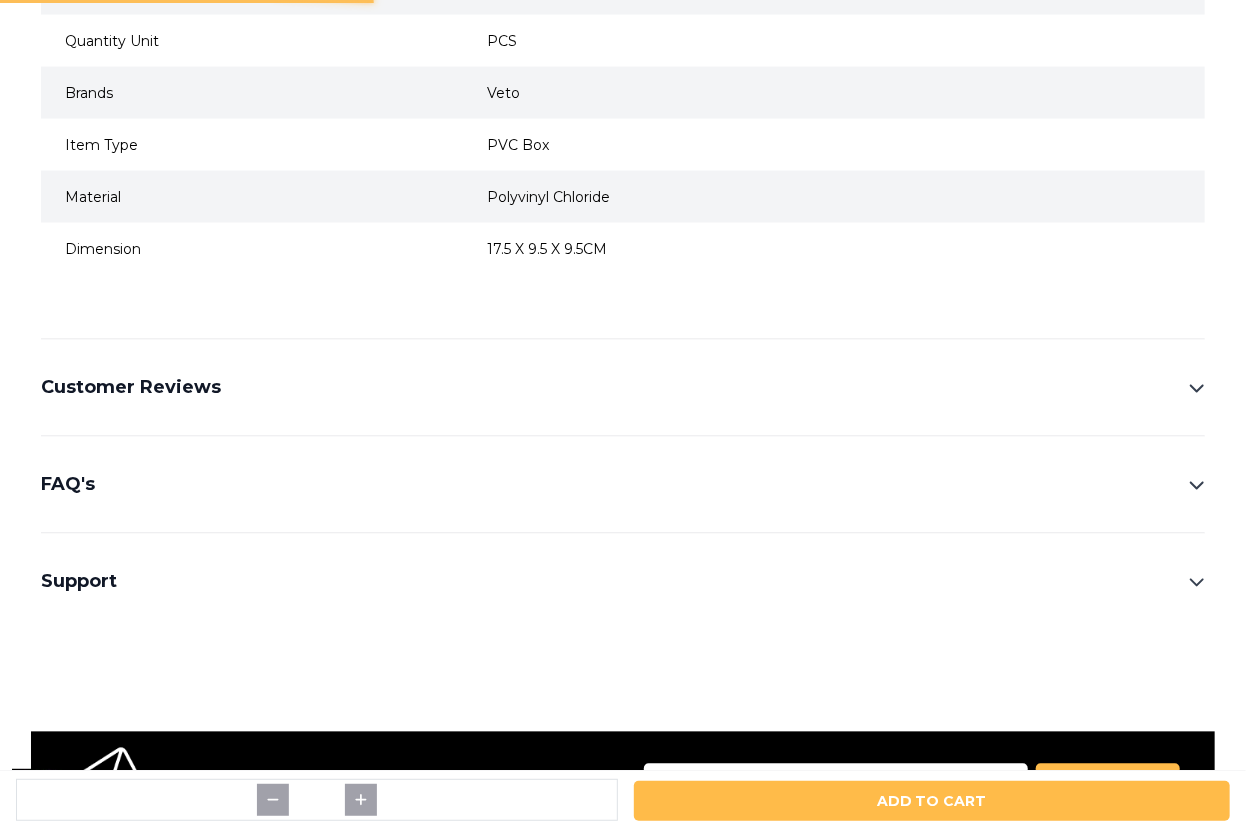 scroll, scrollTop: 0, scrollLeft: 0, axis: both 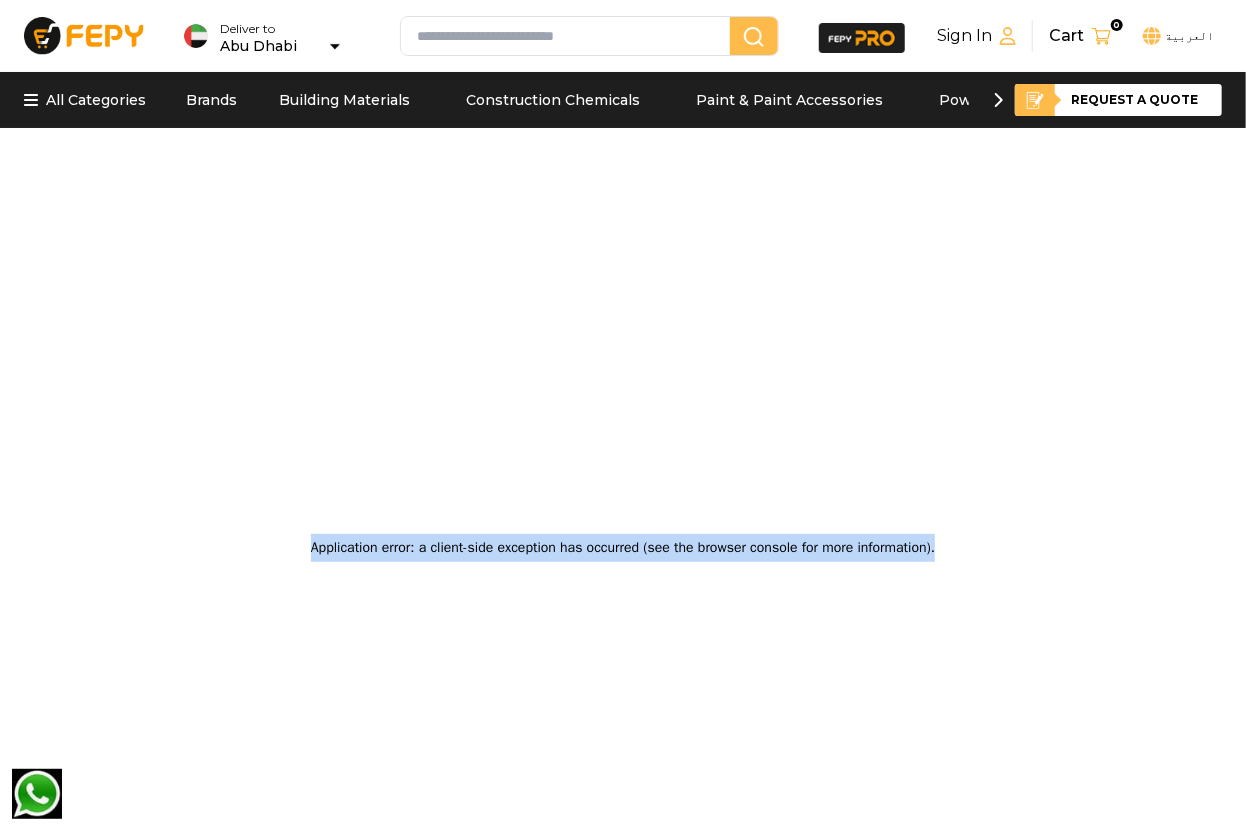 drag, startPoint x: 954, startPoint y: 229, endPoint x: 692, endPoint y: 232, distance: 262.01718 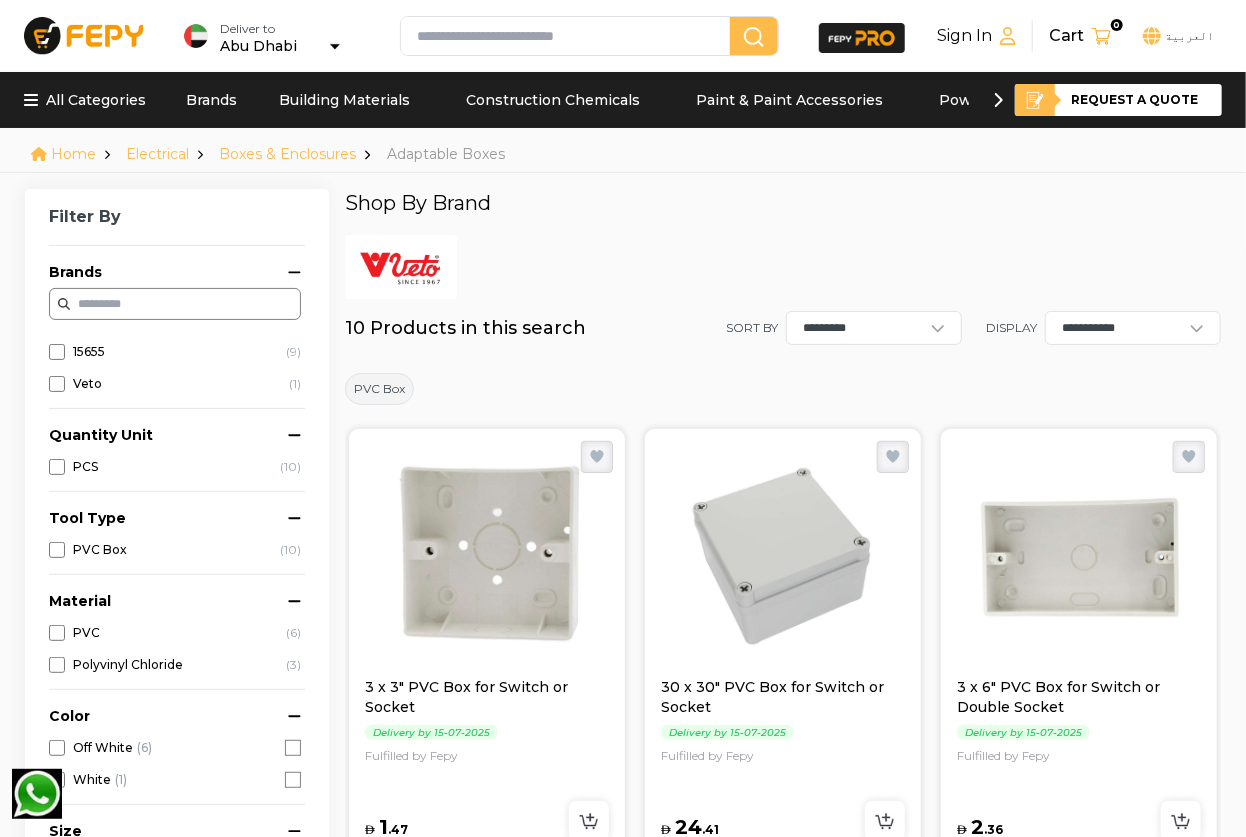 click at bounding box center (783, 267) 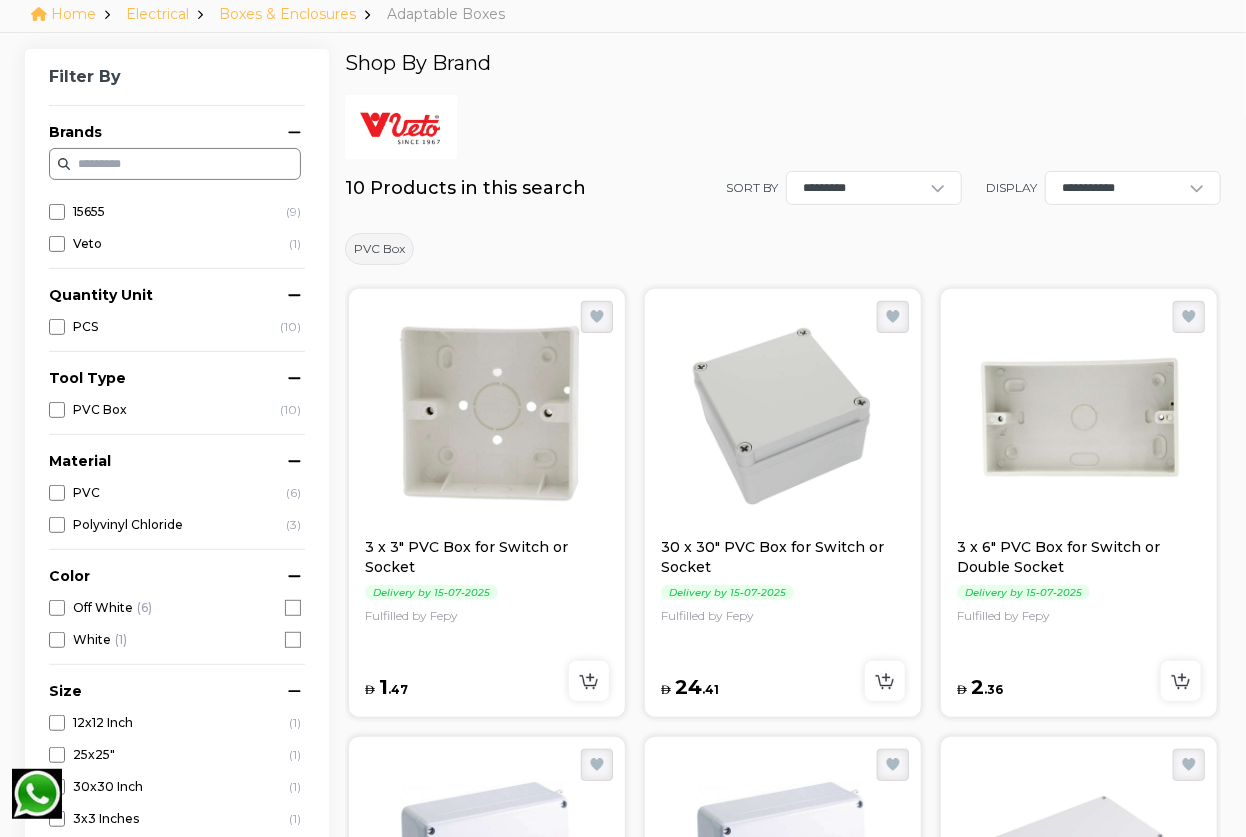 scroll, scrollTop: 0, scrollLeft: 0, axis: both 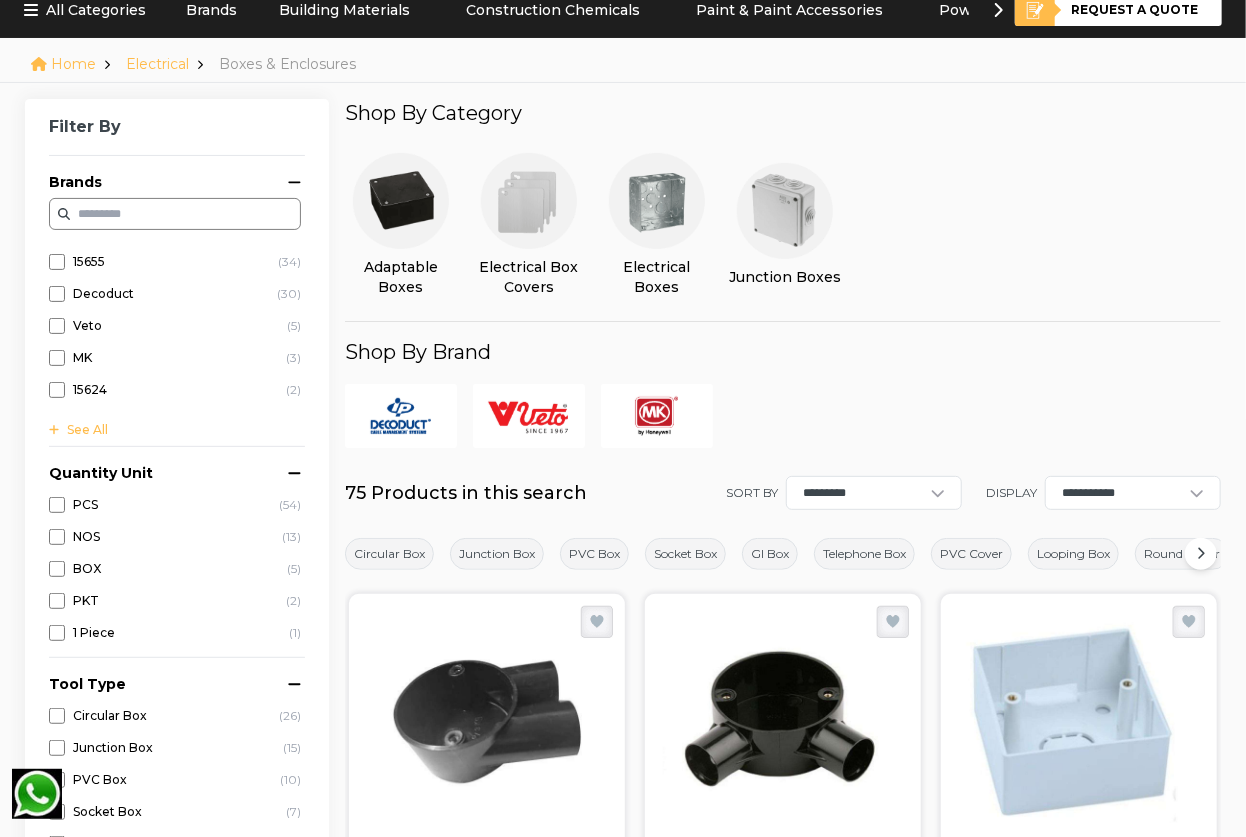 click at bounding box center [529, 201] 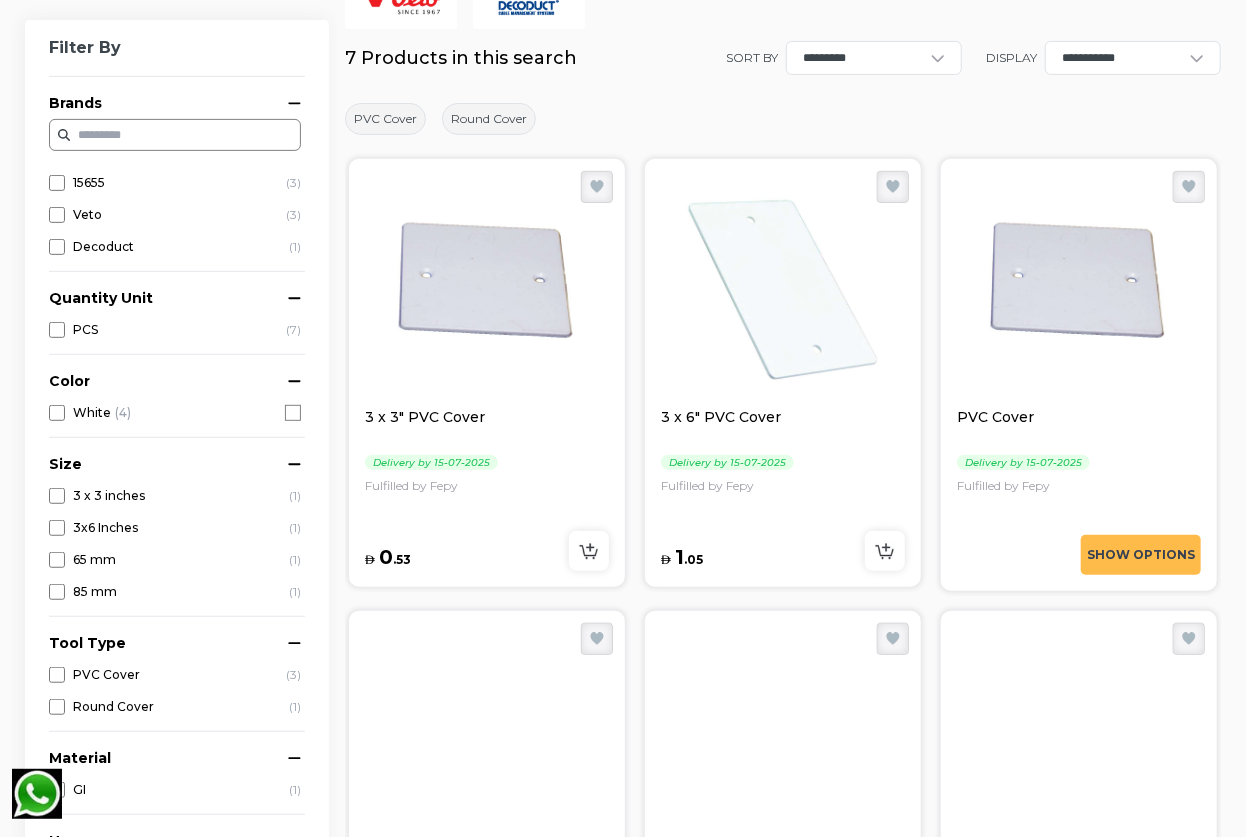 scroll, scrollTop: 181, scrollLeft: 0, axis: vertical 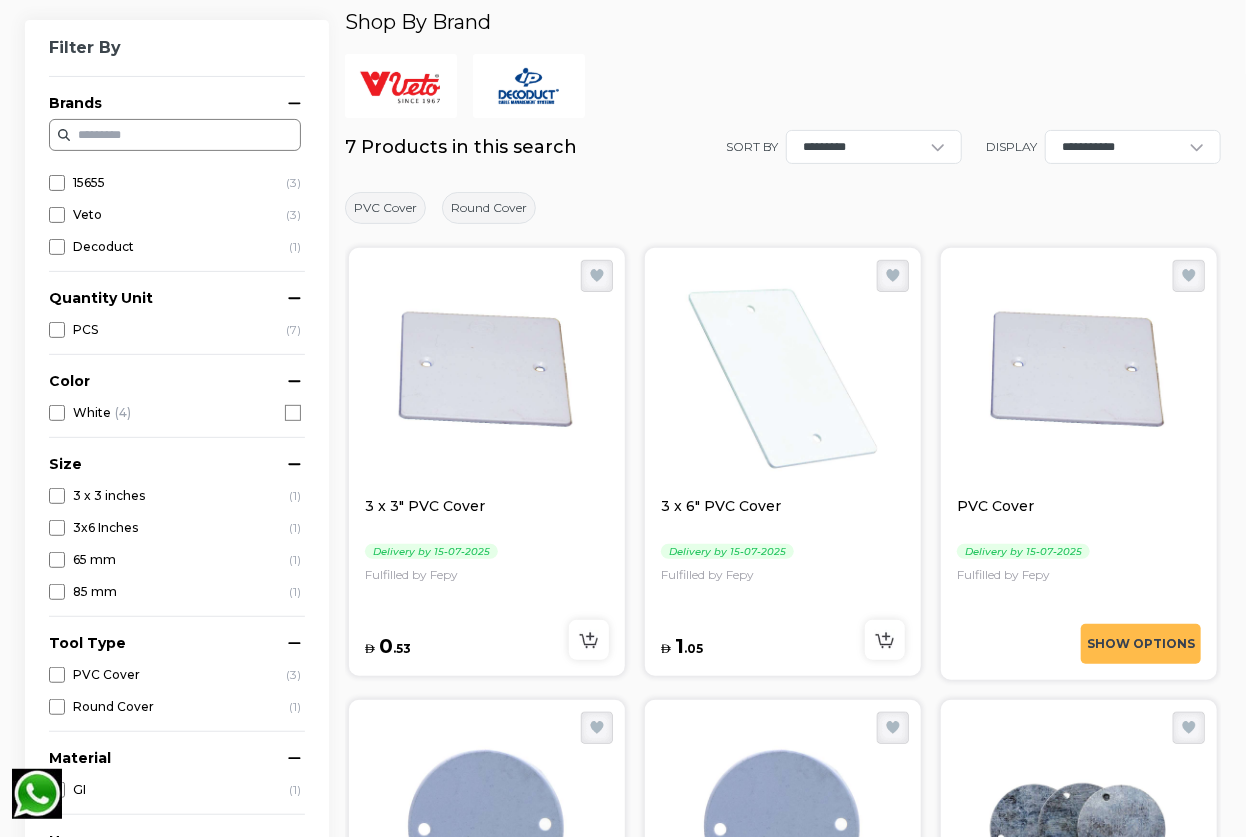 click at bounding box center (487, 376) 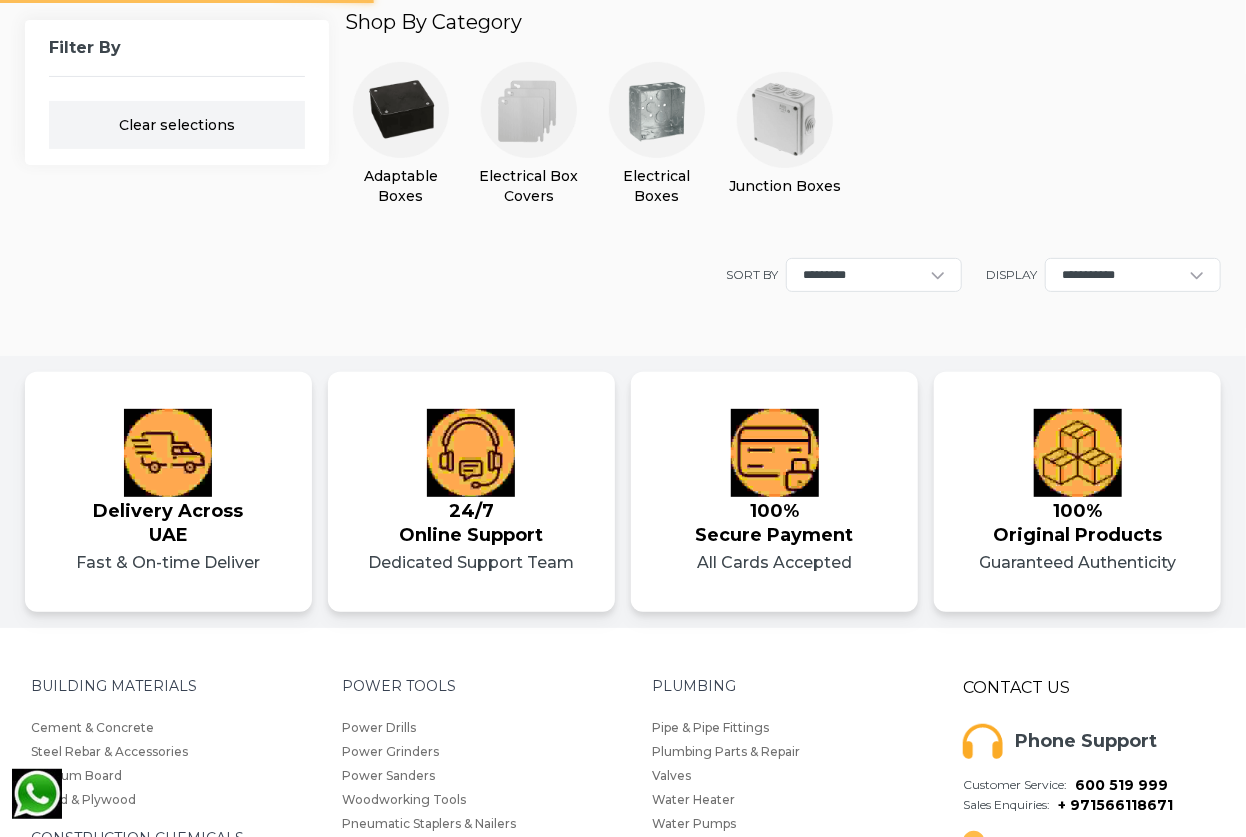 scroll, scrollTop: 0, scrollLeft: 0, axis: both 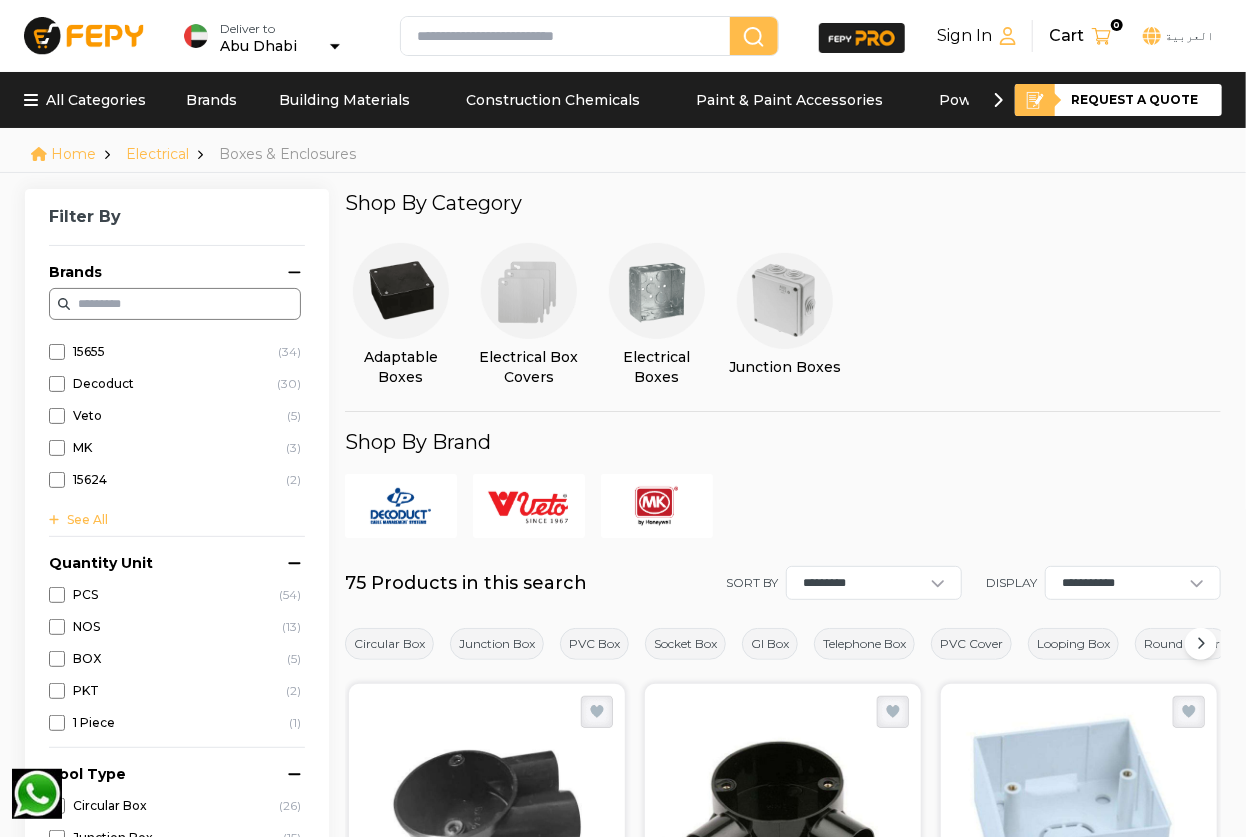 click on "Home Electrical Boxes & Enclosures" at bounding box center [623, 150] 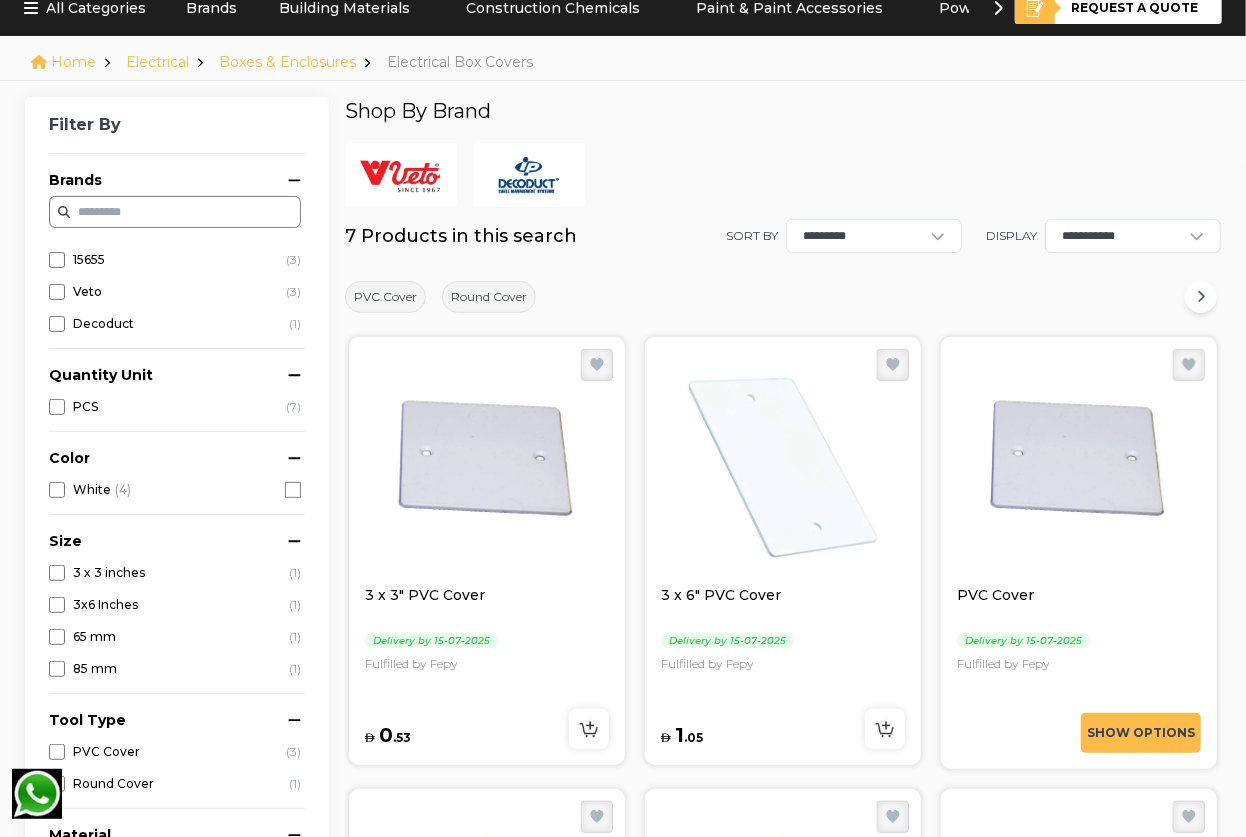 scroll, scrollTop: 363, scrollLeft: 0, axis: vertical 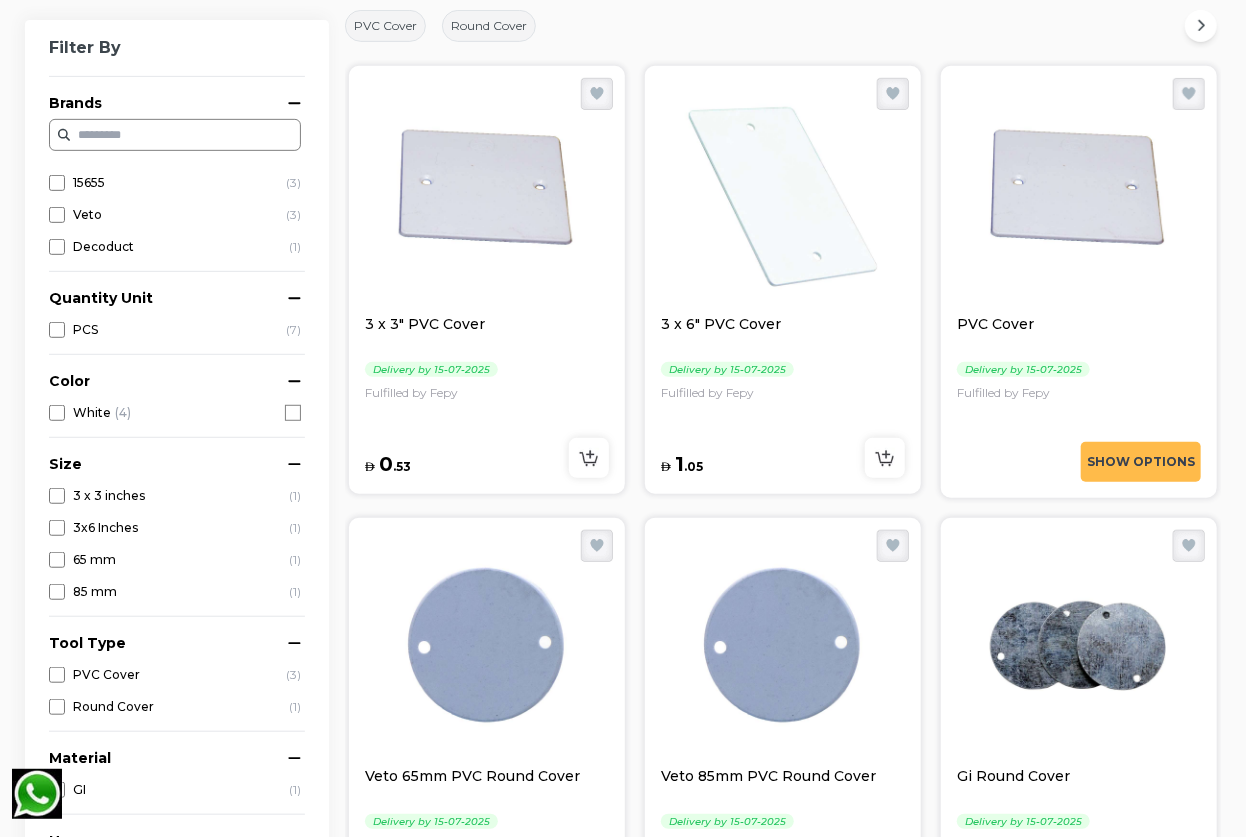 click at bounding box center (487, 194) 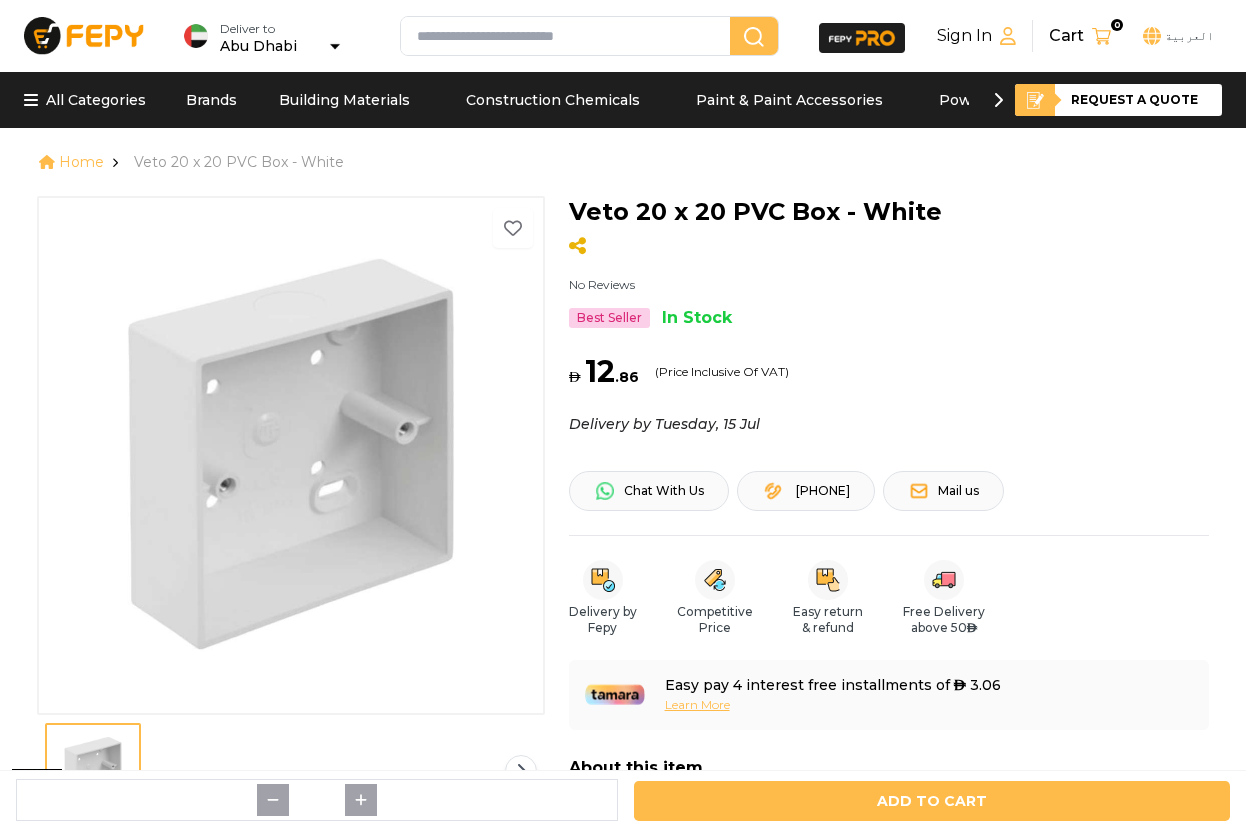 scroll, scrollTop: 0, scrollLeft: 0, axis: both 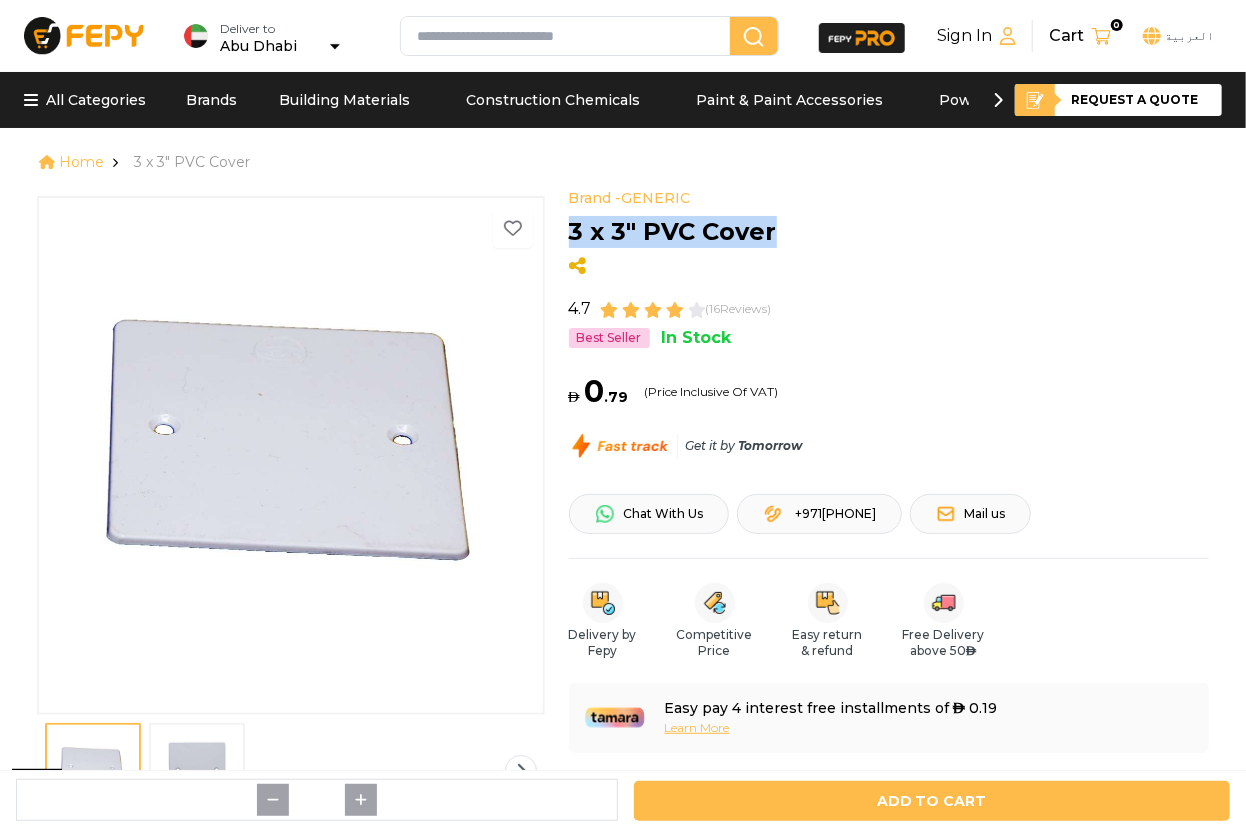drag, startPoint x: 780, startPoint y: 240, endPoint x: 558, endPoint y: 239, distance: 222.00226 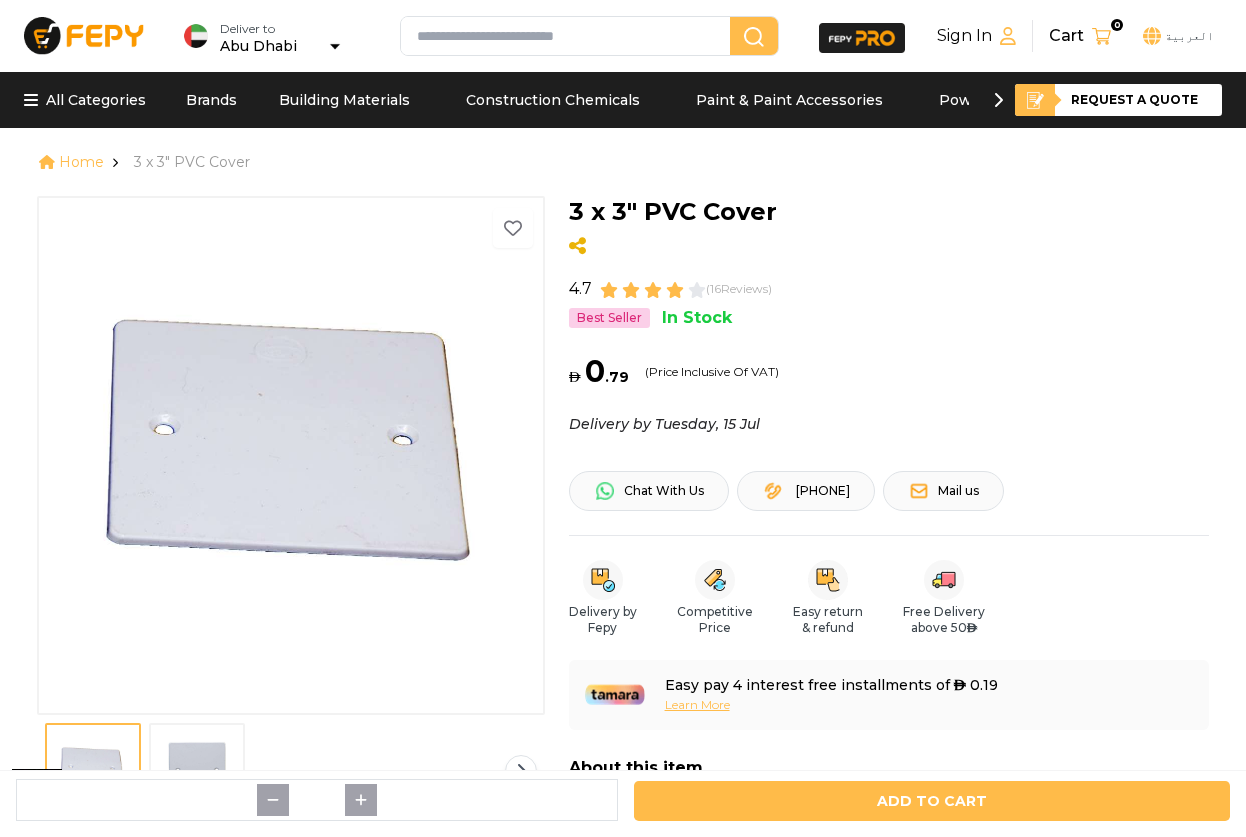 scroll, scrollTop: 0, scrollLeft: 0, axis: both 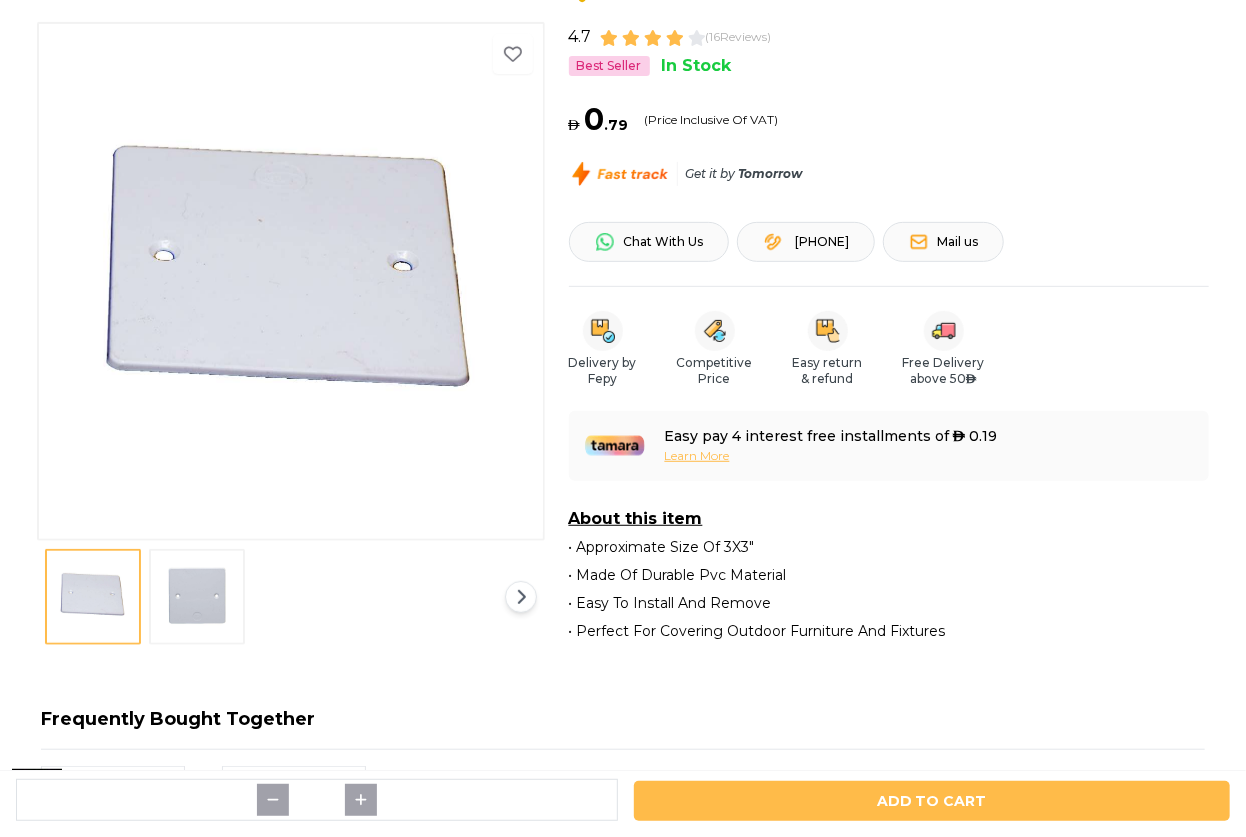 click at bounding box center [197, 597] 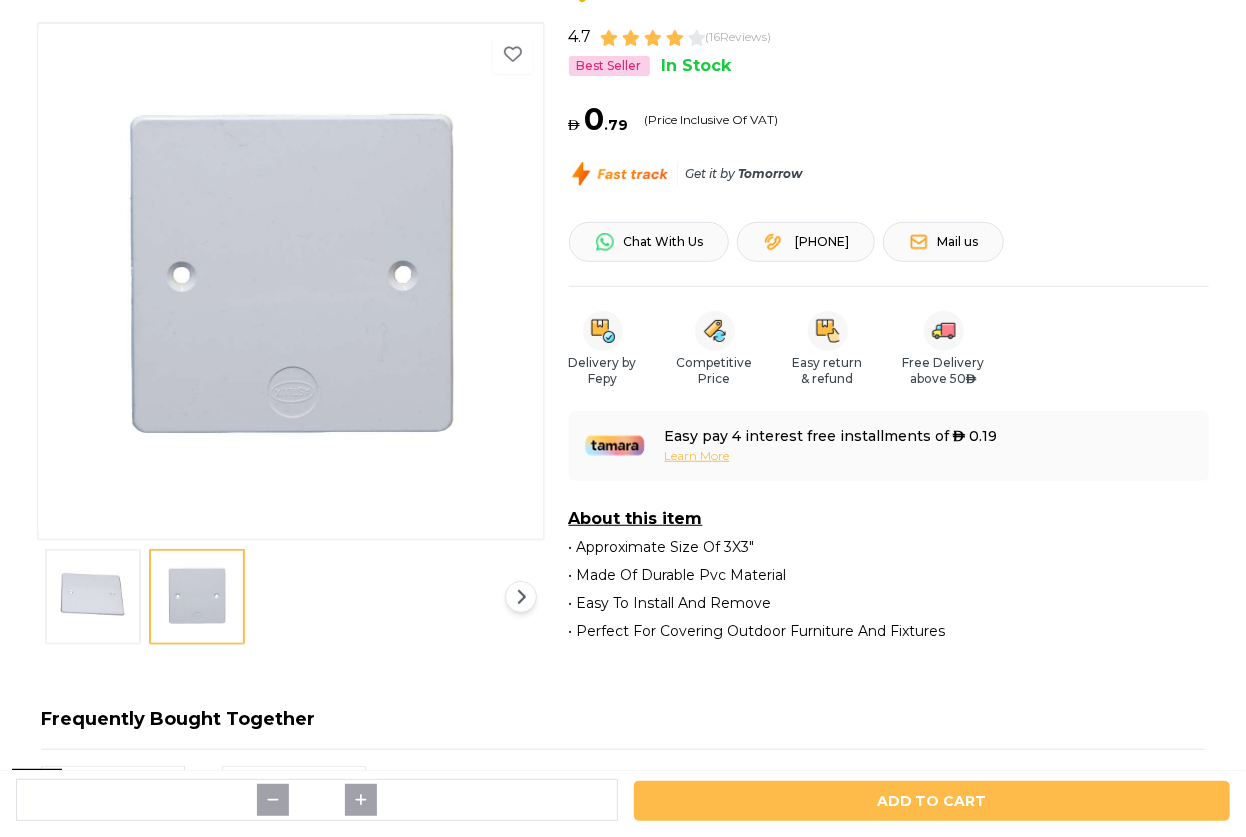 click at bounding box center [93, 597] 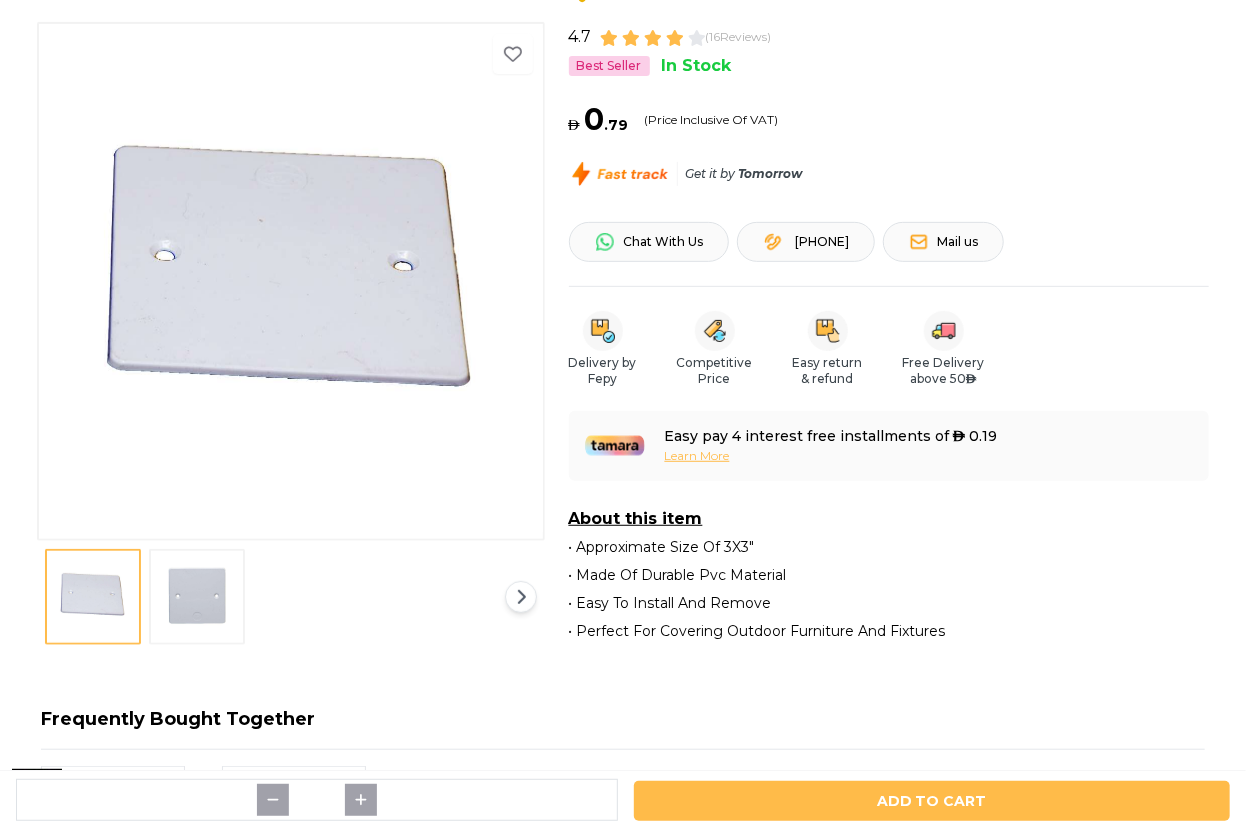 click at bounding box center (292, 280) 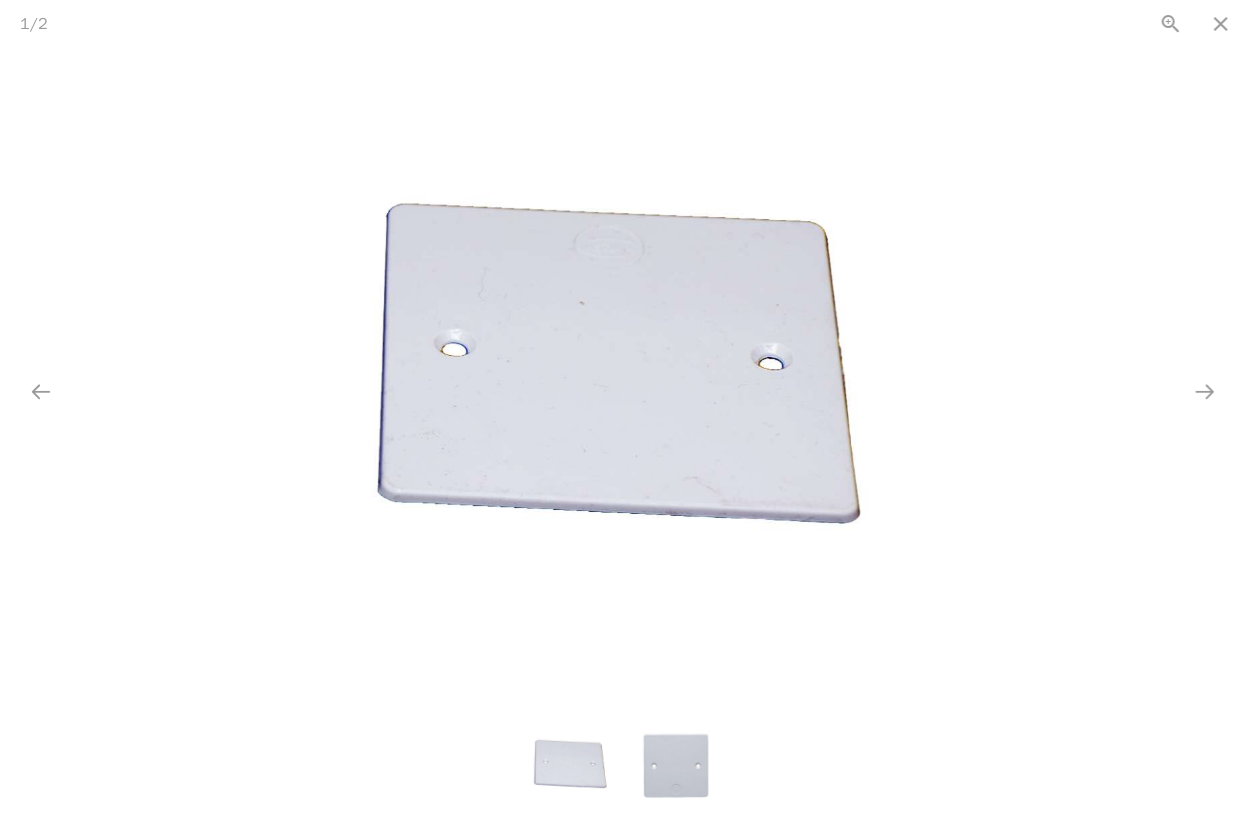 scroll, scrollTop: 0, scrollLeft: 0, axis: both 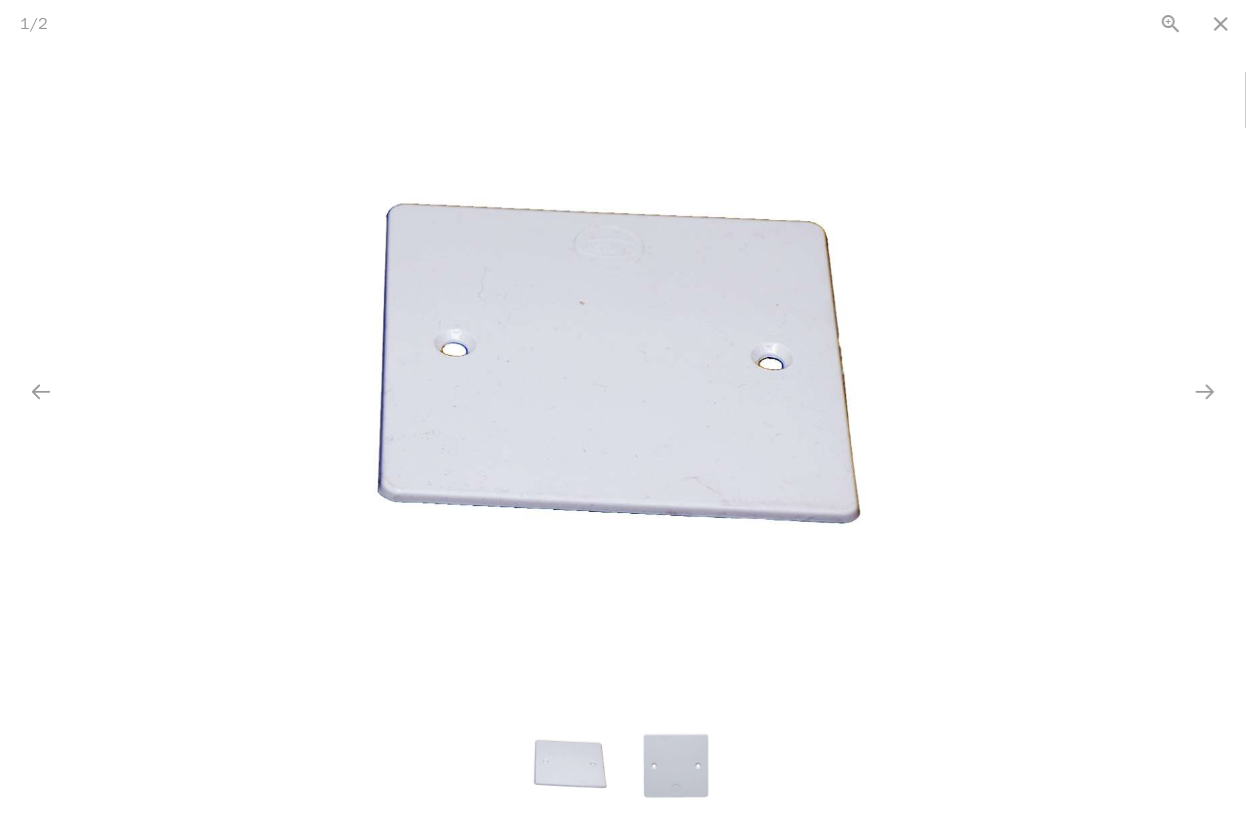 drag, startPoint x: 1153, startPoint y: 183, endPoint x: 1151, endPoint y: 153, distance: 30.066593 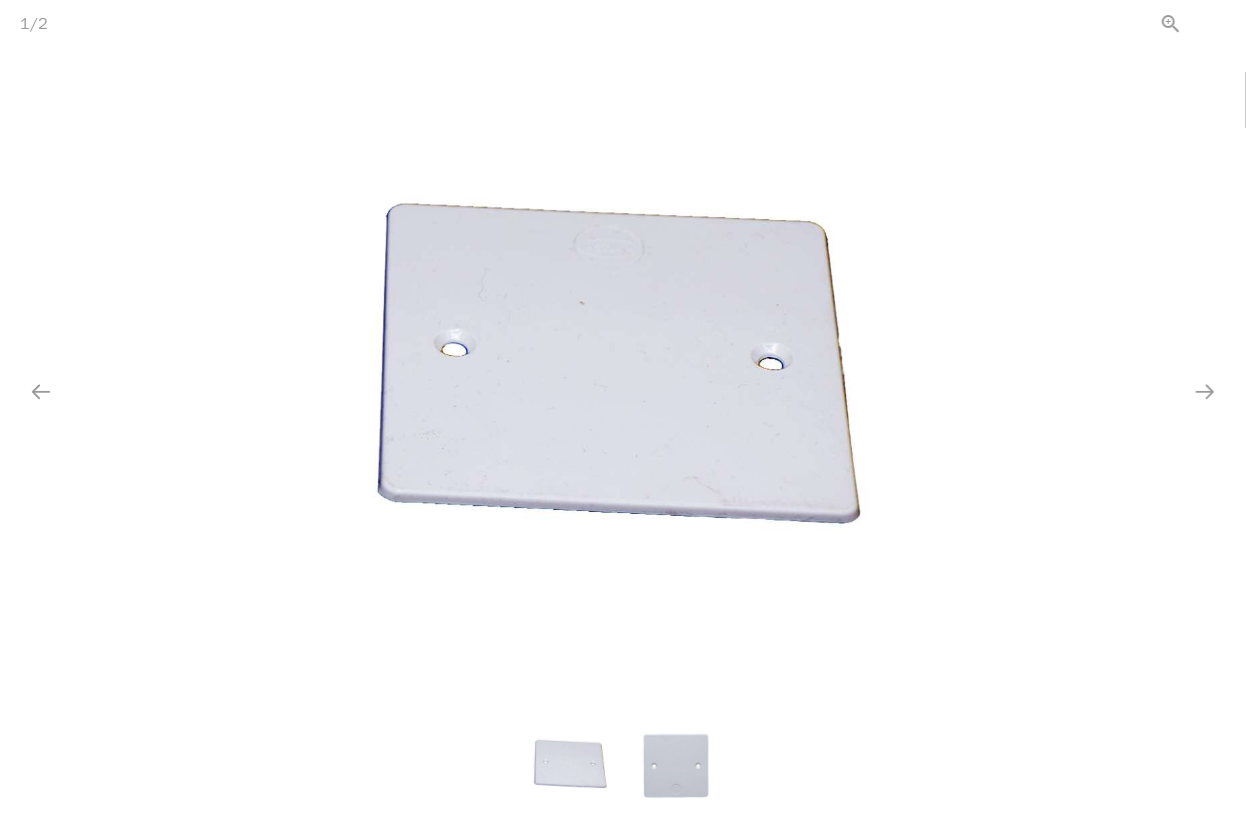 click at bounding box center [1221, 23] 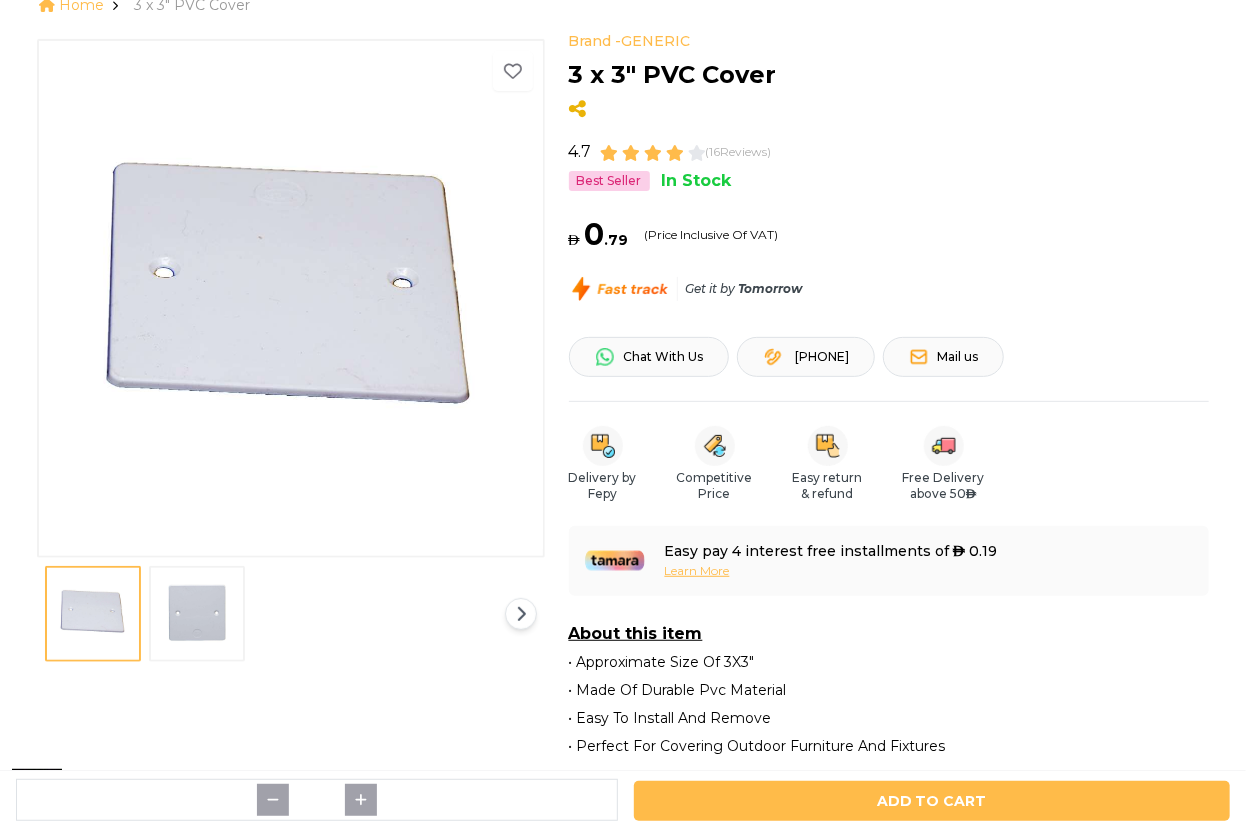 scroll, scrollTop: 0, scrollLeft: 0, axis: both 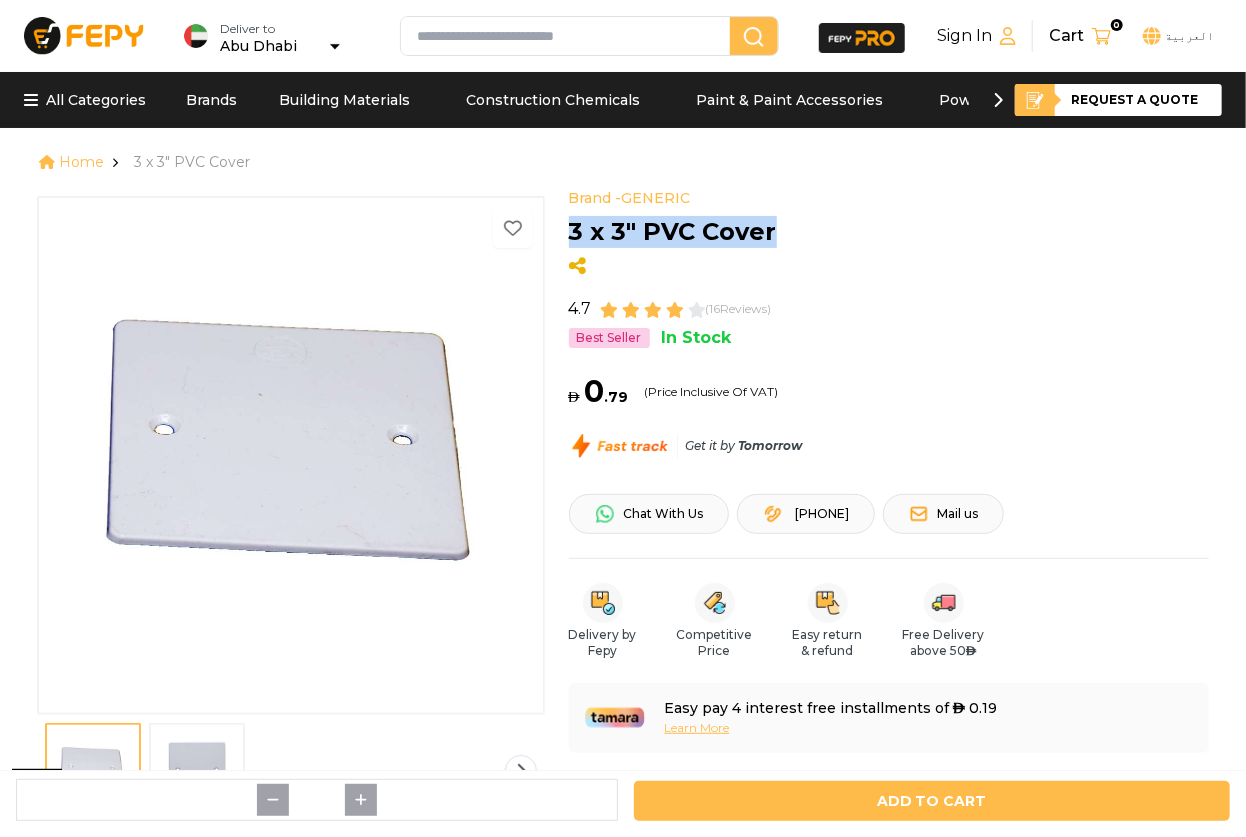 drag, startPoint x: 795, startPoint y: 230, endPoint x: 560, endPoint y: 235, distance: 235.05319 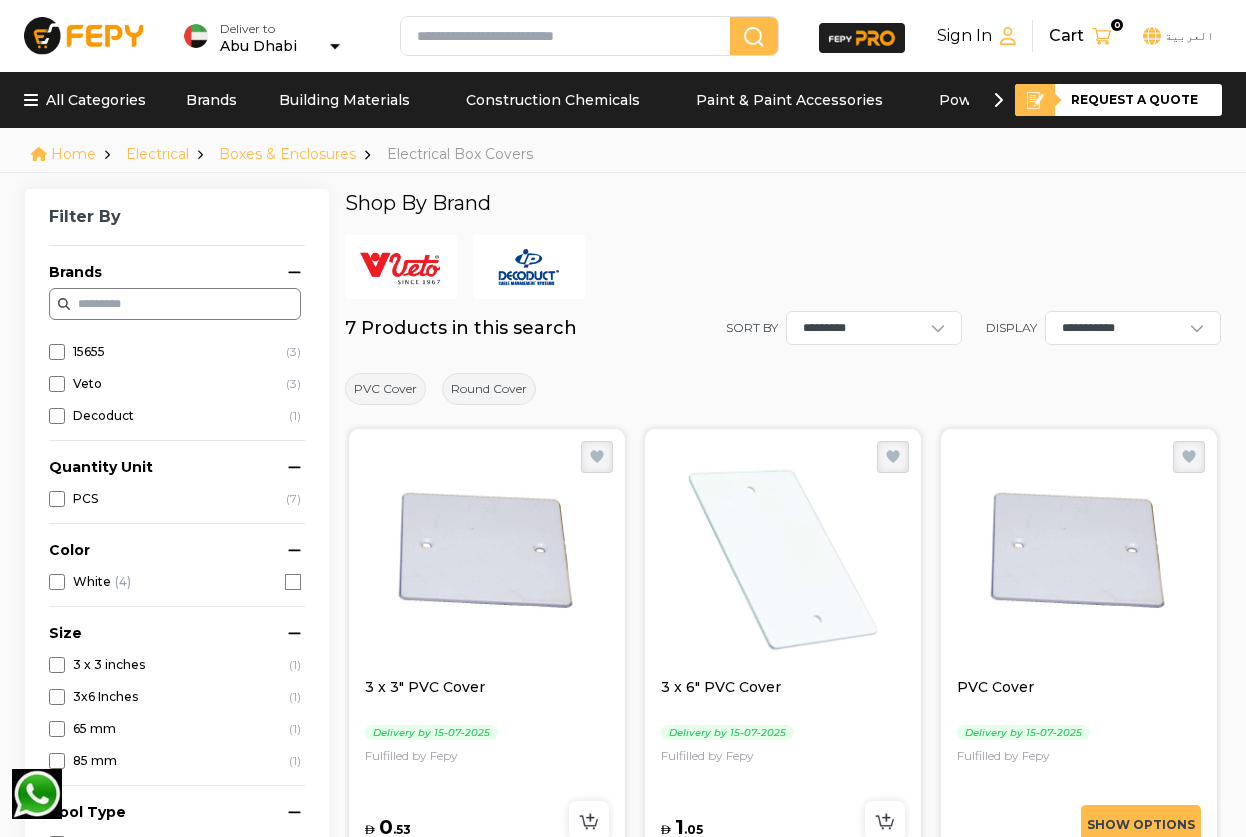 scroll, scrollTop: 363, scrollLeft: 0, axis: vertical 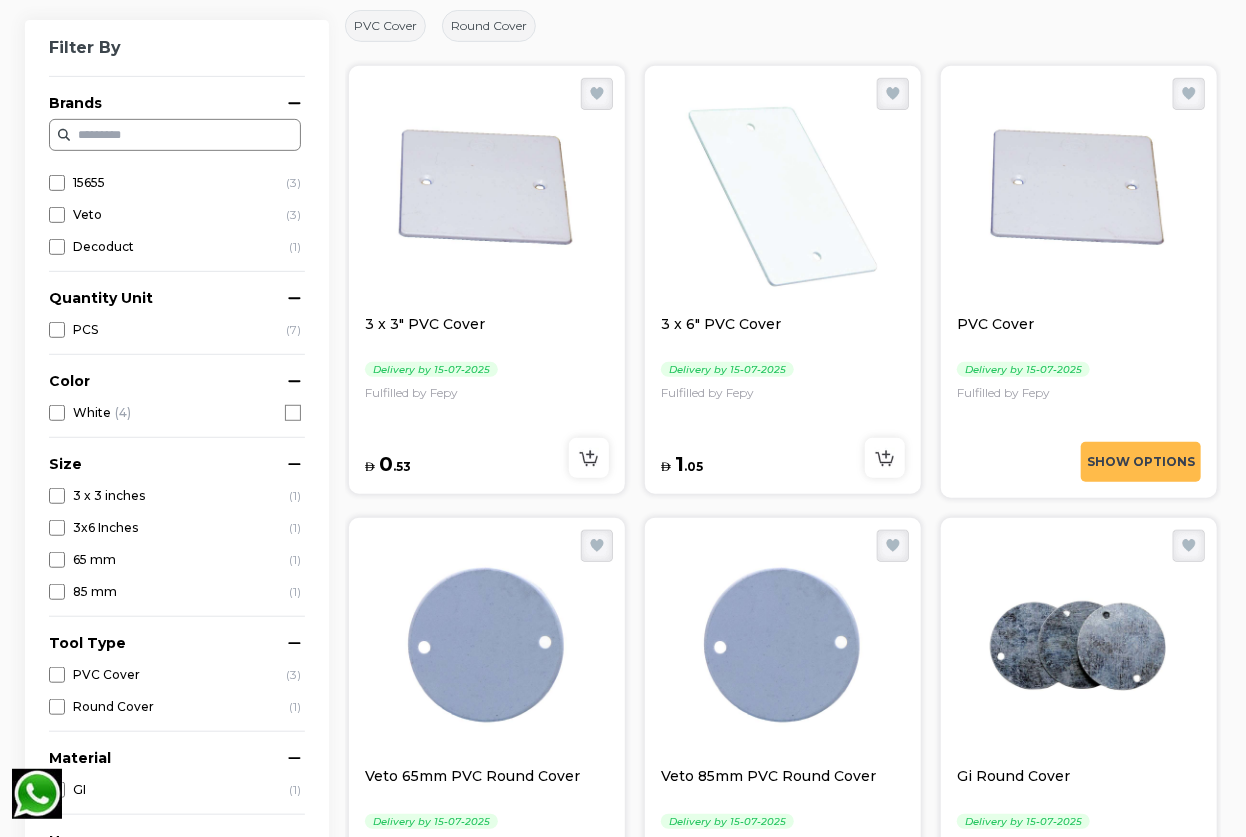 click at bounding box center [783, 194] 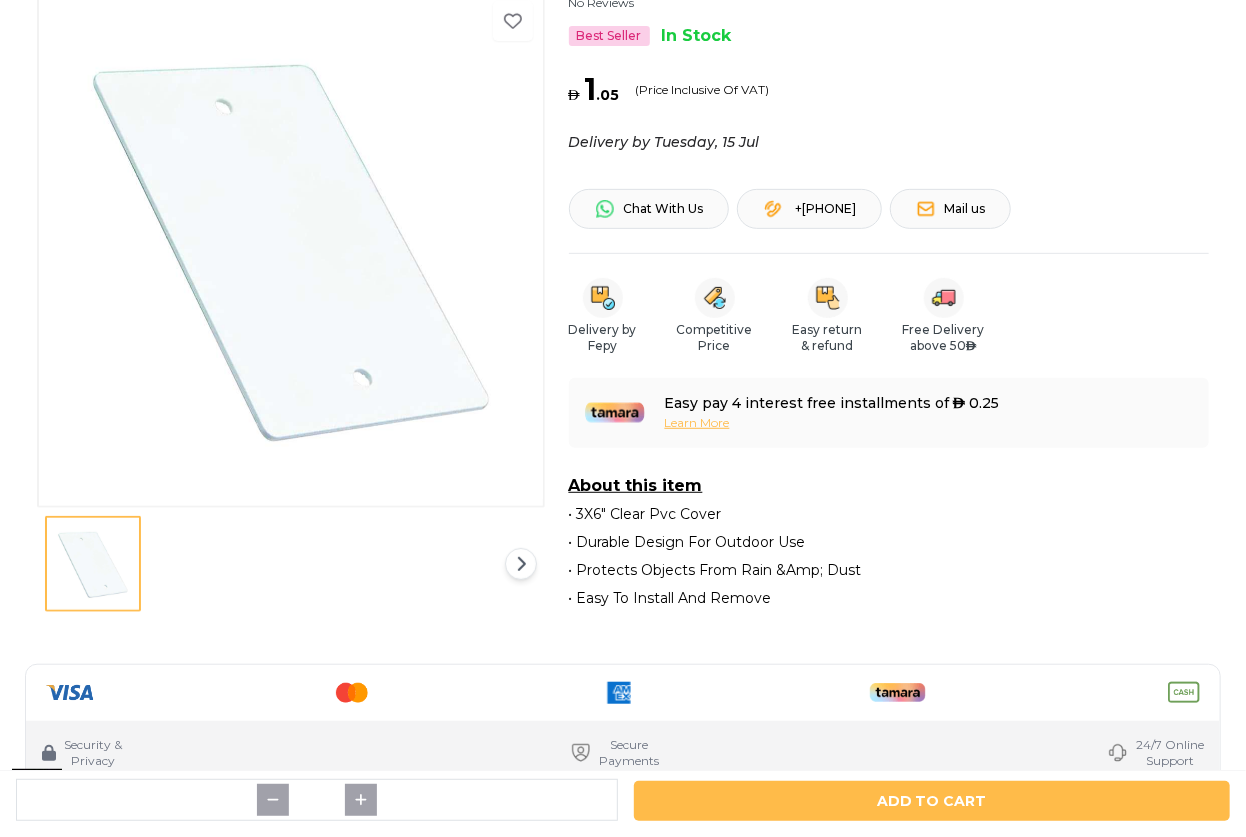scroll, scrollTop: 363, scrollLeft: 0, axis: vertical 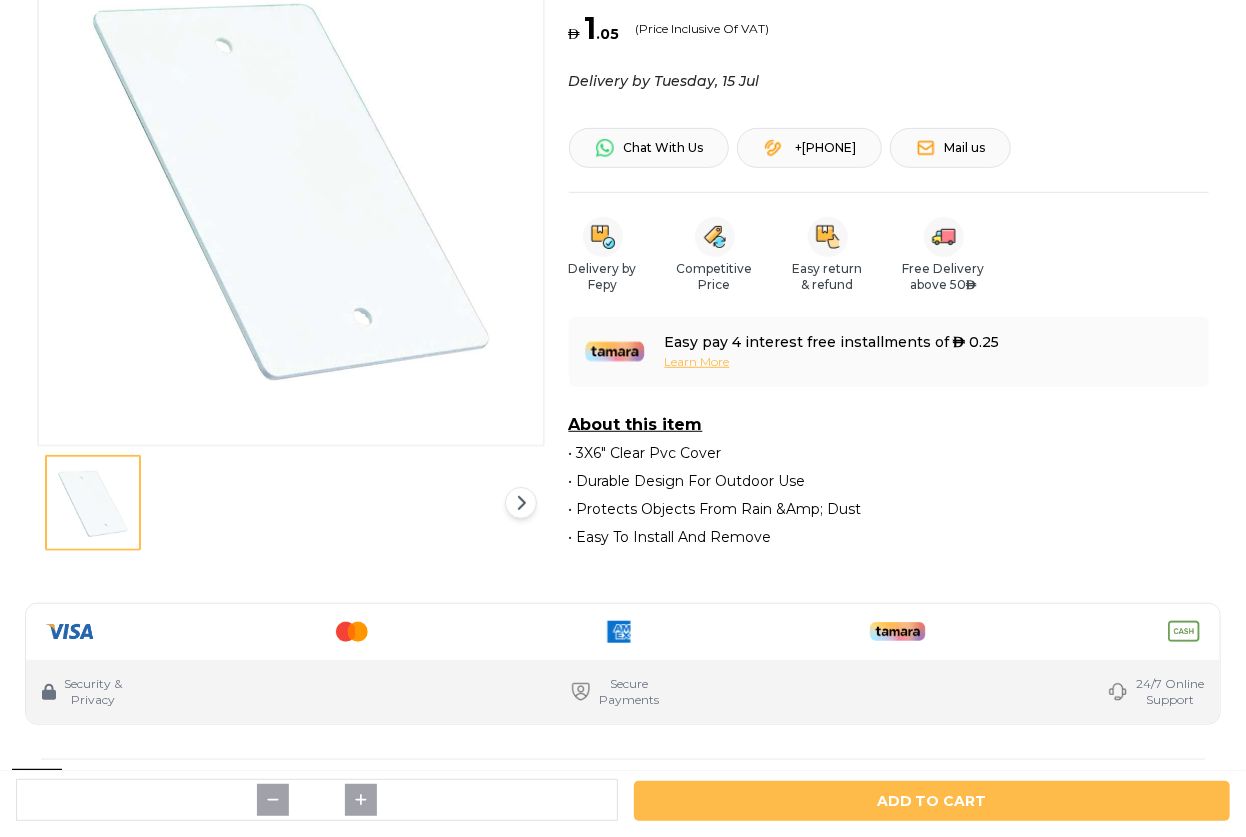 click at bounding box center (291, 503) 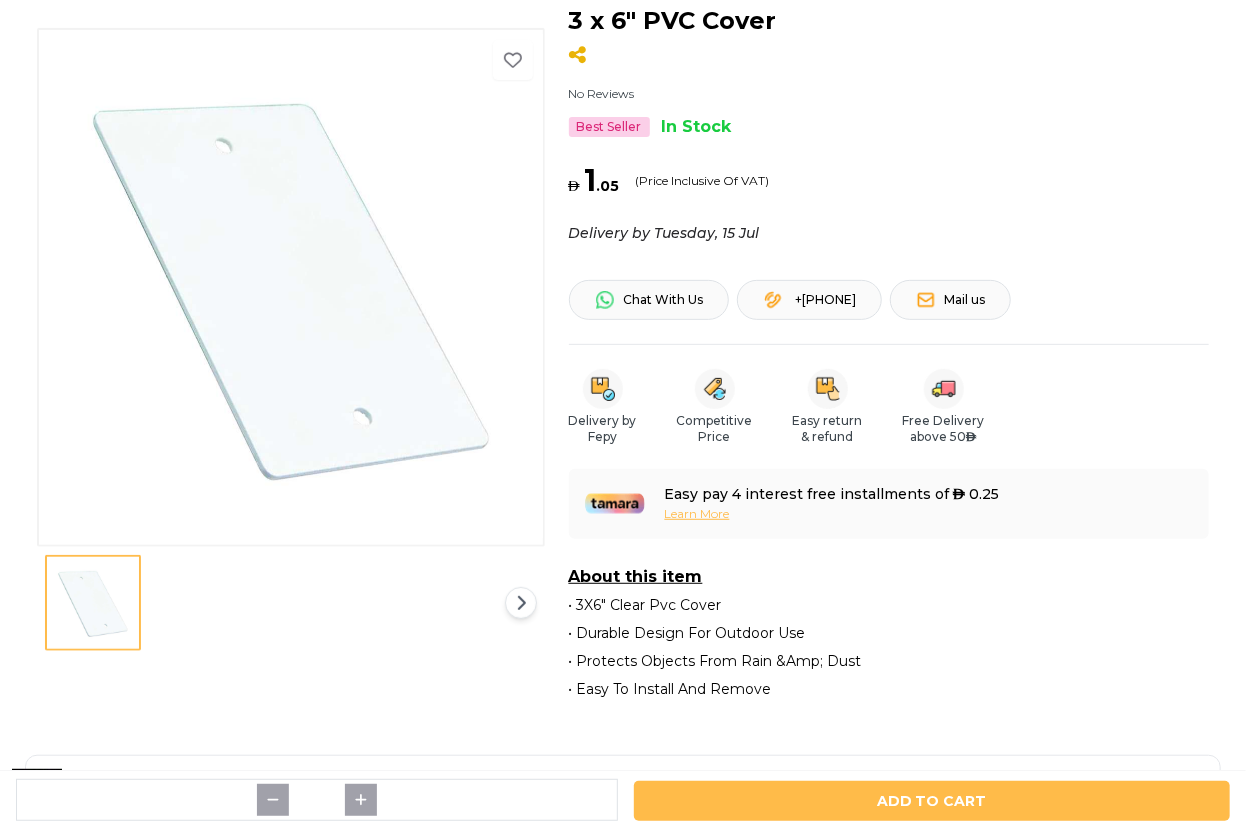scroll, scrollTop: 0, scrollLeft: 0, axis: both 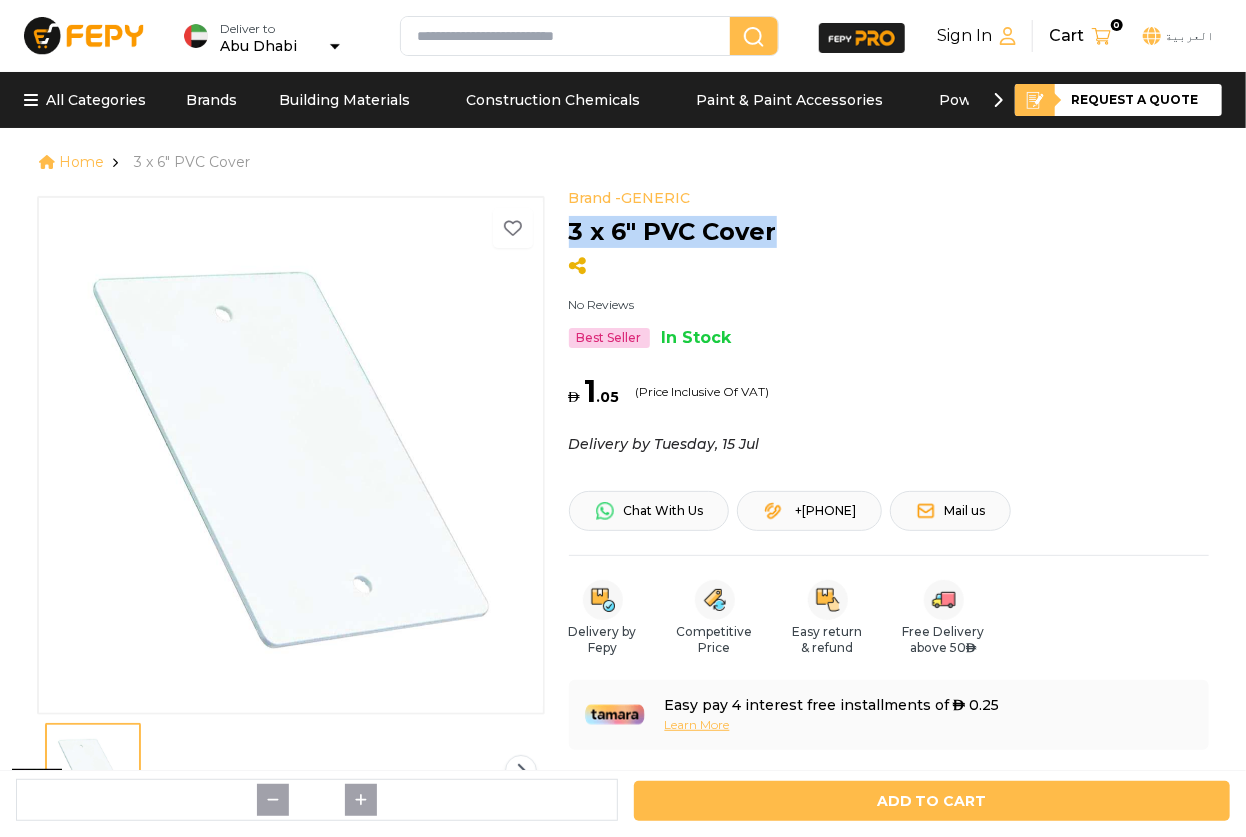 drag, startPoint x: 800, startPoint y: 223, endPoint x: 566, endPoint y: 243, distance: 234.85315 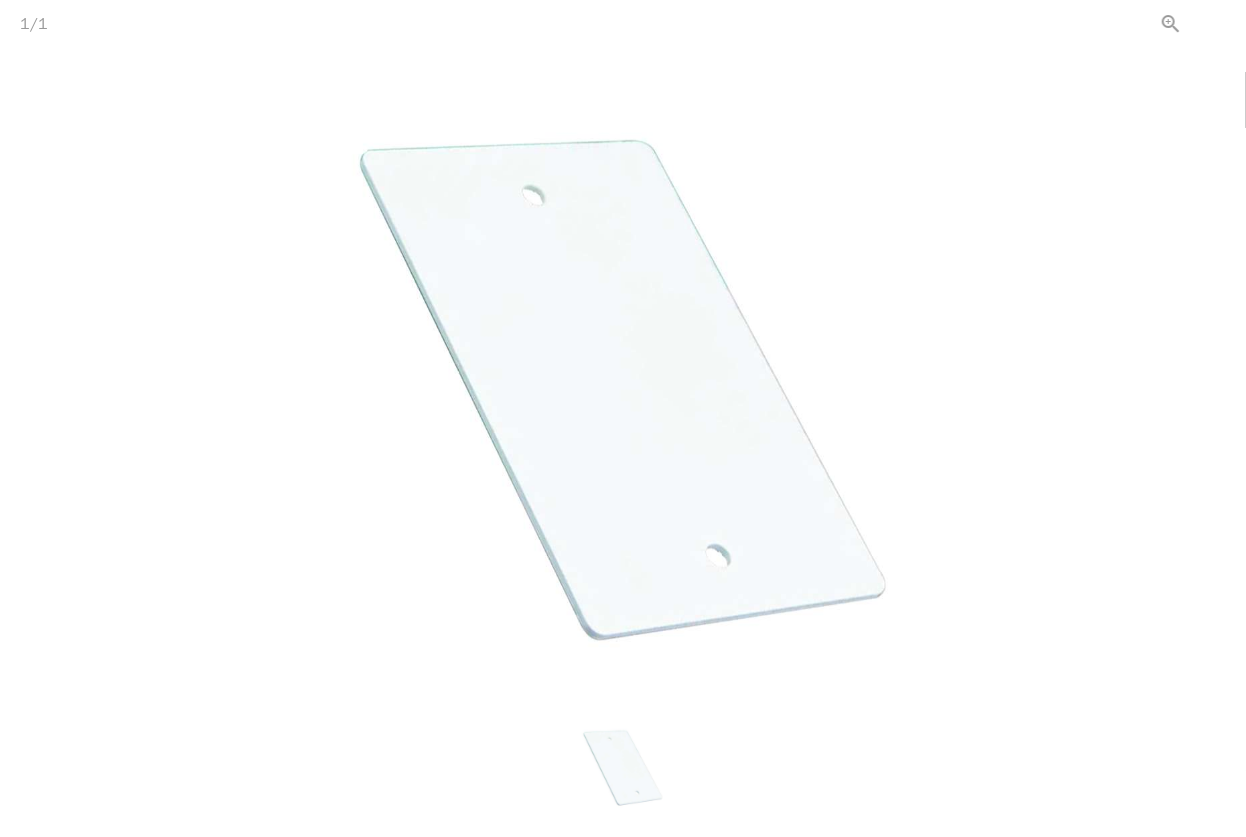 click at bounding box center [1221, 23] 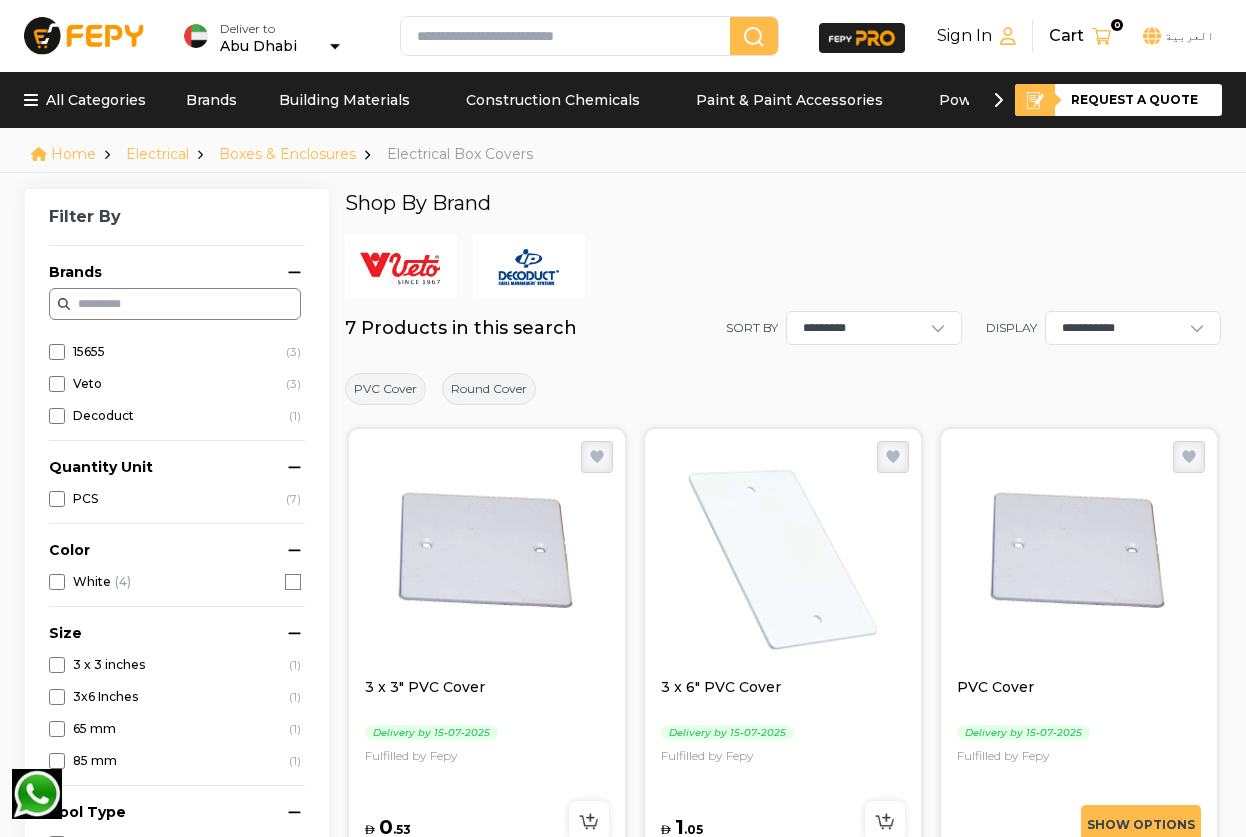 scroll, scrollTop: 363, scrollLeft: 0, axis: vertical 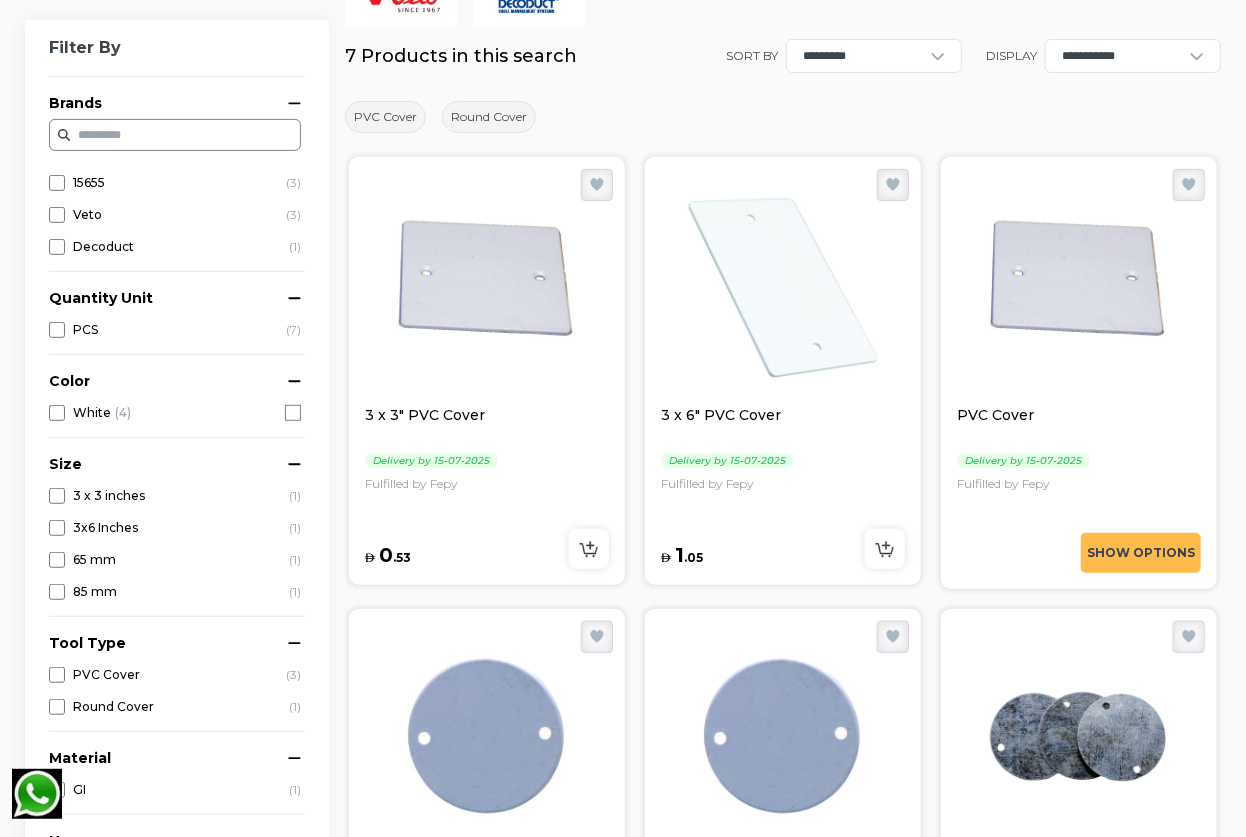 click at bounding box center [1079, 285] 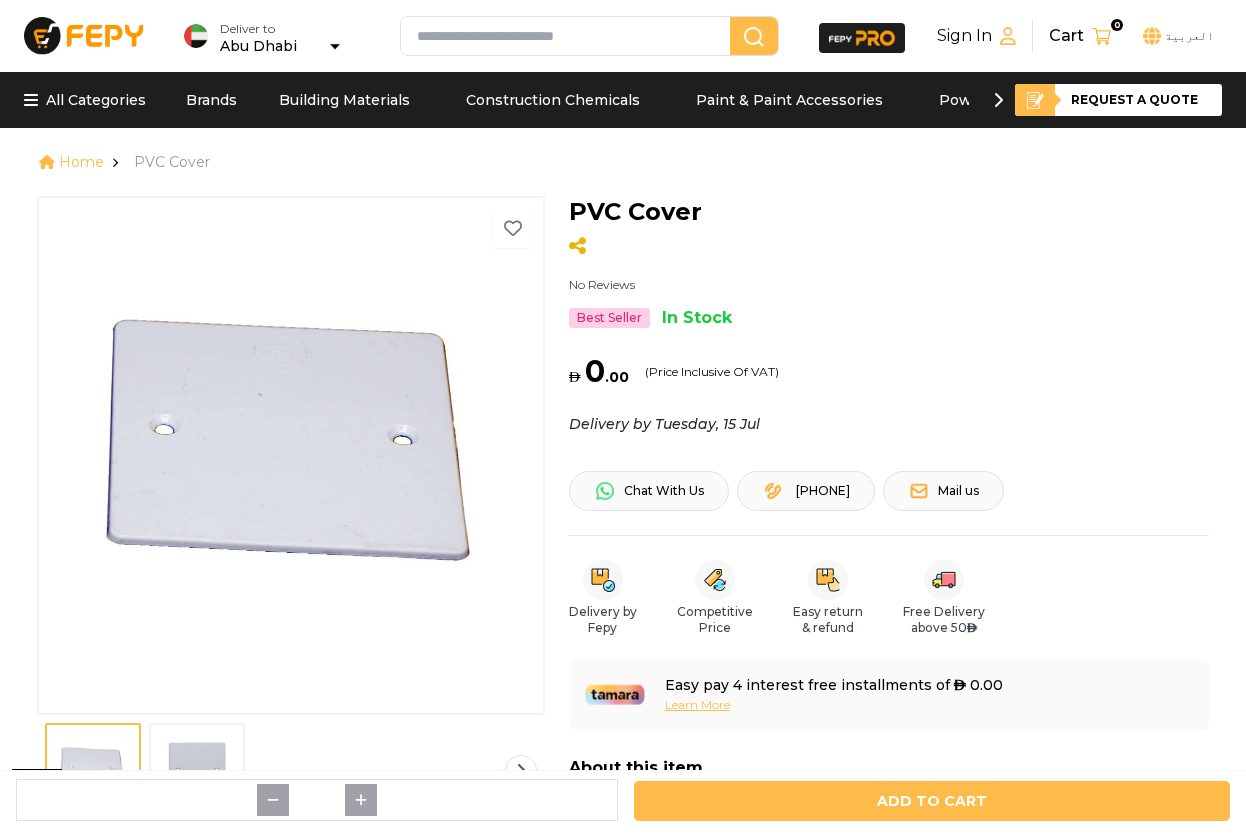 scroll, scrollTop: 0, scrollLeft: 0, axis: both 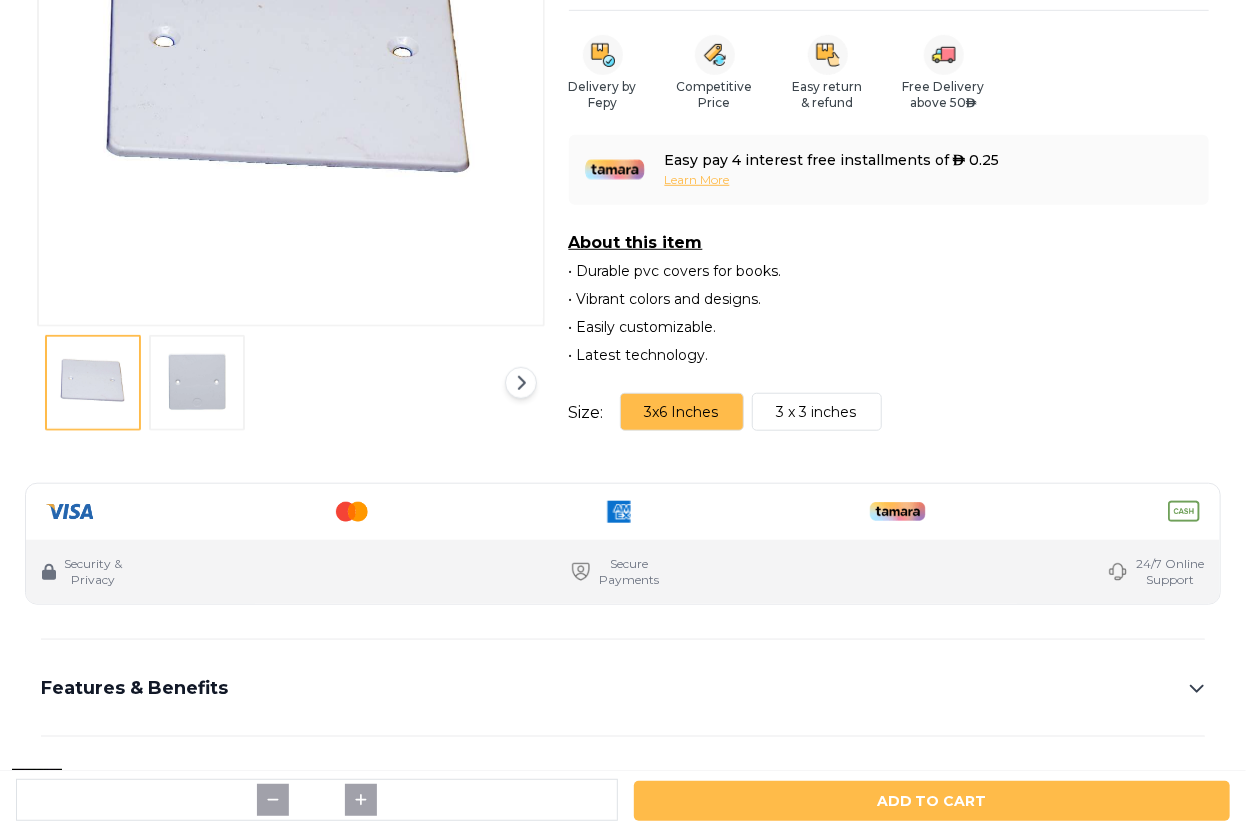 click on "3 x 3 inches" at bounding box center [817, 412] 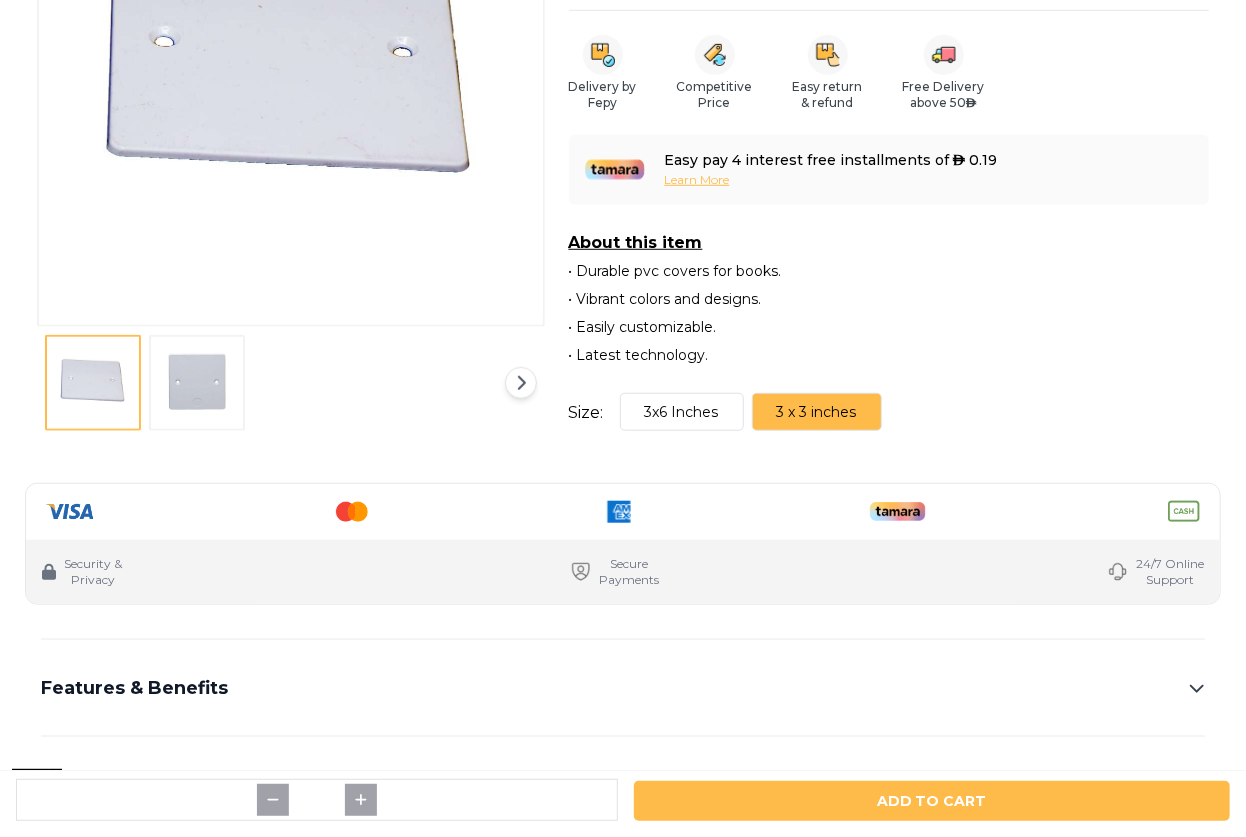 click on "3x6 Inches" at bounding box center (682, 412) 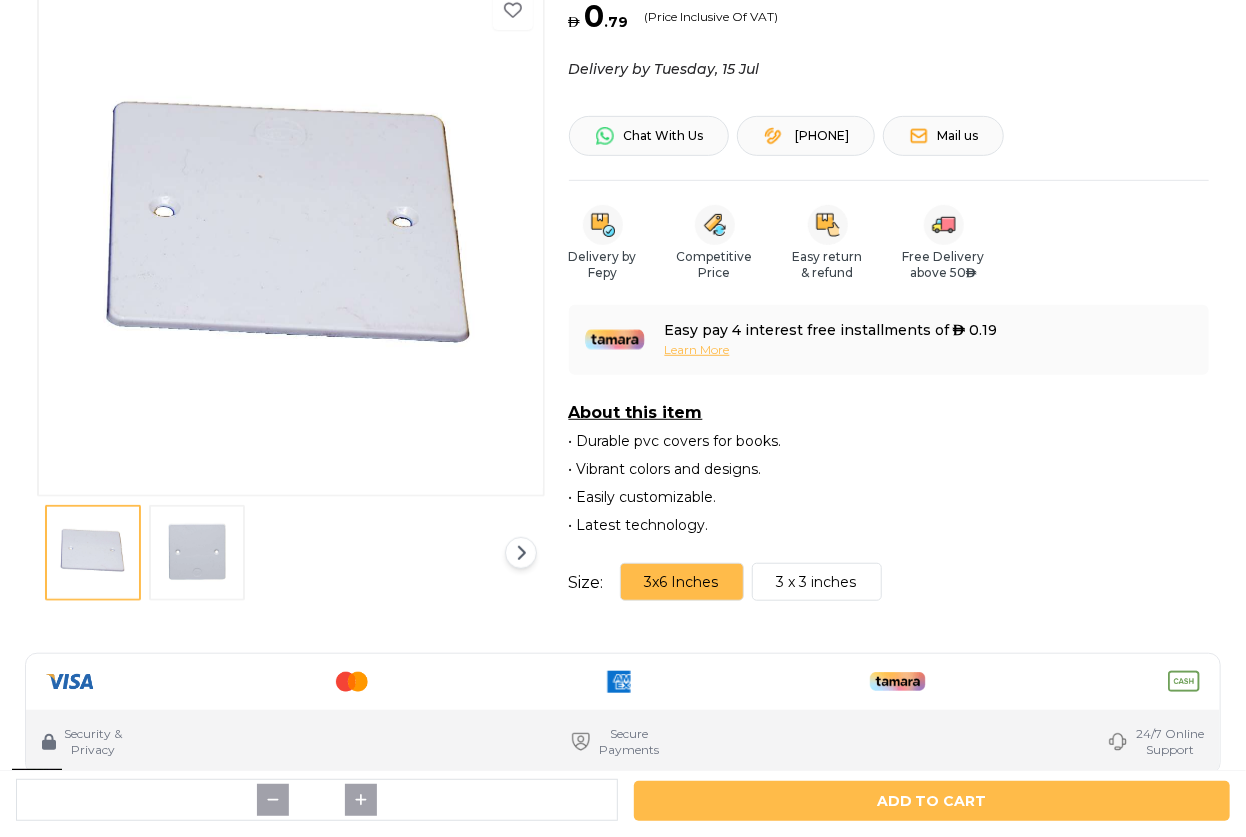 scroll, scrollTop: 90, scrollLeft: 0, axis: vertical 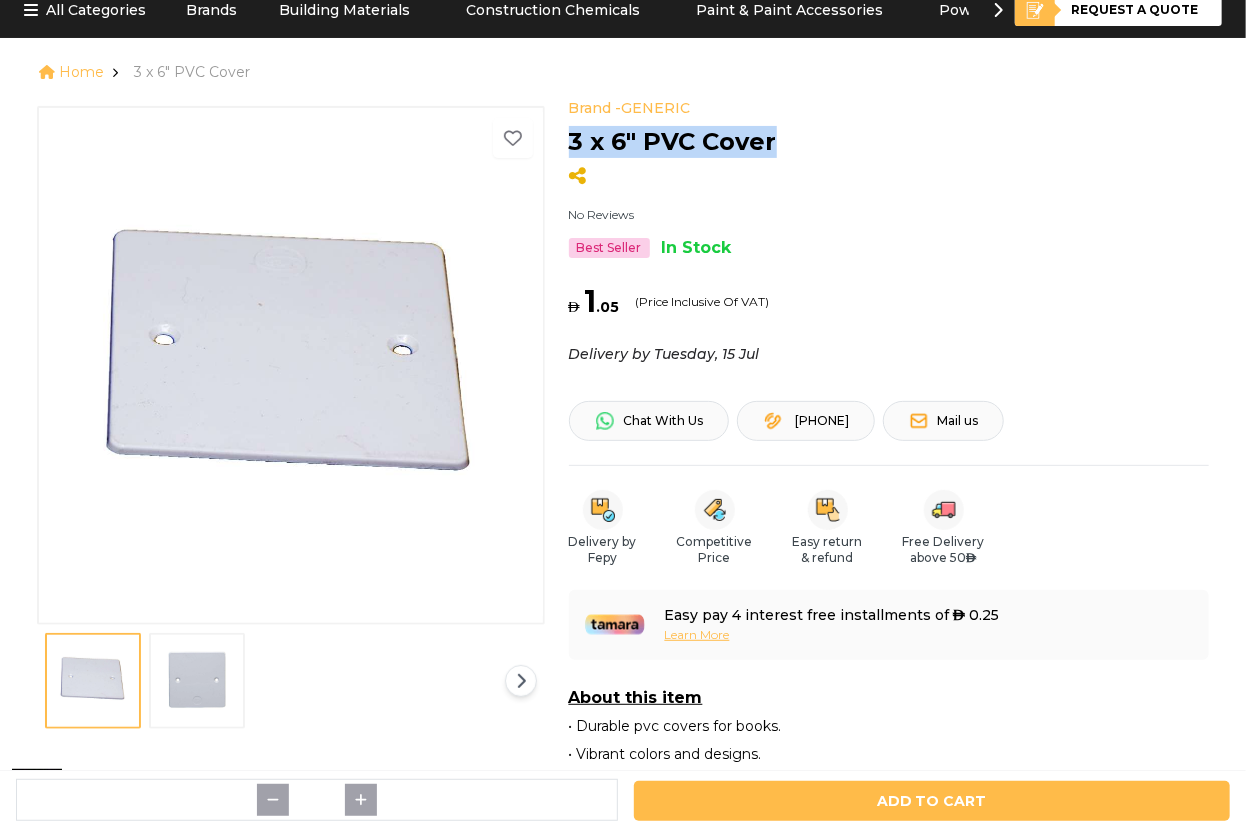 drag, startPoint x: 778, startPoint y: 136, endPoint x: 565, endPoint y: 149, distance: 213.39635 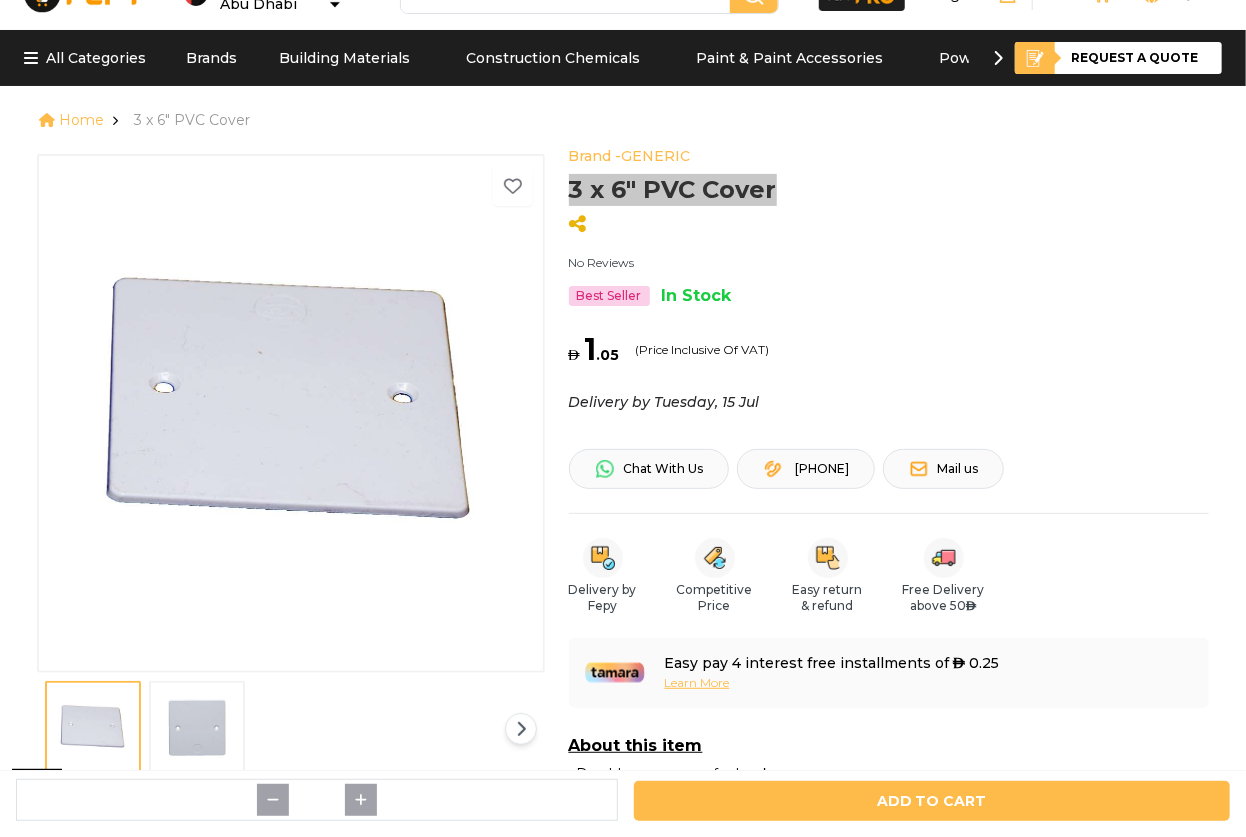 scroll, scrollTop: 0, scrollLeft: 0, axis: both 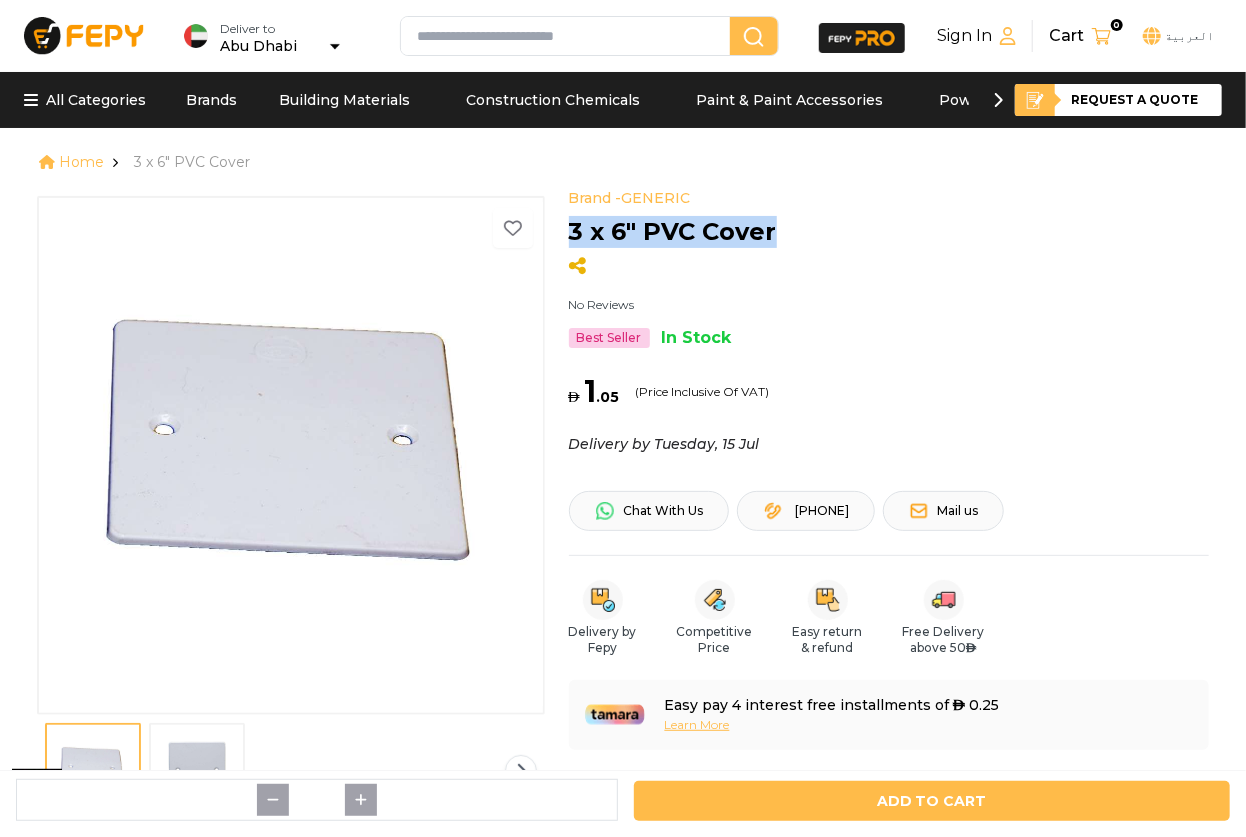 click at bounding box center [291, 454] 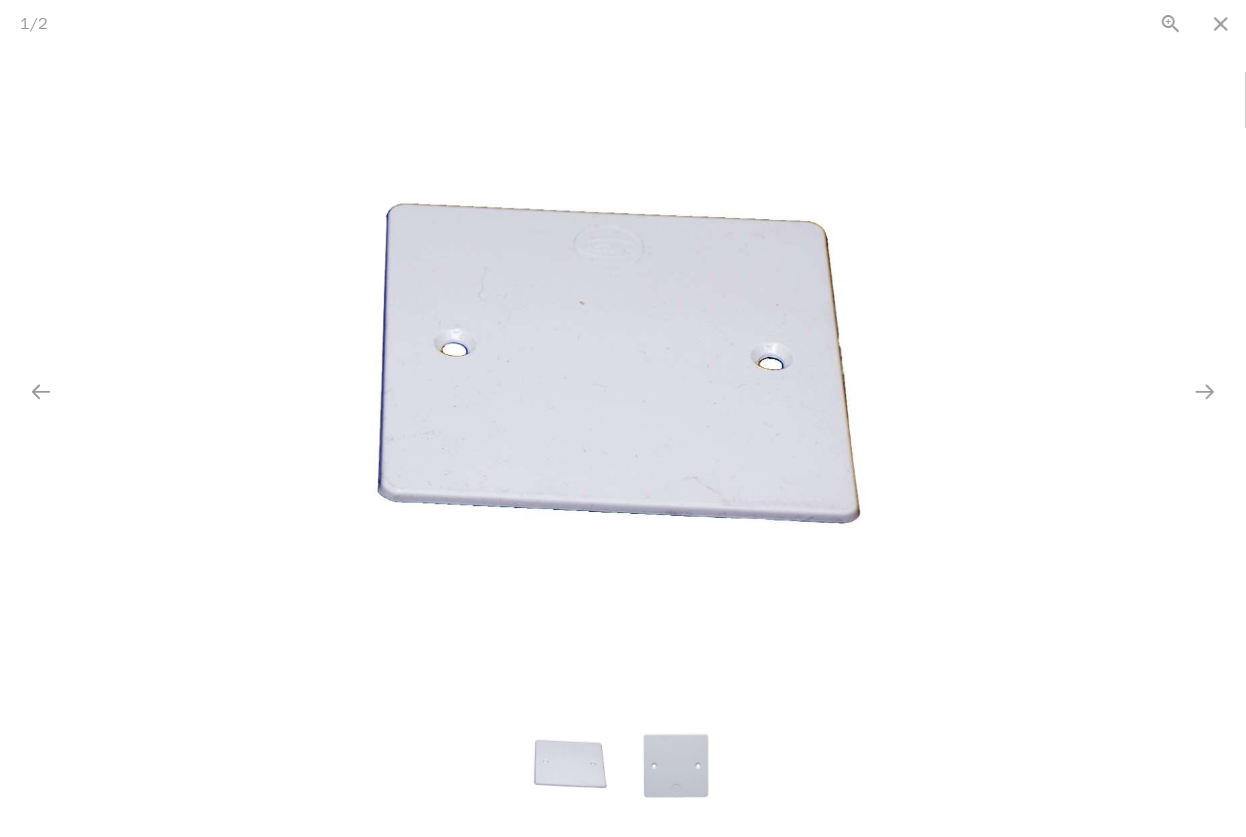 click at bounding box center [623, 382] 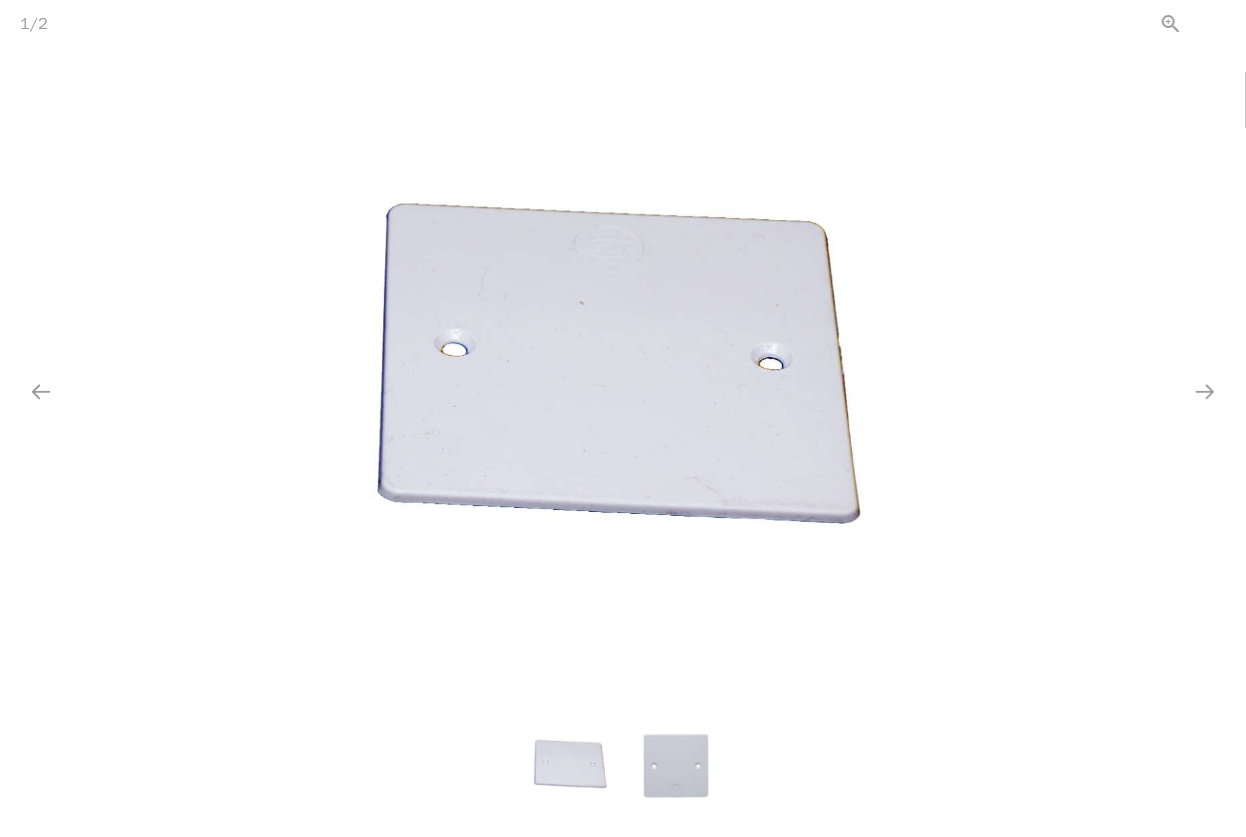 click at bounding box center (1221, 23) 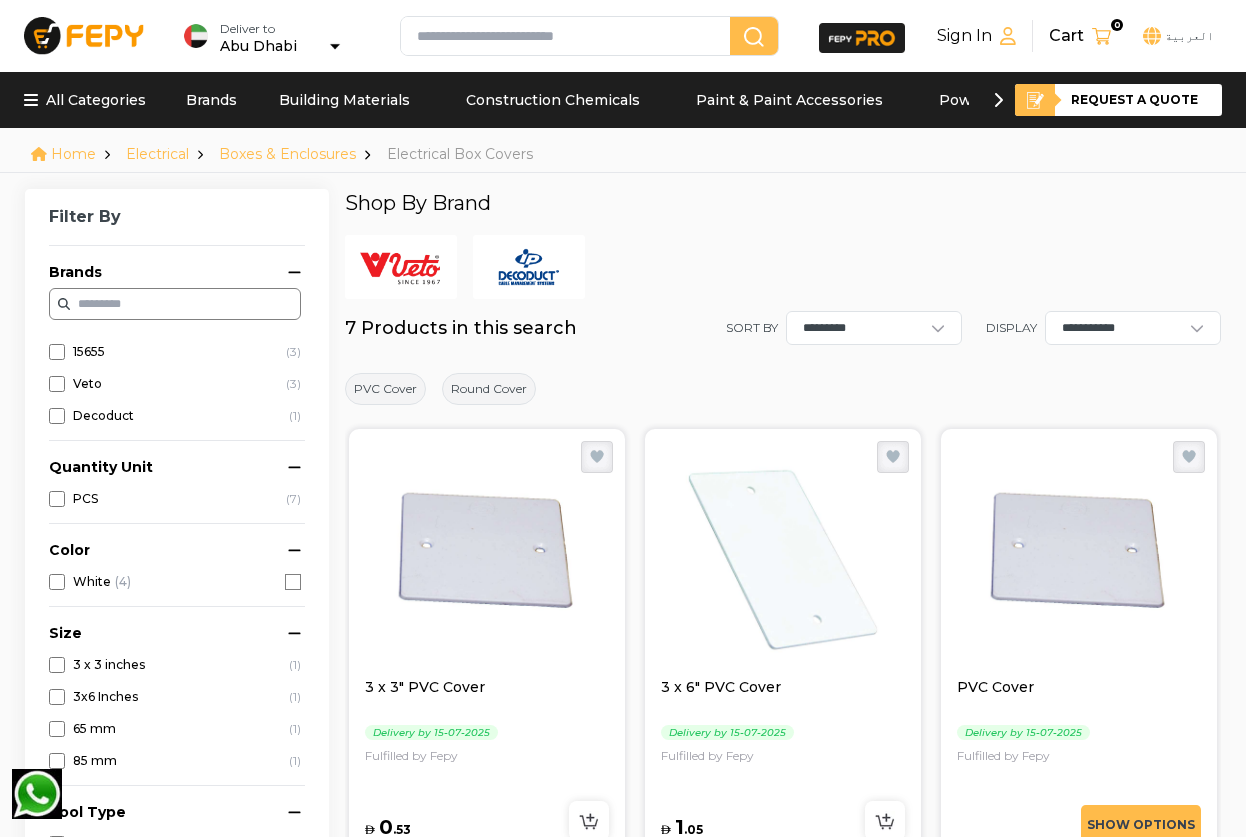 scroll, scrollTop: 273, scrollLeft: 0, axis: vertical 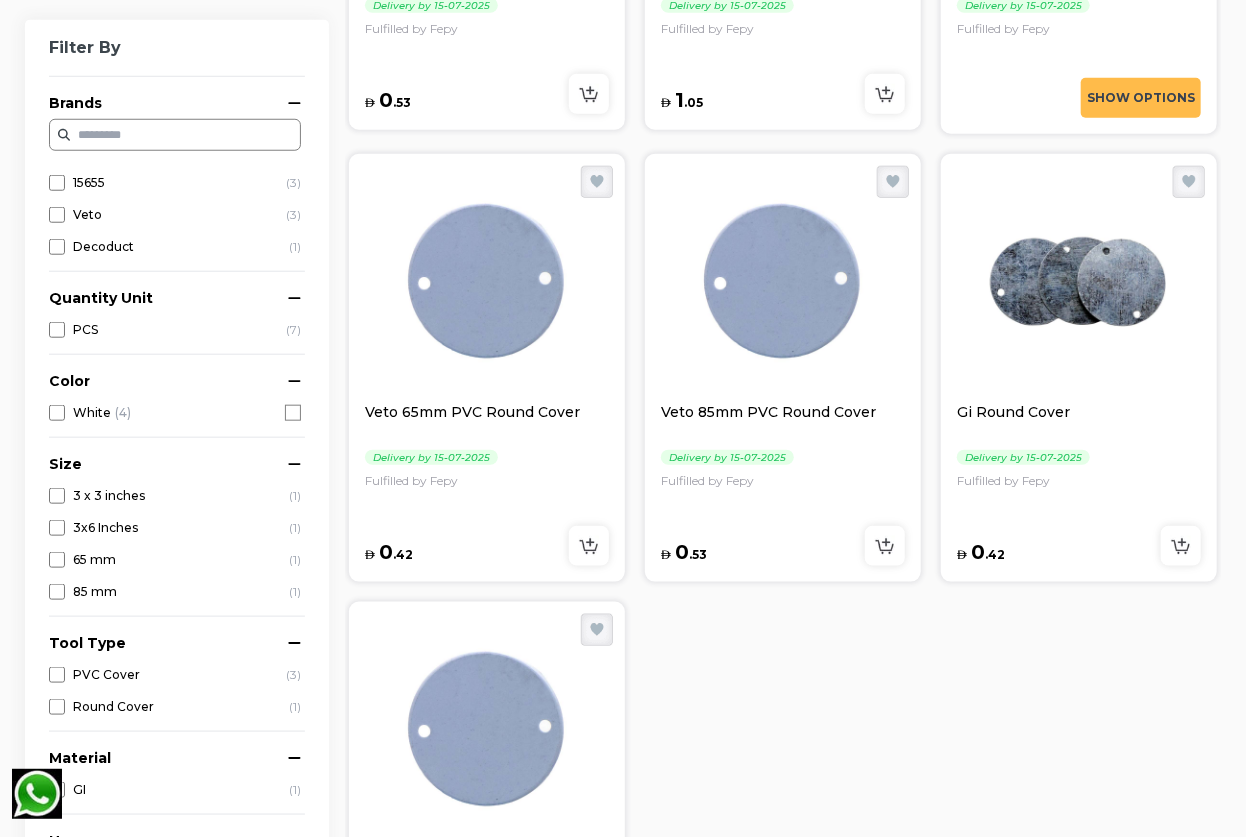 click at bounding box center (487, 282) 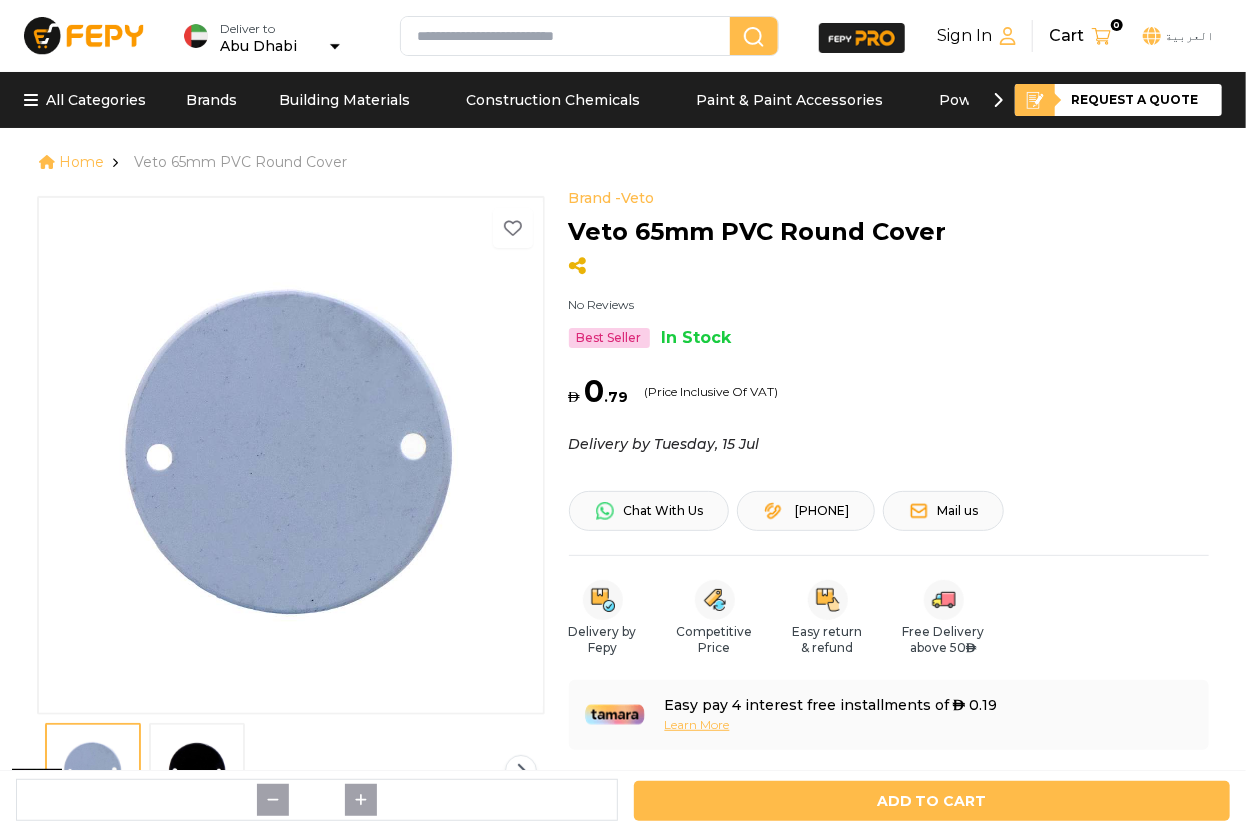 scroll, scrollTop: 272, scrollLeft: 0, axis: vertical 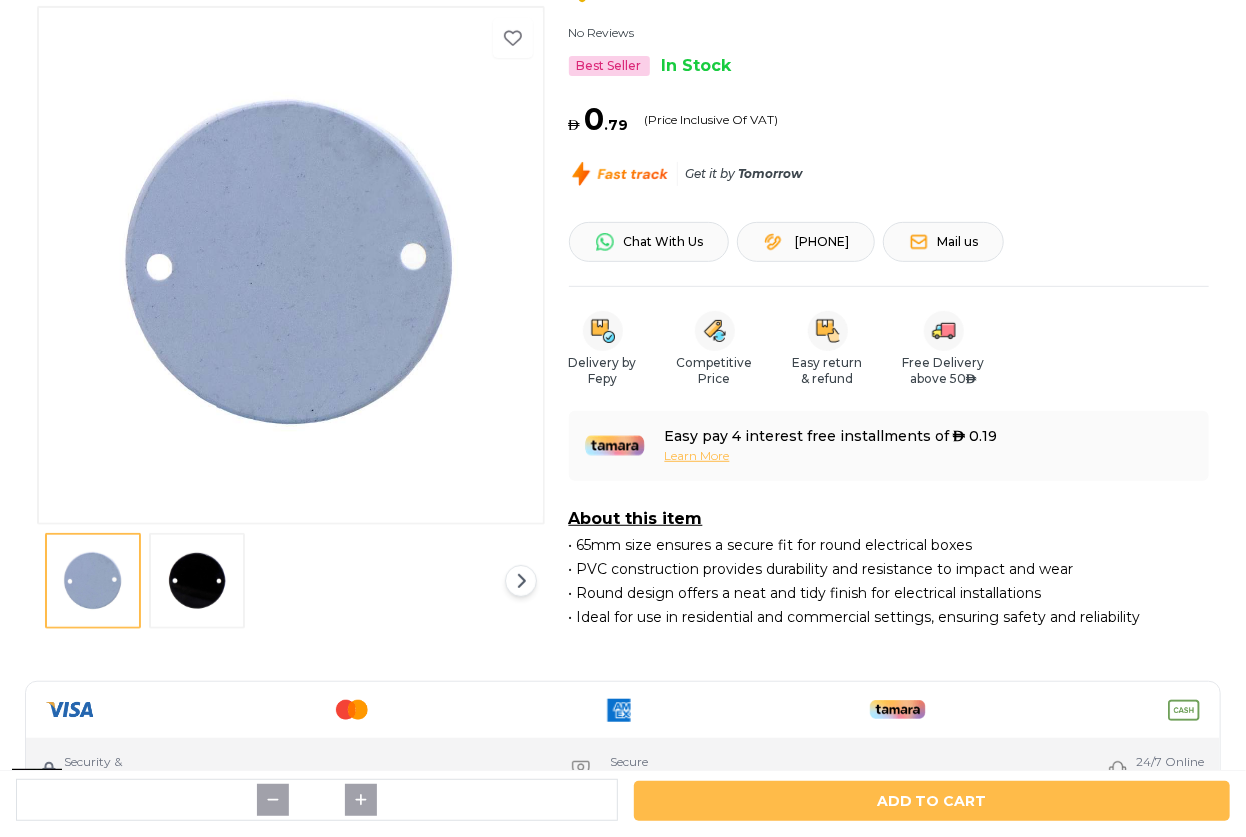 click at bounding box center [291, 581] 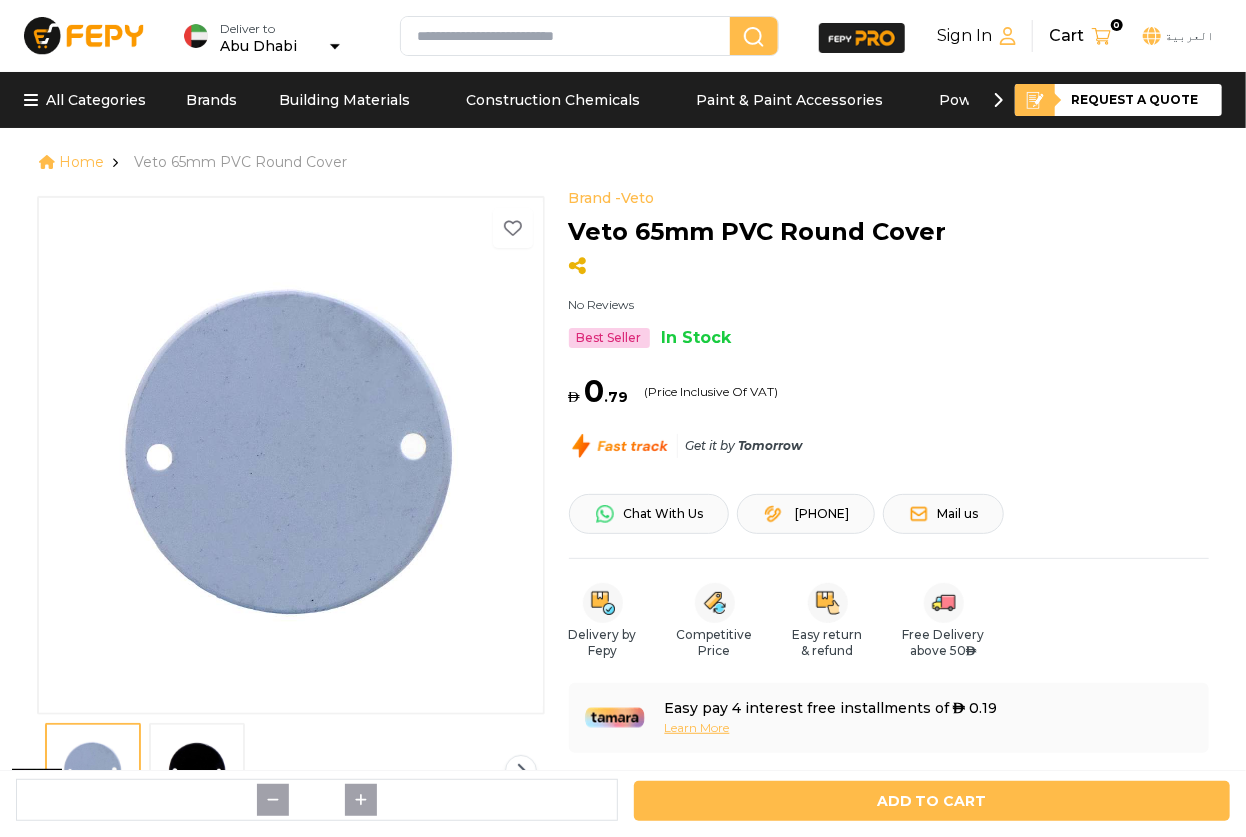 scroll, scrollTop: 0, scrollLeft: 0, axis: both 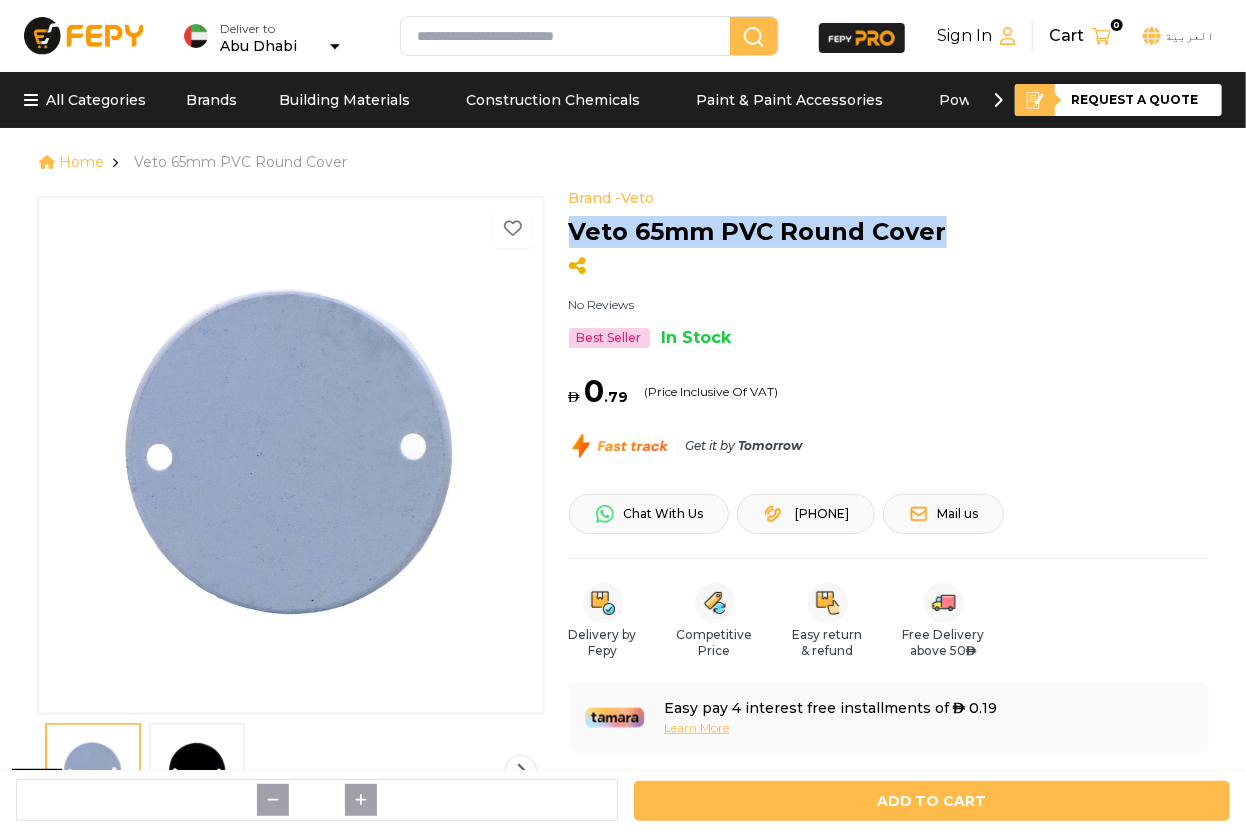 drag, startPoint x: 731, startPoint y: 233, endPoint x: 564, endPoint y: 237, distance: 167.0479 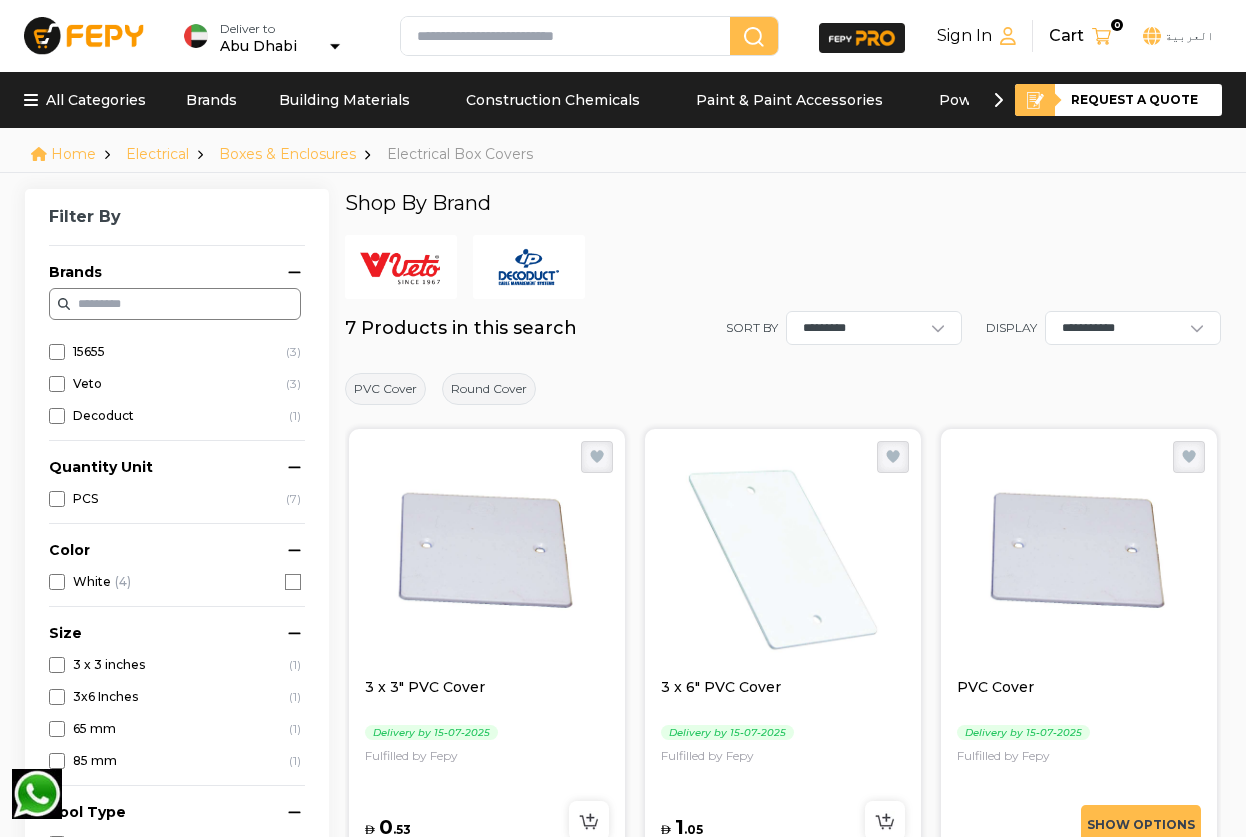 scroll, scrollTop: 2190, scrollLeft: 0, axis: vertical 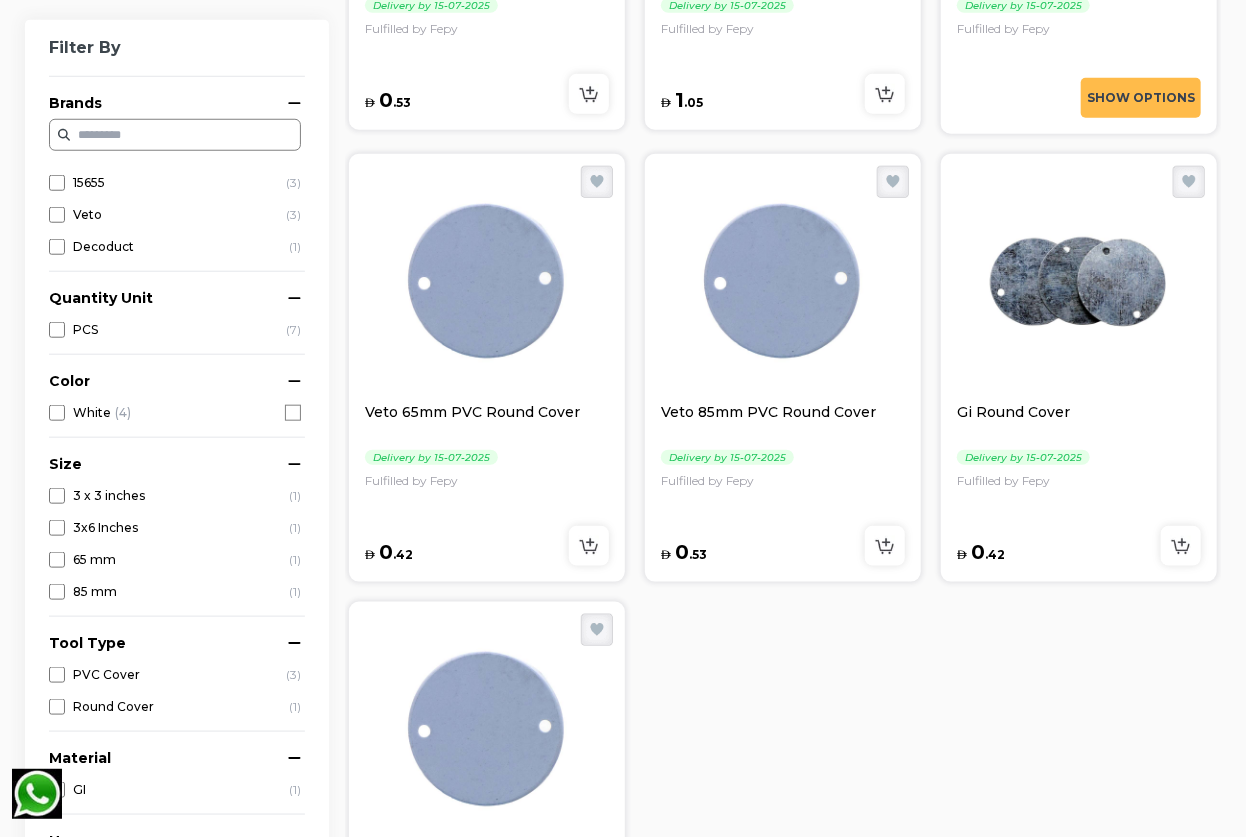 click at bounding box center [783, 282] 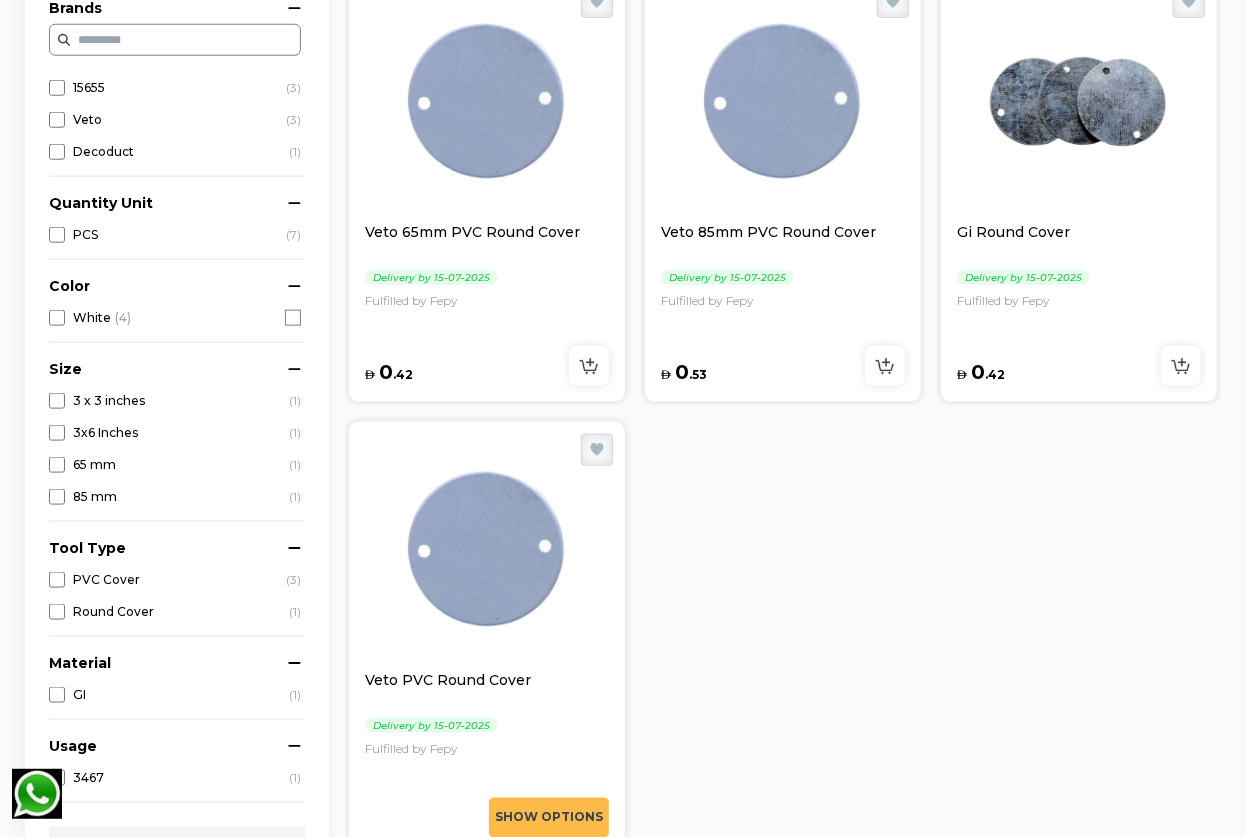 scroll, scrollTop: 909, scrollLeft: 0, axis: vertical 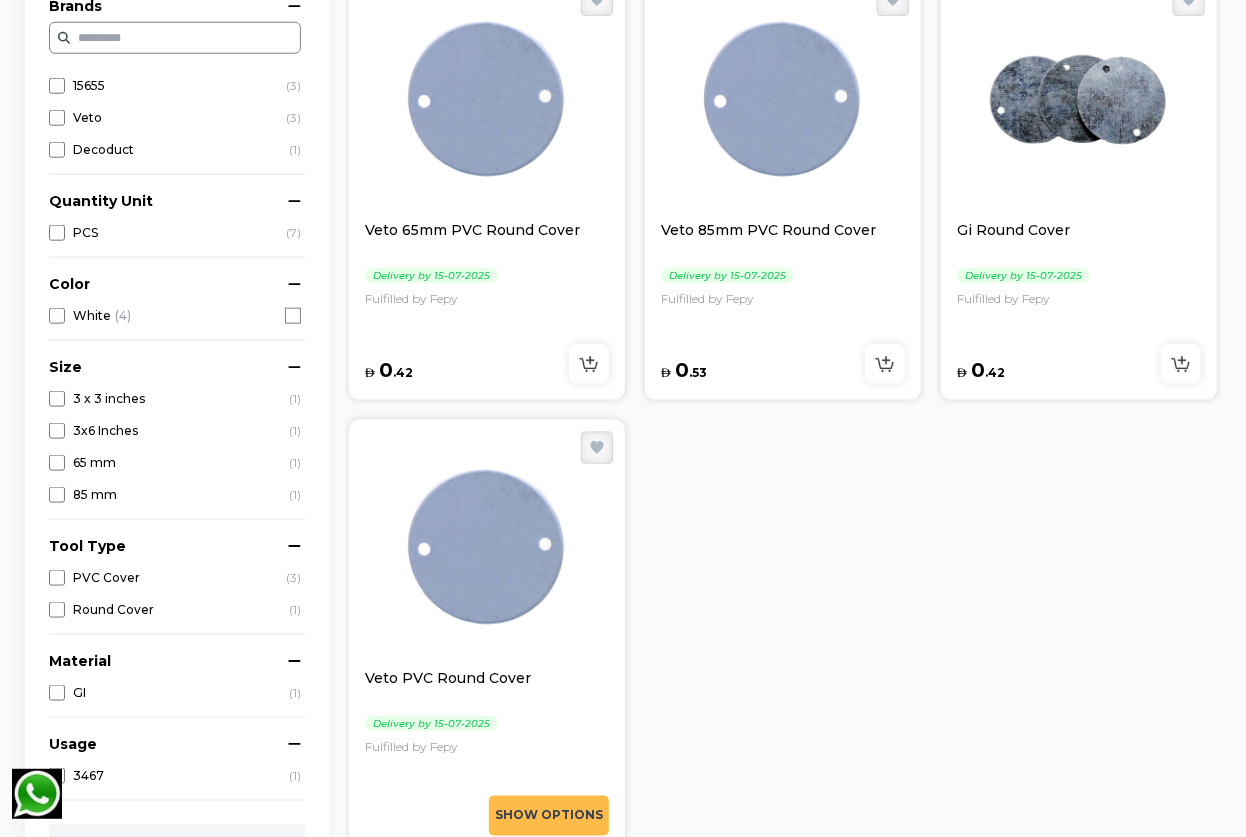 click at bounding box center [1079, 100] 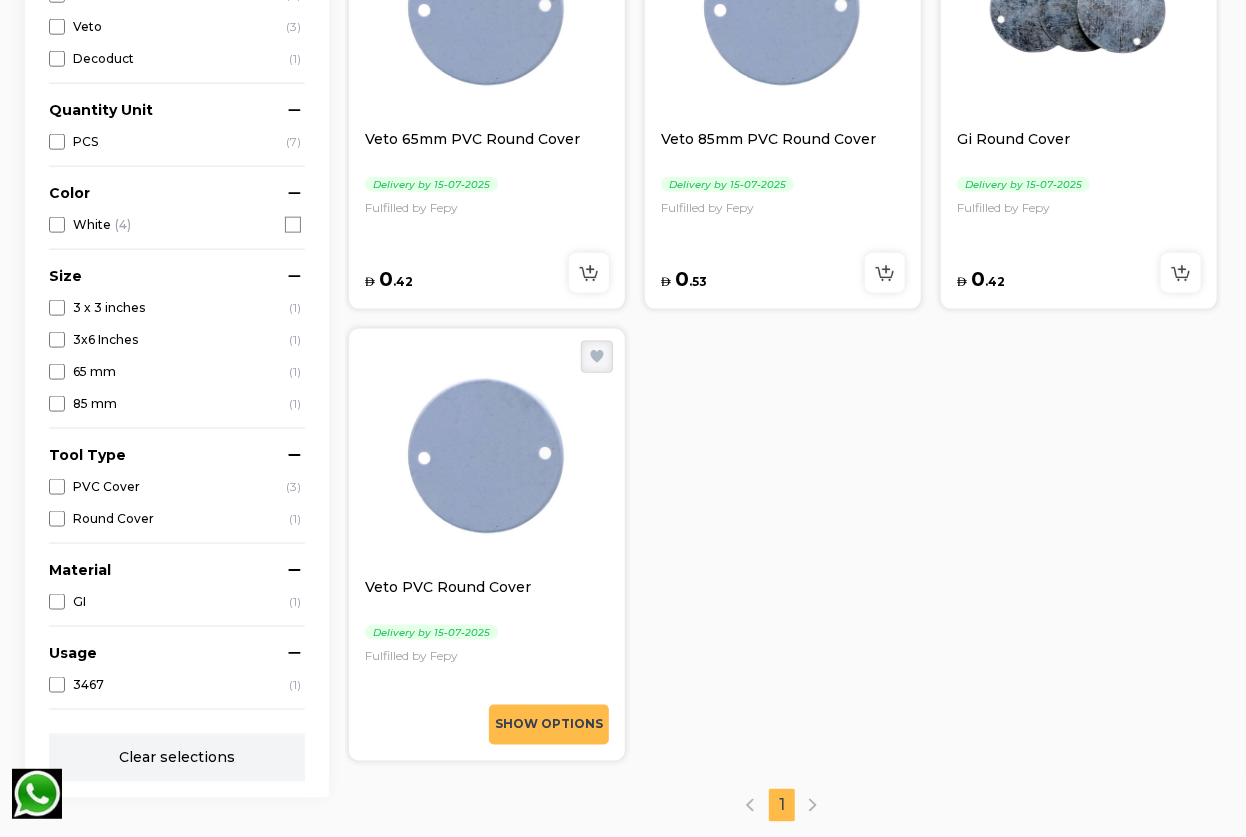 scroll, scrollTop: 1272, scrollLeft: 0, axis: vertical 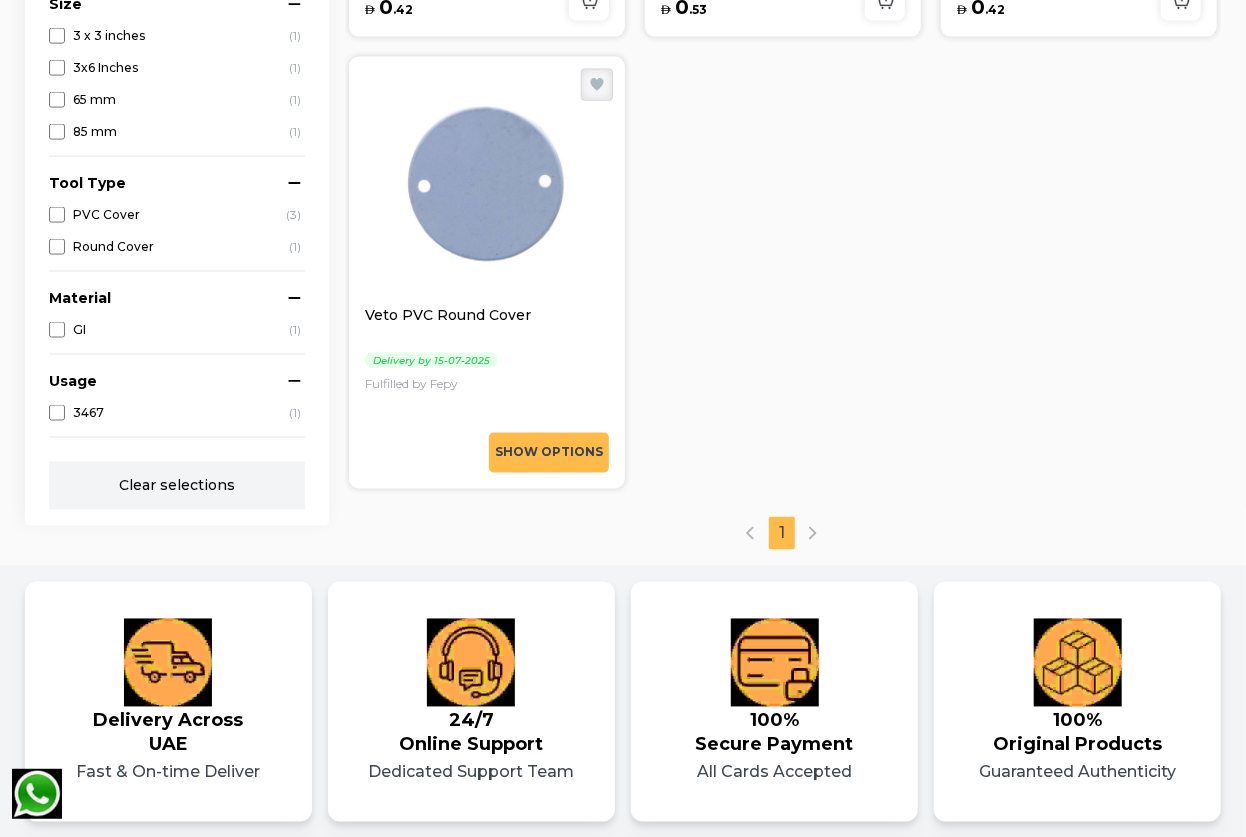 click at bounding box center [487, 185] 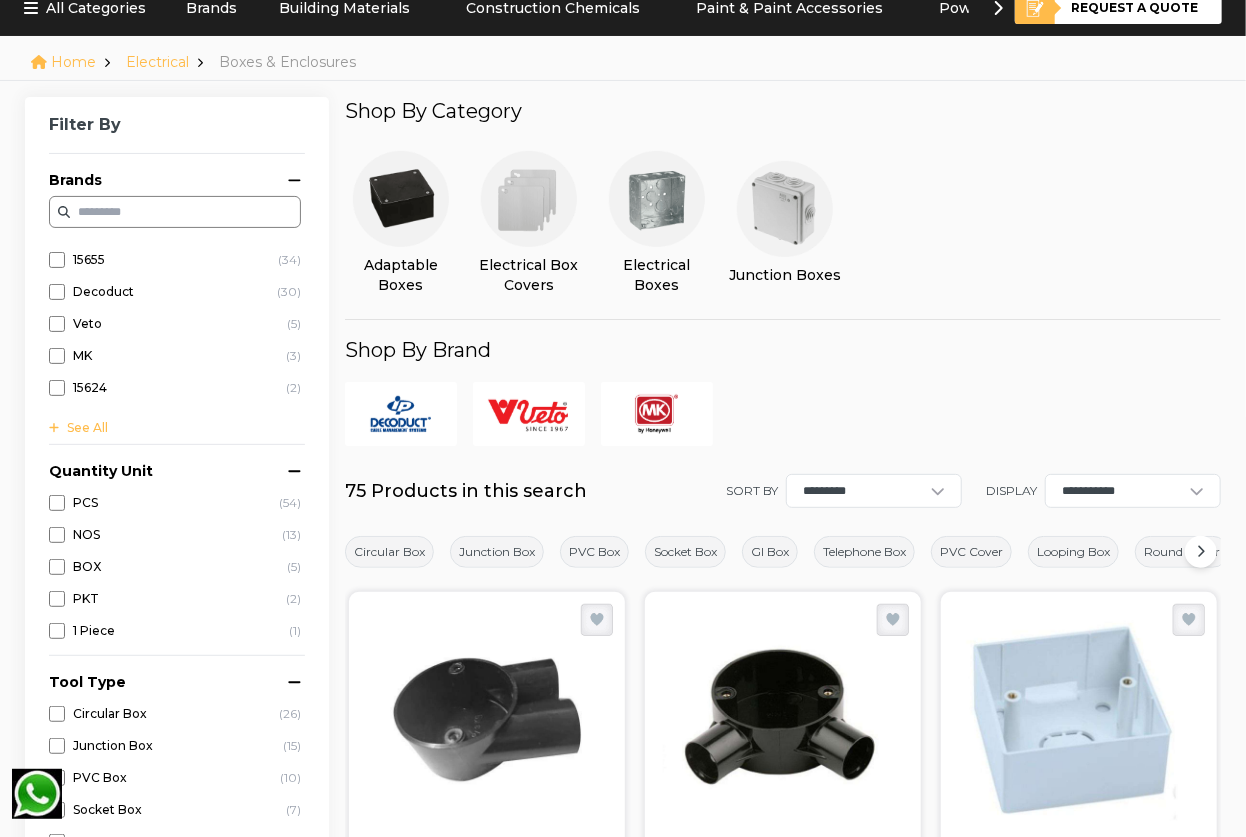 scroll, scrollTop: 90, scrollLeft: 0, axis: vertical 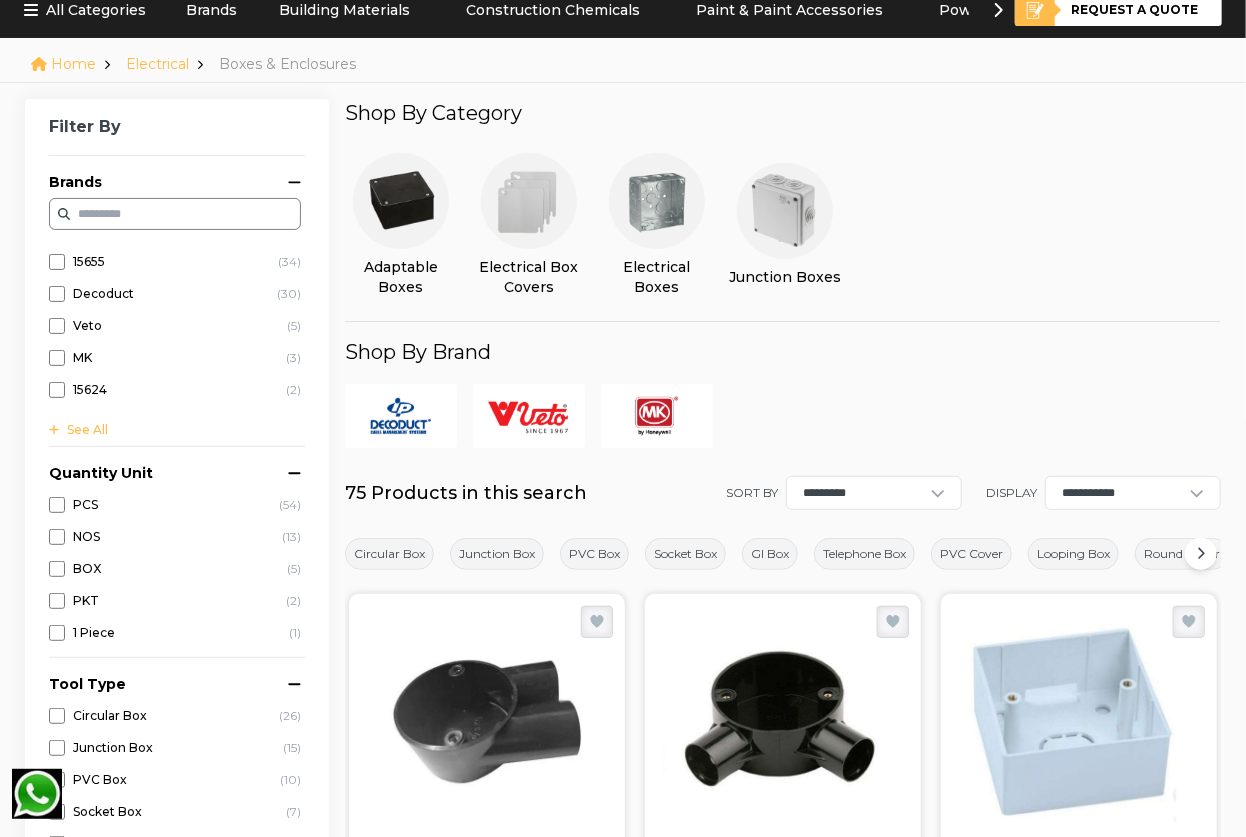 click at bounding box center (657, 201) 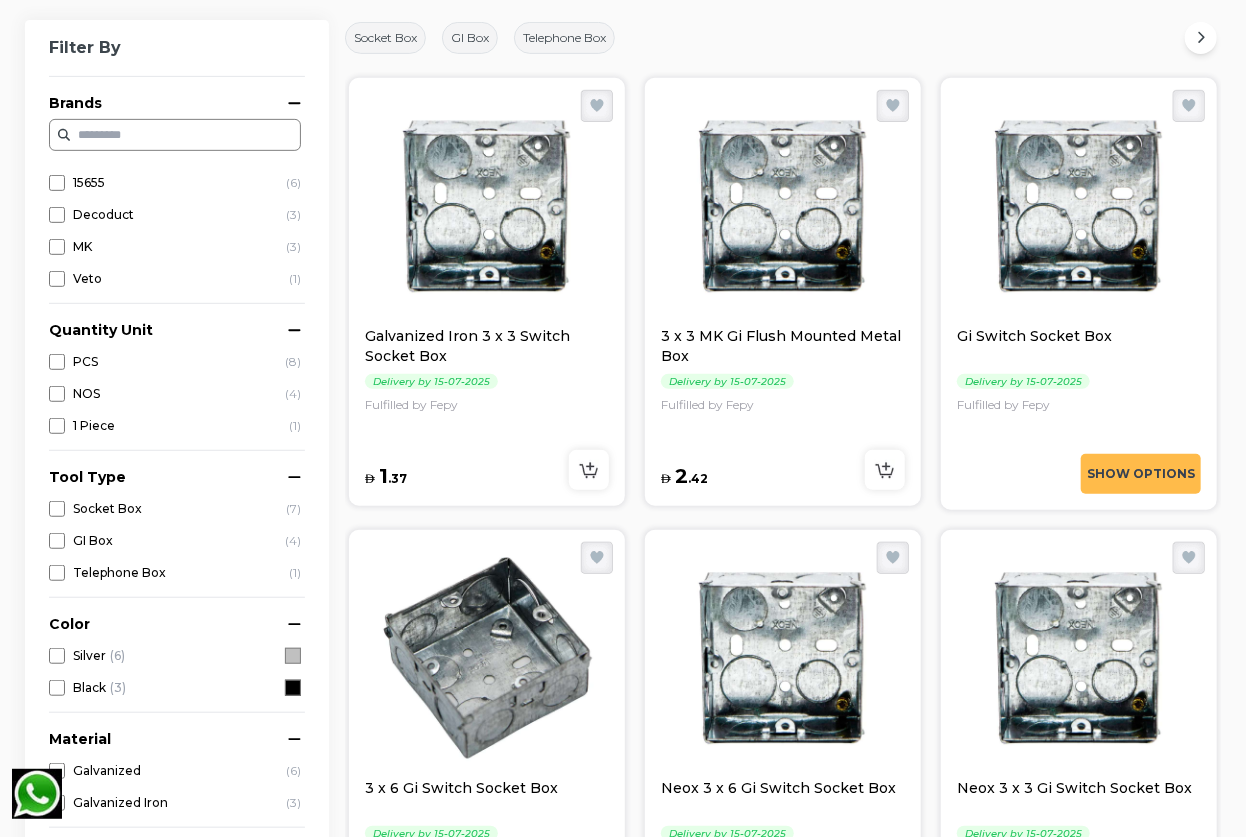 scroll, scrollTop: 90, scrollLeft: 0, axis: vertical 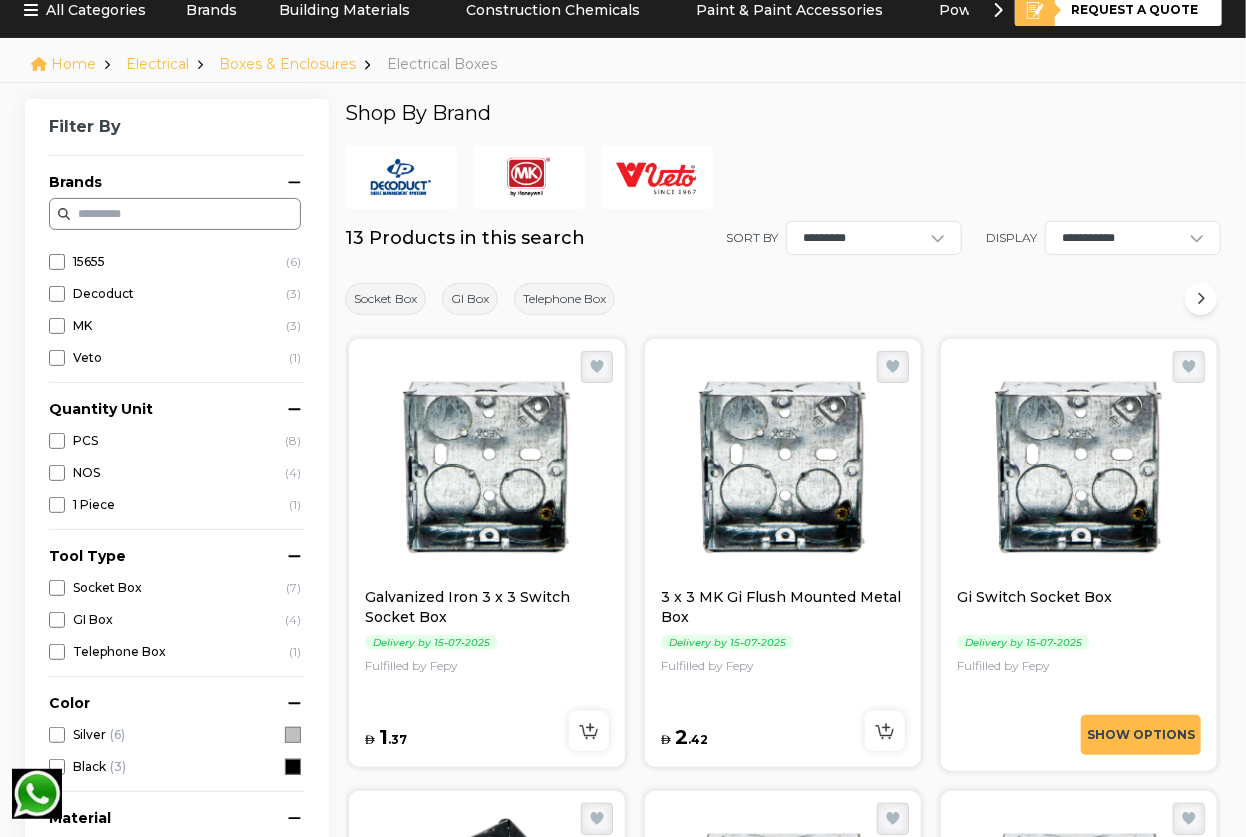 click at bounding box center (487, 467) 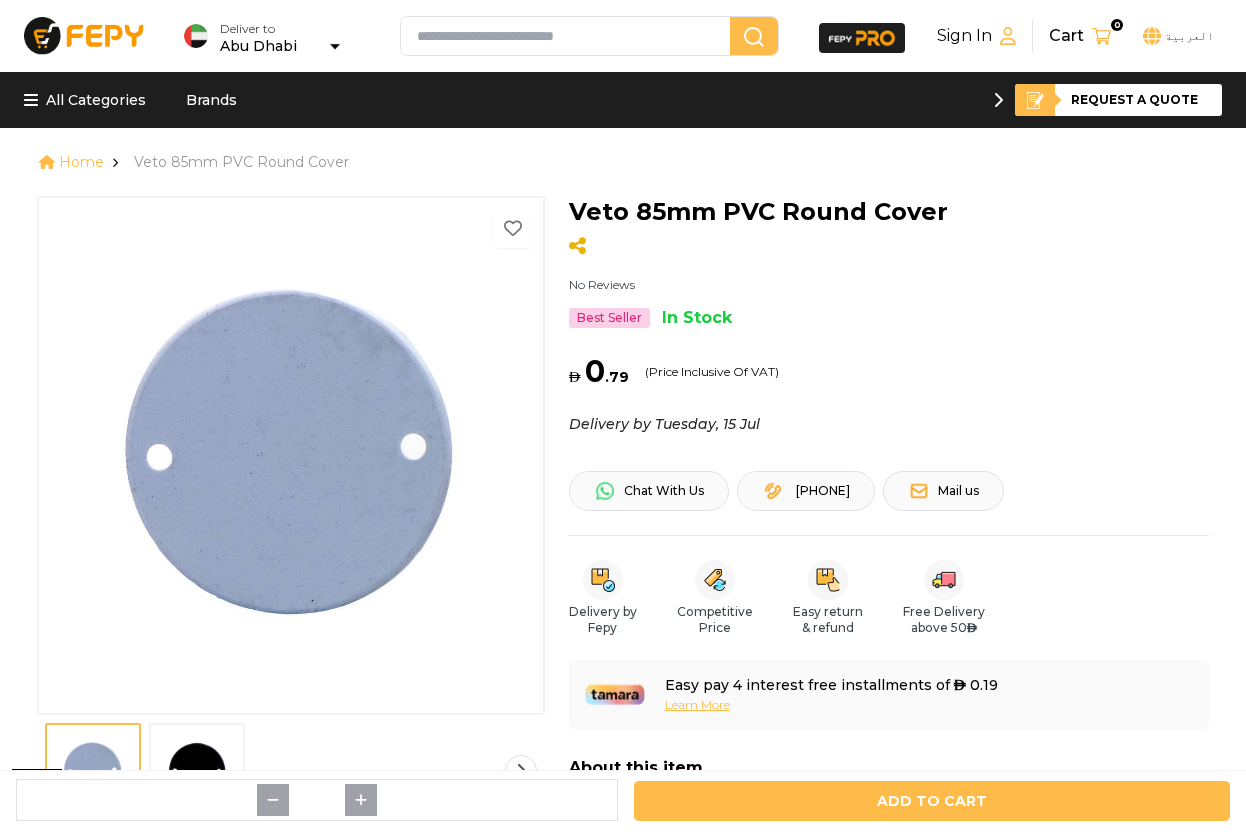 scroll, scrollTop: 0, scrollLeft: 0, axis: both 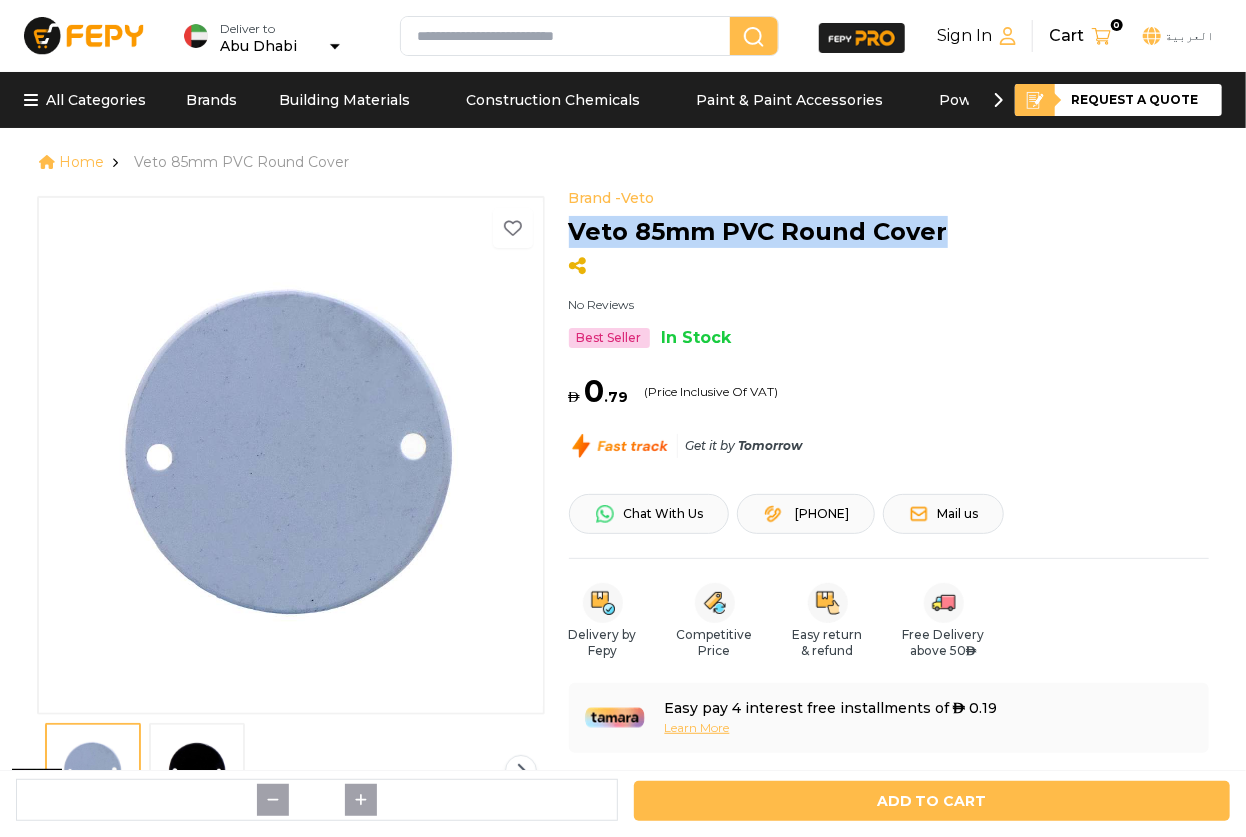 drag, startPoint x: 956, startPoint y: 227, endPoint x: 575, endPoint y: 228, distance: 381.0013 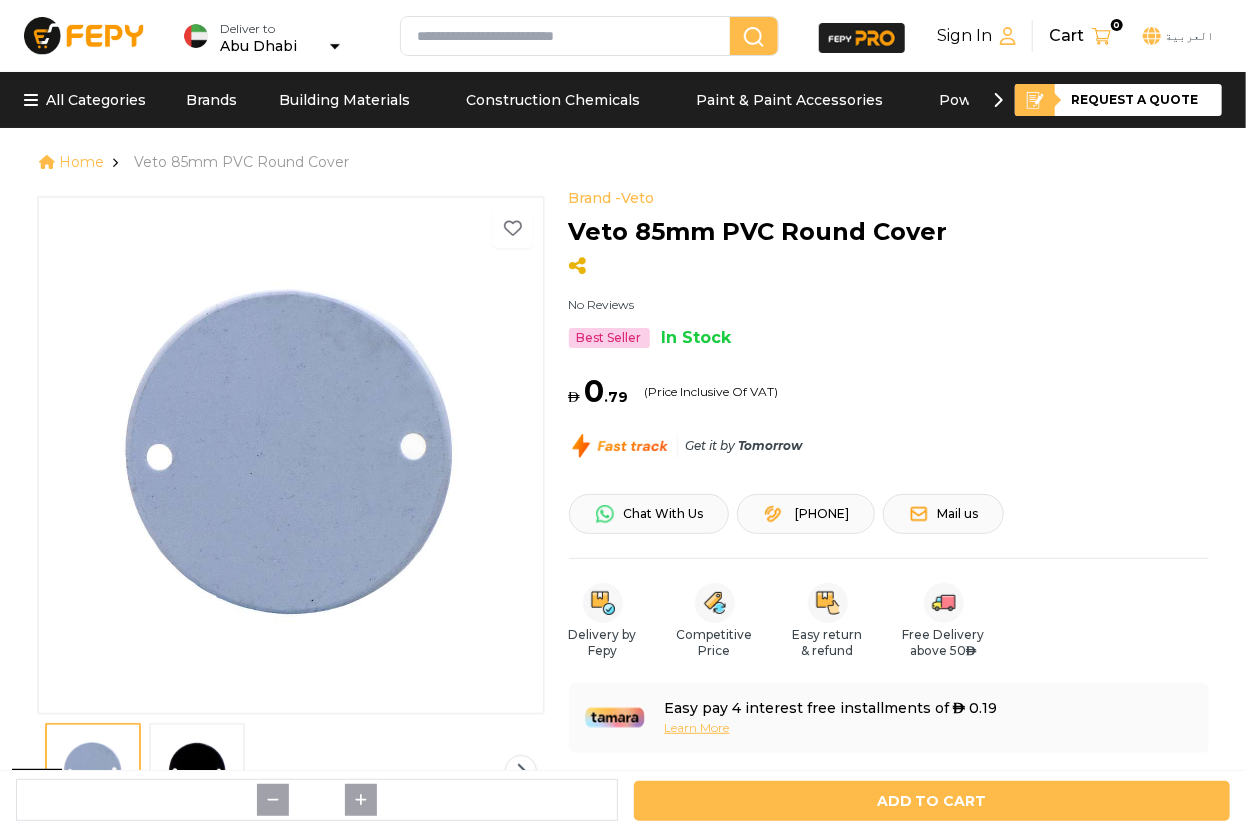 click on "Home" at bounding box center [92, 162] 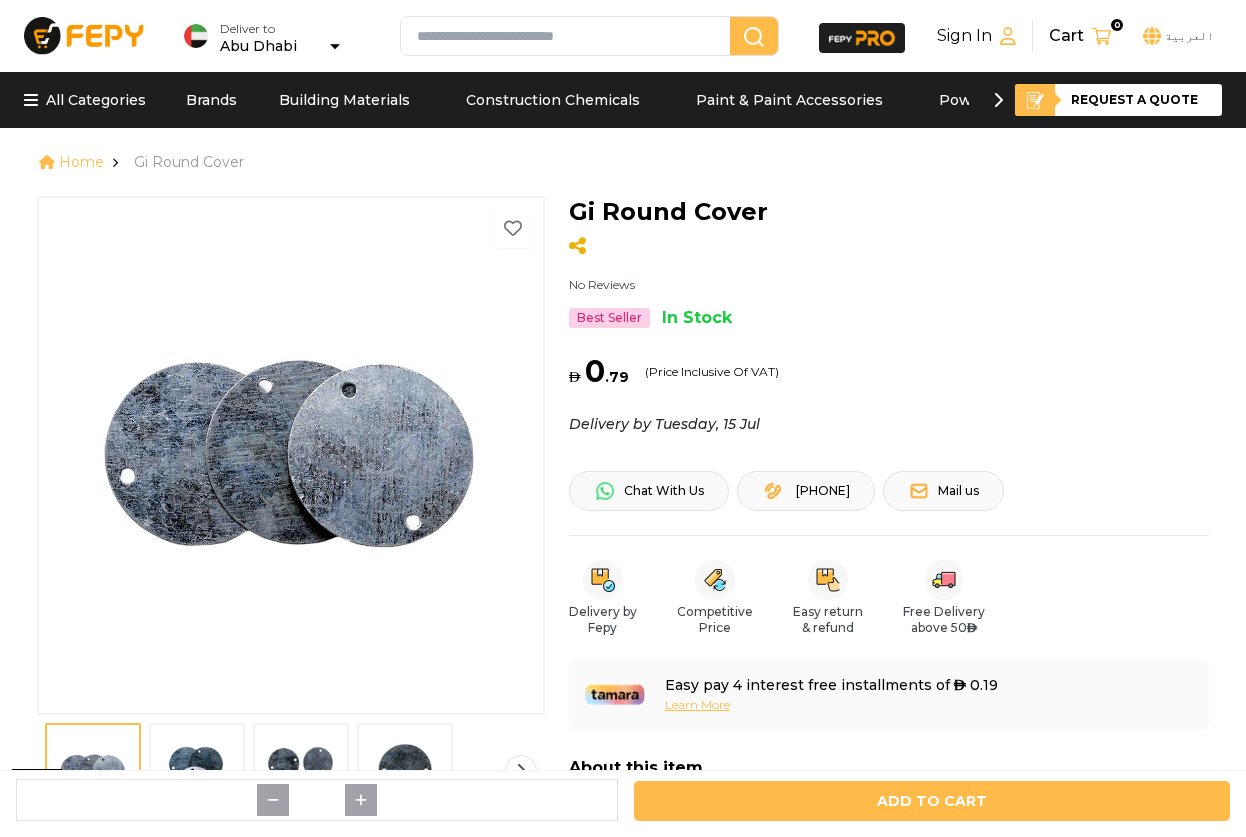 scroll, scrollTop: 0, scrollLeft: 0, axis: both 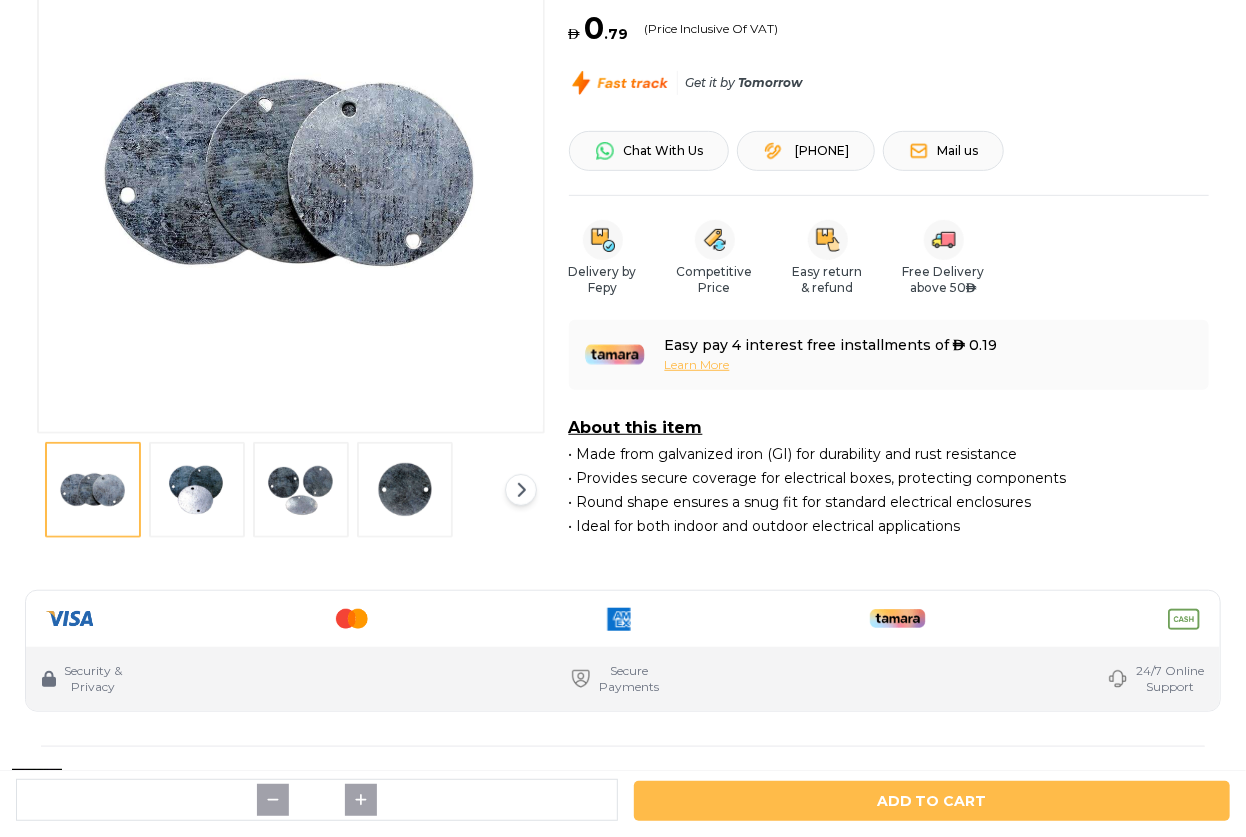 click at bounding box center (93, 490) 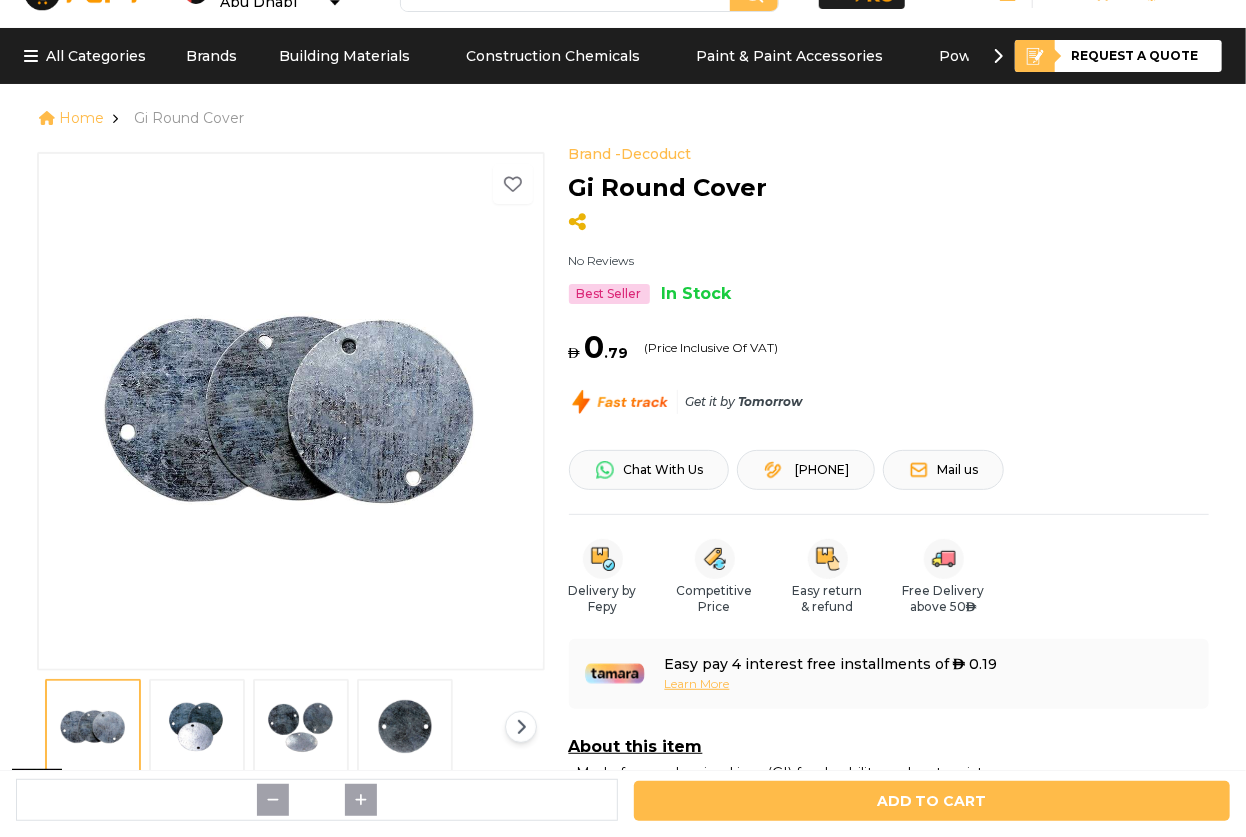 scroll, scrollTop: 0, scrollLeft: 0, axis: both 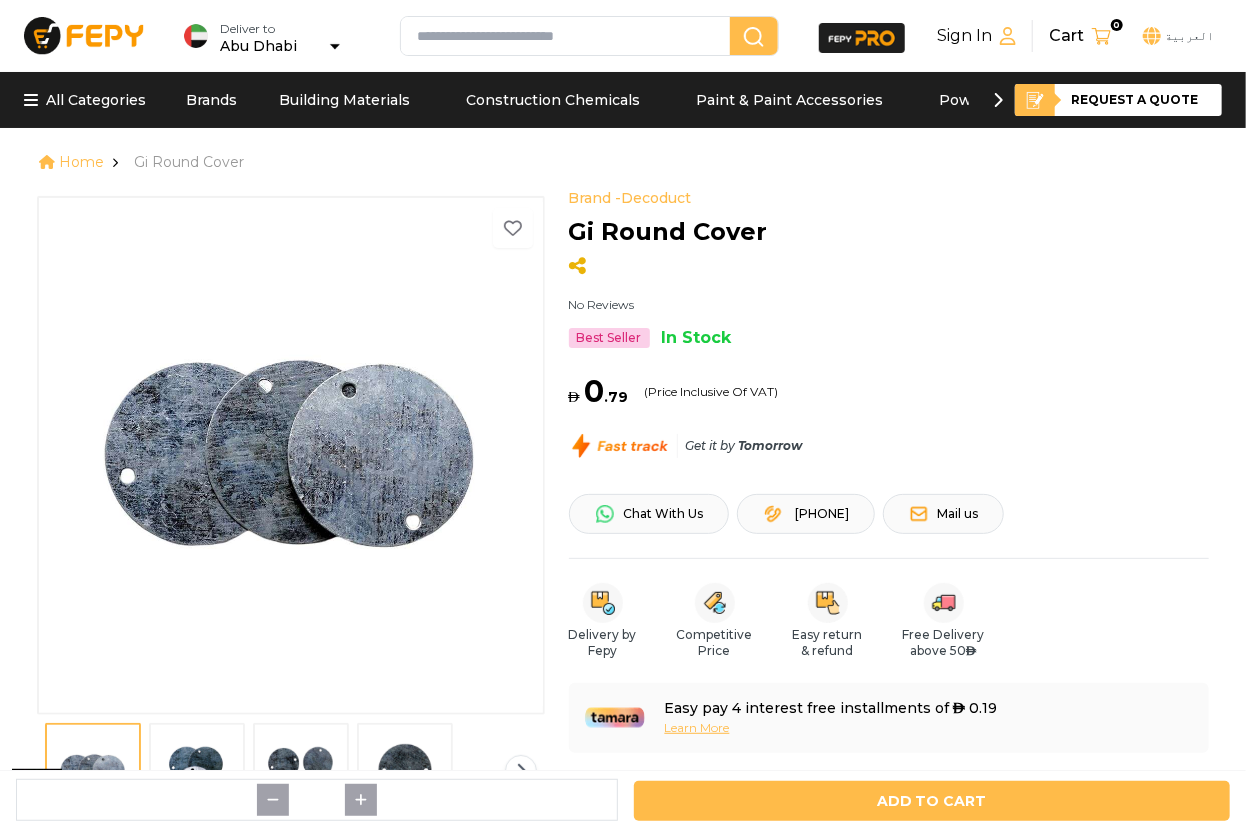 click on "Brand -  Decoduct No Reviews Best Seller In Stock   1 2 3 4   Brand -  Decoduct Gi Round Cover No Reviews Best Seller In Stock AED 0 . 79  (Price Inclusive Of VAT)    Get it by   Tomorrow   Security &   Privacy Secure   Payments 24/7 Online   Support Chat With Us +971566118671 Mail us Delivery by  Fepy Competitive  Price Easy return  & refund Free Delivery  above 50  AED   Easy pay 4 interest free installments of   AED     0.19   Learn More About this item • Made from galvanized iron (GI) for durability and rust resistance • Provides secure coverage for electrical boxes, protecting components • Round shape ensures a snug fit for standard electrical enclosures • Ideal for both indoor and outdoor electrical applications" at bounding box center (623, 556) 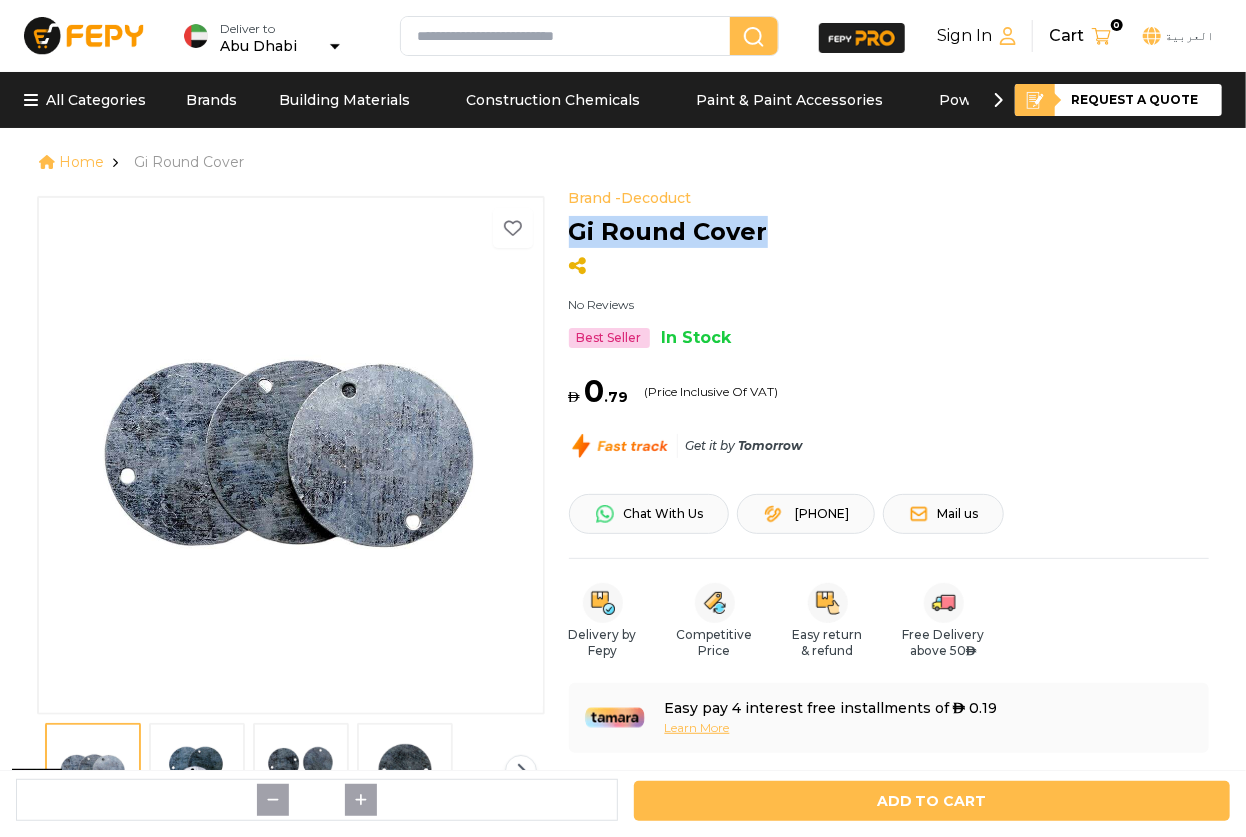 drag, startPoint x: 571, startPoint y: 234, endPoint x: 785, endPoint y: 236, distance: 214.00934 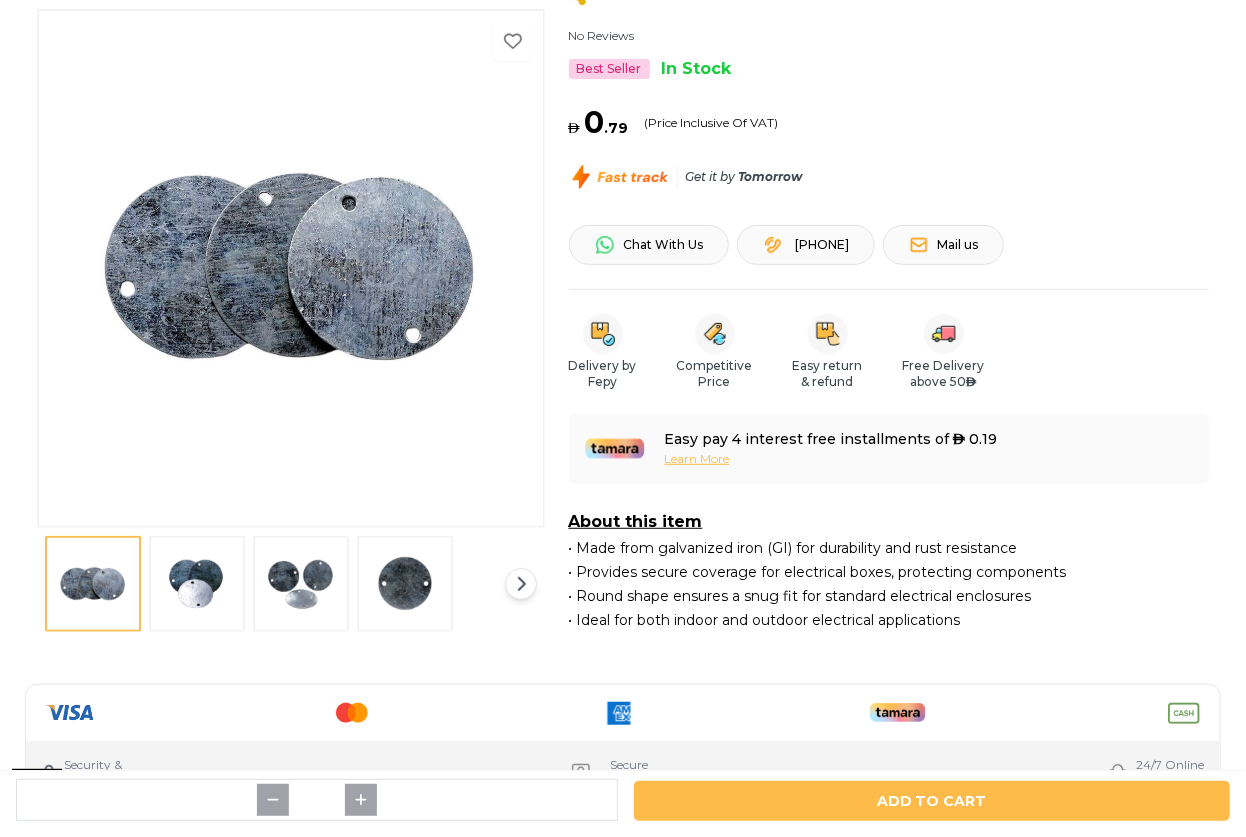 scroll, scrollTop: 272, scrollLeft: 0, axis: vertical 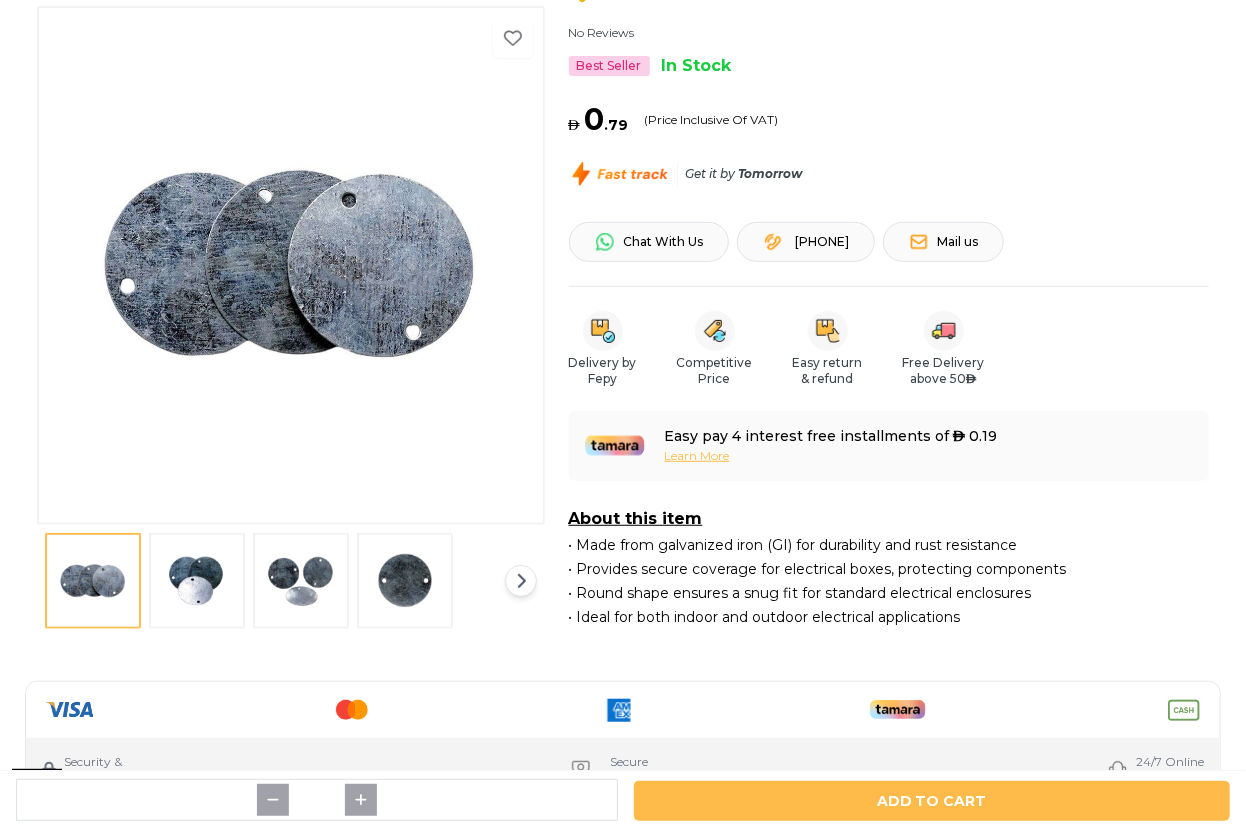 click on "1 2 3 4" at bounding box center (291, 313) 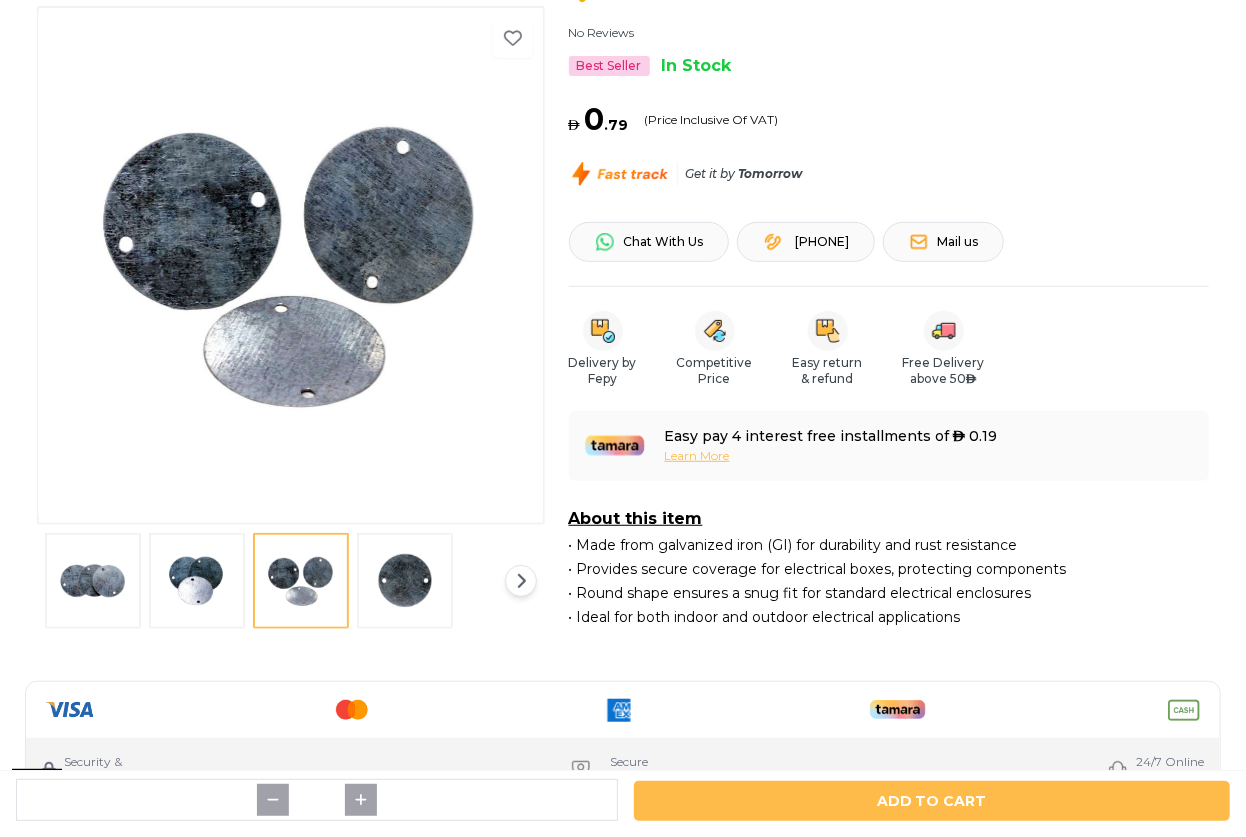 click at bounding box center [197, 581] 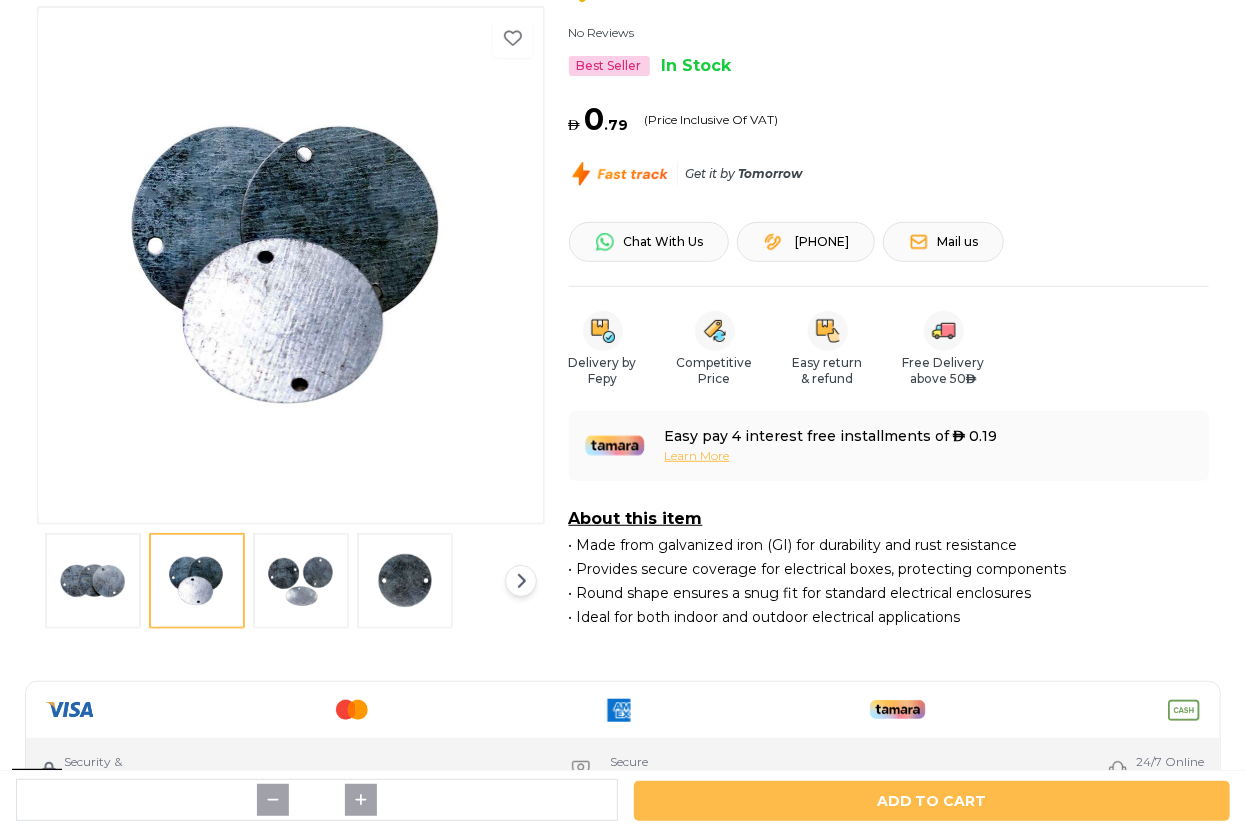 click at bounding box center (301, 581) 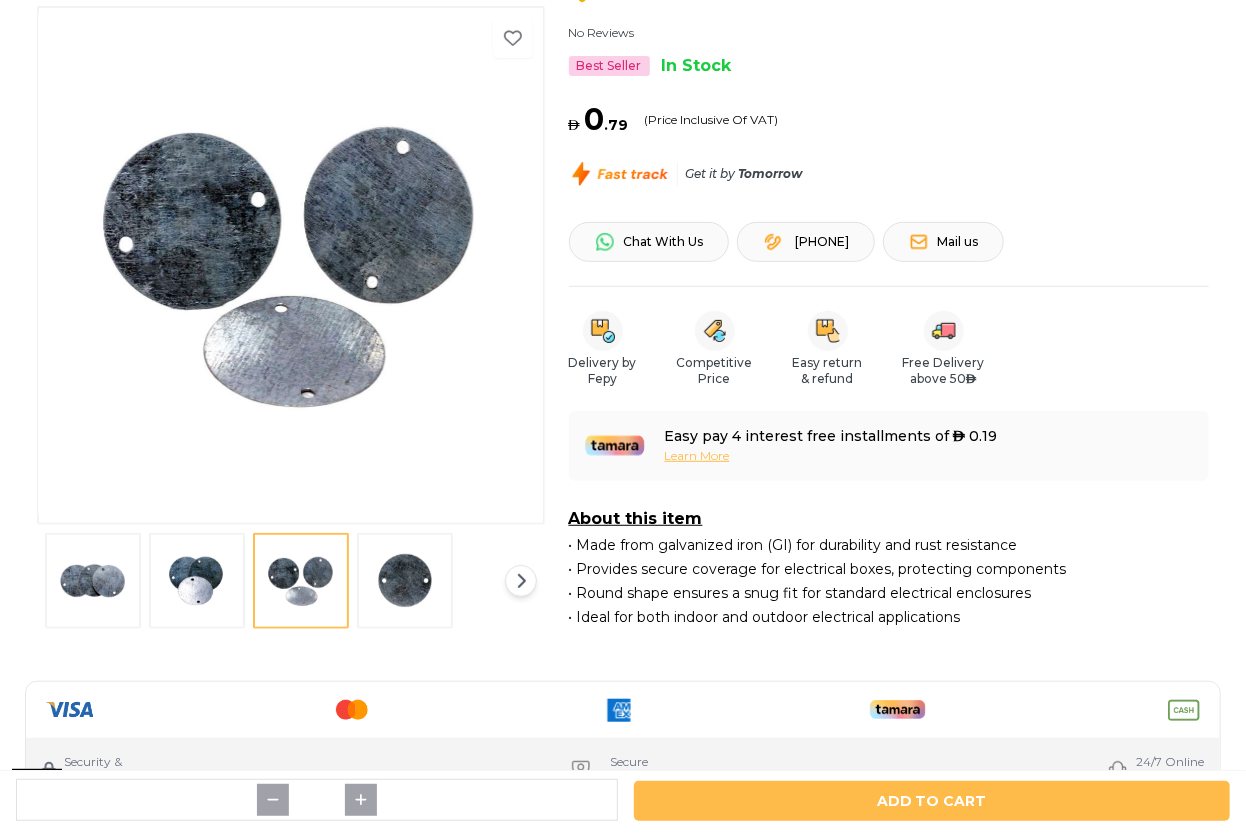 click at bounding box center [405, 581] 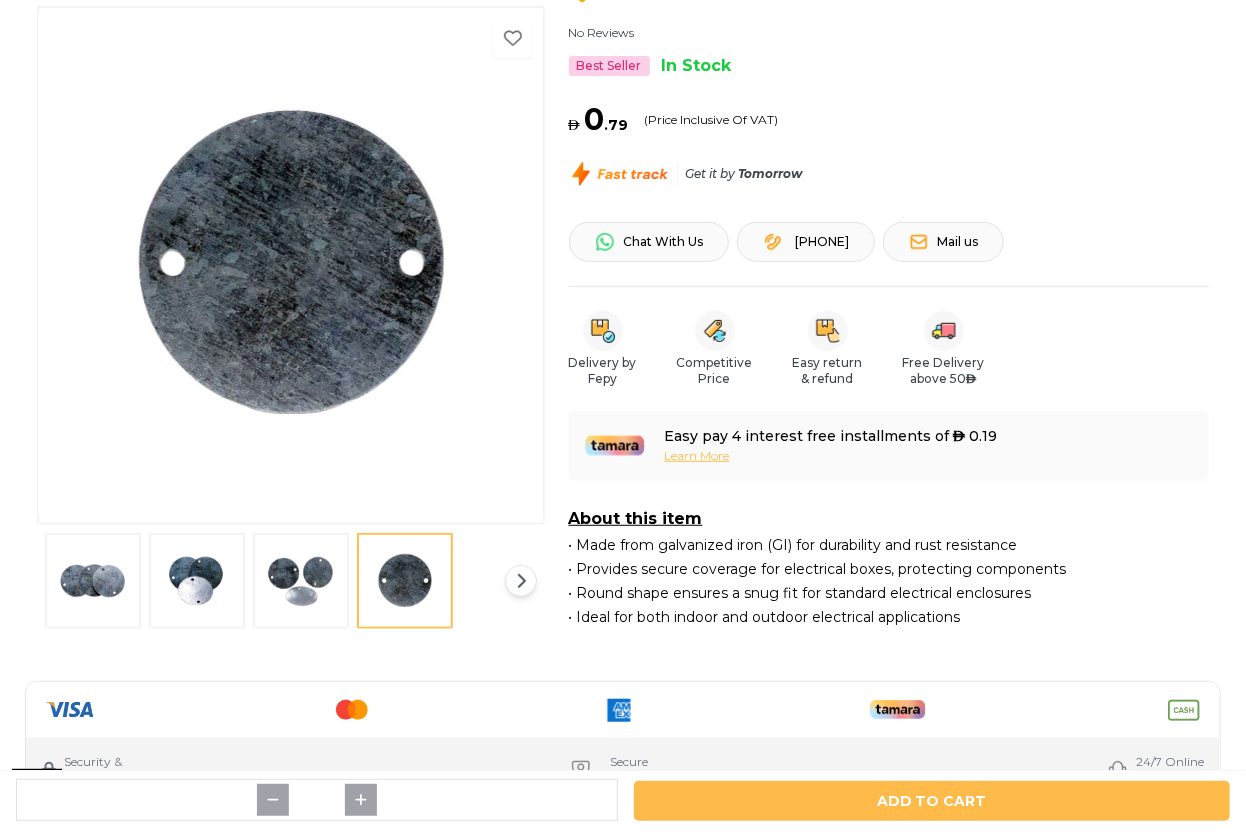 drag, startPoint x: 288, startPoint y: 313, endPoint x: 268, endPoint y: 276, distance: 42.059483 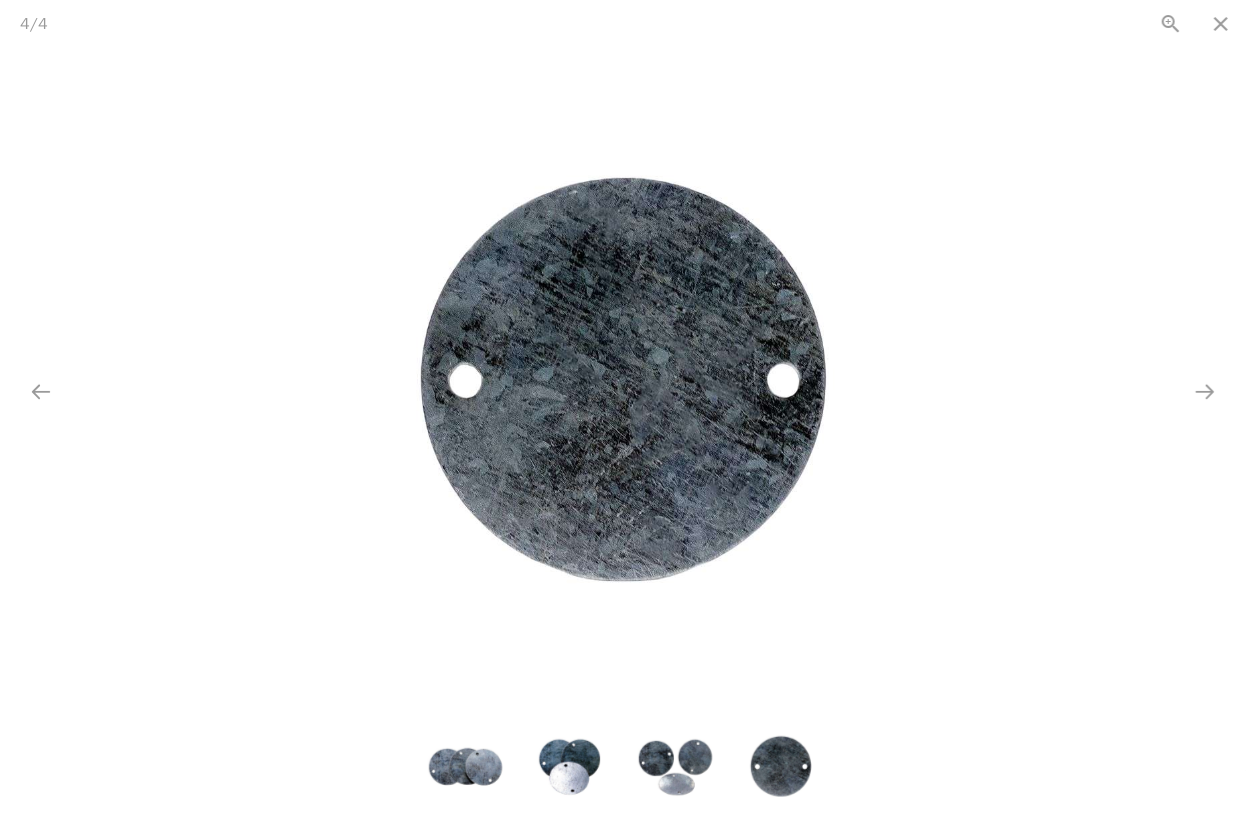 scroll, scrollTop: 0, scrollLeft: 0, axis: both 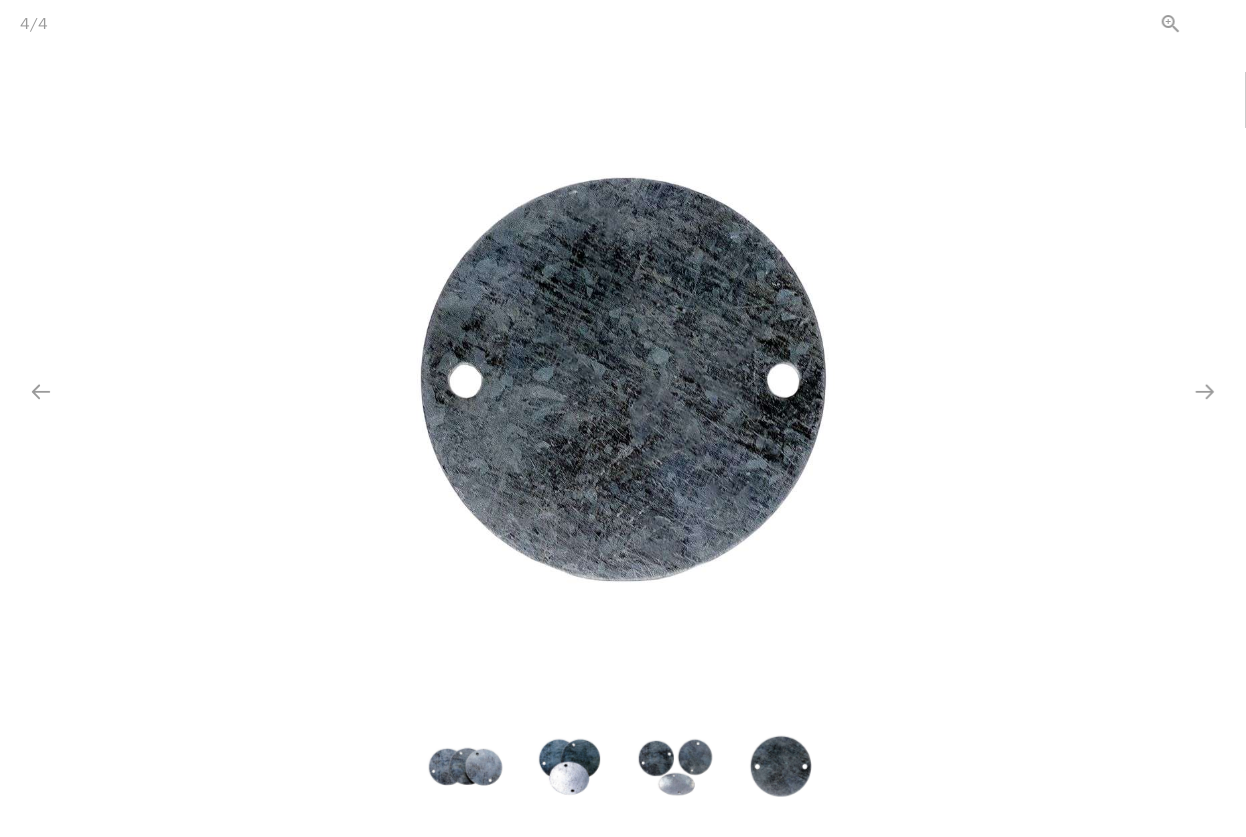 click at bounding box center (1221, 23) 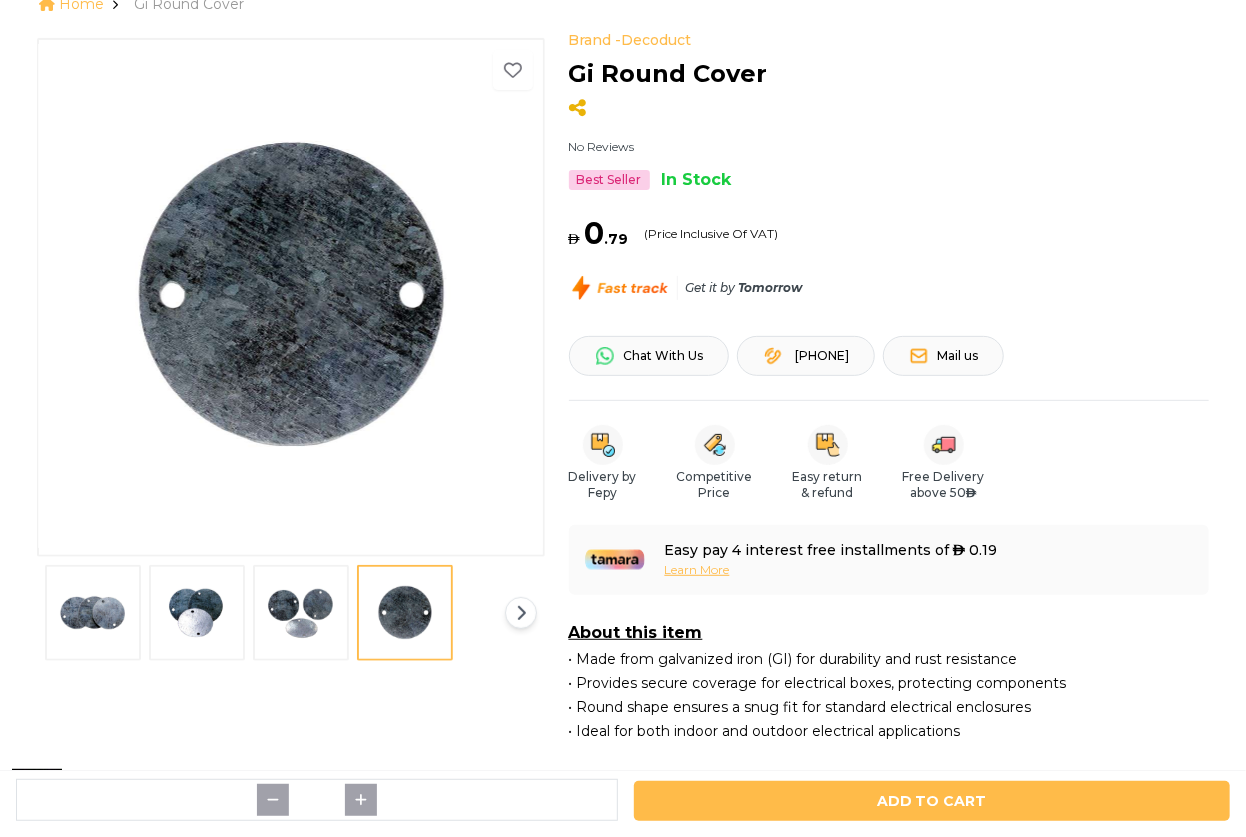 scroll, scrollTop: 0, scrollLeft: 0, axis: both 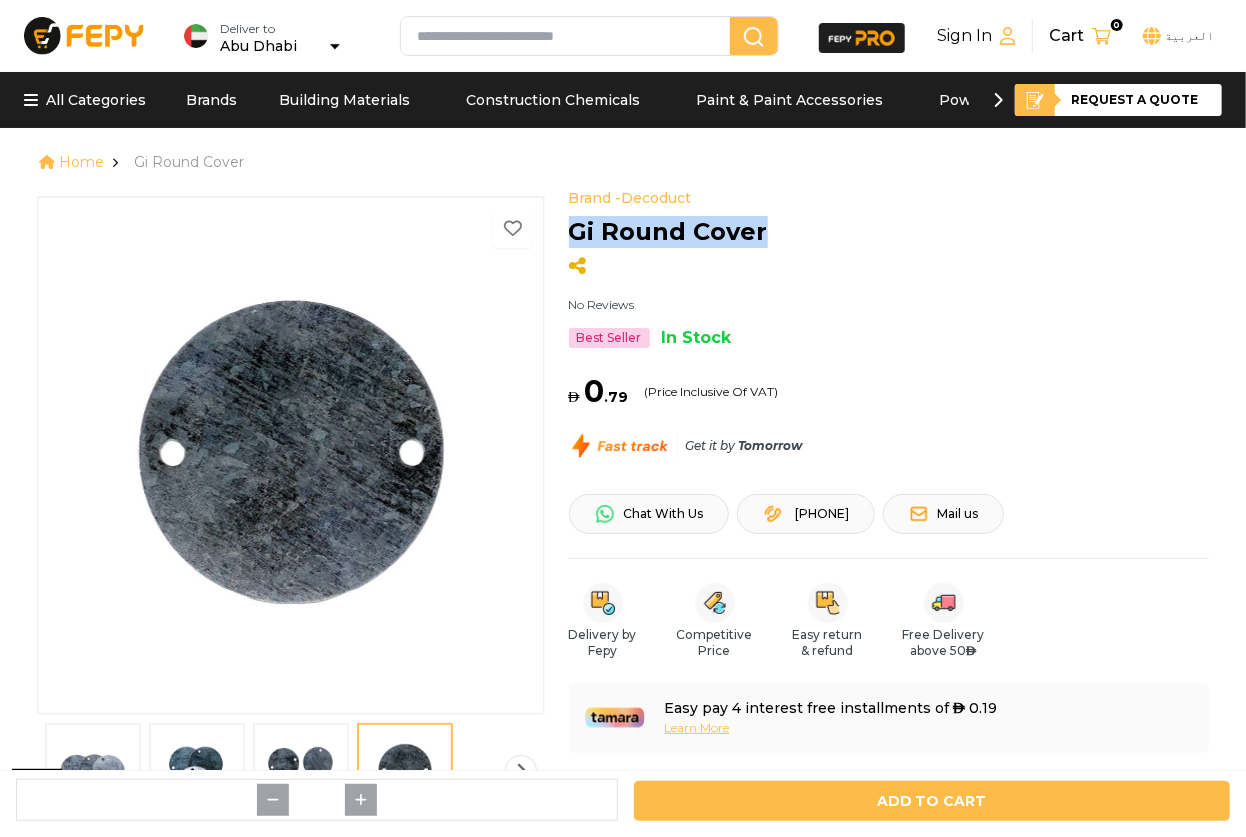 drag, startPoint x: 759, startPoint y: 227, endPoint x: 576, endPoint y: 228, distance: 183.00273 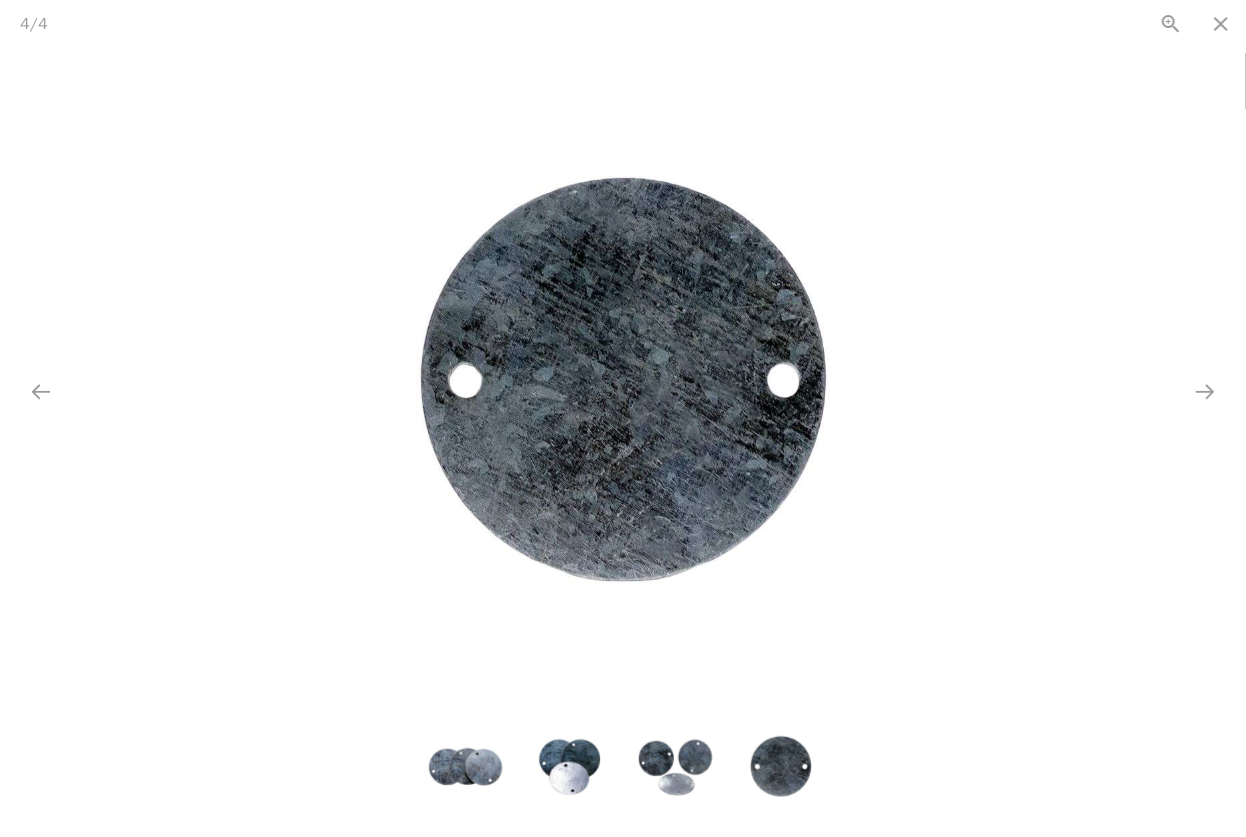 scroll, scrollTop: 363, scrollLeft: 0, axis: vertical 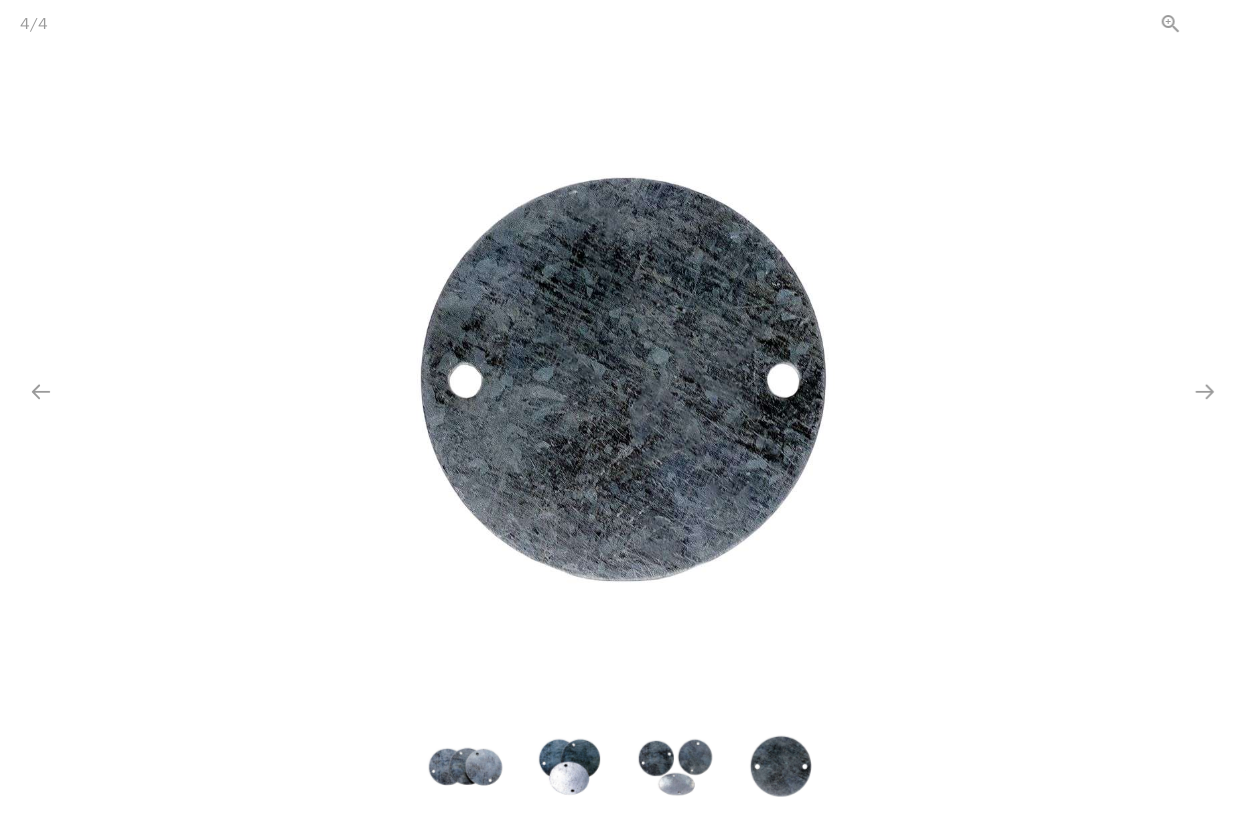 click at bounding box center (1221, 23) 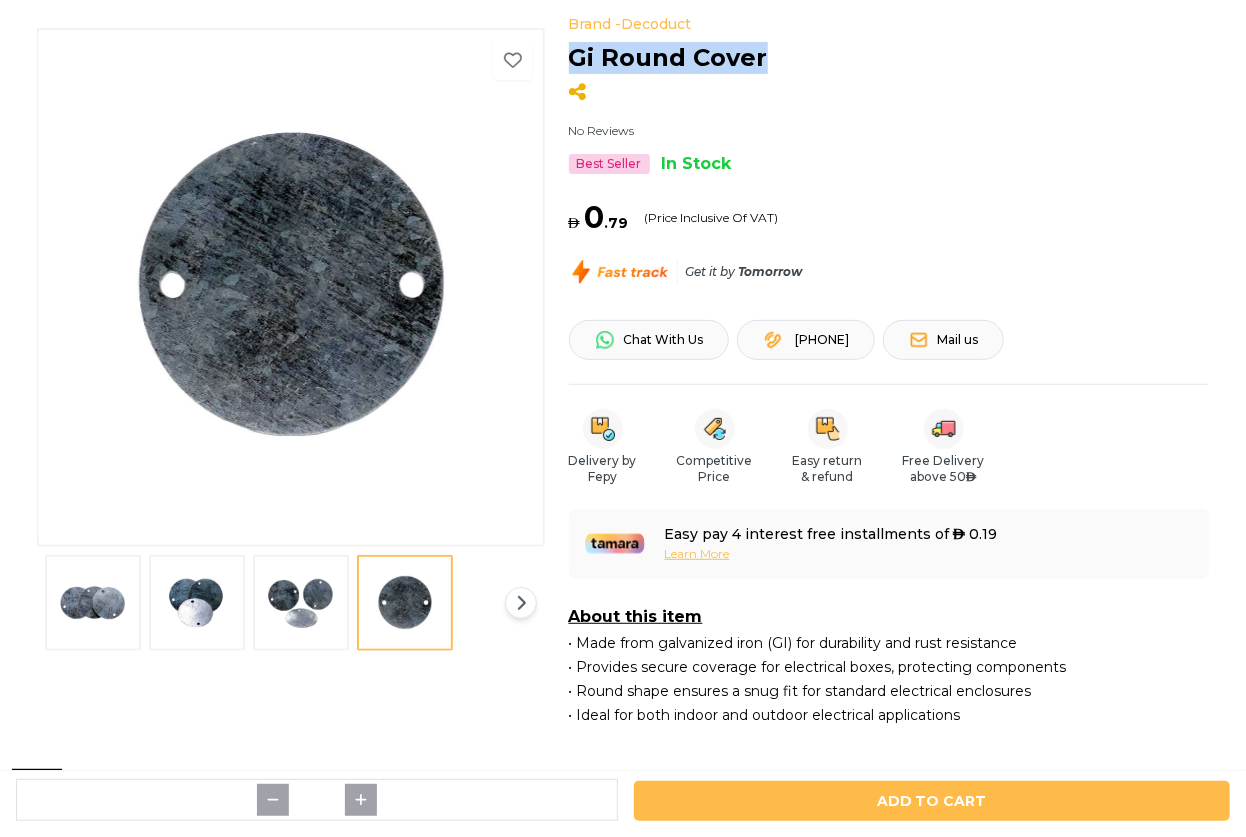 scroll, scrollTop: 363, scrollLeft: 0, axis: vertical 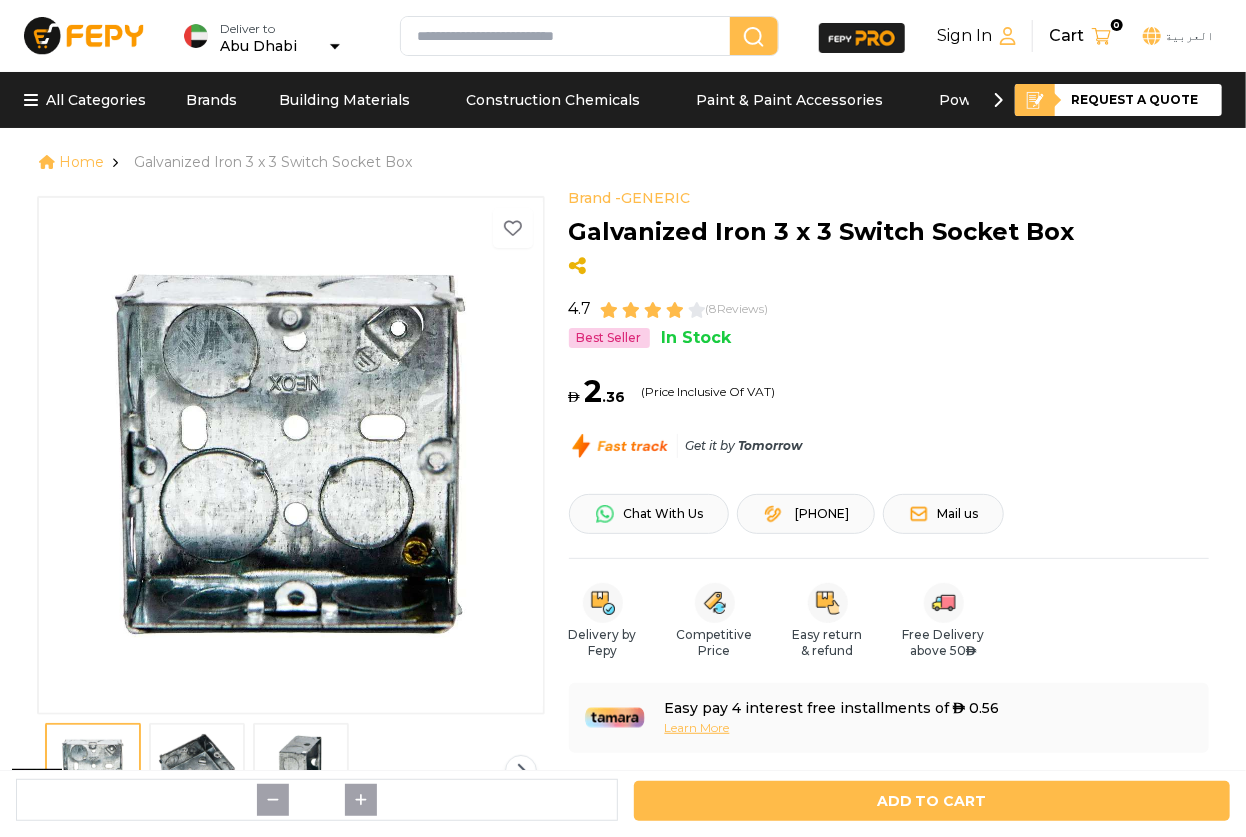 click at bounding box center (197, 771) 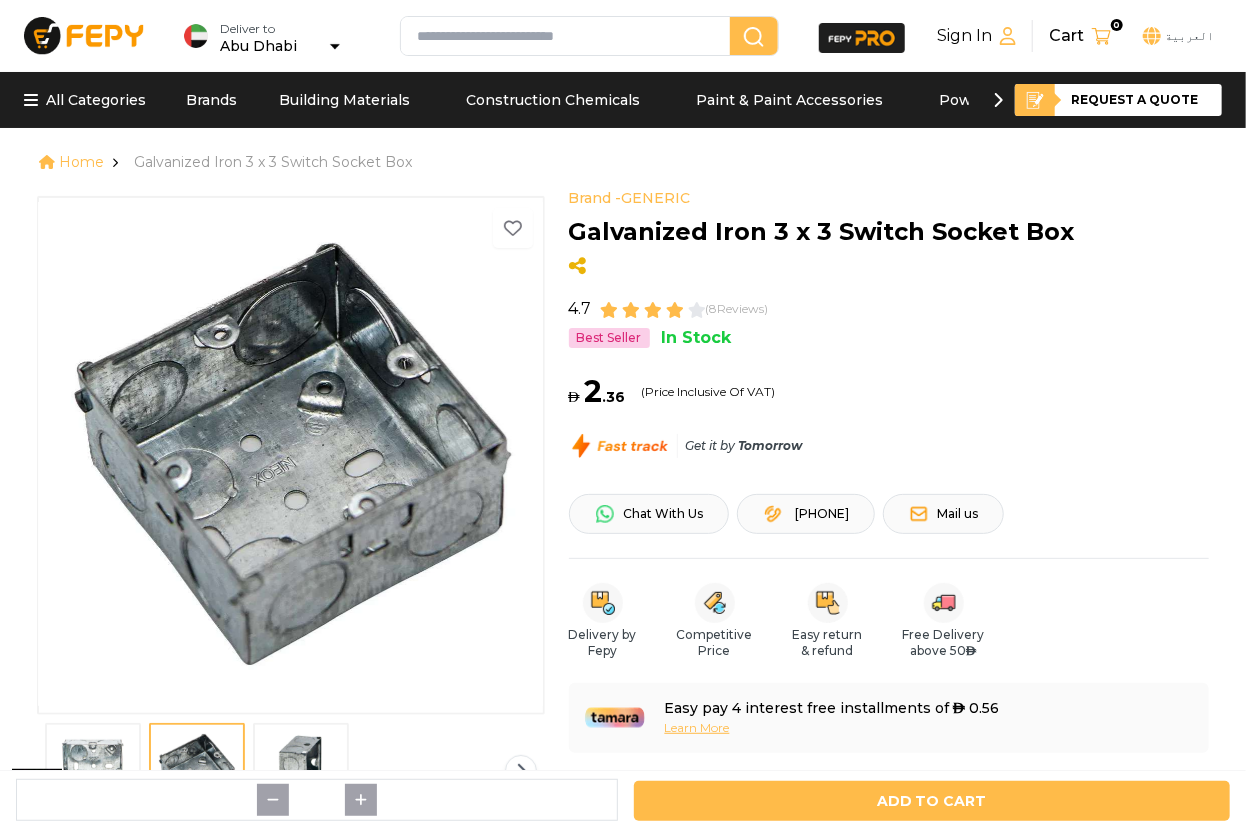 click at bounding box center [301, 771] 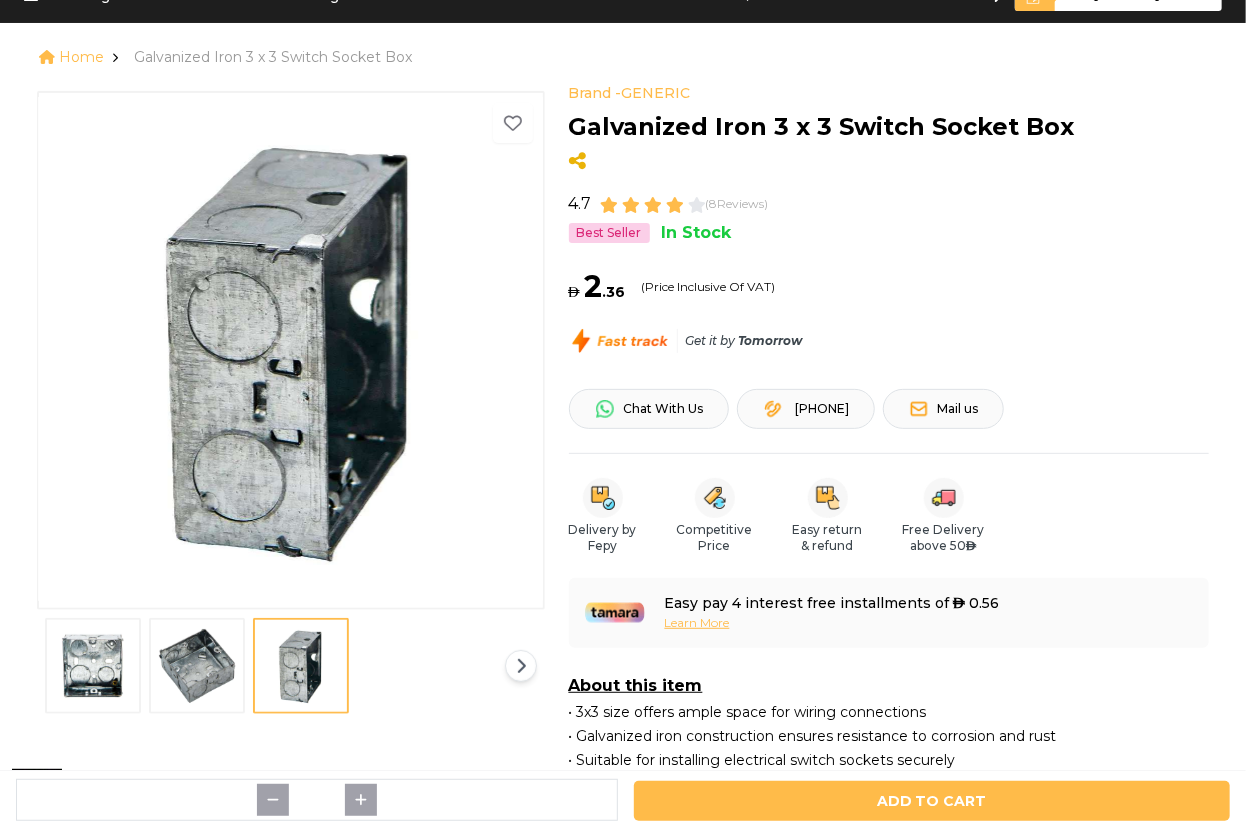 scroll, scrollTop: 272, scrollLeft: 0, axis: vertical 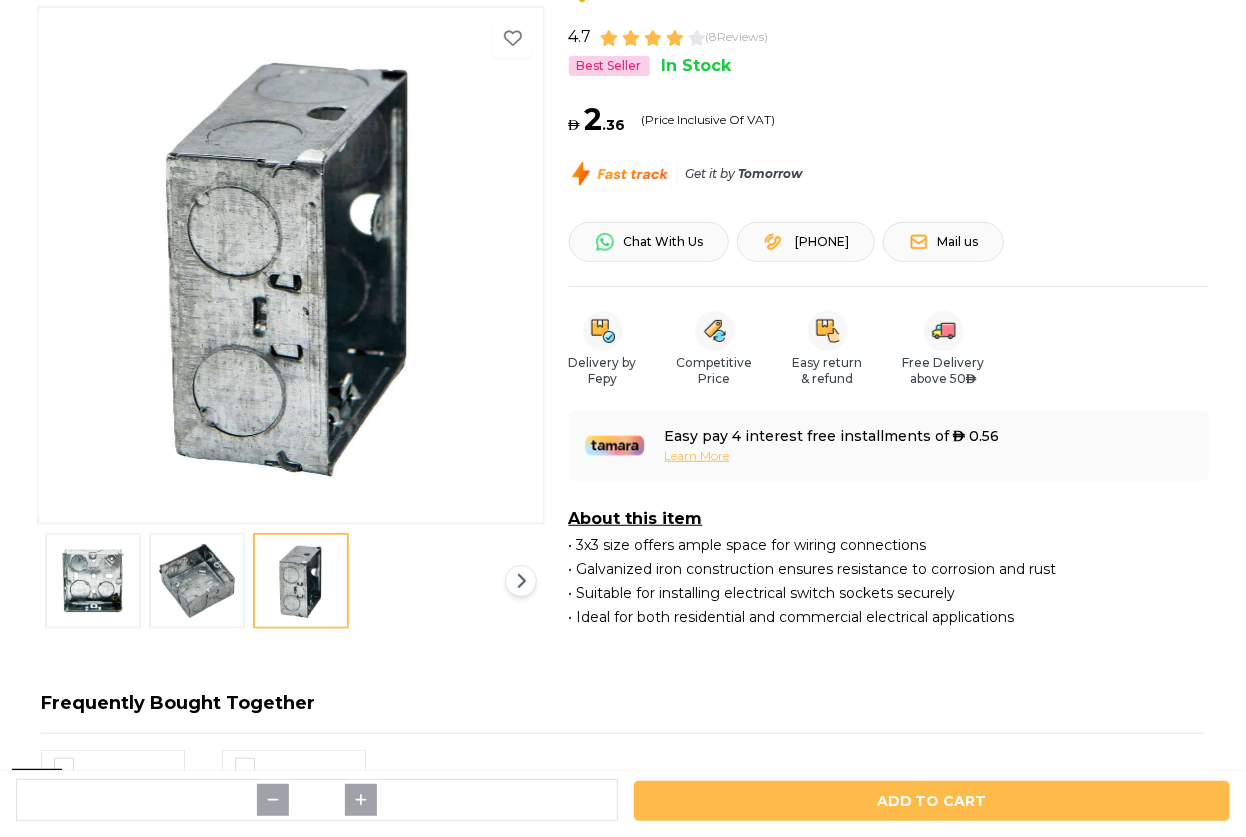 click at bounding box center [197, 581] 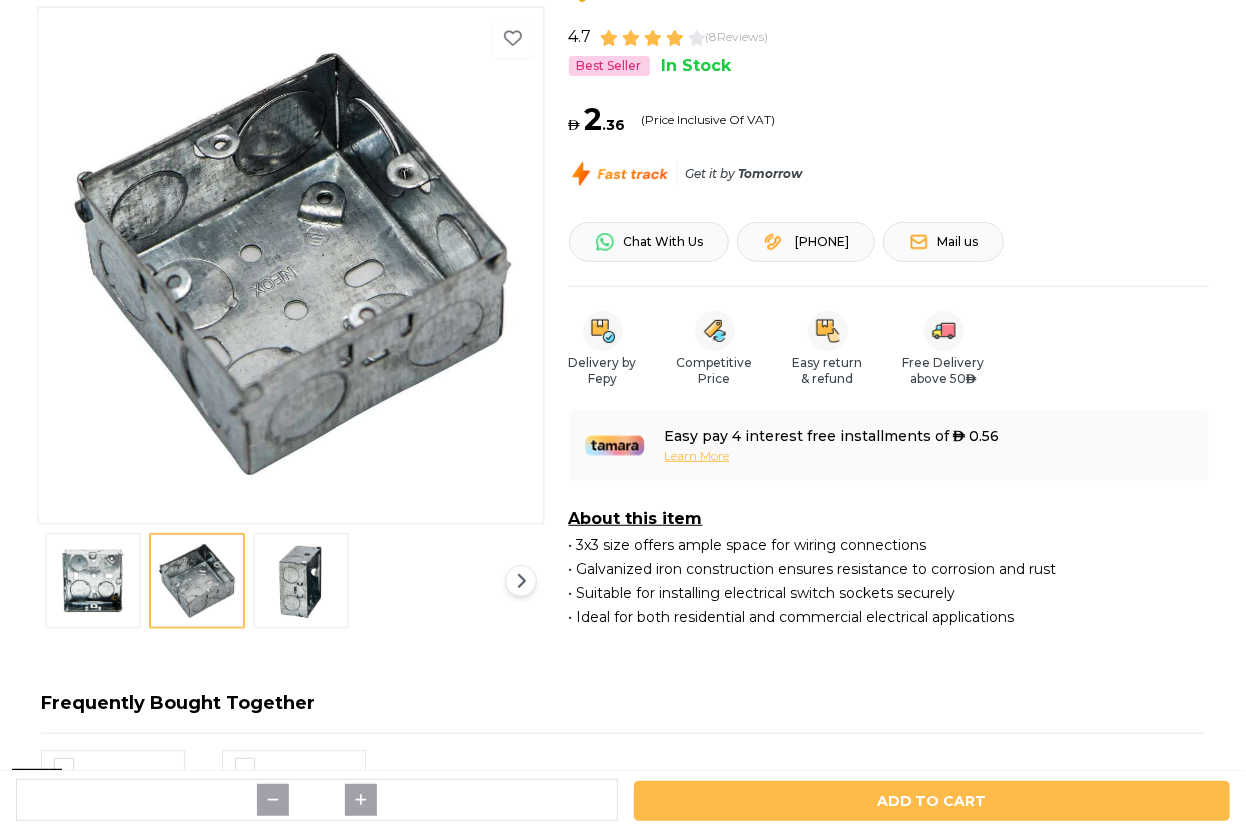 click on "AED 2 . 36  (Price Inclusive Of VAT)" at bounding box center [889, 120] 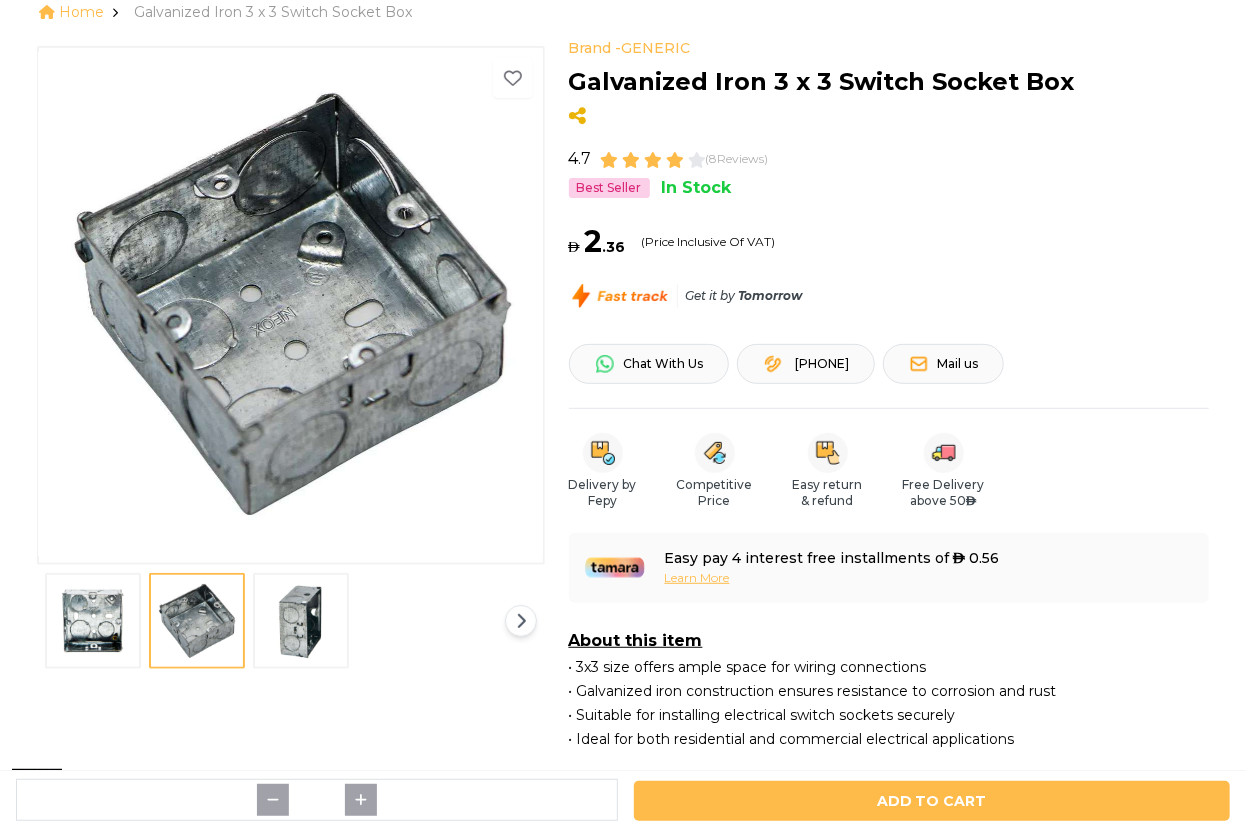 scroll, scrollTop: 0, scrollLeft: 0, axis: both 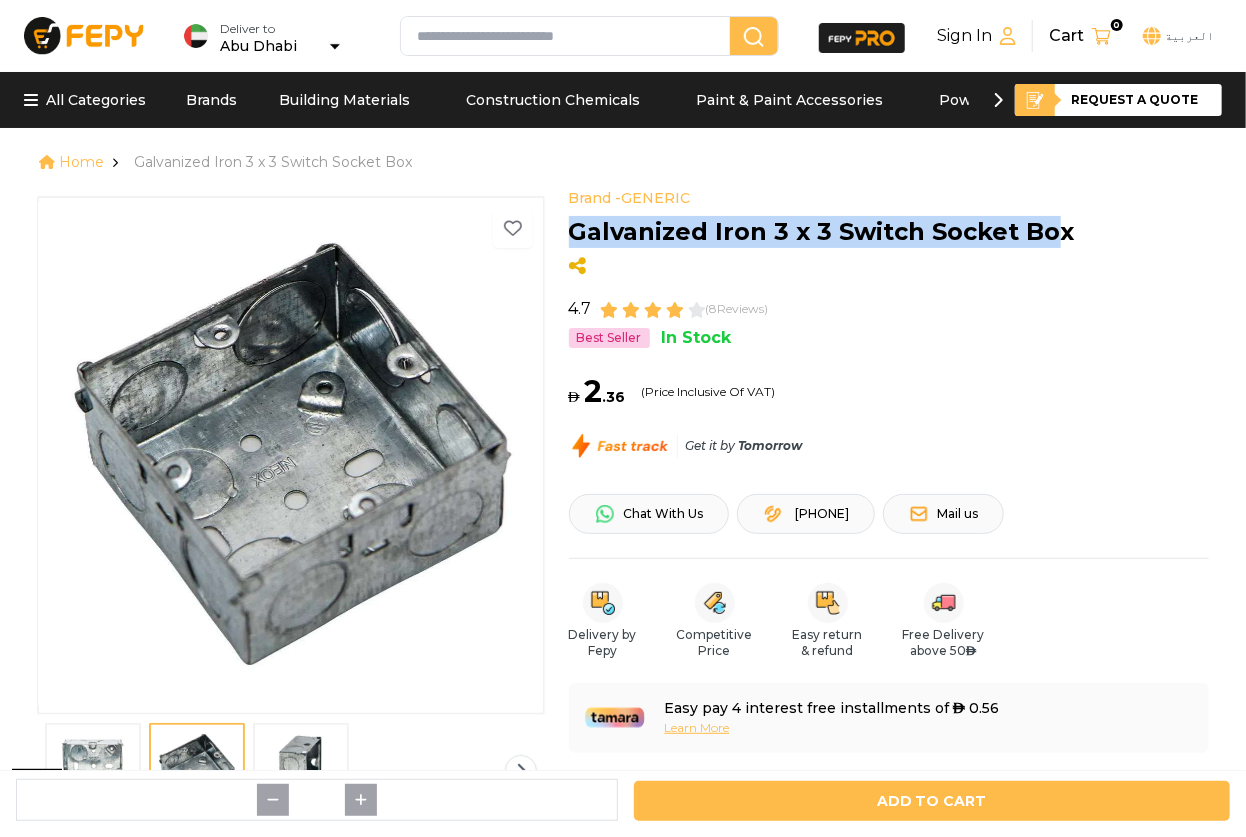 drag, startPoint x: 1050, startPoint y: 231, endPoint x: 559, endPoint y: 243, distance: 491.1466 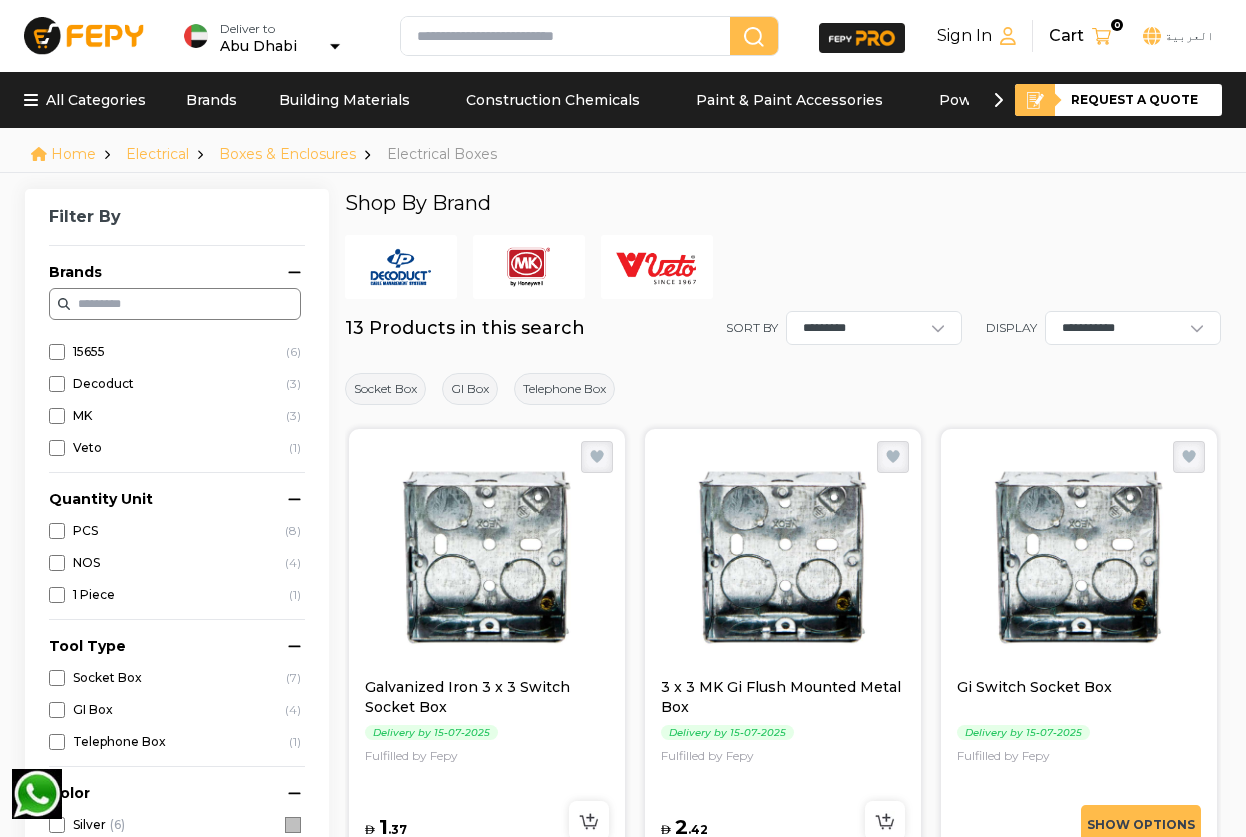 scroll, scrollTop: 90, scrollLeft: 0, axis: vertical 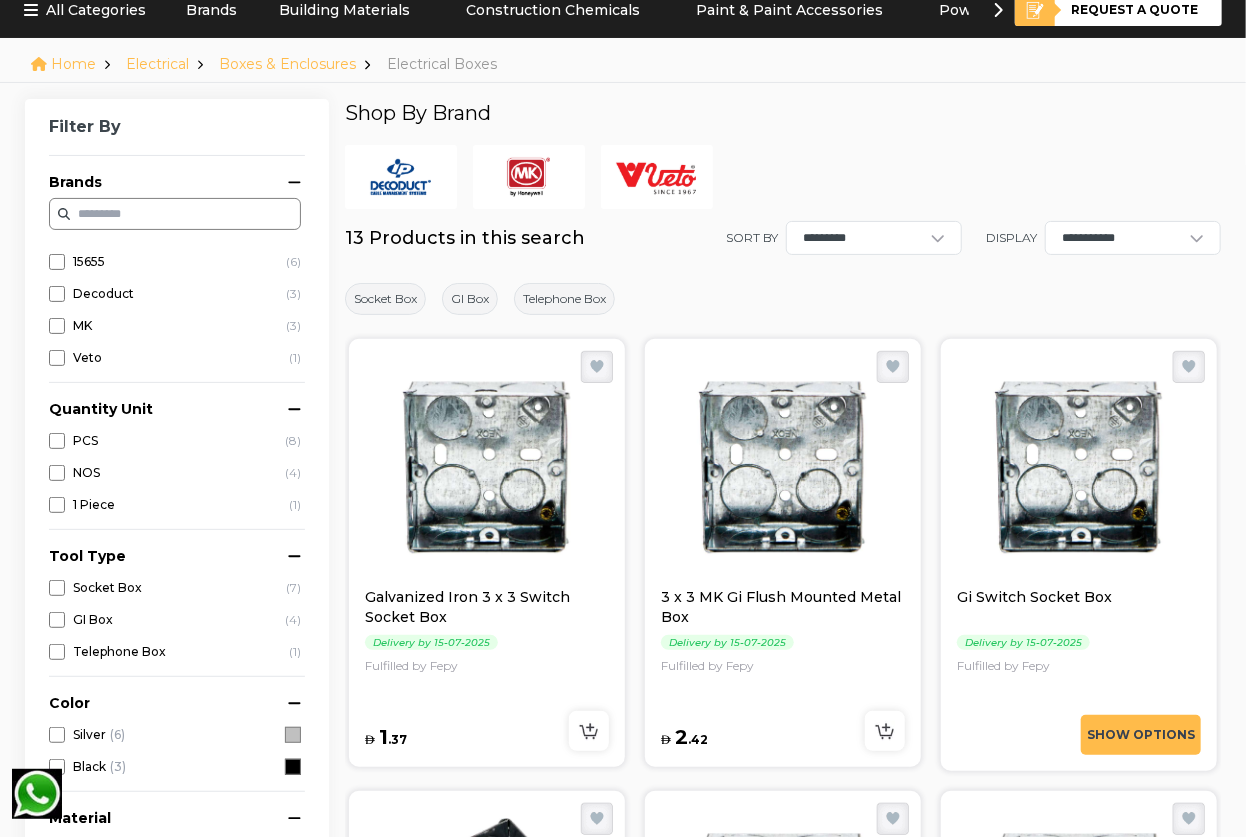 click at bounding box center (783, 177) 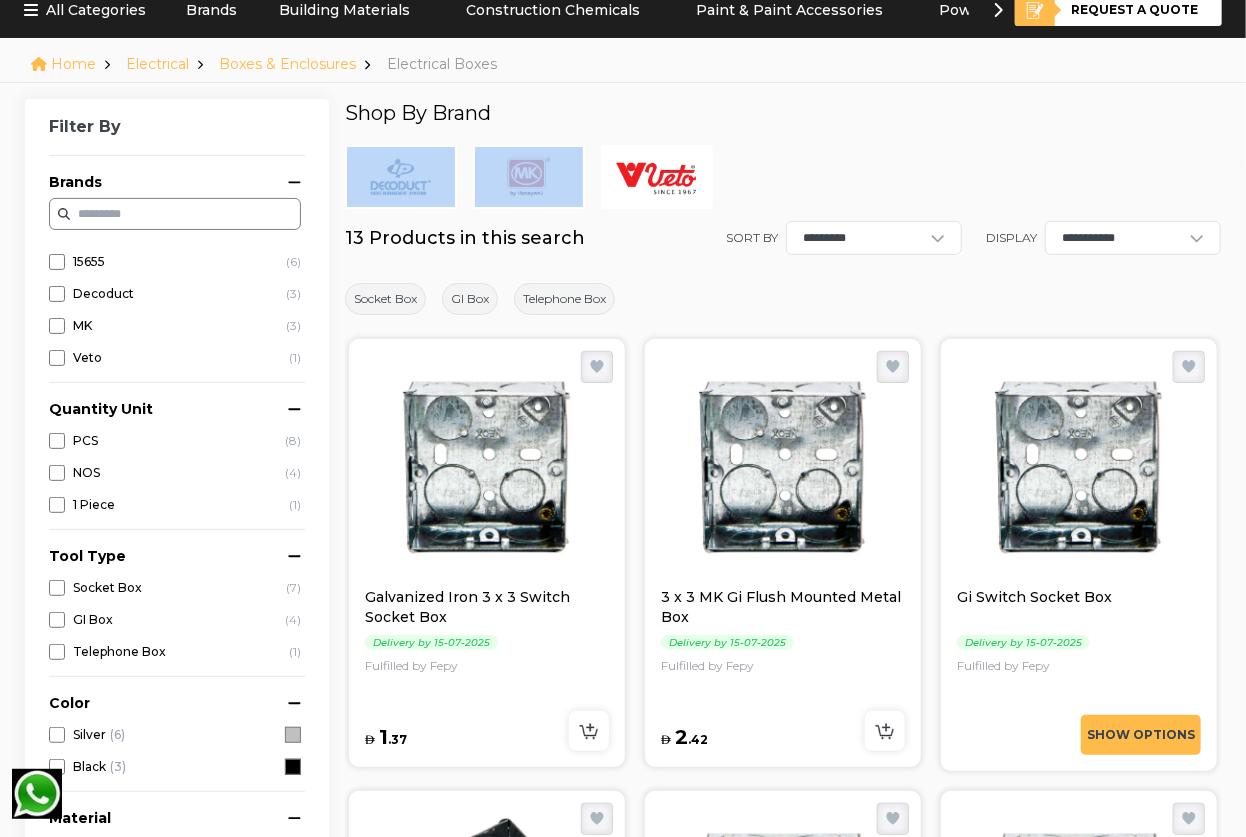 click on "Shop By Brand" at bounding box center (783, 154) 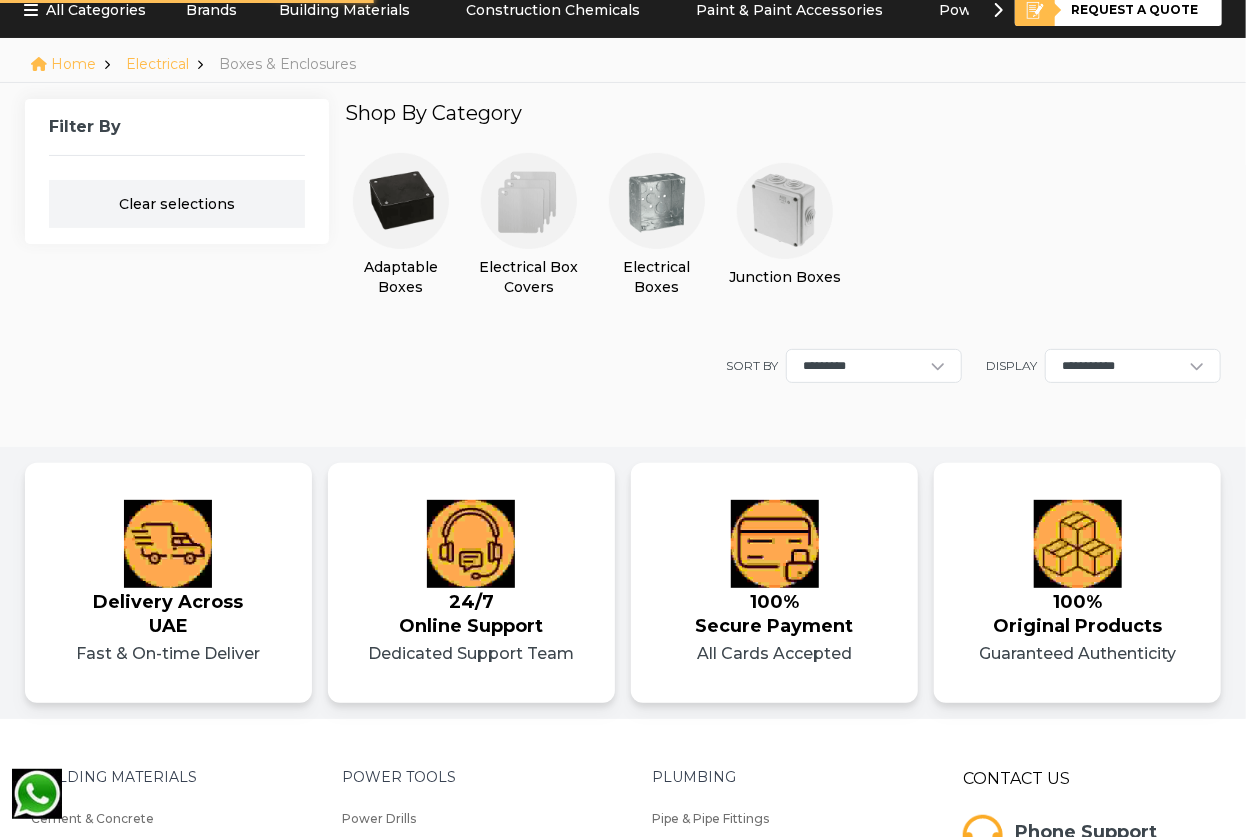 scroll, scrollTop: 0, scrollLeft: 0, axis: both 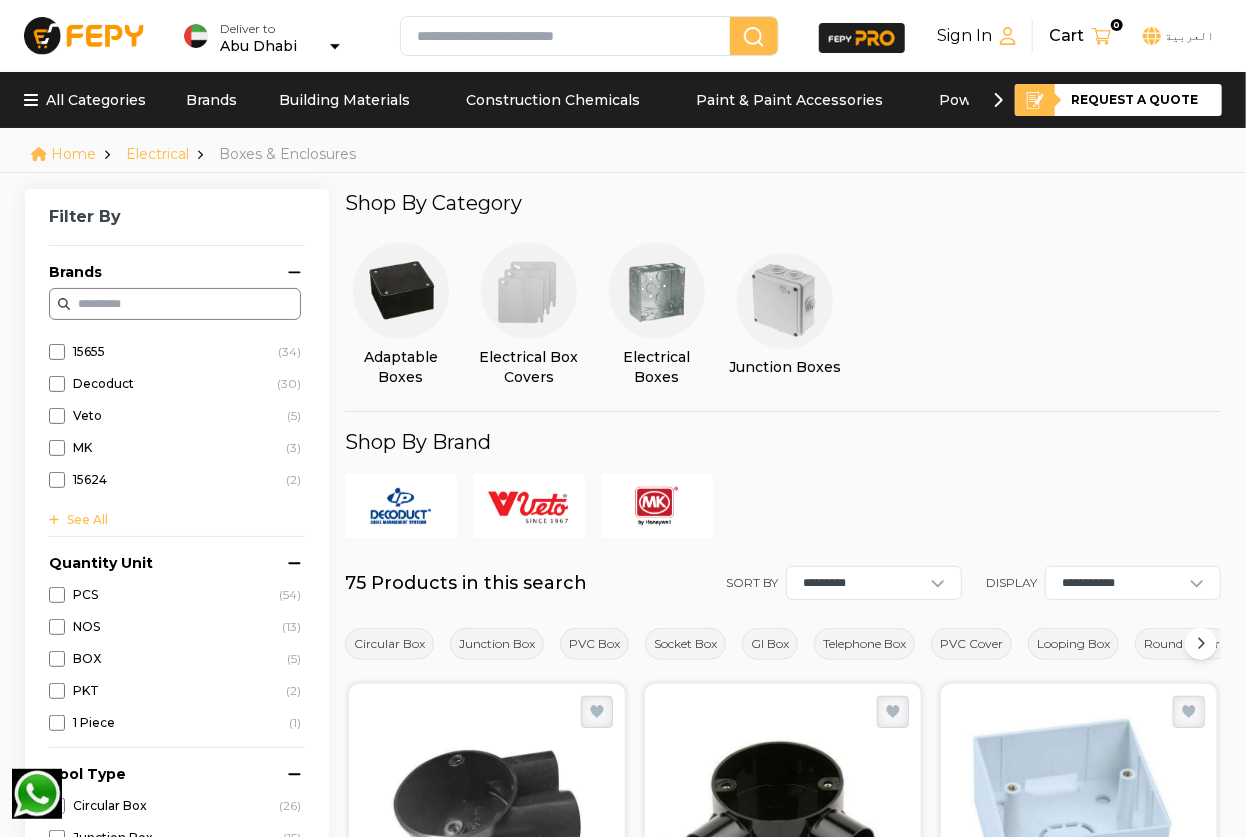 click at bounding box center (657, 291) 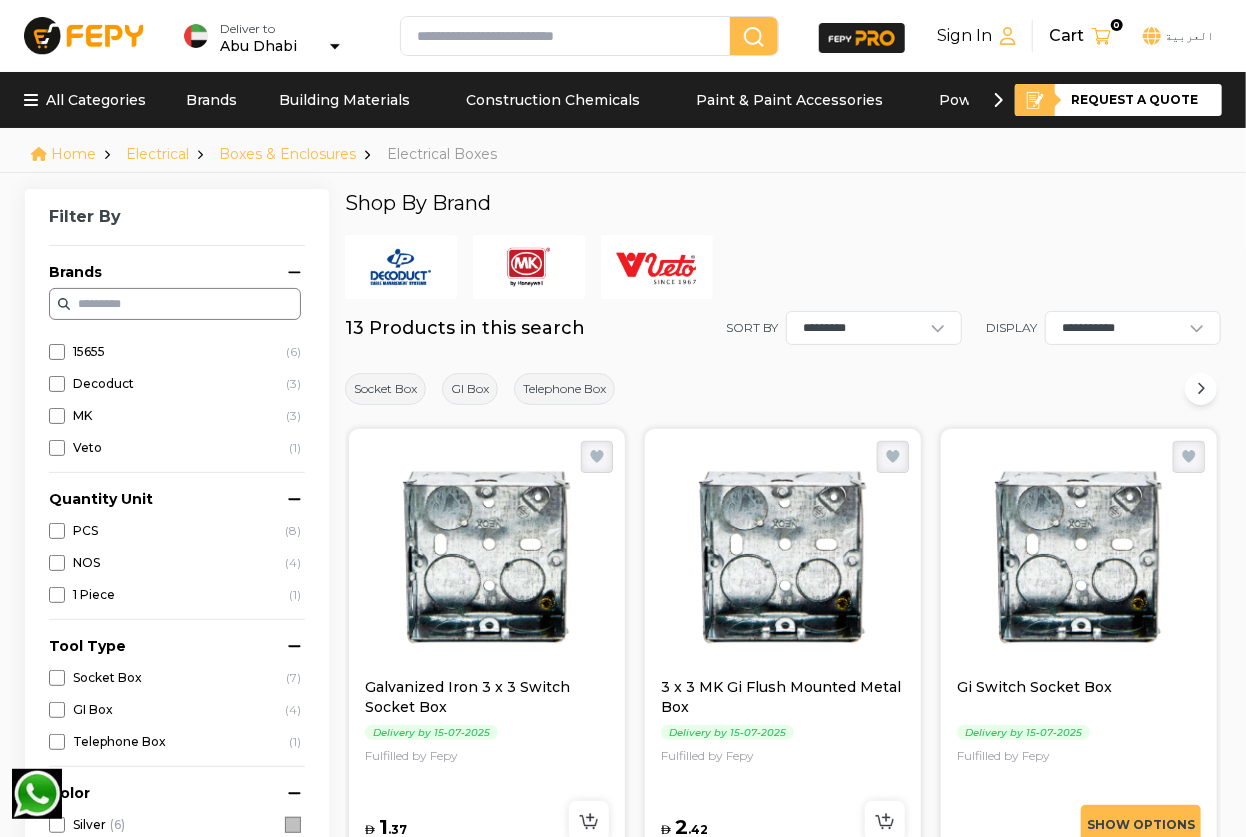 click at bounding box center (487, 557) 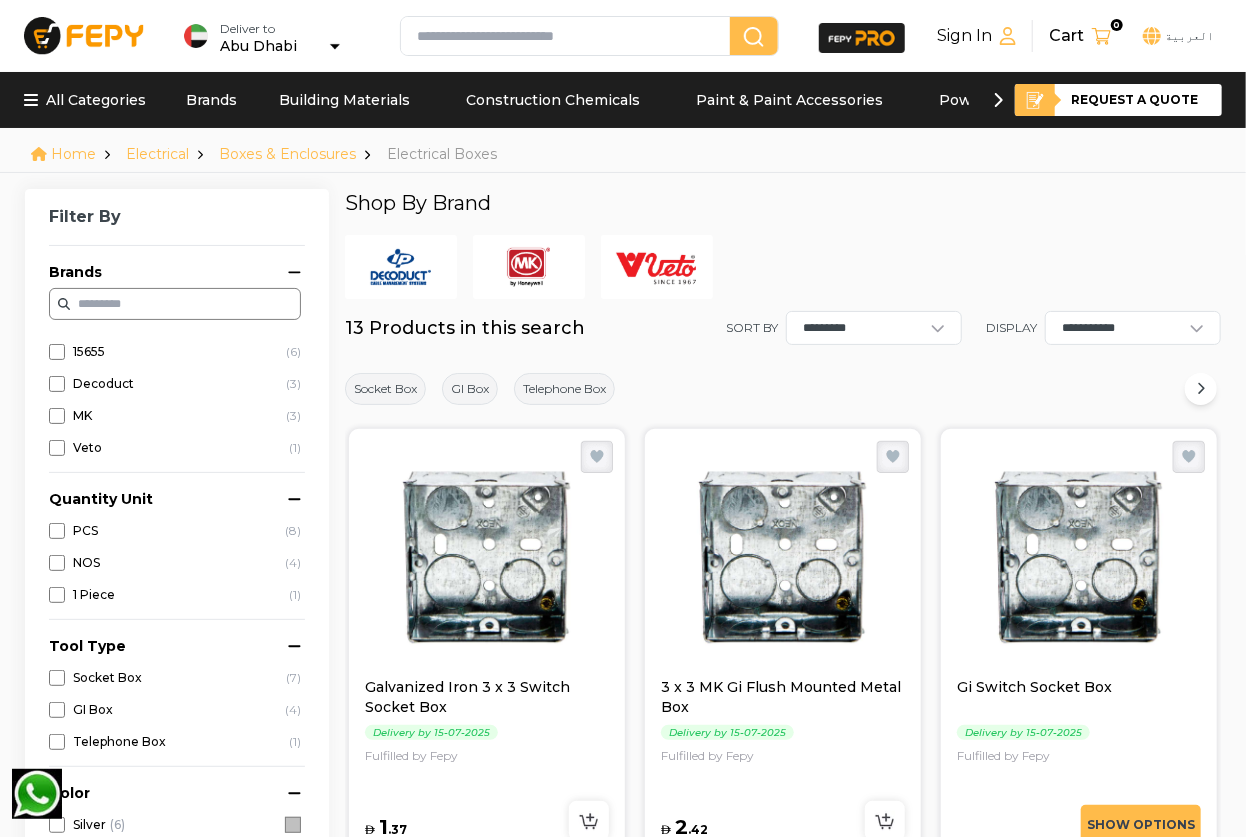 scroll, scrollTop: 272, scrollLeft: 0, axis: vertical 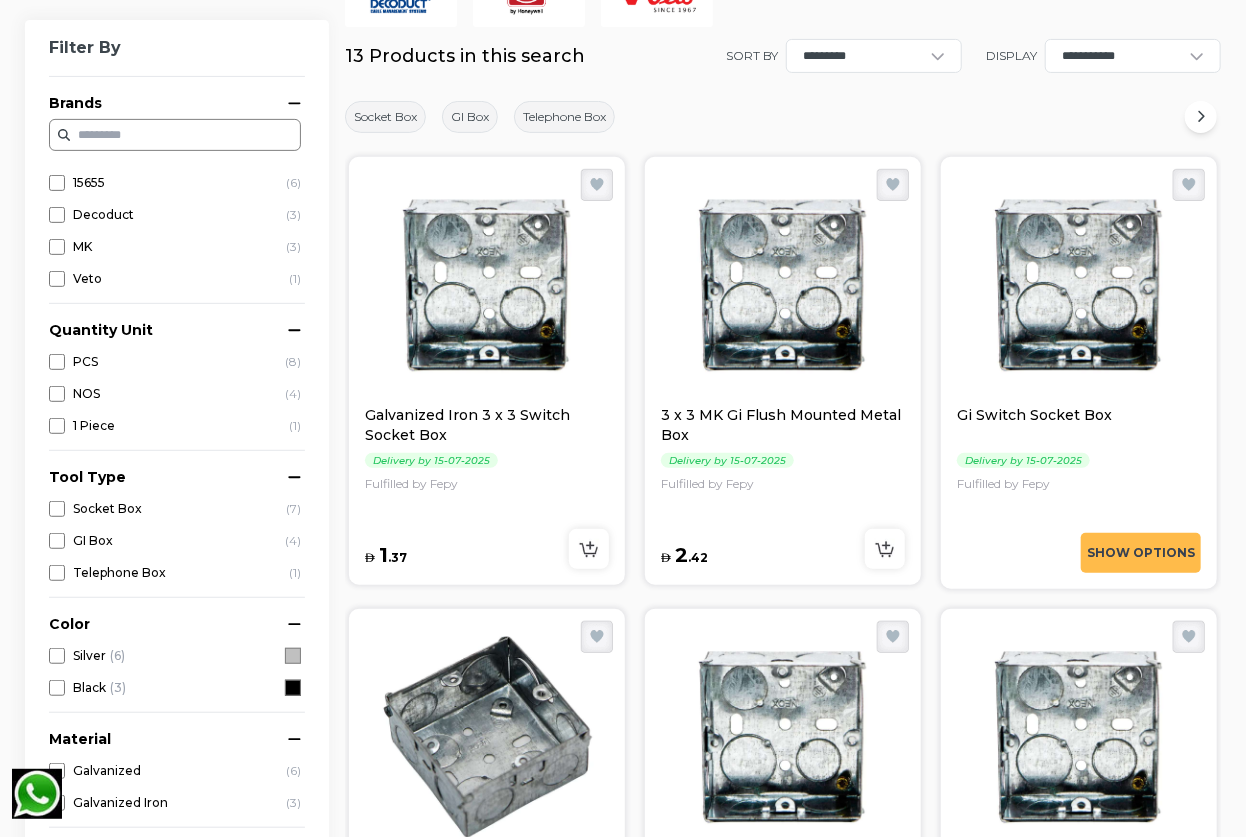 click at bounding box center (783, 285) 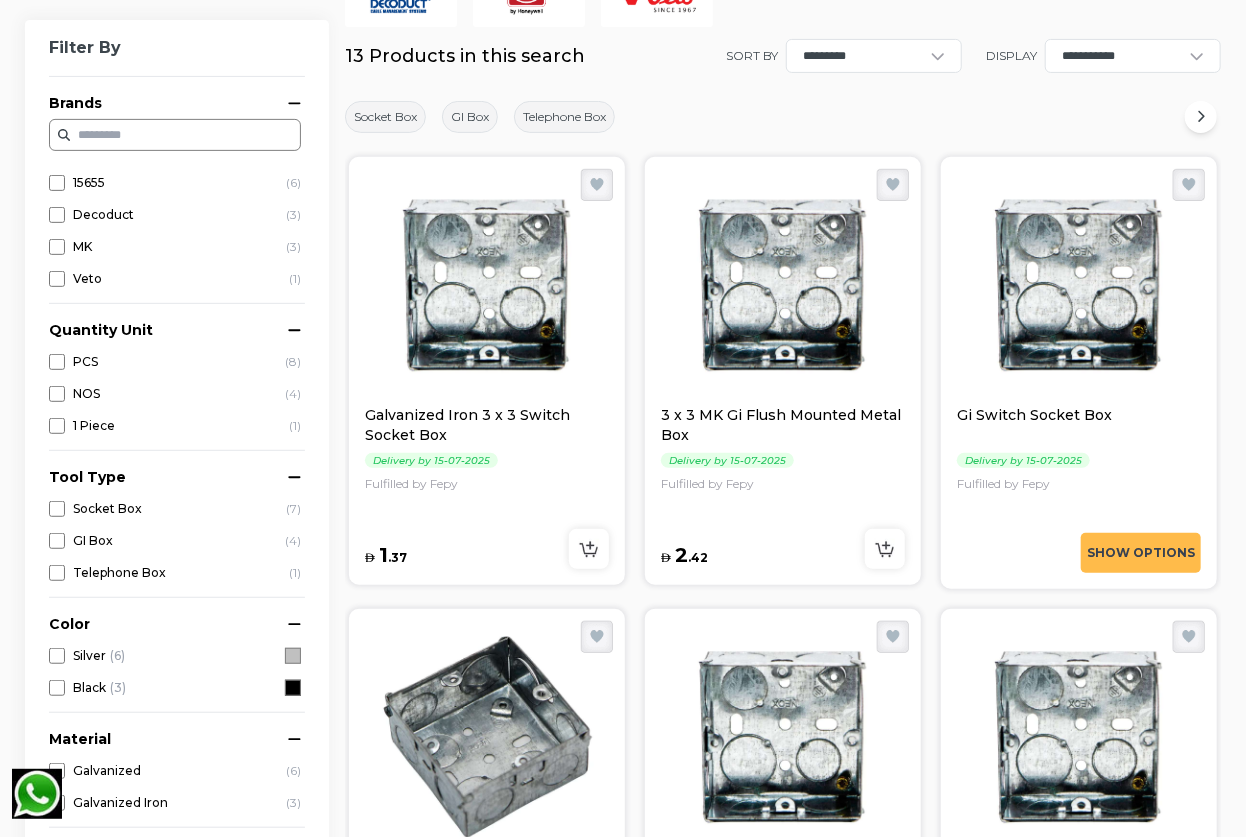 click at bounding box center [783, 285] 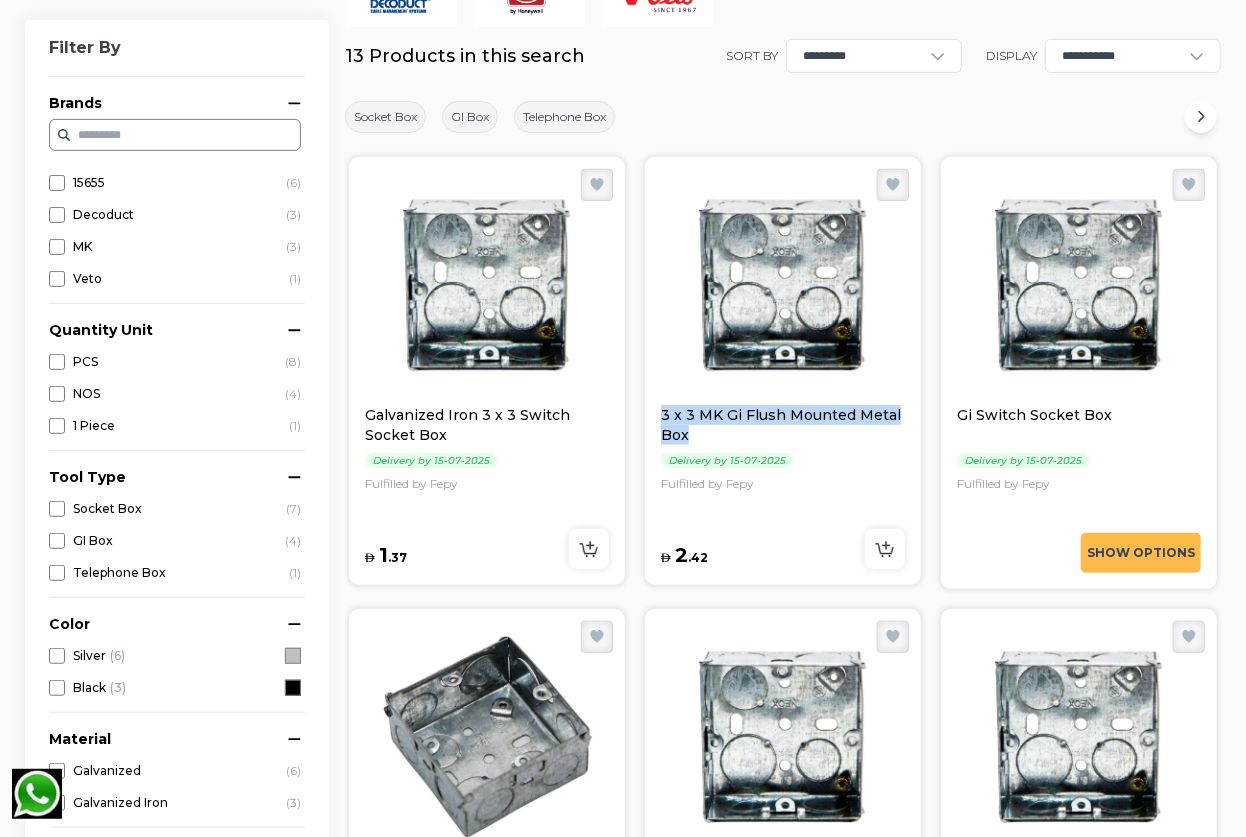 drag, startPoint x: 658, startPoint y: 404, endPoint x: 706, endPoint y: 429, distance: 54.120235 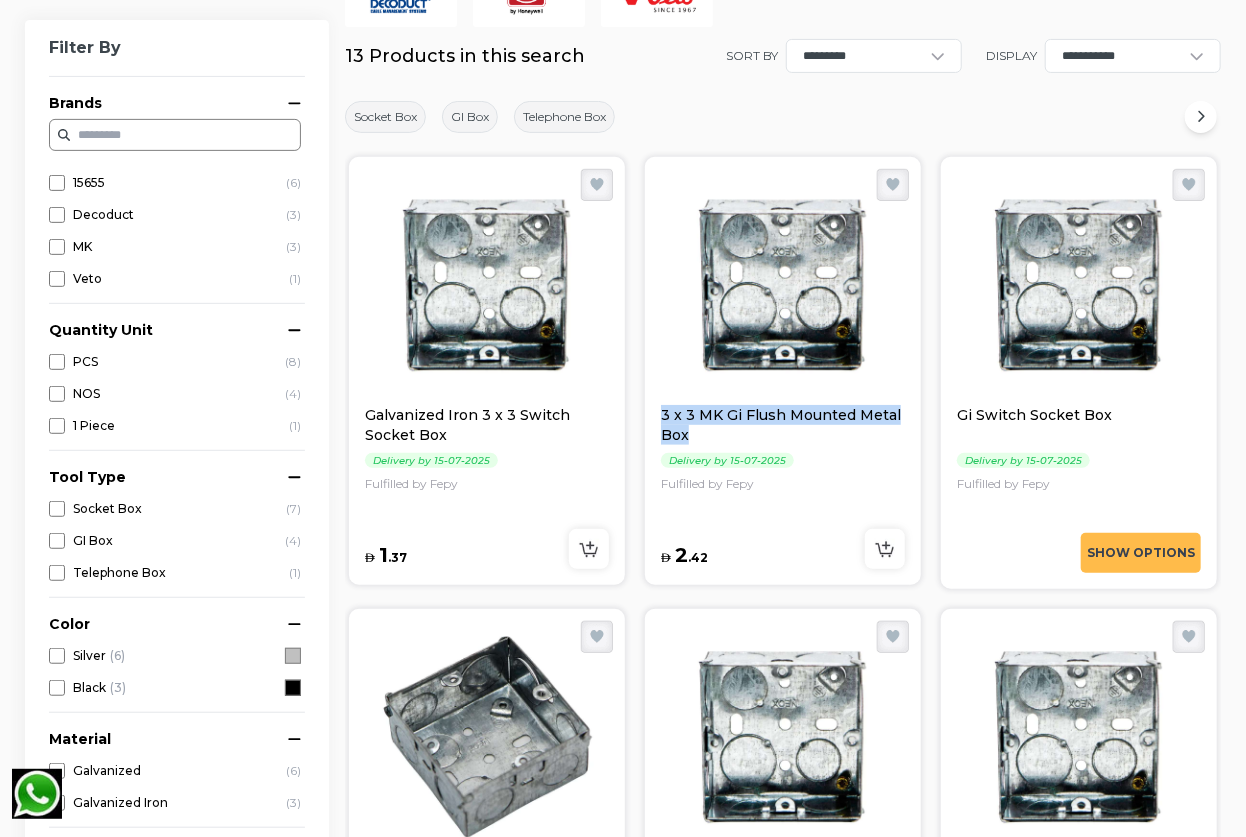 scroll, scrollTop: 636, scrollLeft: 0, axis: vertical 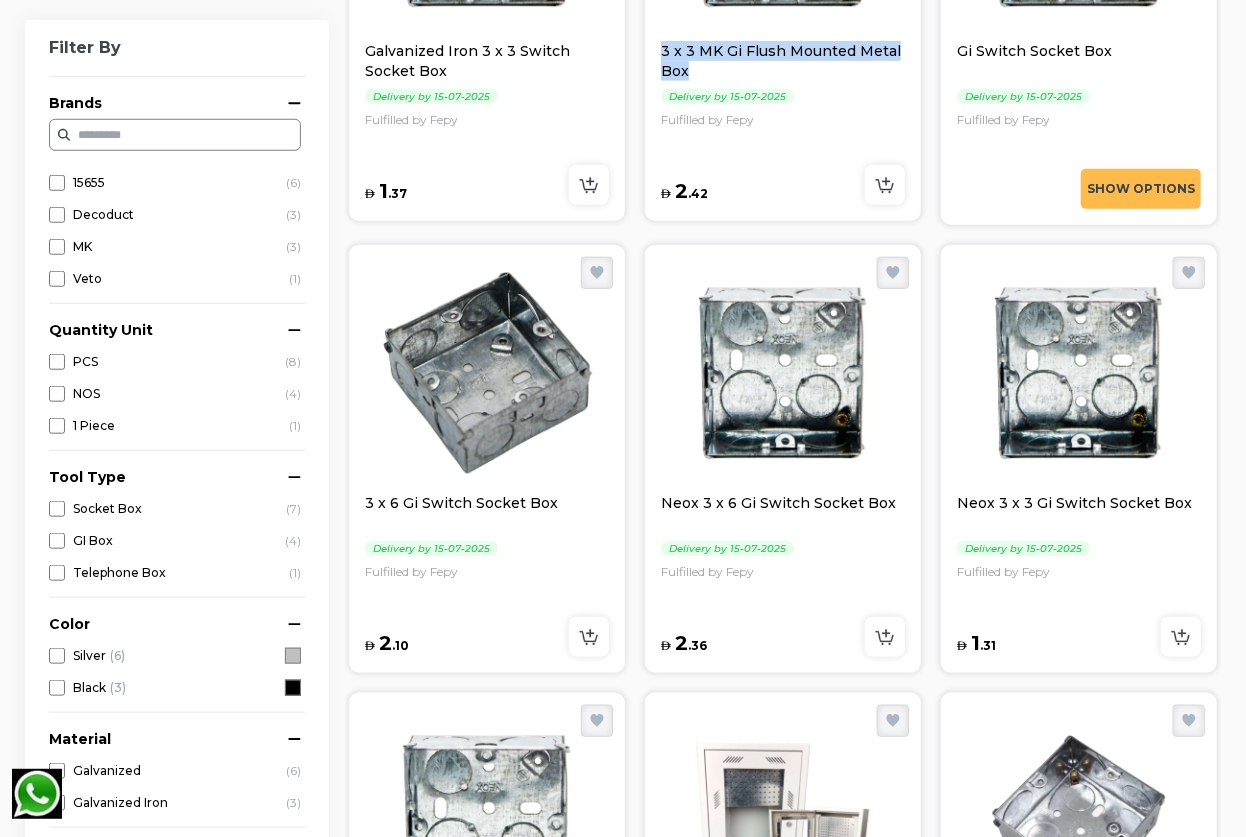 click at bounding box center (487, 373) 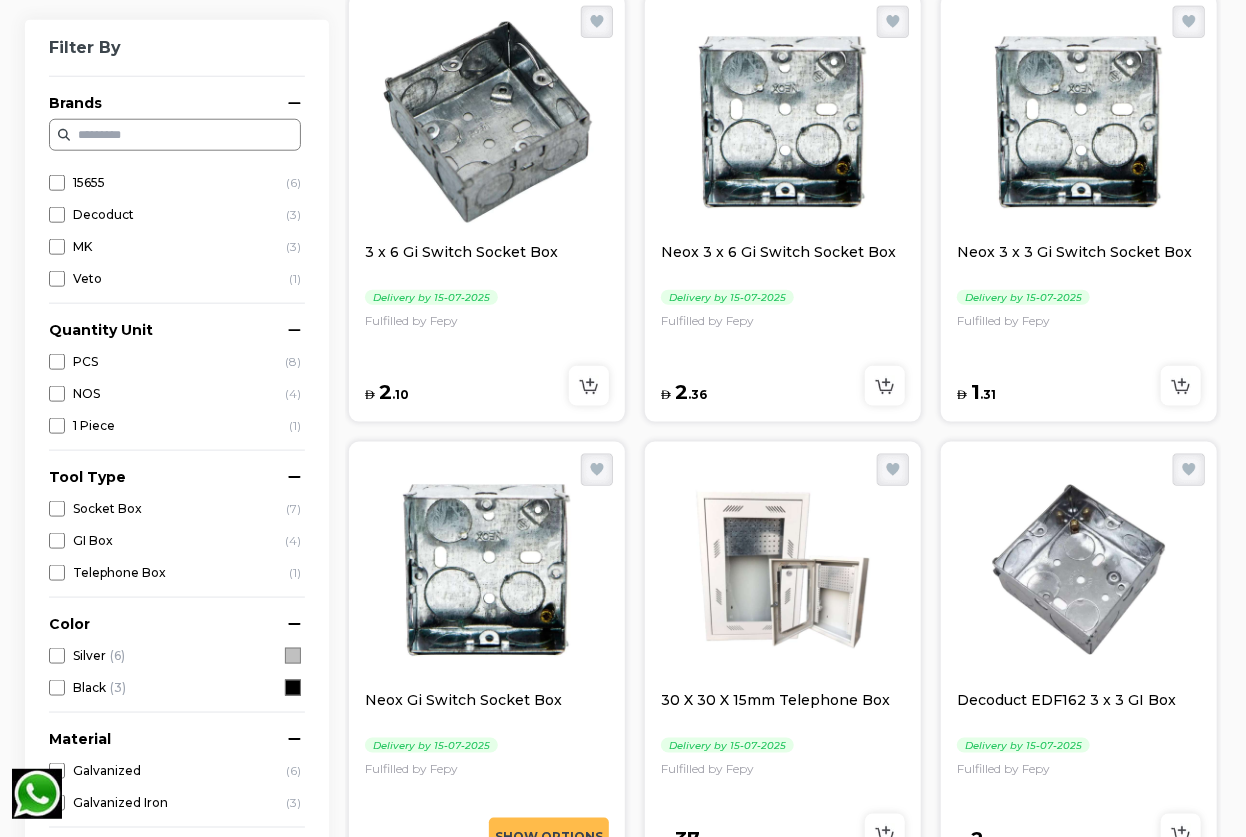 scroll, scrollTop: 909, scrollLeft: 0, axis: vertical 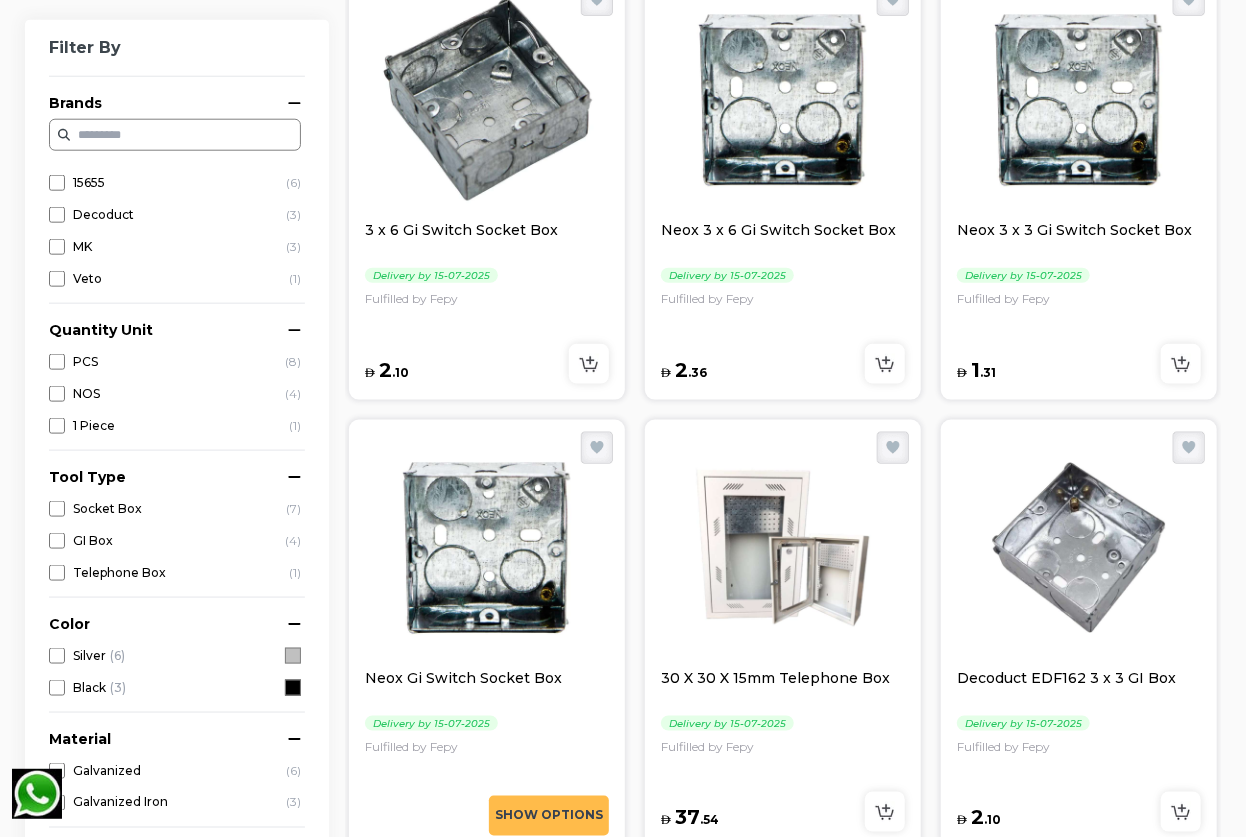 click at bounding box center (783, 100) 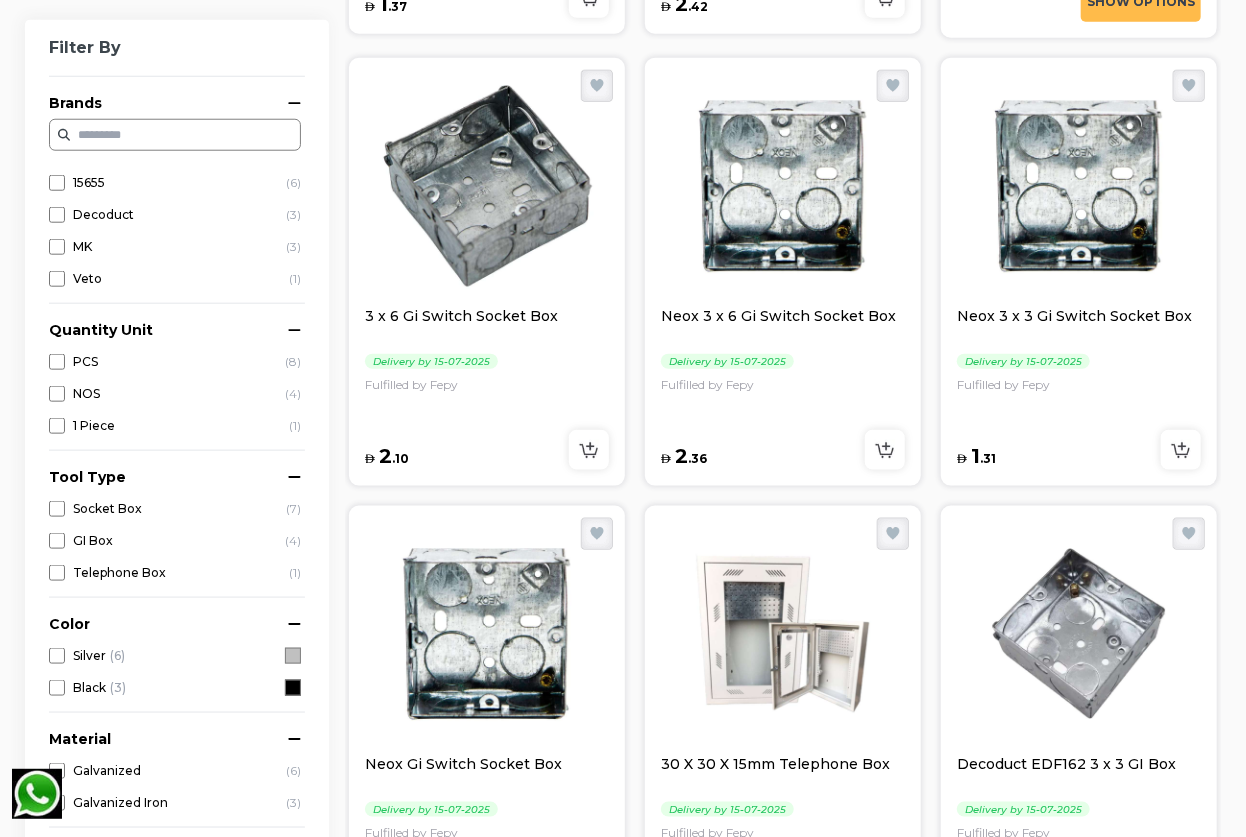 scroll, scrollTop: 818, scrollLeft: 0, axis: vertical 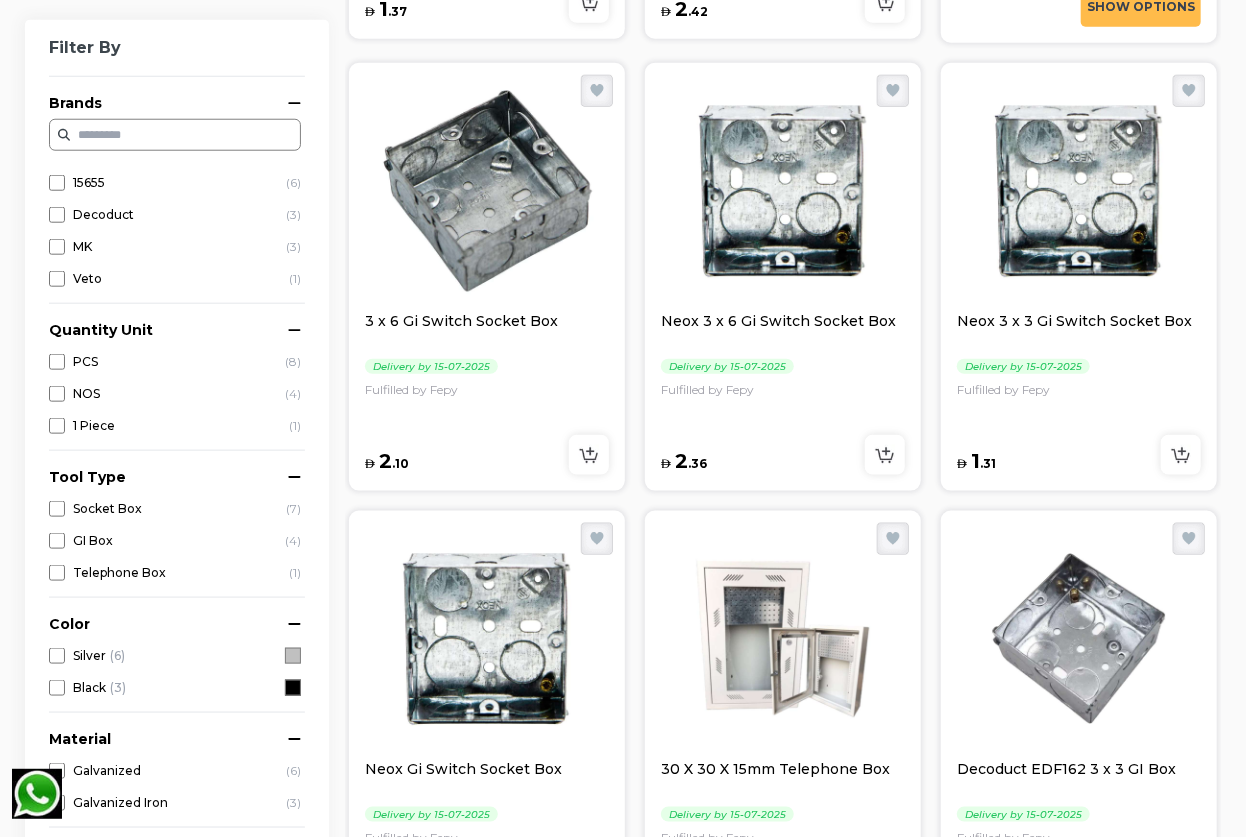 click at bounding box center [783, 191] 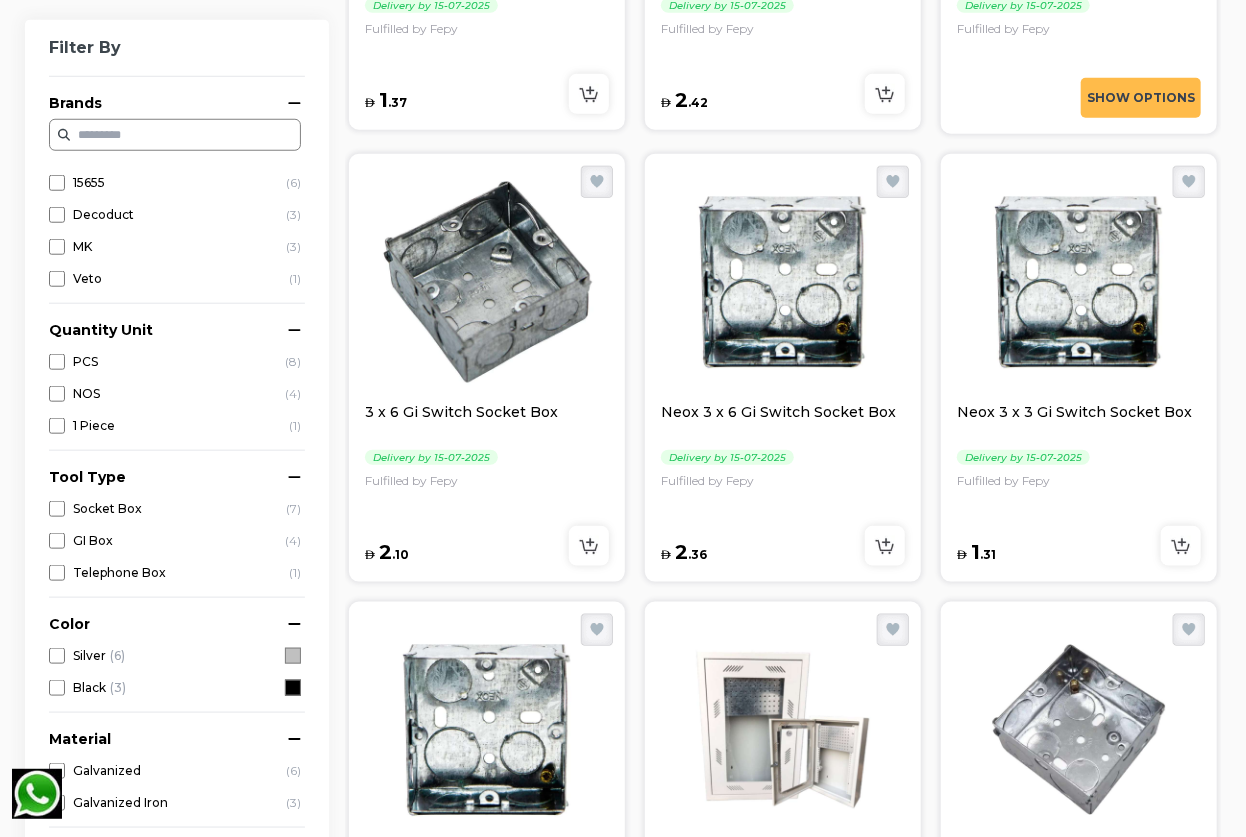 scroll, scrollTop: 909, scrollLeft: 0, axis: vertical 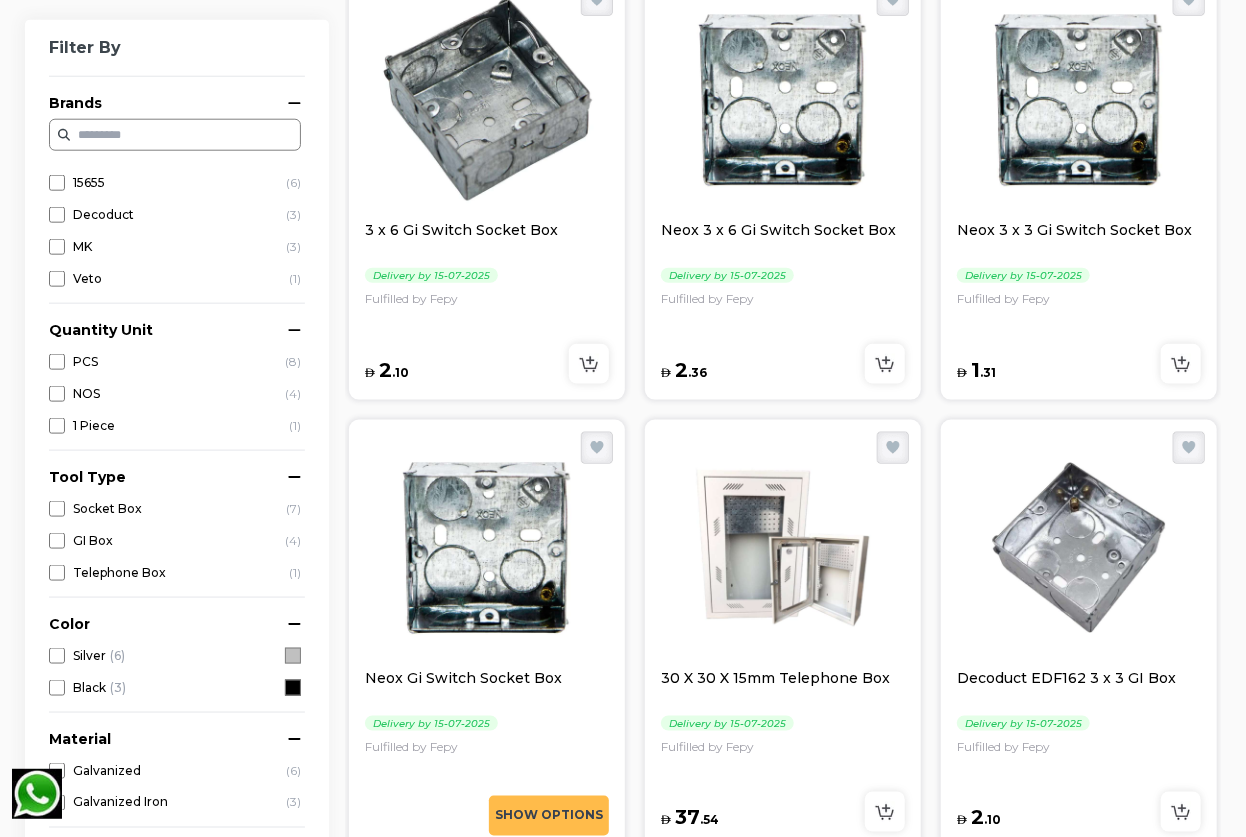 click at bounding box center [783, 548] 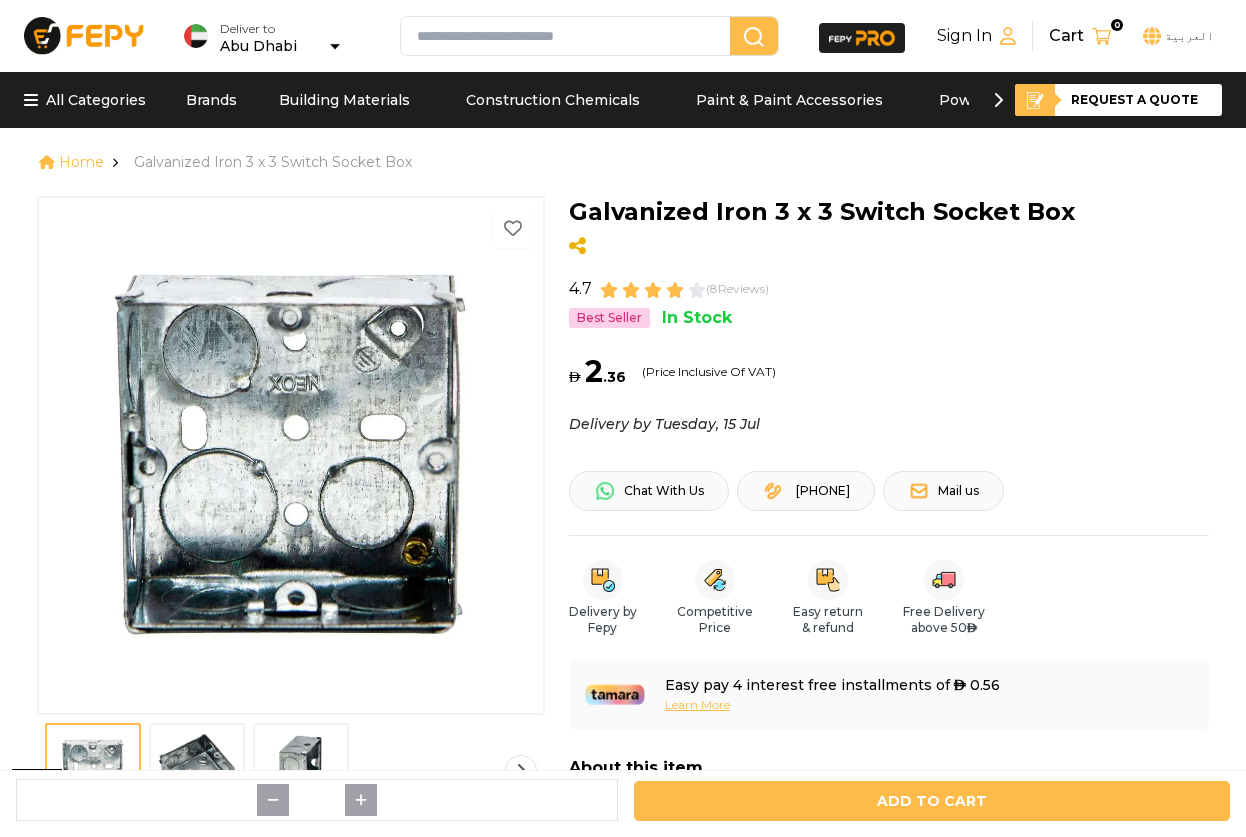 scroll, scrollTop: 0, scrollLeft: 0, axis: both 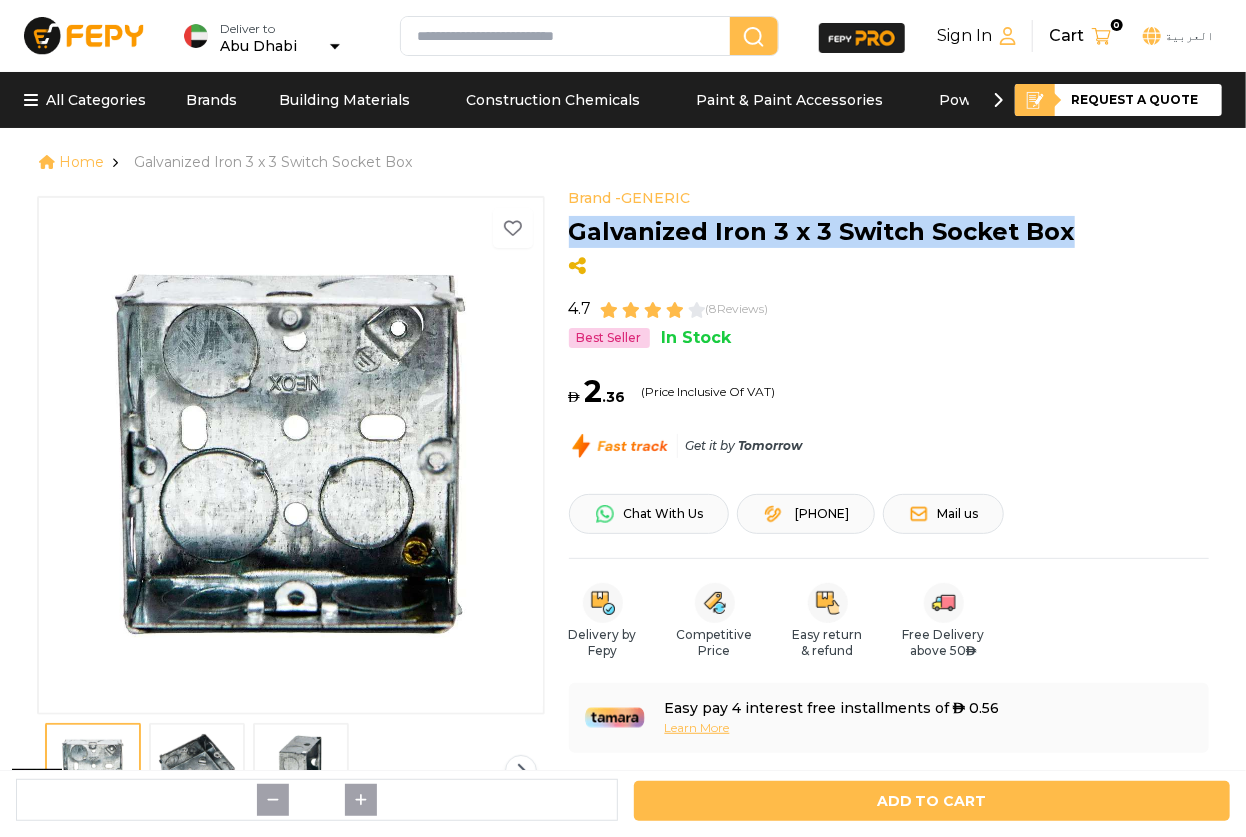 drag, startPoint x: 1064, startPoint y: 239, endPoint x: 564, endPoint y: 253, distance: 500.19595 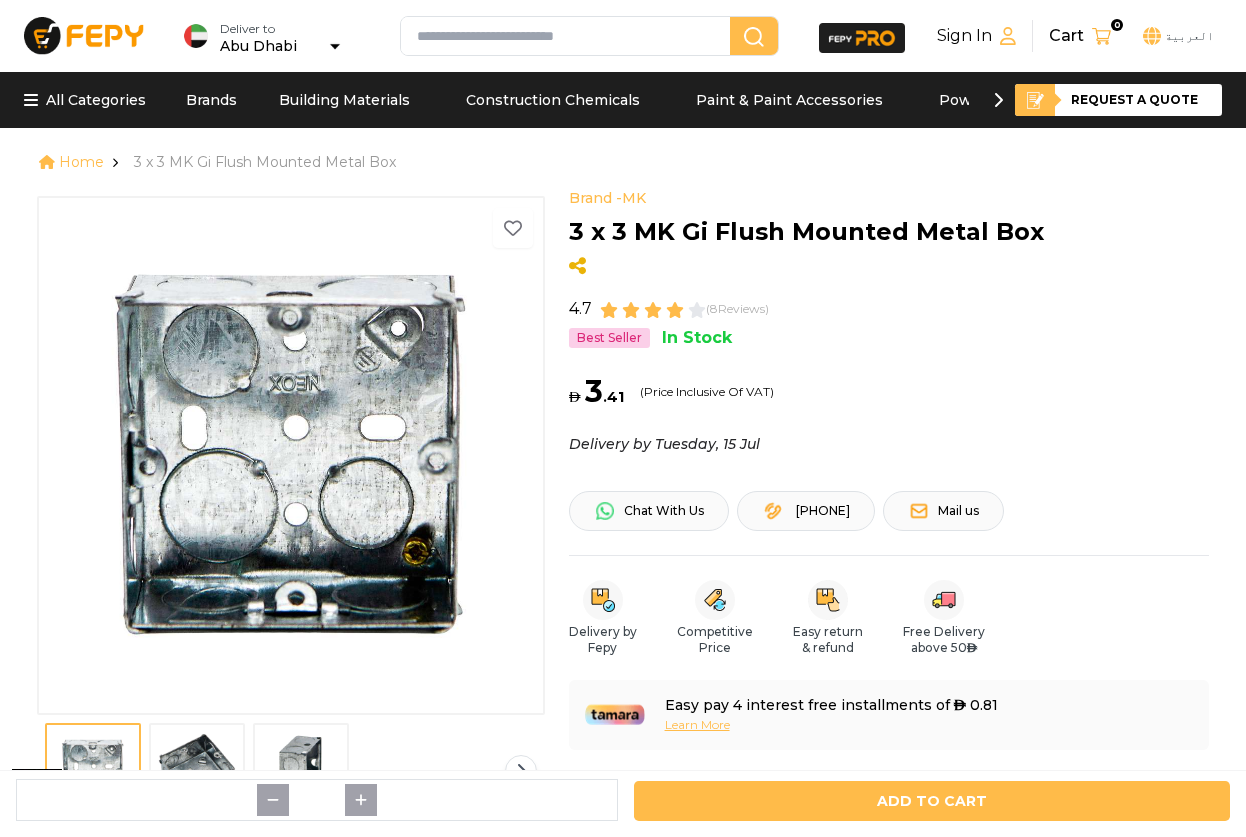 scroll, scrollTop: 0, scrollLeft: 0, axis: both 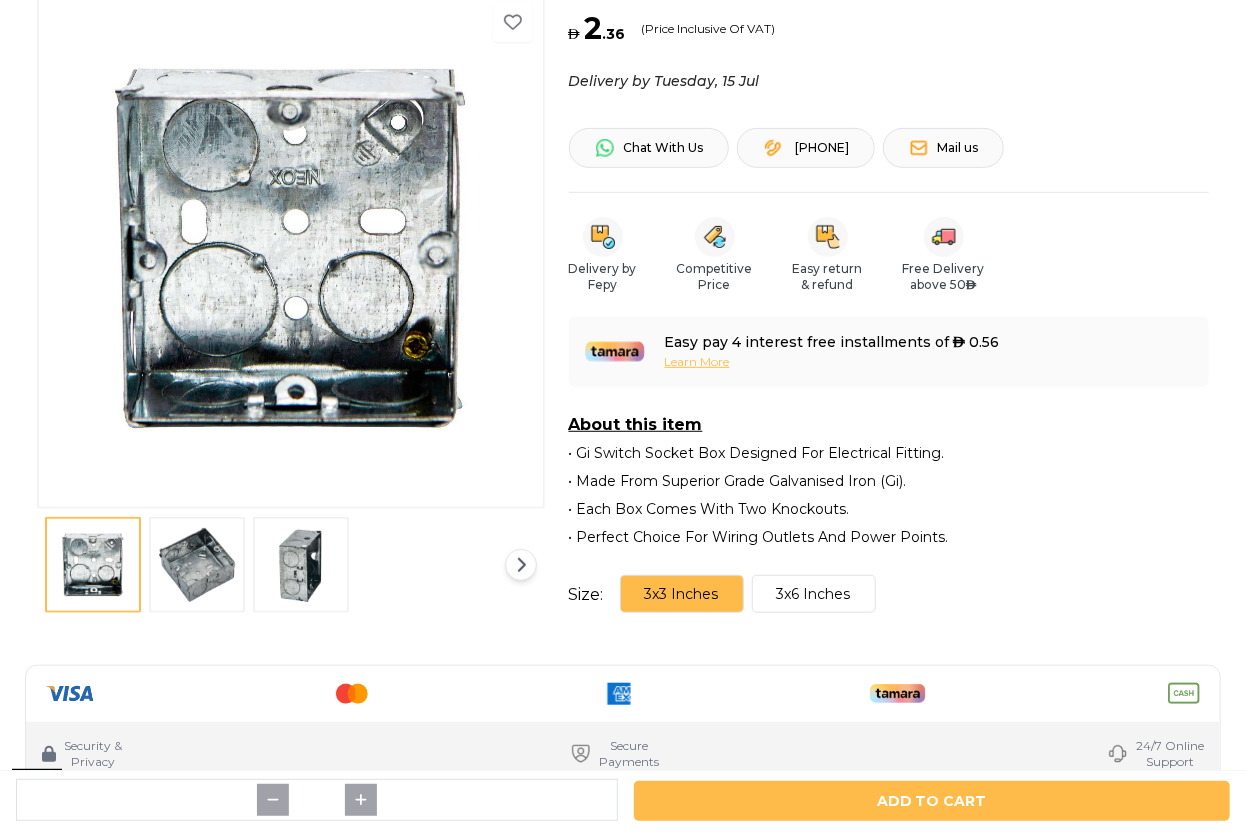 click on "3x6 Inches" at bounding box center [814, 594] 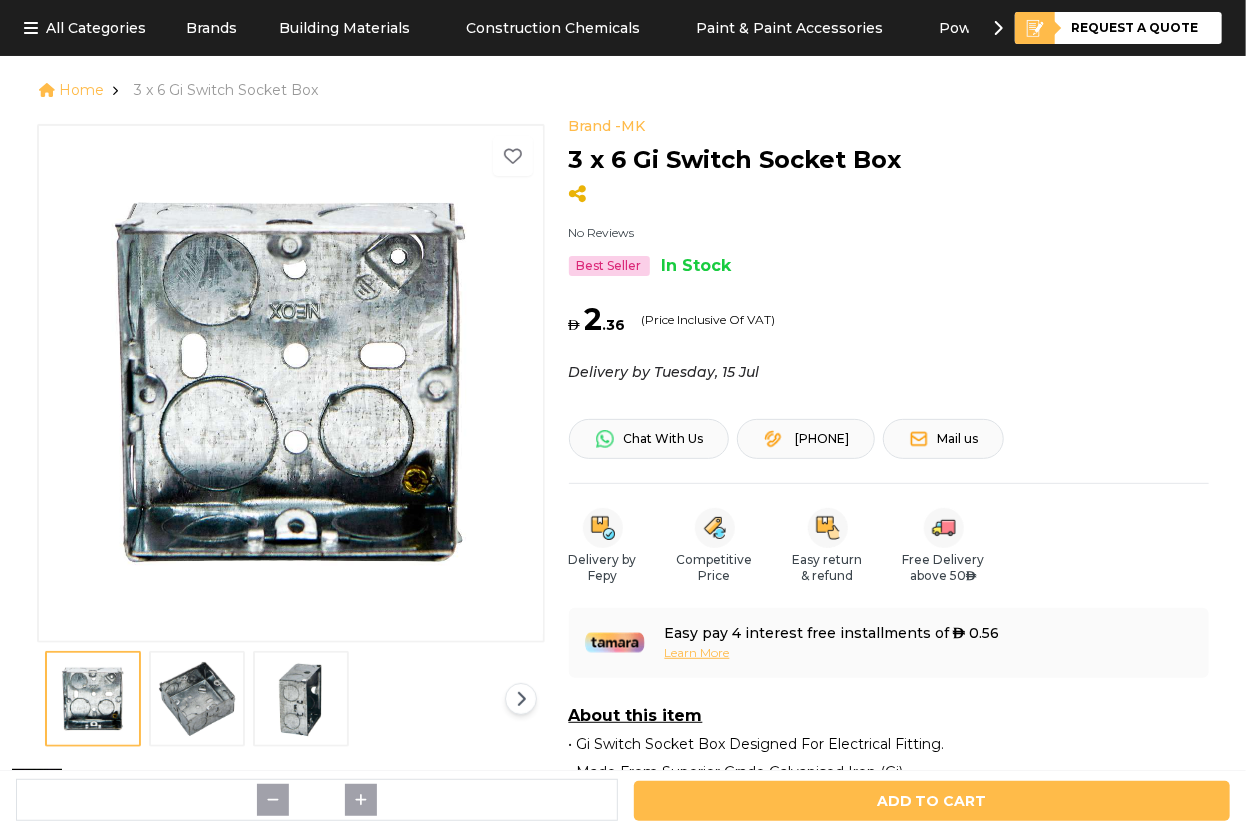 scroll, scrollTop: 0, scrollLeft: 0, axis: both 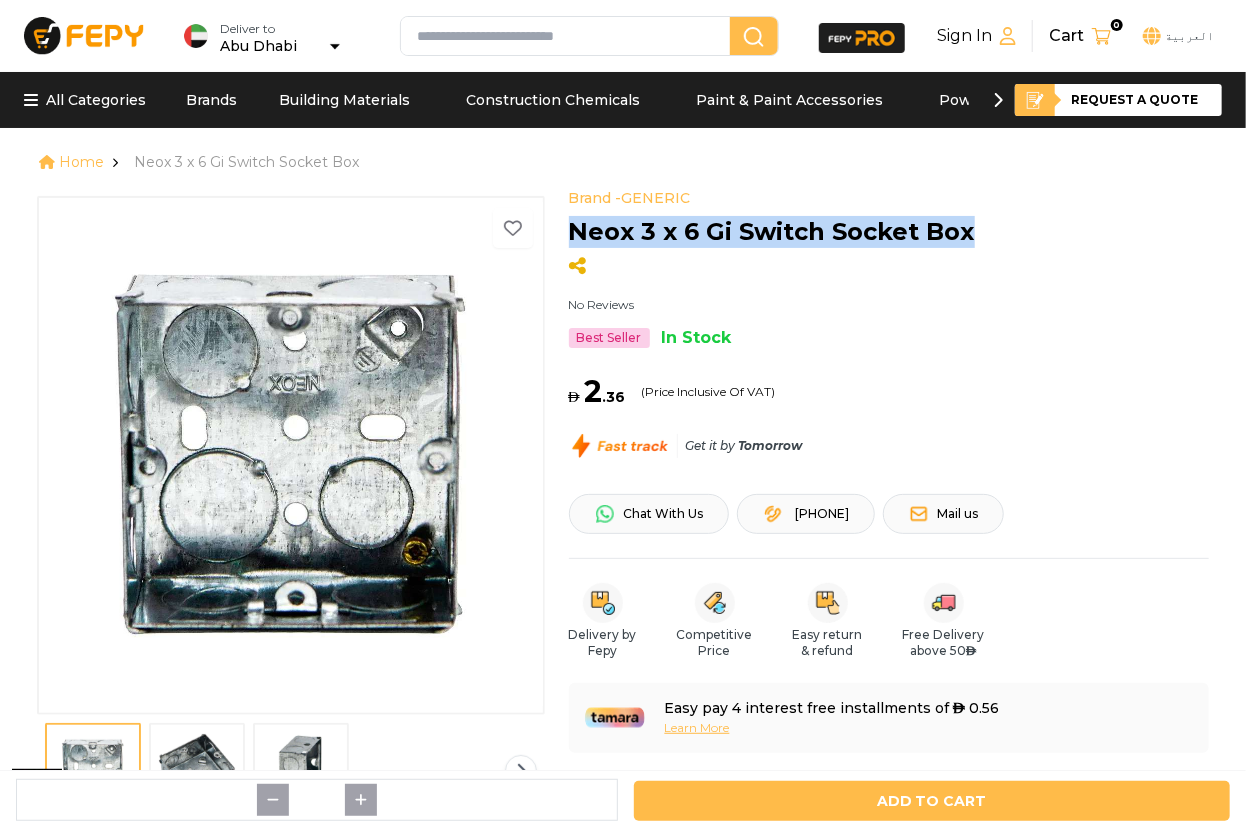 drag, startPoint x: 935, startPoint y: 240, endPoint x: 573, endPoint y: 245, distance: 362.03452 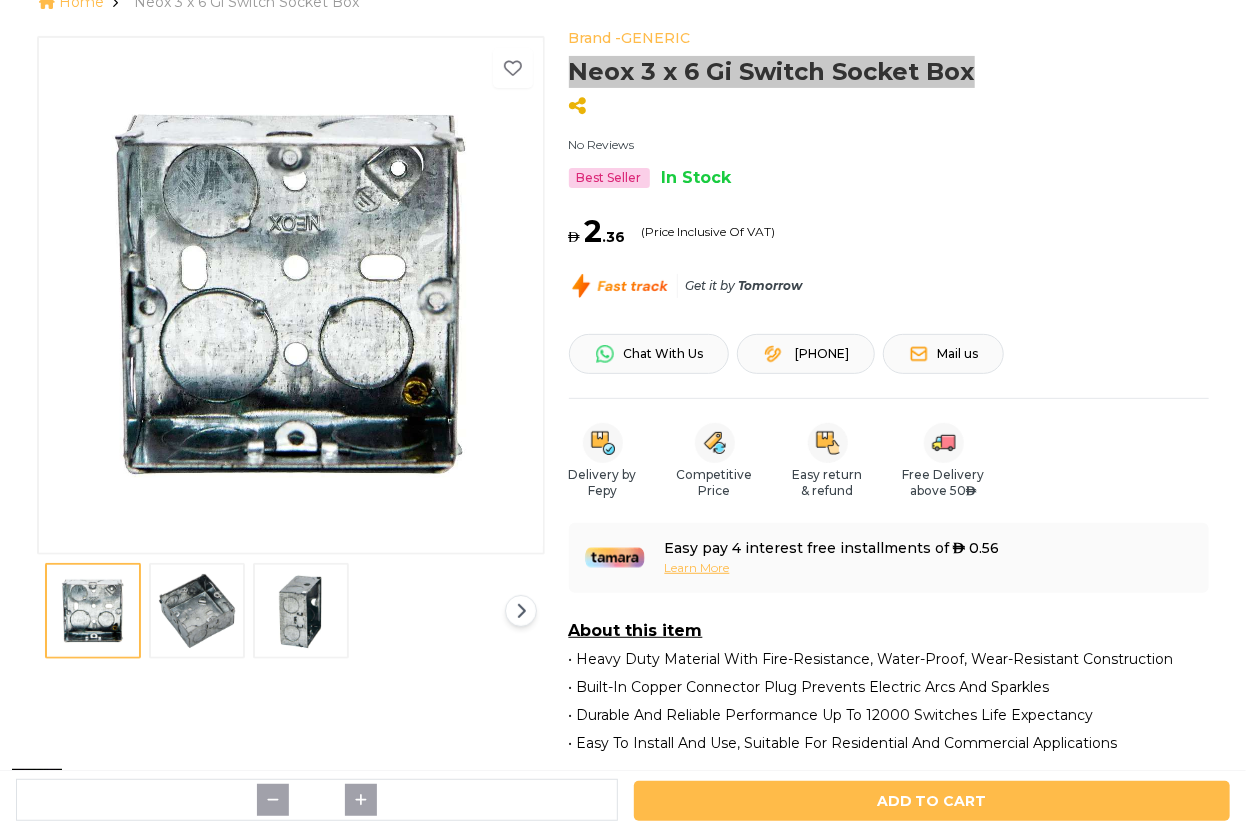 scroll, scrollTop: 0, scrollLeft: 0, axis: both 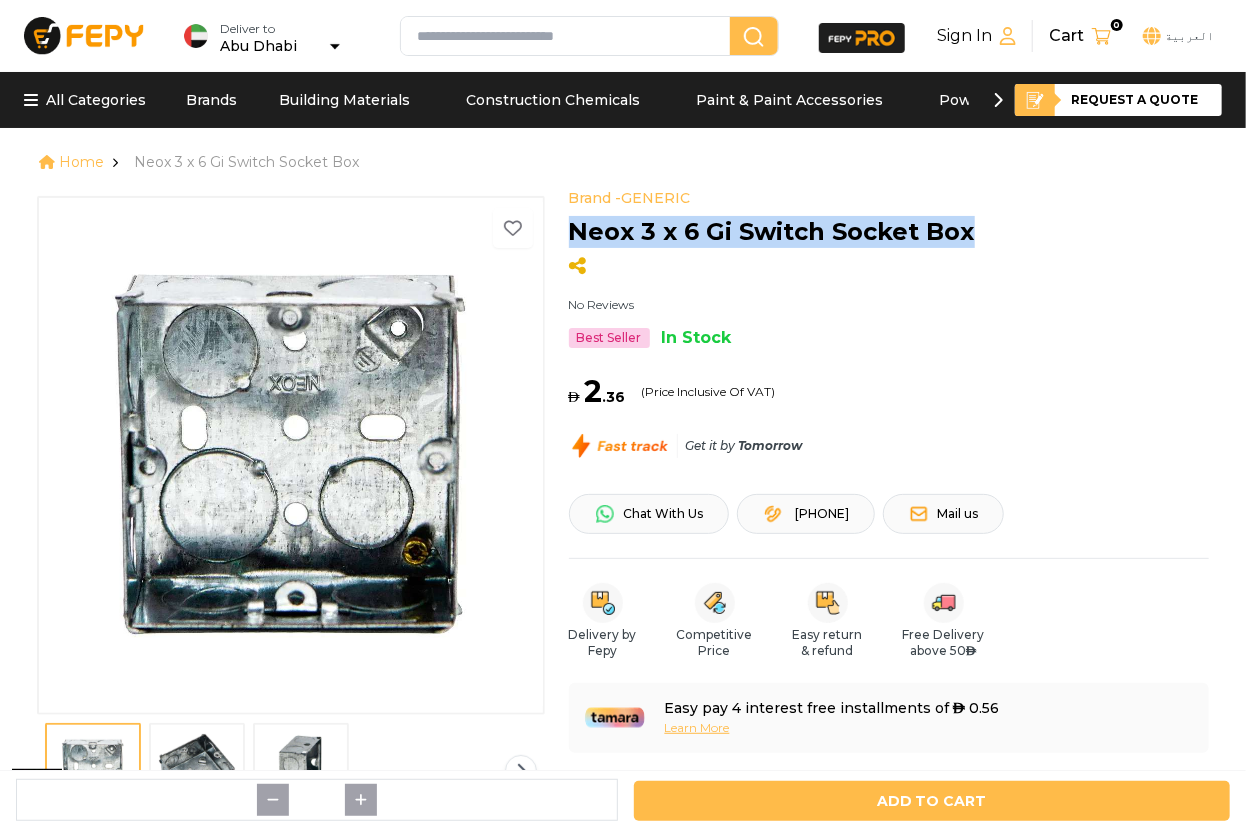 drag, startPoint x: 914, startPoint y: 230, endPoint x: 570, endPoint y: 238, distance: 344.09302 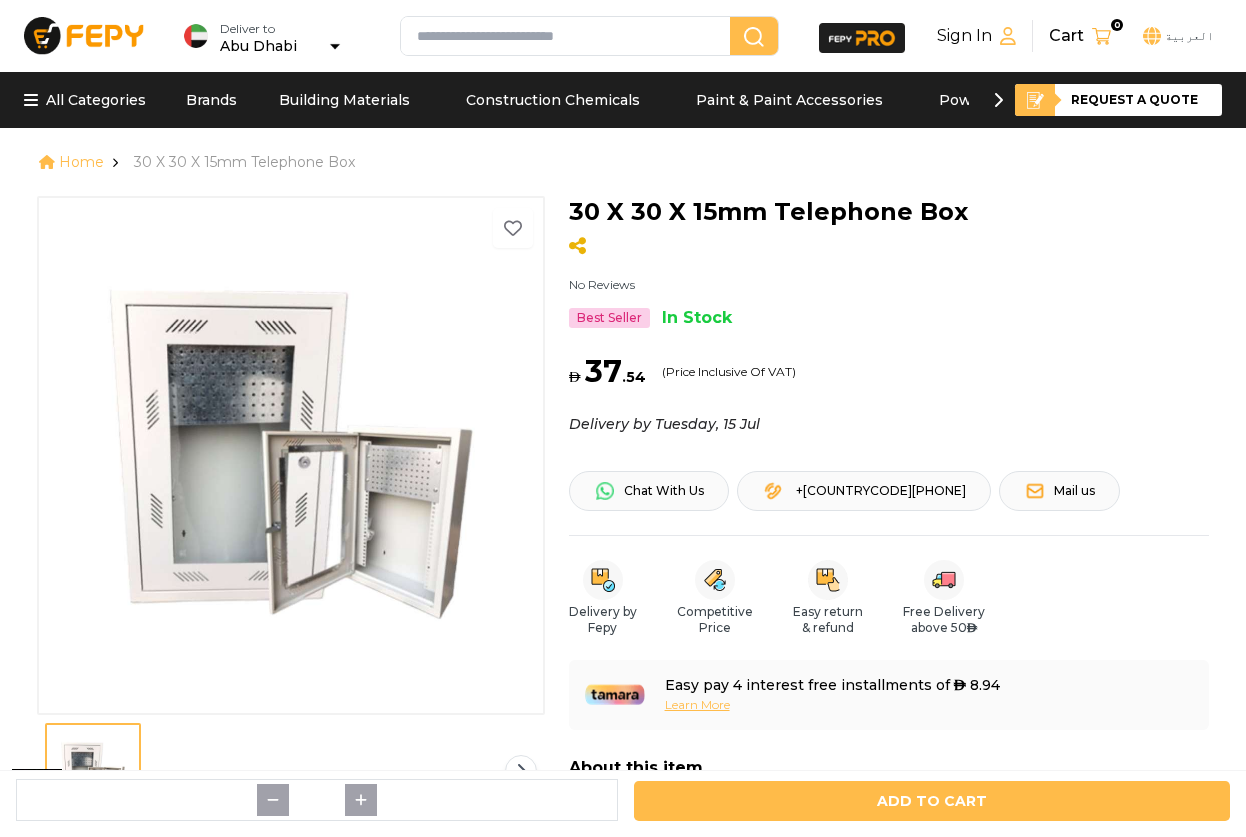 scroll, scrollTop: 0, scrollLeft: 0, axis: both 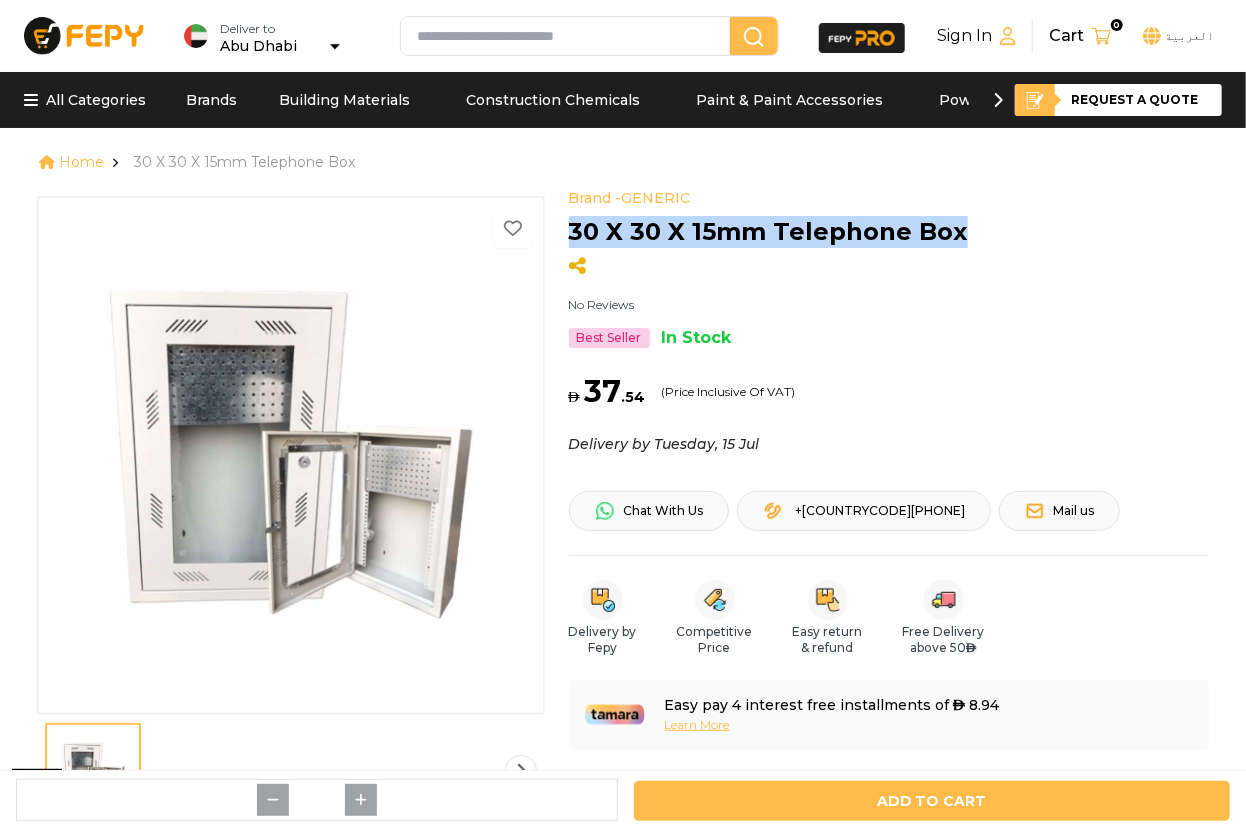 drag, startPoint x: 959, startPoint y: 243, endPoint x: 570, endPoint y: 249, distance: 389.04626 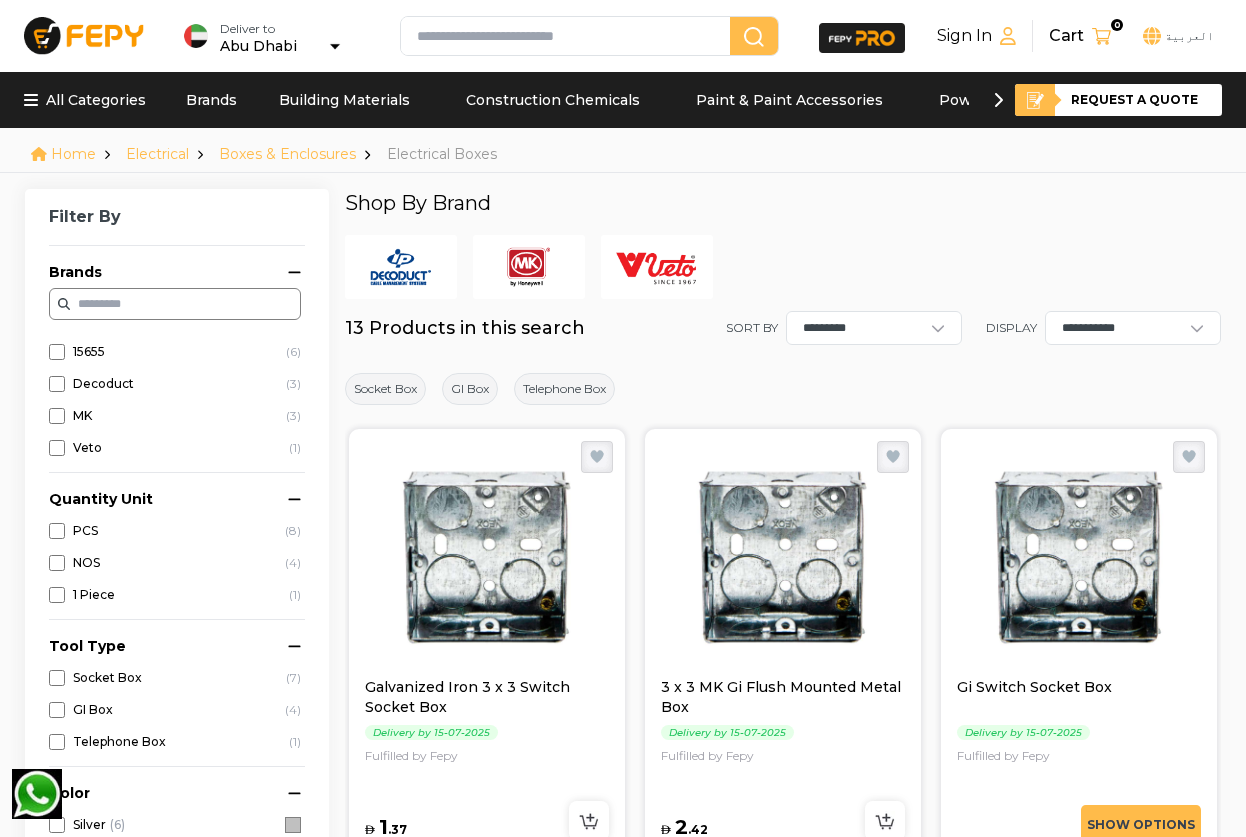 scroll, scrollTop: 3356, scrollLeft: 0, axis: vertical 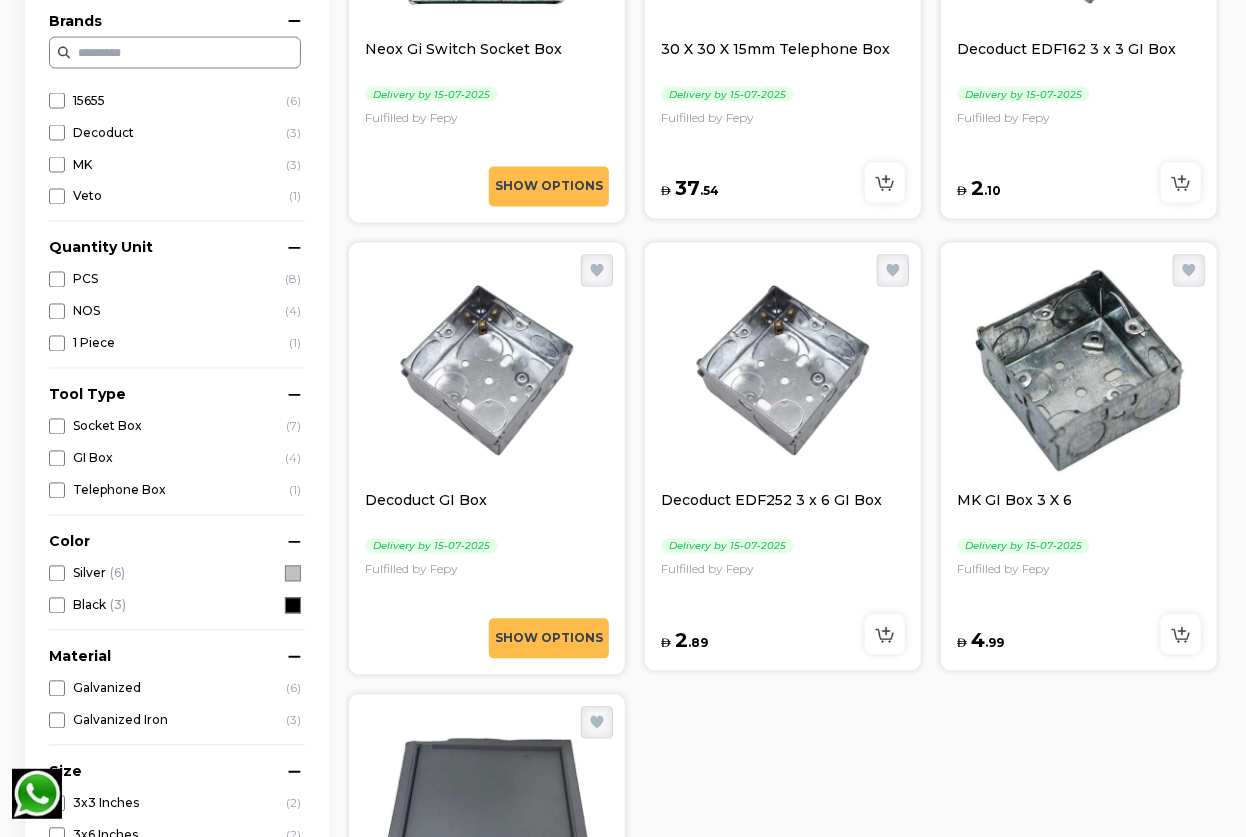 click at bounding box center (487, 823) 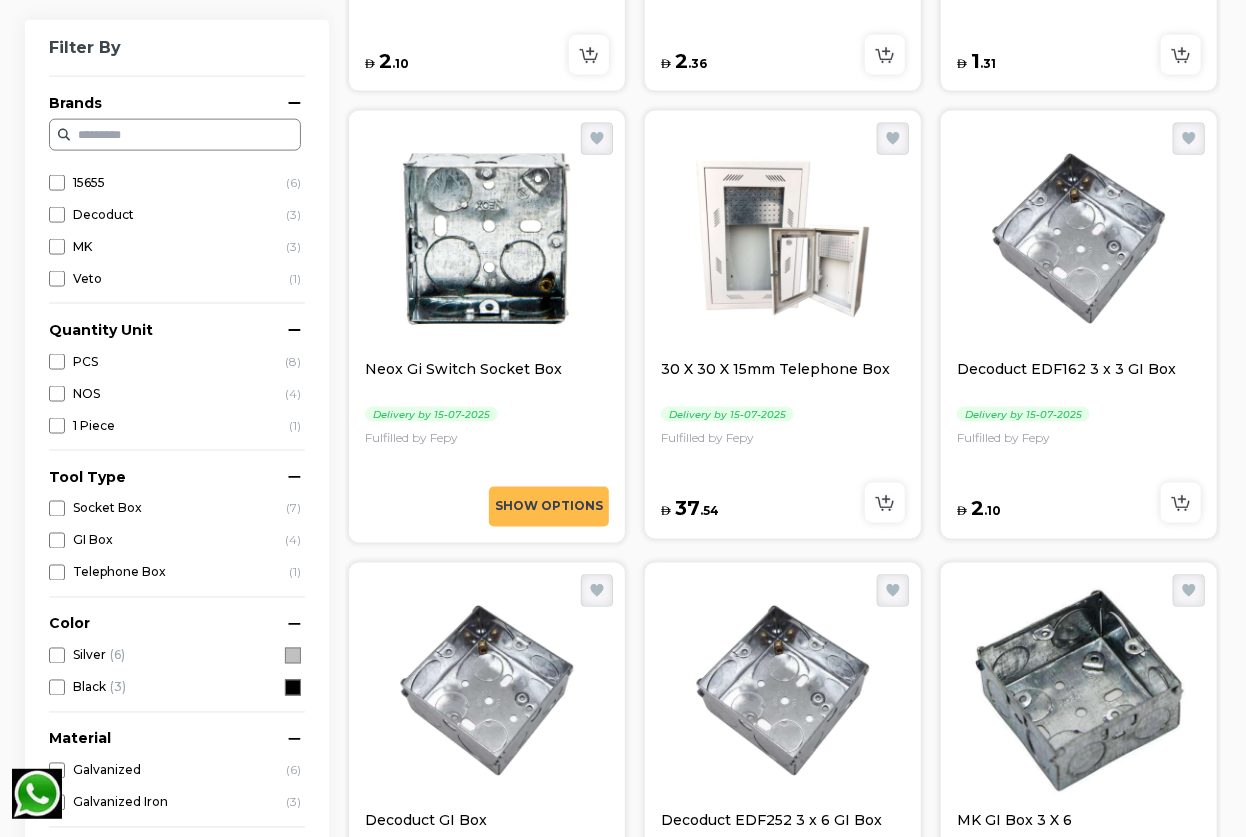 scroll, scrollTop: 1174, scrollLeft: 0, axis: vertical 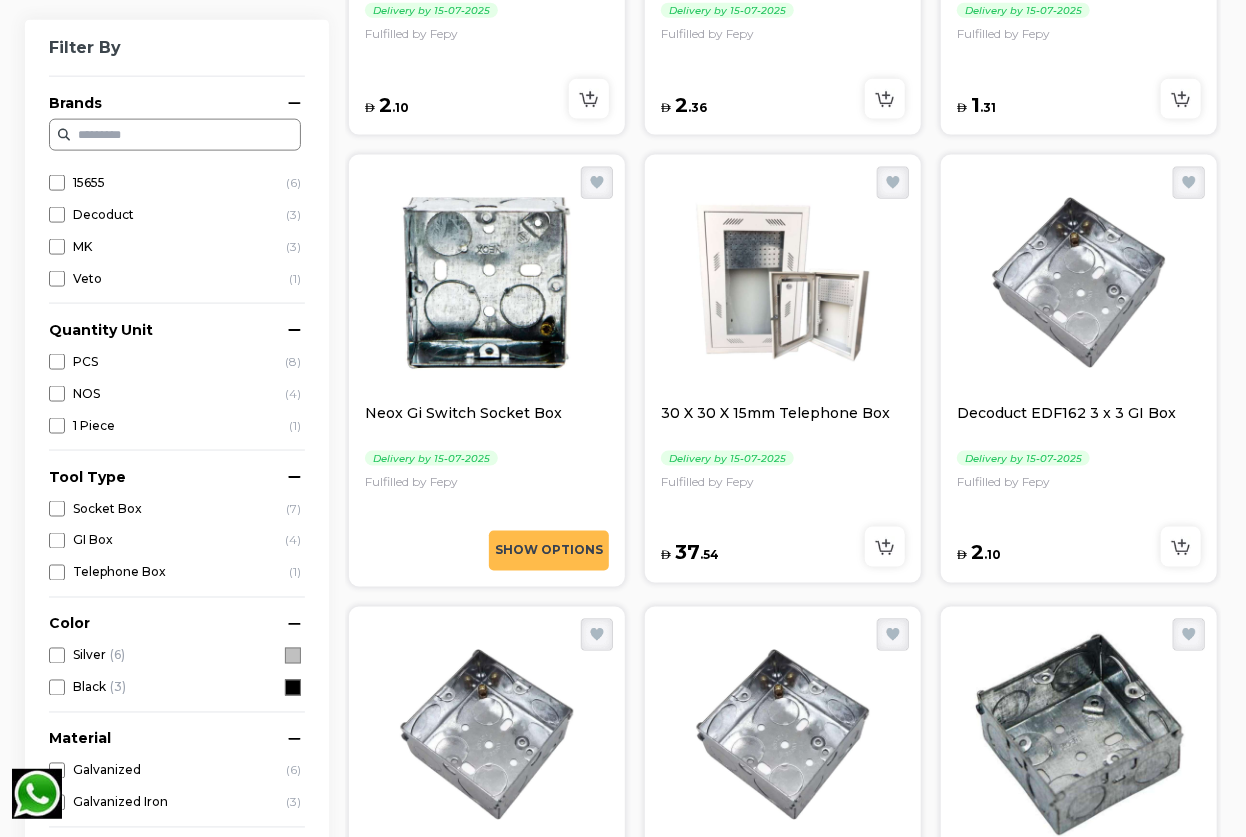 click at bounding box center (783, 283) 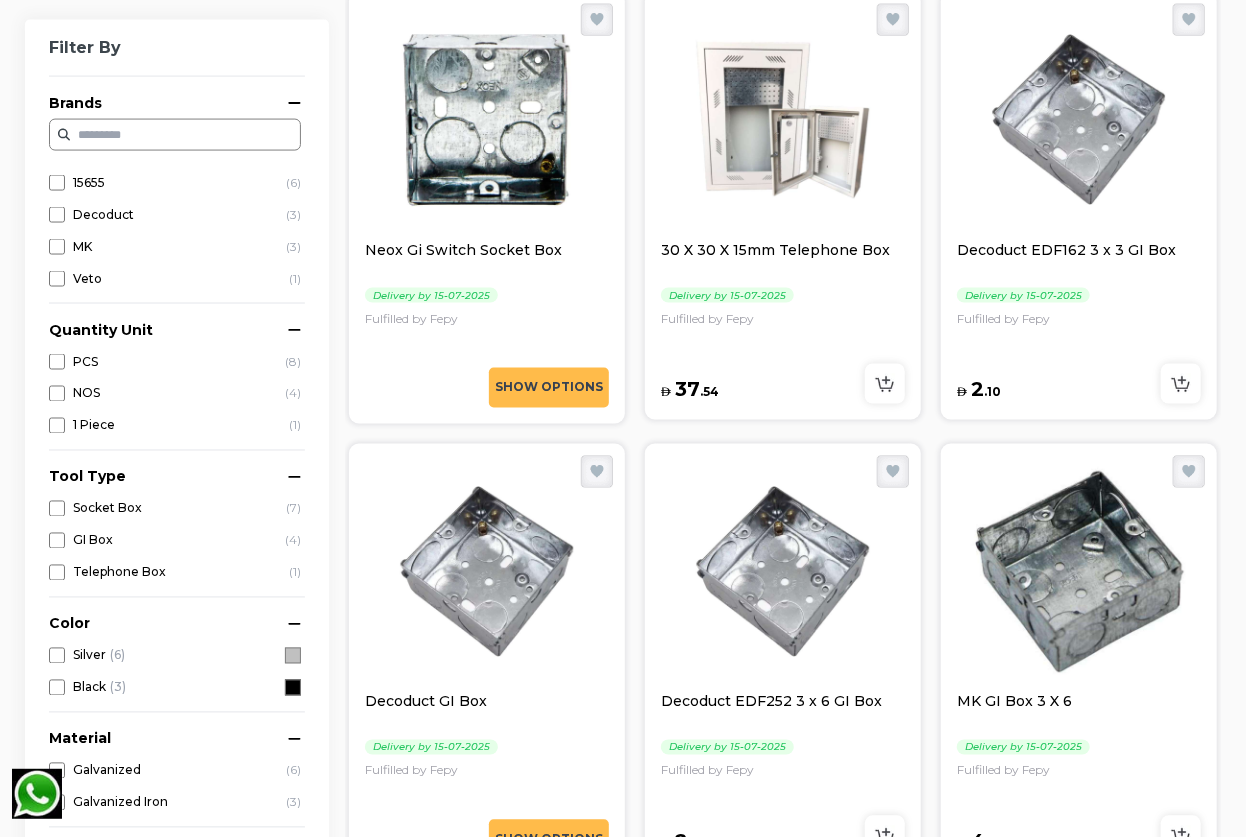 scroll, scrollTop: 1174, scrollLeft: 0, axis: vertical 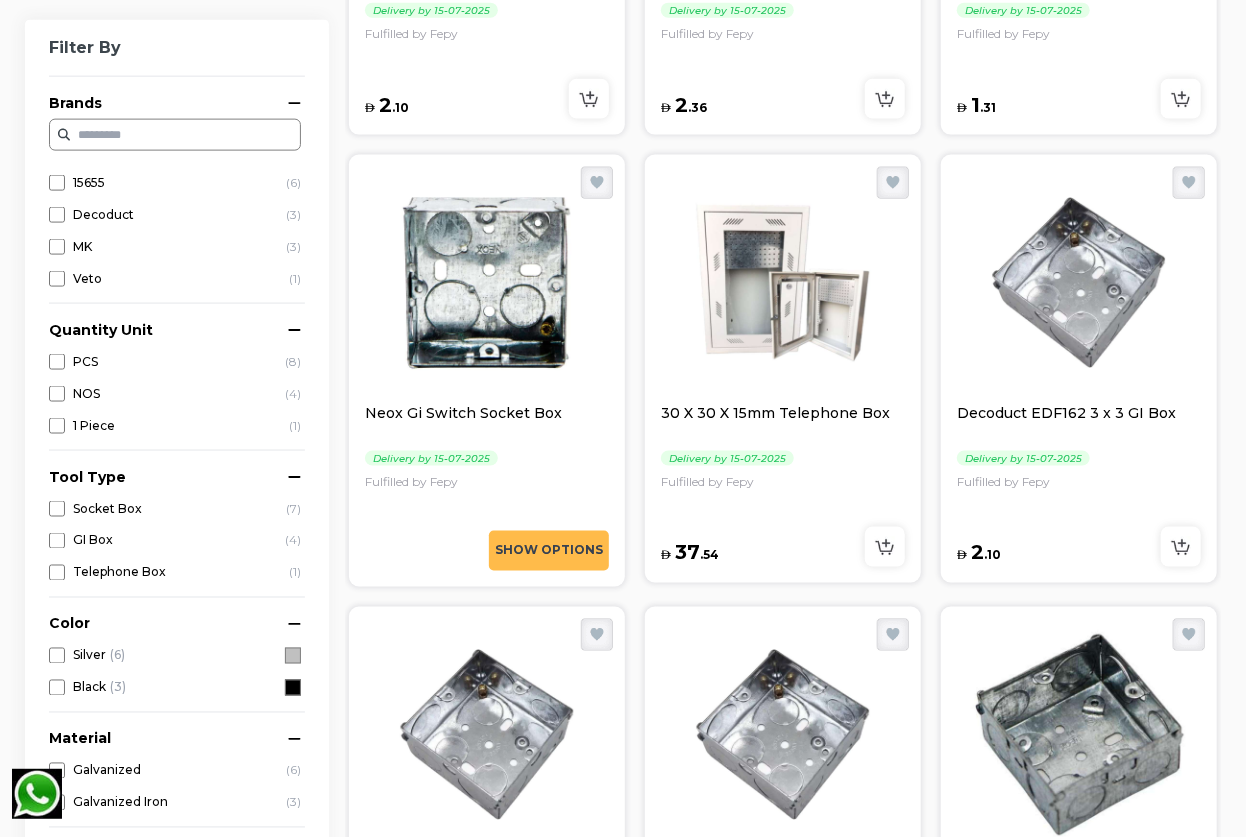 click at bounding box center (1079, 283) 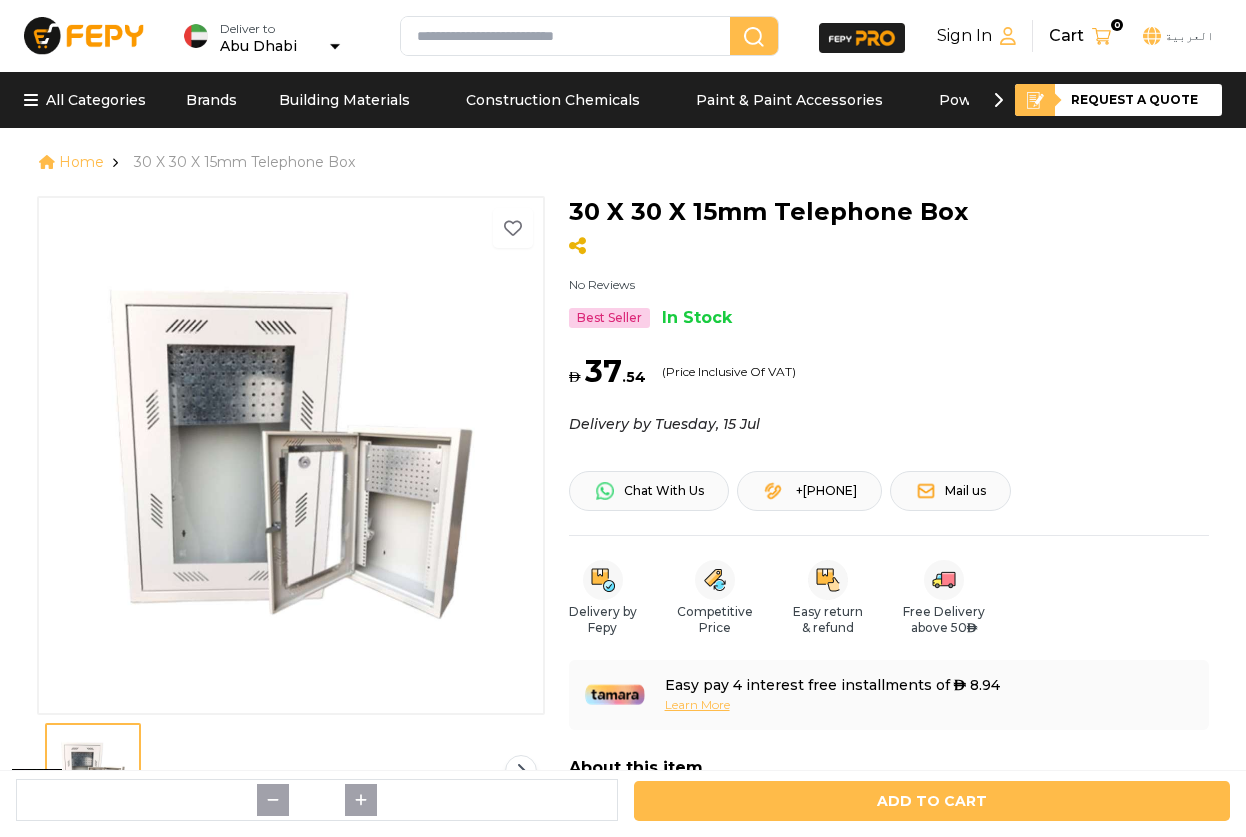 scroll, scrollTop: 0, scrollLeft: 0, axis: both 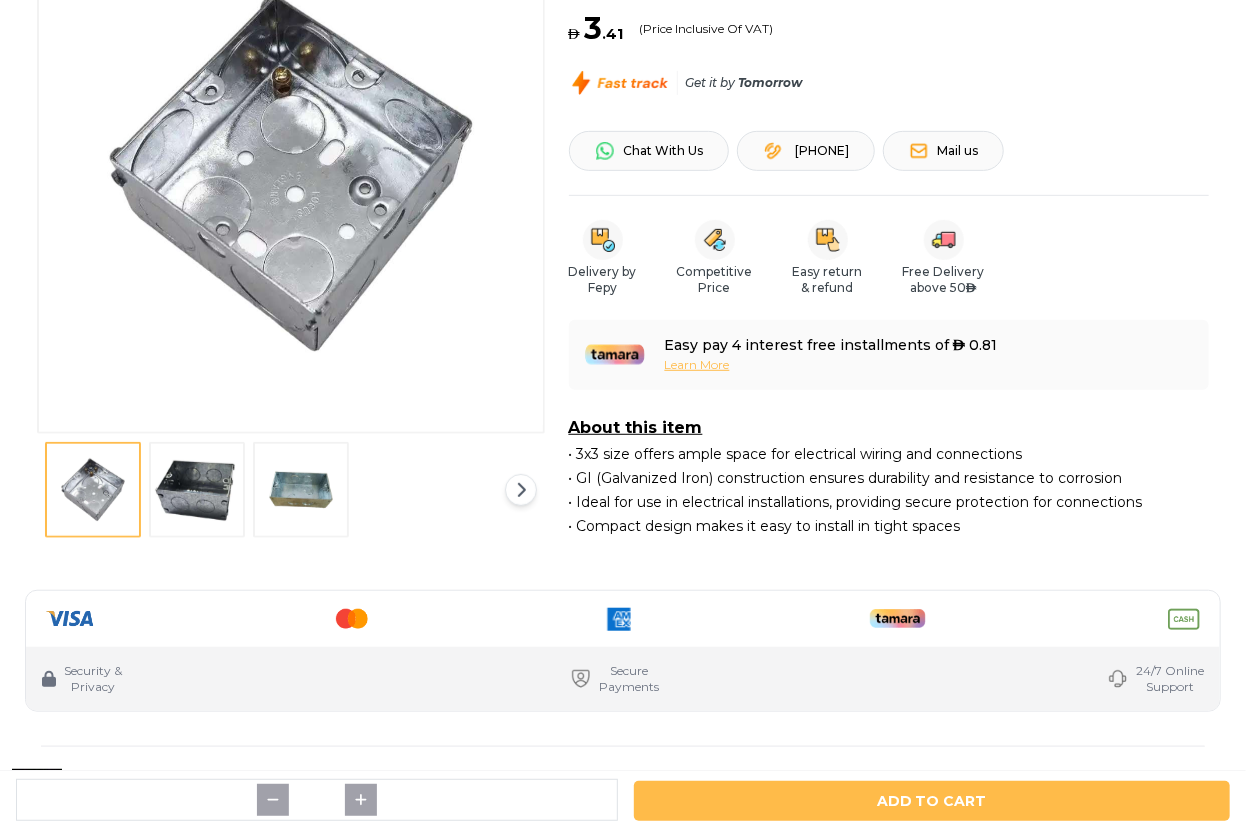 click at bounding box center (197, 490) 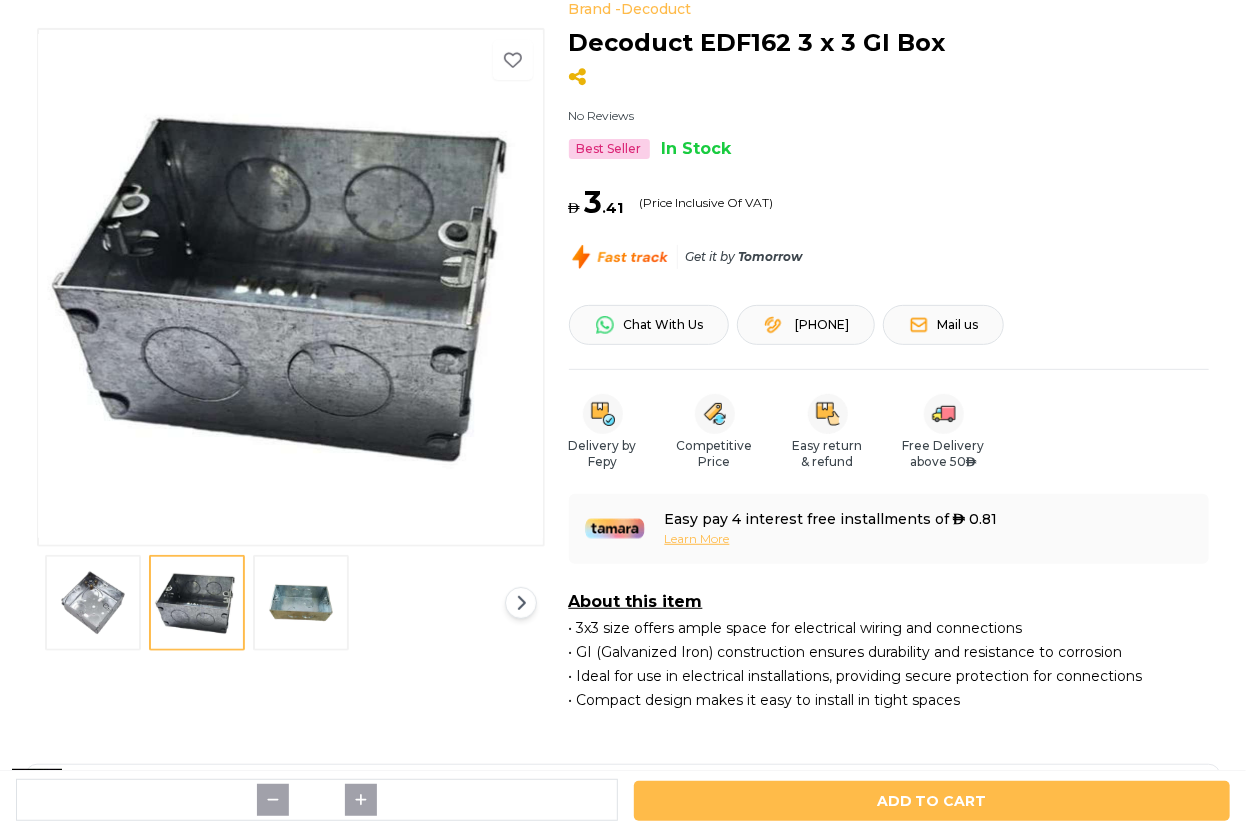 scroll, scrollTop: 181, scrollLeft: 0, axis: vertical 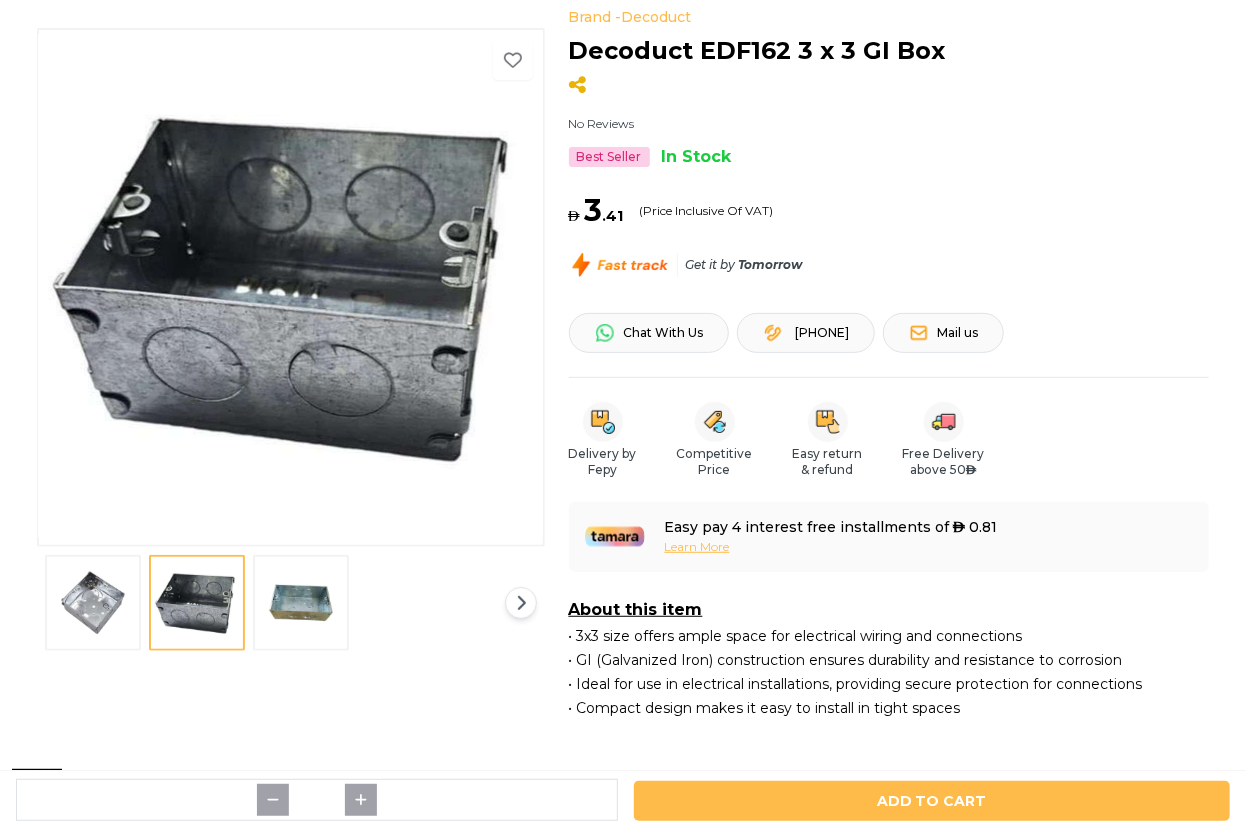 click at bounding box center (292, 286) 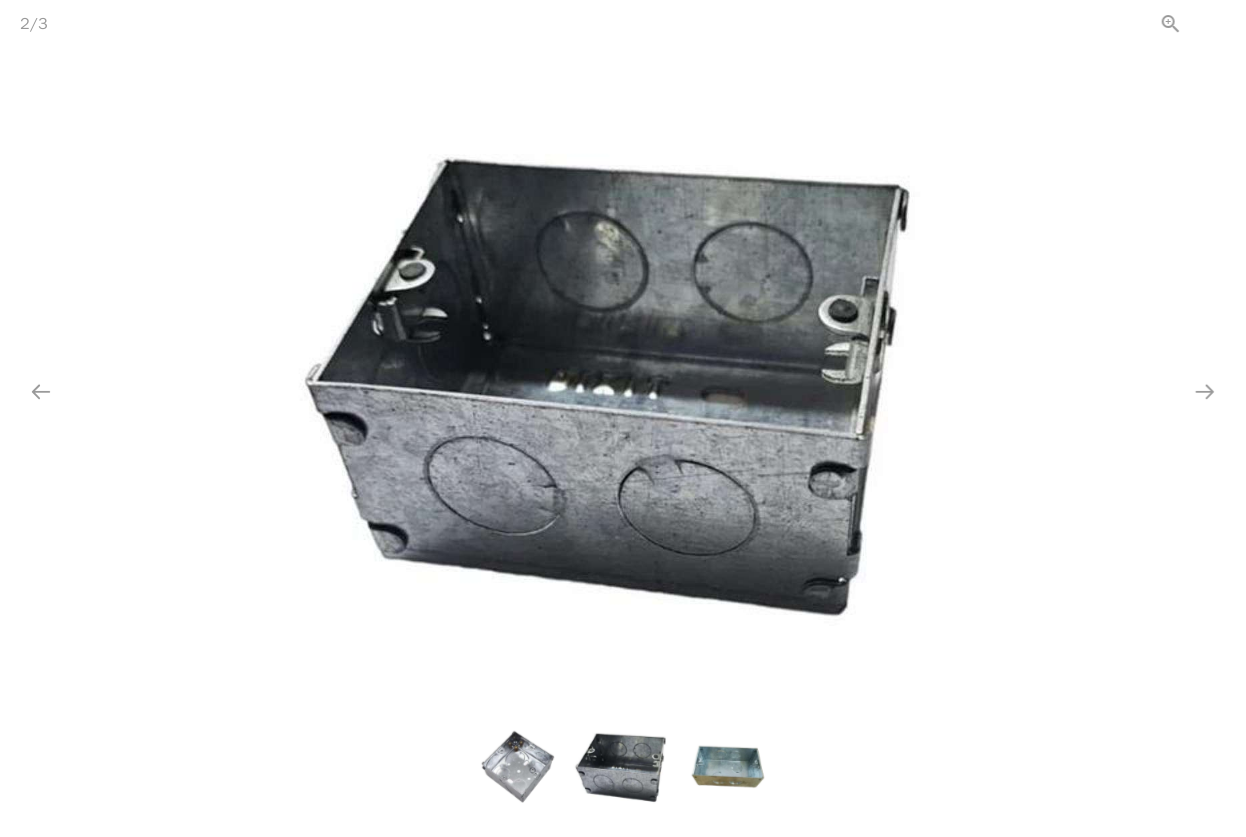 click at bounding box center [1221, 23] 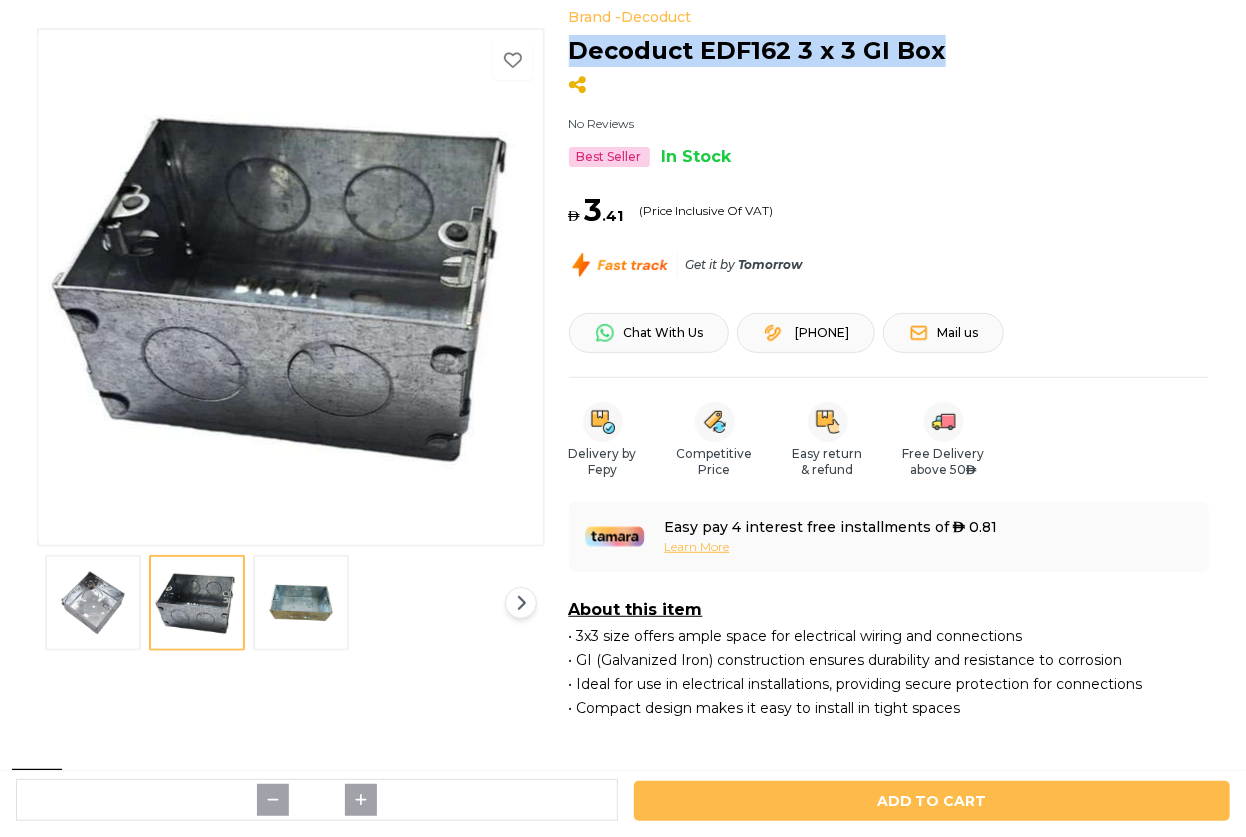 drag, startPoint x: 989, startPoint y: 48, endPoint x: 572, endPoint y: 52, distance: 417.0192 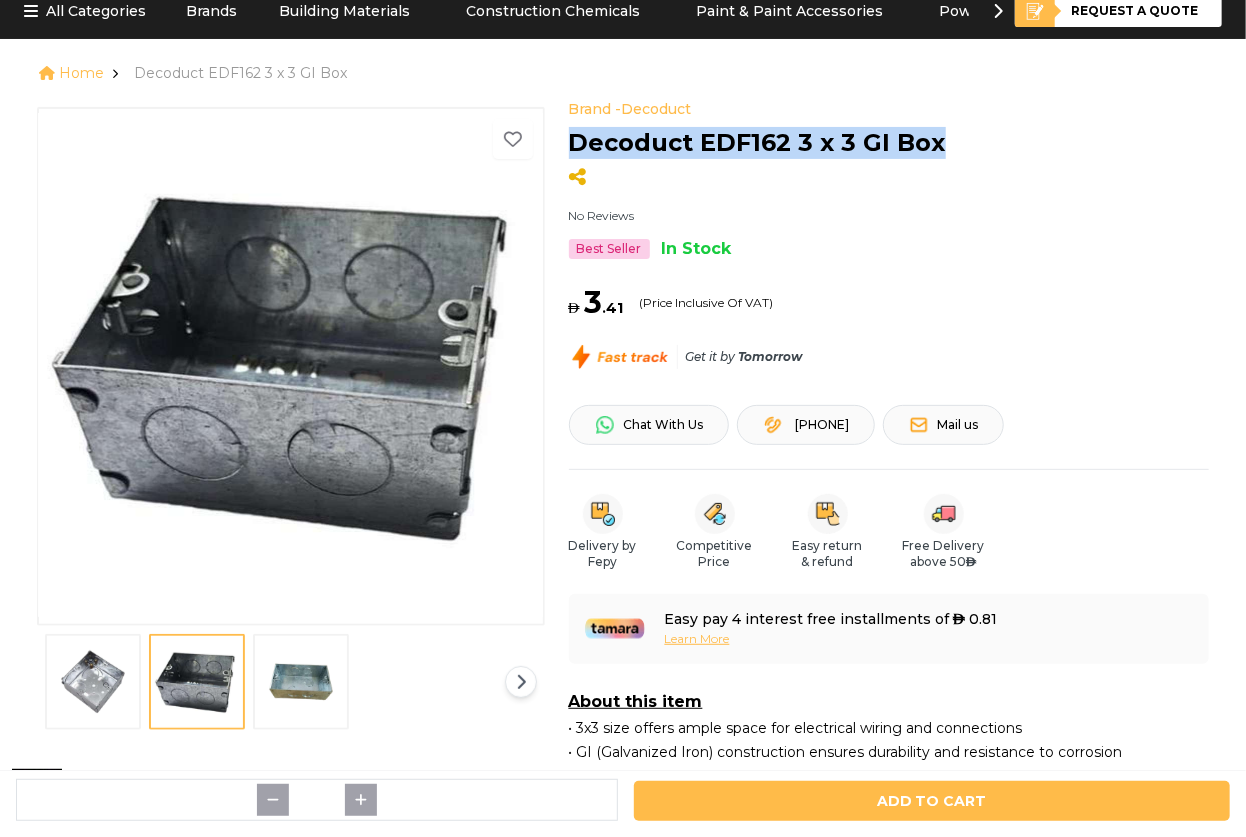 scroll, scrollTop: 0, scrollLeft: 0, axis: both 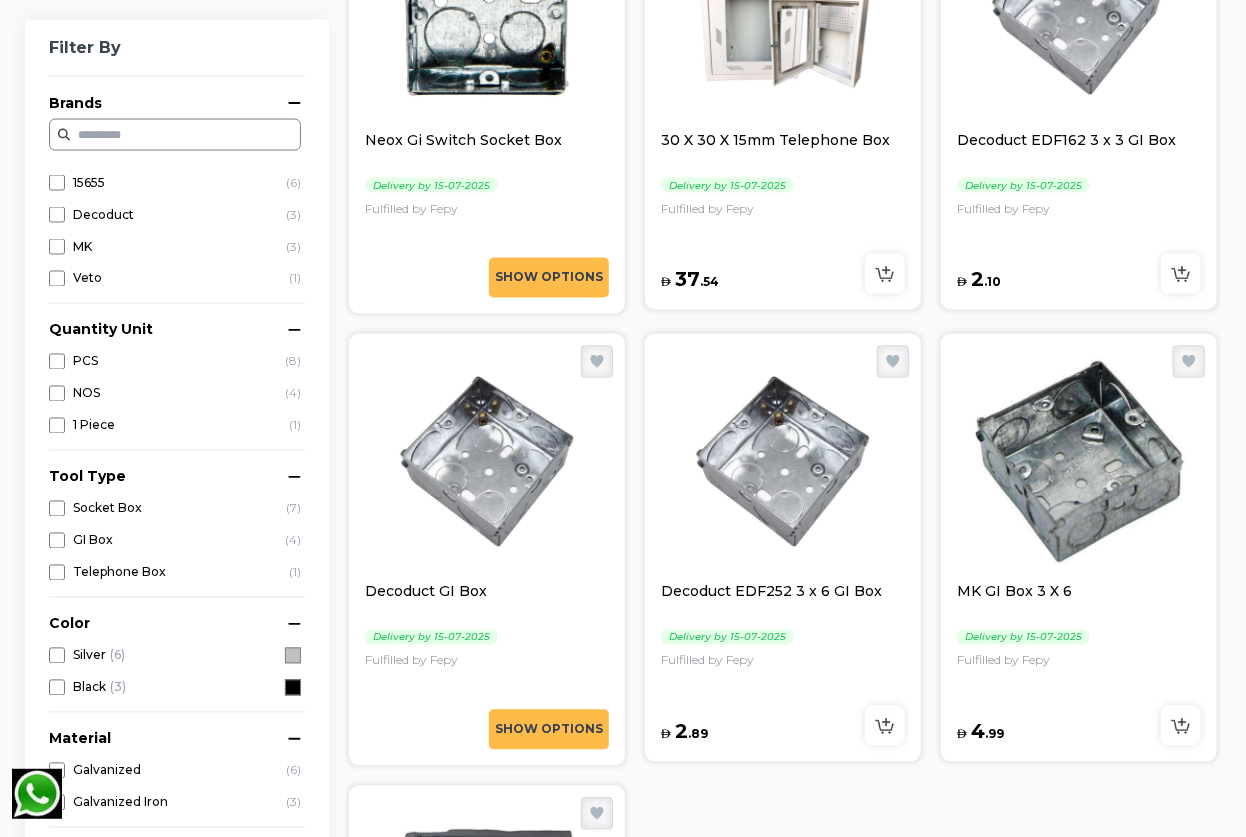 click at bounding box center [487, 462] 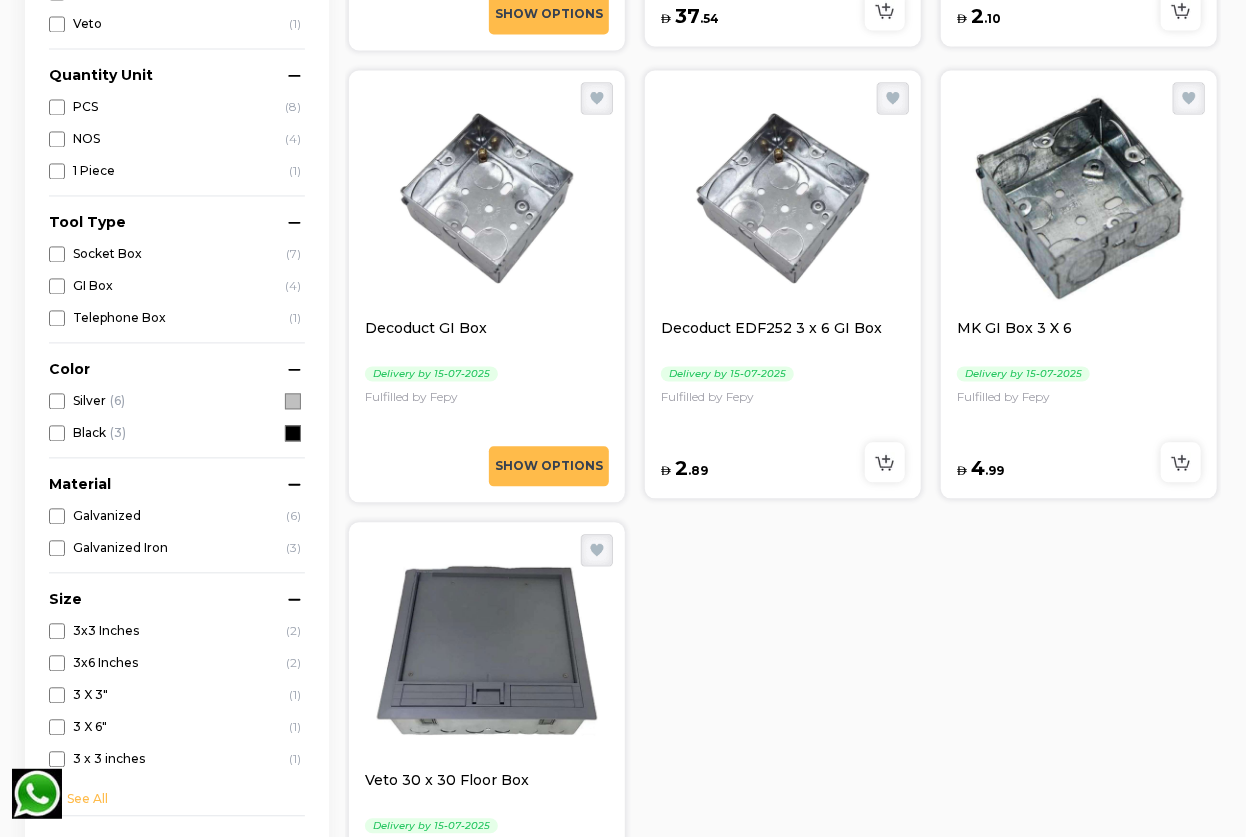scroll, scrollTop: 1720, scrollLeft: 0, axis: vertical 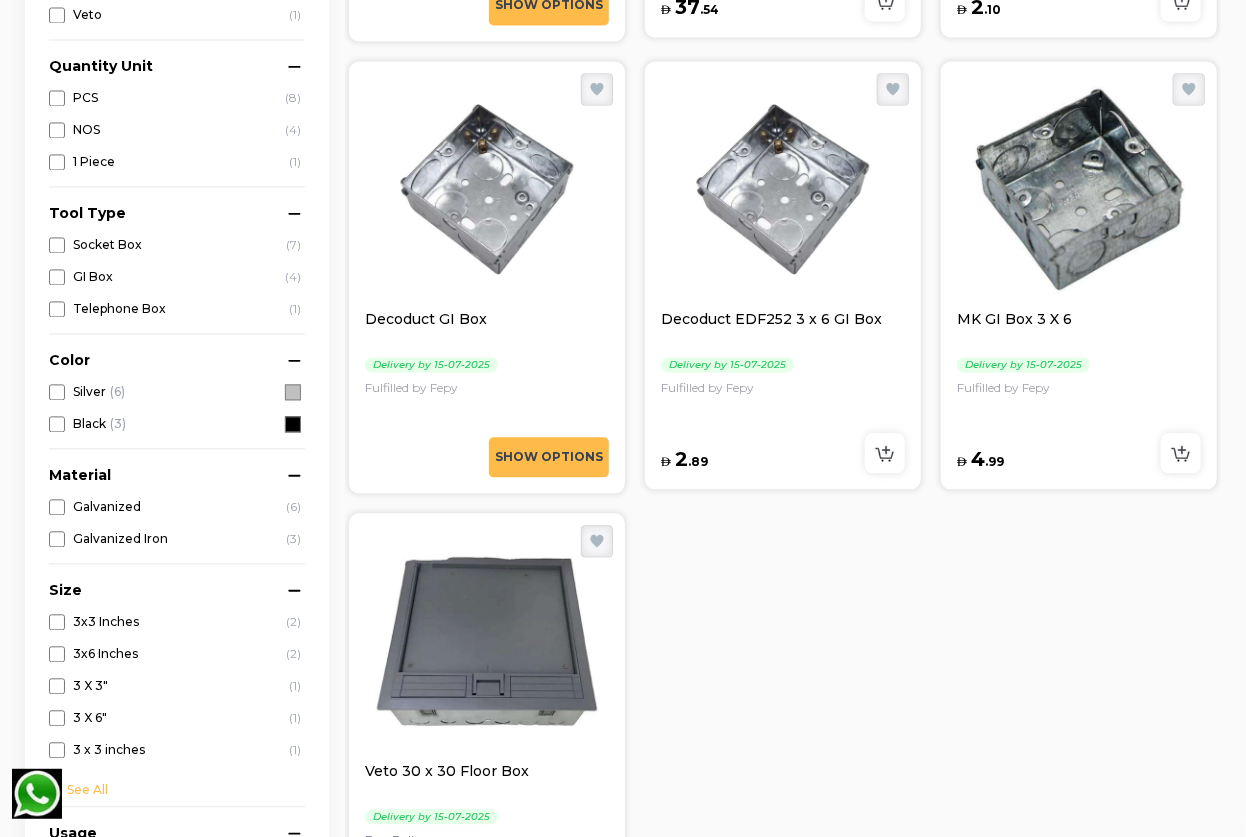 click at bounding box center [783, 189] 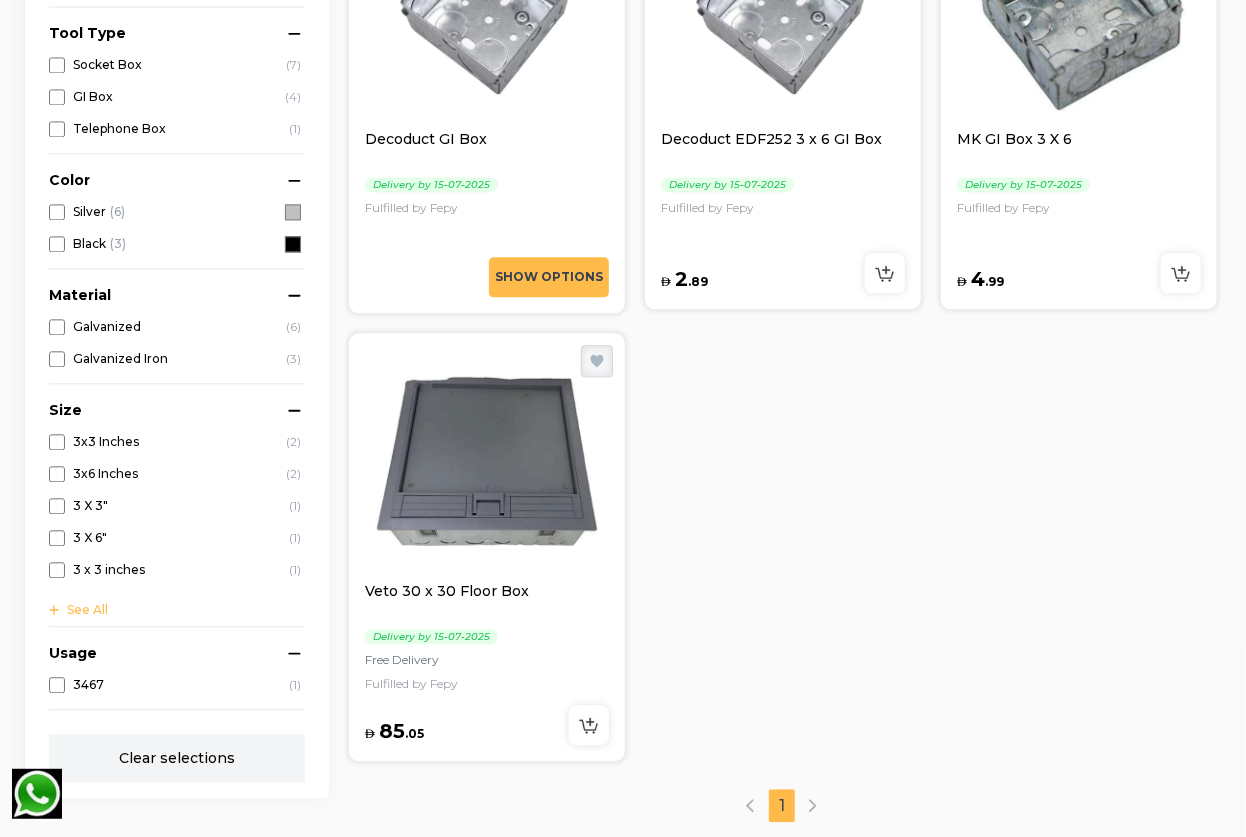 scroll, scrollTop: 1901, scrollLeft: 0, axis: vertical 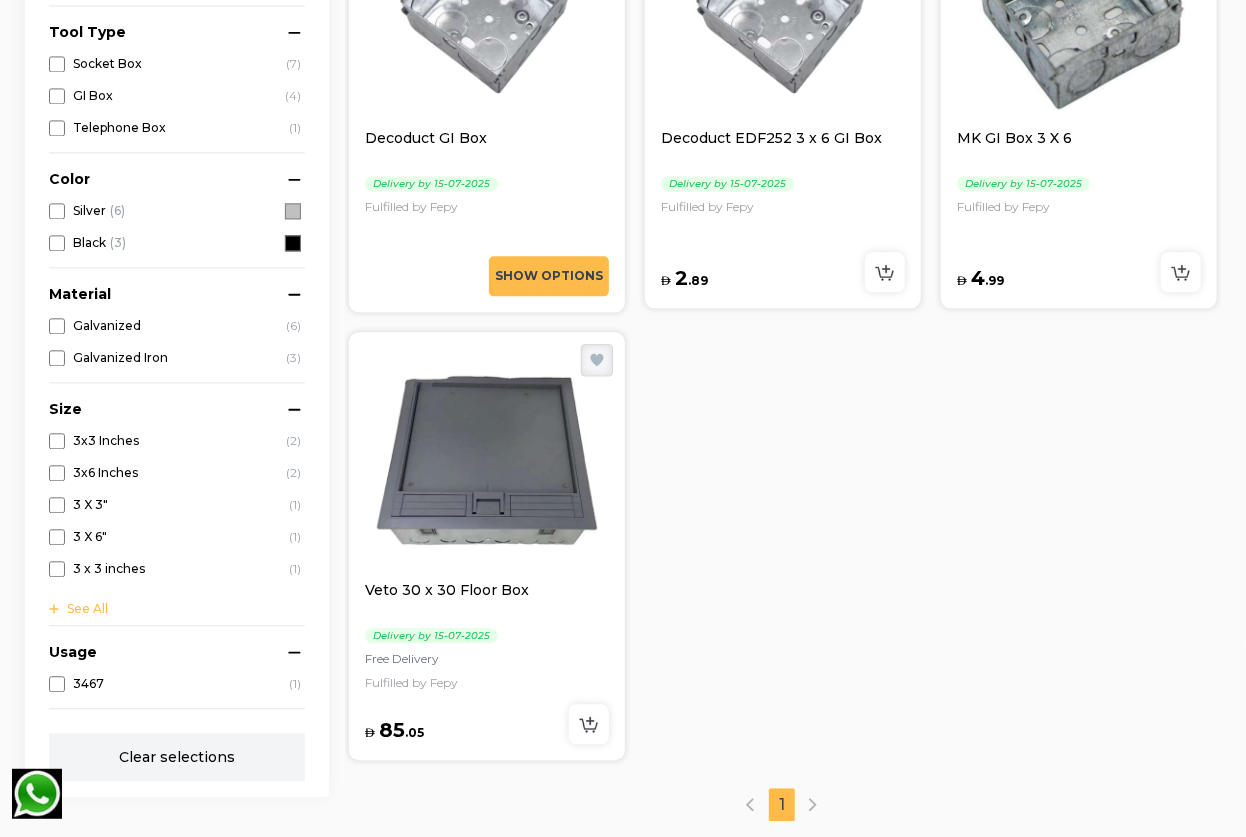 click at bounding box center (487, 460) 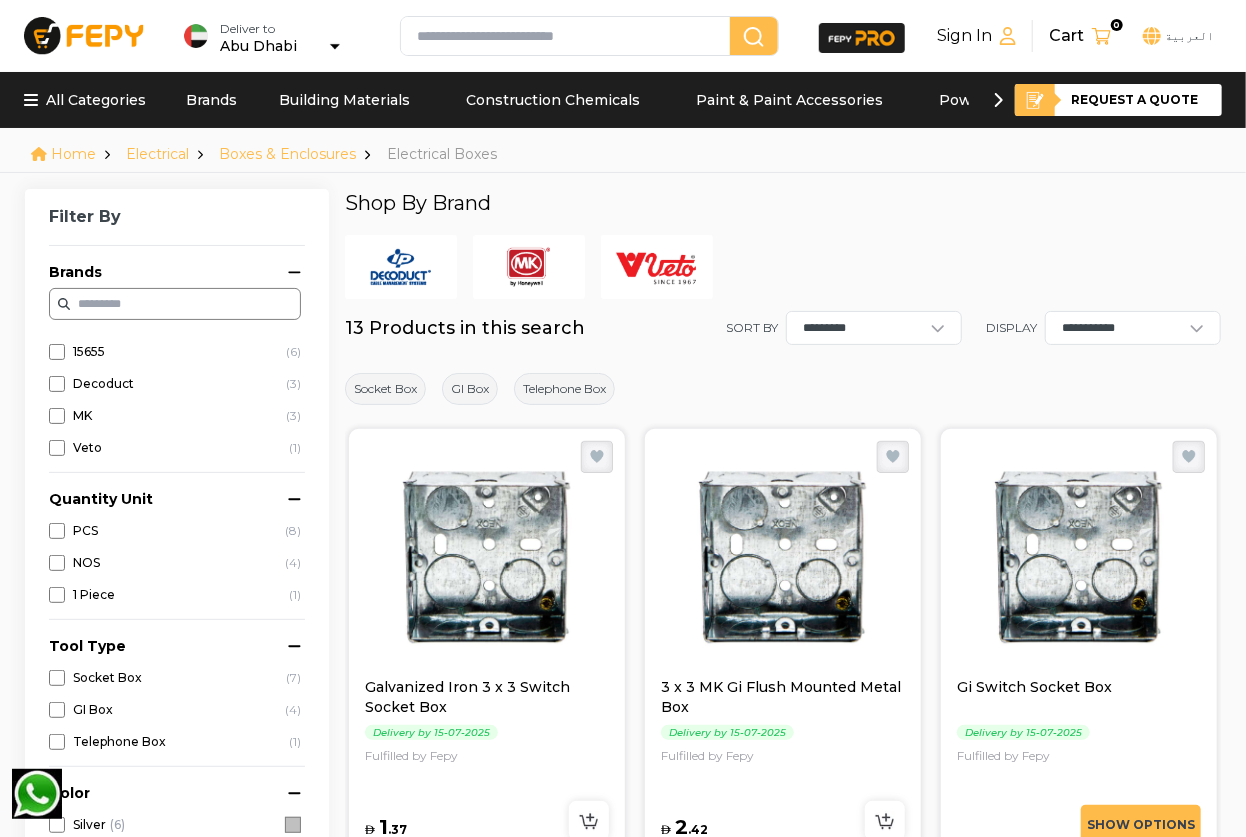 scroll, scrollTop: 156, scrollLeft: 0, axis: vertical 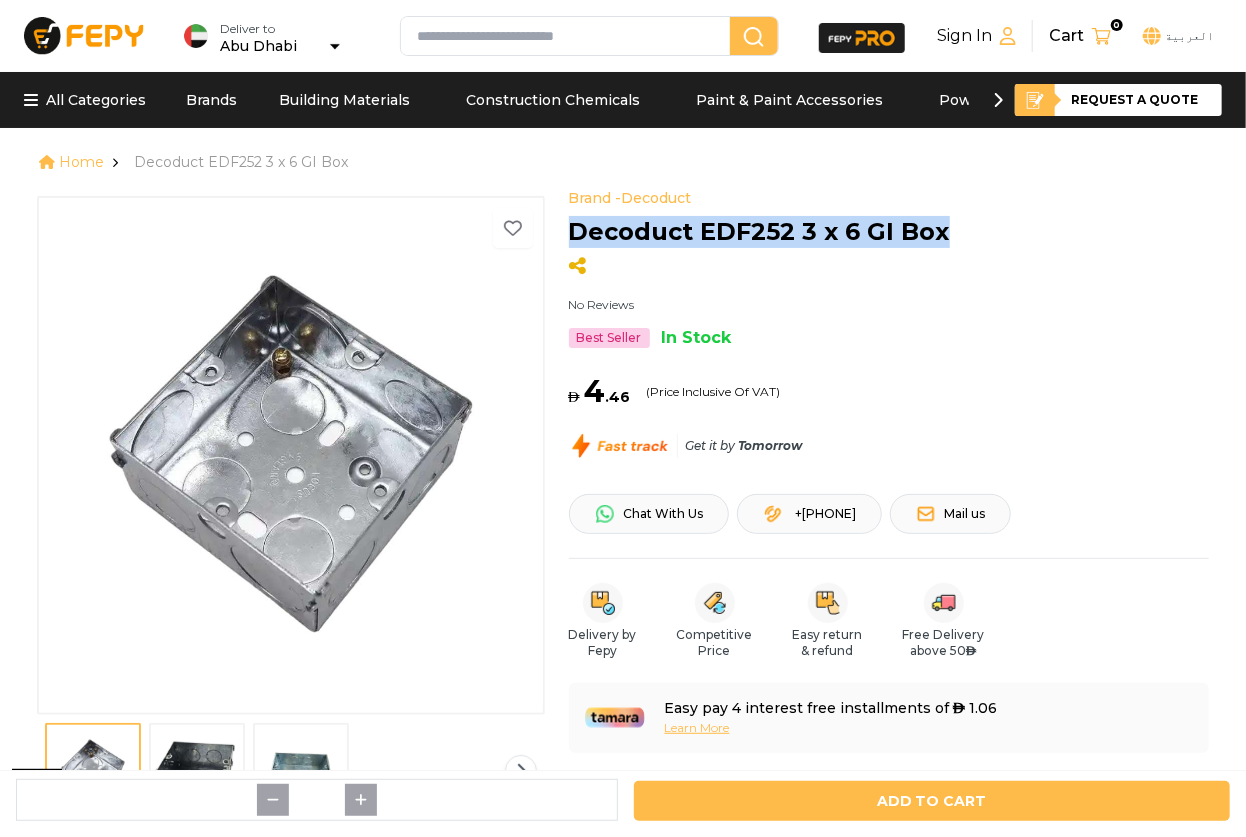 drag, startPoint x: 931, startPoint y: 233, endPoint x: 574, endPoint y: 227, distance: 357.0504 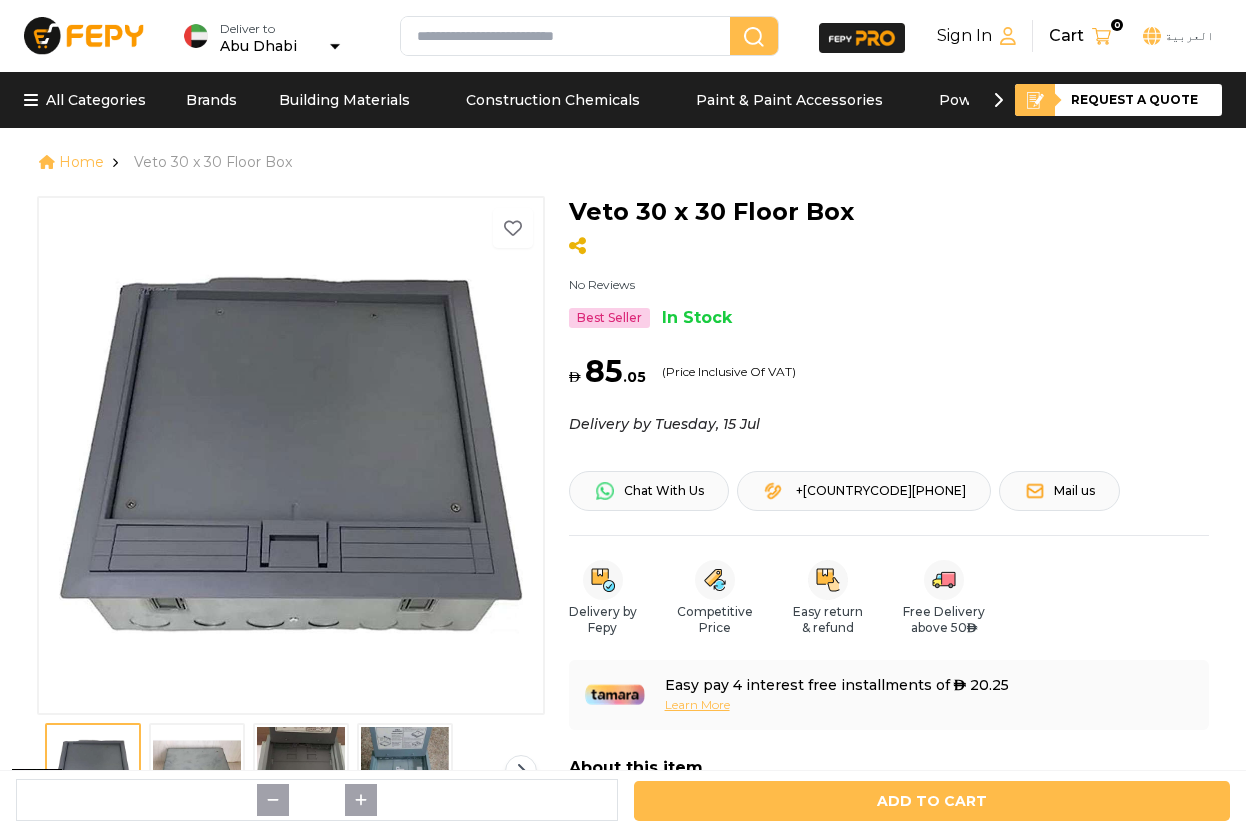 scroll, scrollTop: 0, scrollLeft: 0, axis: both 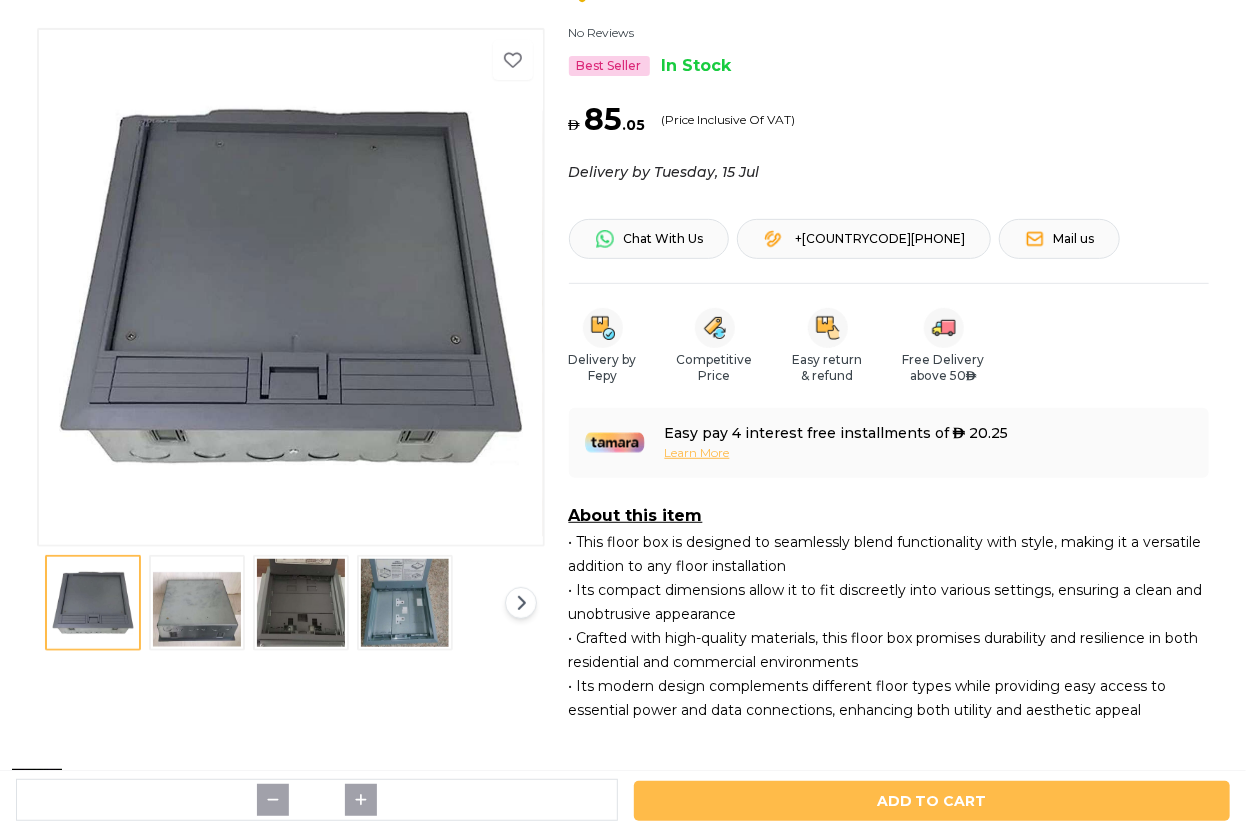 click at bounding box center (197, 603) 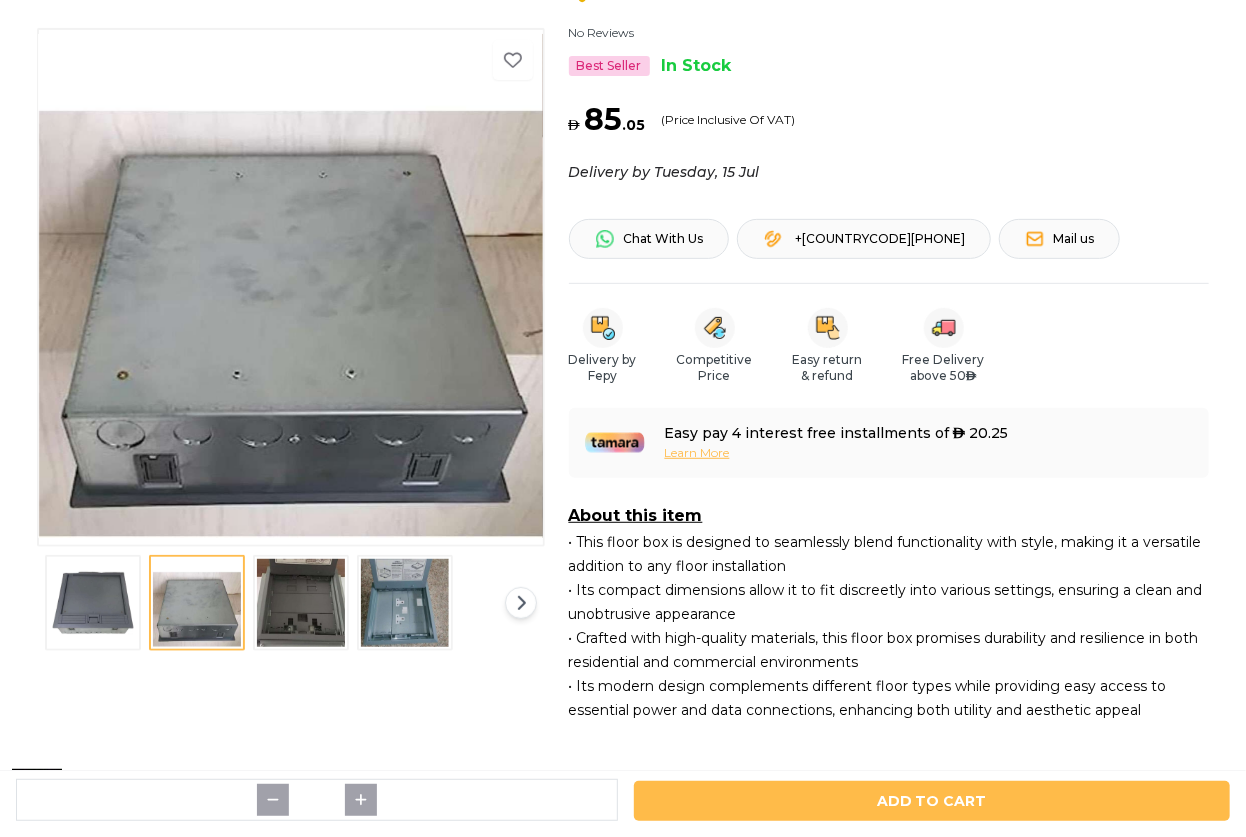 click at bounding box center [301, 603] 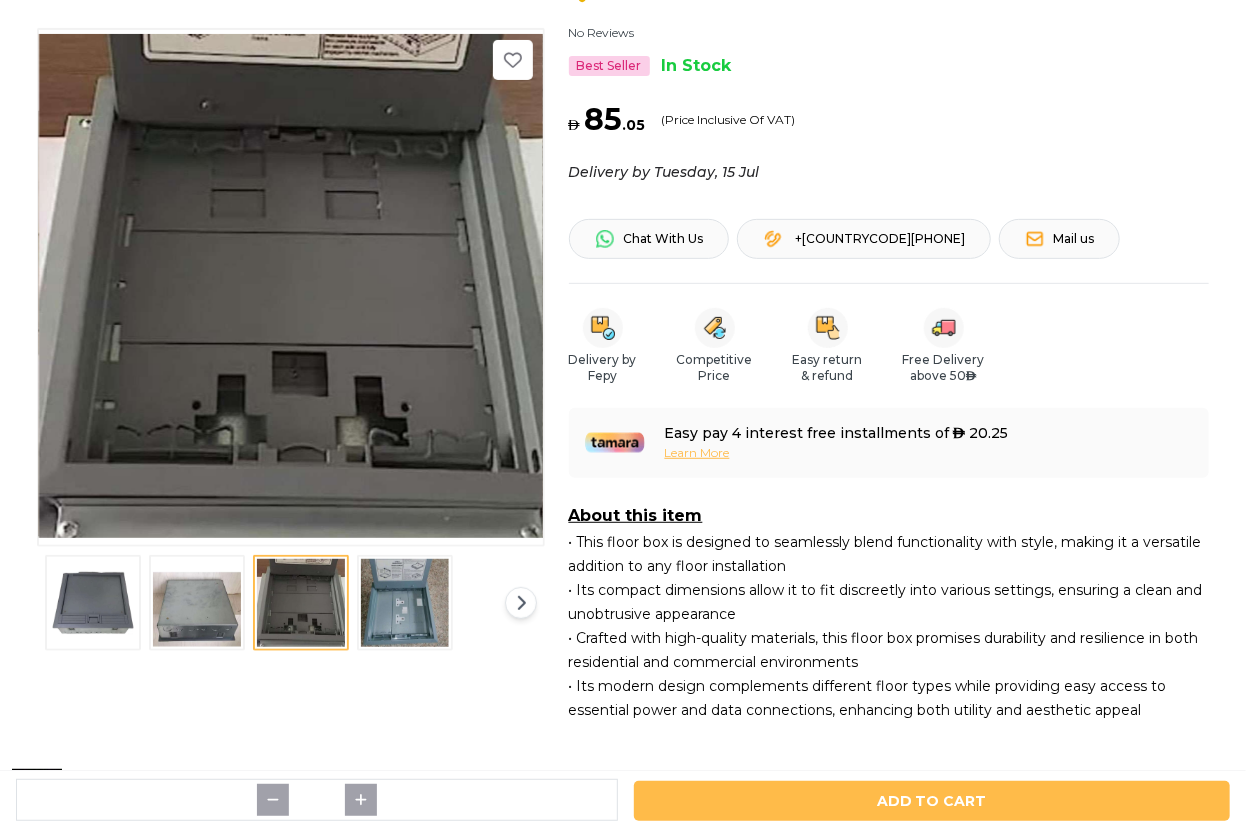 click at bounding box center [405, 603] 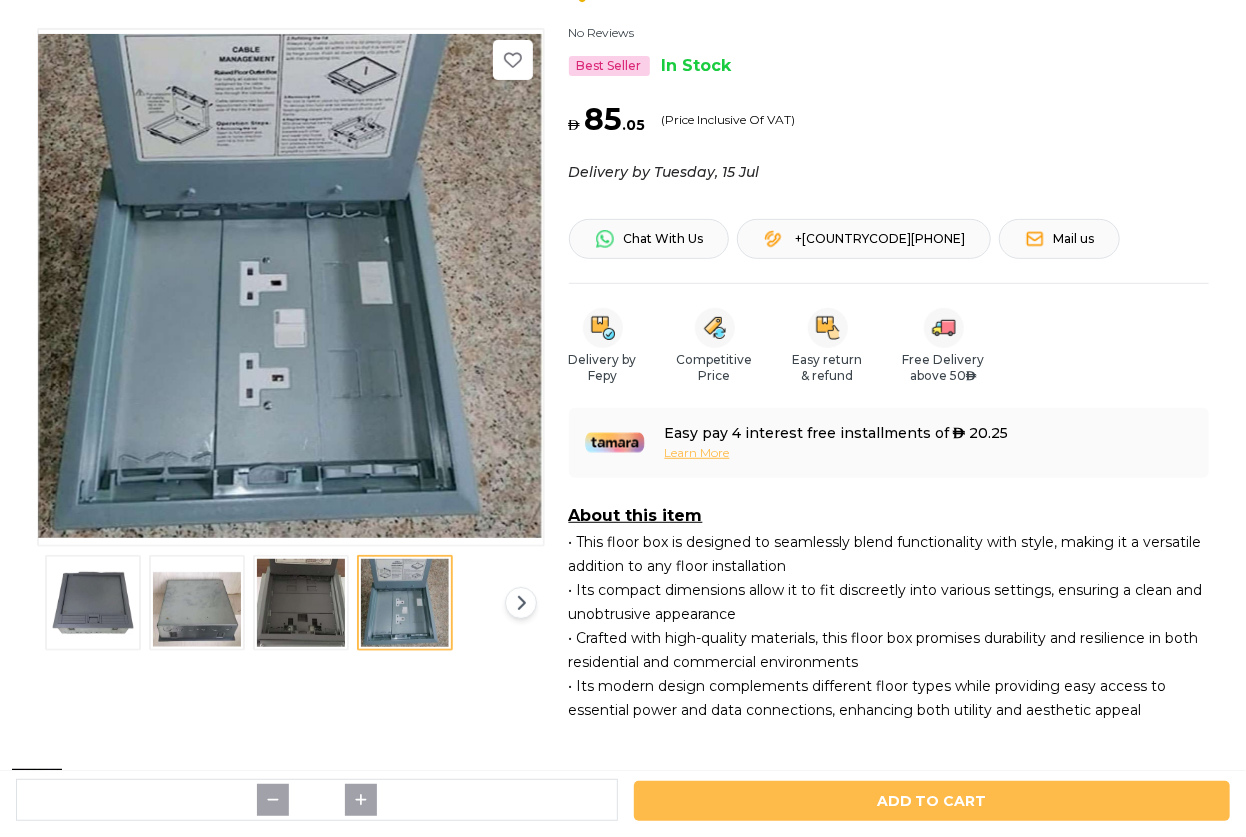 click at bounding box center (93, 603) 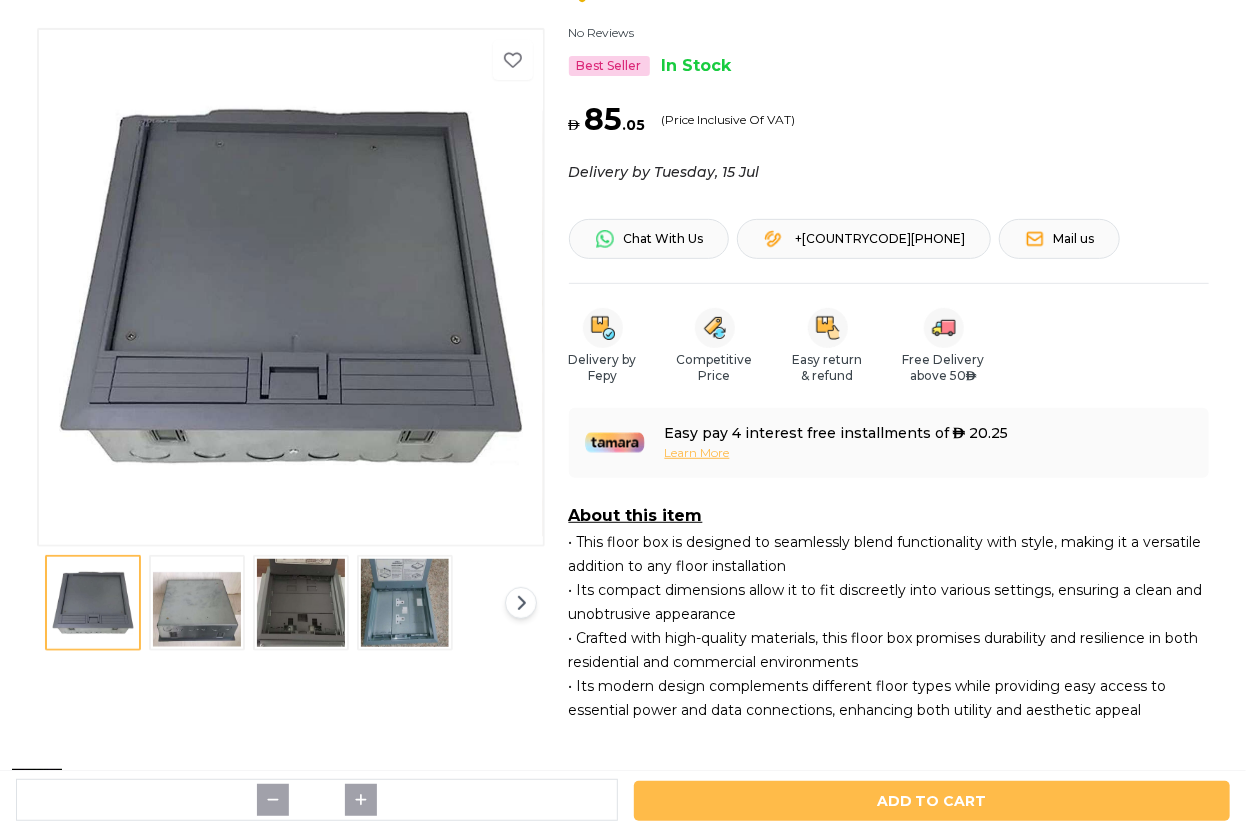 click at bounding box center (197, 603) 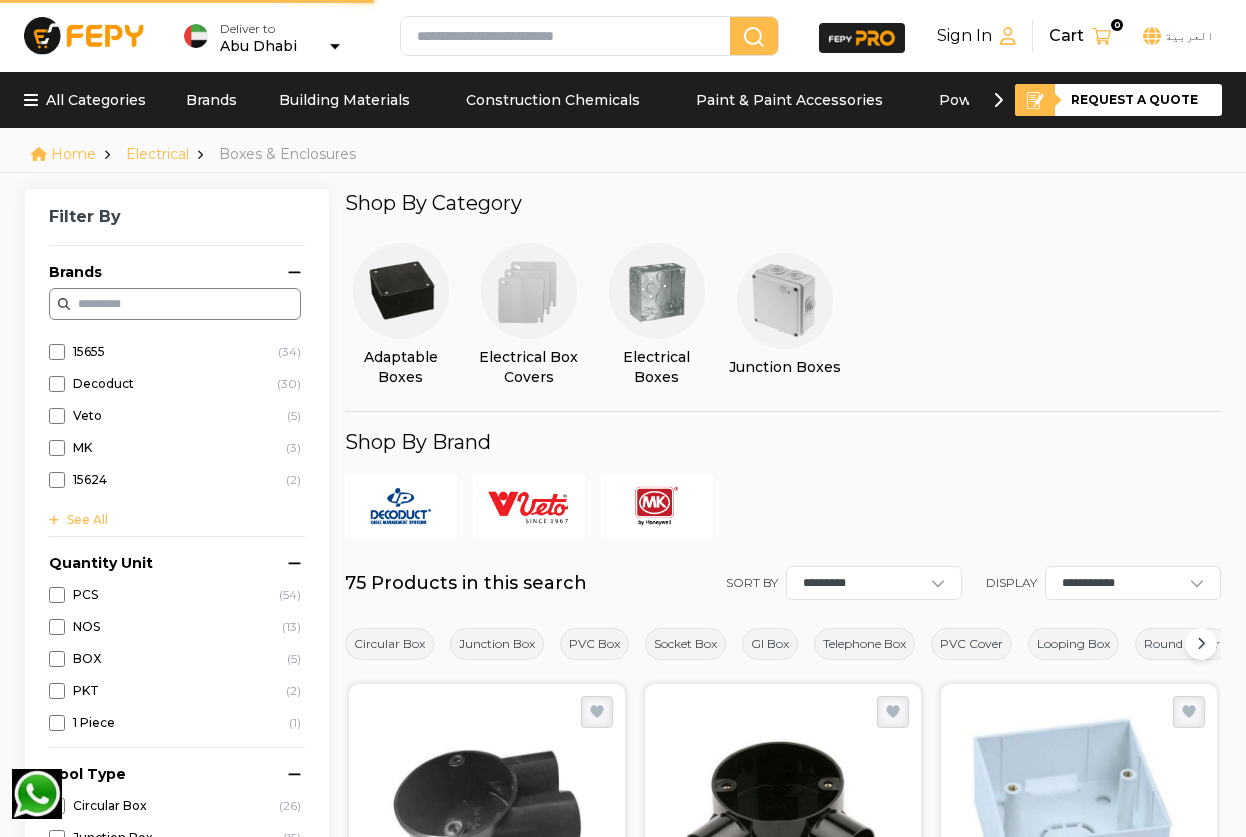 scroll, scrollTop: 0, scrollLeft: 0, axis: both 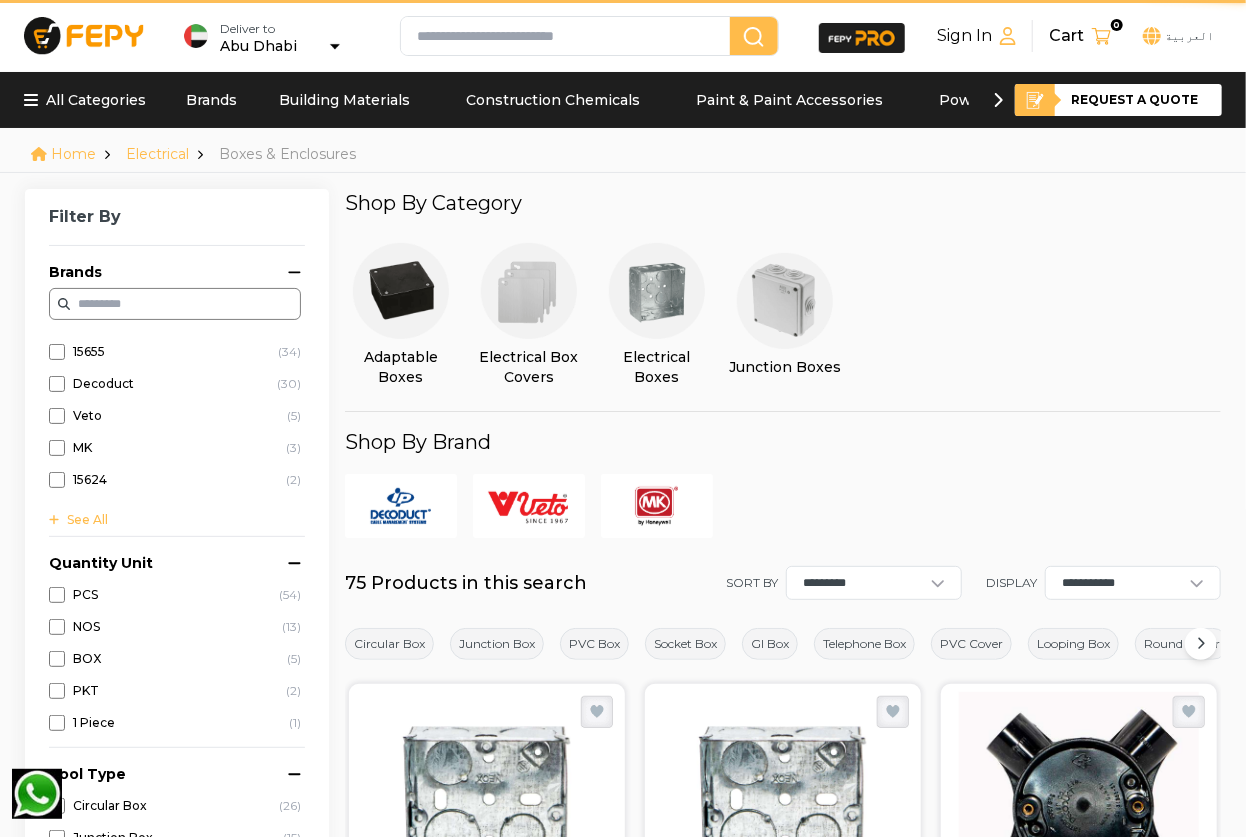 click at bounding box center (785, 301) 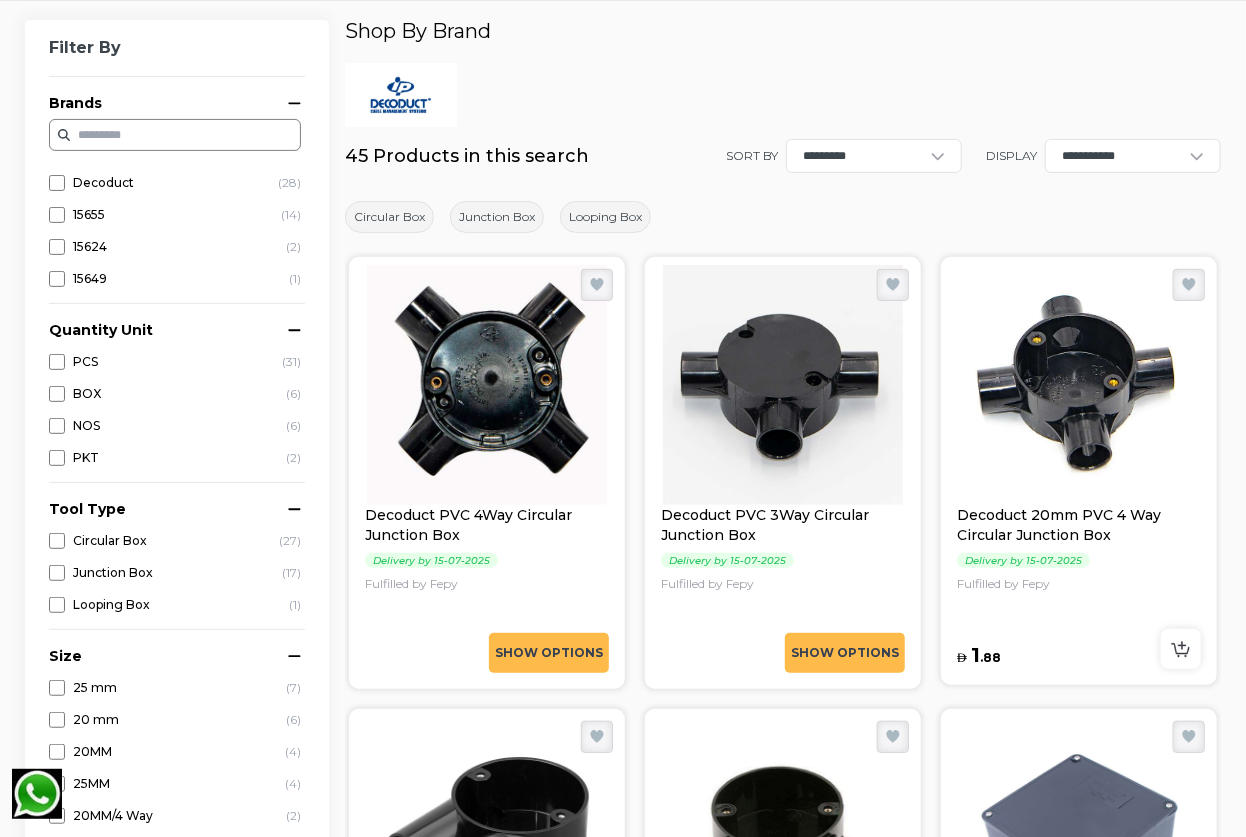 scroll, scrollTop: 363, scrollLeft: 0, axis: vertical 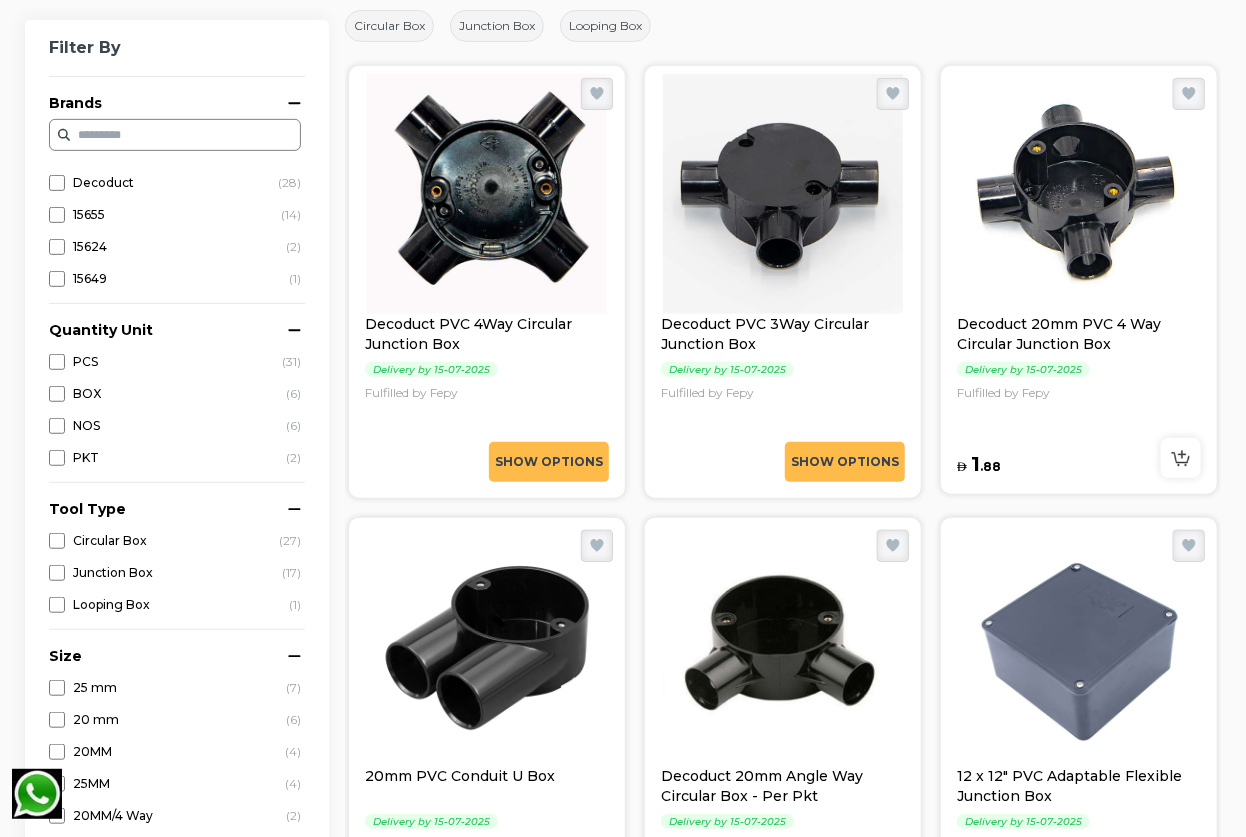 click at bounding box center [487, 194] 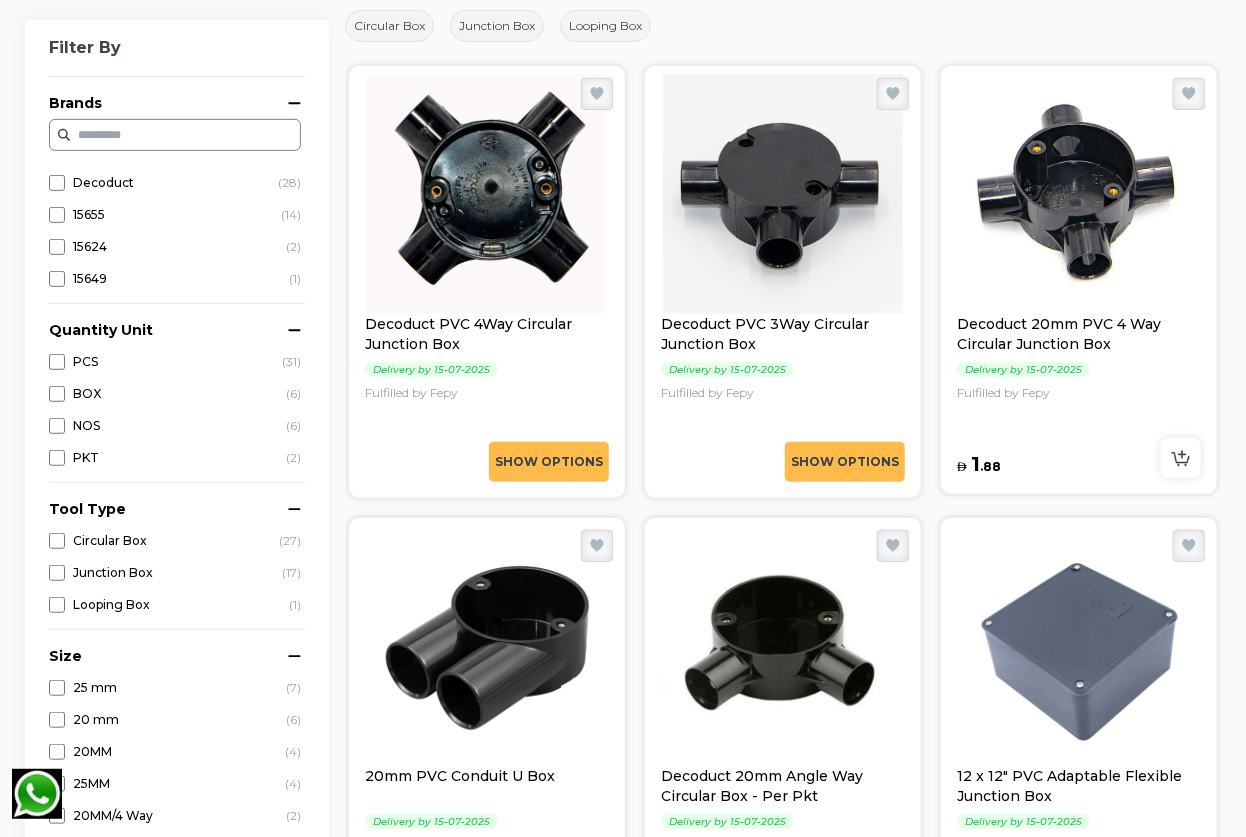 scroll, scrollTop: 0, scrollLeft: 0, axis: both 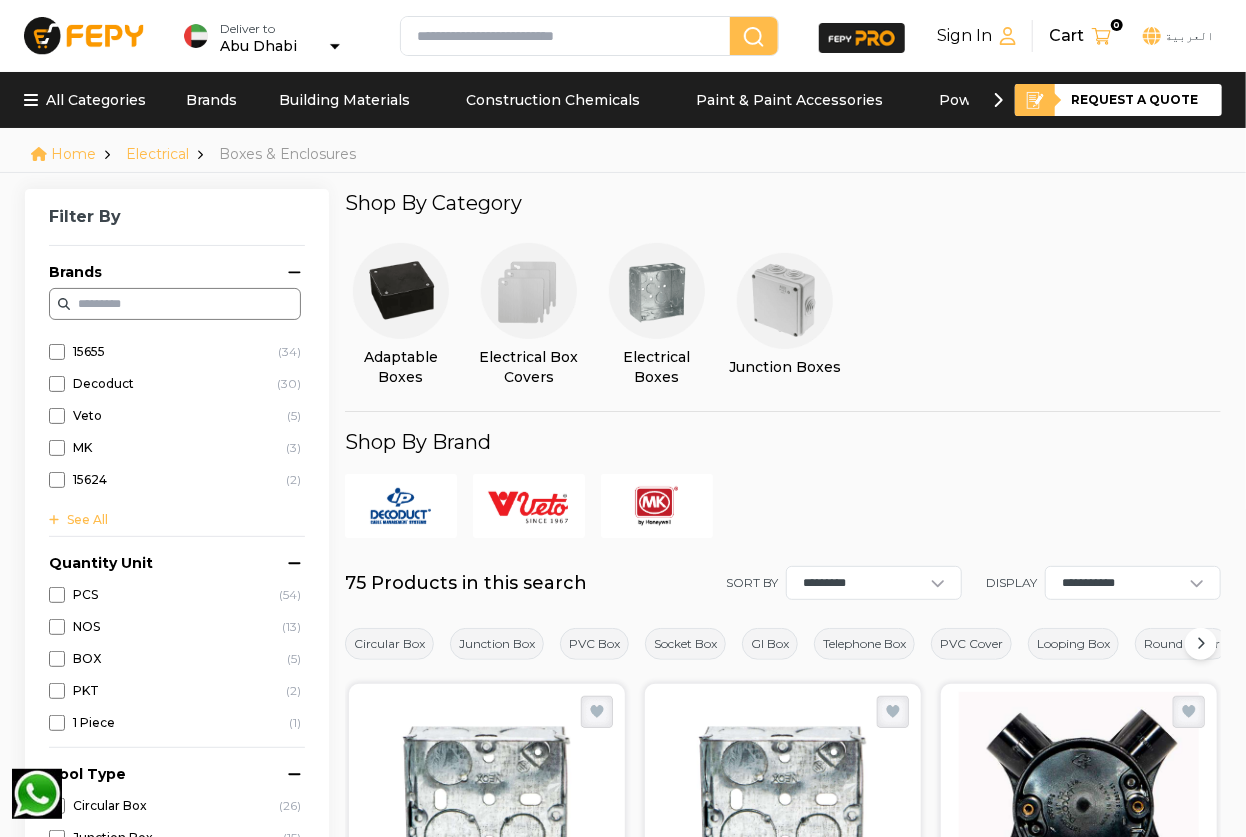 click on "Shop By Category" at bounding box center (783, 203) 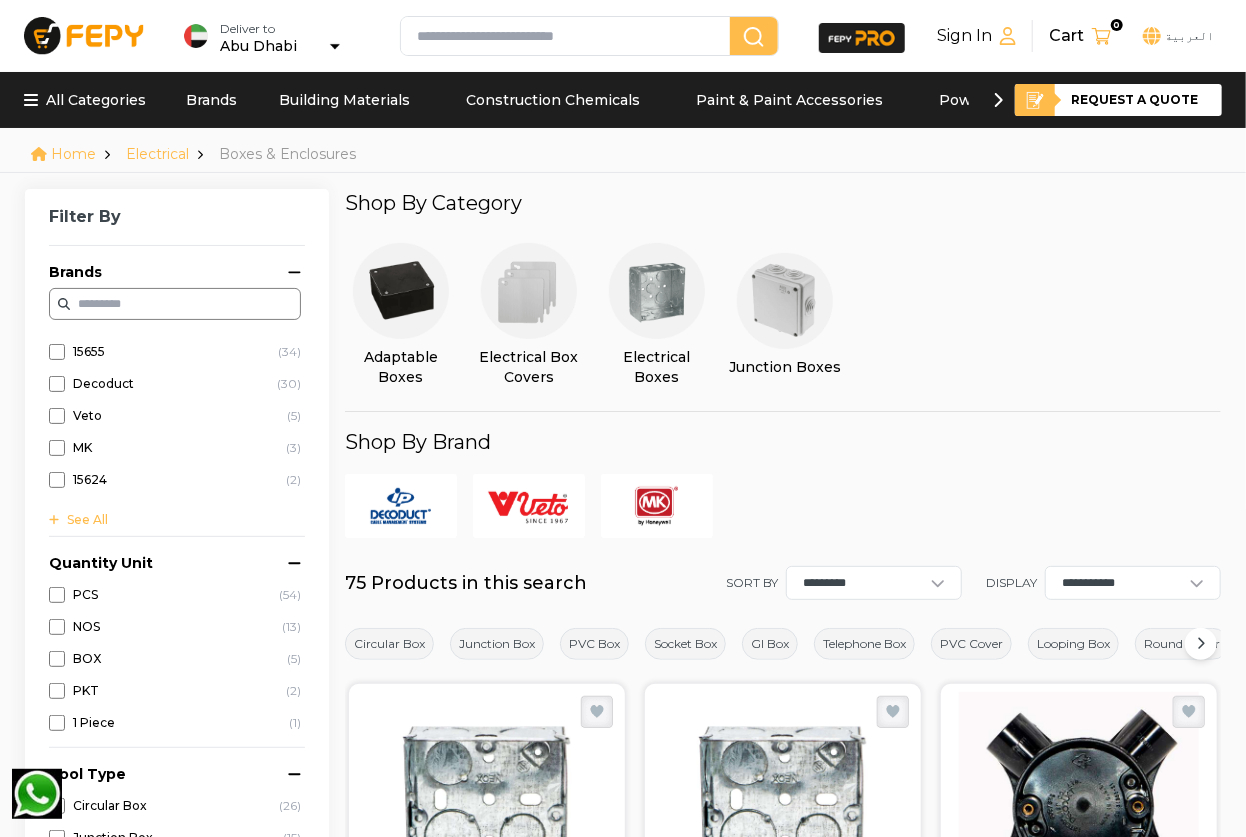 click on "Adaptable Boxes Electrical Box Covers Electrical Boxes Junction Boxes" at bounding box center [783, 323] 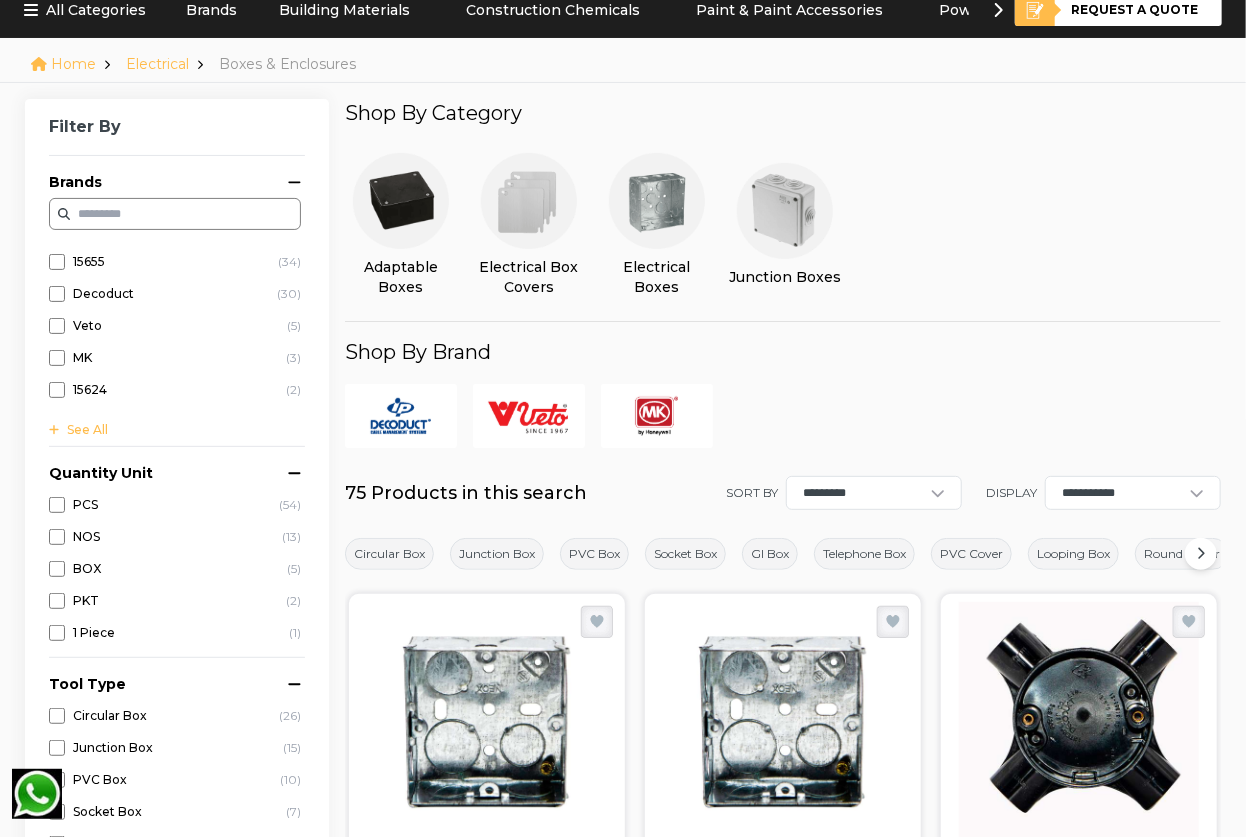 scroll, scrollTop: 90, scrollLeft: 0, axis: vertical 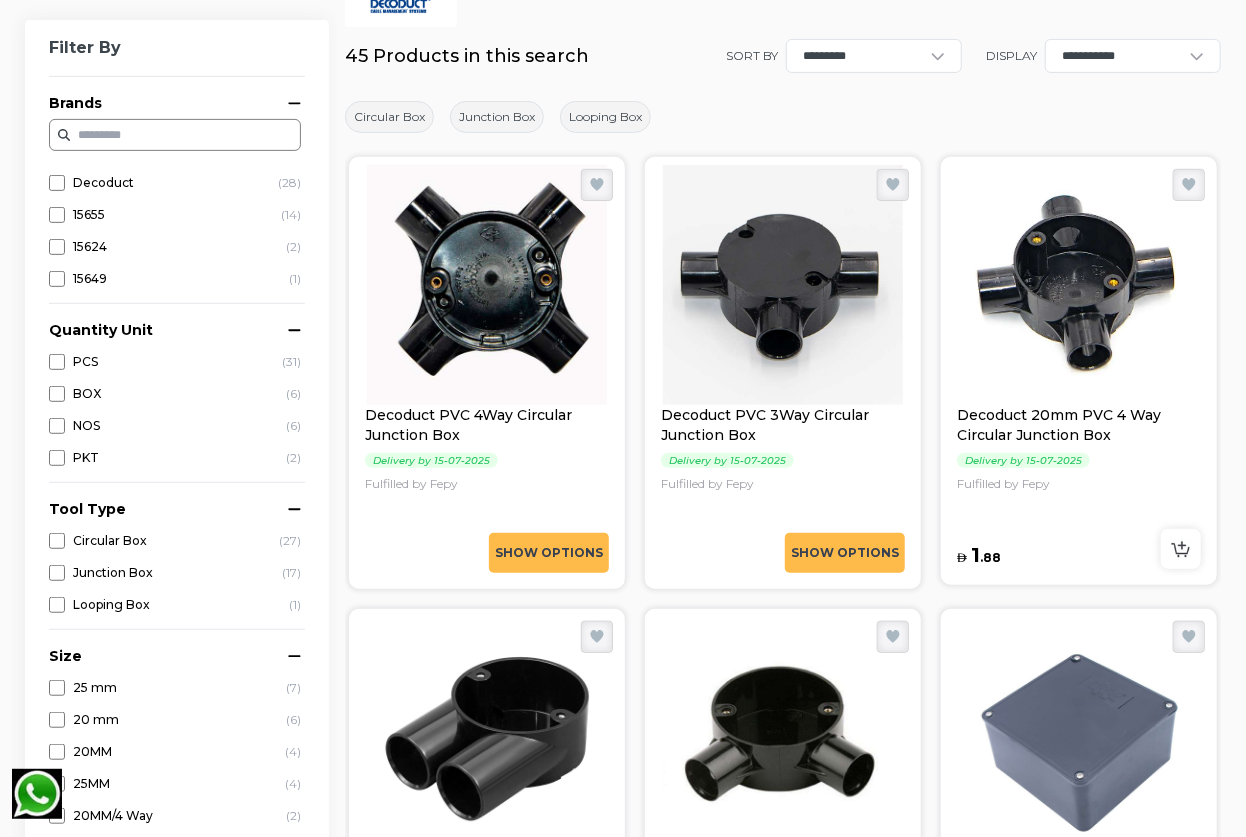 click at bounding box center (487, 285) 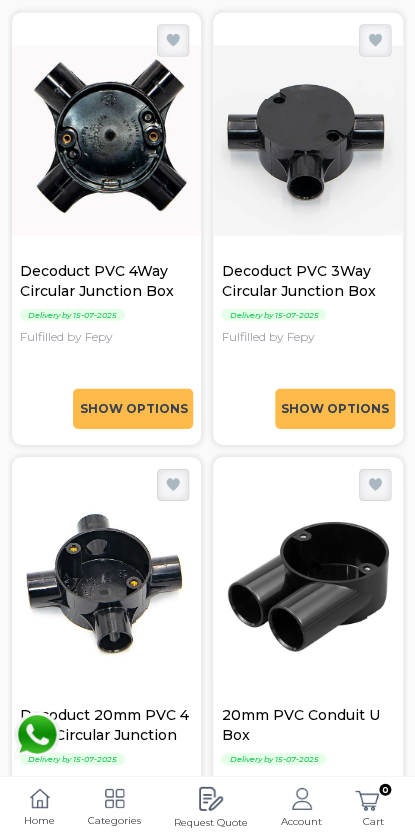 scroll, scrollTop: 401, scrollLeft: 0, axis: vertical 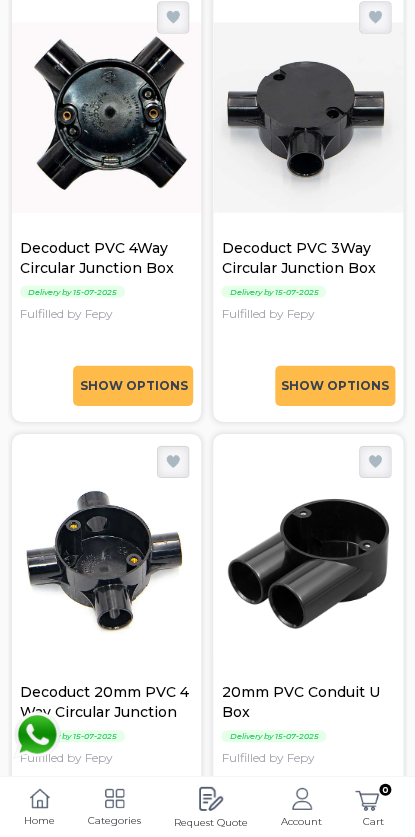 click at bounding box center (307, 117) 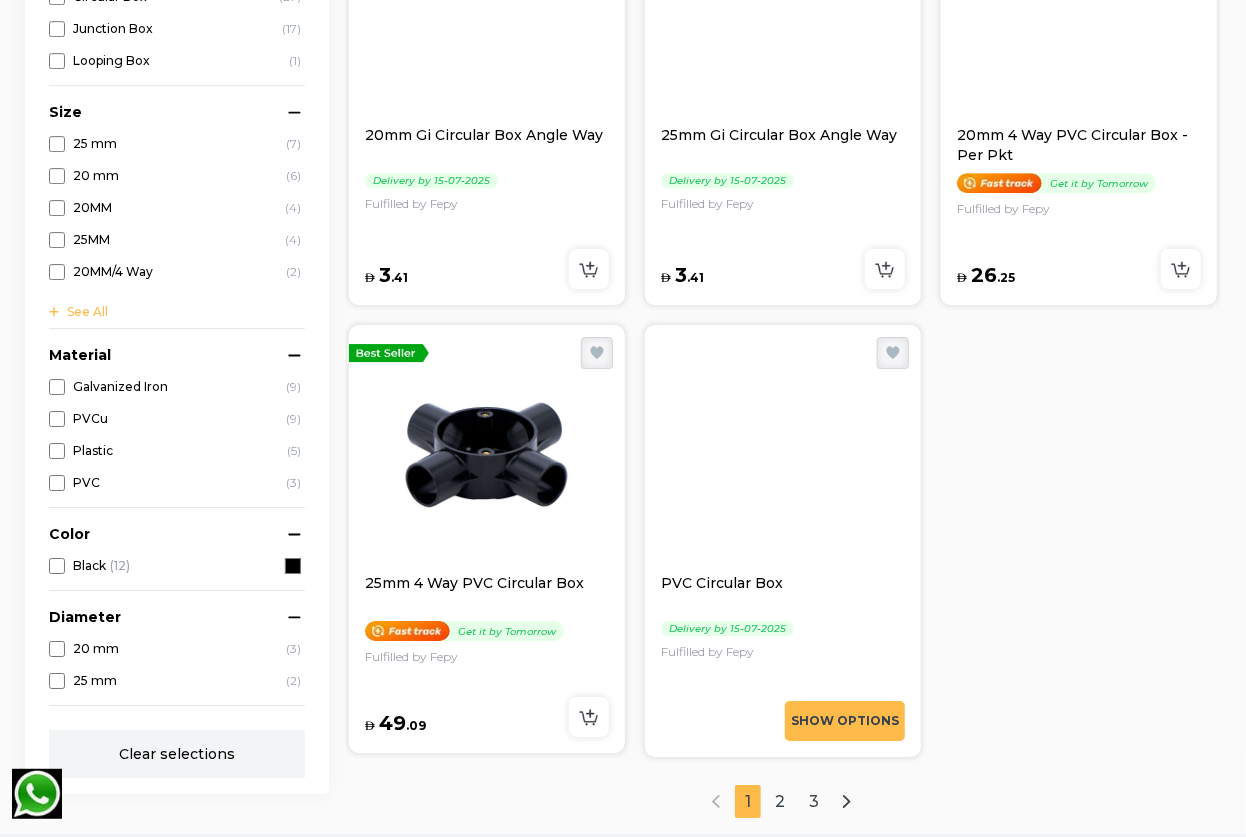 scroll, scrollTop: 3168, scrollLeft: 0, axis: vertical 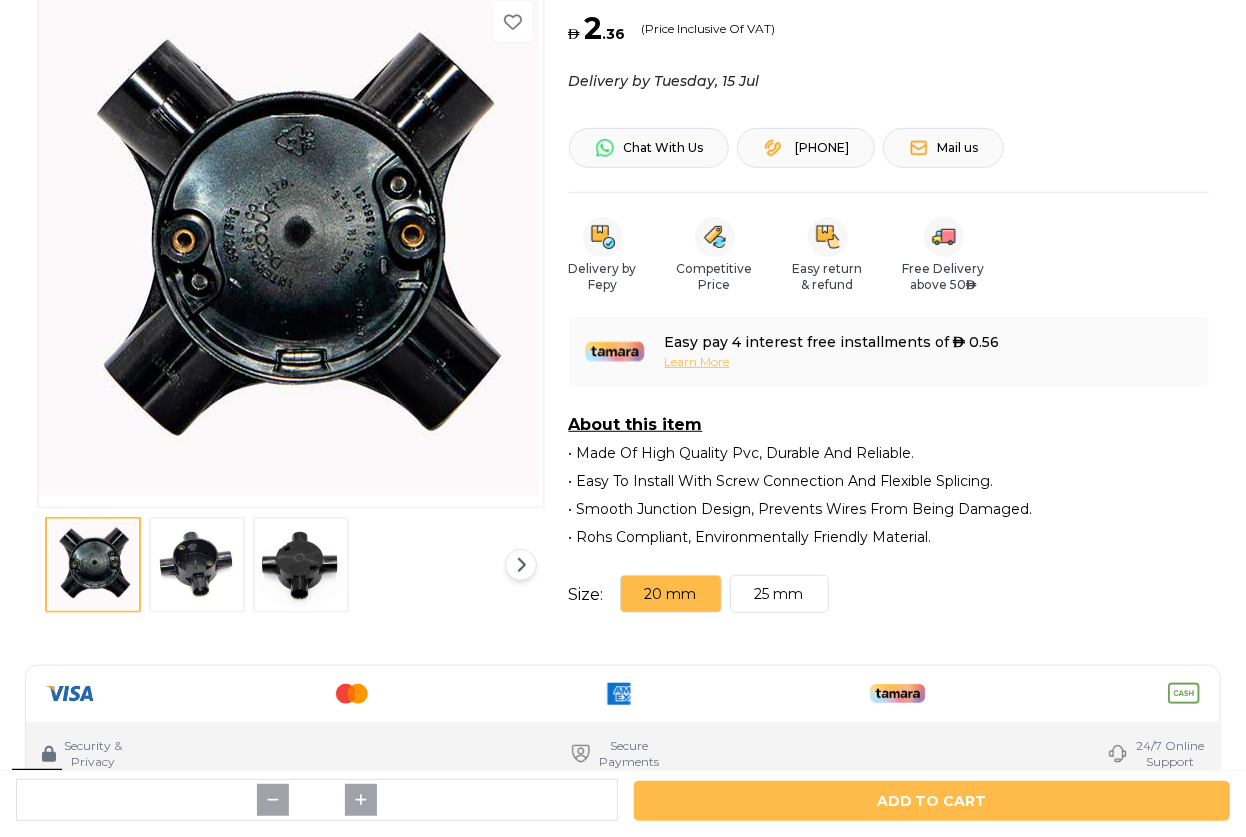 click at bounding box center (197, 565) 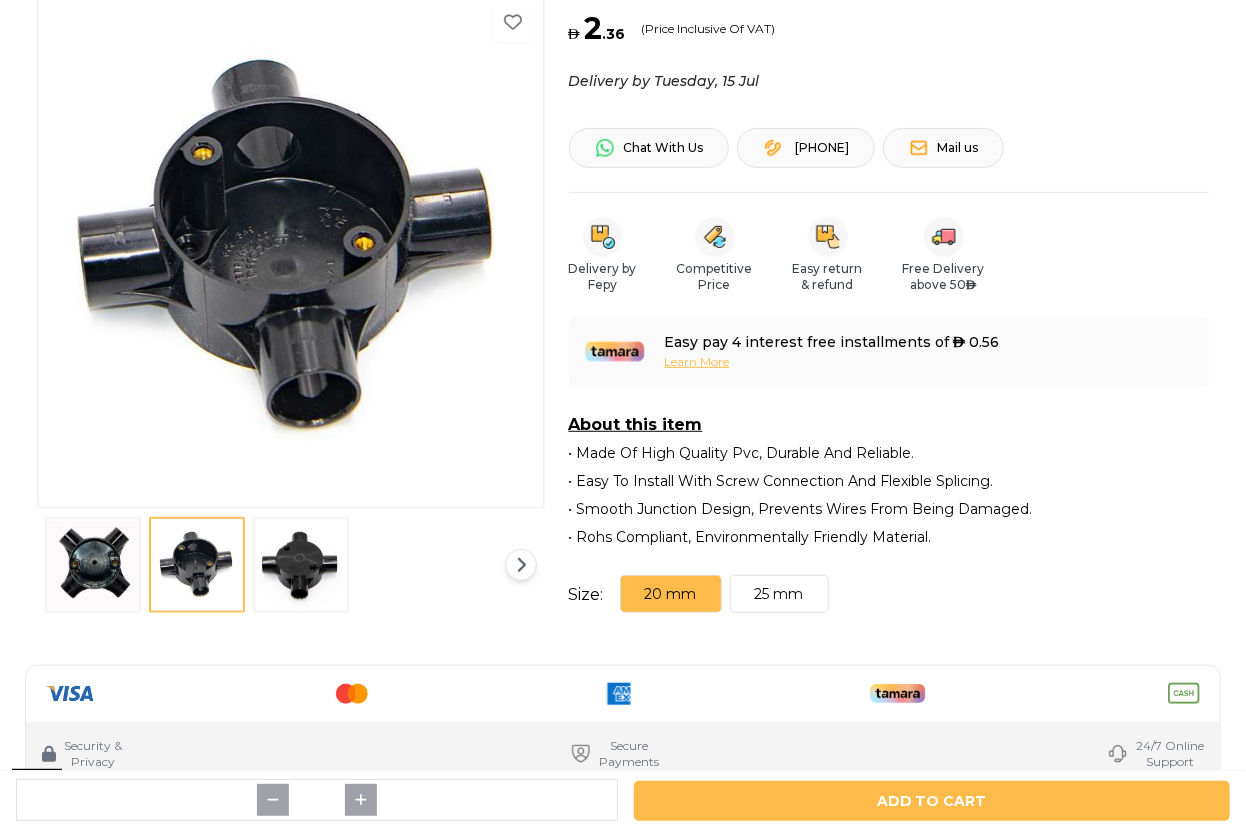 click at bounding box center [291, 248] 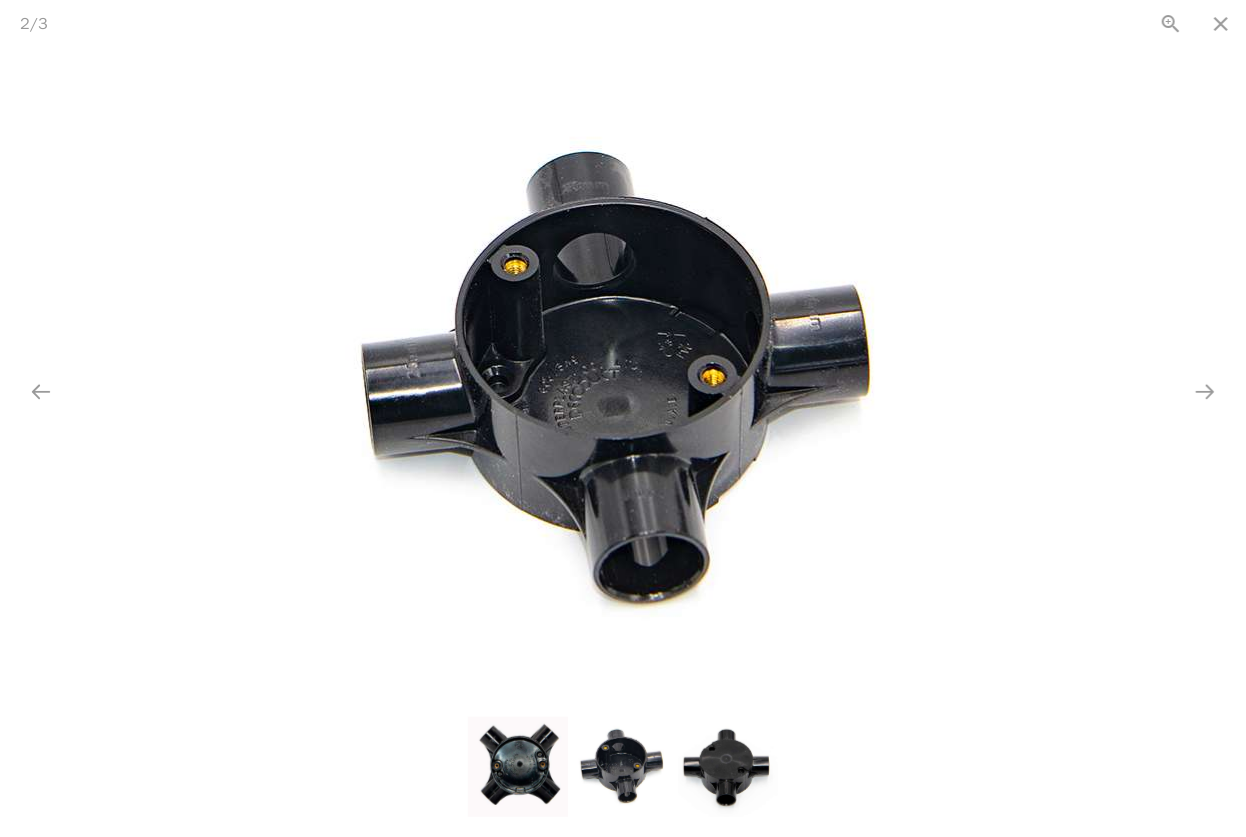 scroll, scrollTop: 0, scrollLeft: 0, axis: both 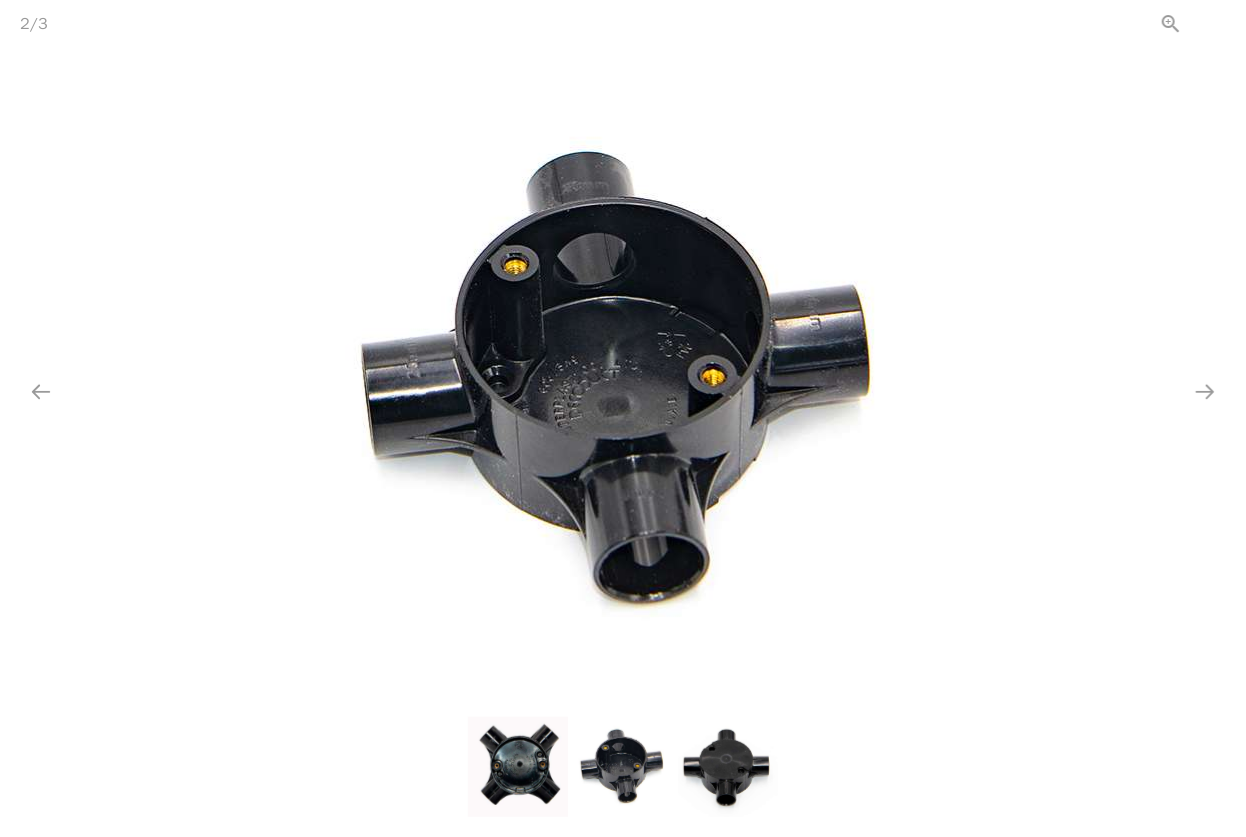 click at bounding box center (1221, 23) 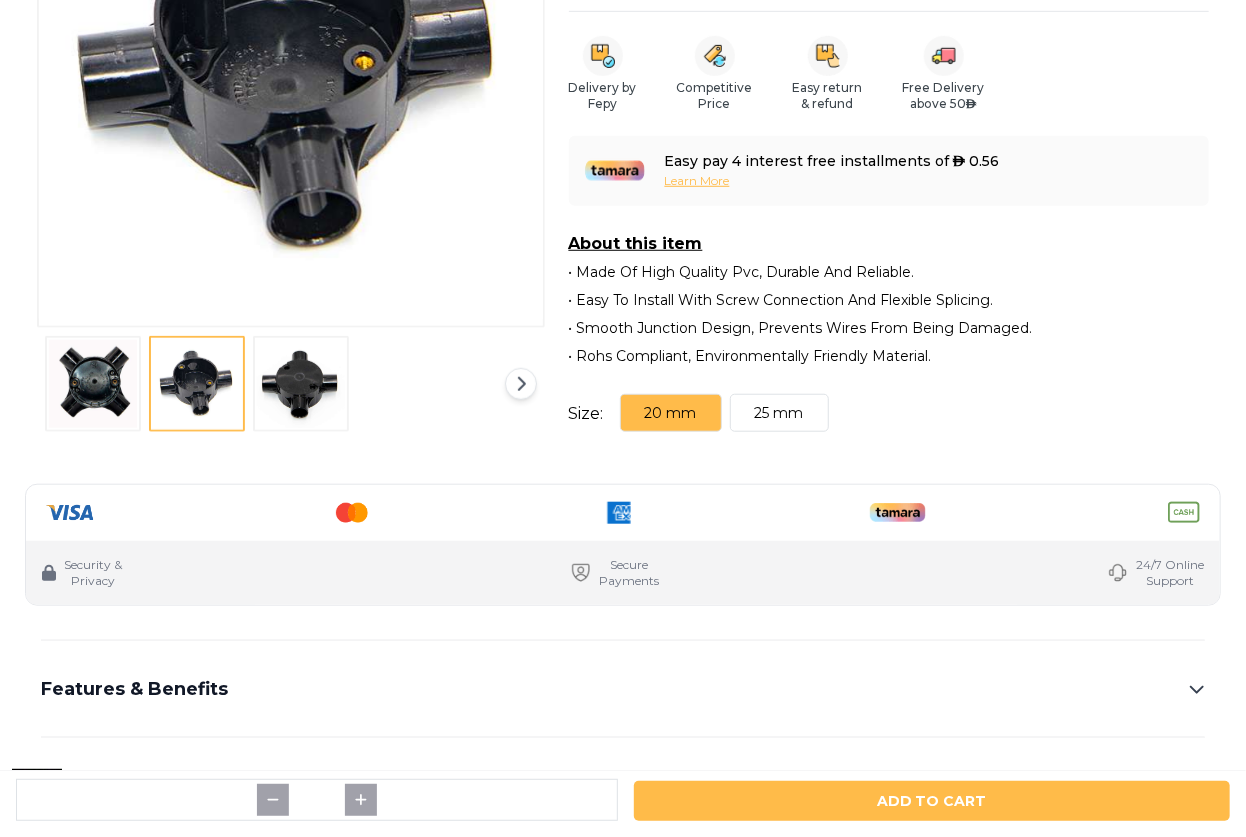 scroll, scrollTop: 545, scrollLeft: 0, axis: vertical 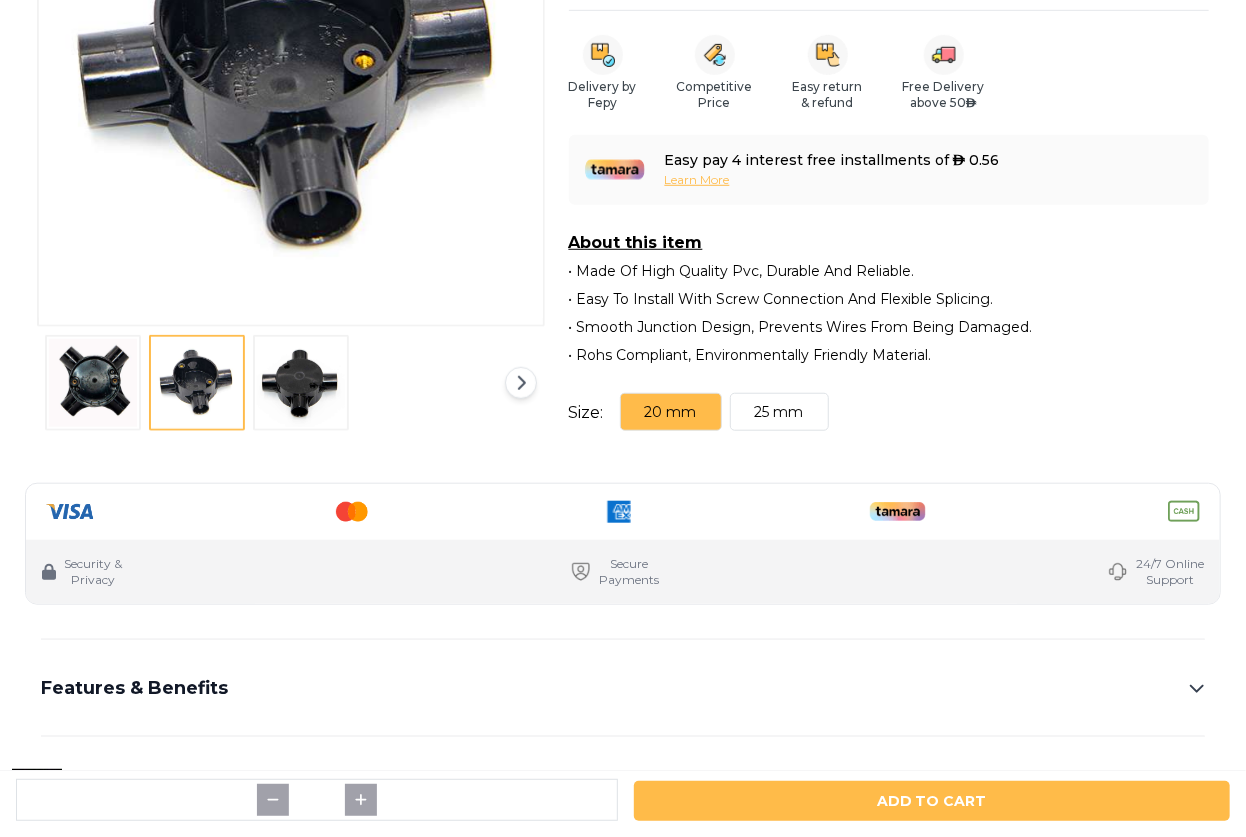 click at bounding box center [301, 383] 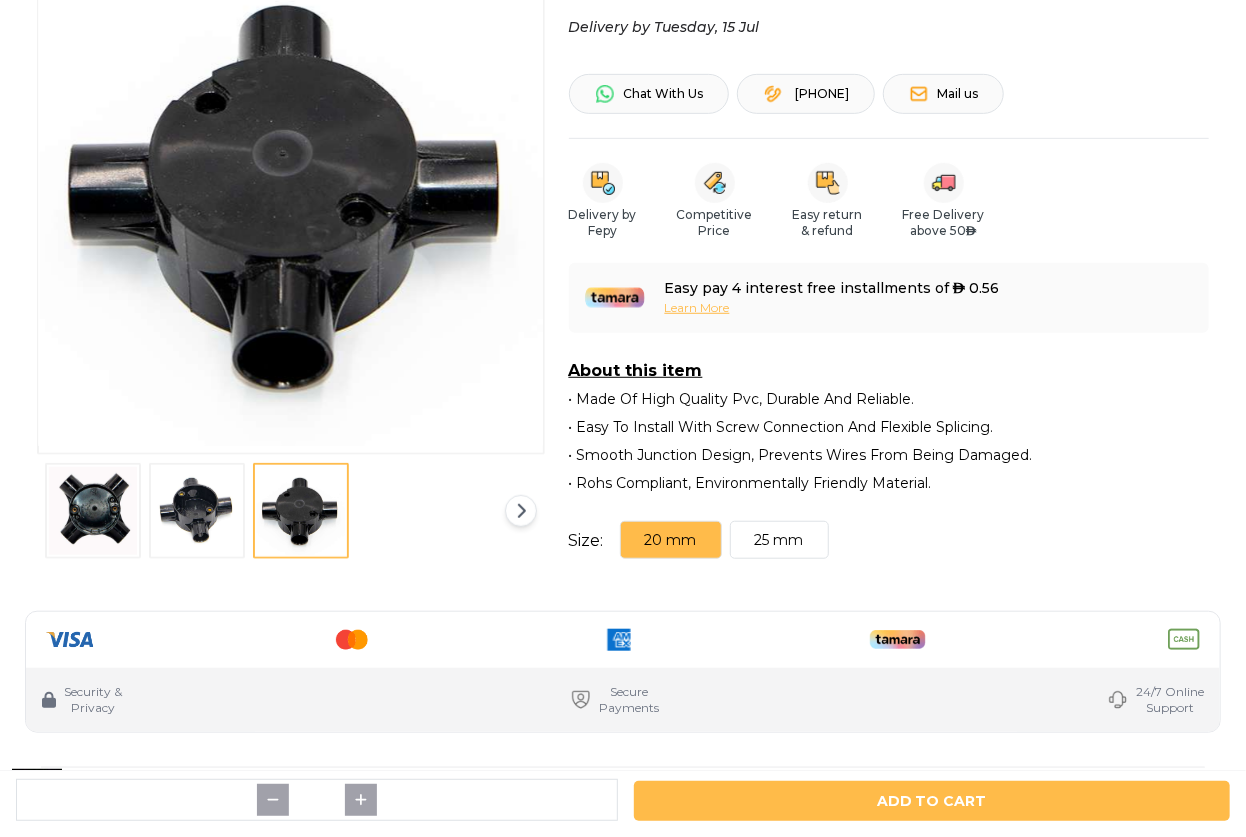 scroll, scrollTop: 272, scrollLeft: 0, axis: vertical 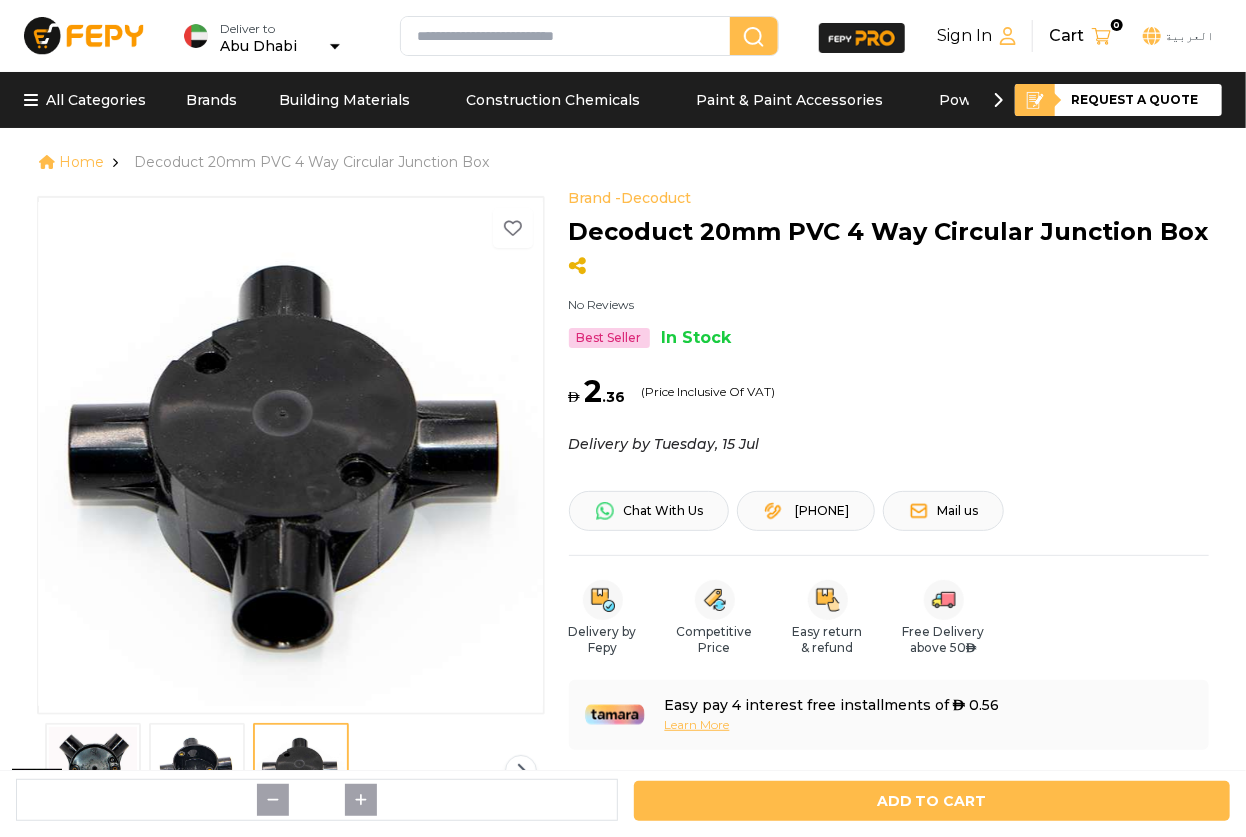 click on "Brand -  Decoduct Decoduct 20mm PVC 4 Way Circular Junction Box No Reviews Best Seller In Stock" at bounding box center (889, 269) 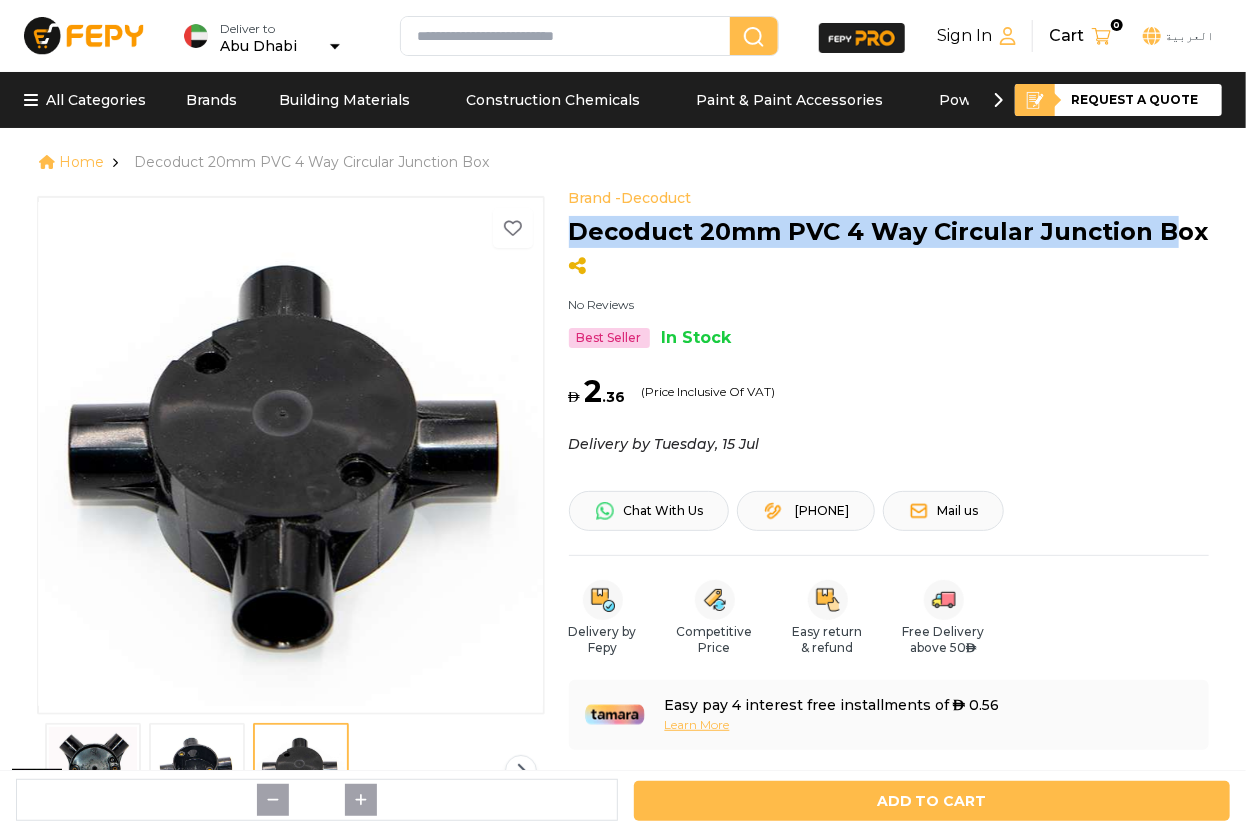 drag, startPoint x: 567, startPoint y: 236, endPoint x: 1163, endPoint y: 254, distance: 596.2717 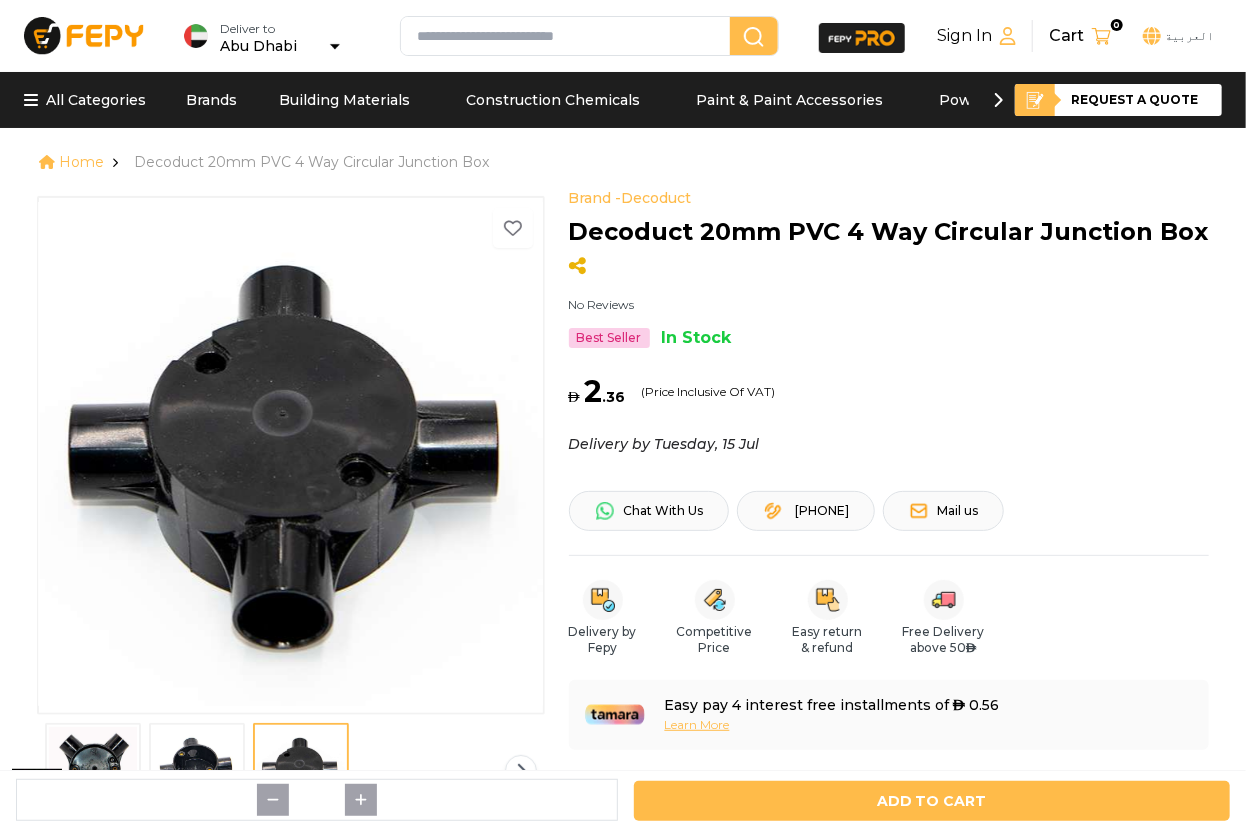 drag, startPoint x: 1211, startPoint y: 240, endPoint x: 1196, endPoint y: 235, distance: 15.811388 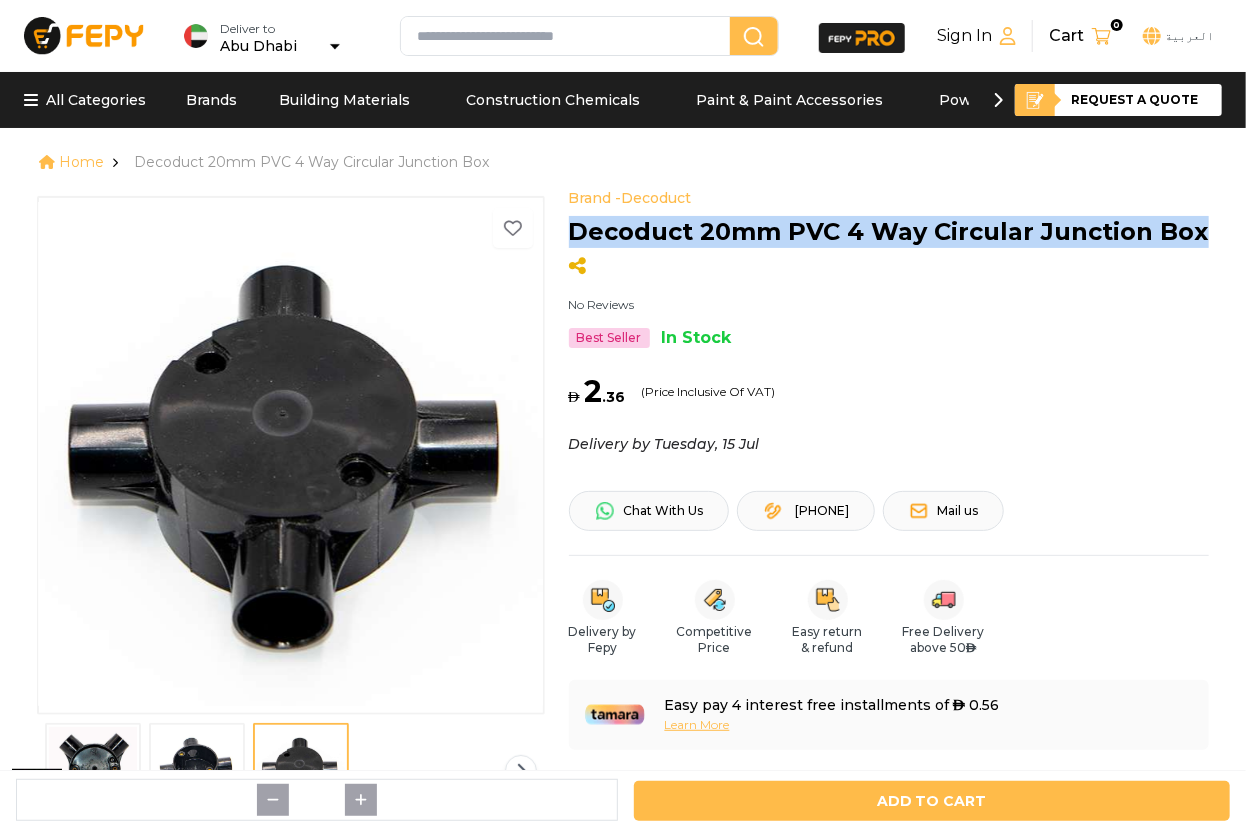 drag, startPoint x: 1202, startPoint y: 235, endPoint x: 560, endPoint y: 232, distance: 642.007 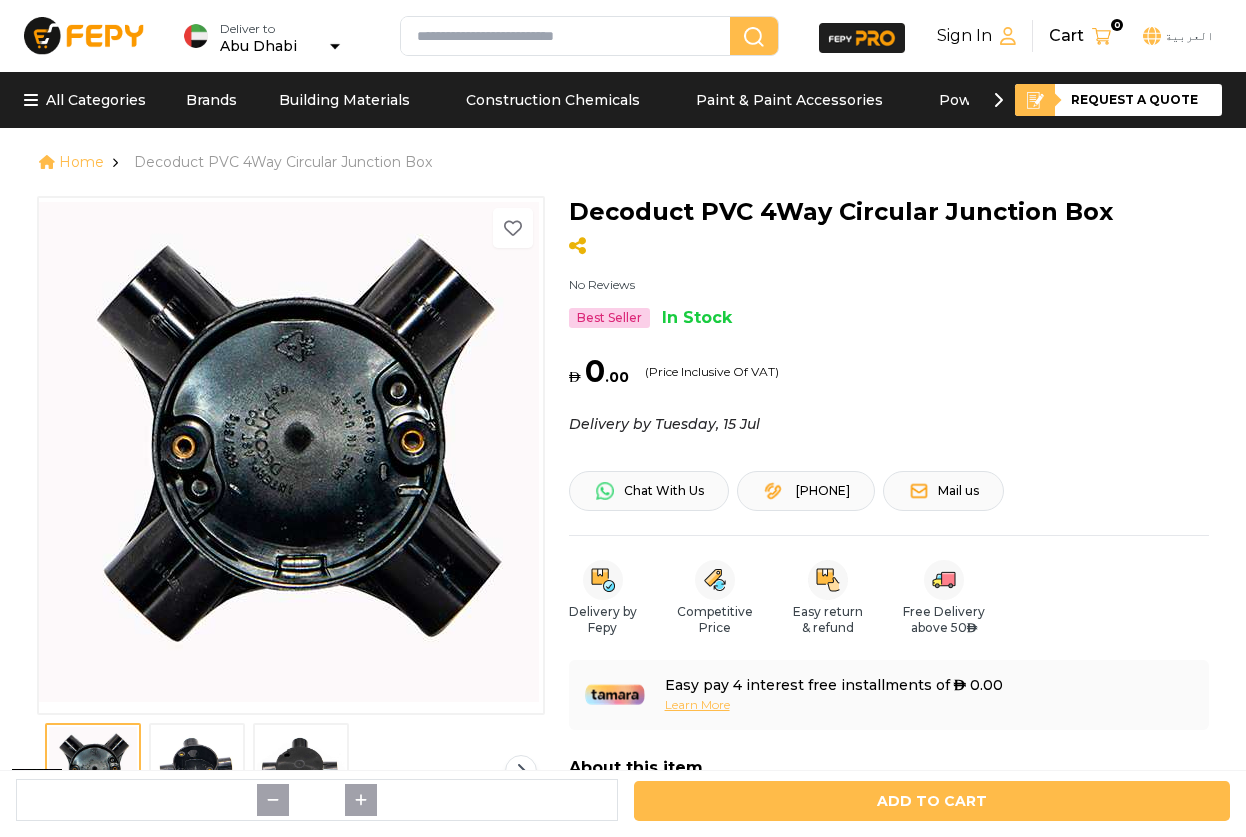 scroll, scrollTop: 0, scrollLeft: 0, axis: both 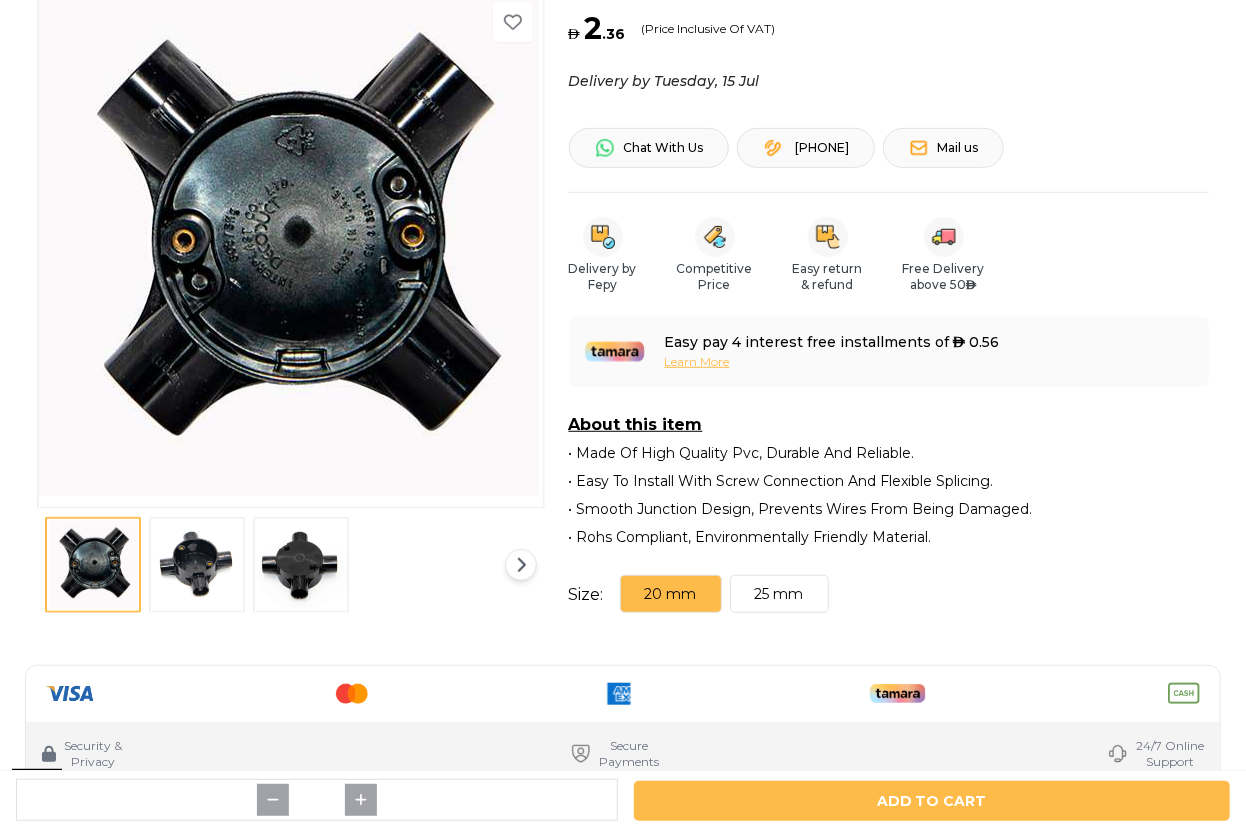 click at bounding box center (197, 565) 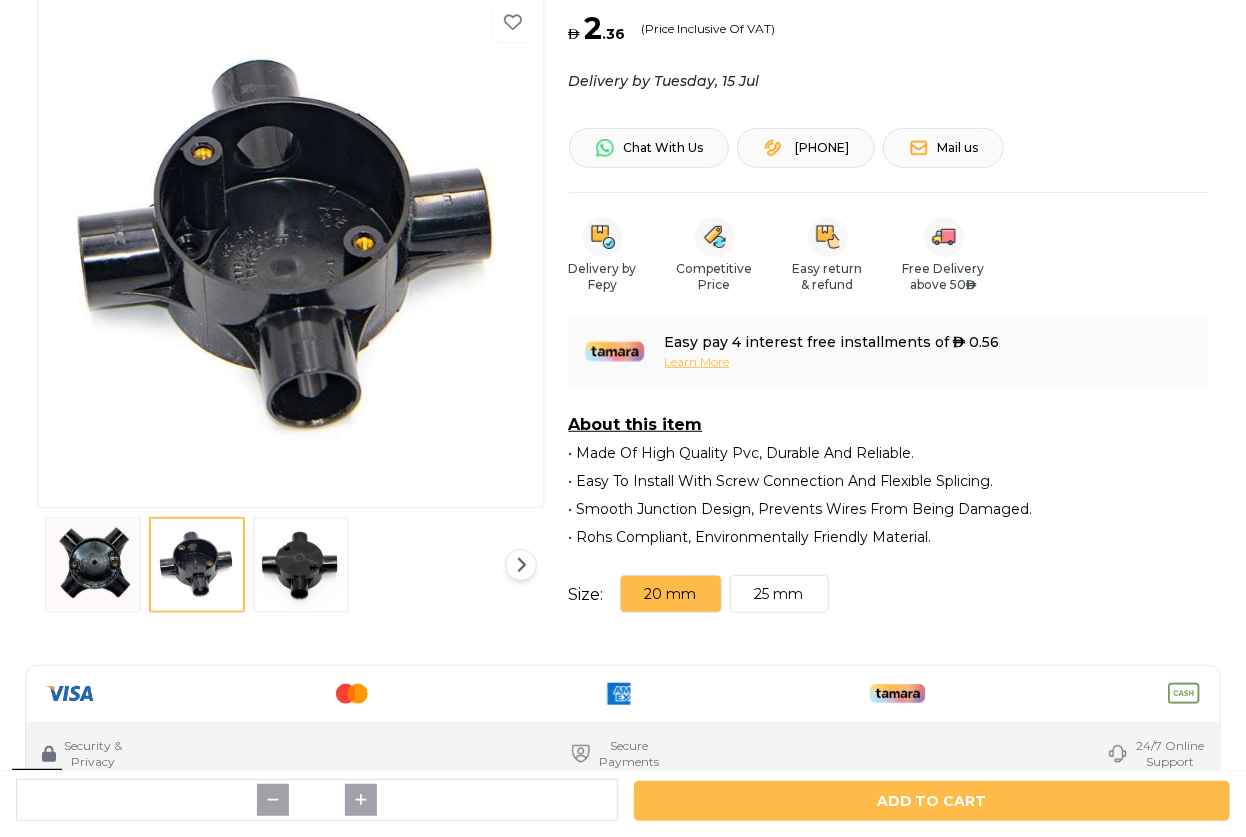 drag, startPoint x: 326, startPoint y: 208, endPoint x: 360, endPoint y: 176, distance: 46.69047 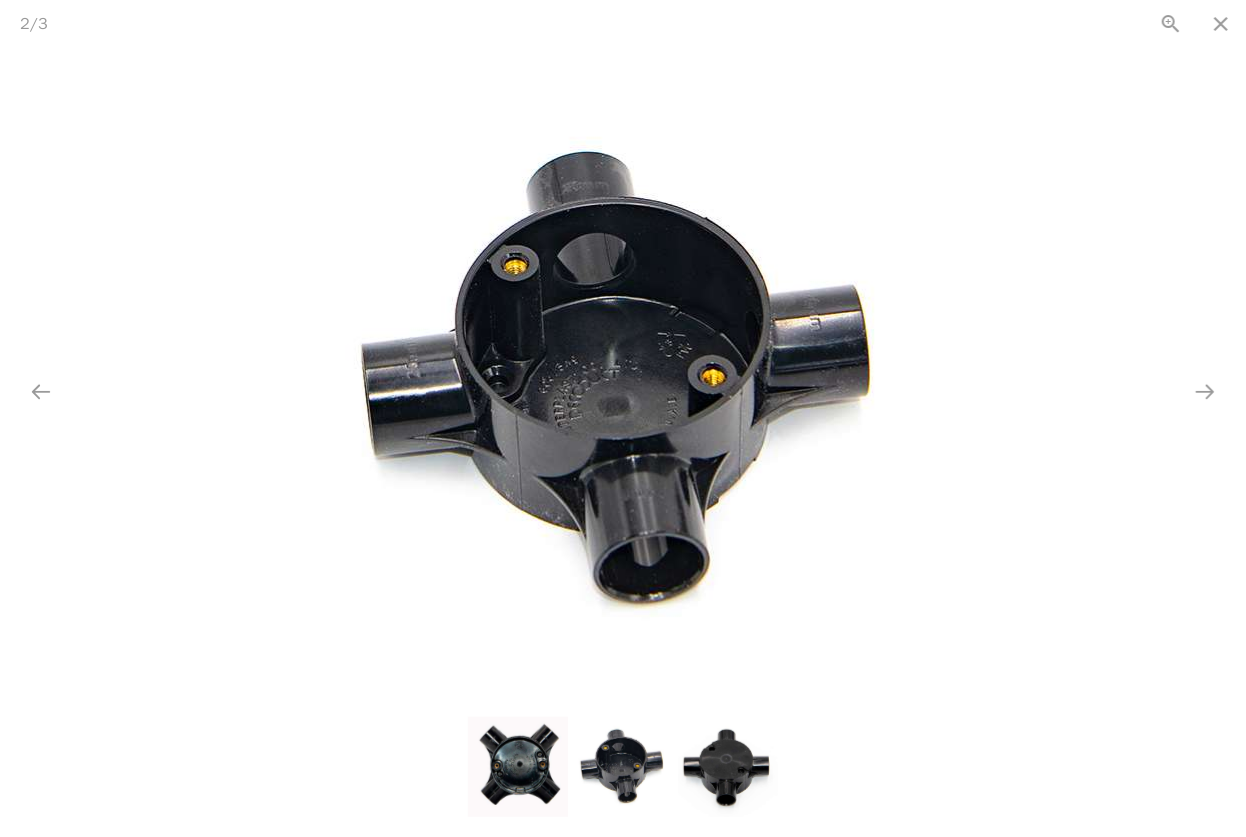 scroll, scrollTop: 0, scrollLeft: 0, axis: both 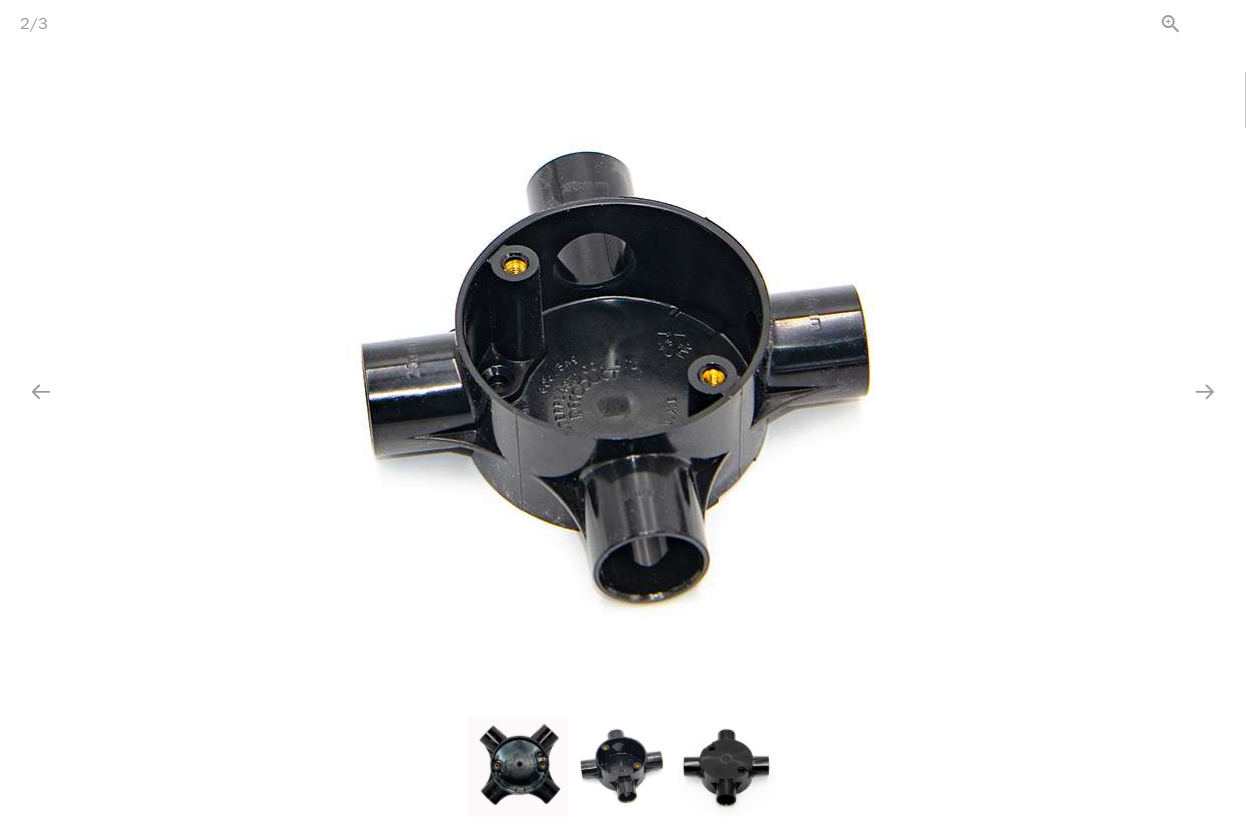 click at bounding box center [1221, 23] 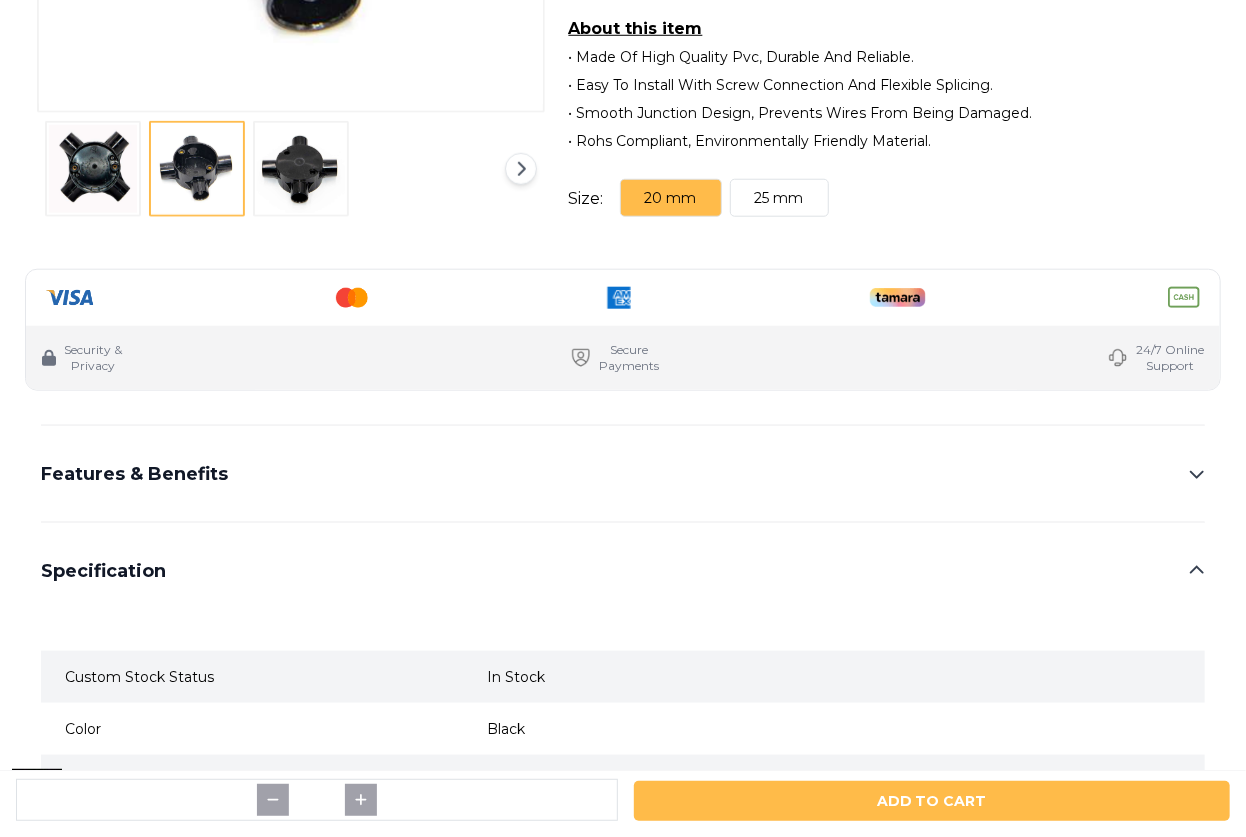 scroll, scrollTop: 636, scrollLeft: 0, axis: vertical 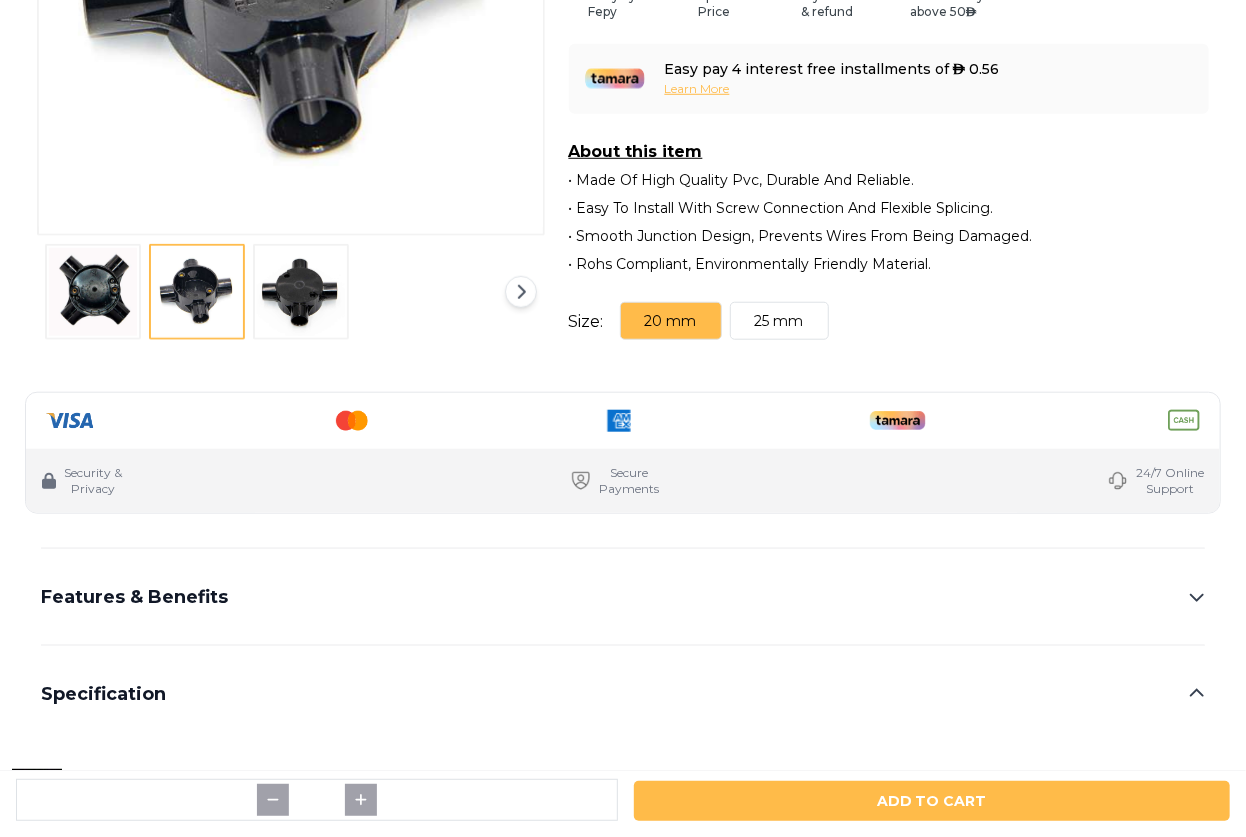 click on "25 mm" at bounding box center [779, 321] 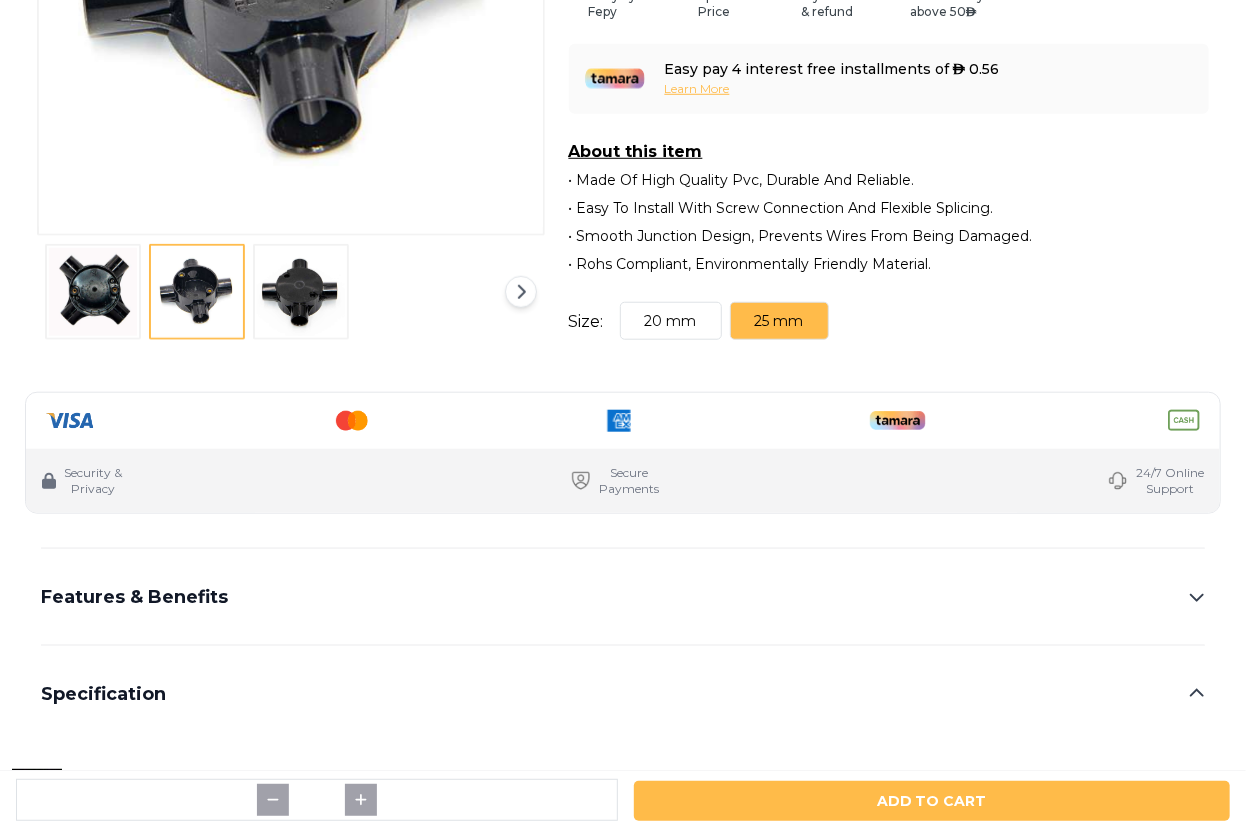 click on "25 mm" at bounding box center [779, 321] 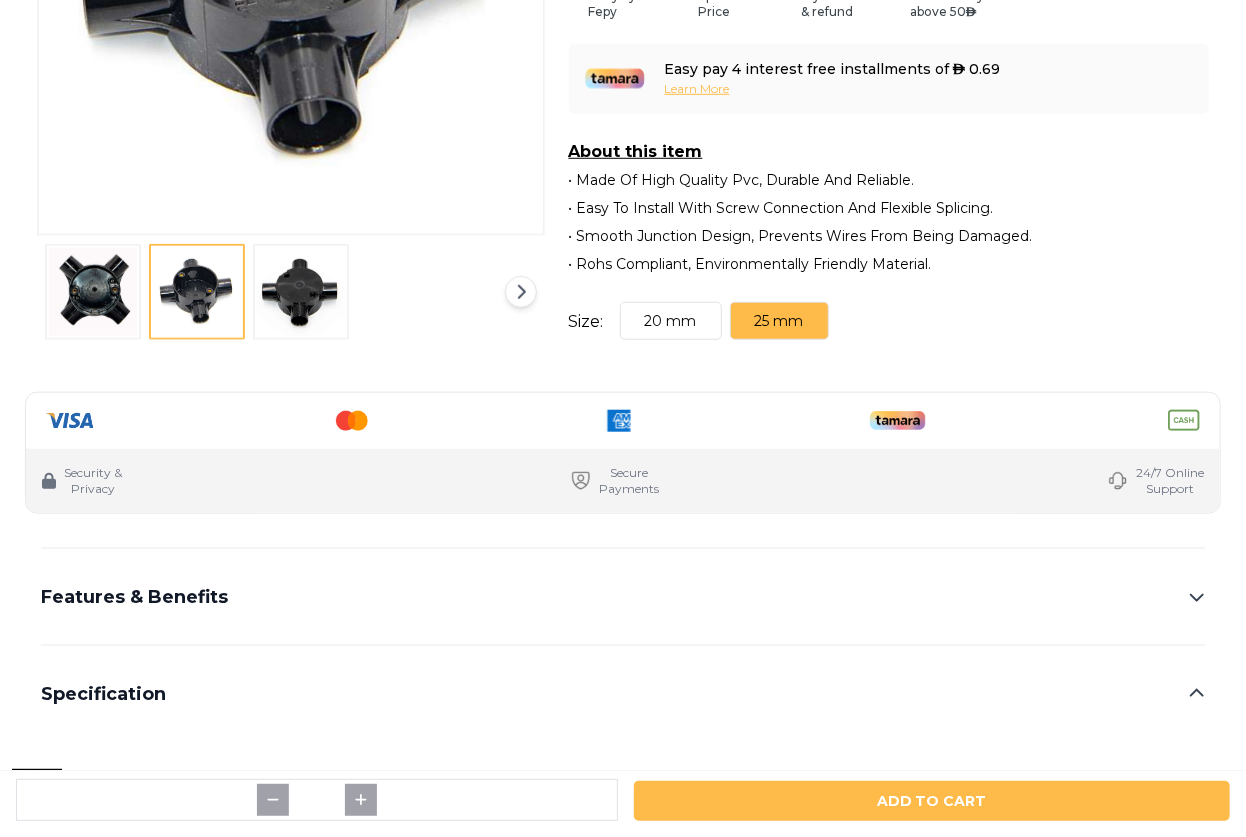 click on "20 mm" at bounding box center [671, 321] 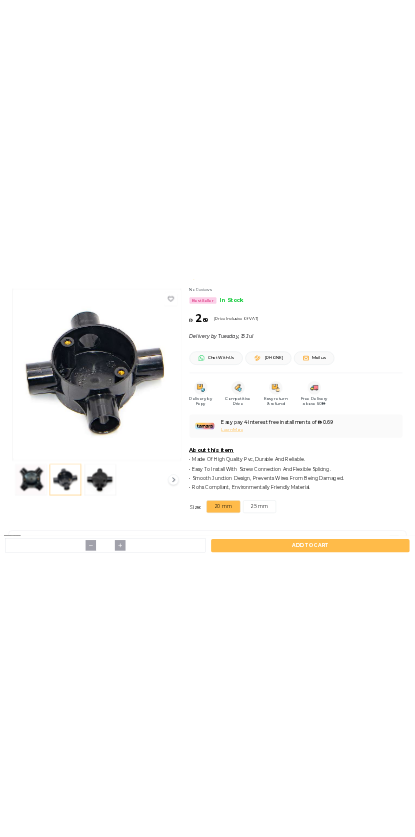 scroll, scrollTop: 90, scrollLeft: 0, axis: vertical 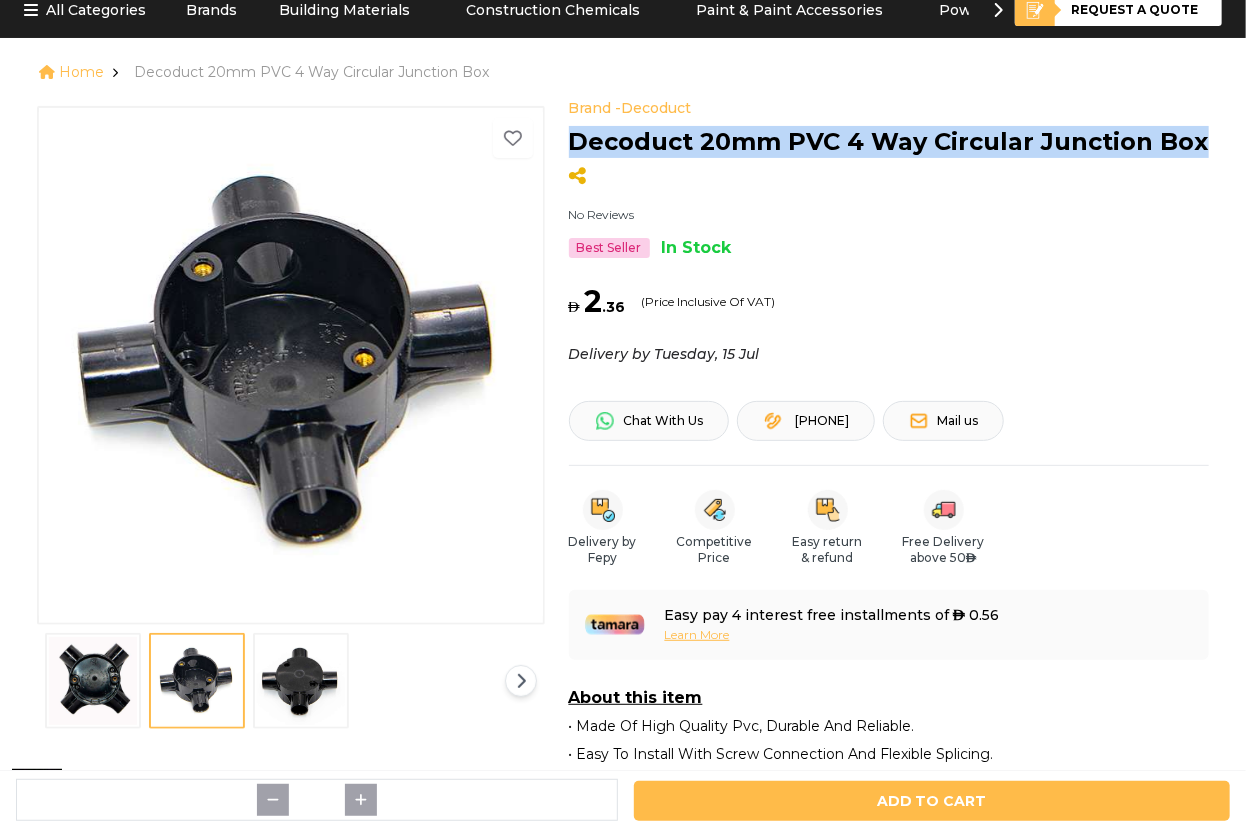 drag, startPoint x: 570, startPoint y: 140, endPoint x: 1200, endPoint y: 160, distance: 630.3174 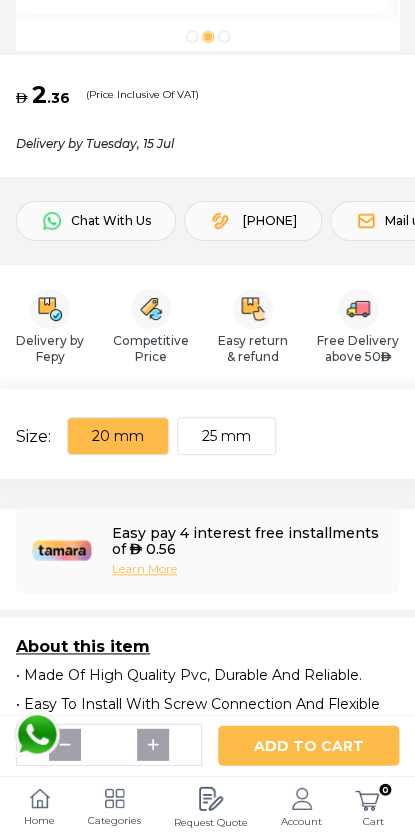 scroll, scrollTop: 454, scrollLeft: 0, axis: vertical 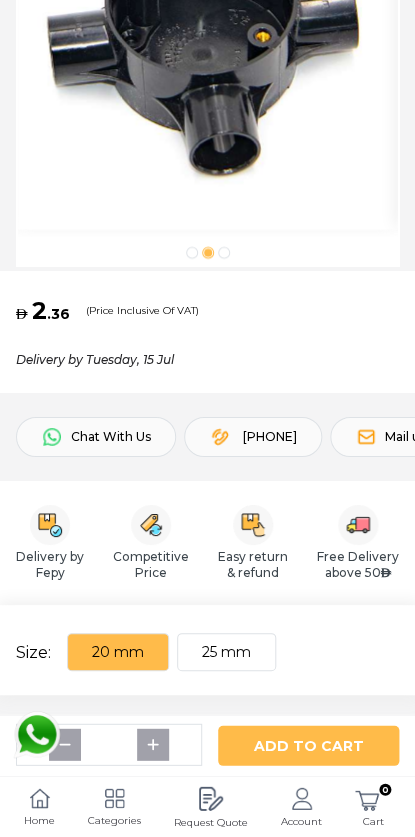 click on "25 mm" at bounding box center [226, 651] 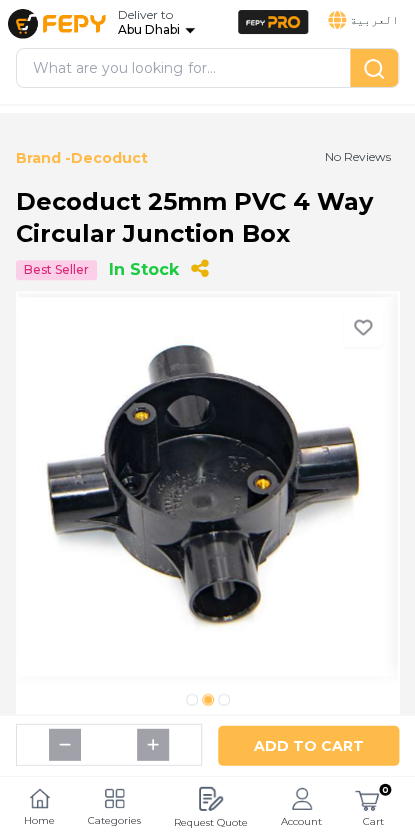 scroll, scrollTop: 0, scrollLeft: 0, axis: both 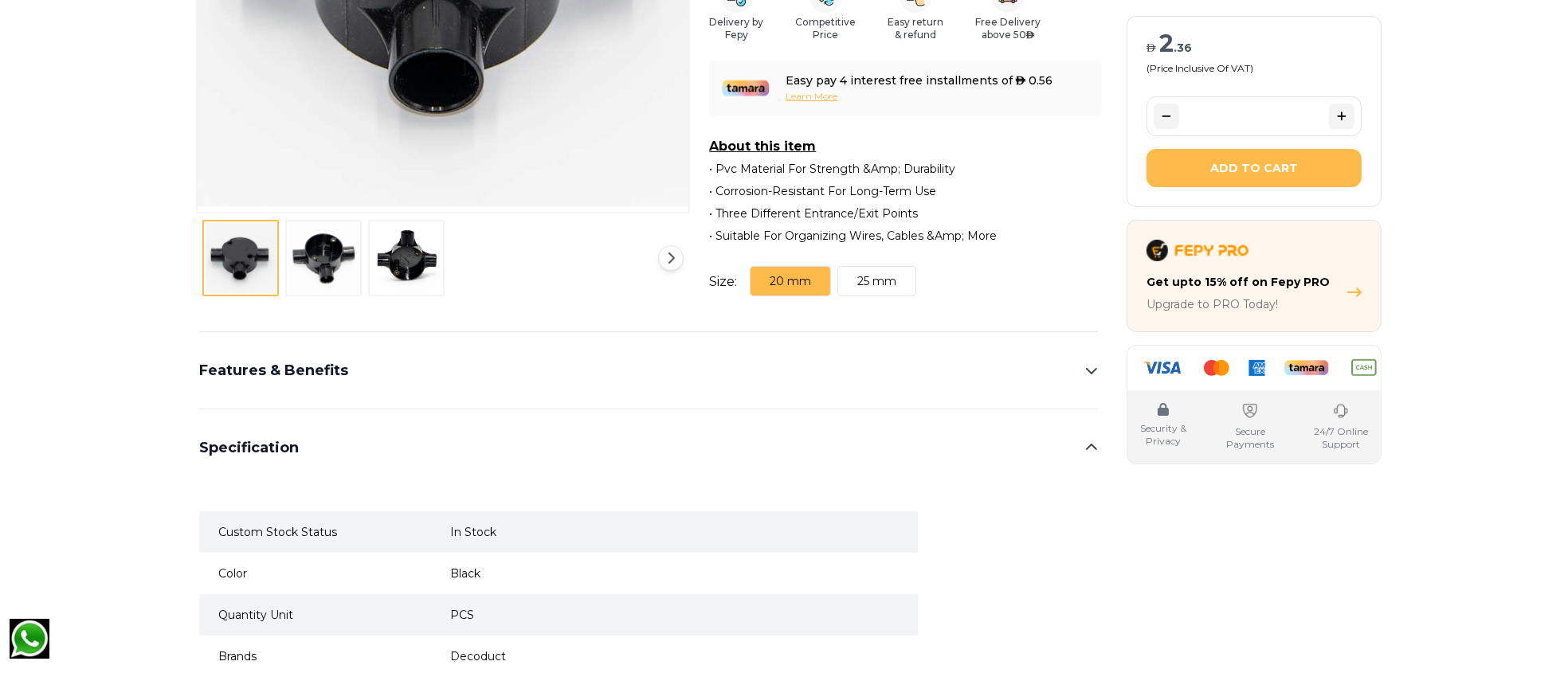 click at bounding box center [241, 258] 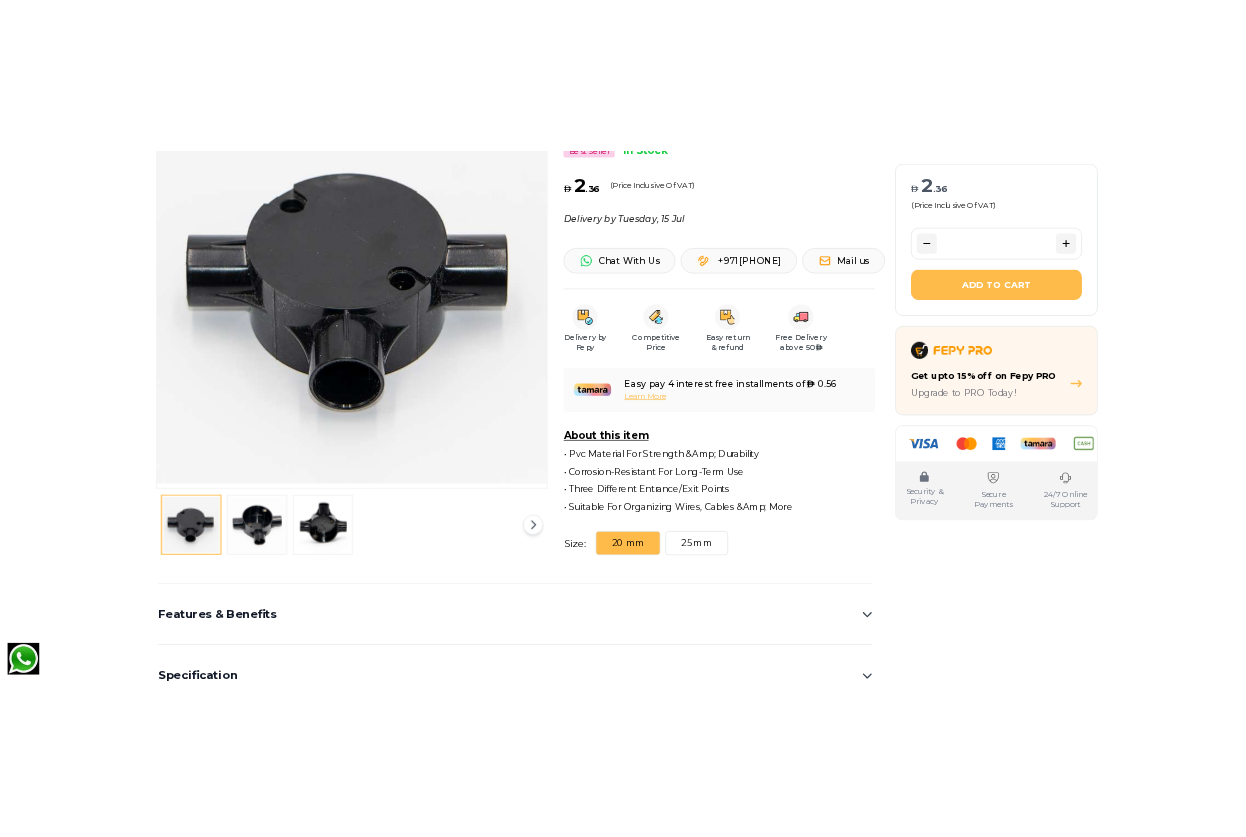 scroll, scrollTop: 325, scrollLeft: 0, axis: vertical 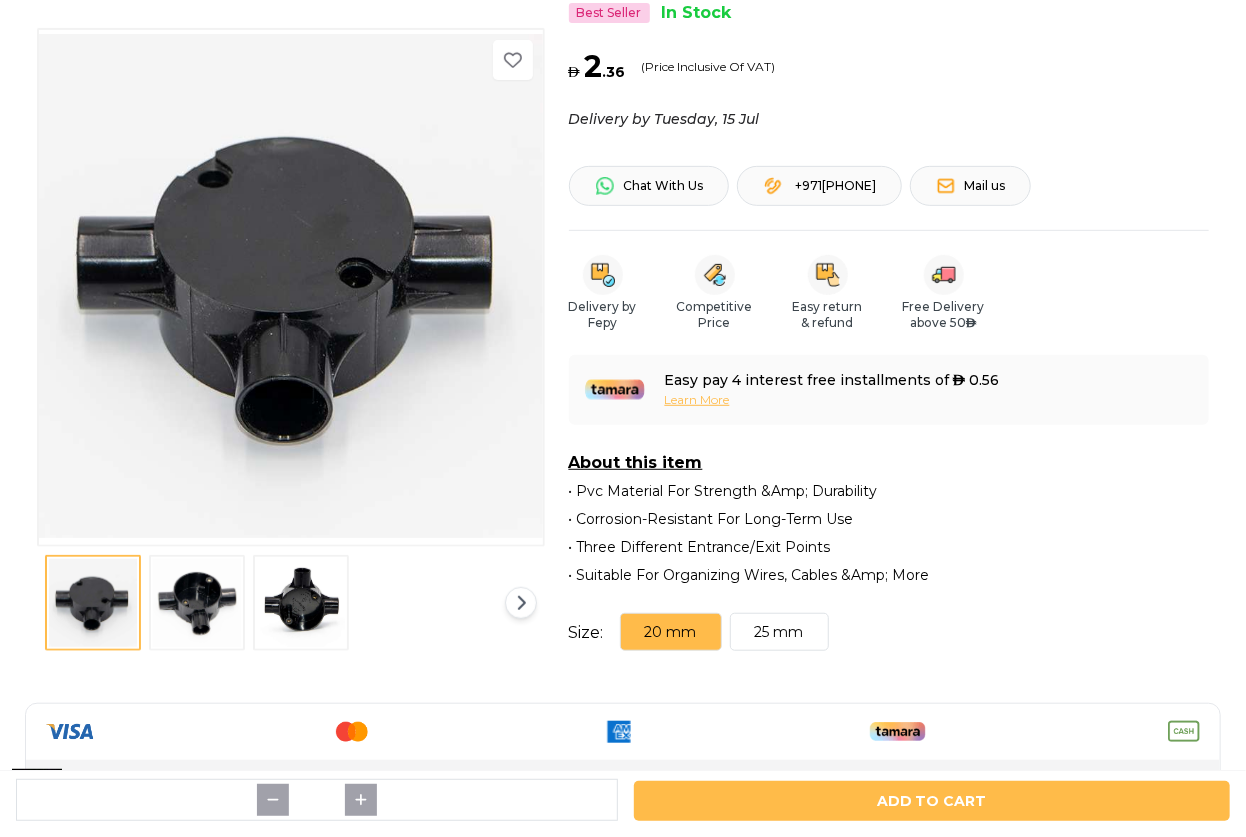 click at bounding box center (197, 603) 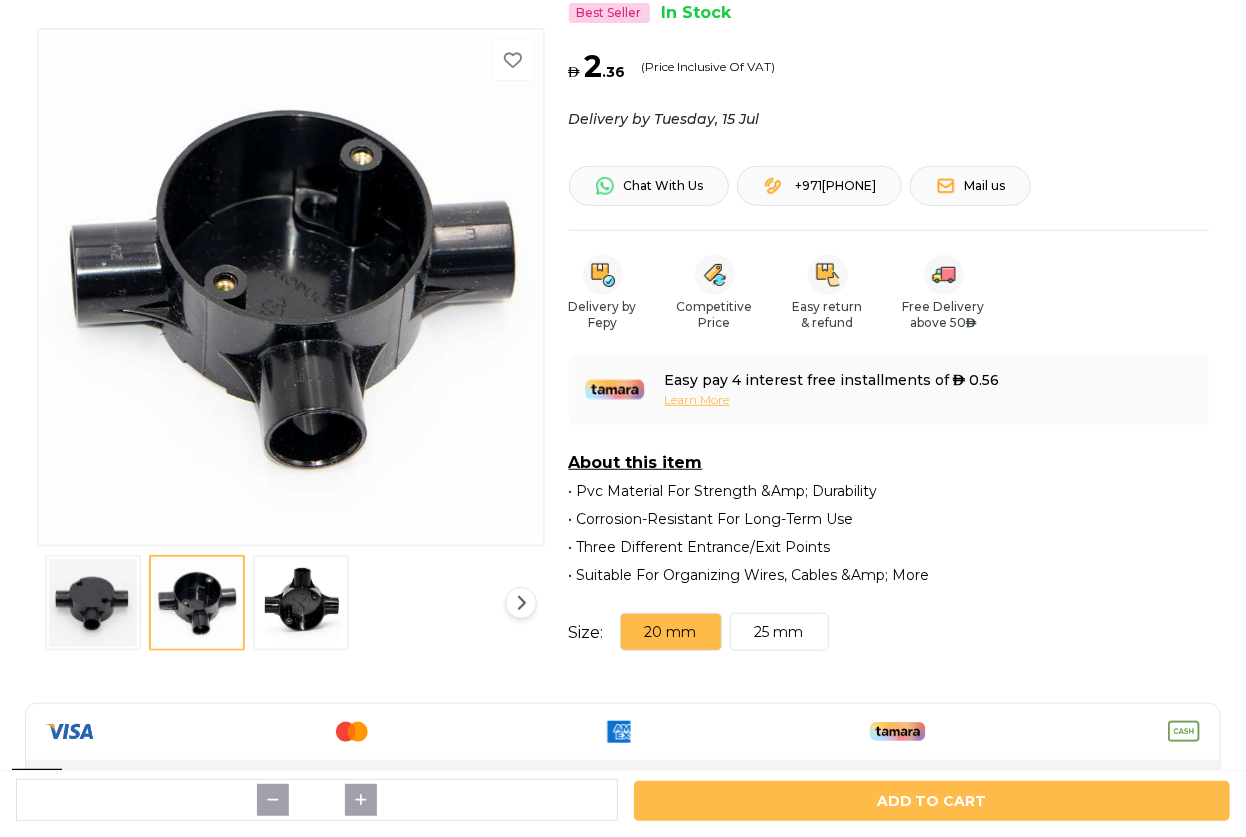 click at bounding box center (301, 603) 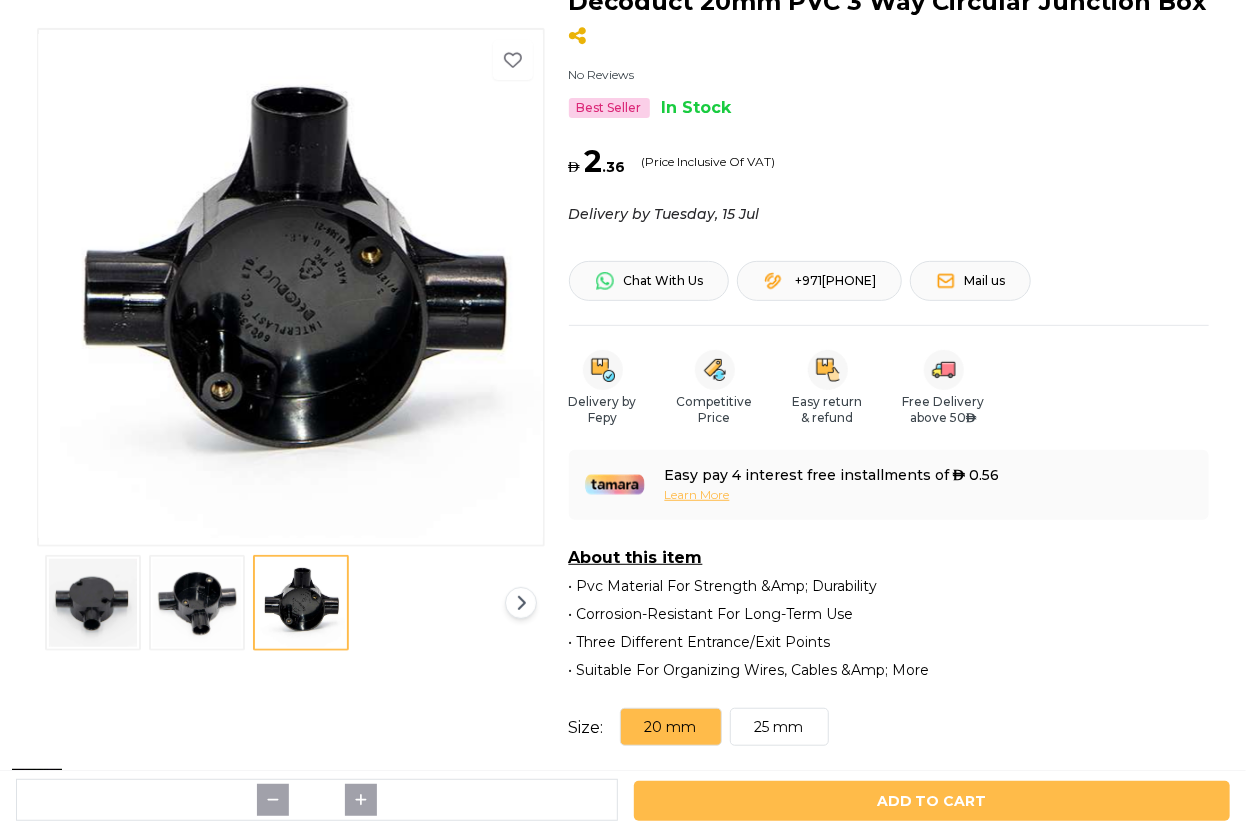 scroll, scrollTop: 0, scrollLeft: 0, axis: both 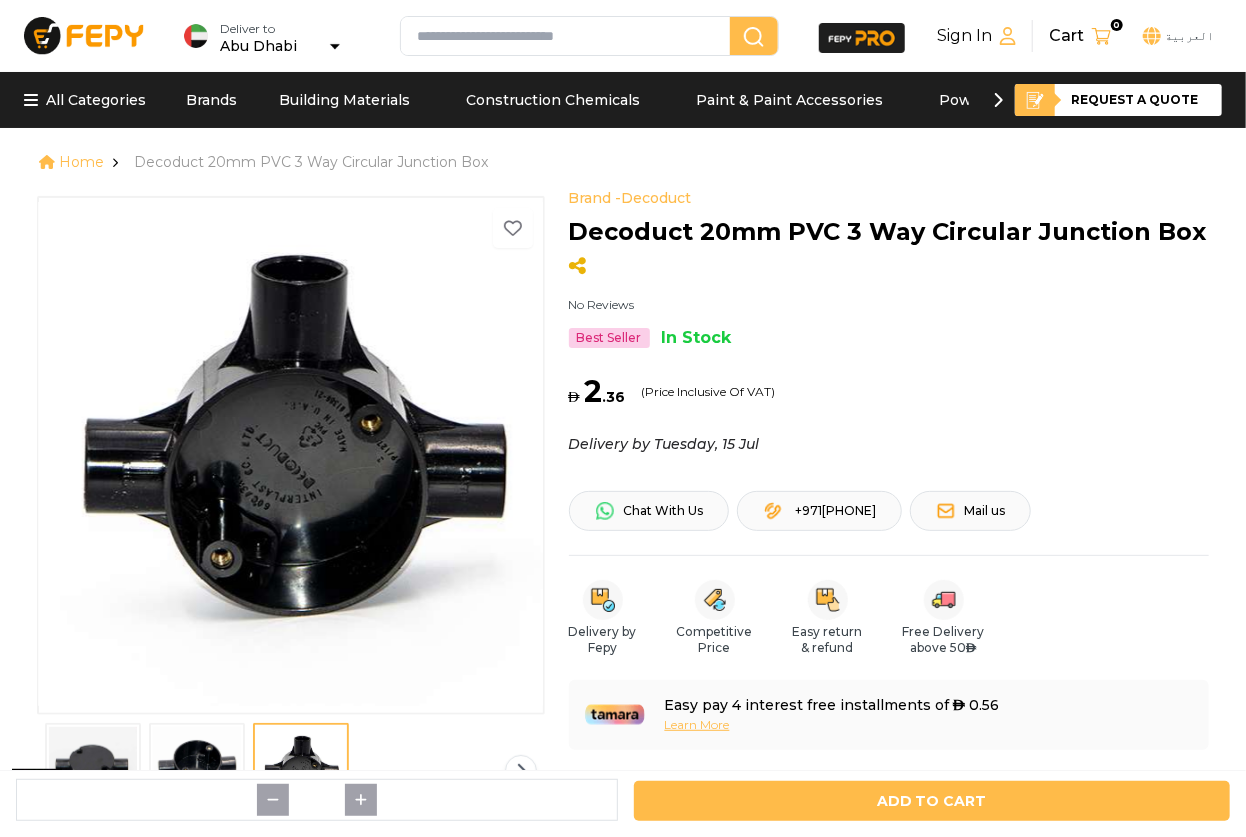 click on "Decoduct 20mm PVC 3 Way Circular Junction Box" at bounding box center [888, 232] 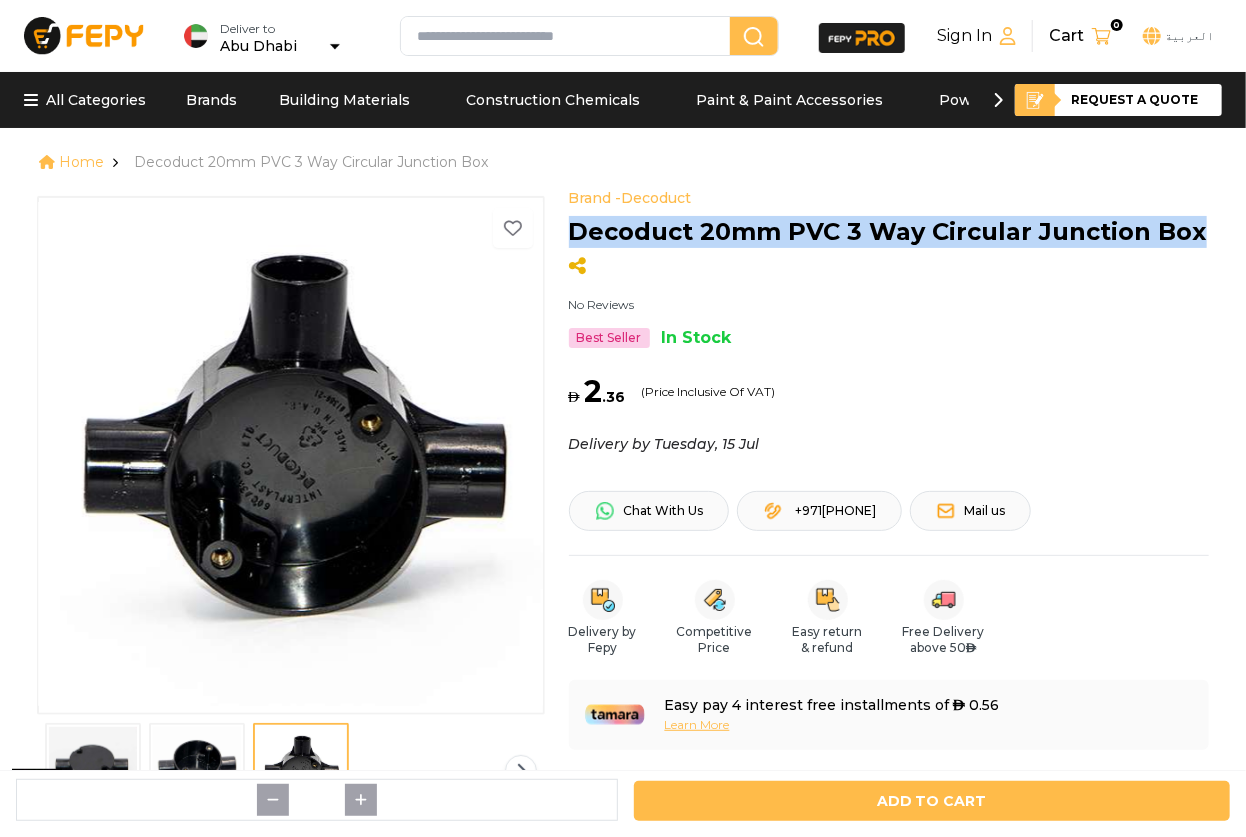 drag, startPoint x: 572, startPoint y: 232, endPoint x: 1215, endPoint y: 242, distance: 643.07776 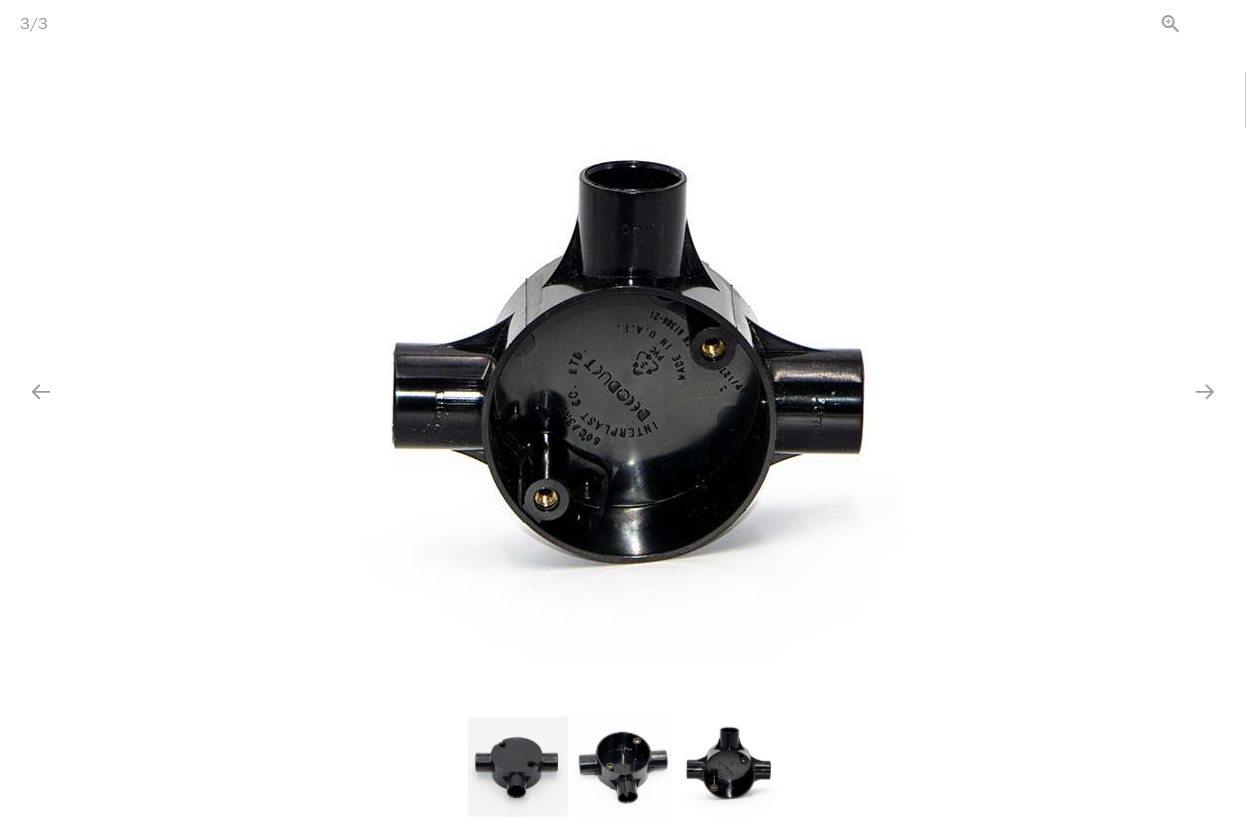 click at bounding box center [1221, 23] 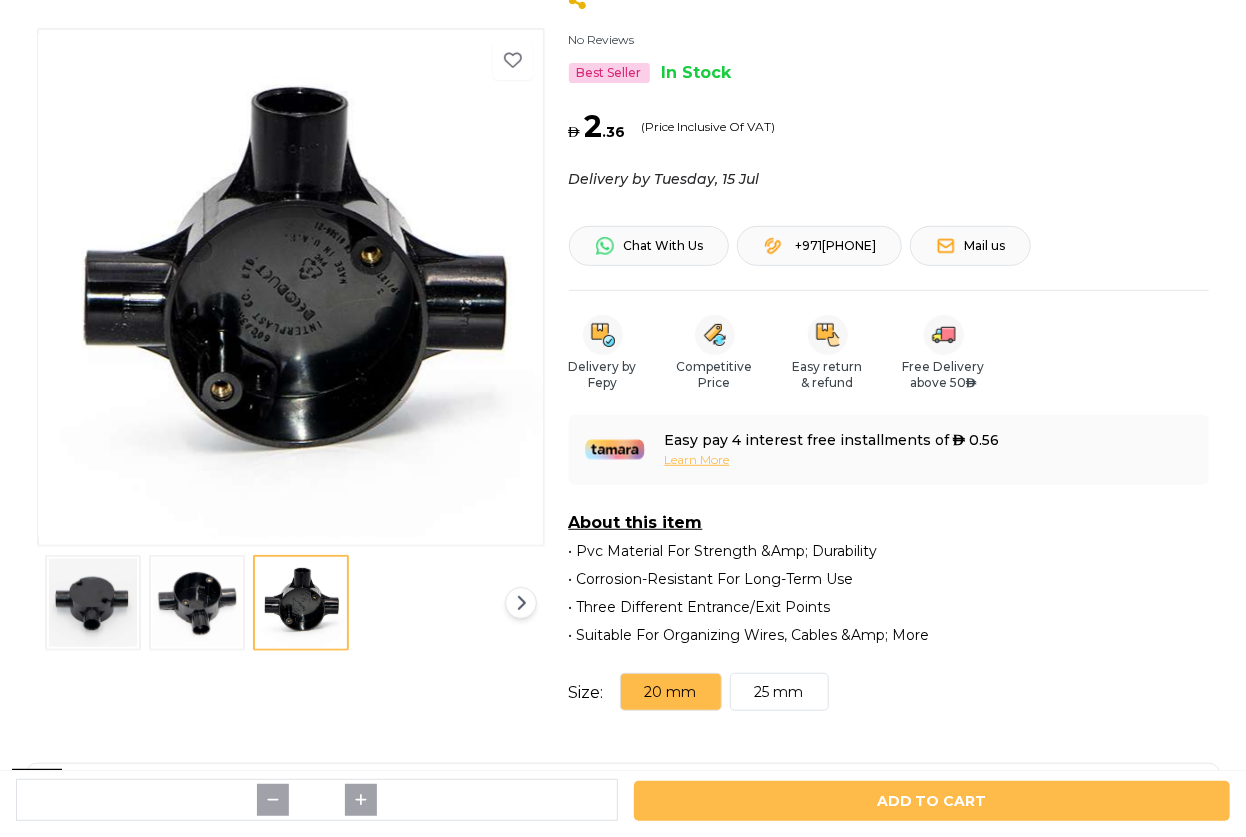 scroll, scrollTop: 272, scrollLeft: 0, axis: vertical 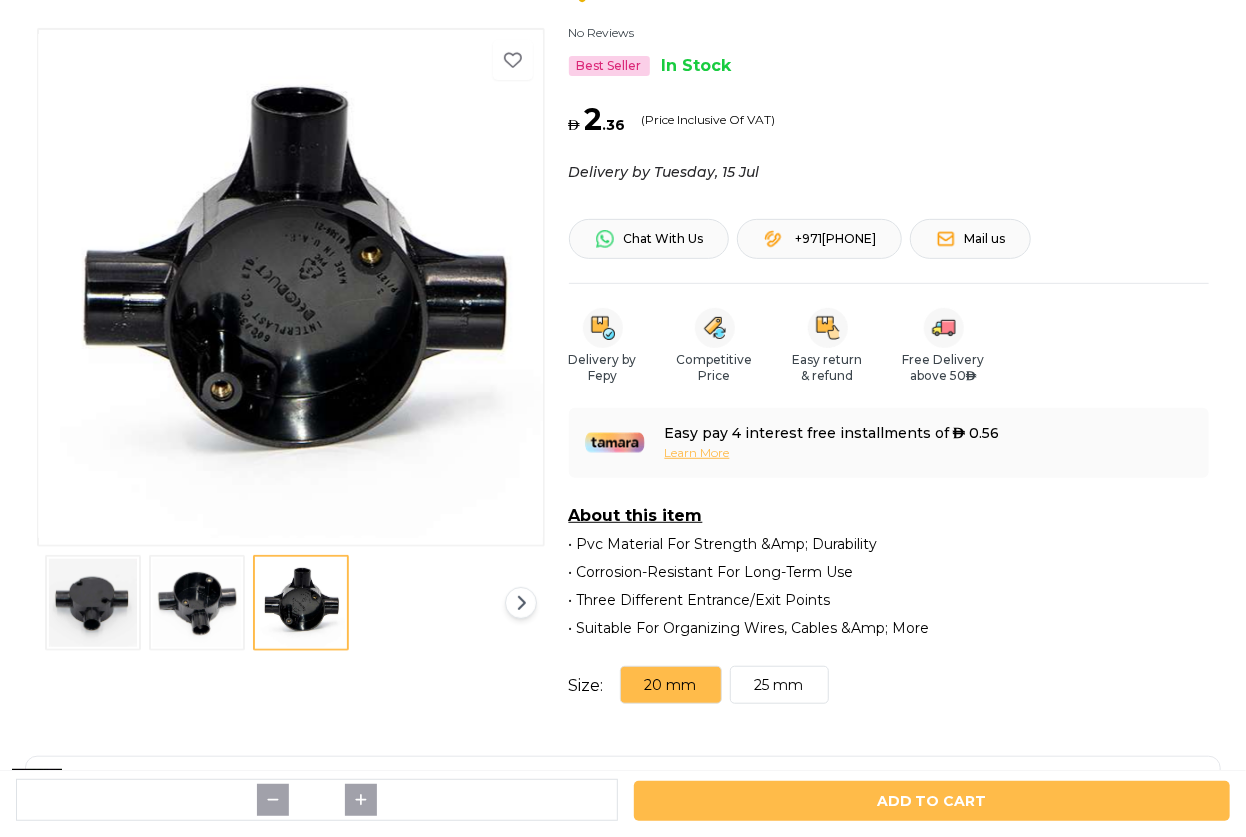 click on "Brand - Decoduct No Reviews Best Seller In Stock 1 2 3 Brand - Decoduct Decoduct 20mm PVC 3 Way Circular Junction Box No Reviews Best Seller In Stock AED 2 . 36 (Price Inclusive Of VAT) Delivery by Tuesday, 15 Jul Security & Privacy Secure Payments 24/7 Online Support Chat With Us +971[PHONE] Mail us Delivery by Fepy Competitive Price Easy return & refund Free Delivery above 50 AED Size : 20 mm 25 mm Easy pay 4 interest free installments of AED 0.56 Learn More About this item • Pvc Material For Strength &Amp; Durability • Corrosion-Resistant For Long-Term Use • Three Different Entrance/Exit Points • Suitable For Organizing Wires, Cables &Amp; More Size : 20 mm 25 mm Features & Benefits 3.The junction box is rated for up to 105Â°C and has a high insulation resistance of up to 500V. It is also CE, UL, and RoHS certified, ensuring its safety and quality. It is available in a range of sizes to suit different applications. In Stock *" at bounding box center [623, 917] 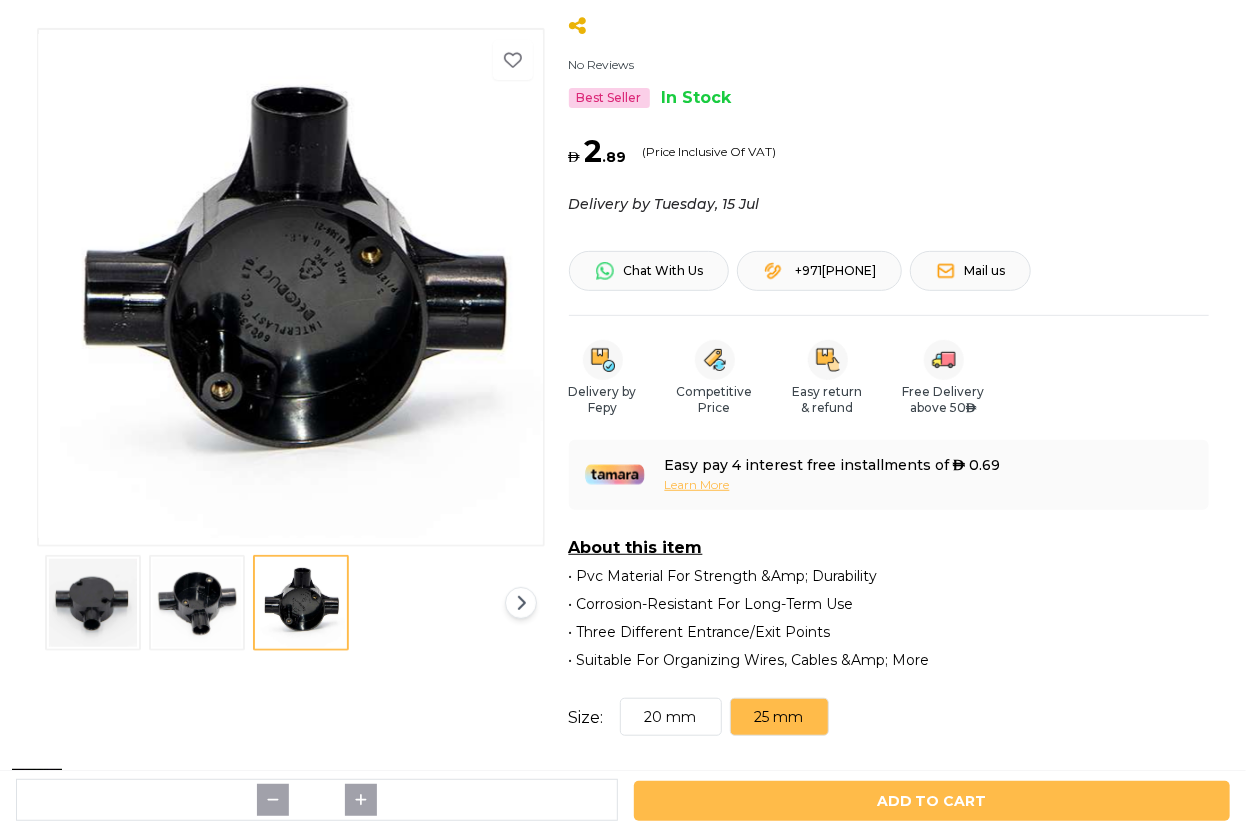 scroll, scrollTop: 636, scrollLeft: 0, axis: vertical 